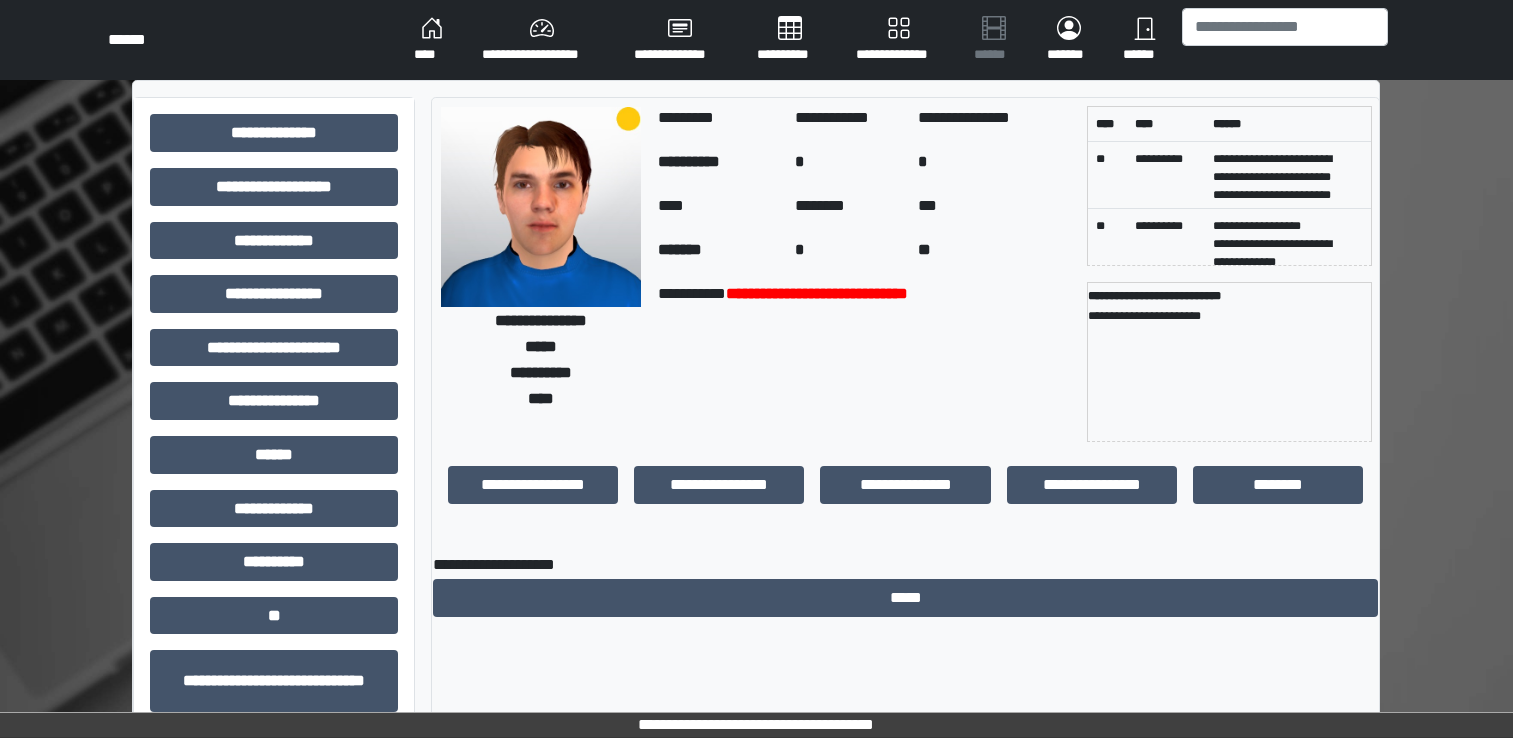 scroll, scrollTop: 0, scrollLeft: 0, axis: both 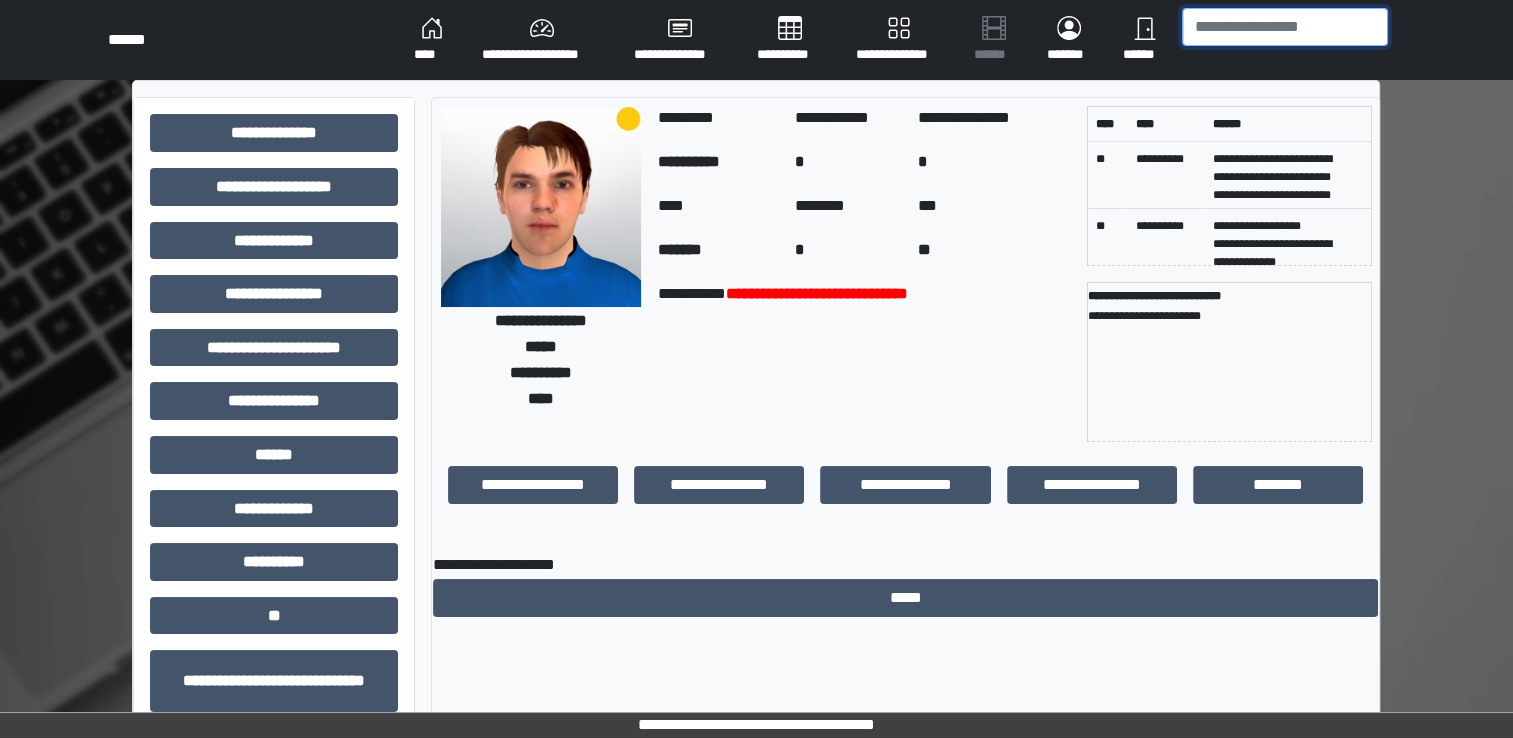 click at bounding box center (1285, 27) 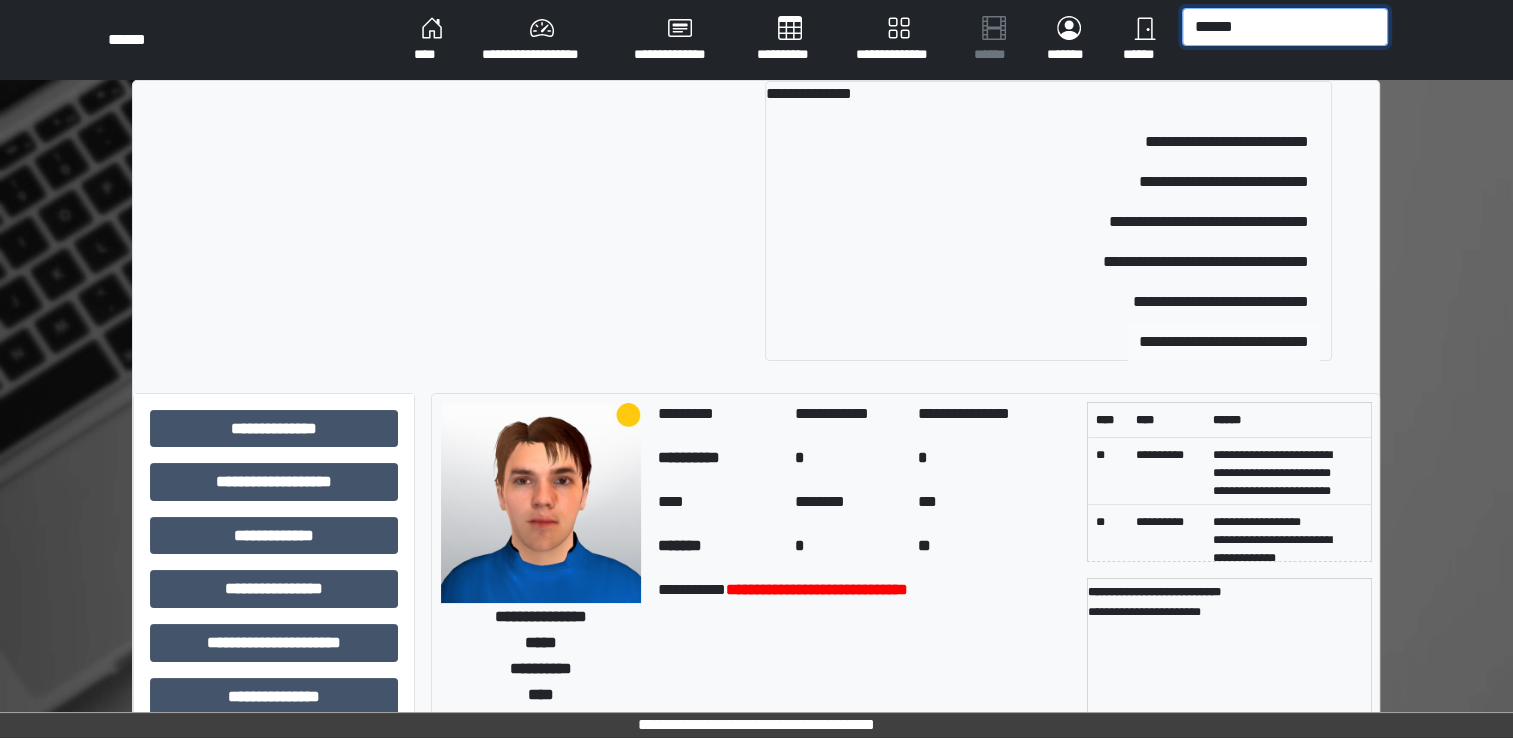 type on "******" 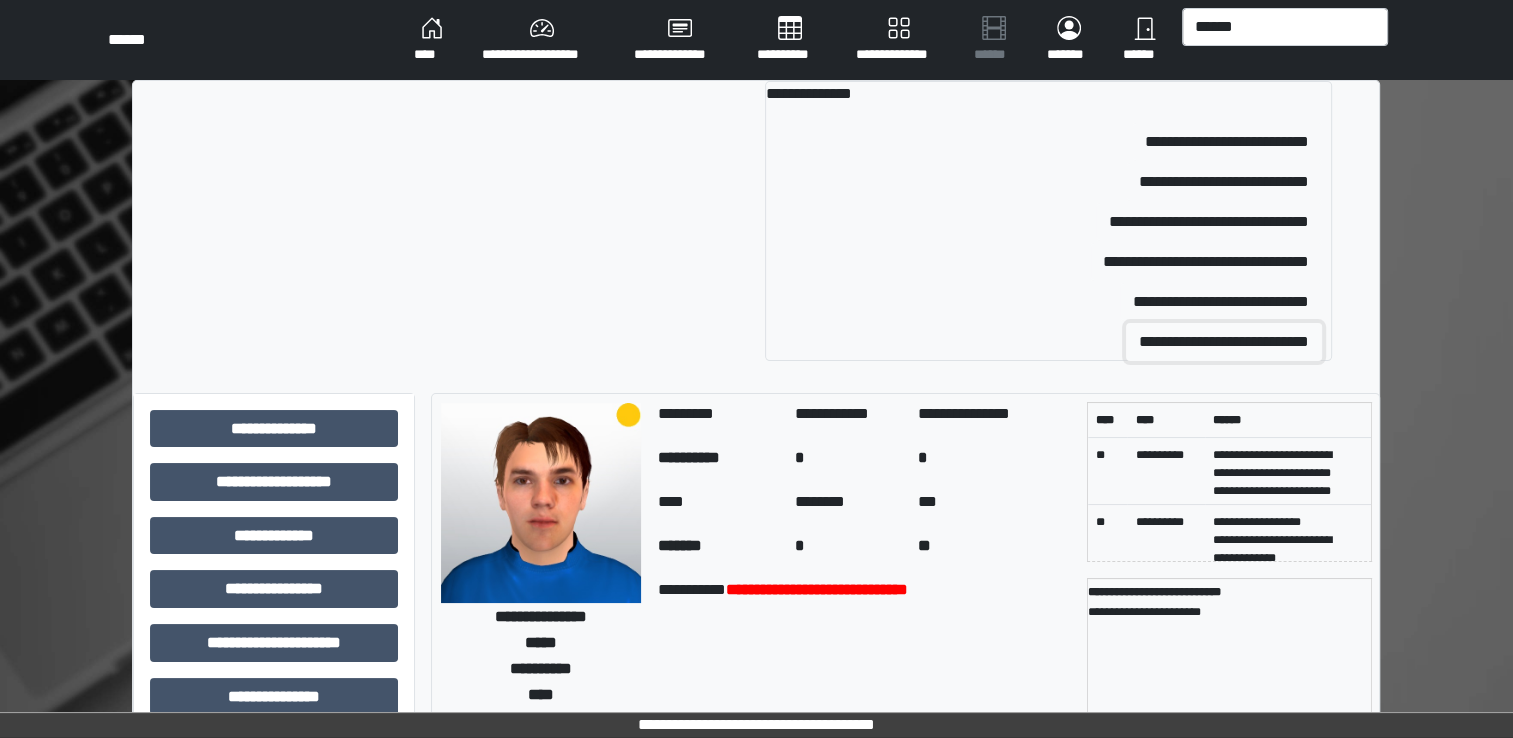click on "**********" at bounding box center (1224, 342) 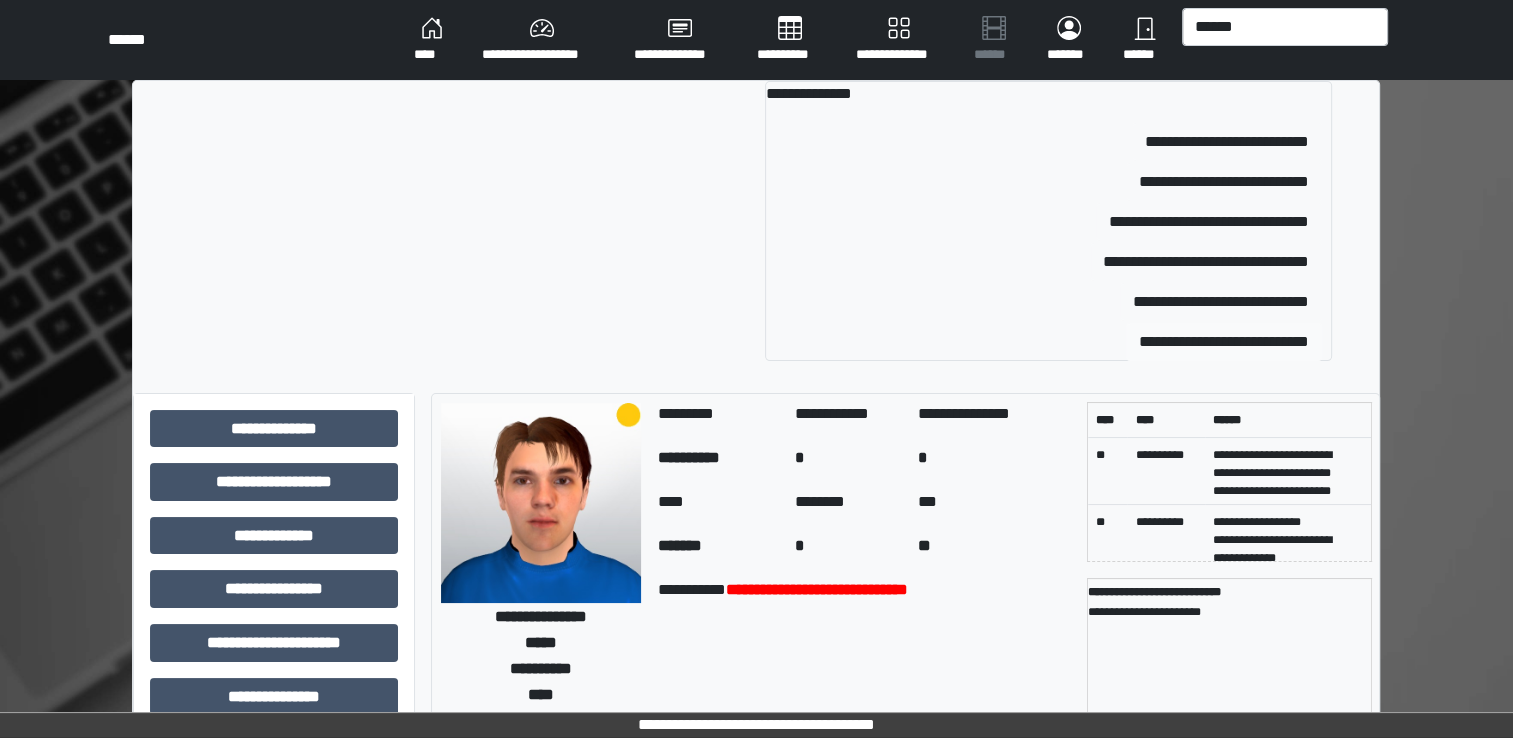 type 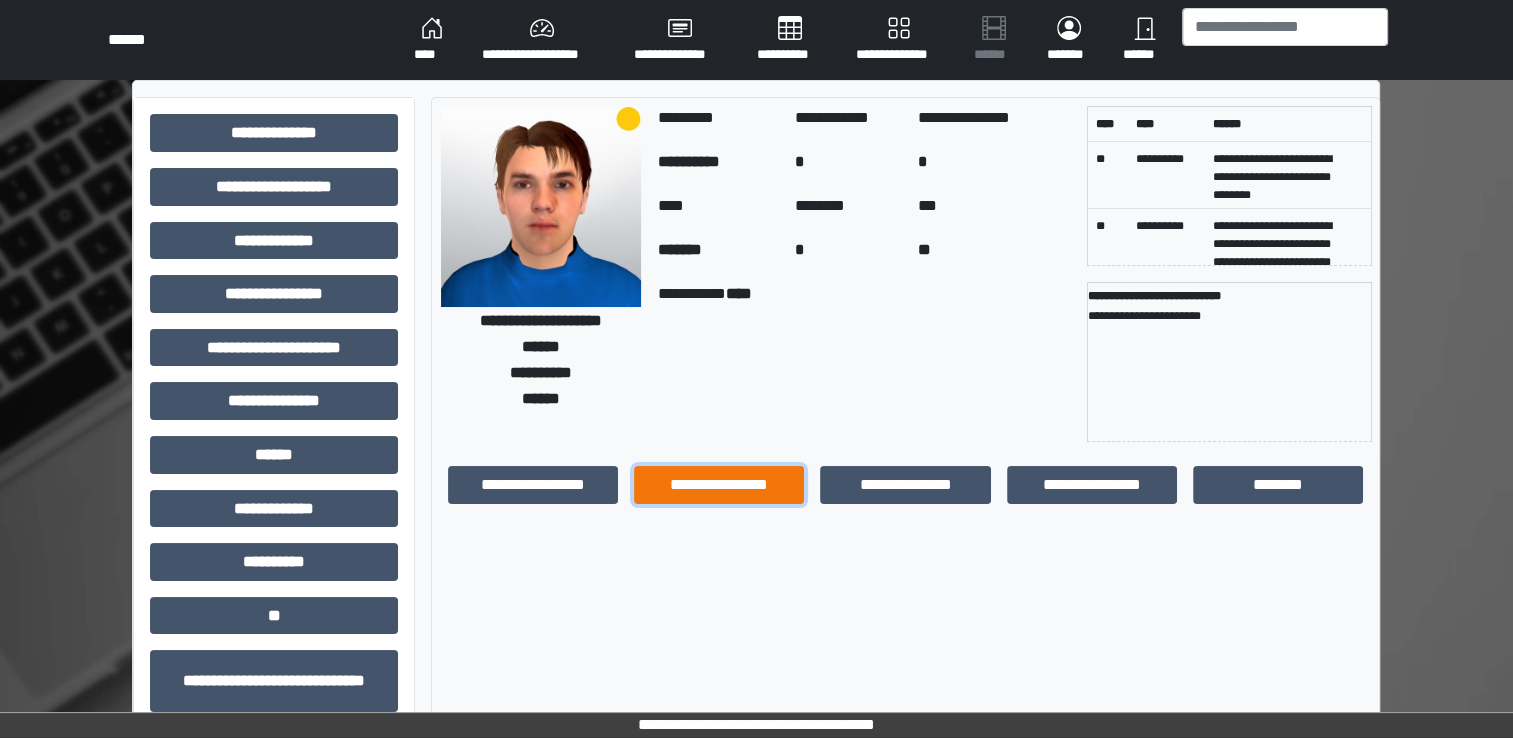 click on "**********" at bounding box center [719, 485] 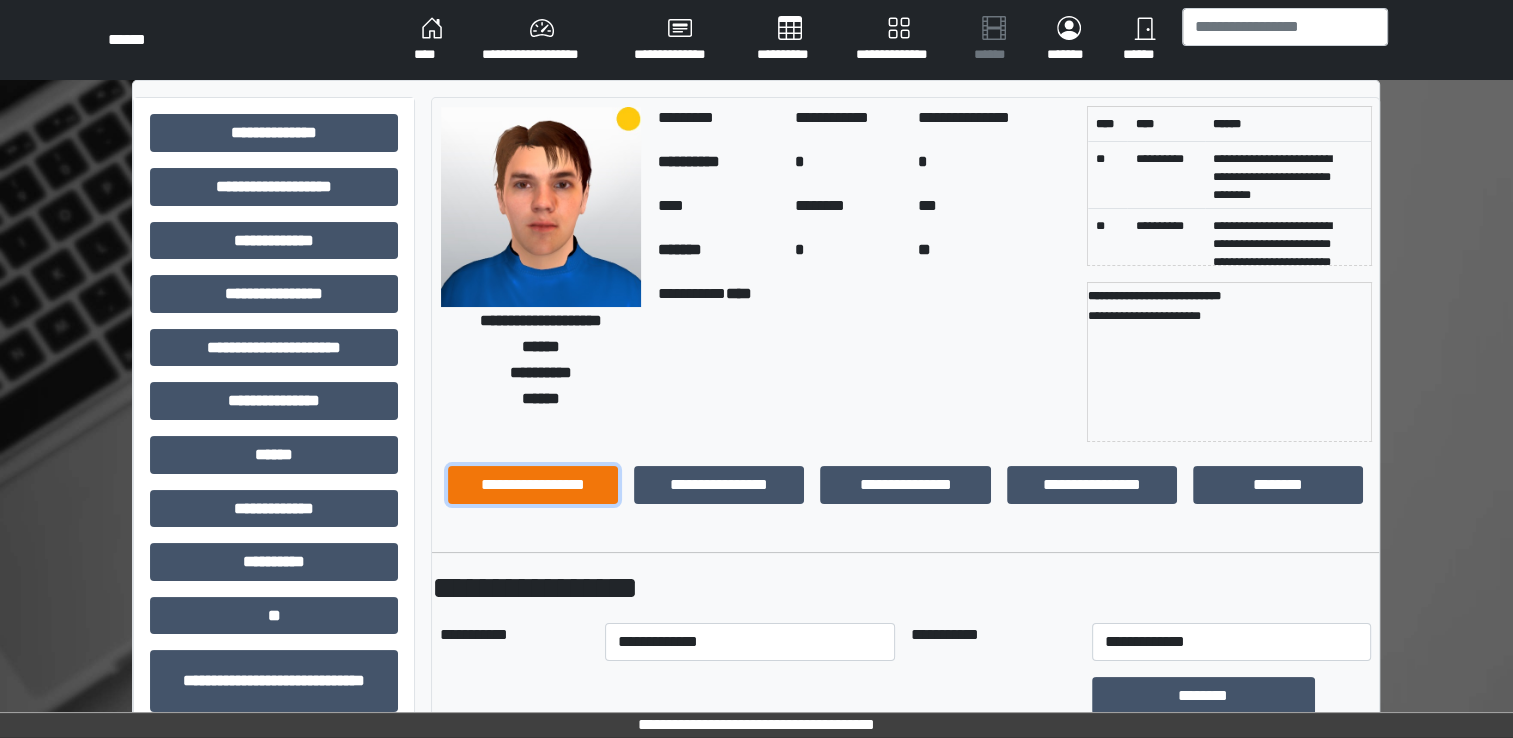 click on "**********" at bounding box center [533, 485] 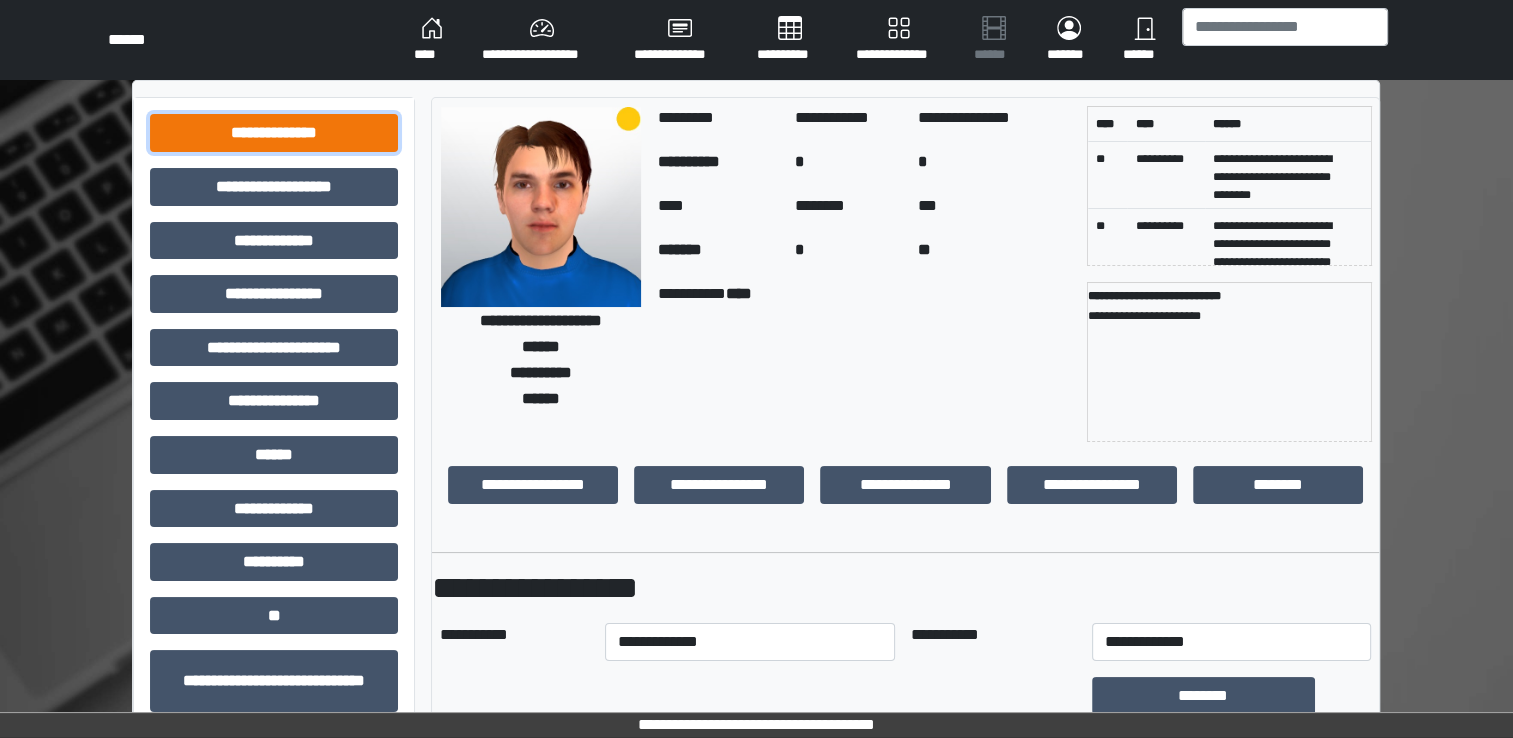 click on "**********" at bounding box center (274, 133) 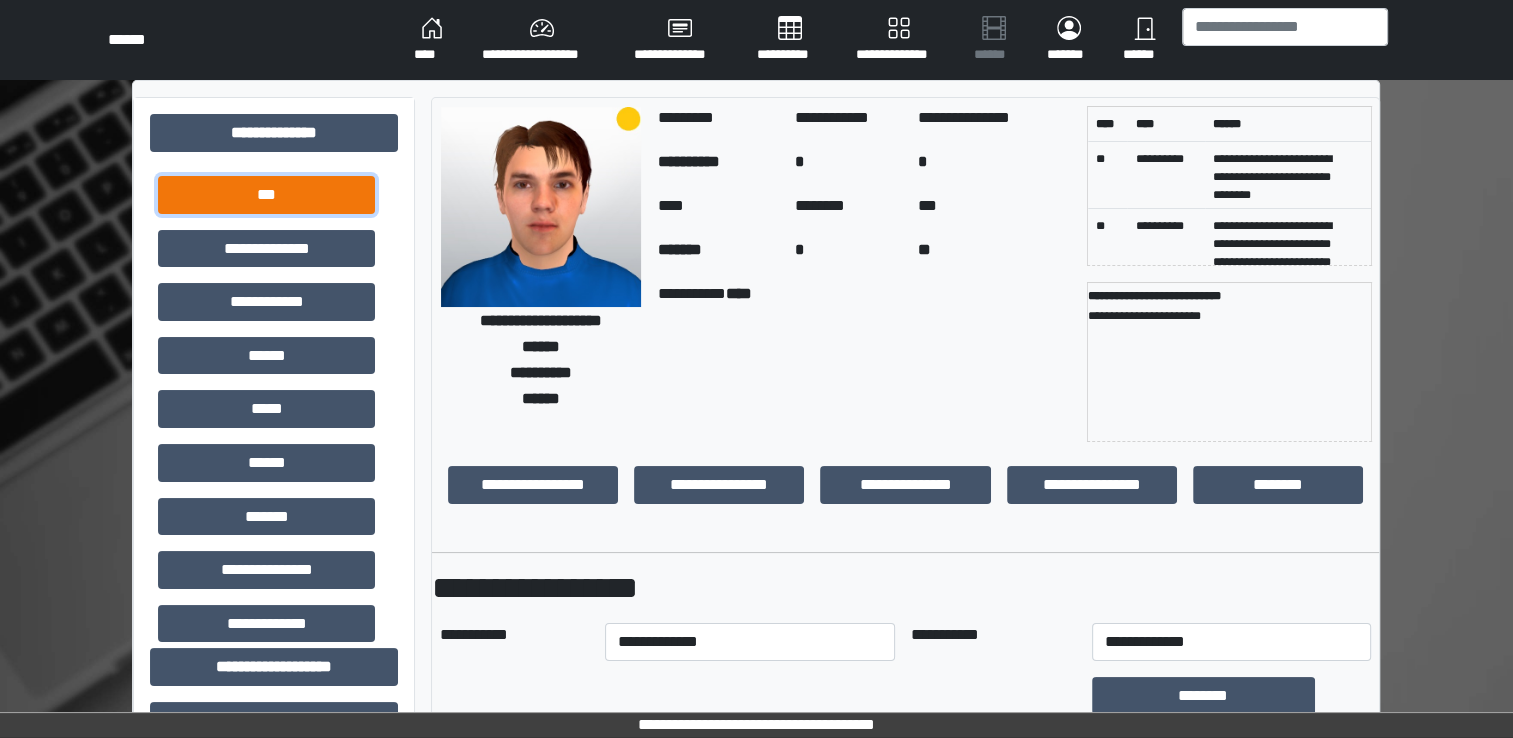click on "***" at bounding box center [266, 195] 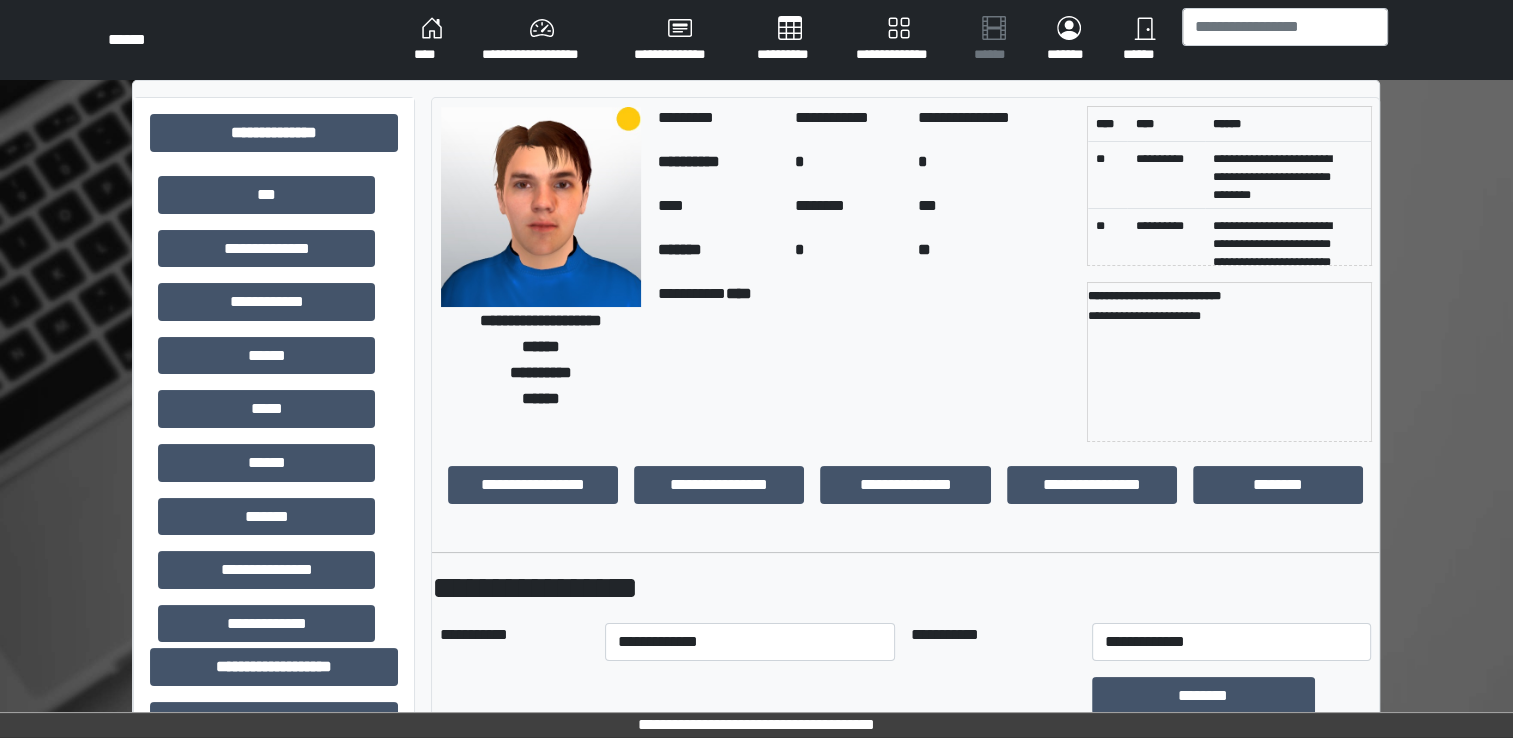 click on "**********" at bounding box center (274, 741) 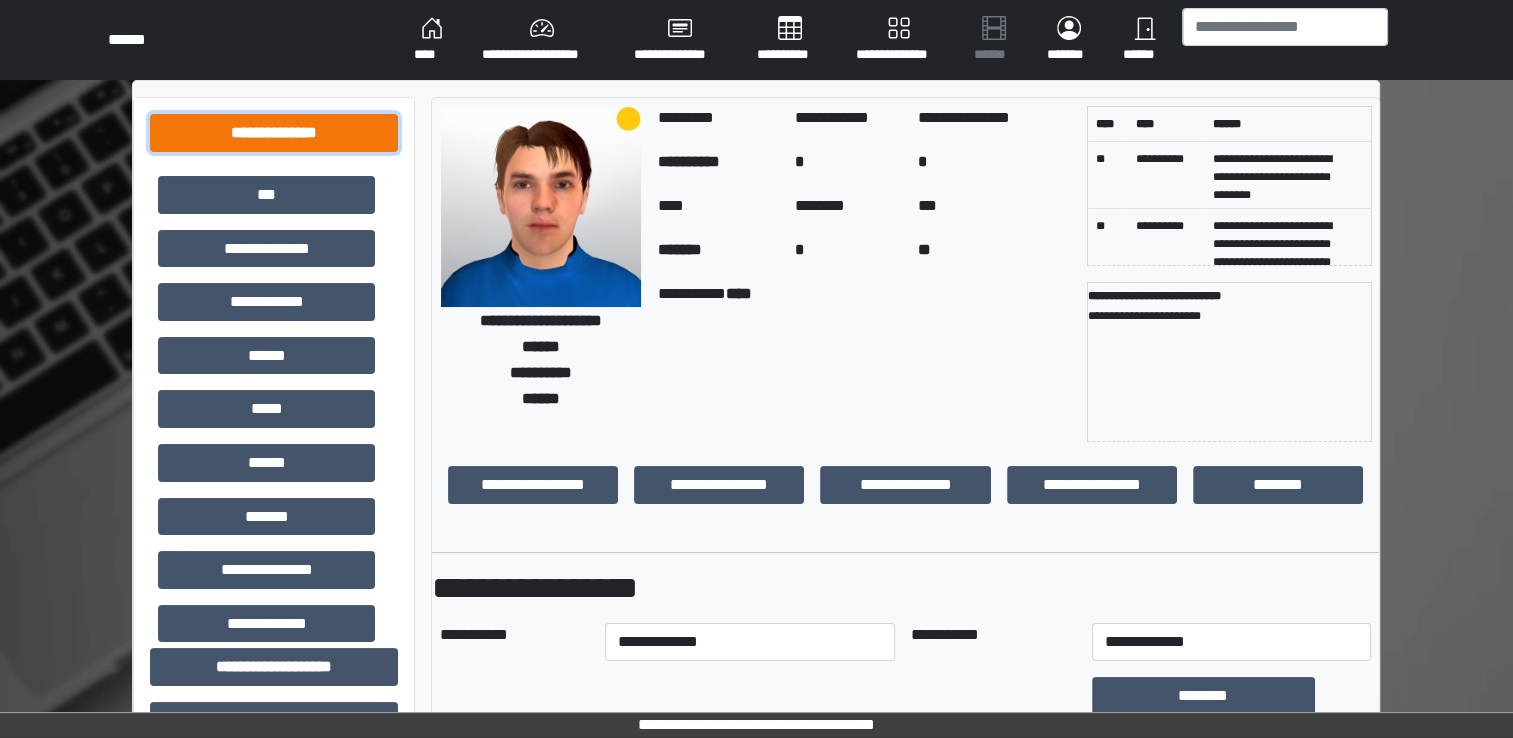 click on "**********" at bounding box center [274, 133] 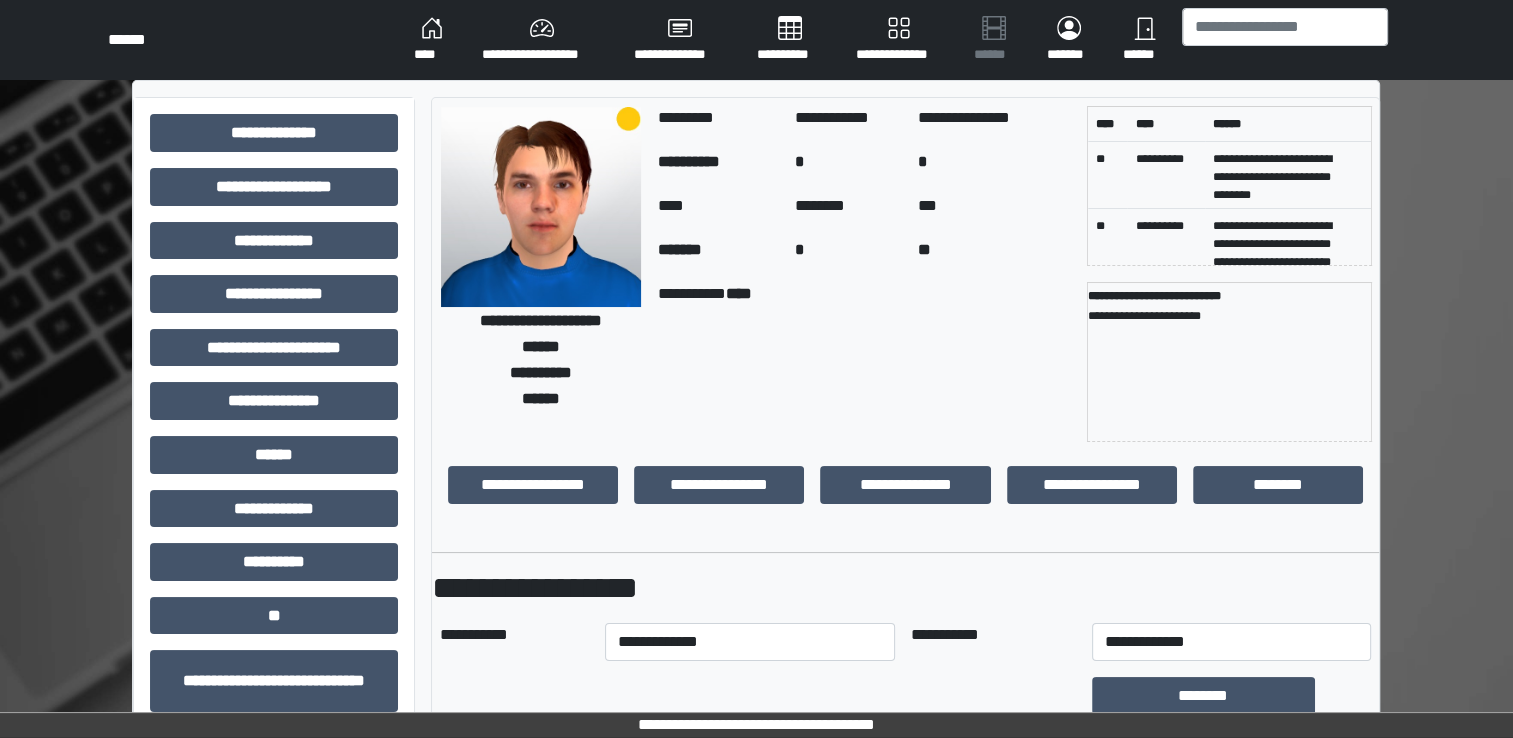 click on "**********" at bounding box center (906, 493) 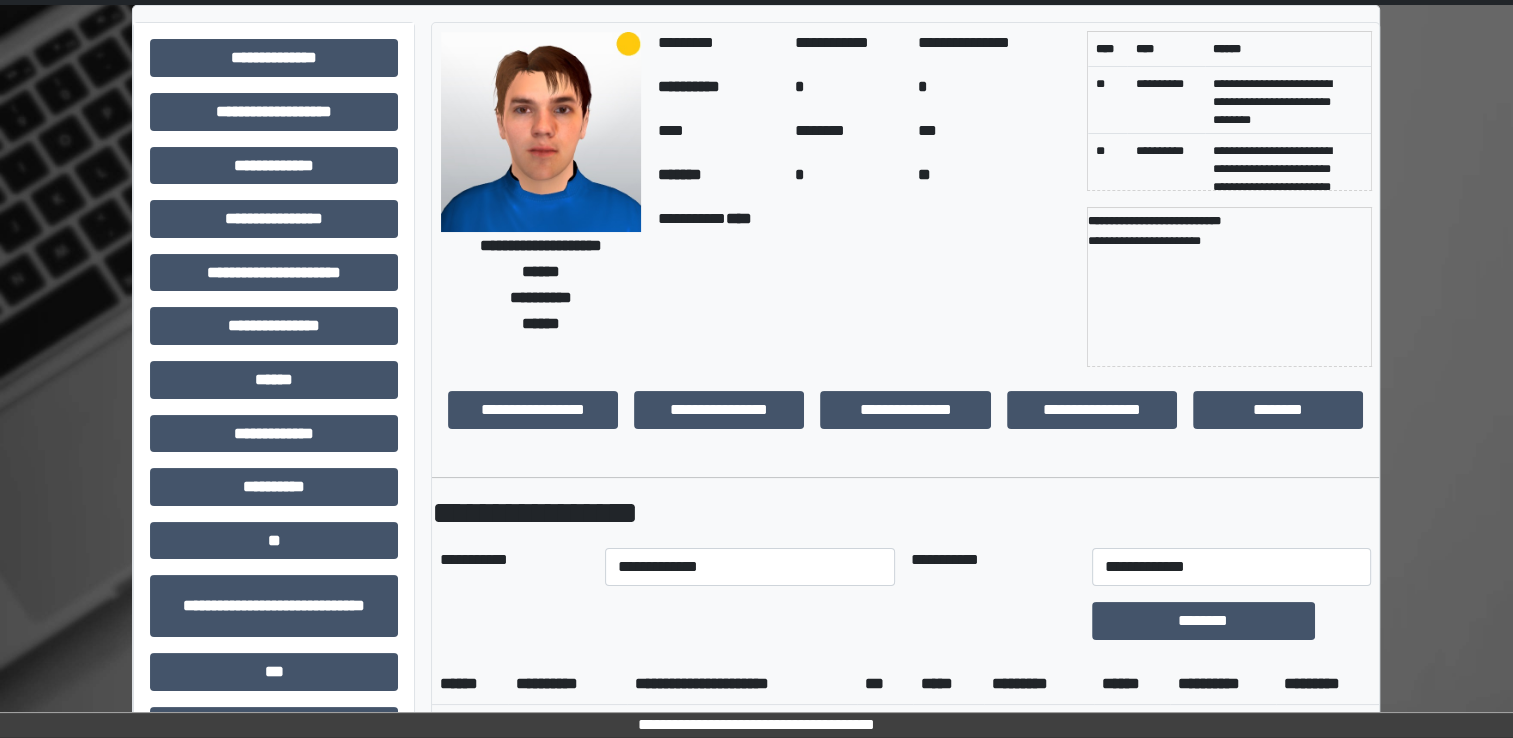 scroll, scrollTop: 0, scrollLeft: 0, axis: both 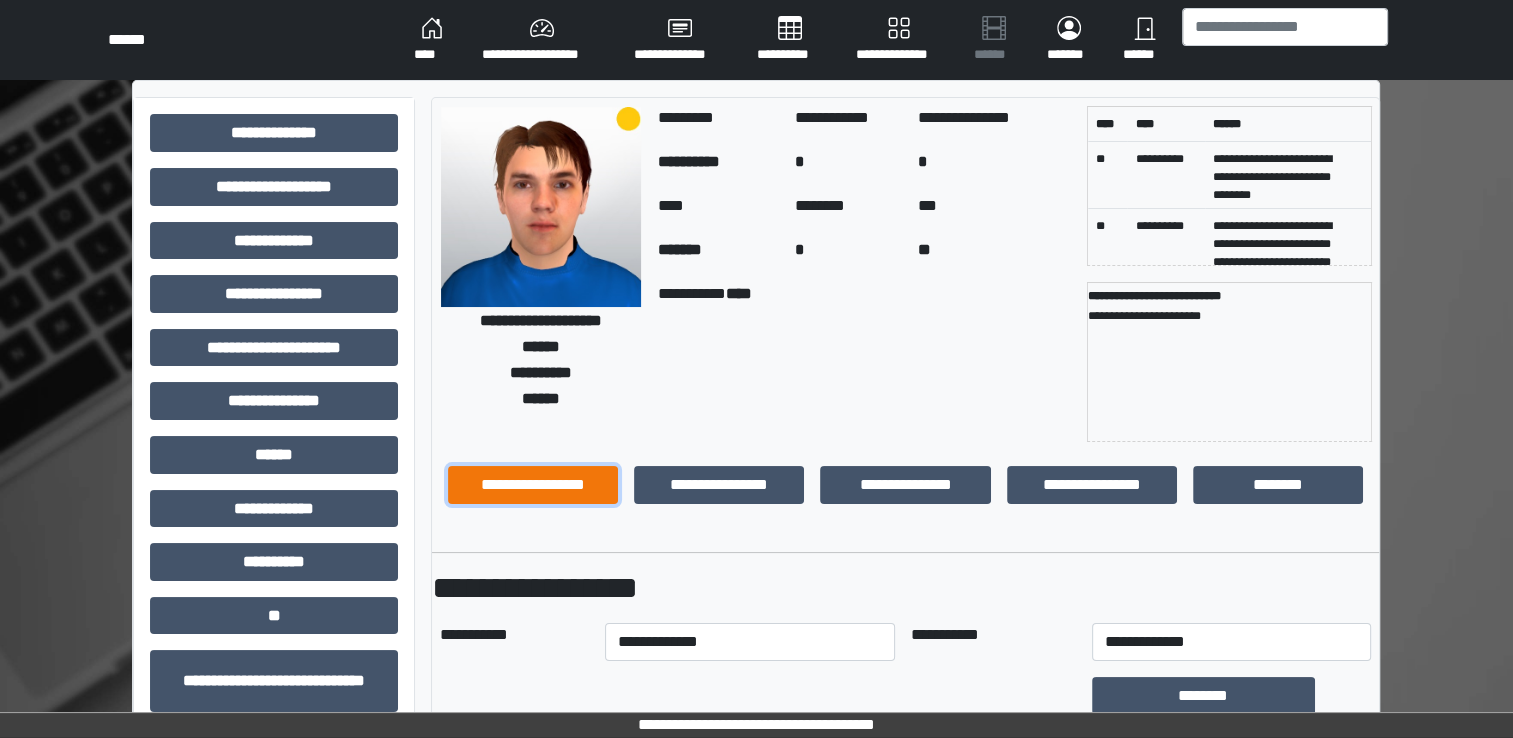 click on "**********" at bounding box center (533, 485) 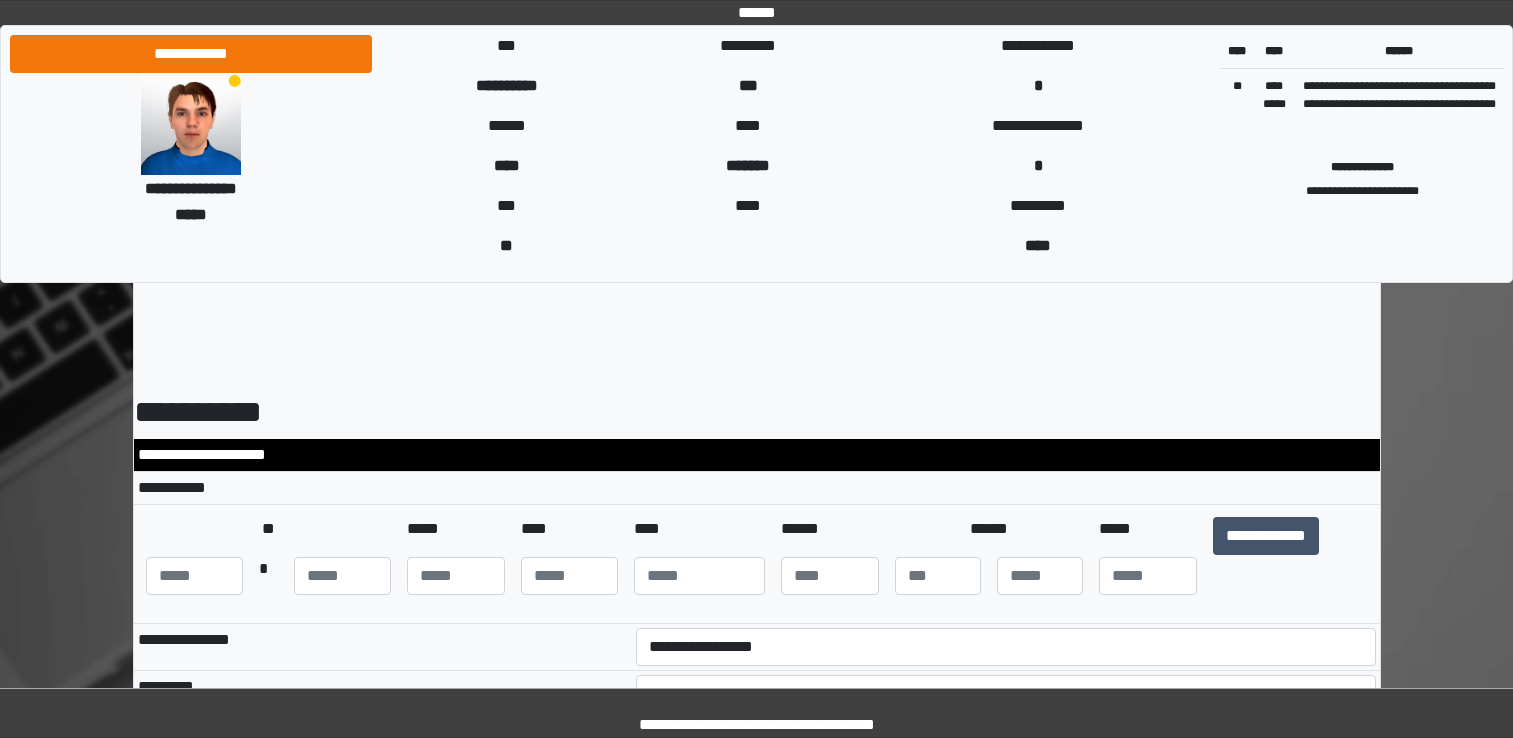 select on "***" 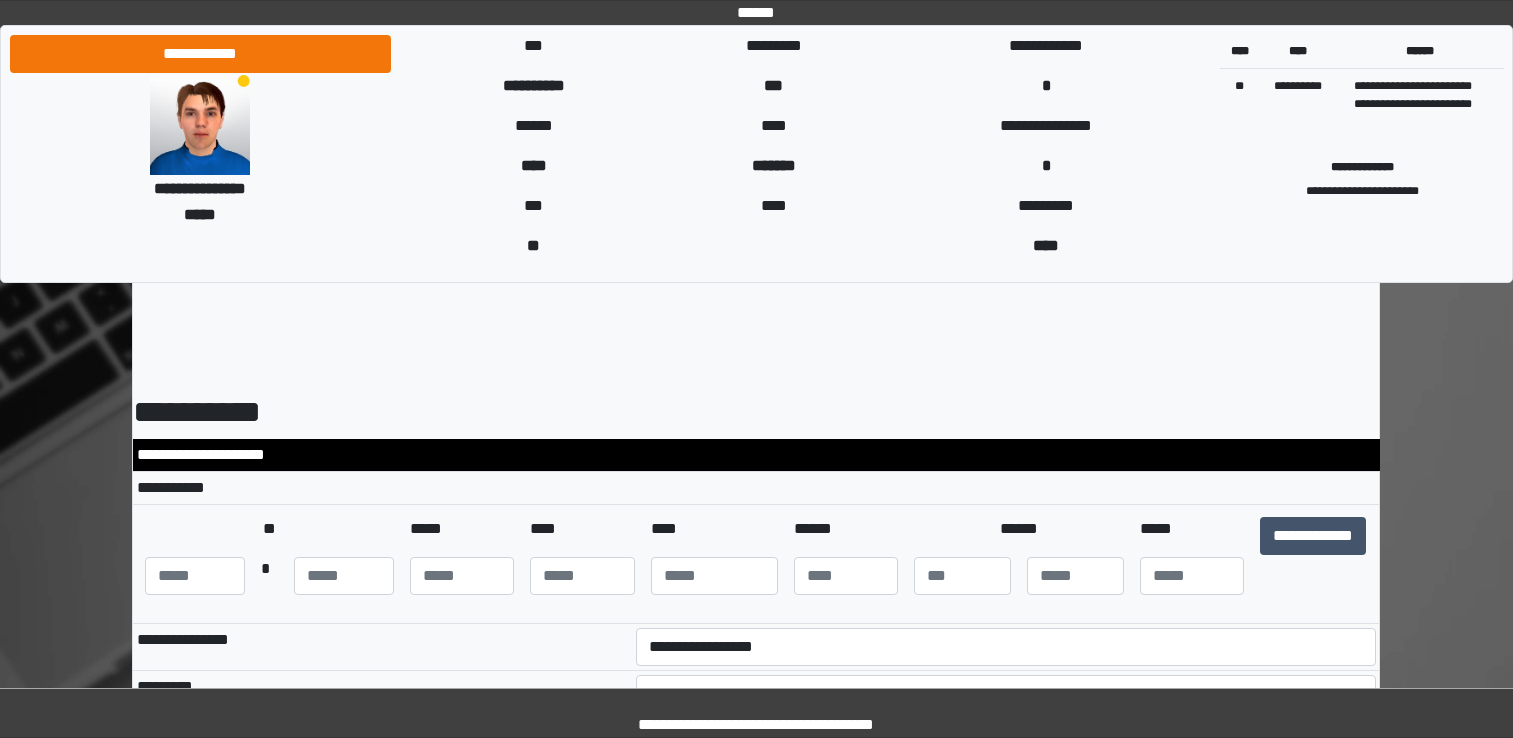 scroll, scrollTop: 12716, scrollLeft: 0, axis: vertical 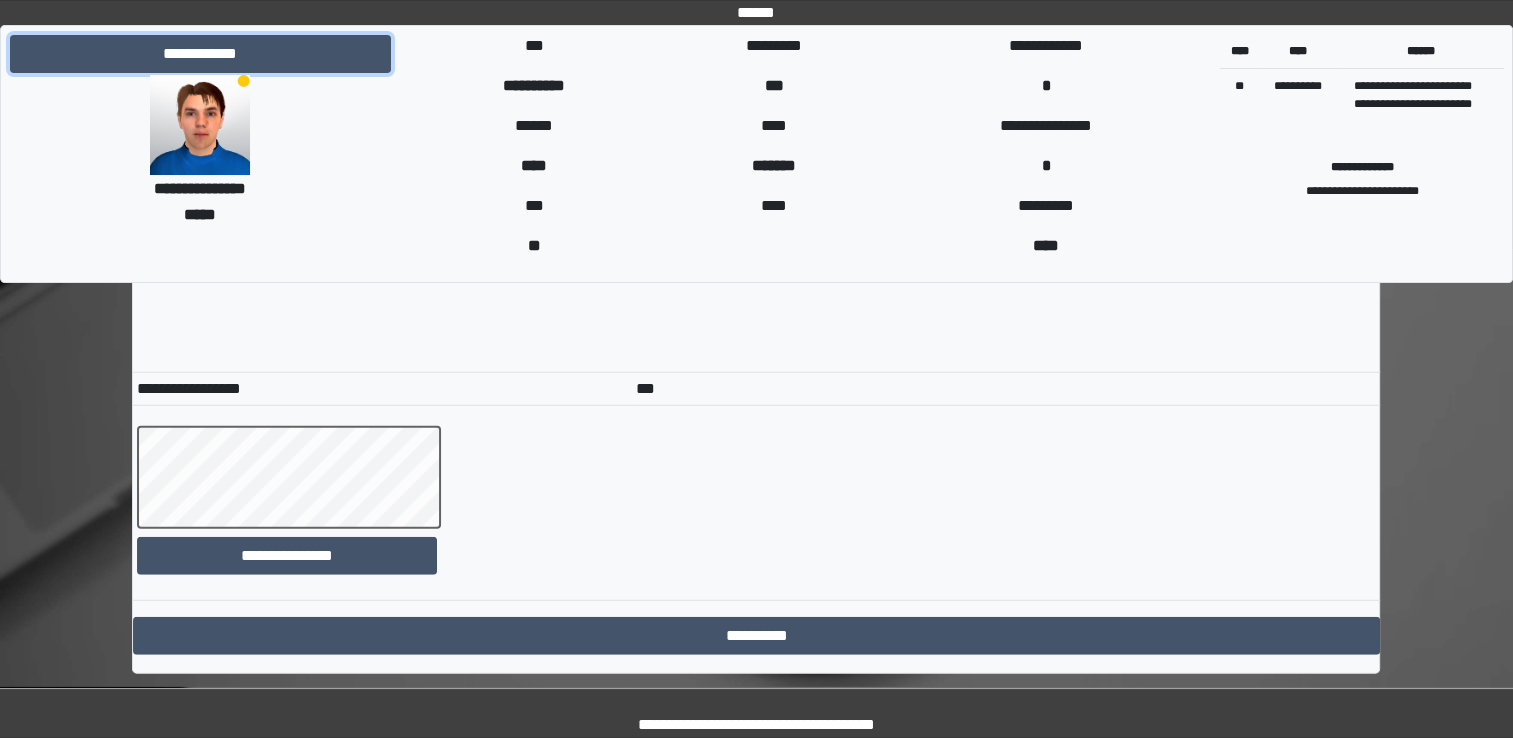 click on "**********" at bounding box center (200, 54) 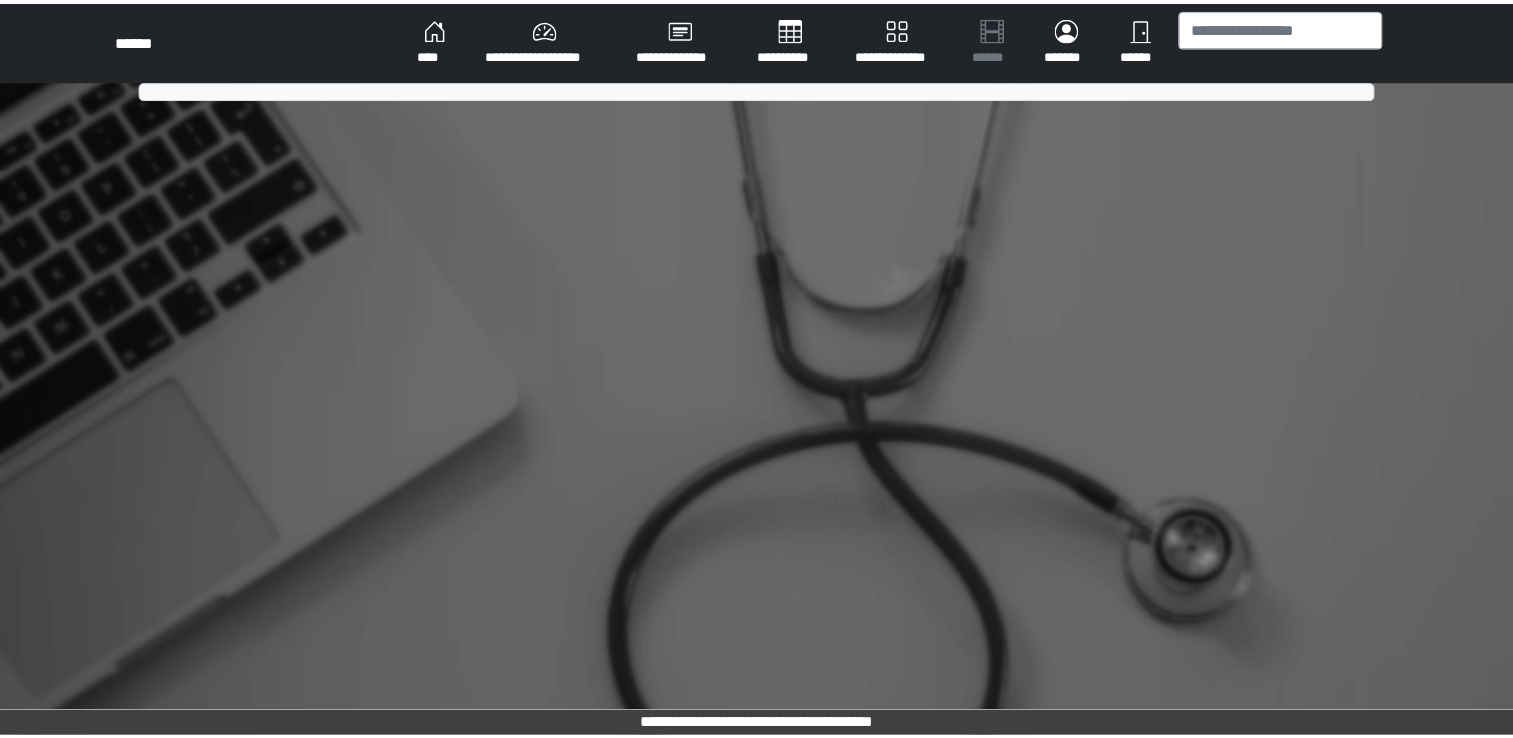 scroll, scrollTop: 0, scrollLeft: 0, axis: both 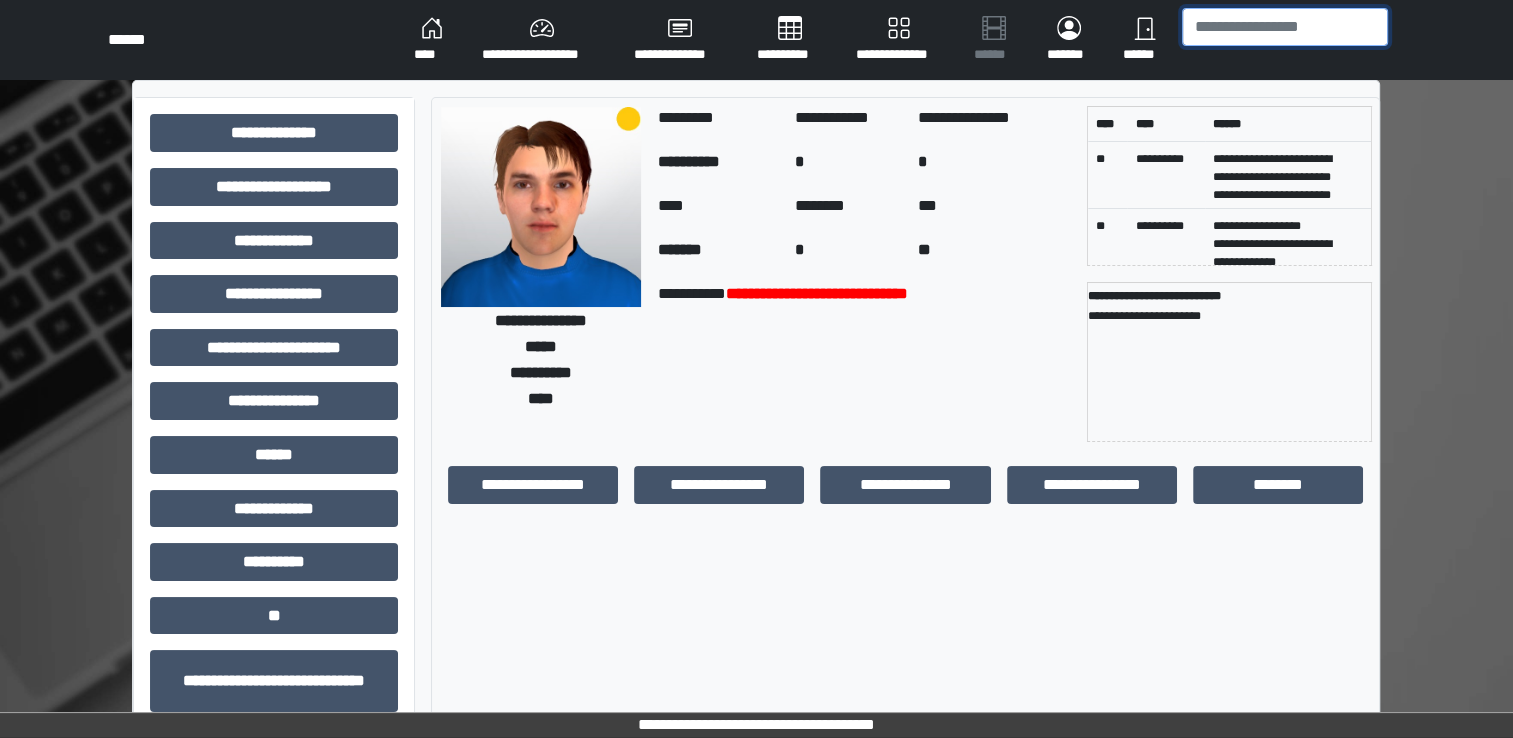 click at bounding box center (1285, 27) 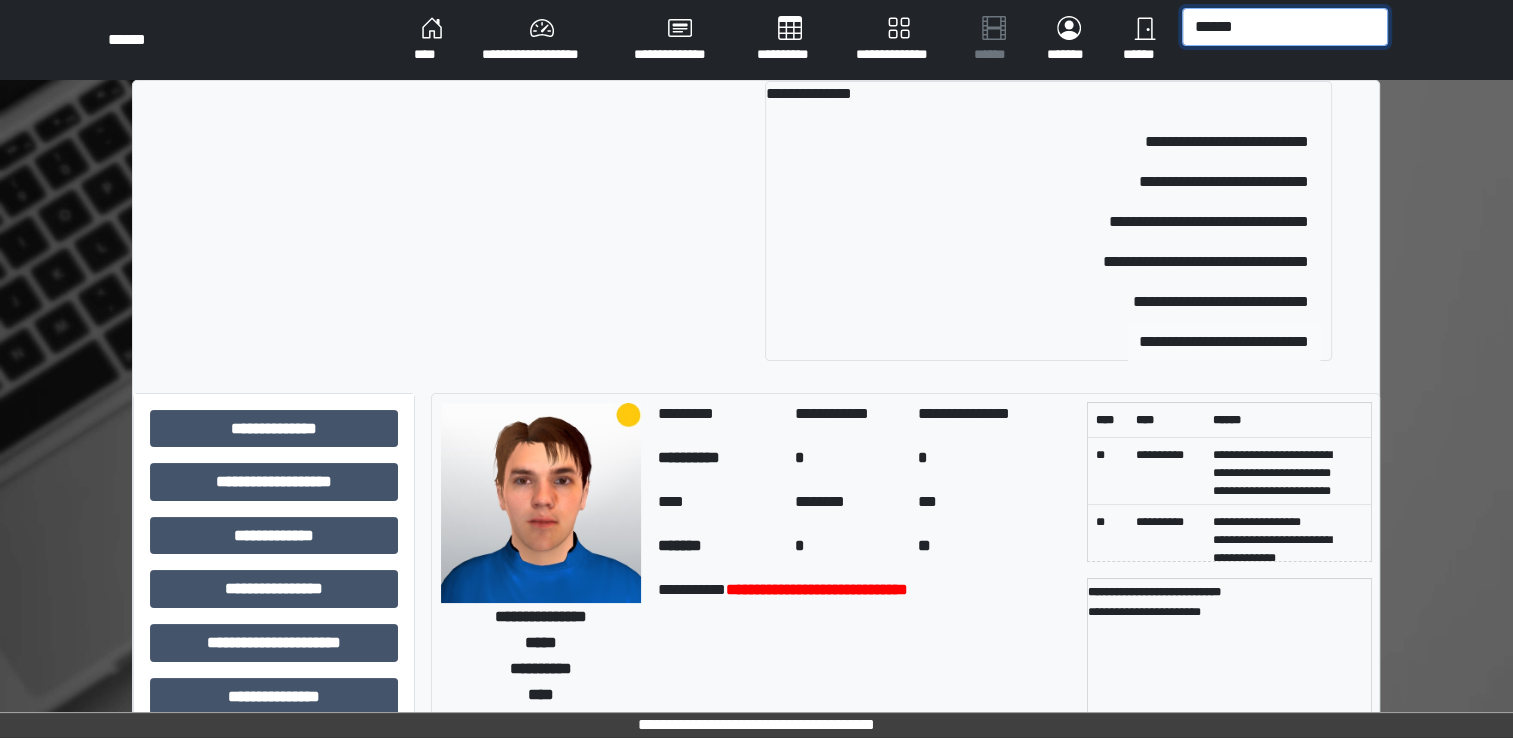 type on "******" 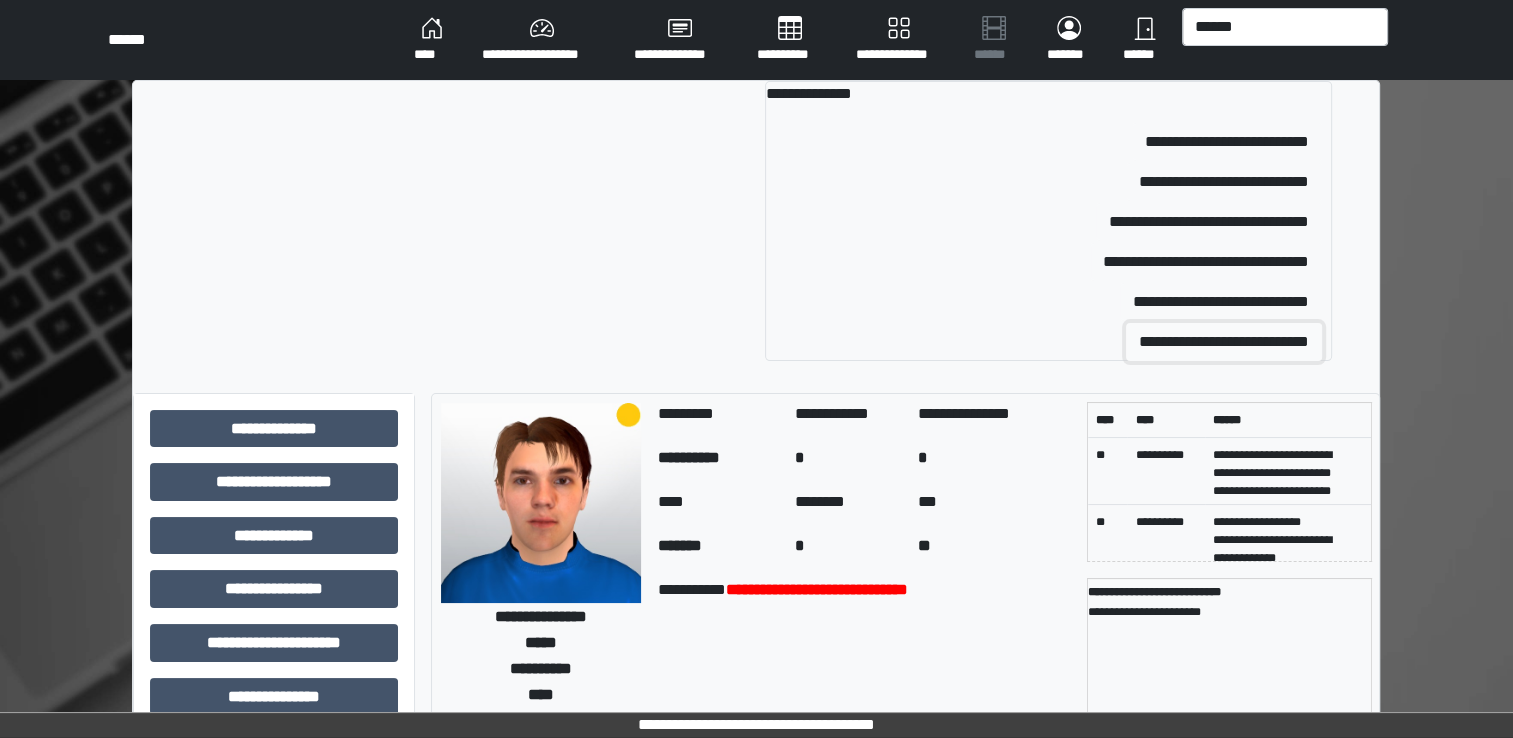click on "**********" at bounding box center (1224, 342) 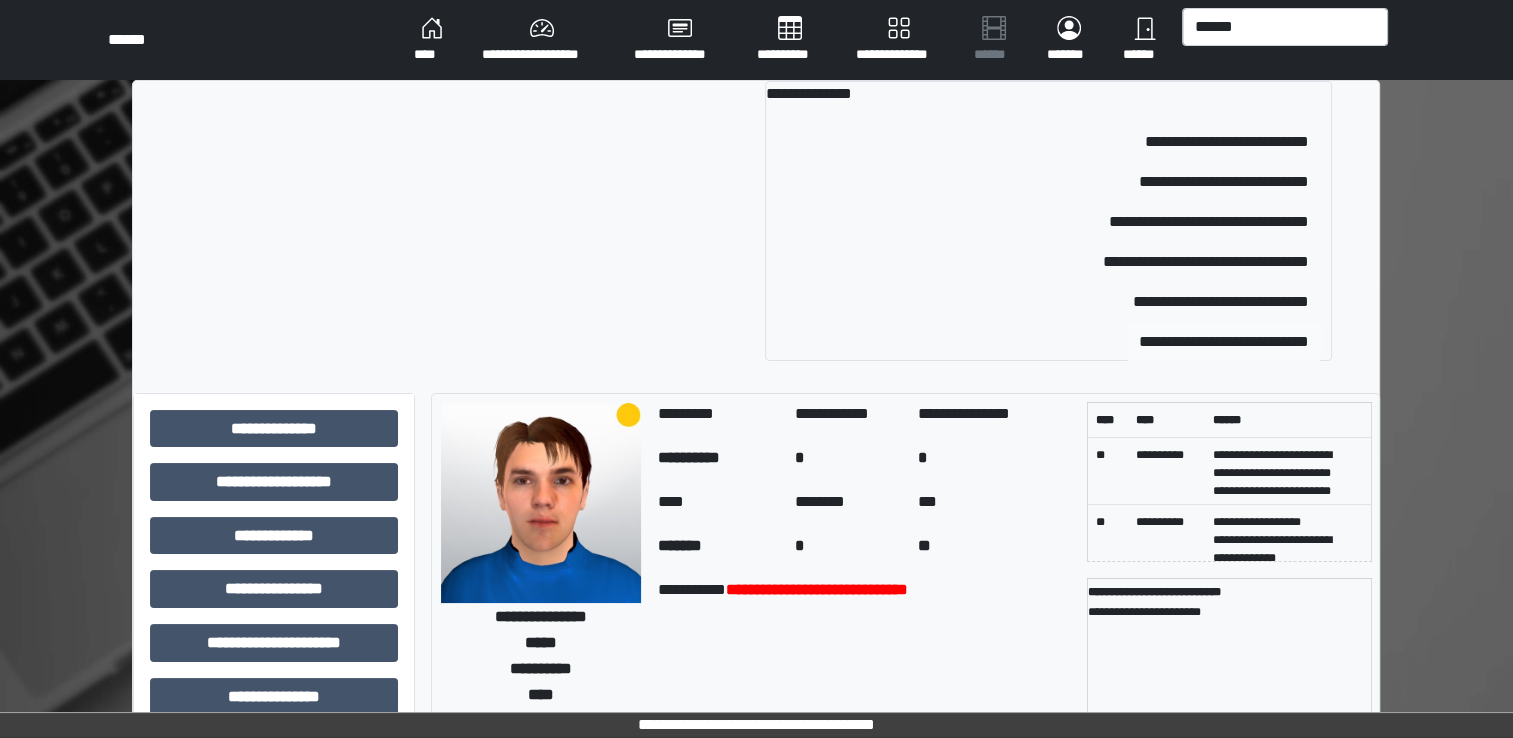 type 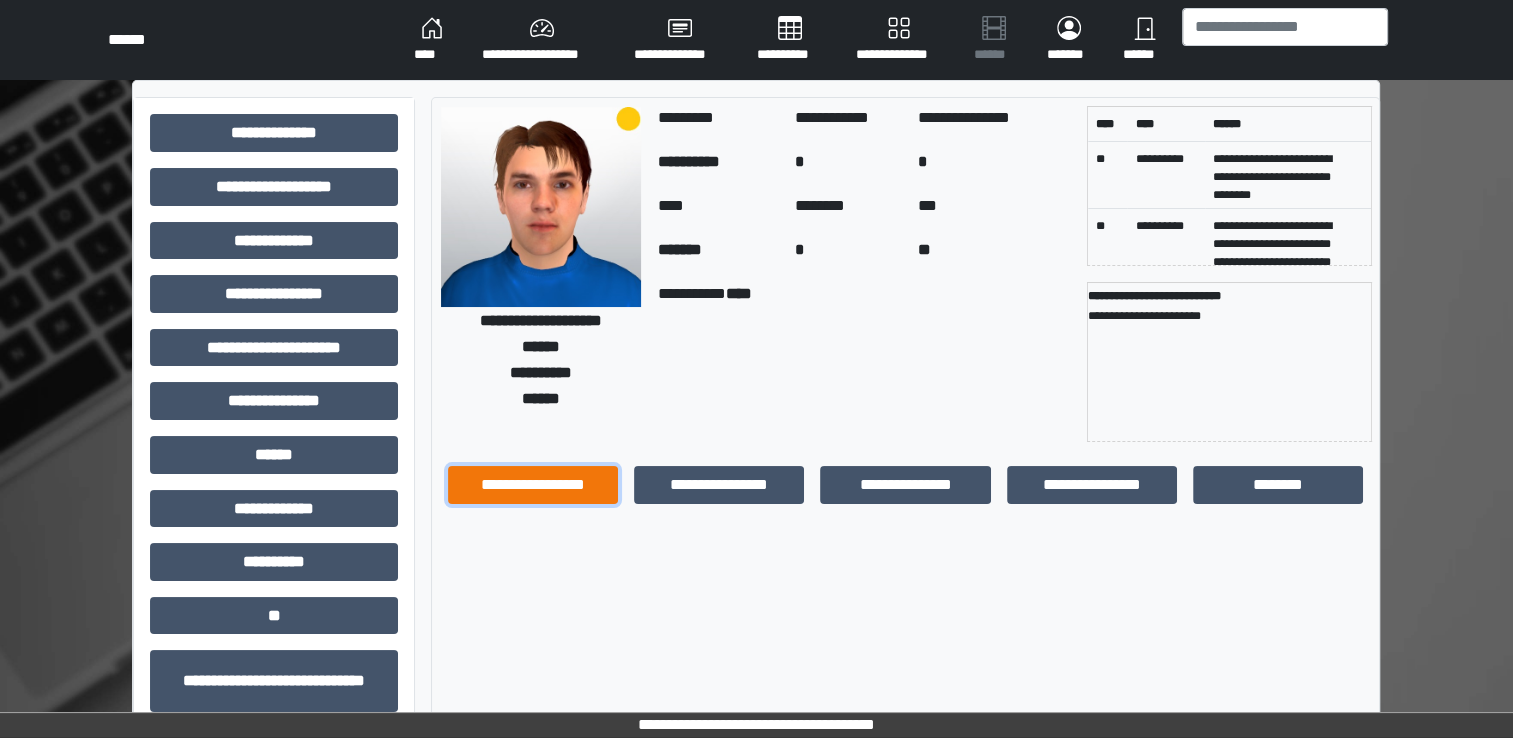 click on "**********" at bounding box center (533, 485) 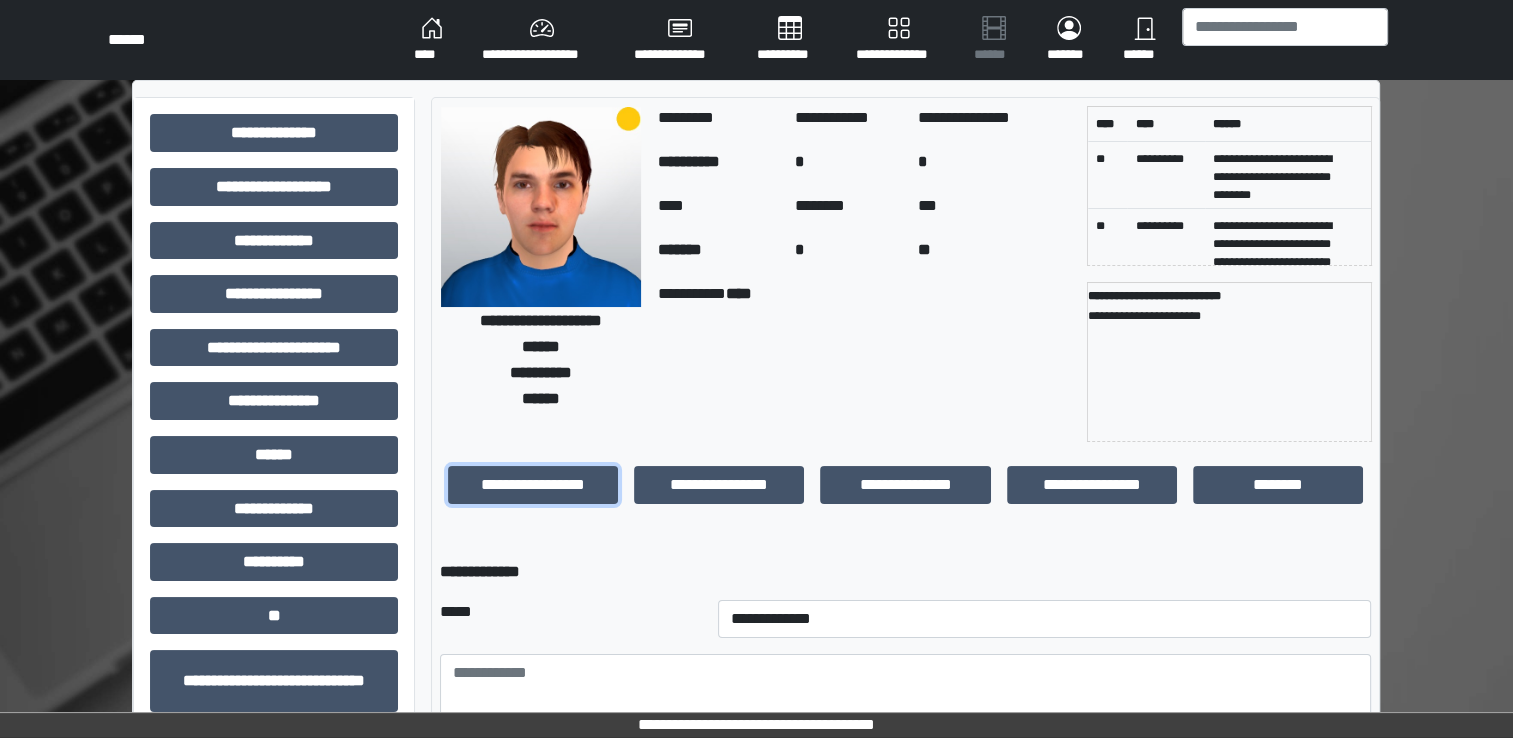 scroll, scrollTop: 259, scrollLeft: 0, axis: vertical 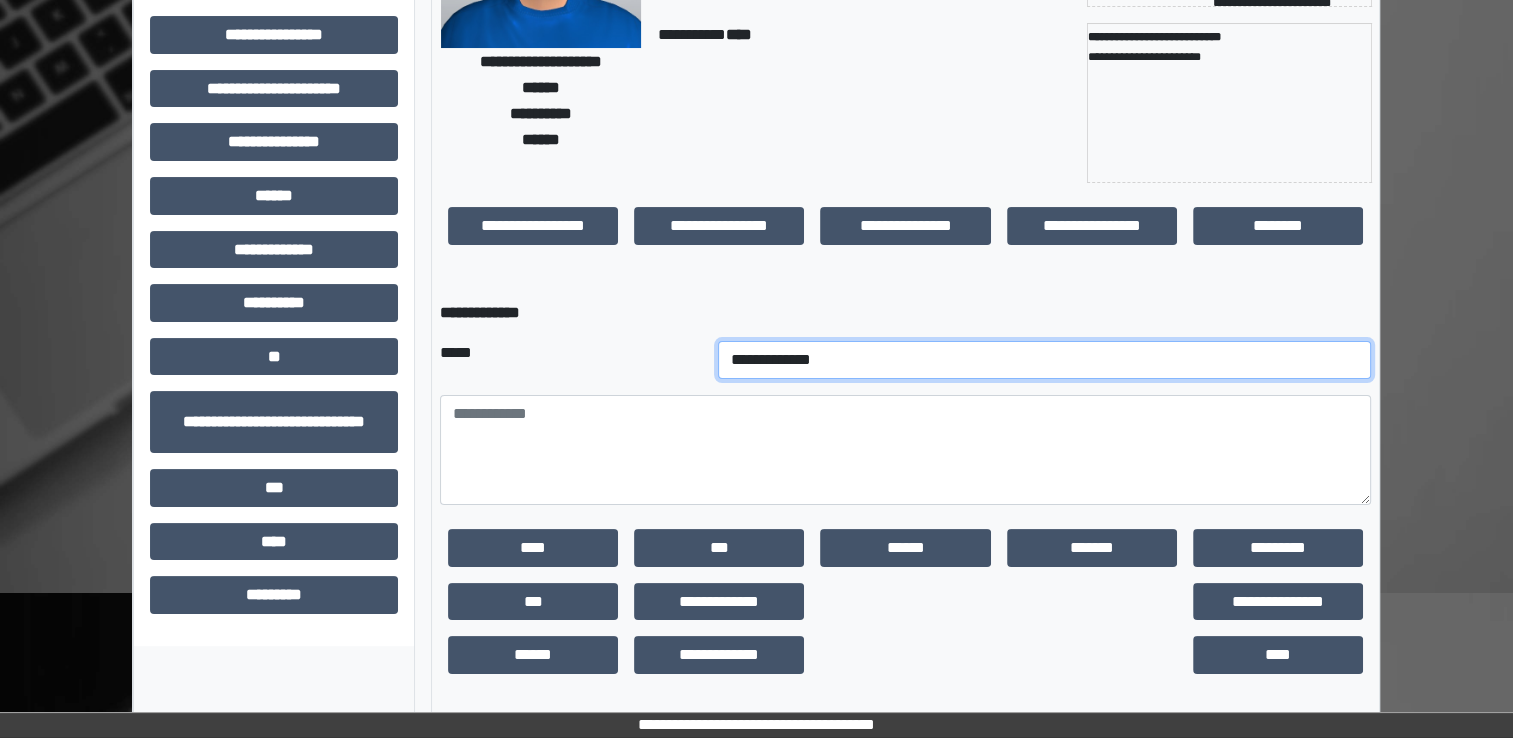 click on "**********" at bounding box center (1045, 360) 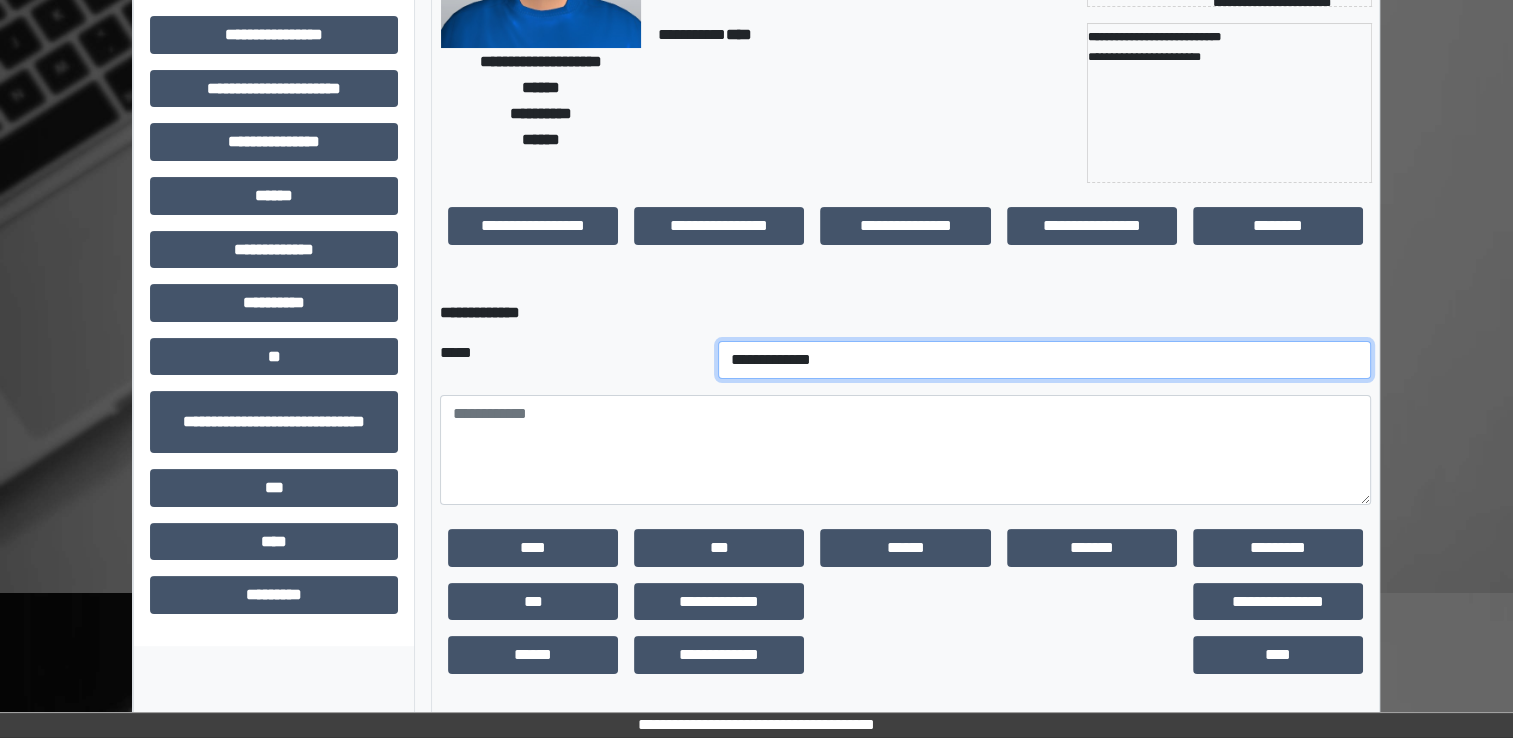 select on "**" 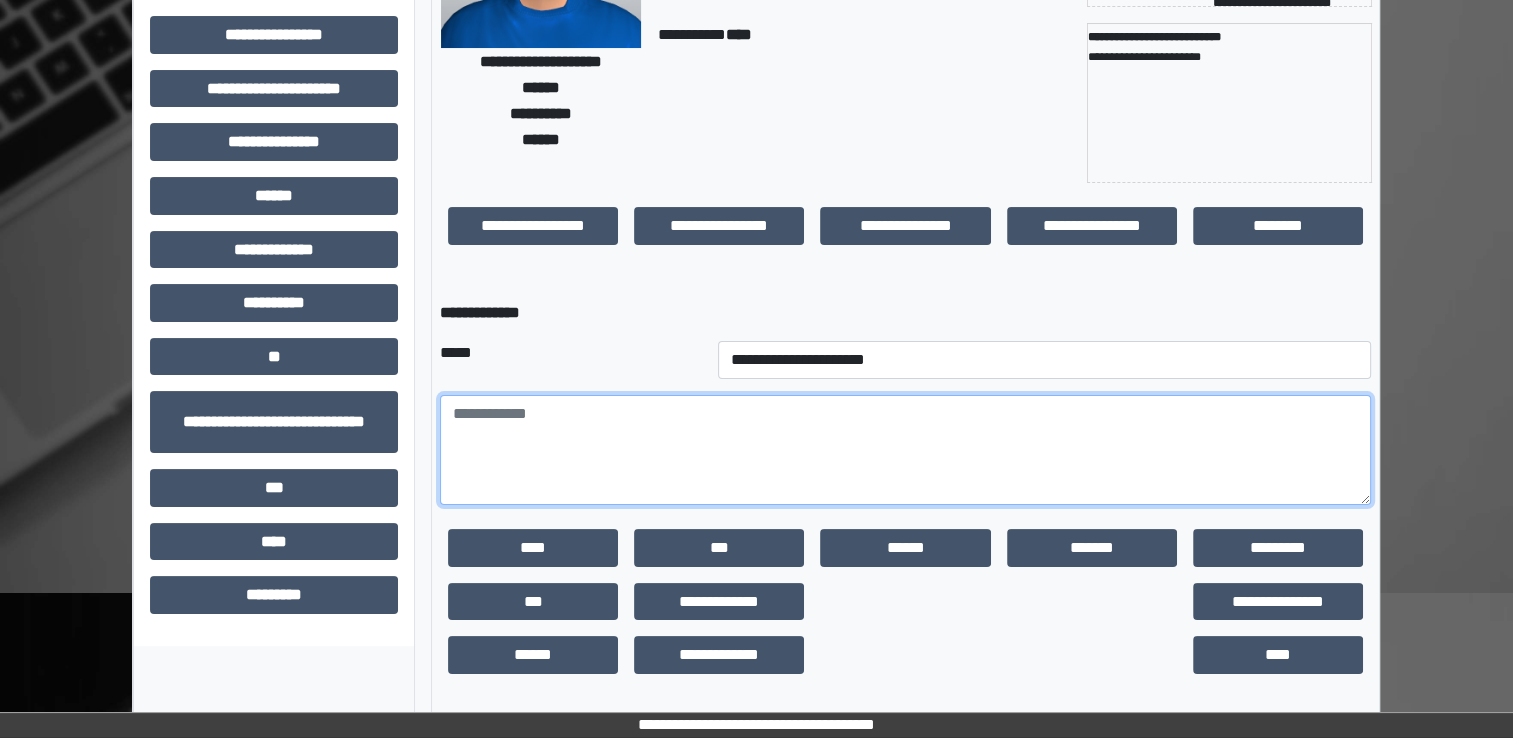 click at bounding box center (905, 450) 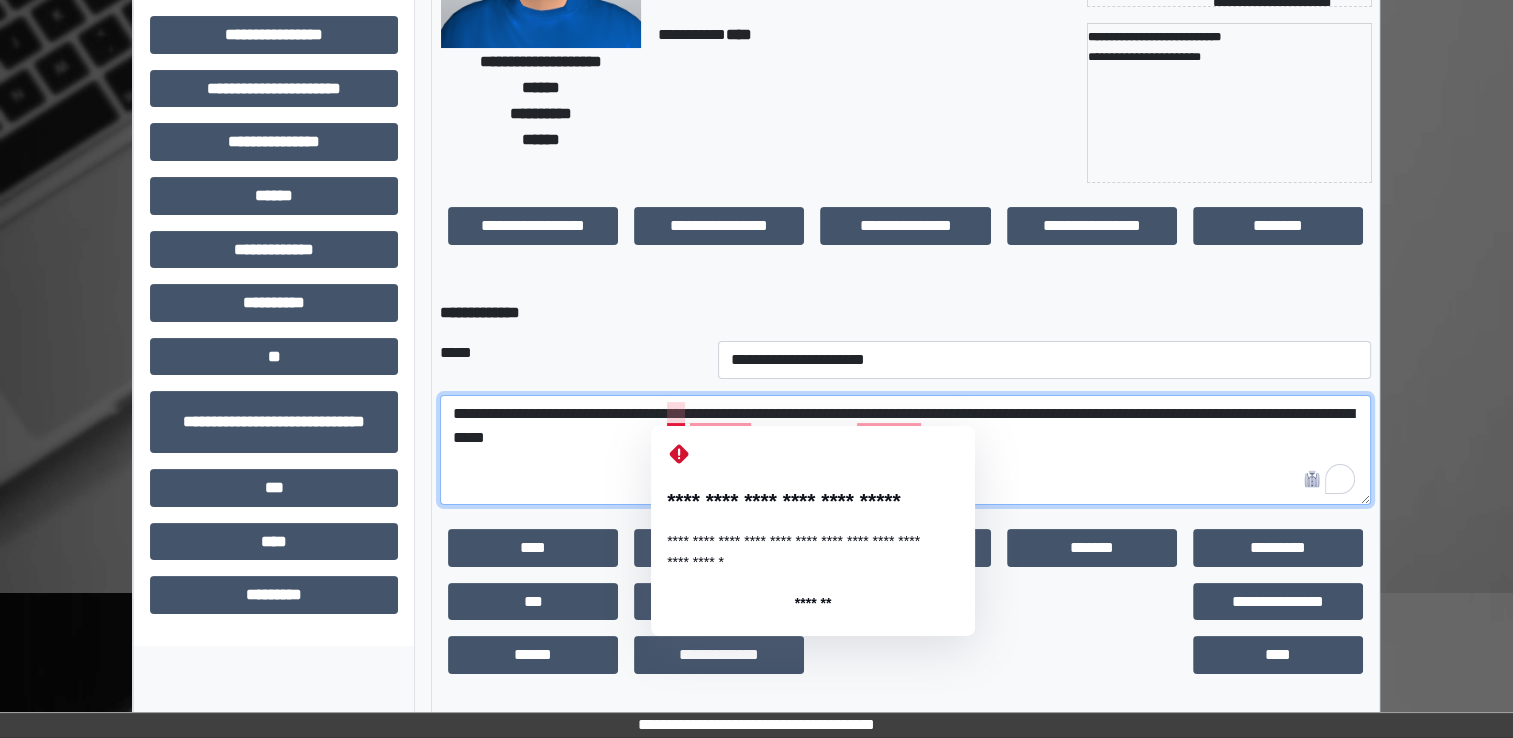 drag, startPoint x: 670, startPoint y: 409, endPoint x: 535, endPoint y: 500, distance: 162.80664 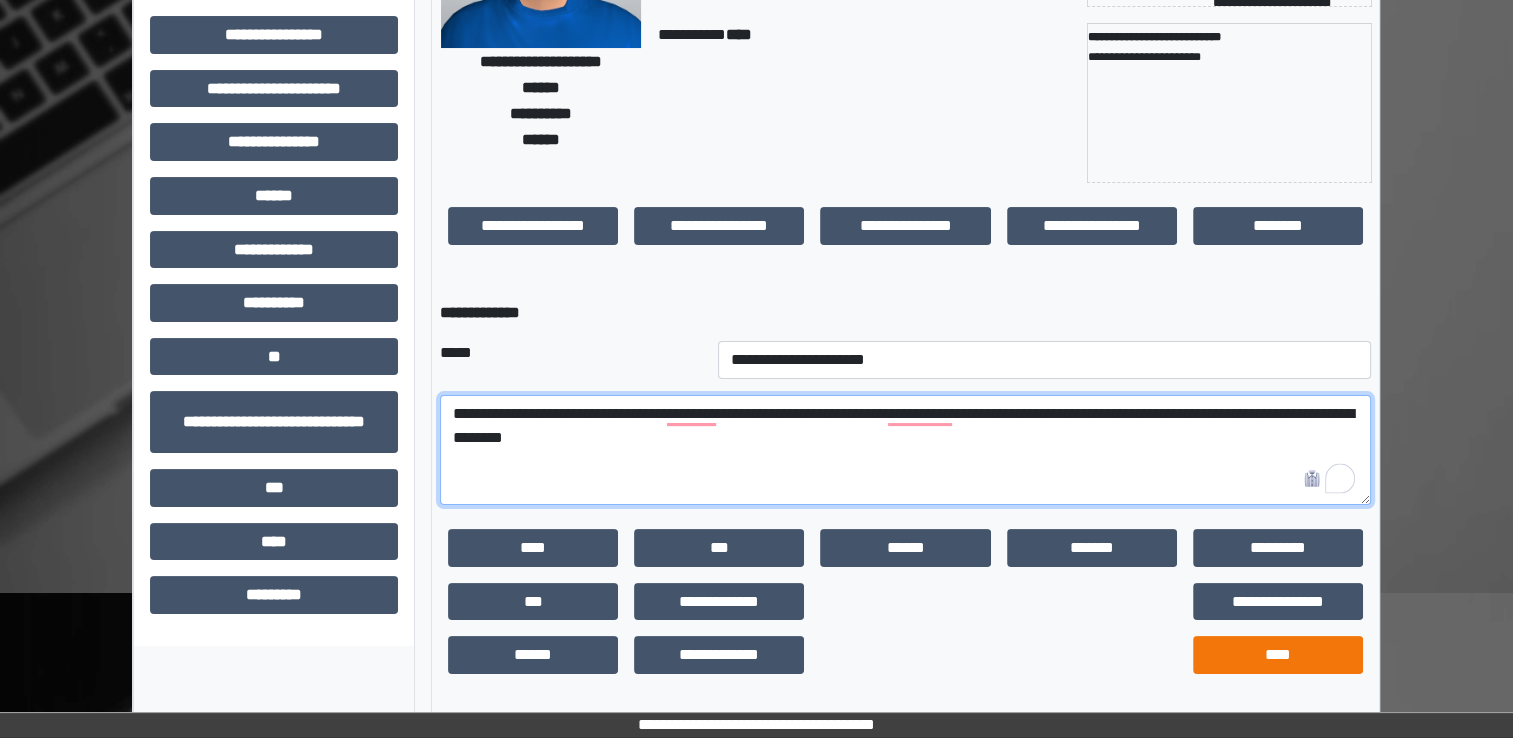 type on "**********" 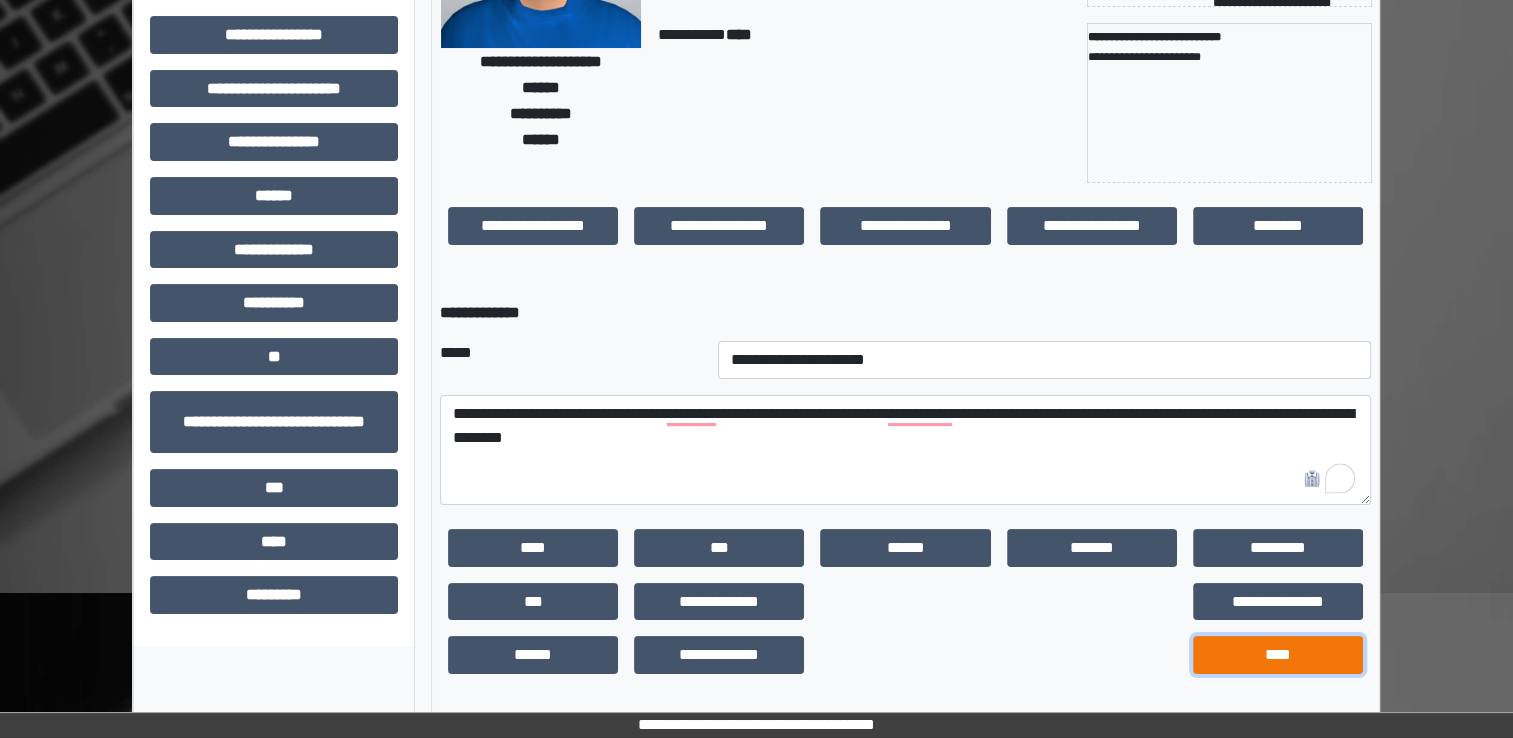 click on "****" at bounding box center [1278, 655] 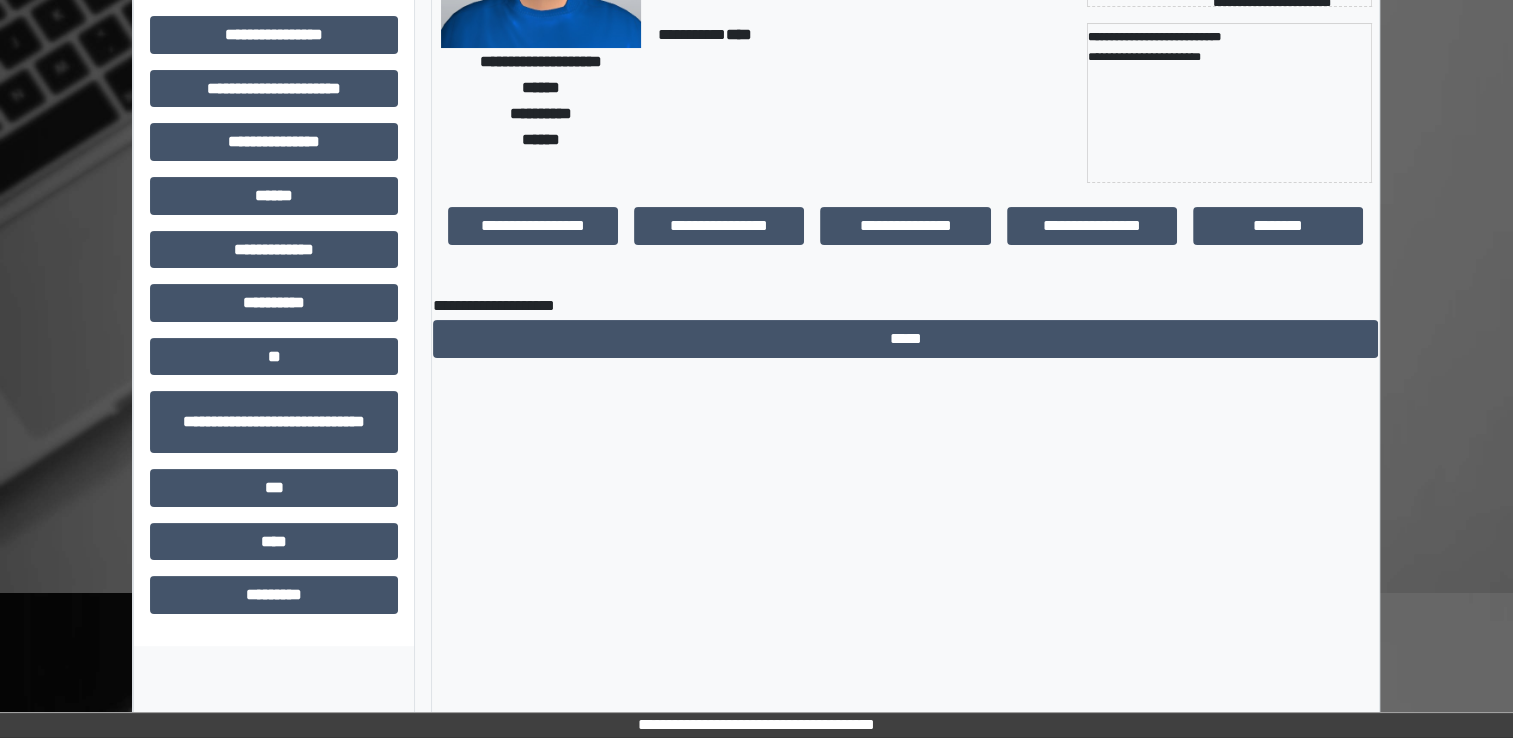 scroll, scrollTop: 184, scrollLeft: 0, axis: vertical 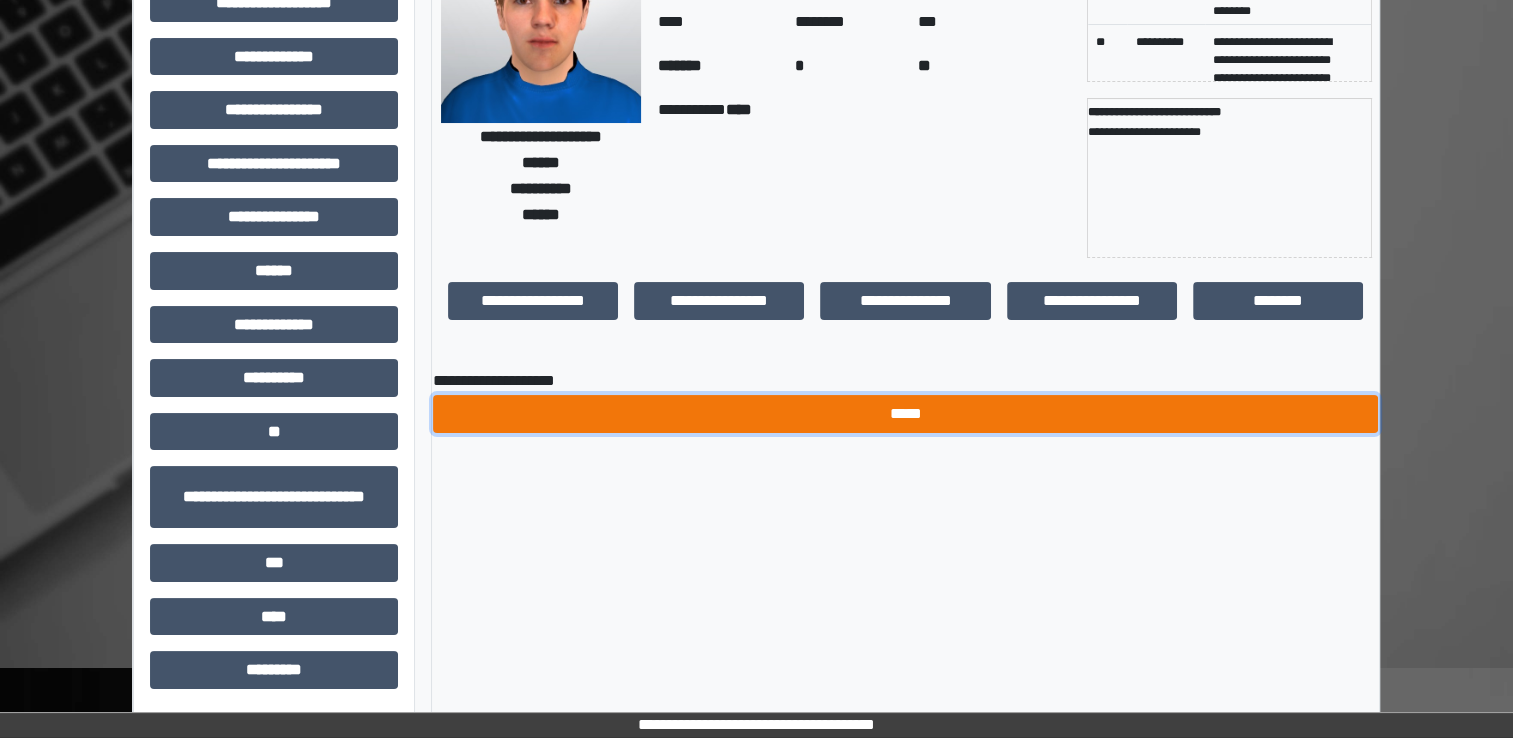 click on "*****" at bounding box center [905, 414] 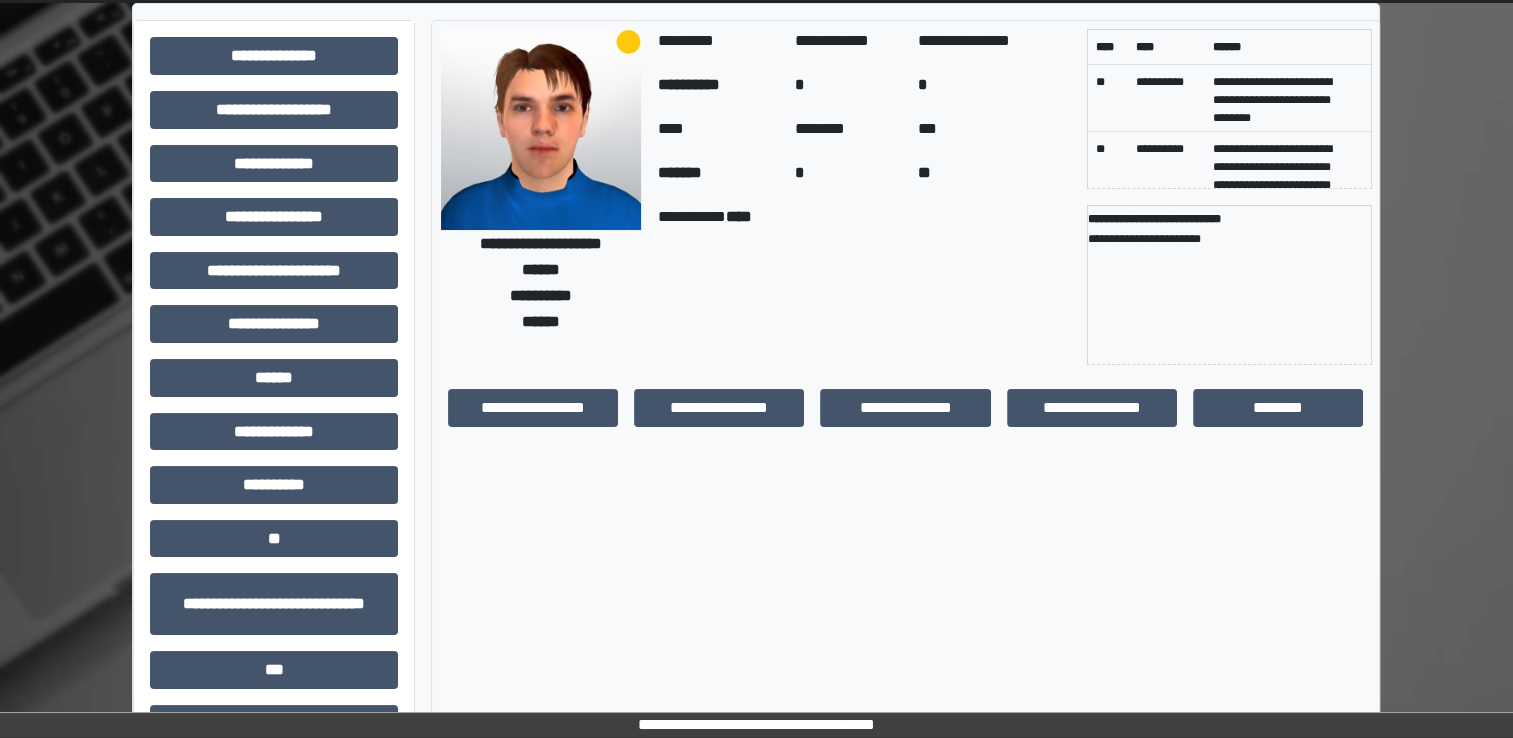 scroll, scrollTop: 0, scrollLeft: 0, axis: both 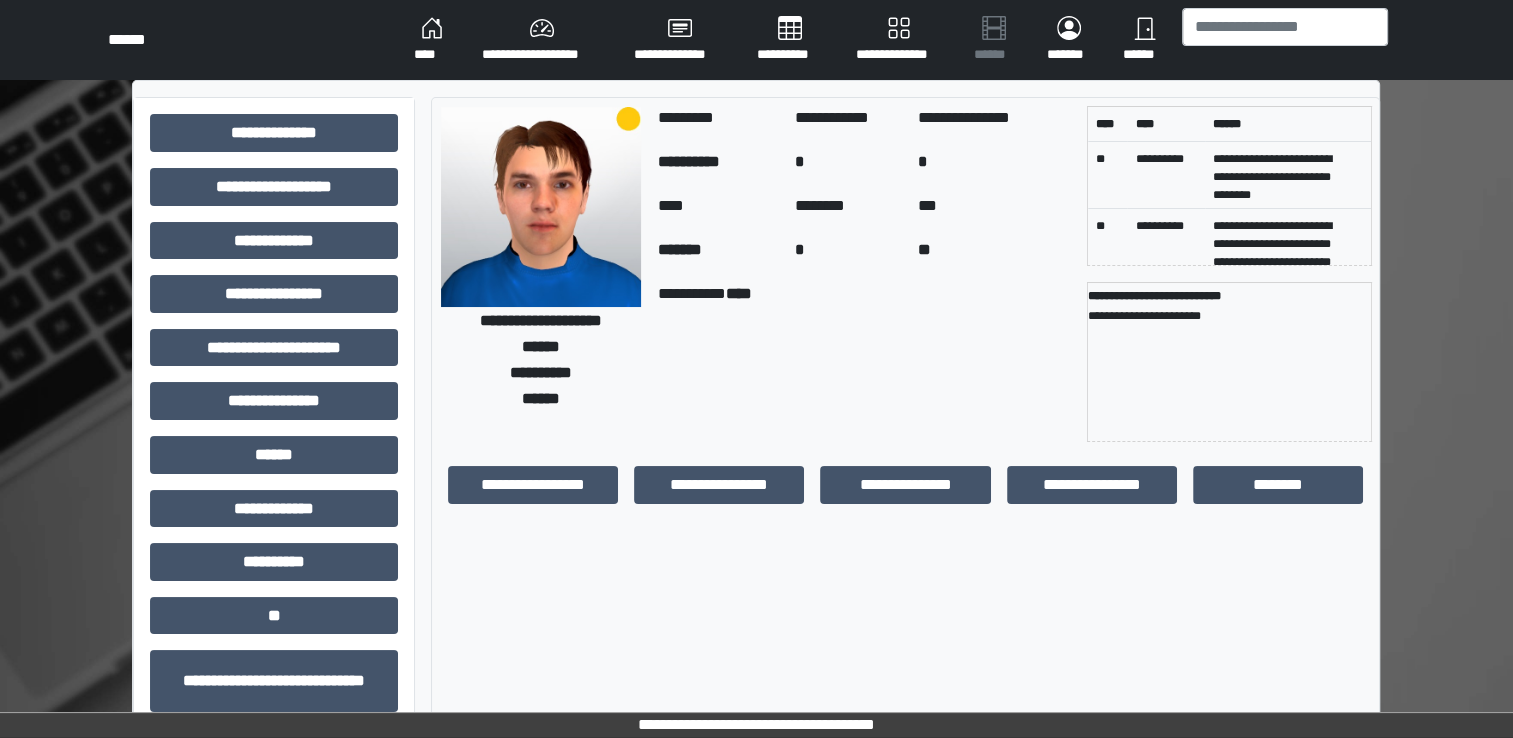 click on "****" at bounding box center [432, 40] 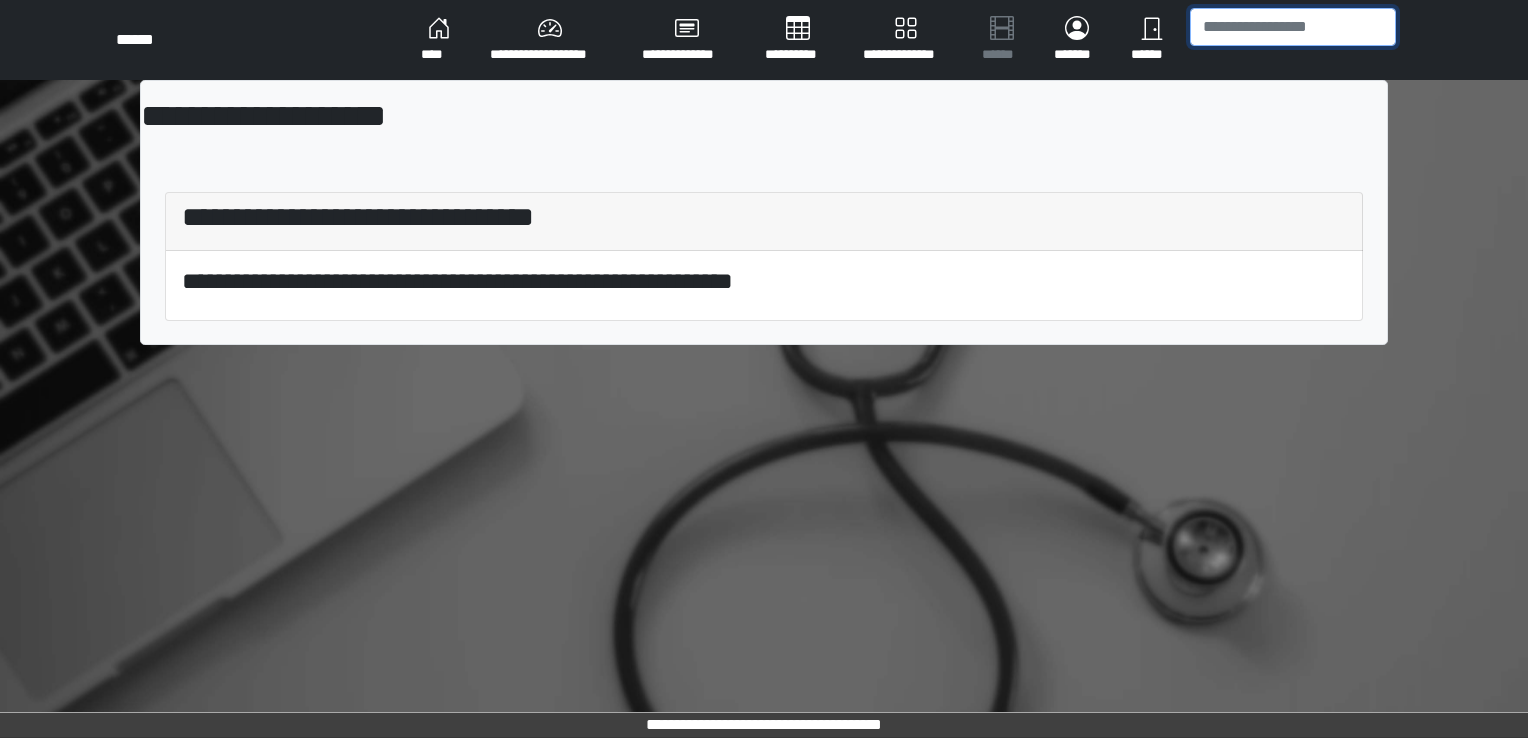click at bounding box center (1293, 27) 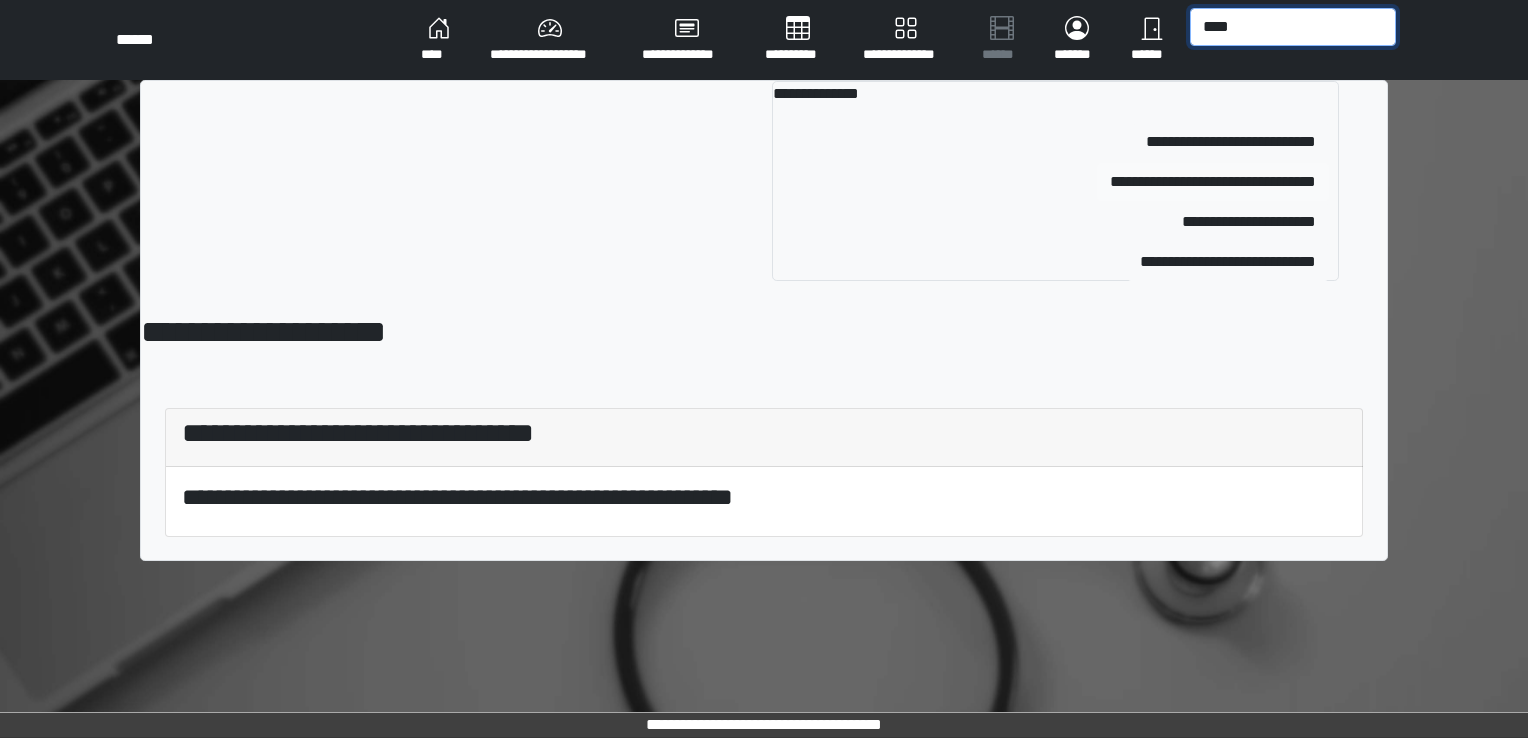 type on "****" 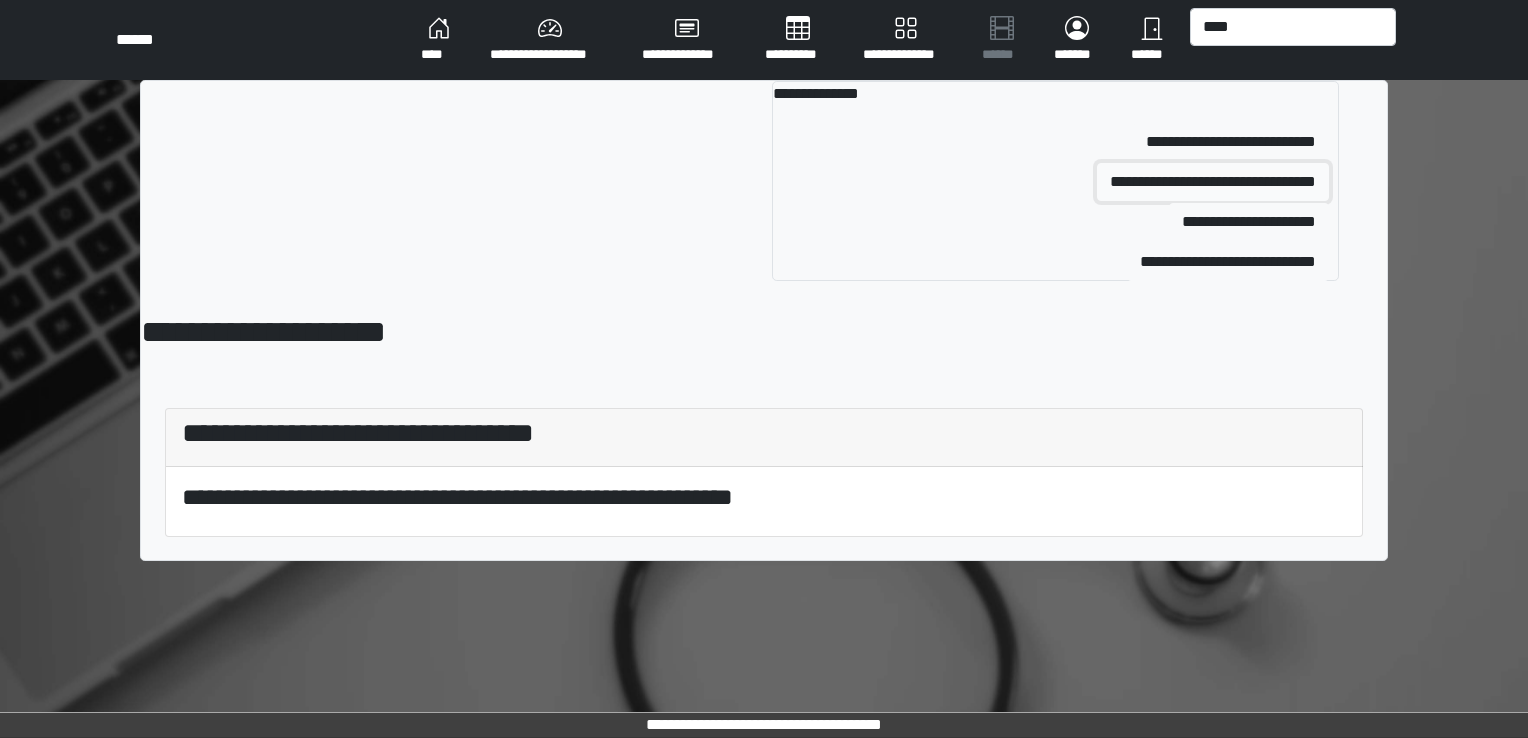 click on "**********" at bounding box center (1213, 182) 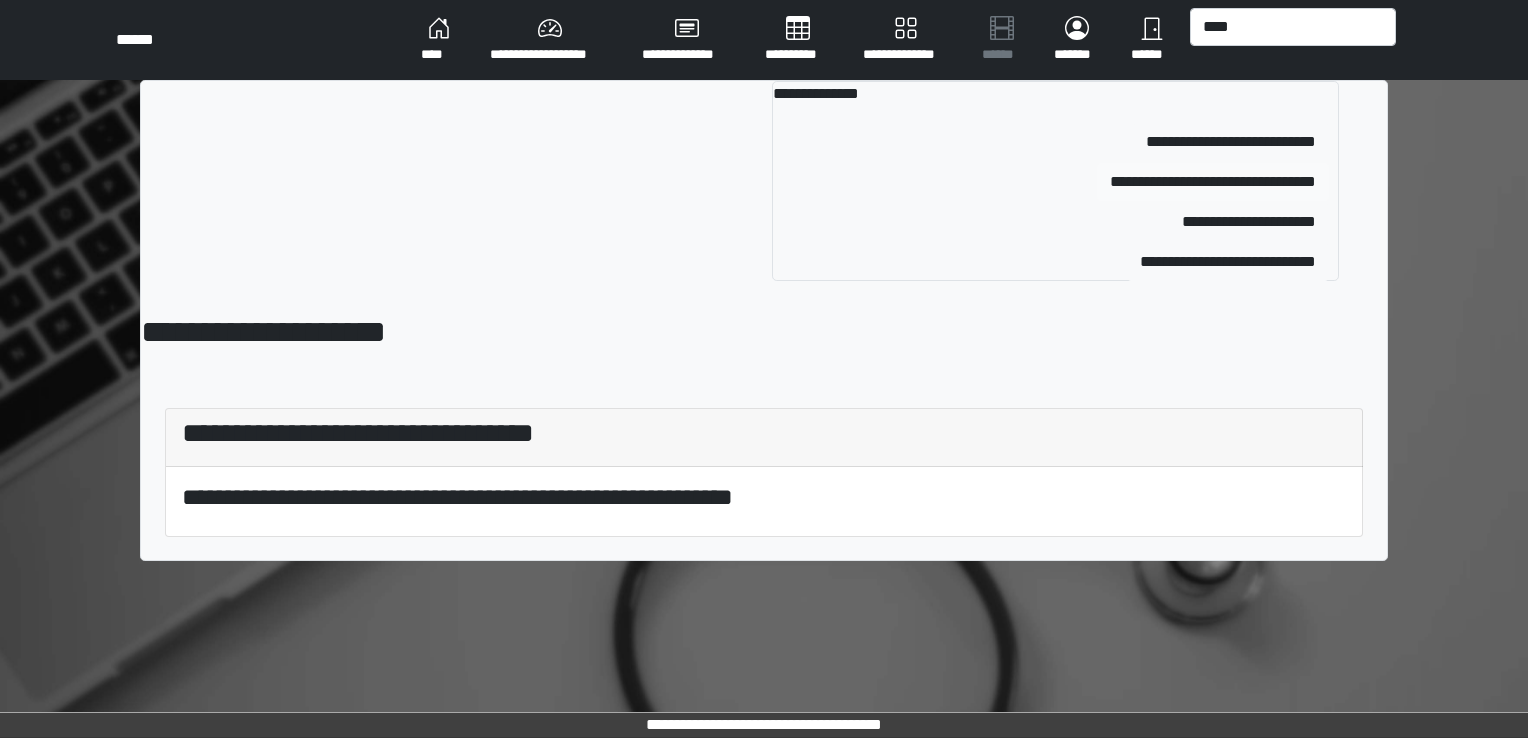 type 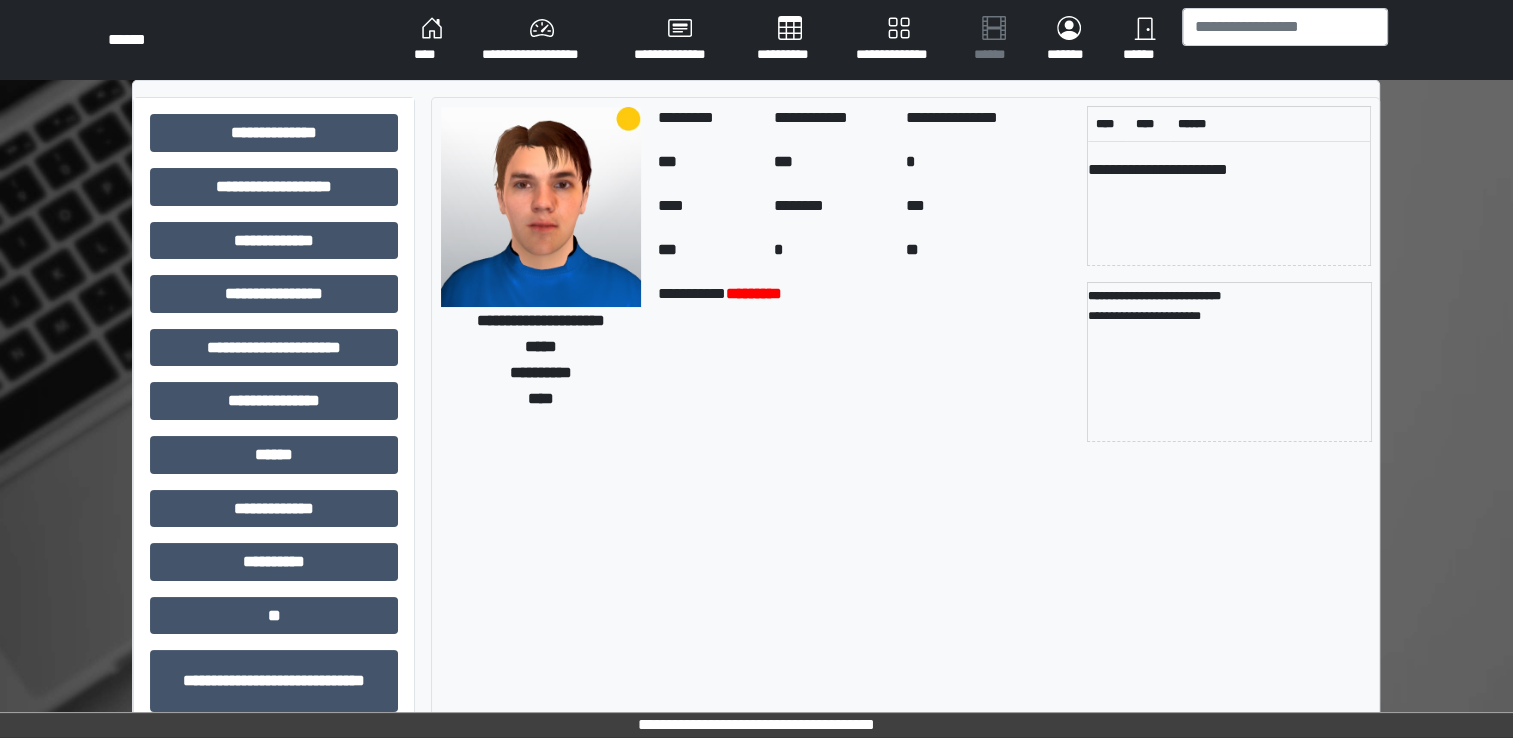 click on "**********" at bounding box center (542, 40) 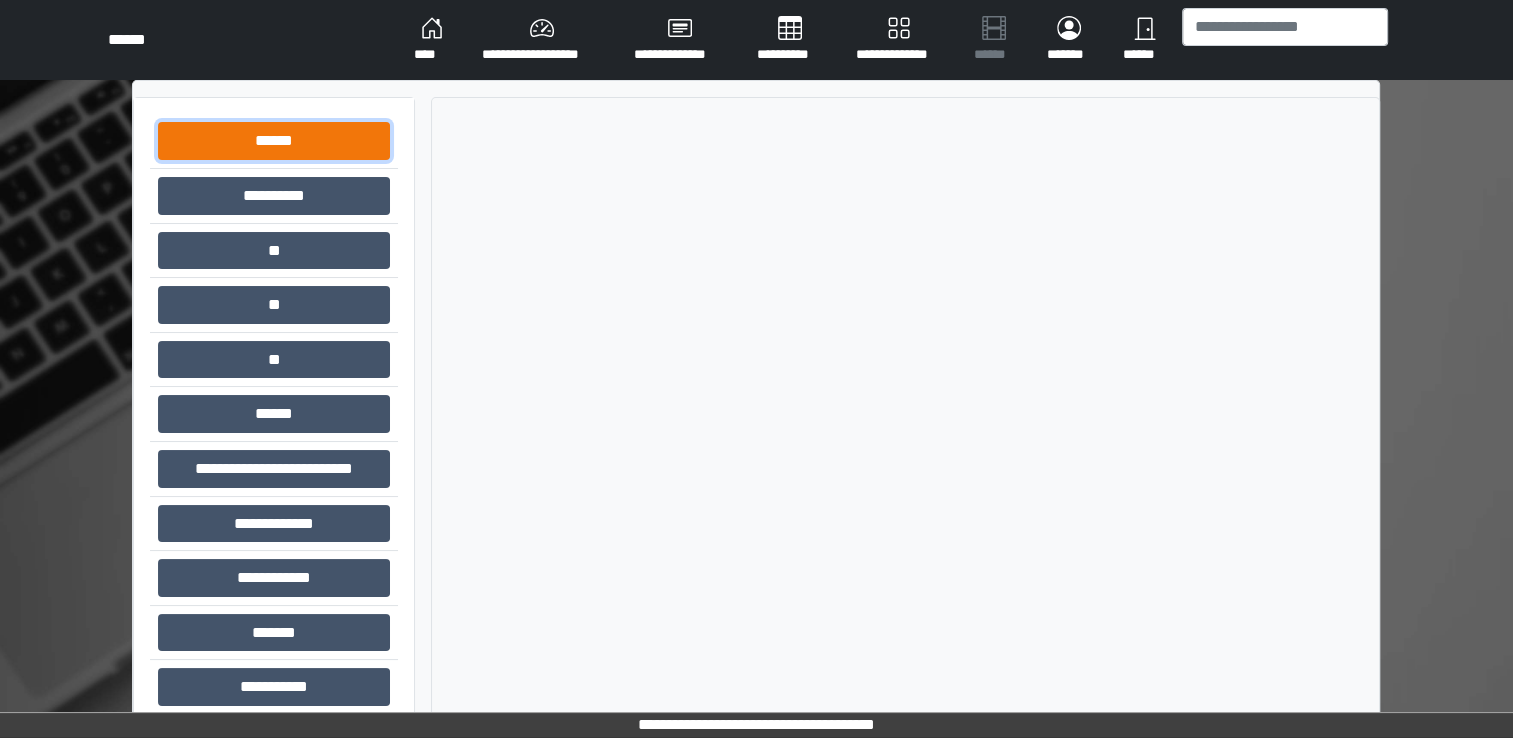 click on "******" at bounding box center (274, 141) 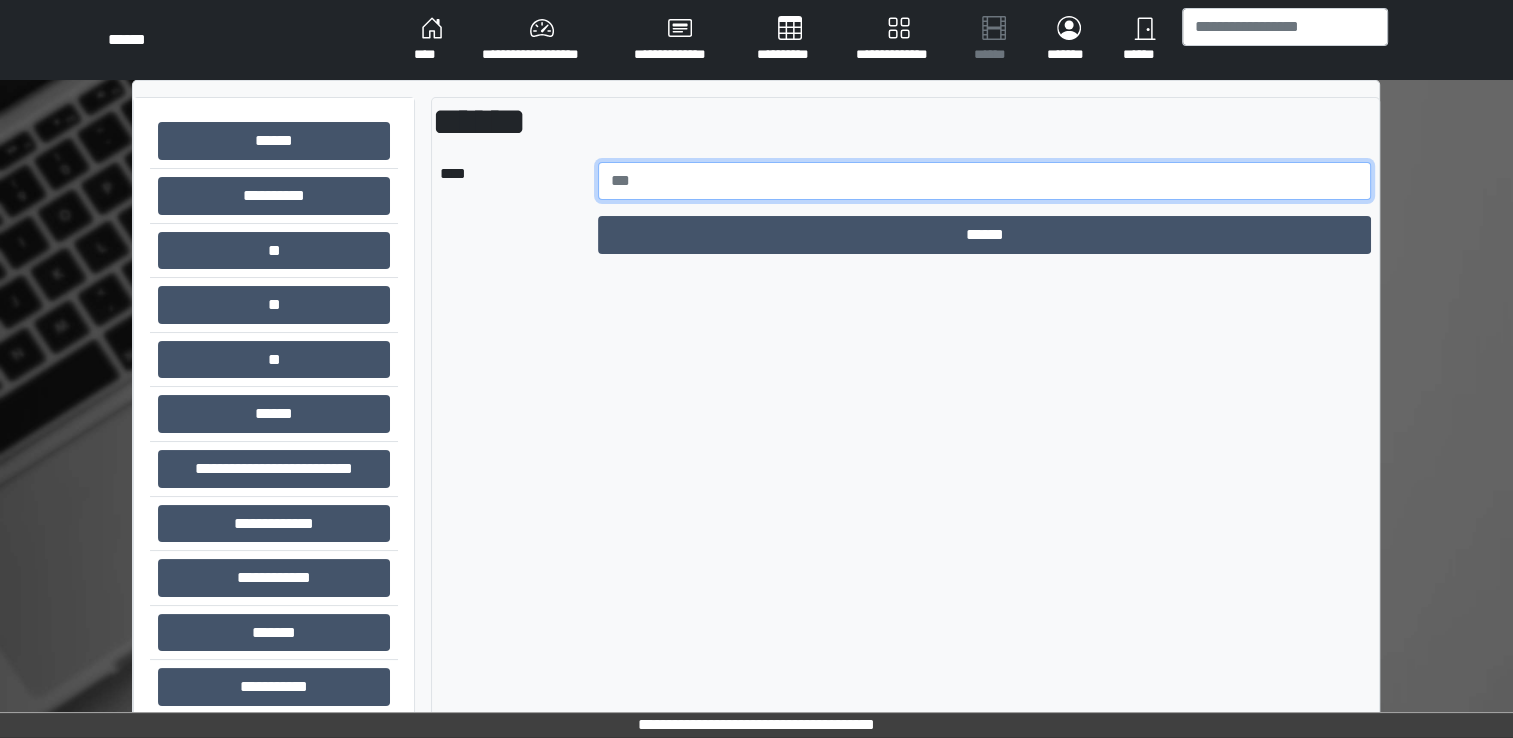 click at bounding box center [985, 181] 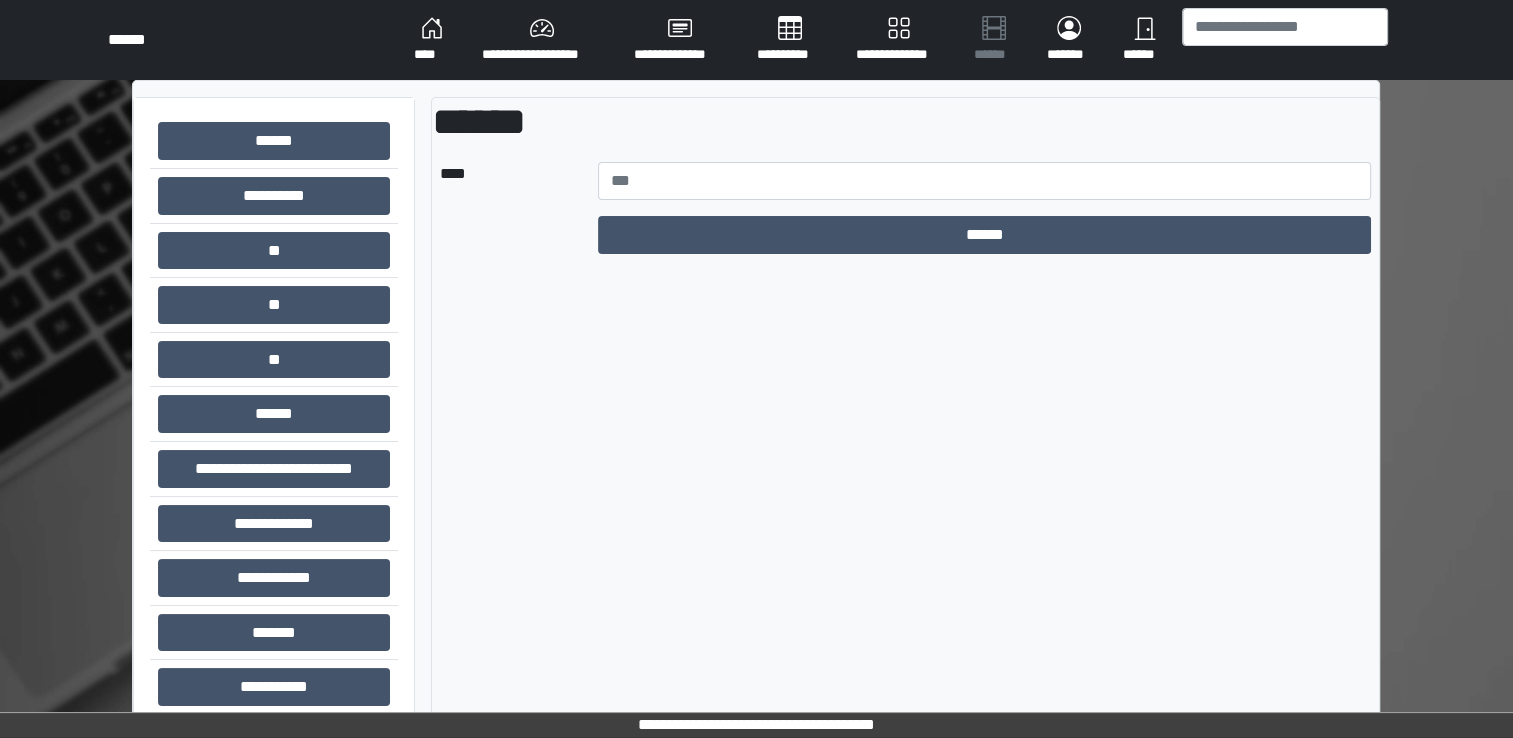 click on "**********" at bounding box center [542, 40] 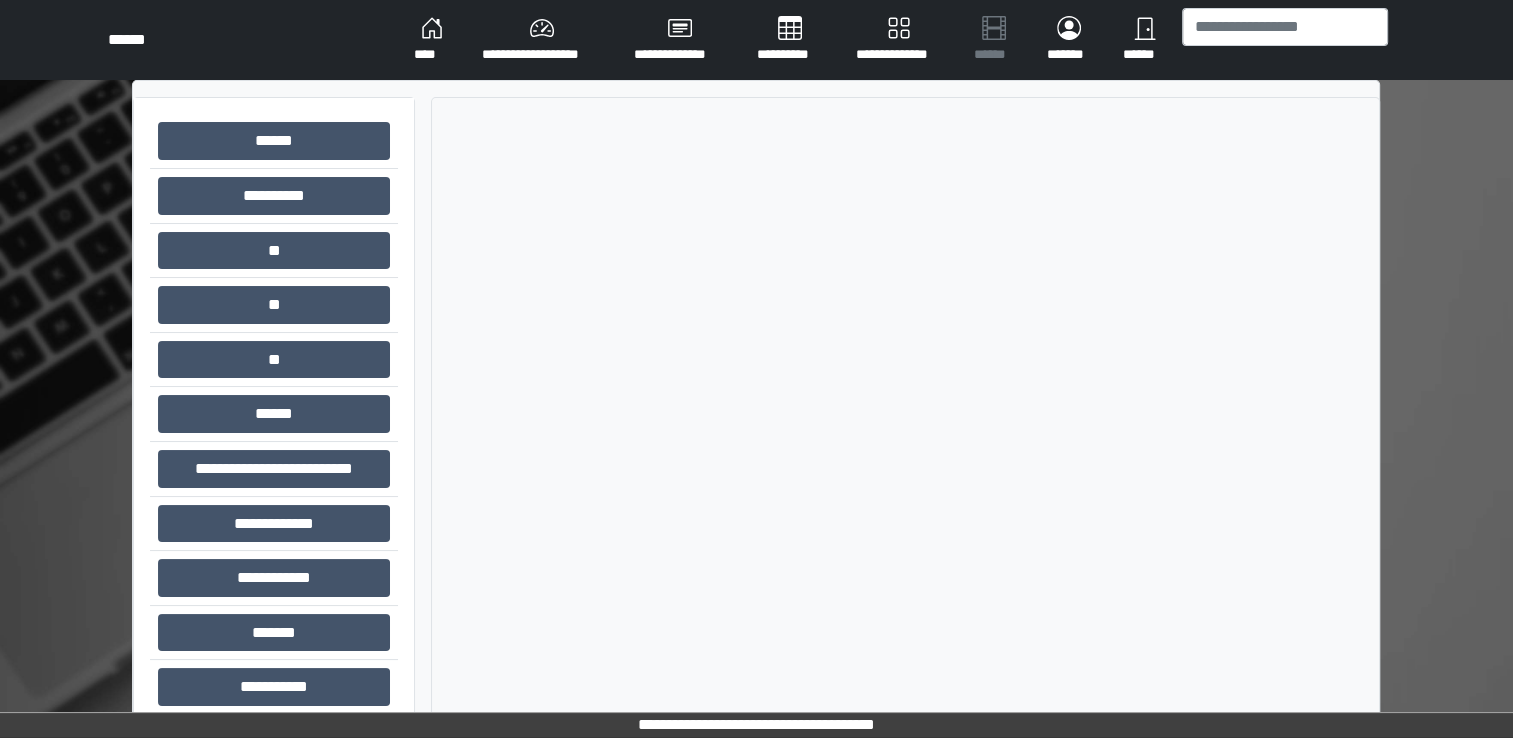 click on "**********" at bounding box center (679, 40) 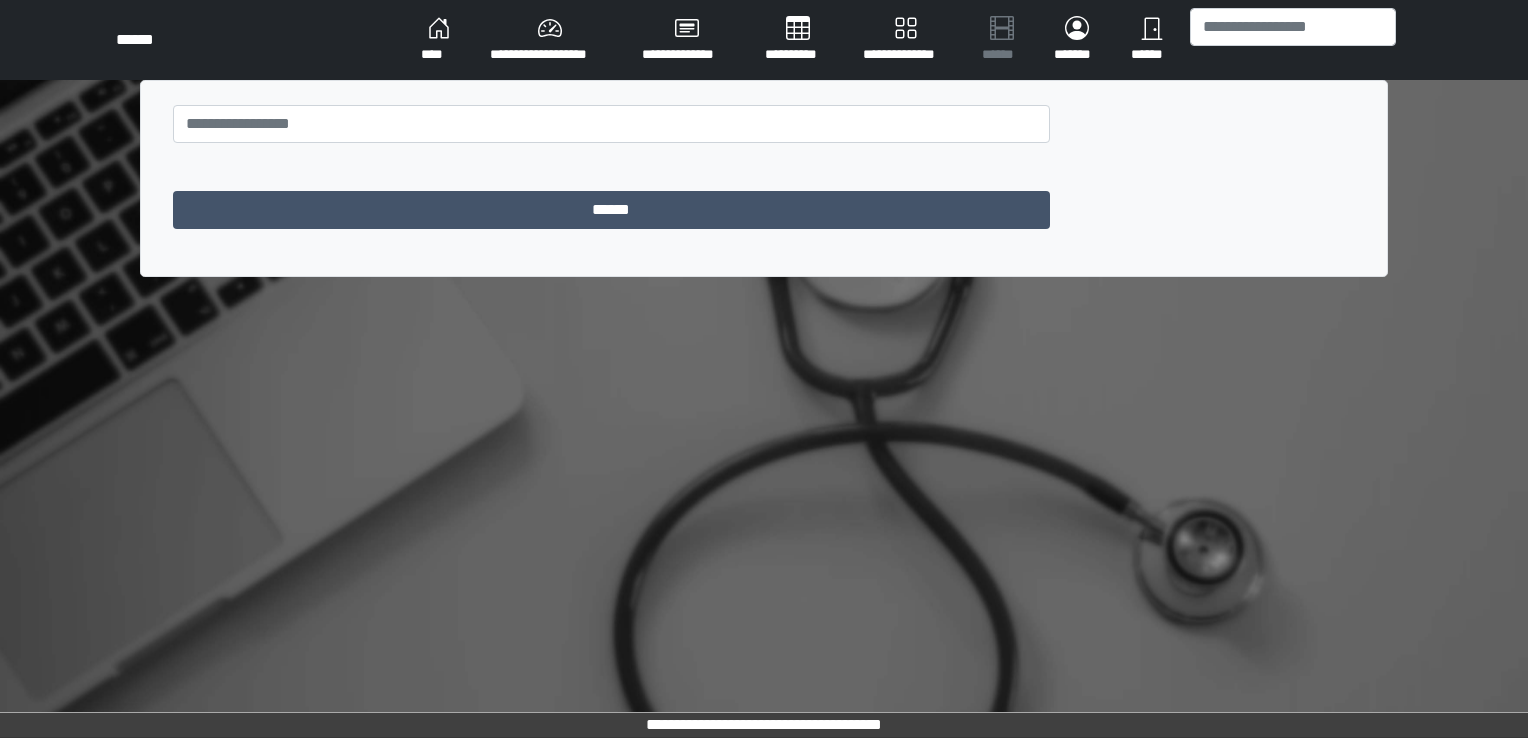 click on "**********" at bounding box center (550, 40) 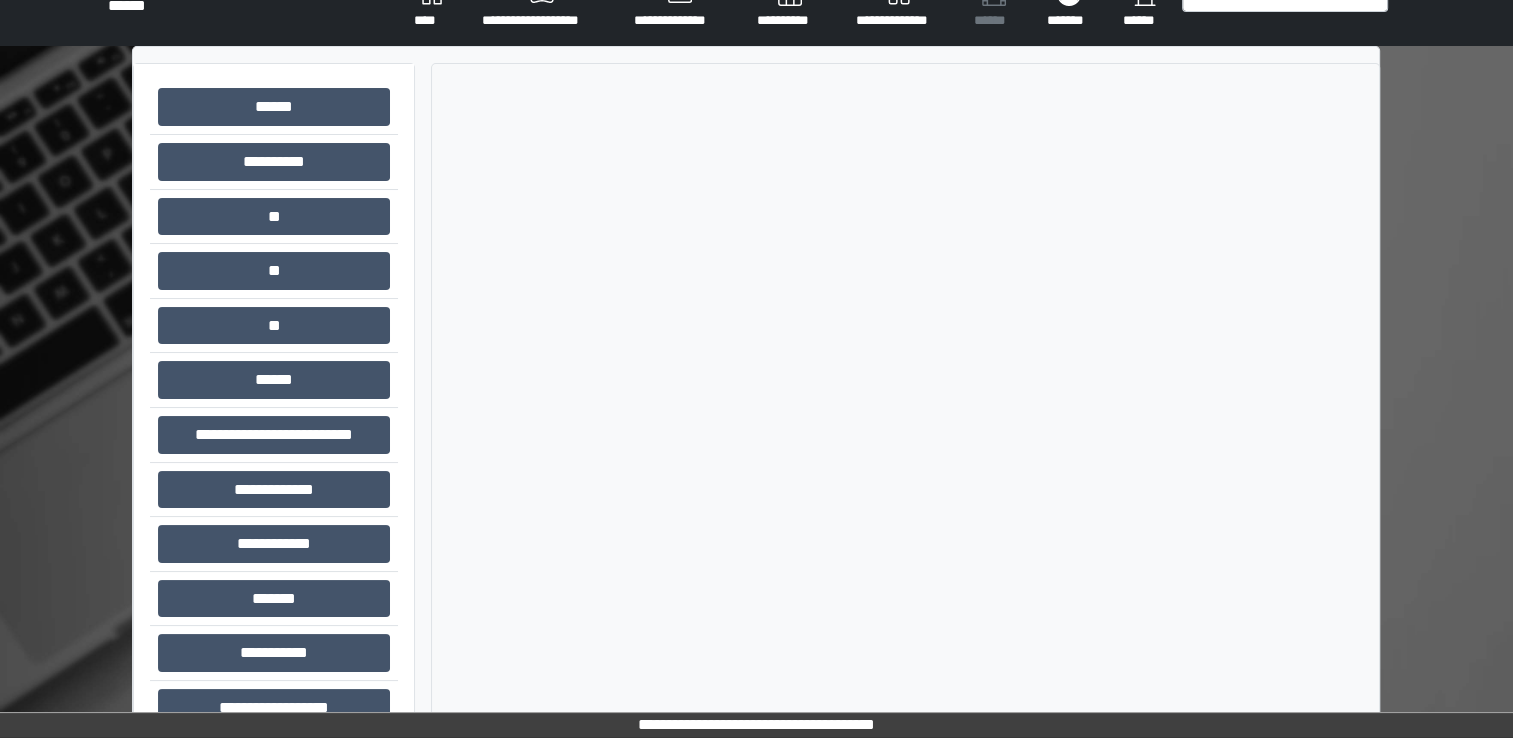 scroll, scrollTop: 0, scrollLeft: 0, axis: both 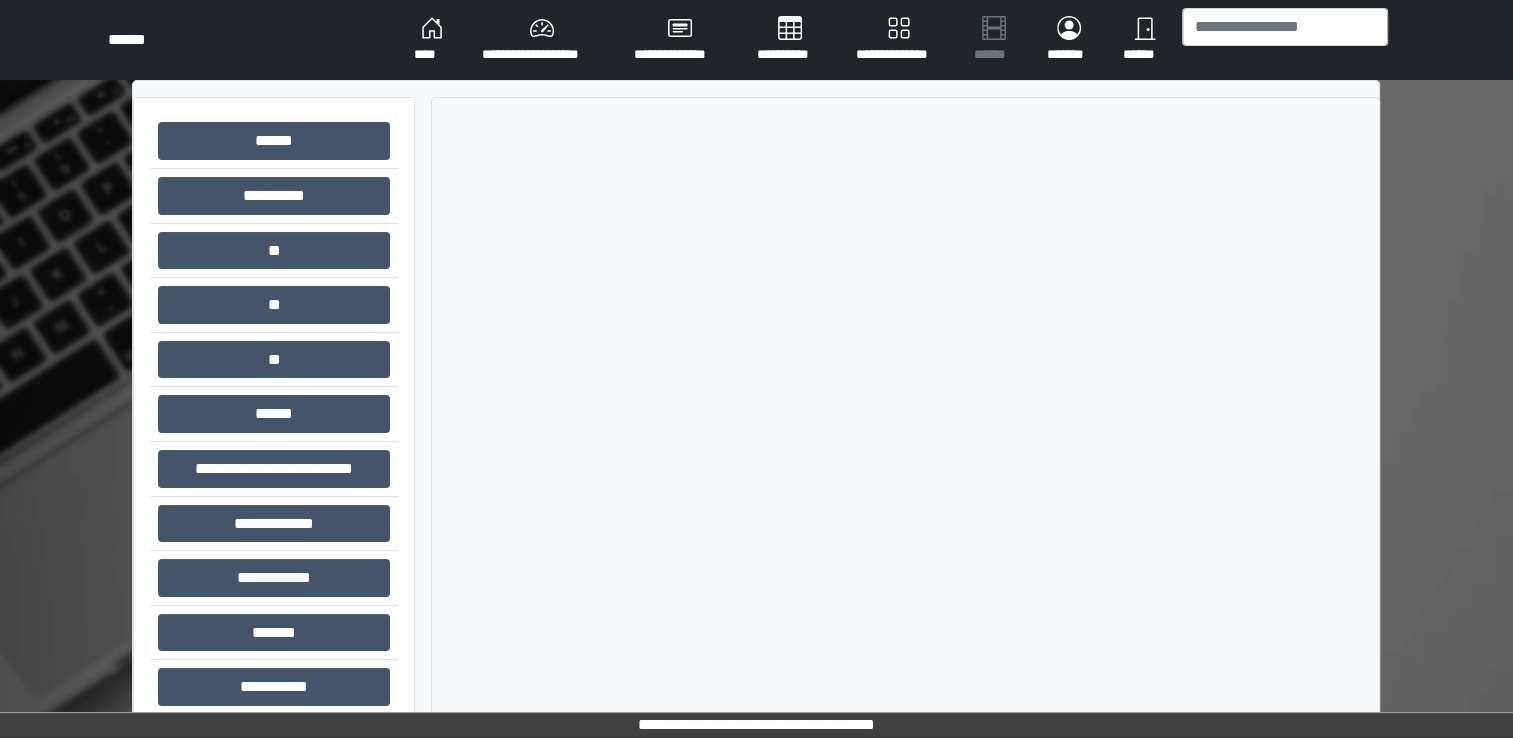 drag, startPoint x: 508, startPoint y: 54, endPoint x: 478, endPoint y: 70, distance: 34 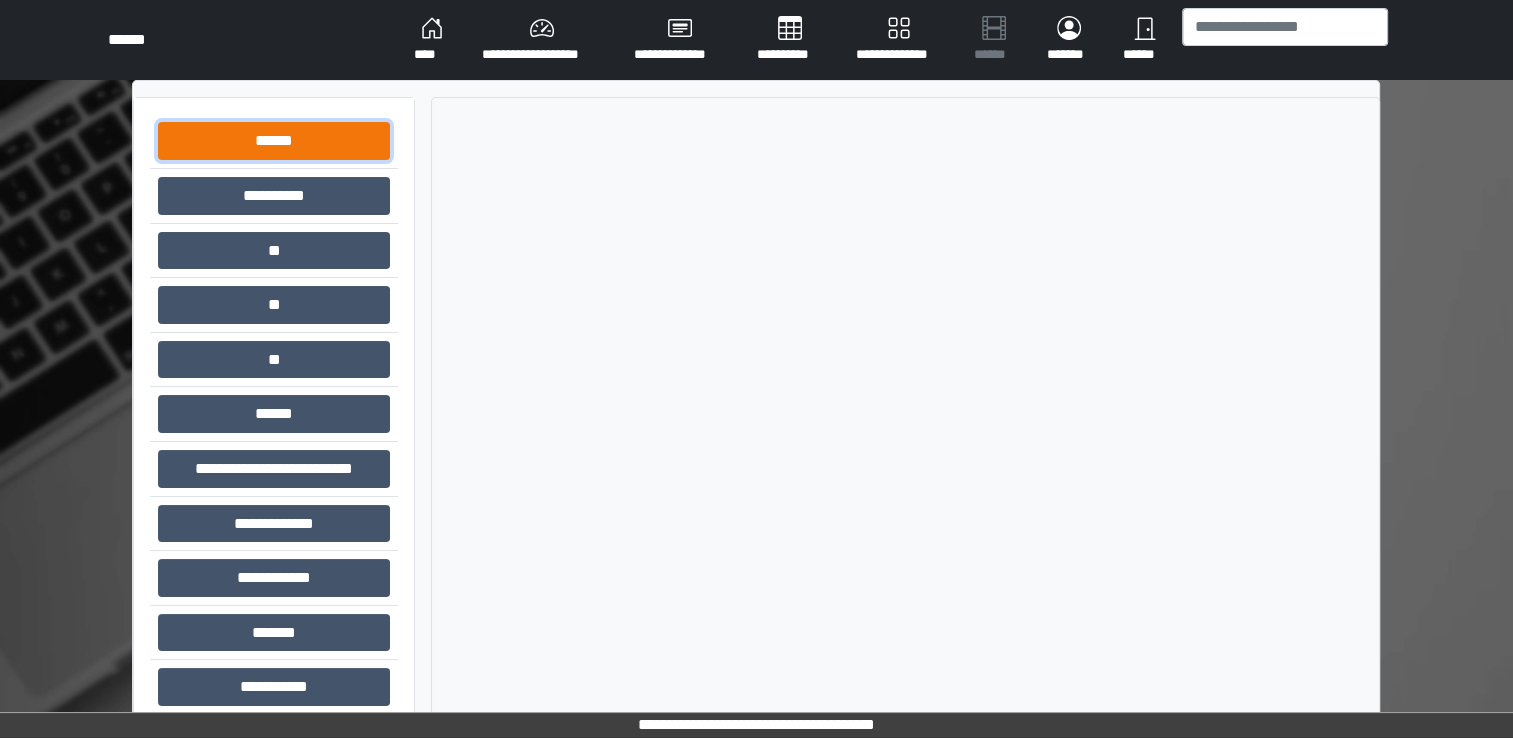 click on "******" at bounding box center (274, 141) 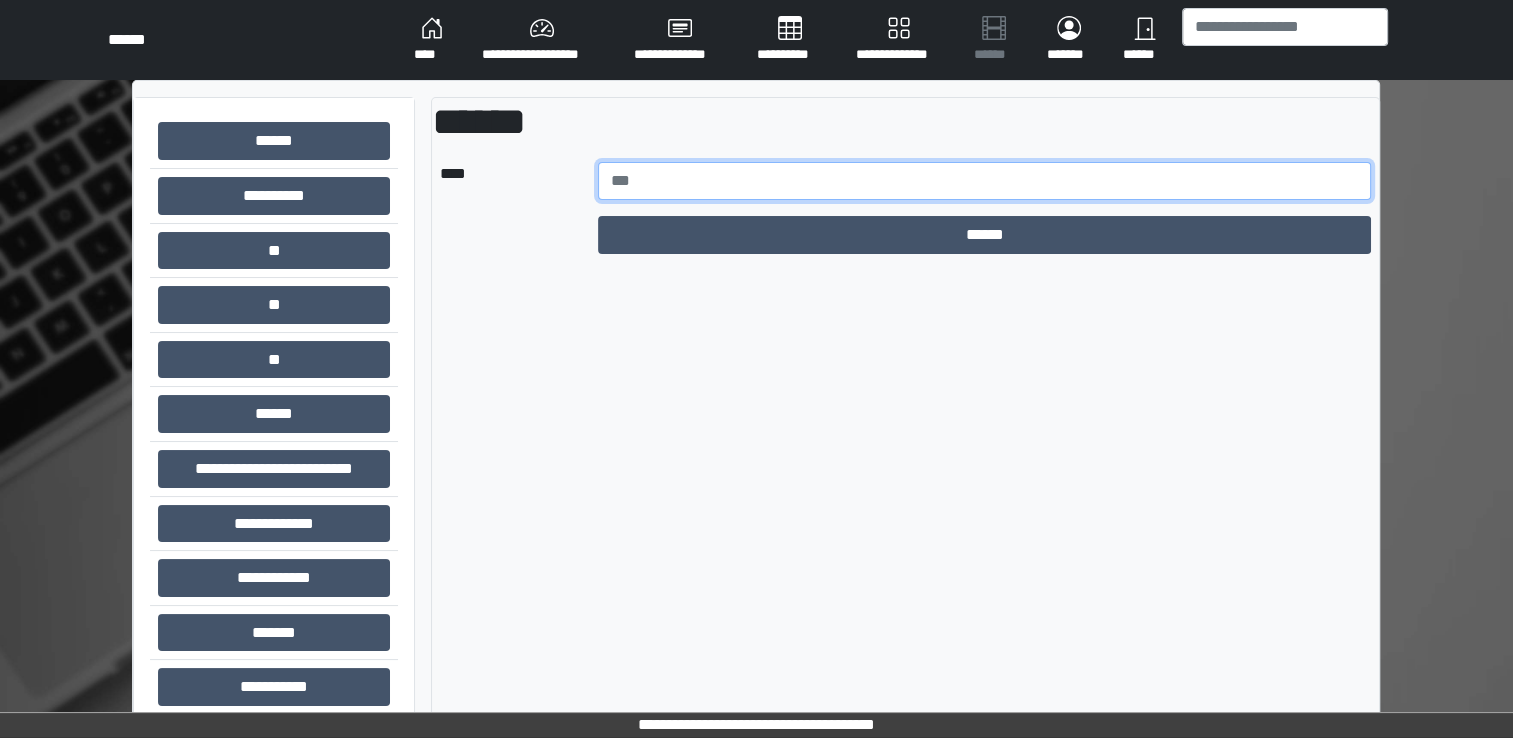 click at bounding box center (985, 181) 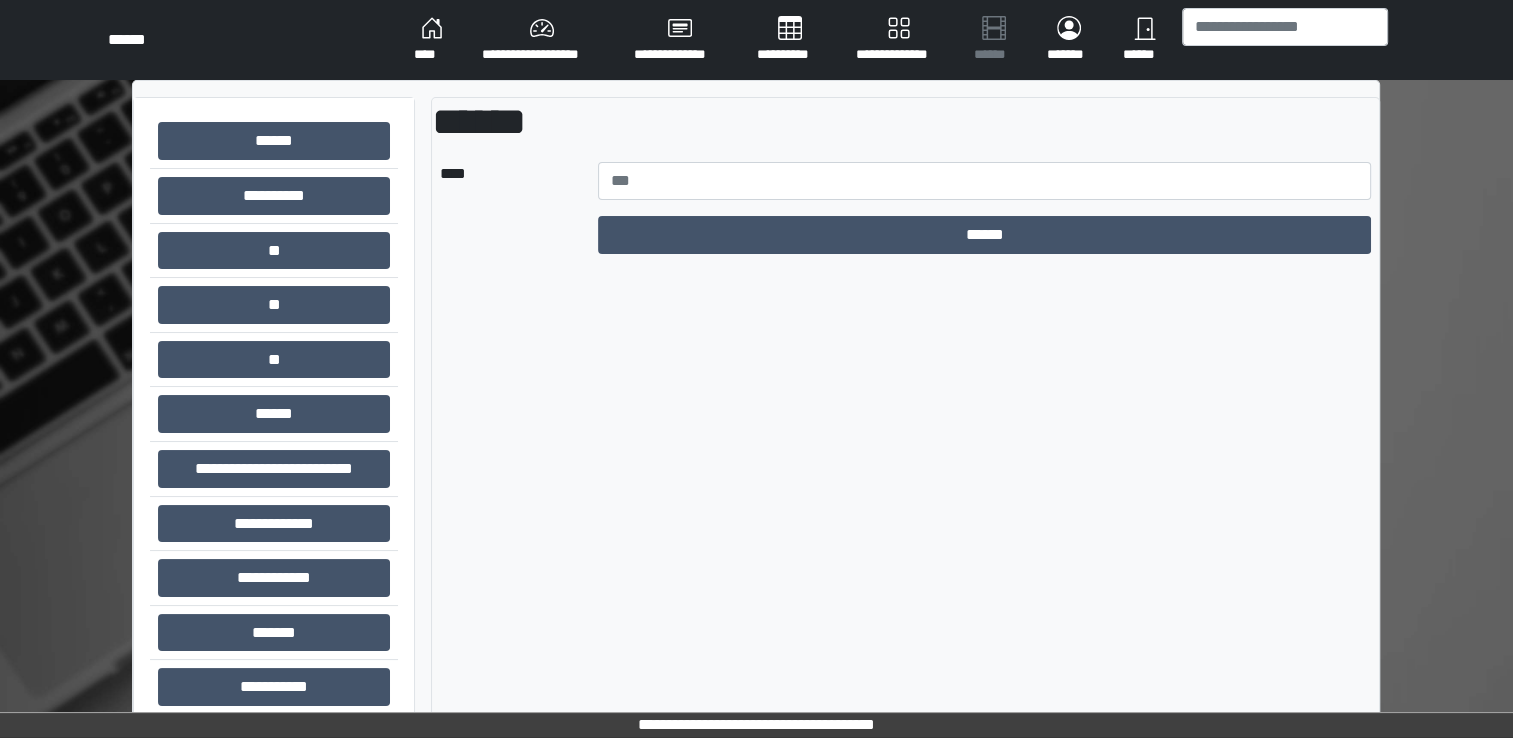 click on "****" at bounding box center [432, 40] 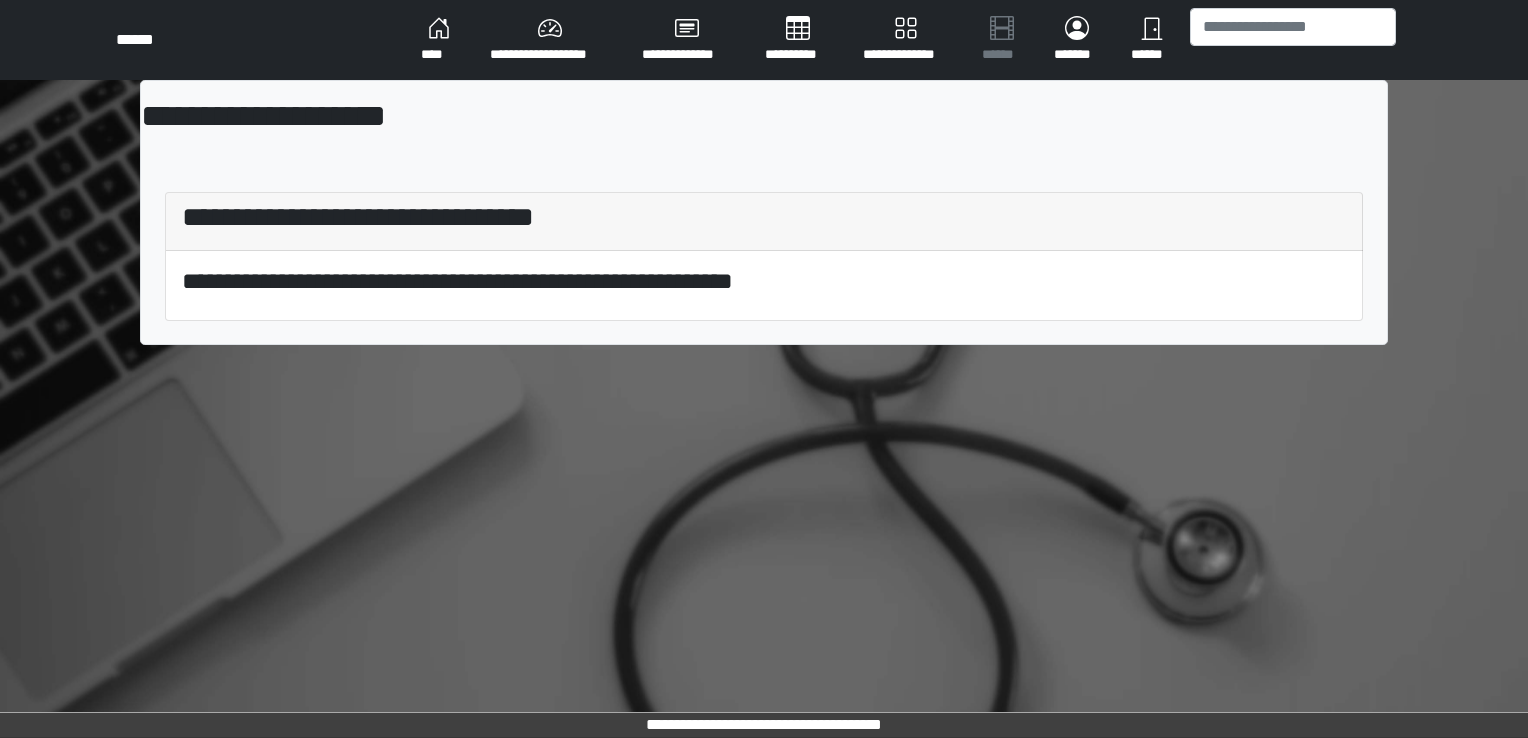 click on "**********" at bounding box center [550, 40] 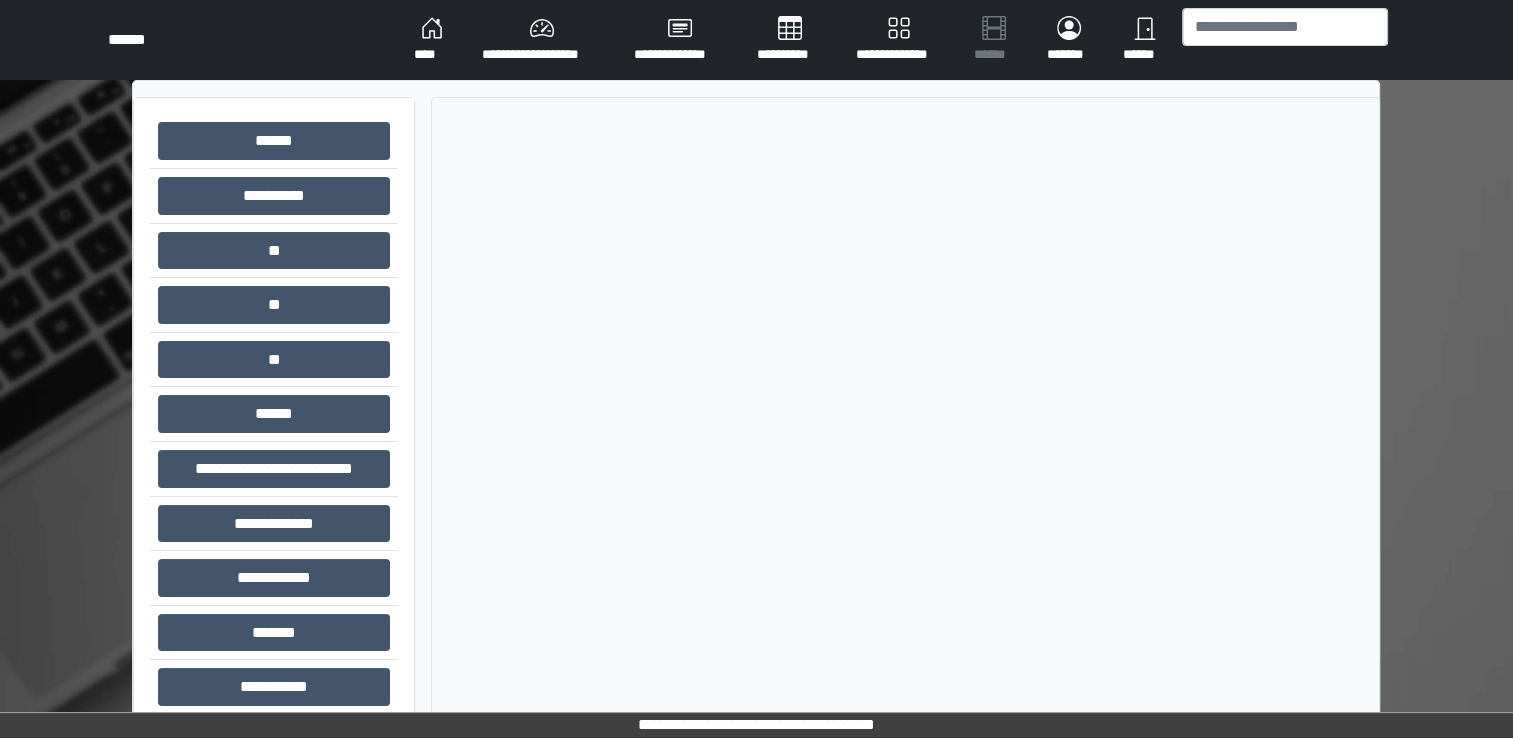 click on "****" at bounding box center [432, 40] 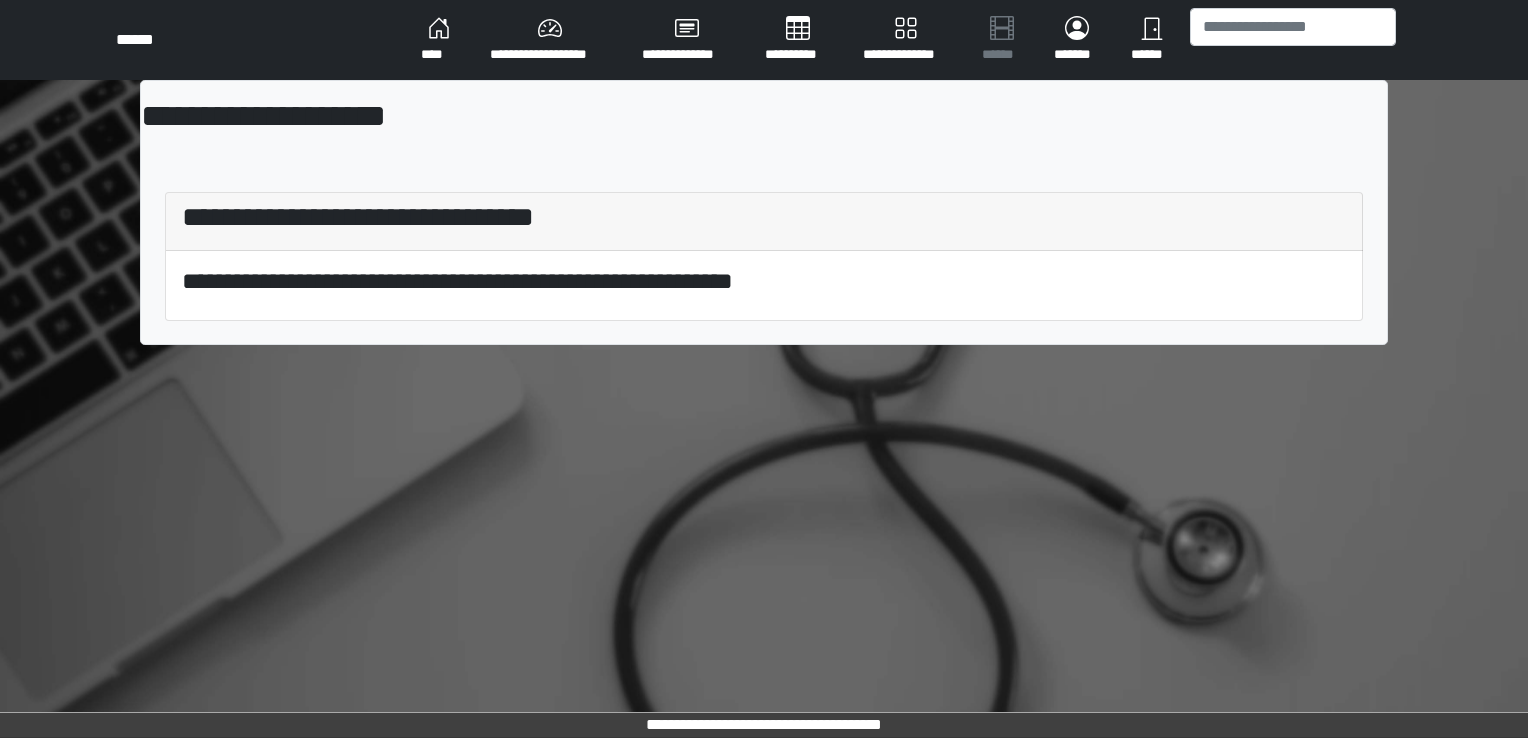 click on "**********" at bounding box center [550, 40] 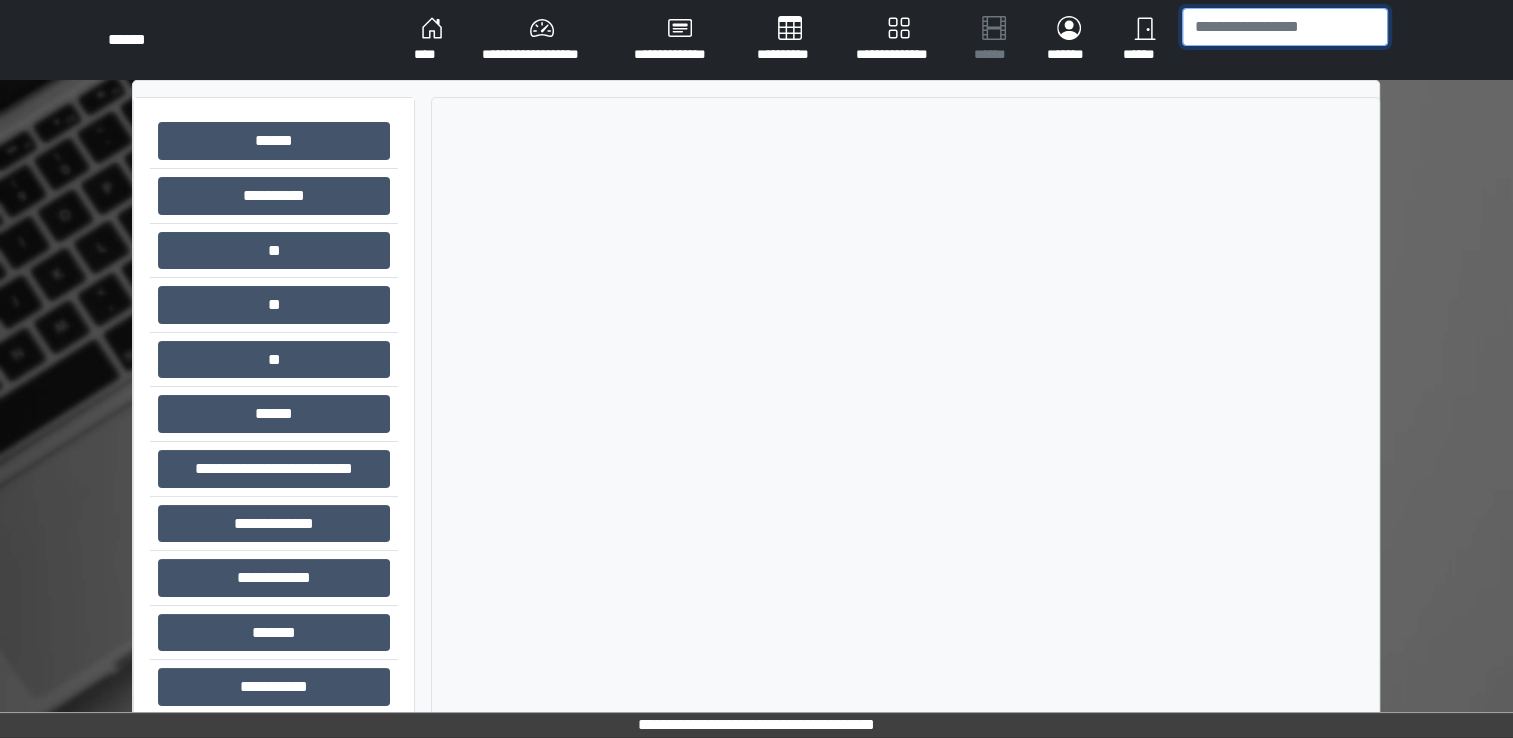 click at bounding box center [1285, 27] 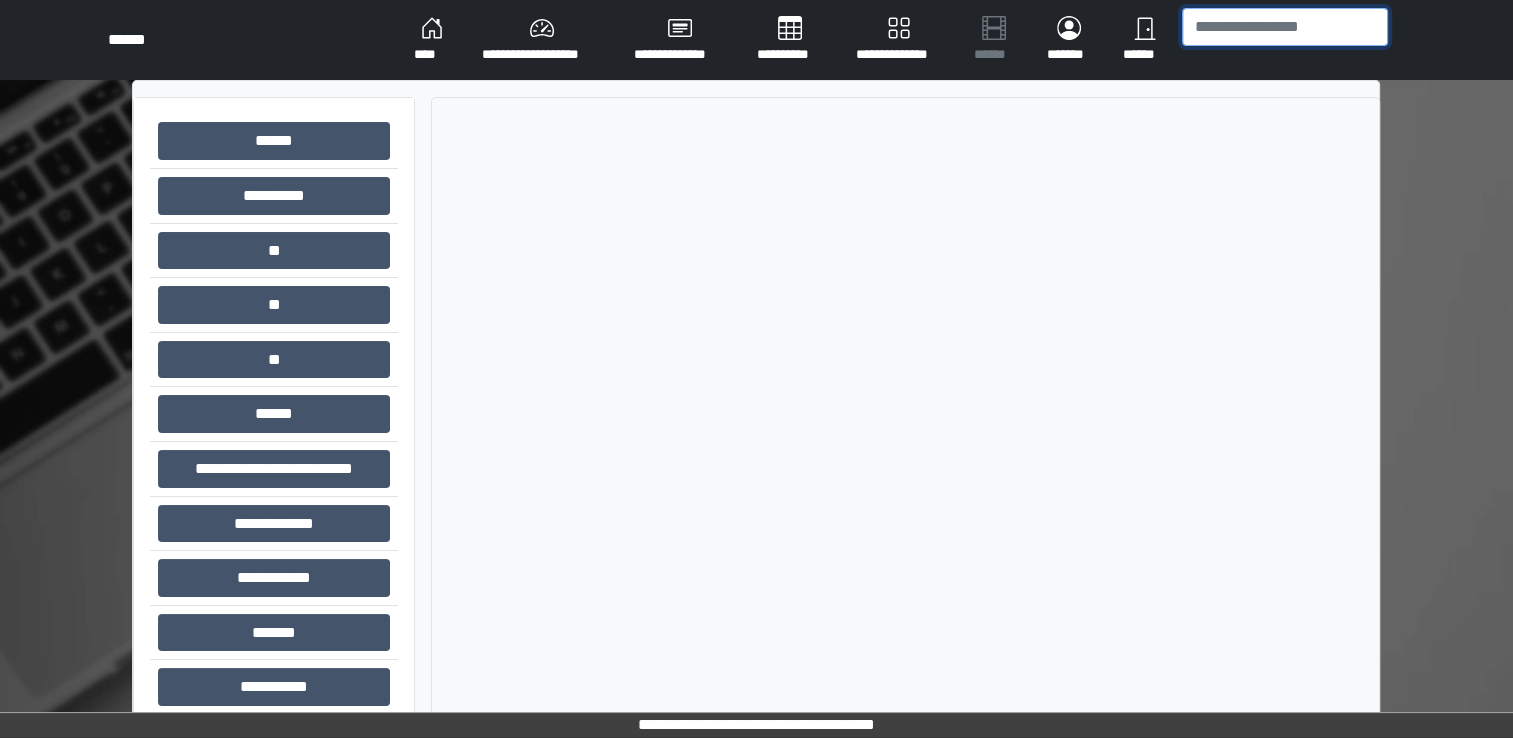 click at bounding box center [1285, 27] 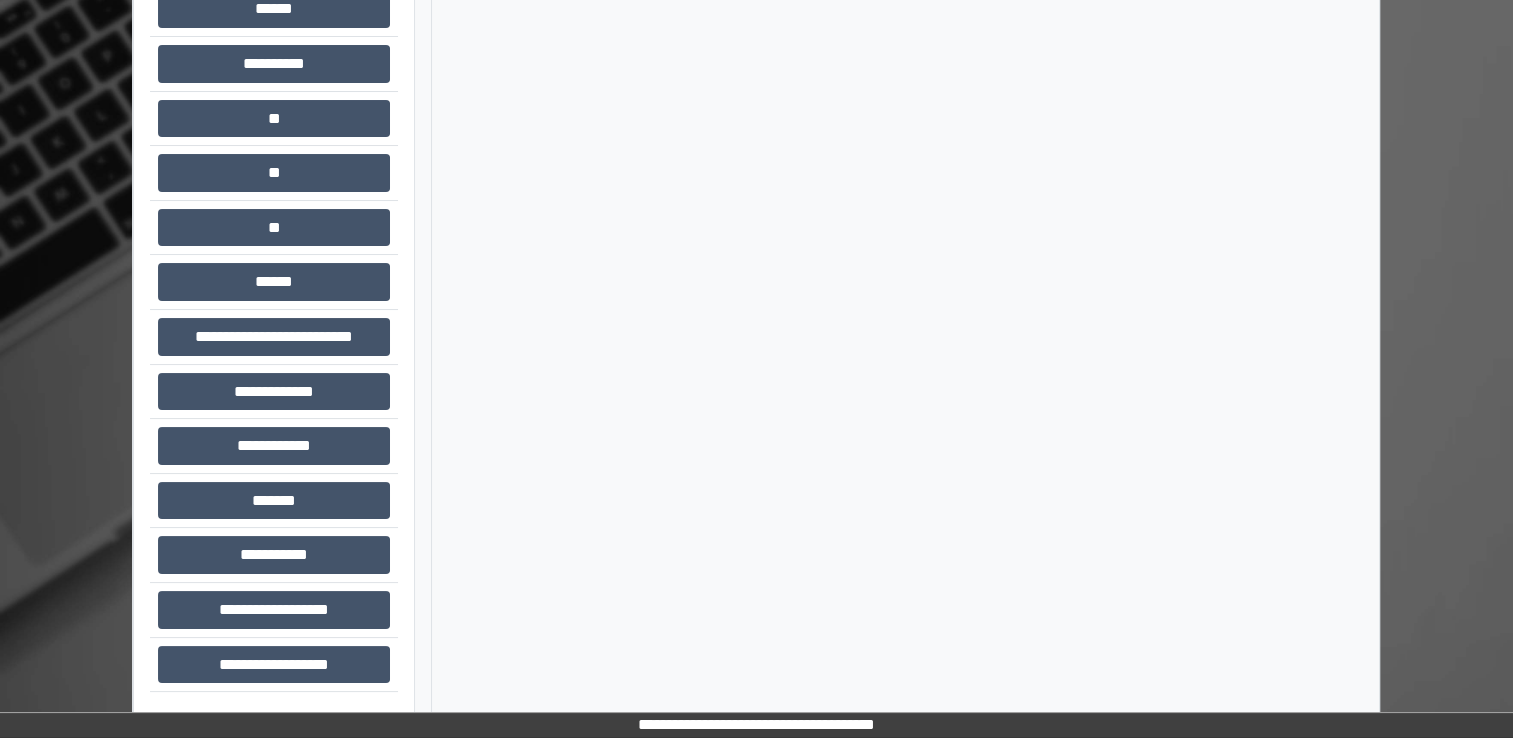 scroll, scrollTop: 0, scrollLeft: 0, axis: both 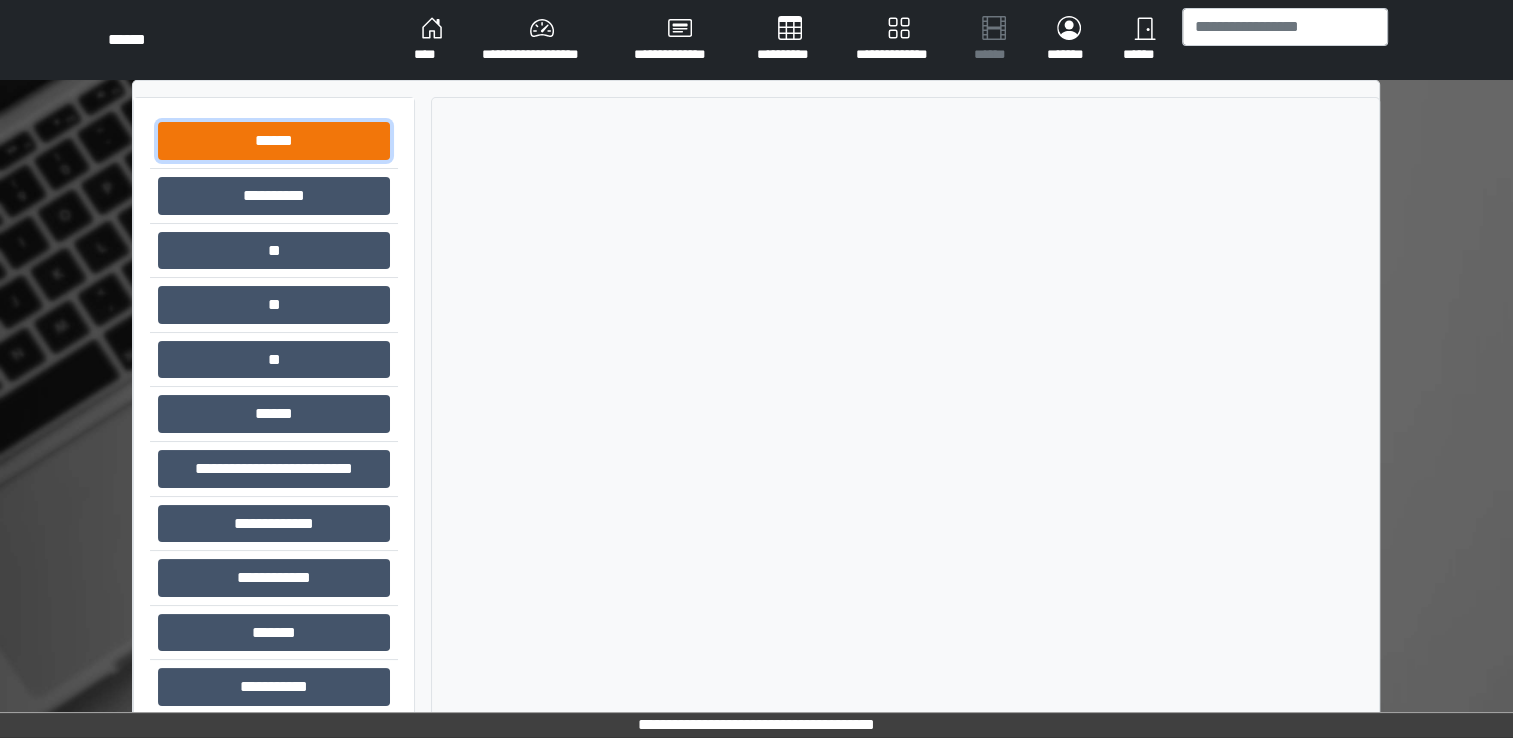 click on "******" at bounding box center (274, 141) 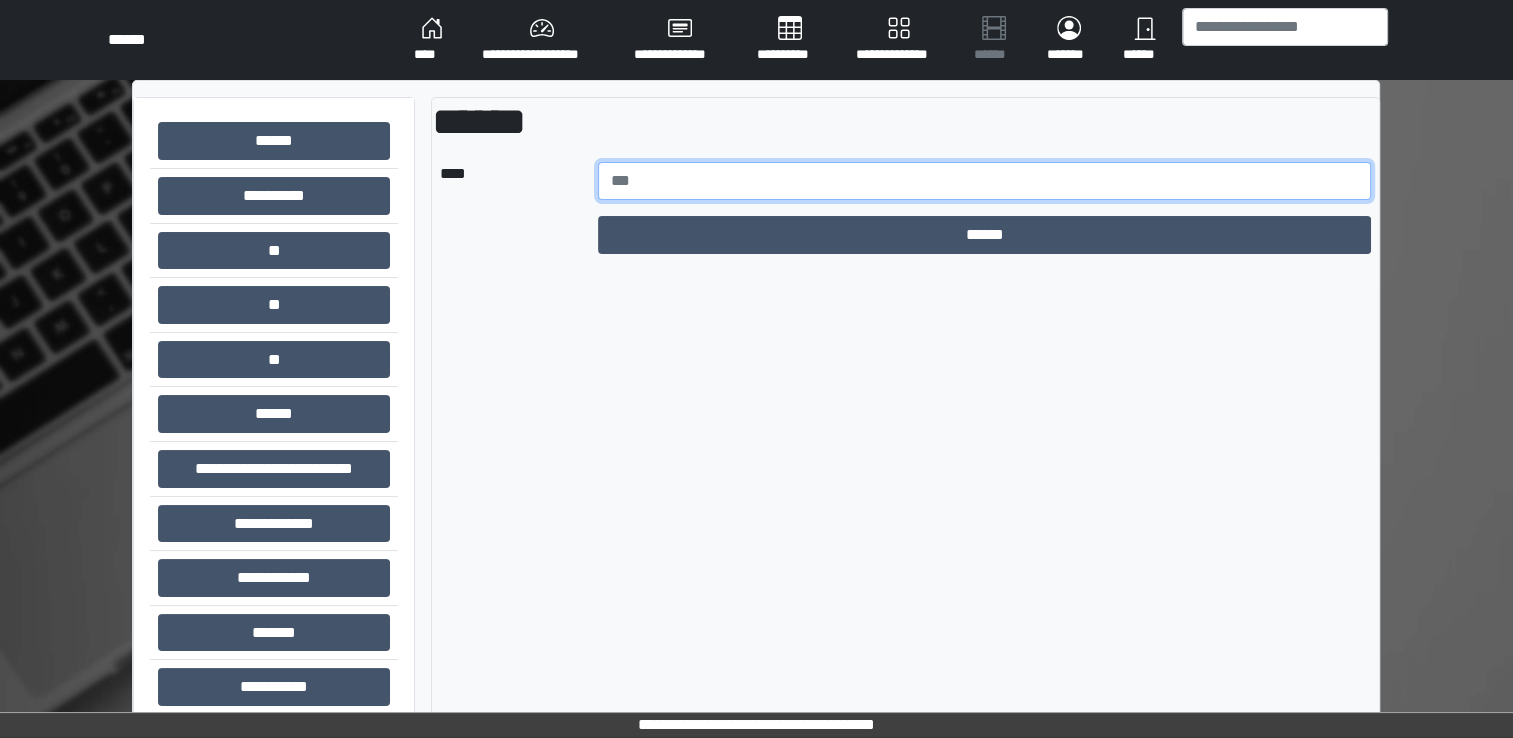 click at bounding box center [985, 181] 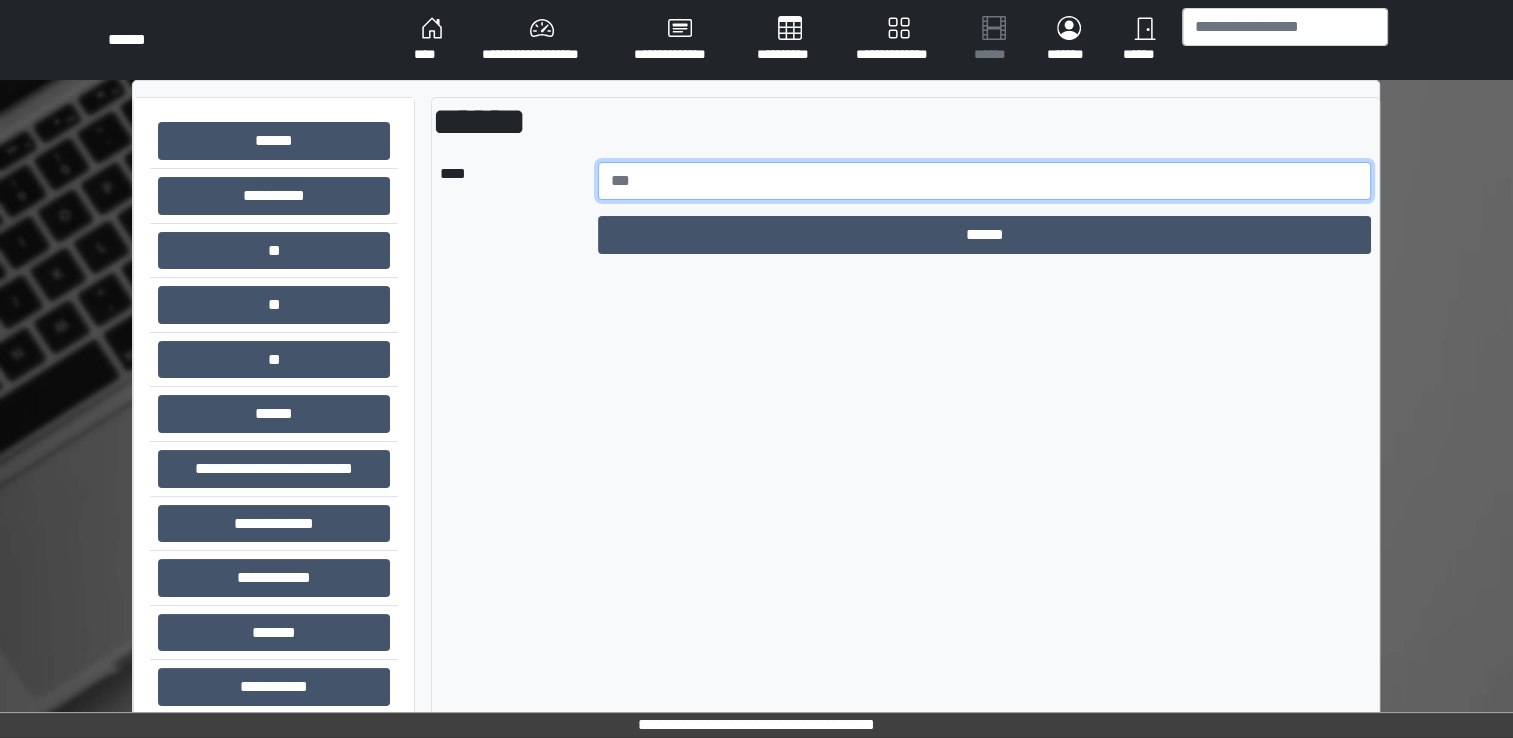 type on "*" 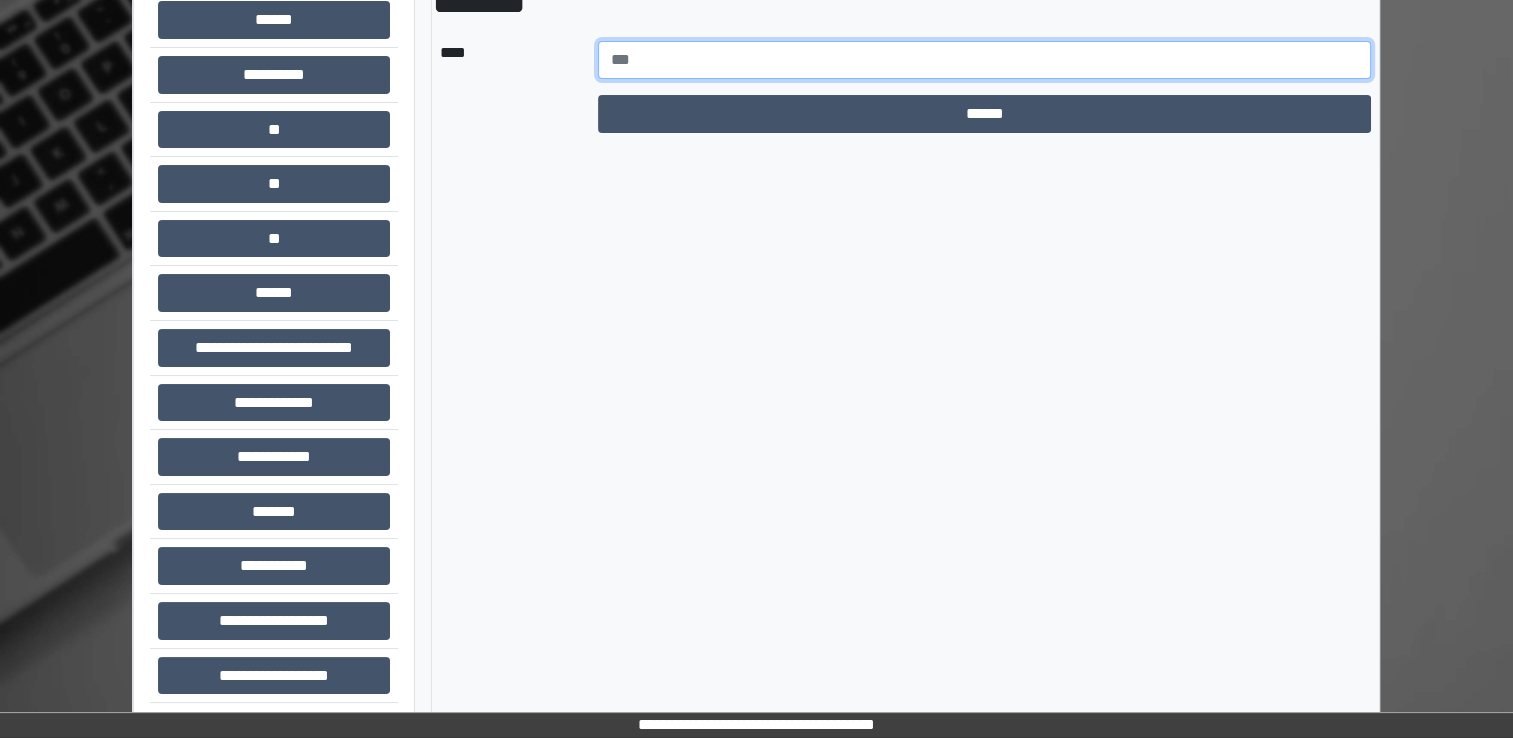 scroll, scrollTop: 132, scrollLeft: 0, axis: vertical 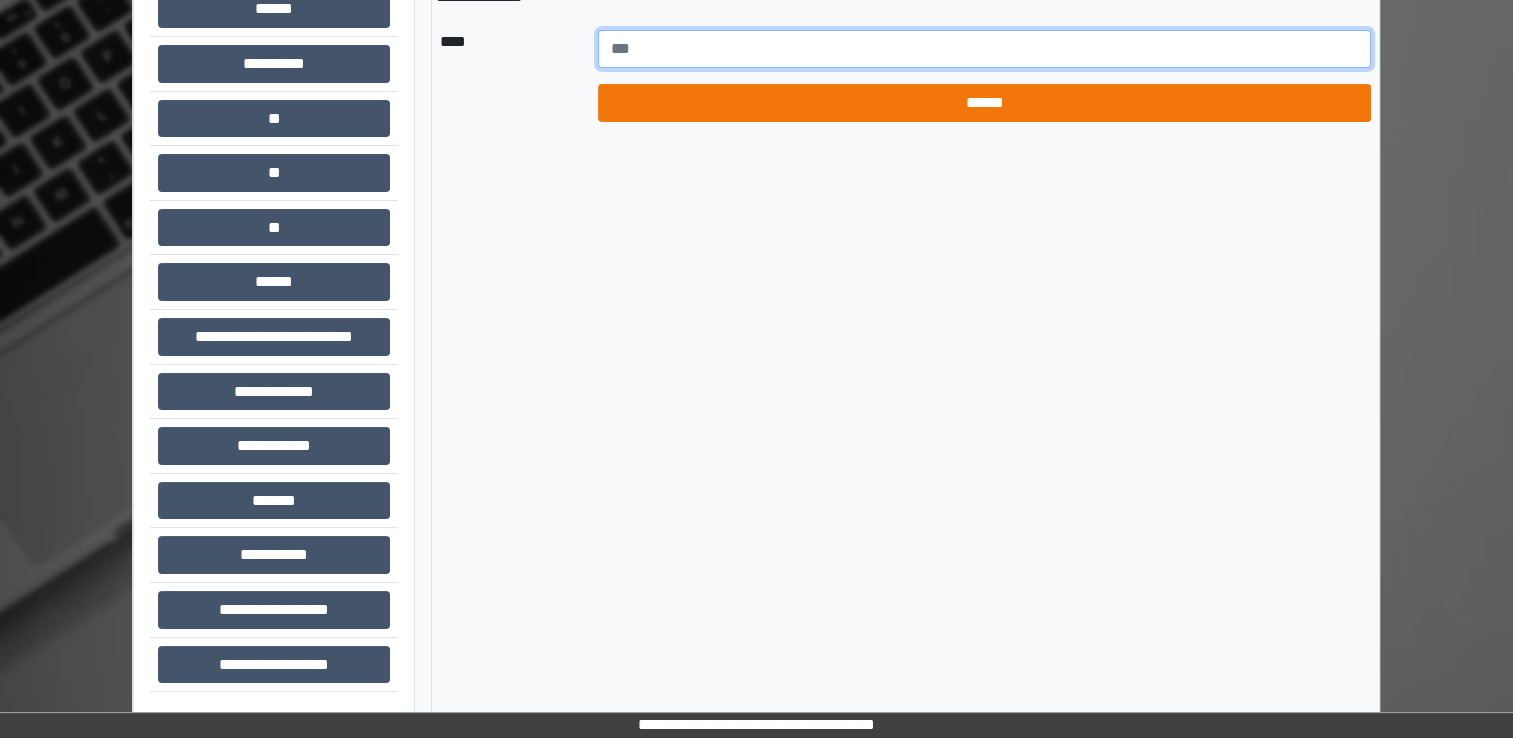 type on "*****" 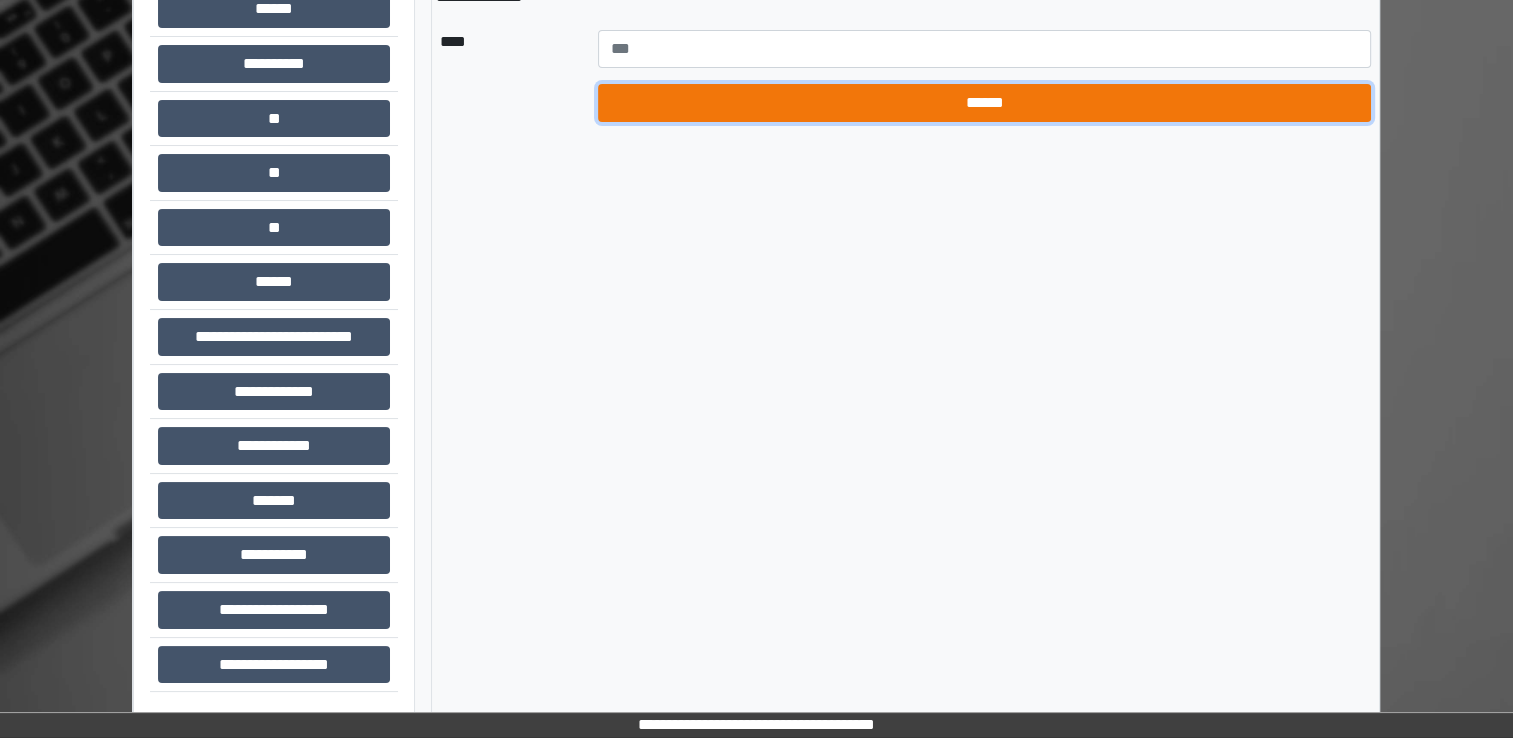 click on "******" at bounding box center [985, 103] 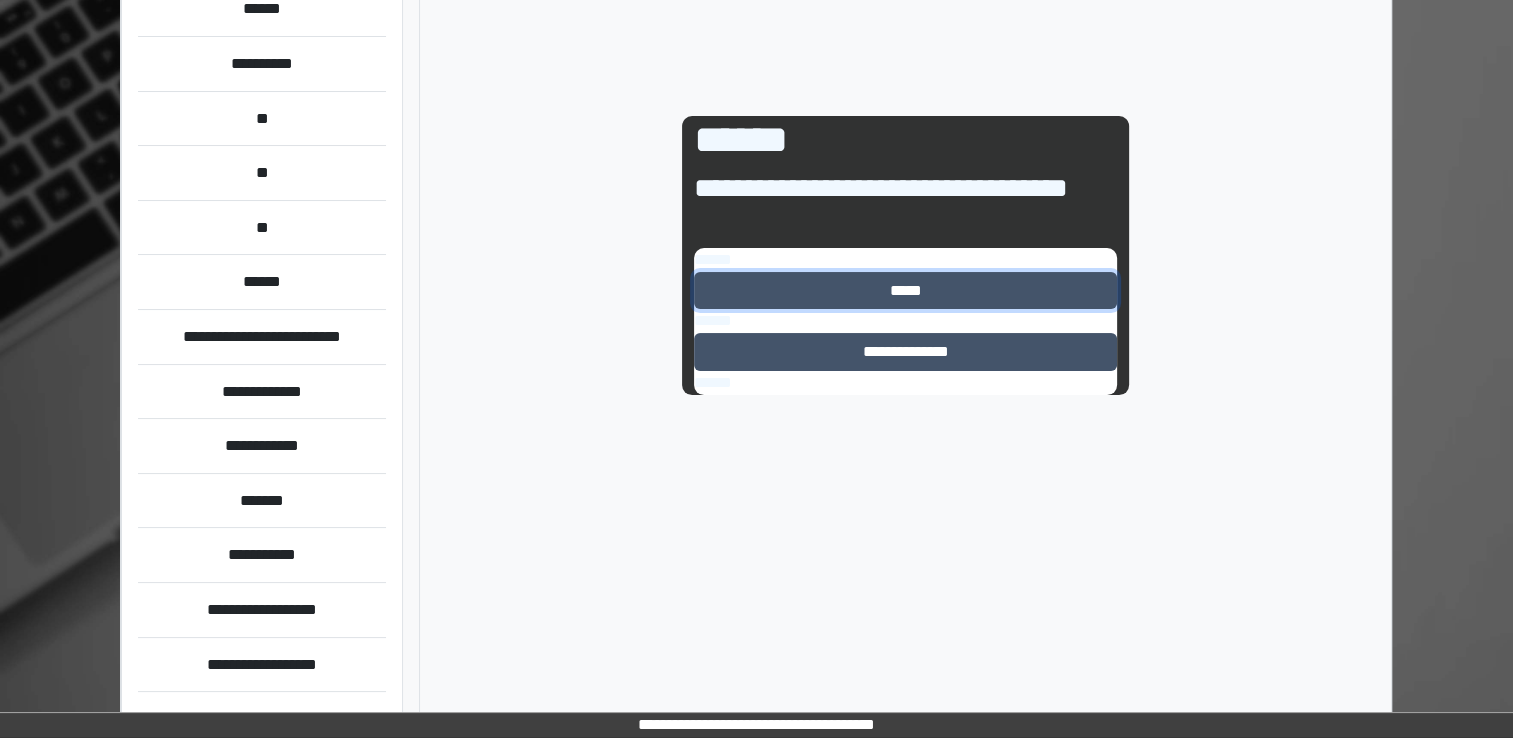 click on "*****" at bounding box center [905, 291] 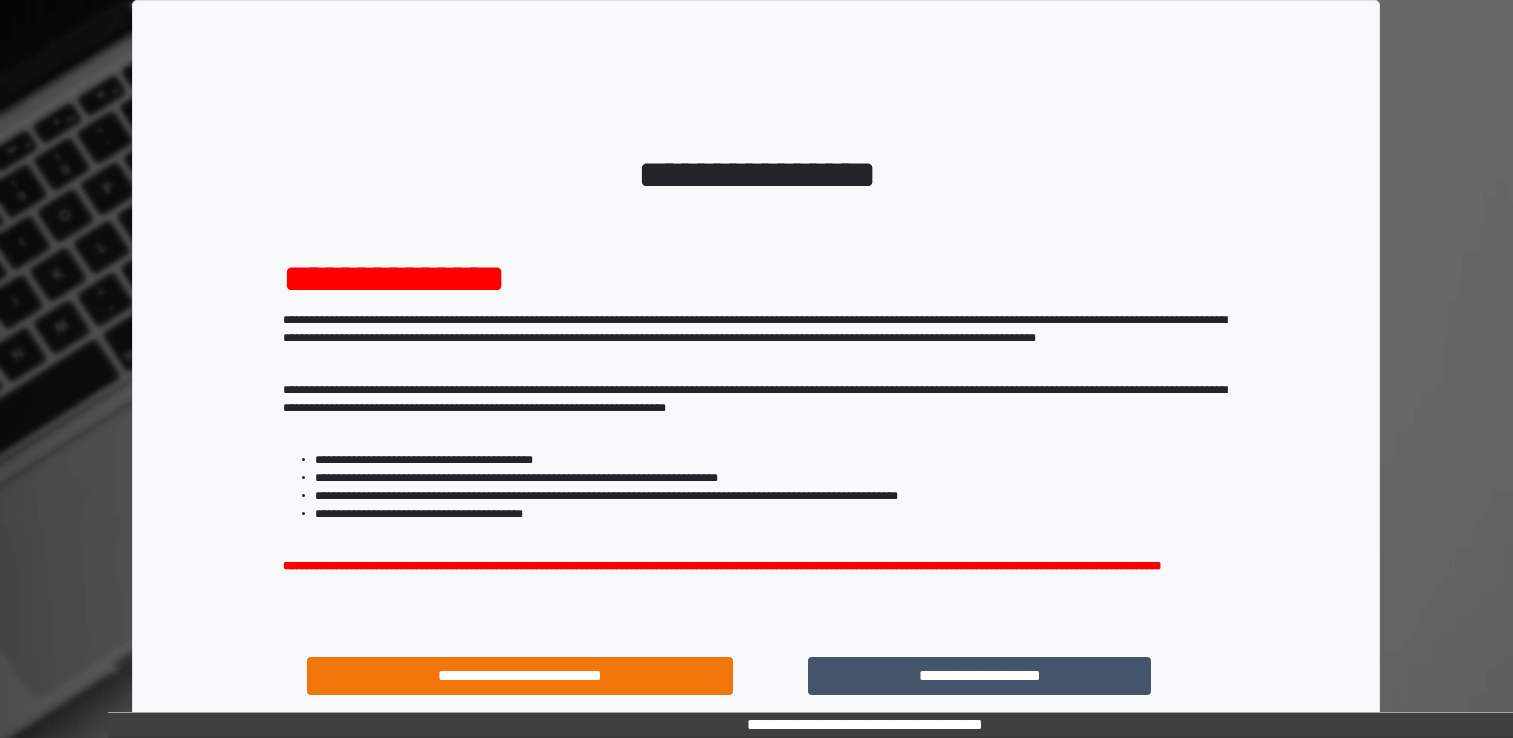 scroll, scrollTop: 0, scrollLeft: 0, axis: both 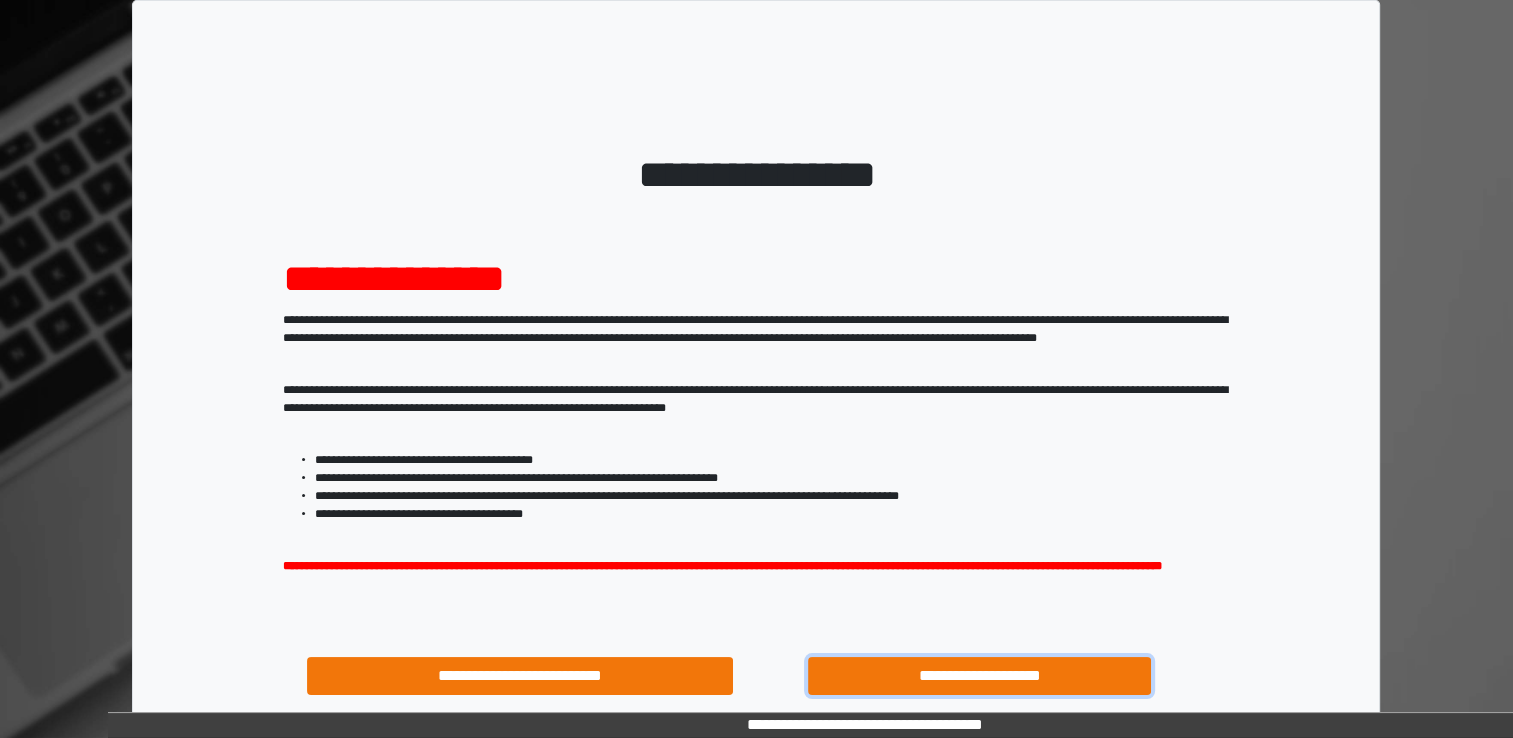 click on "**********" at bounding box center (980, 676) 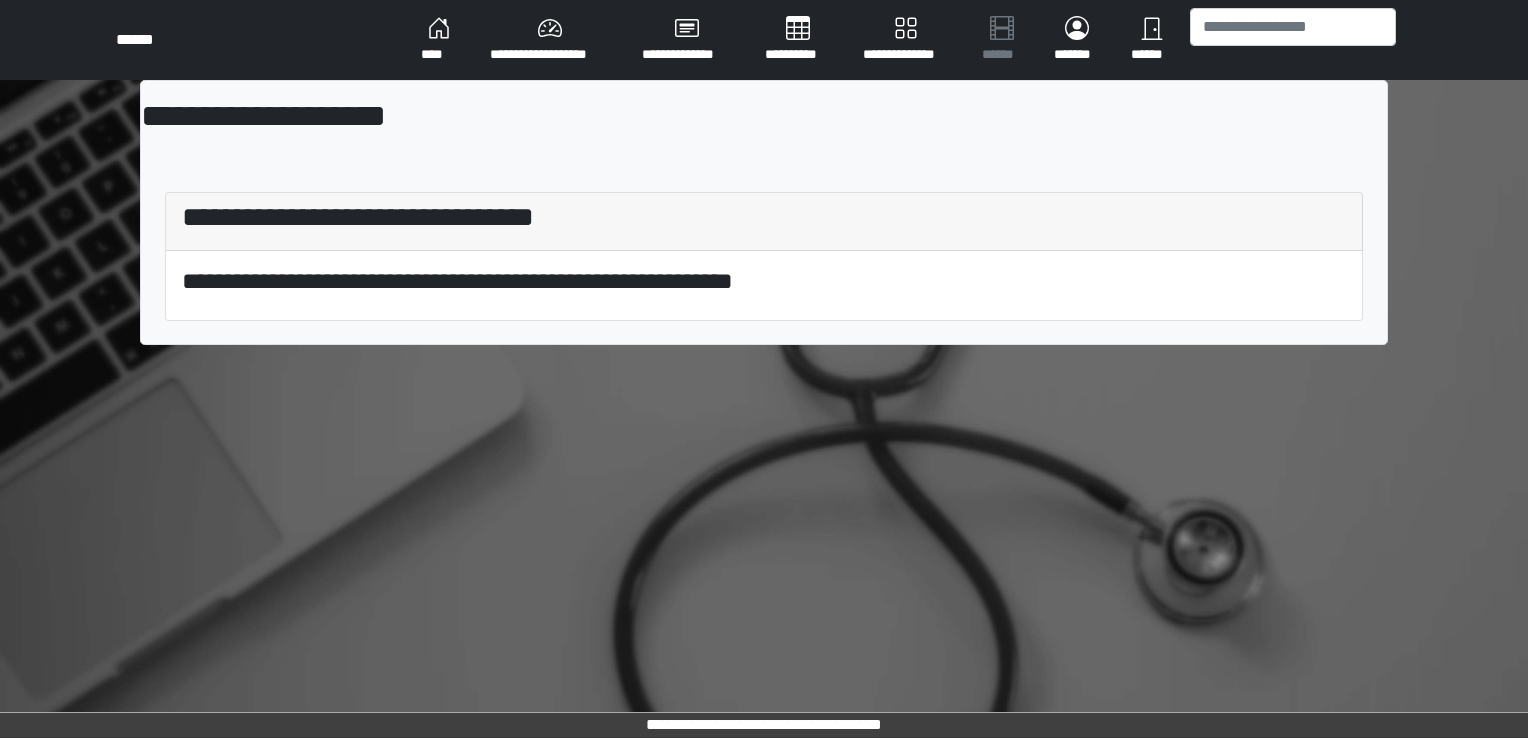 scroll, scrollTop: 0, scrollLeft: 0, axis: both 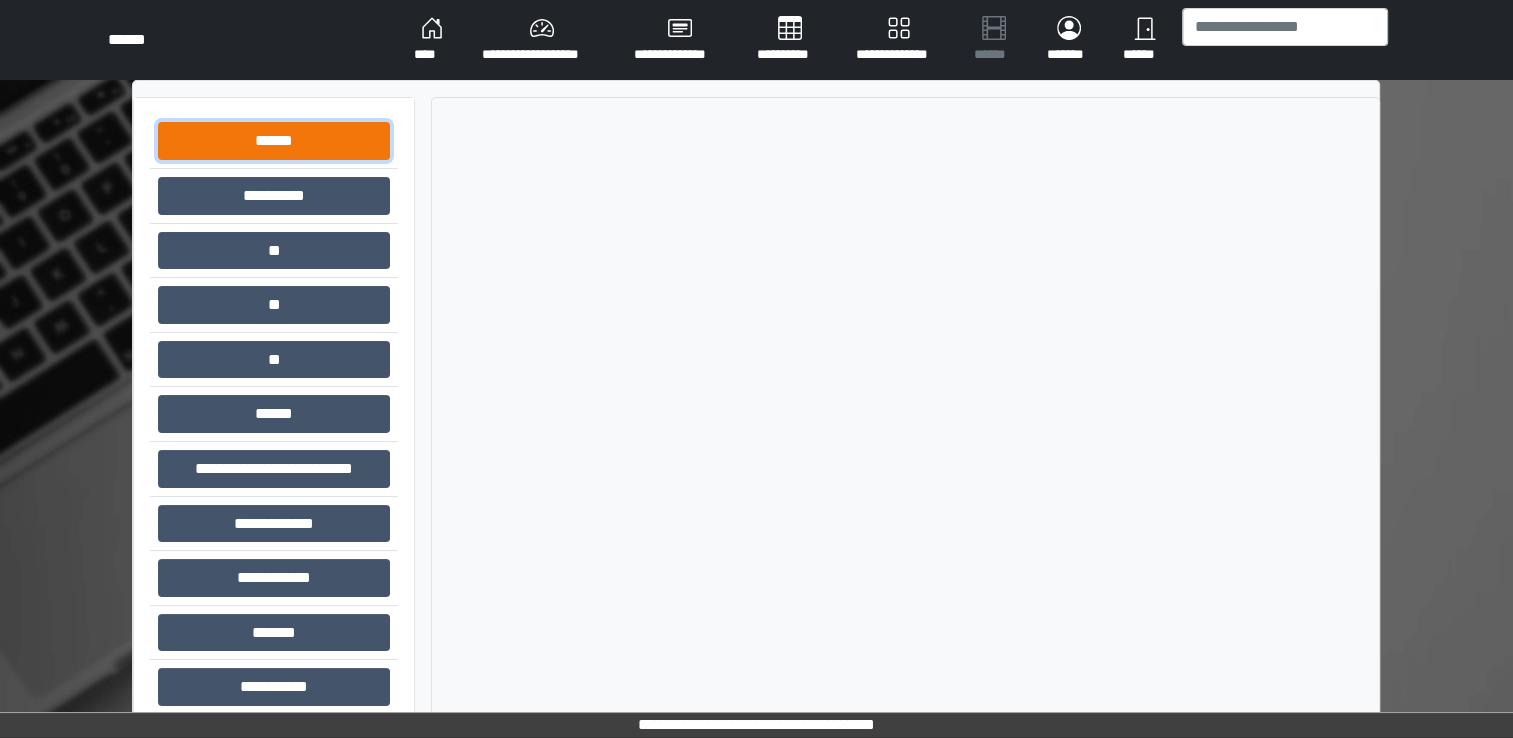 click on "******" at bounding box center [274, 141] 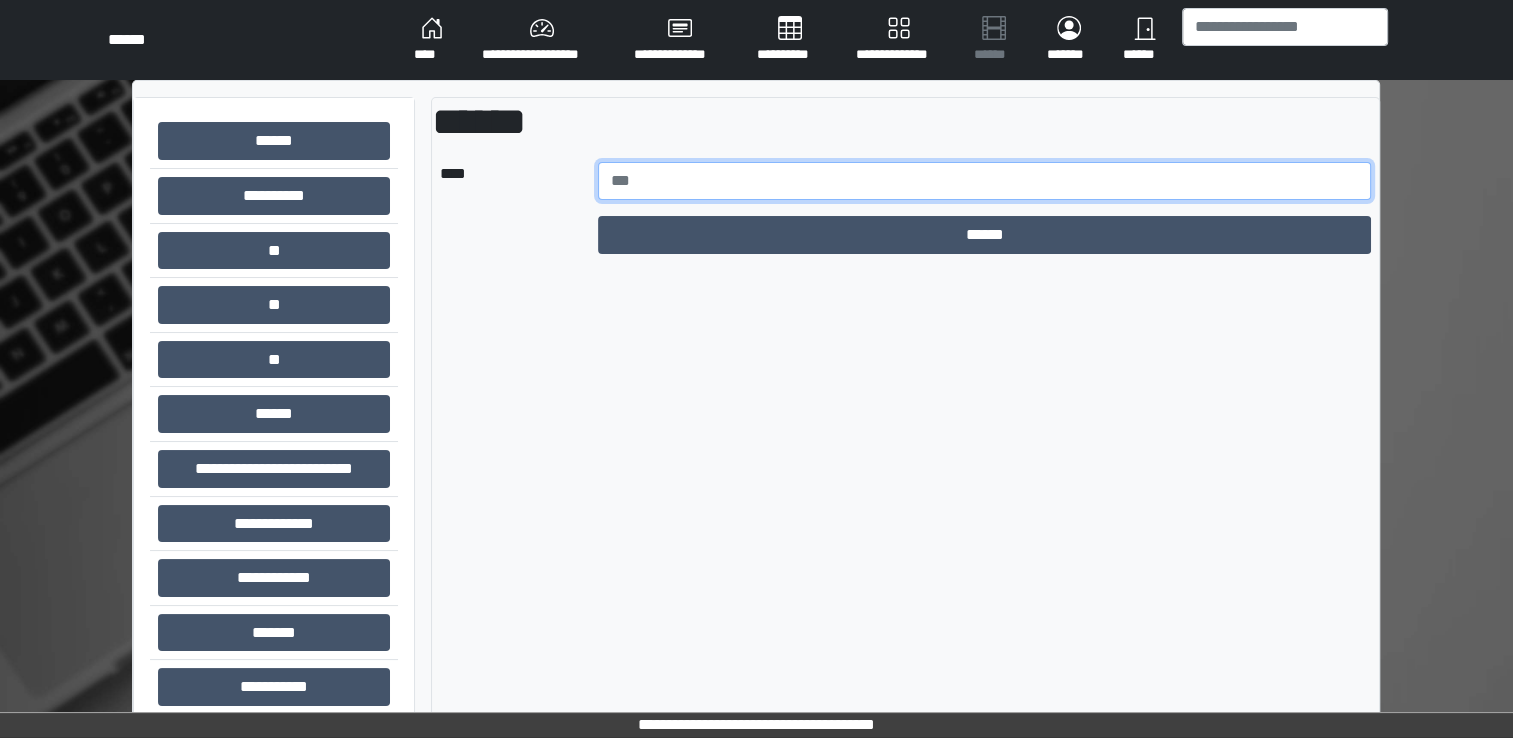 click at bounding box center [985, 181] 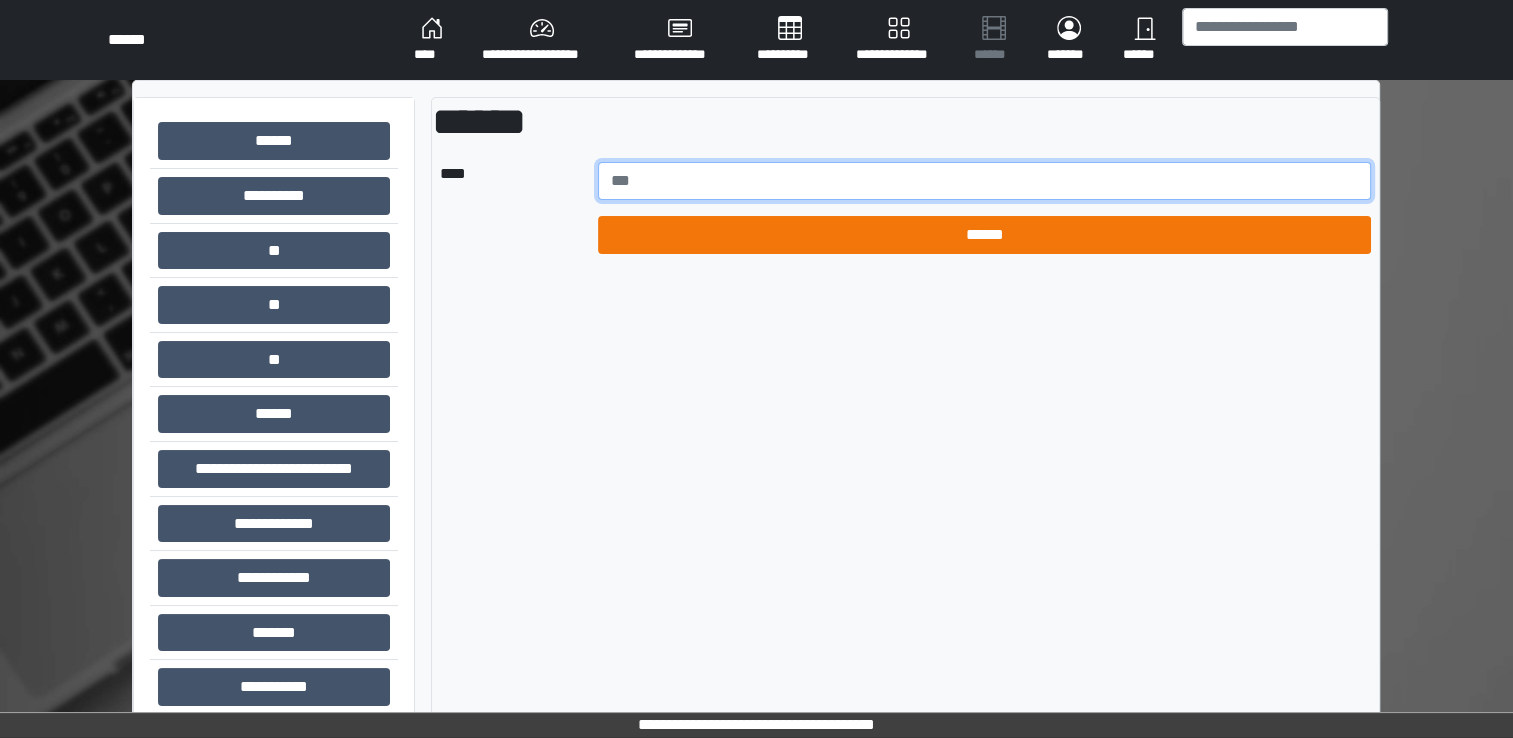 type on "*****" 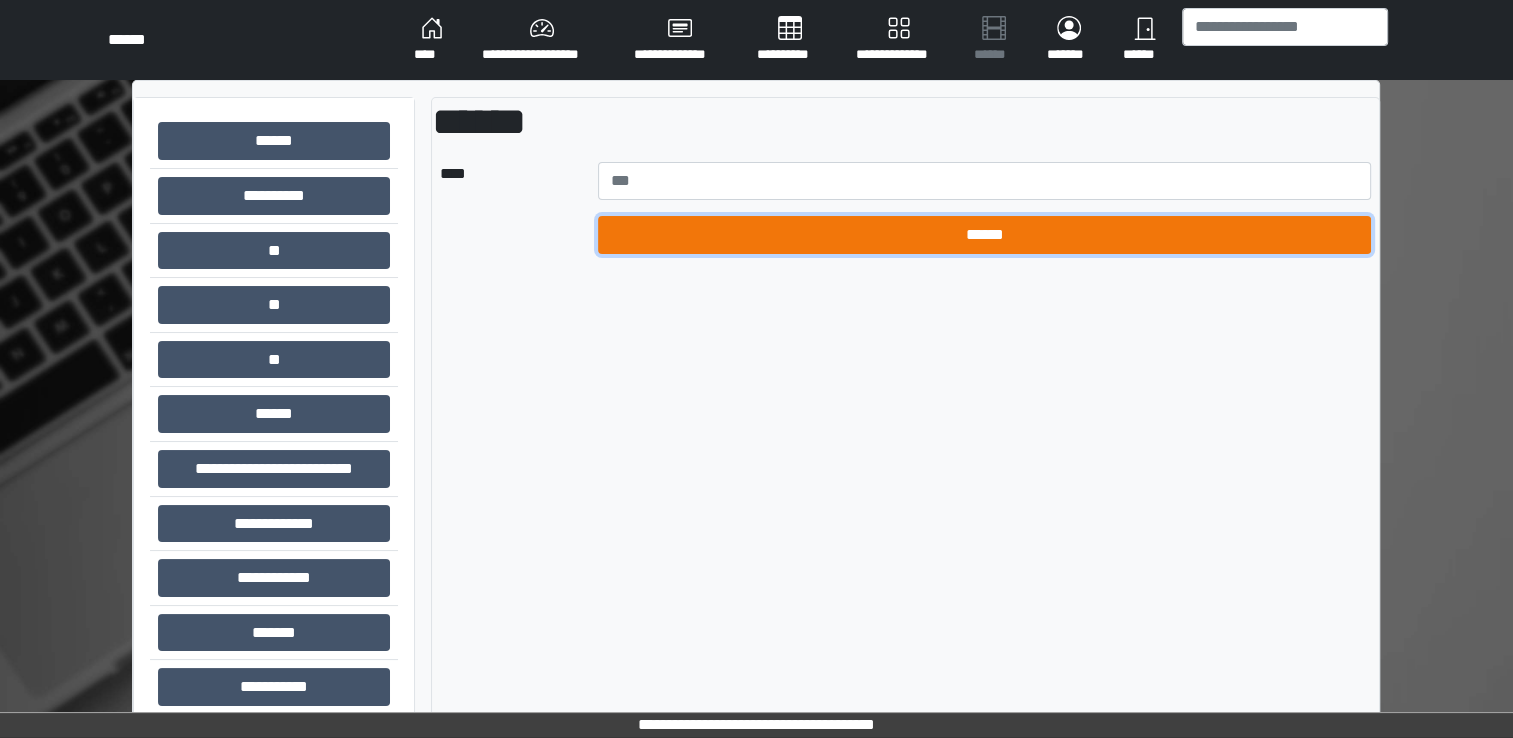 click on "******" at bounding box center [985, 235] 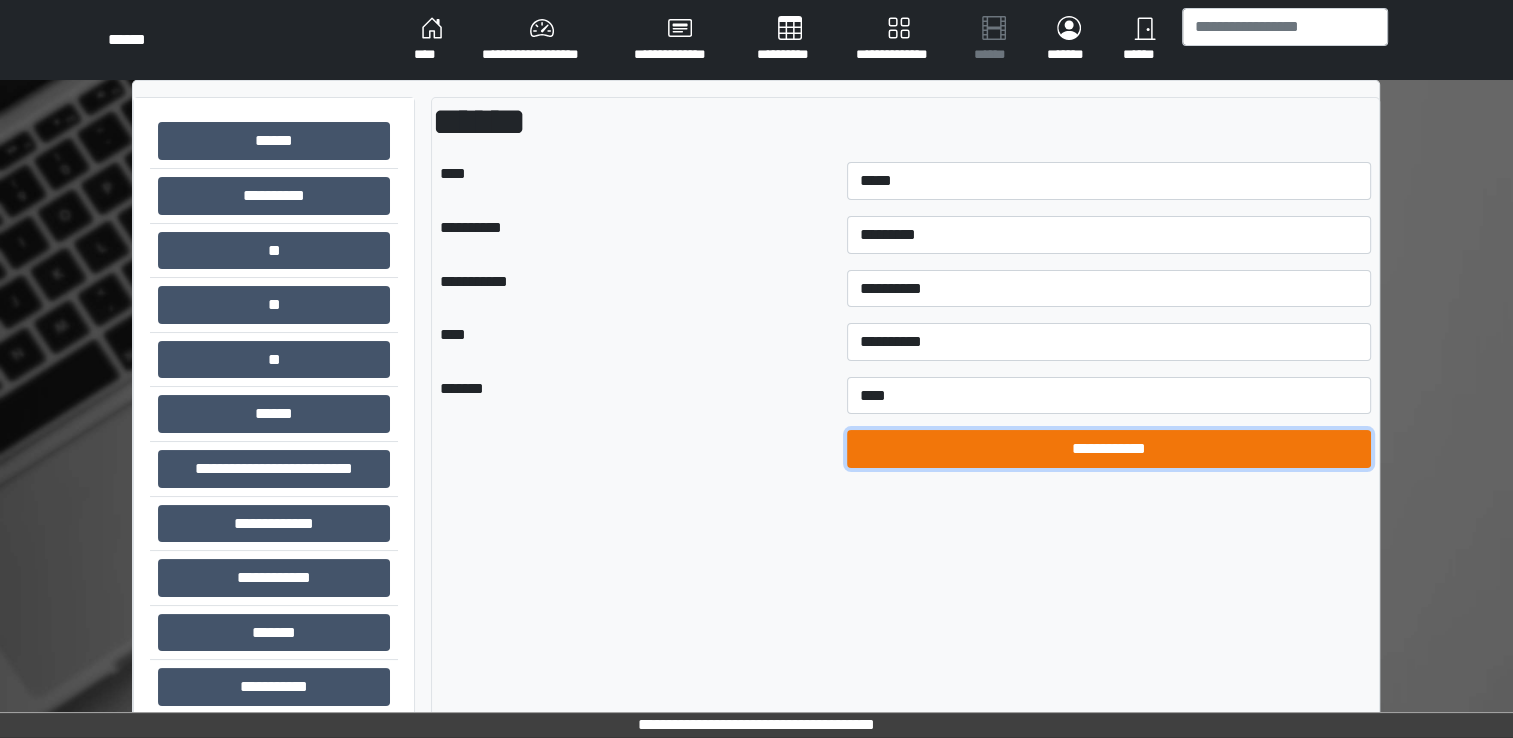 click on "**********" at bounding box center [1109, 449] 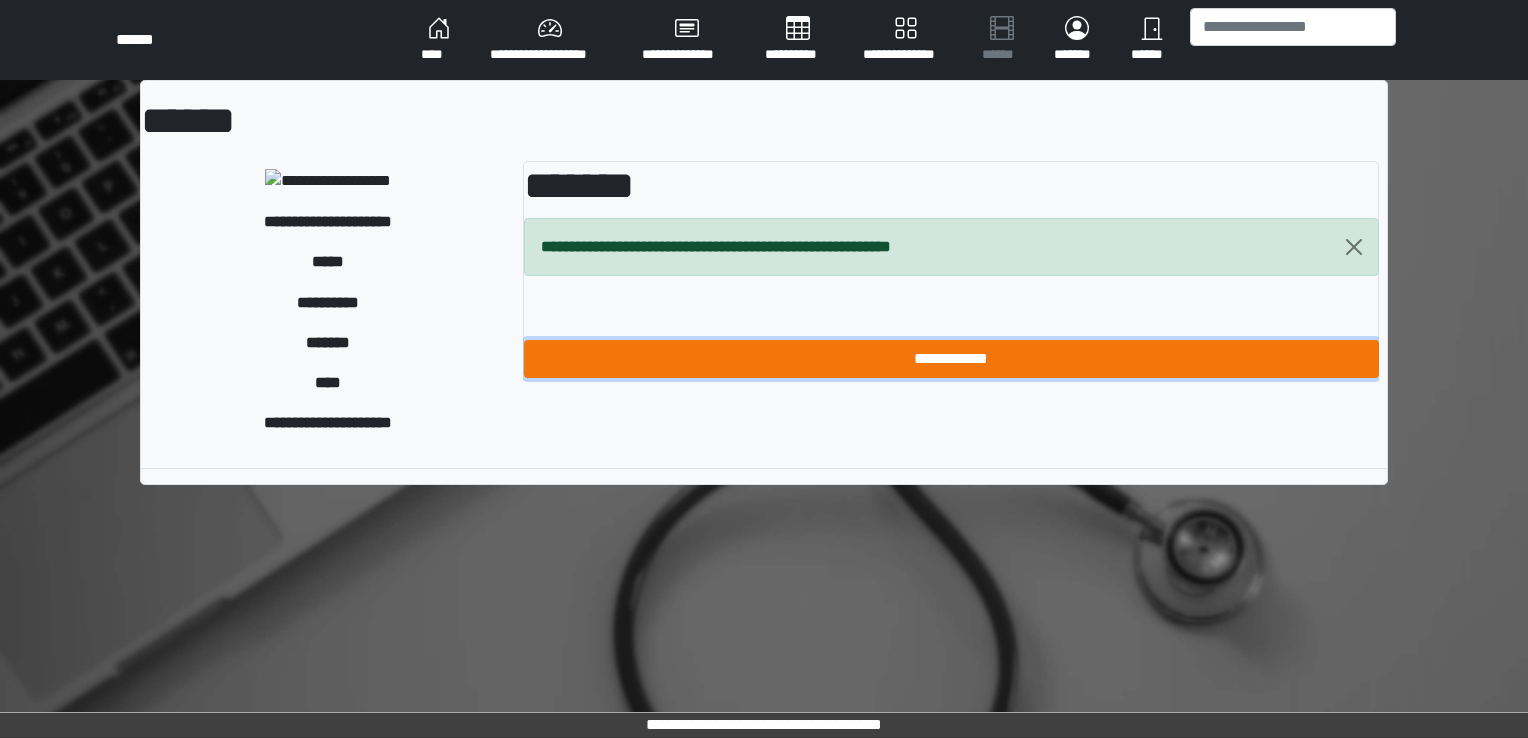 click on "**********" at bounding box center (951, 359) 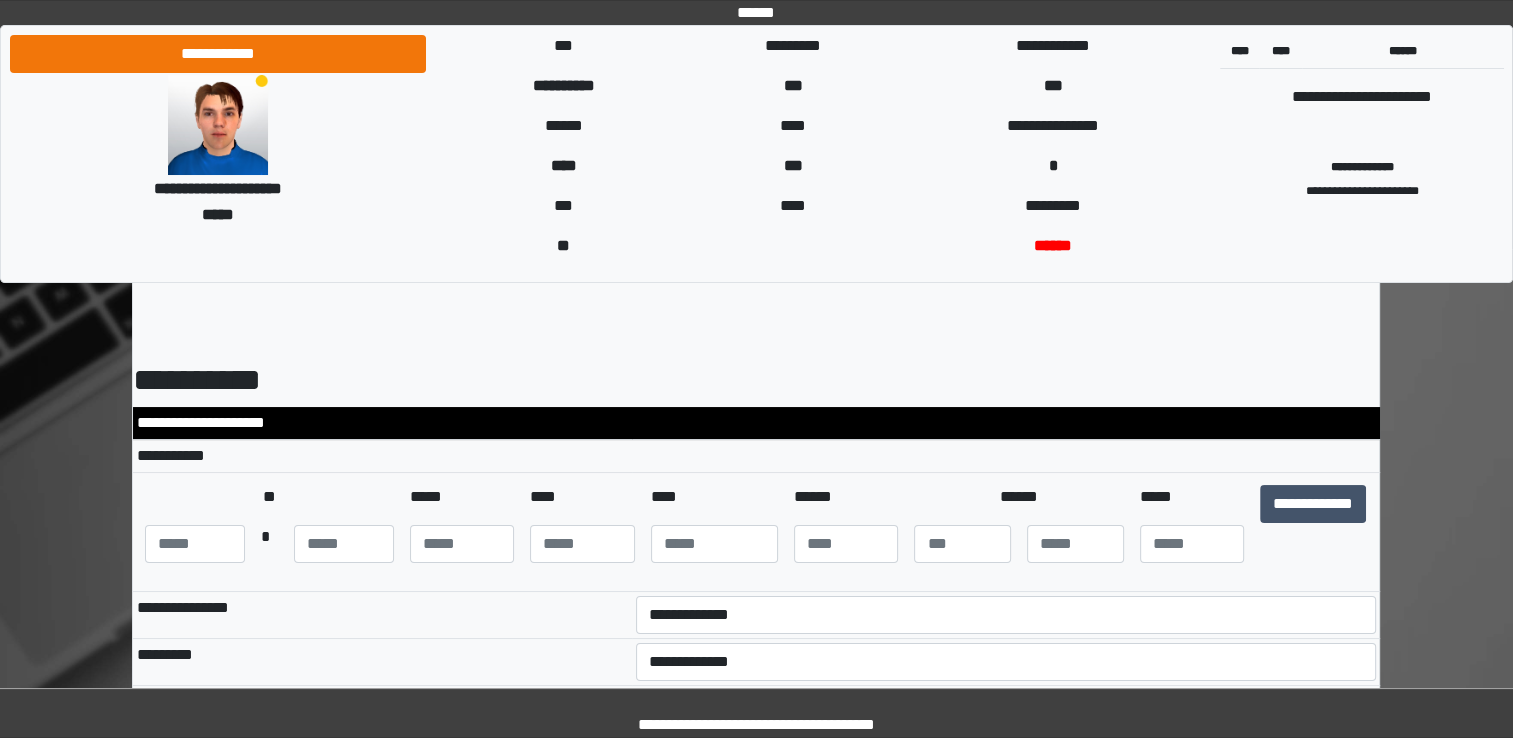 scroll, scrollTop: 0, scrollLeft: 0, axis: both 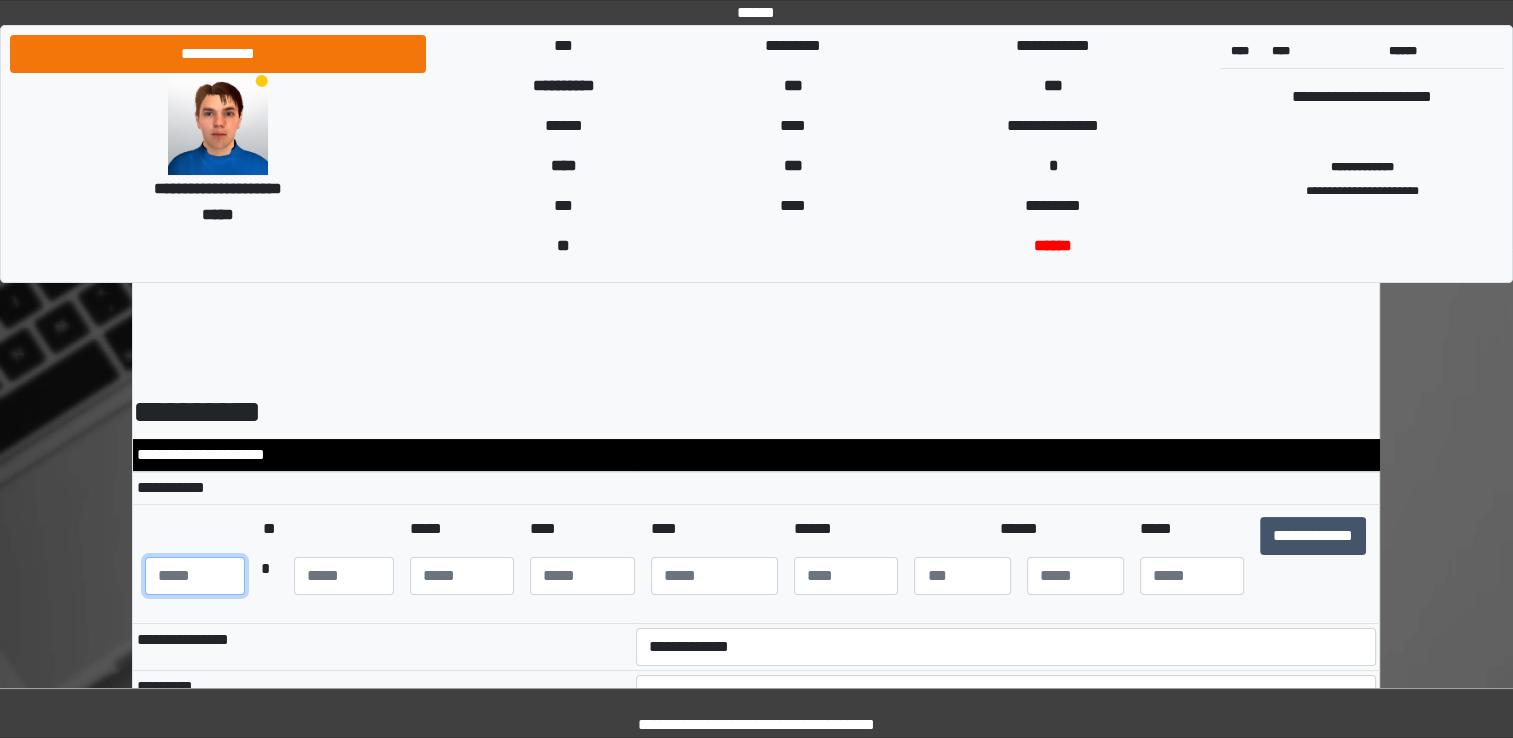 click at bounding box center [195, 576] 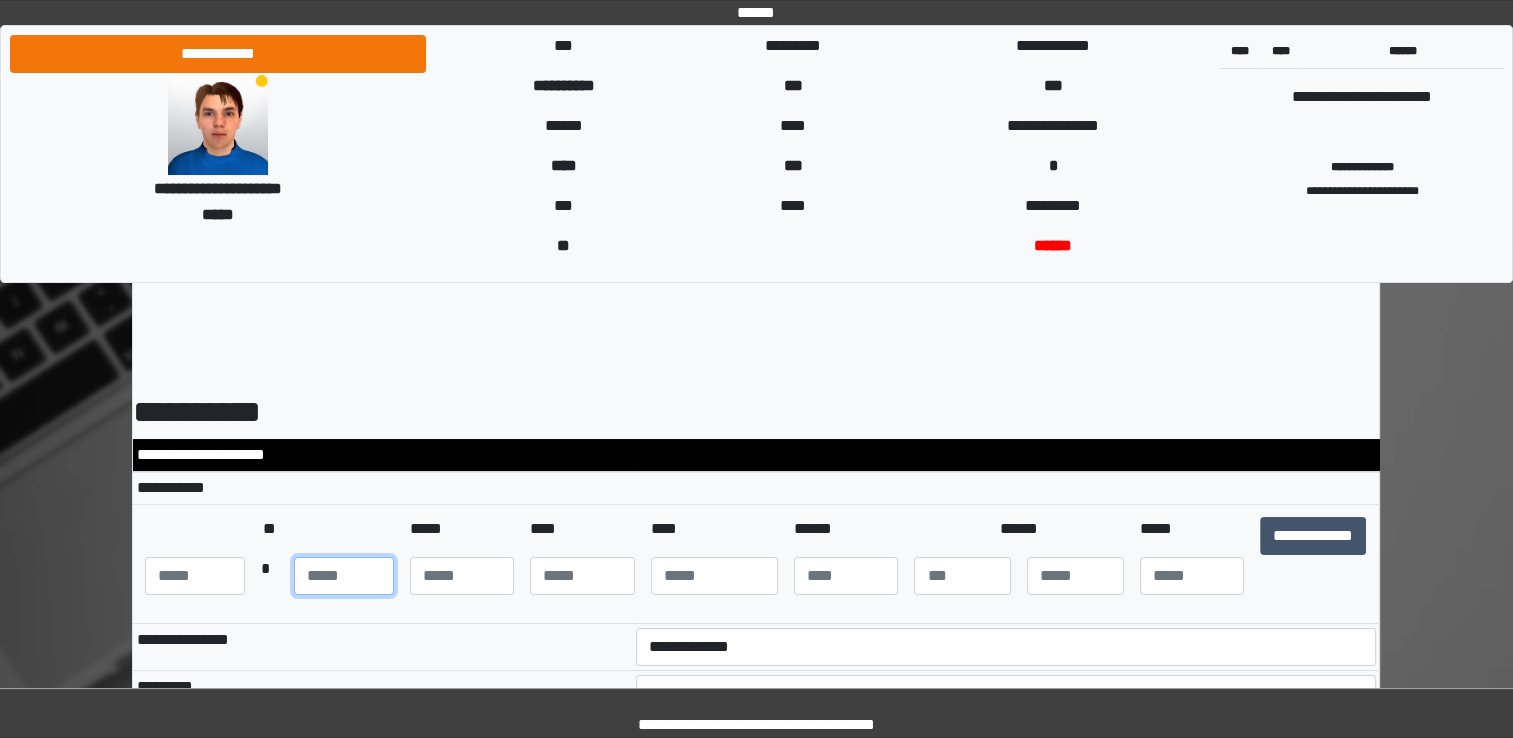 type on "**" 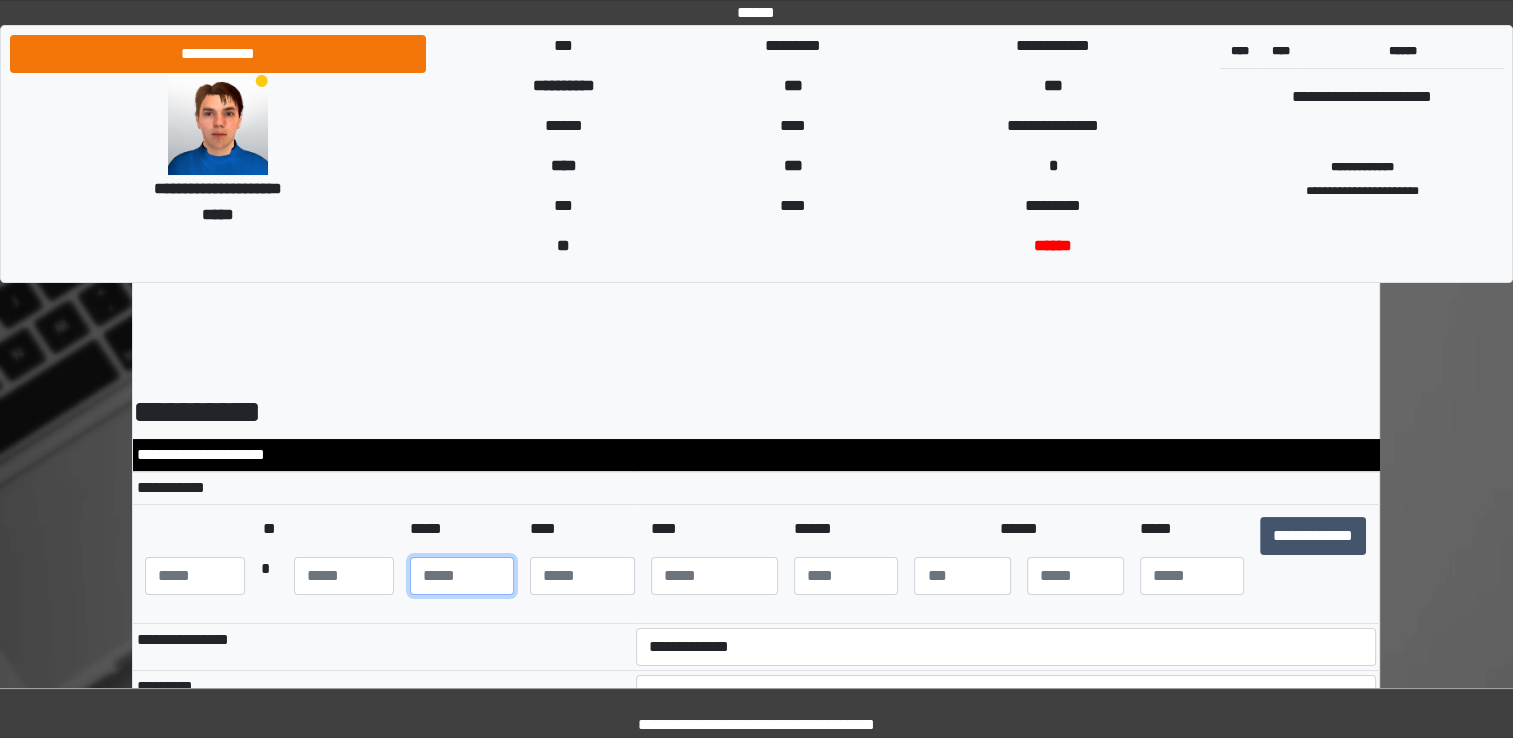 click at bounding box center [462, 576] 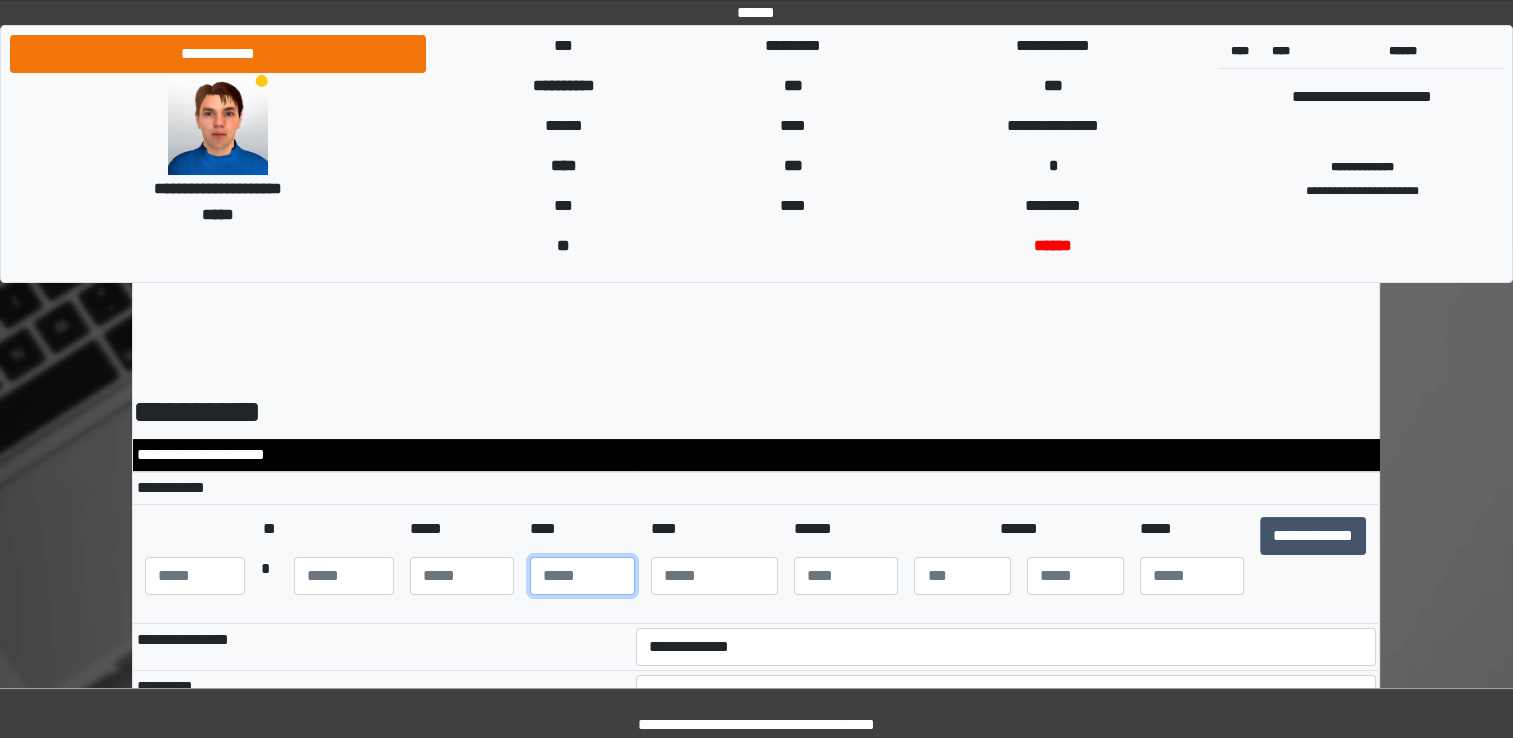 click at bounding box center [582, 576] 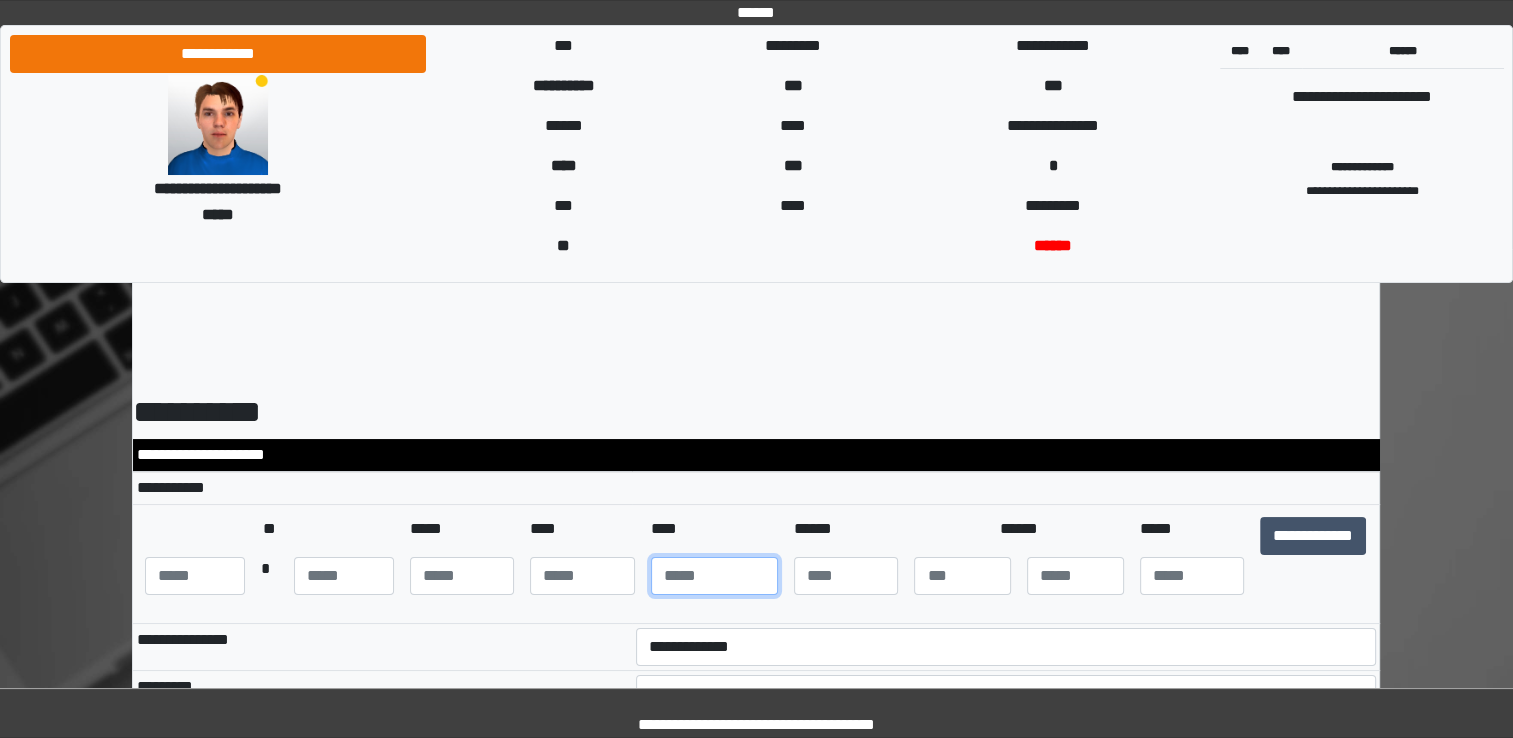 click at bounding box center [714, 576] 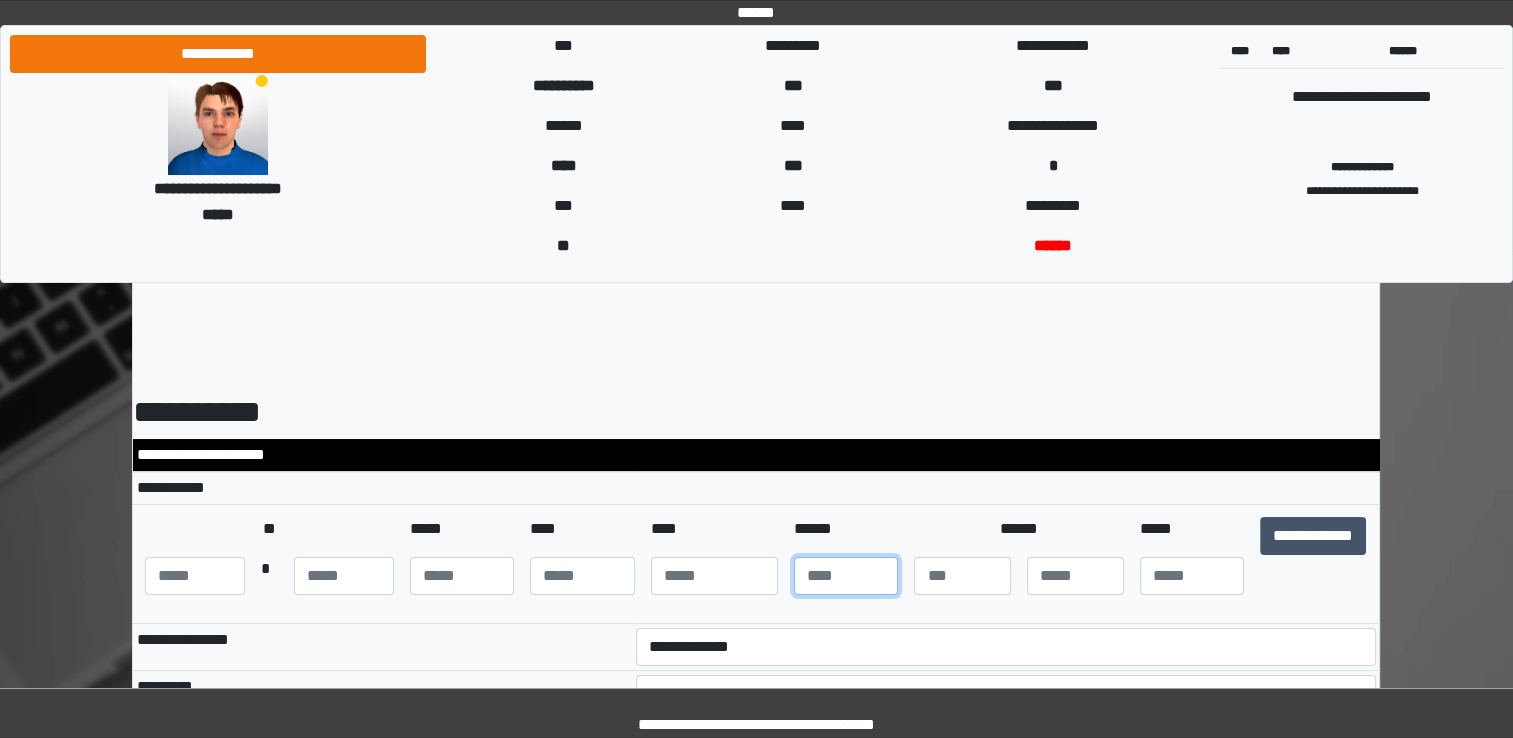 click at bounding box center [846, 576] 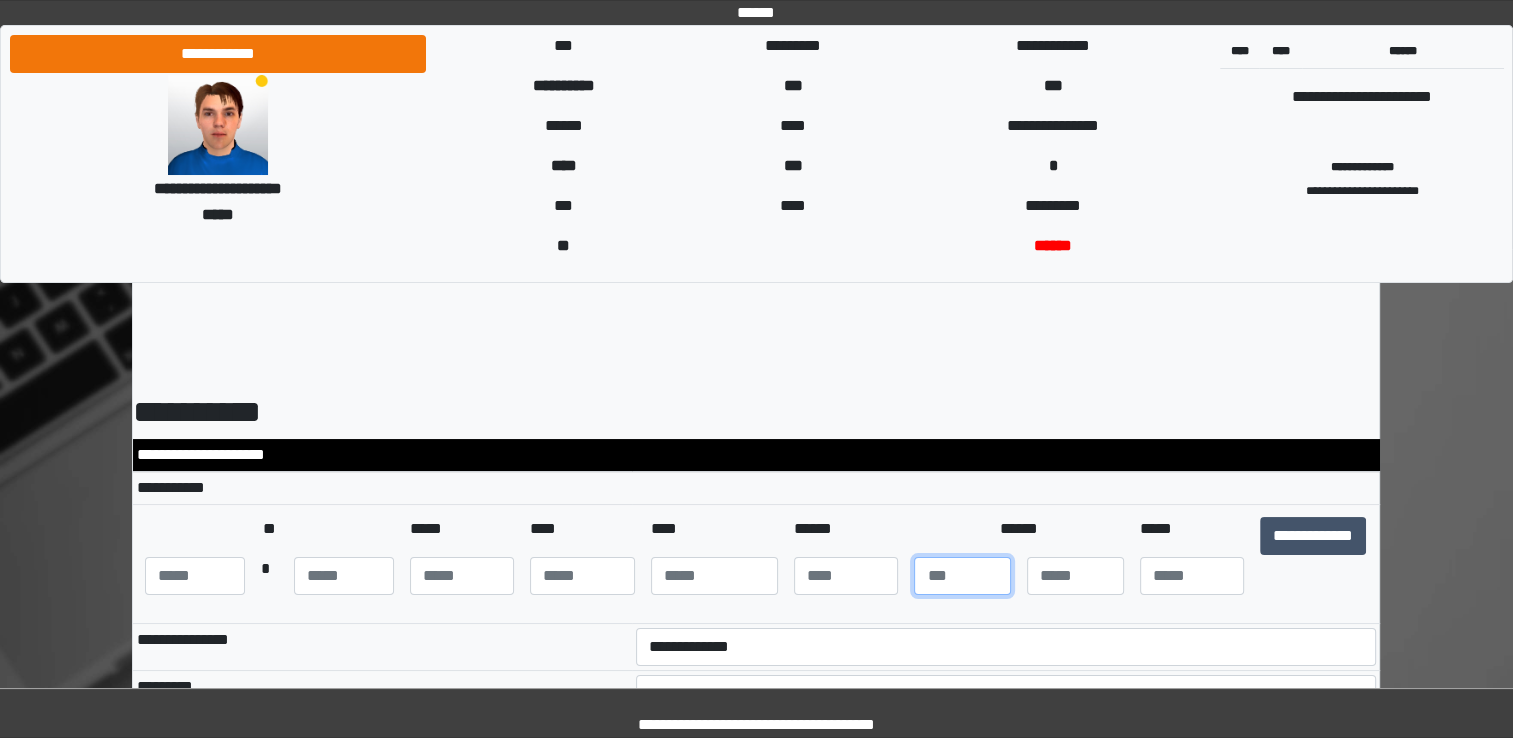click at bounding box center [962, 576] 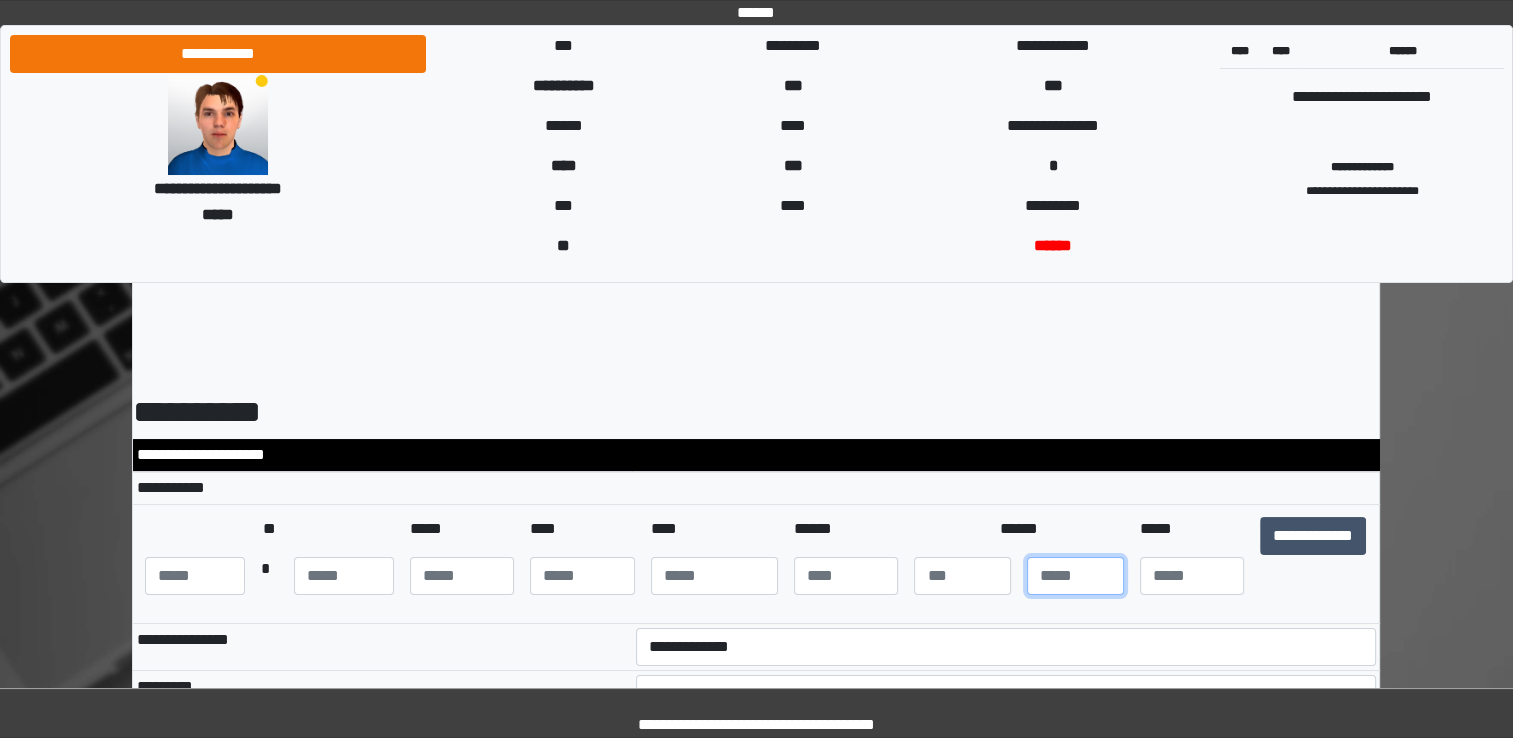 click at bounding box center [1075, 576] 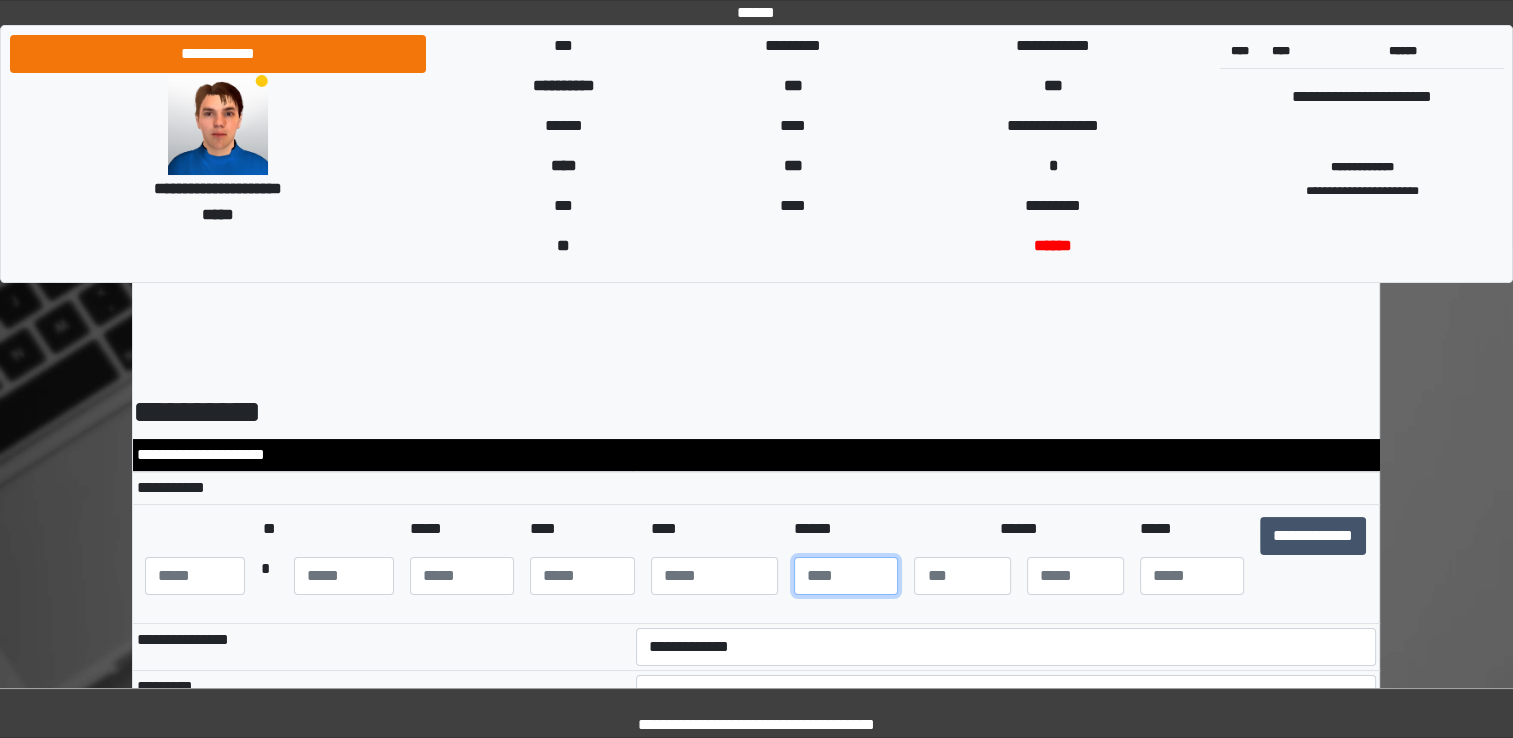 click at bounding box center [846, 576] 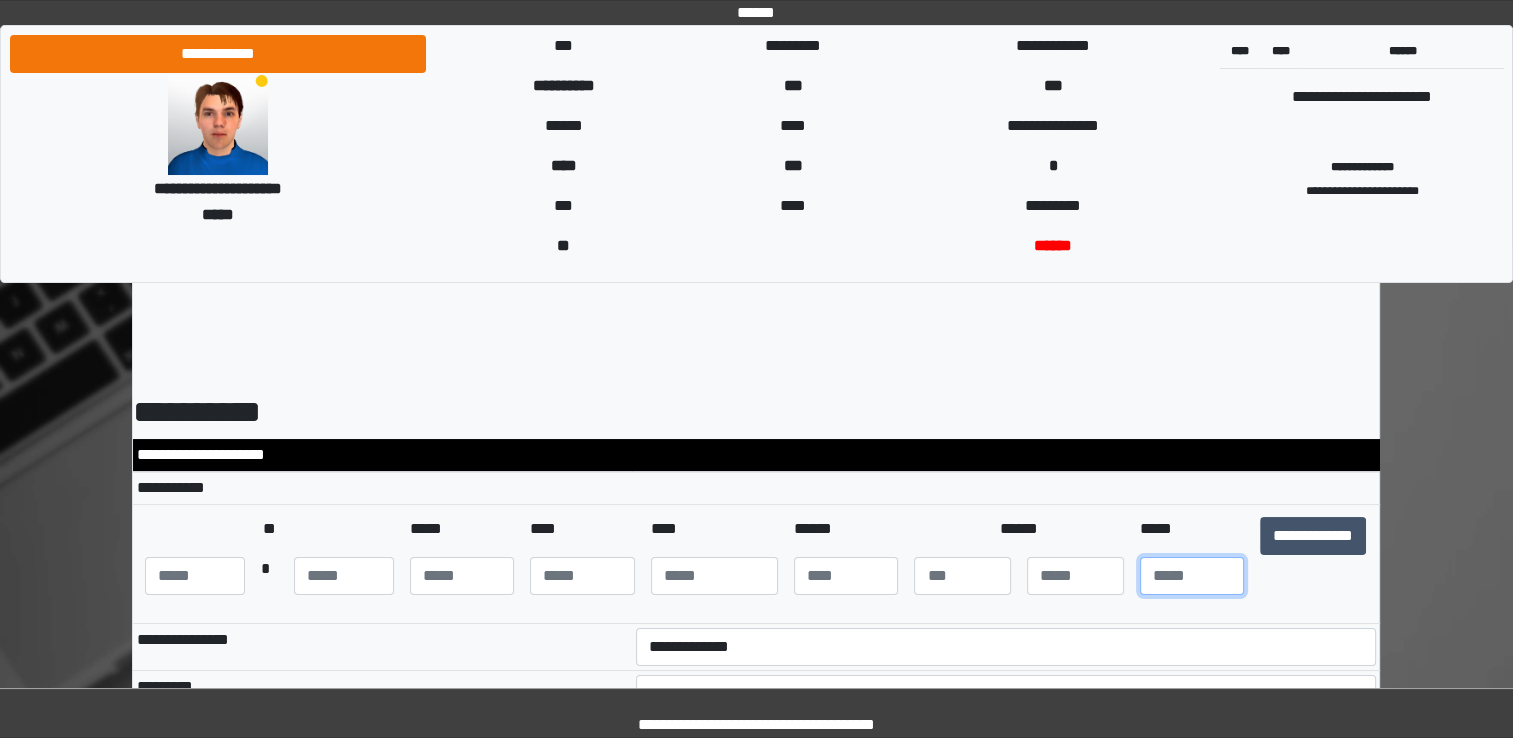 click at bounding box center (1192, 576) 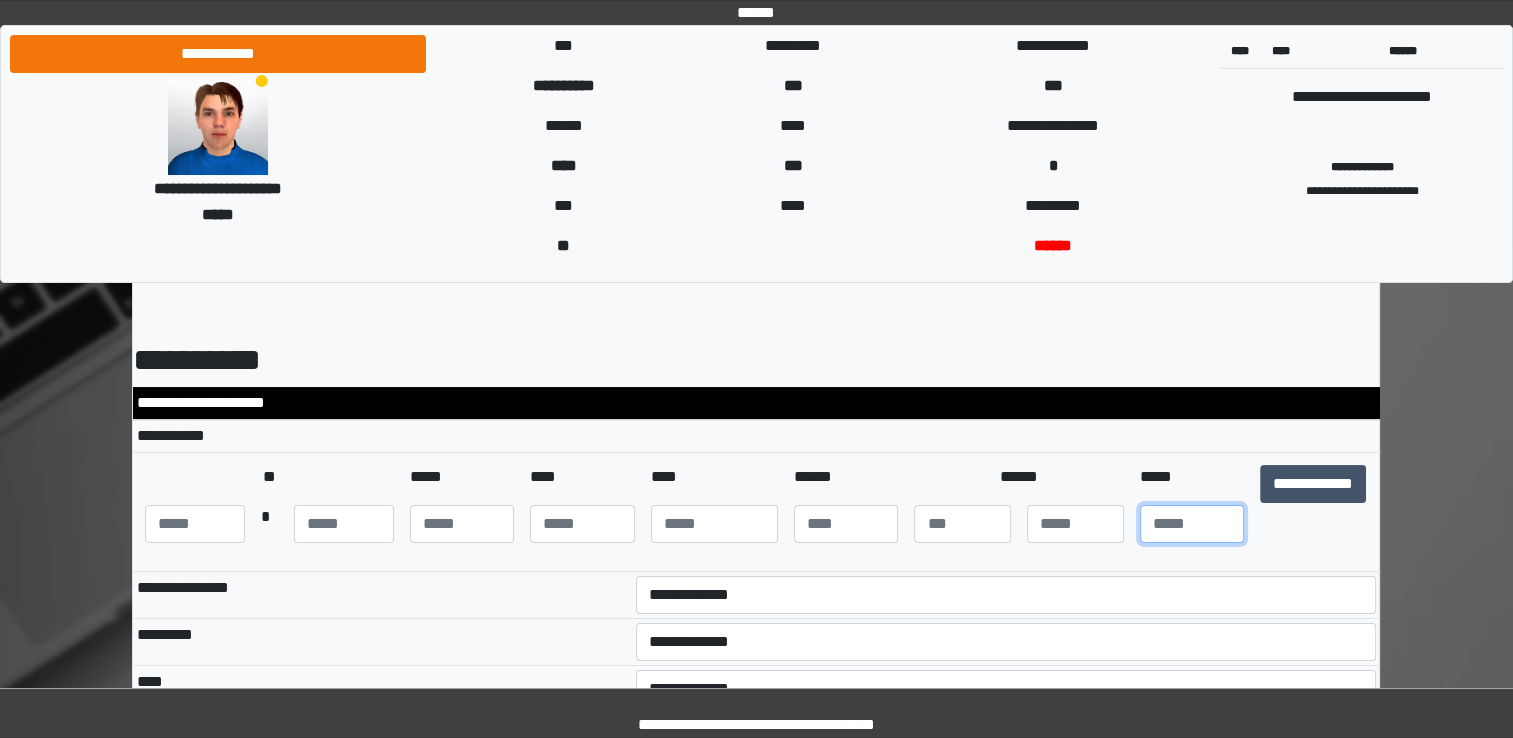 scroll, scrollTop: 100, scrollLeft: 0, axis: vertical 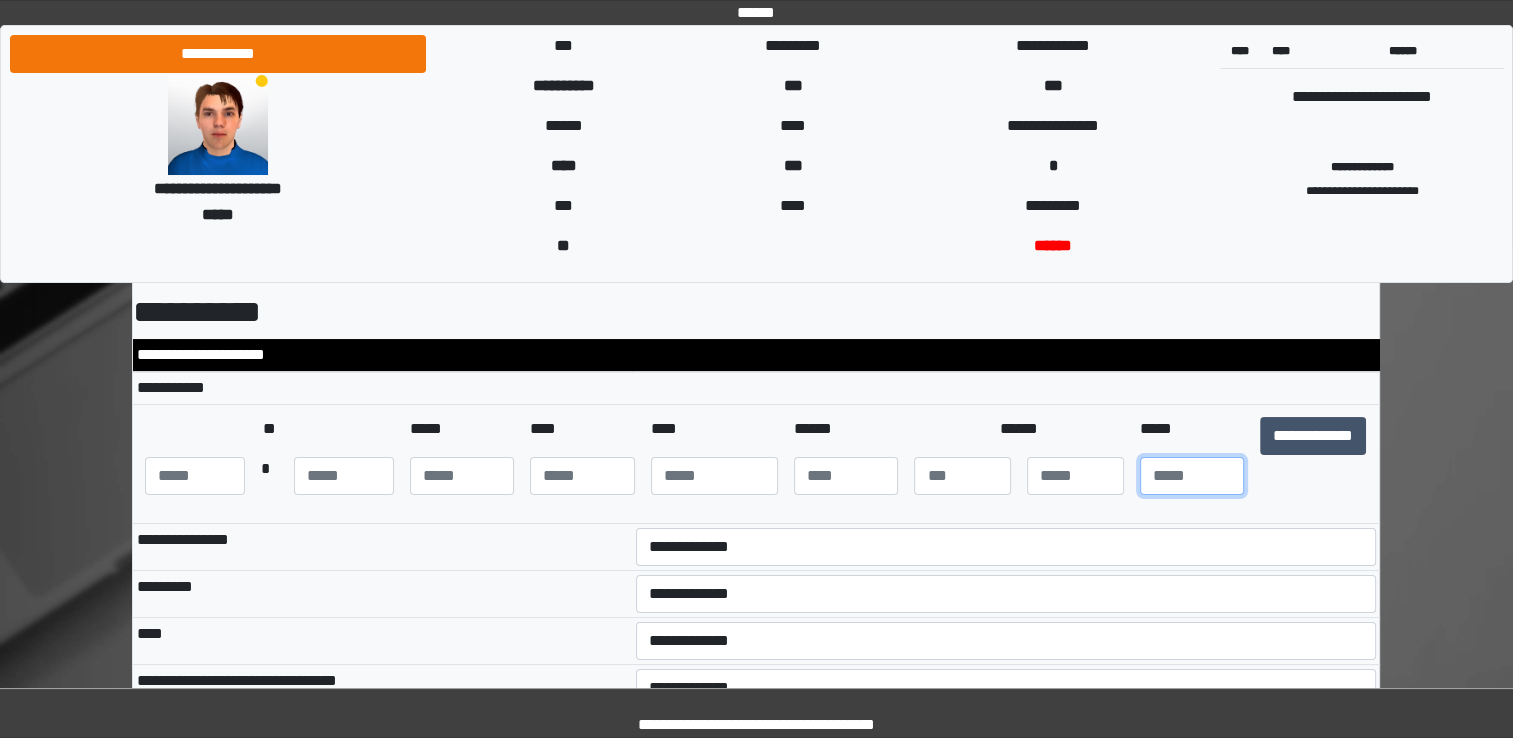 type on "**" 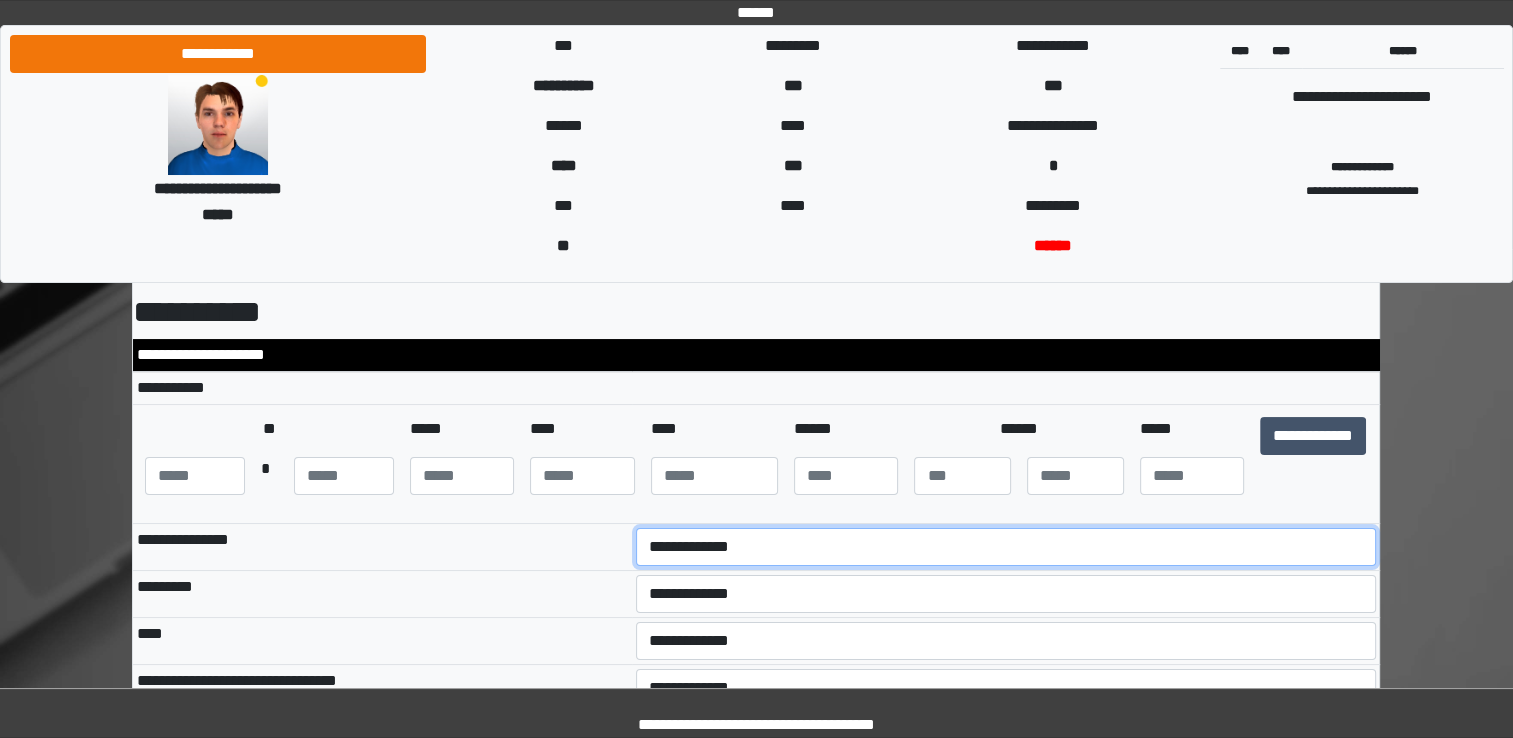 click on "**********" at bounding box center [1006, 547] 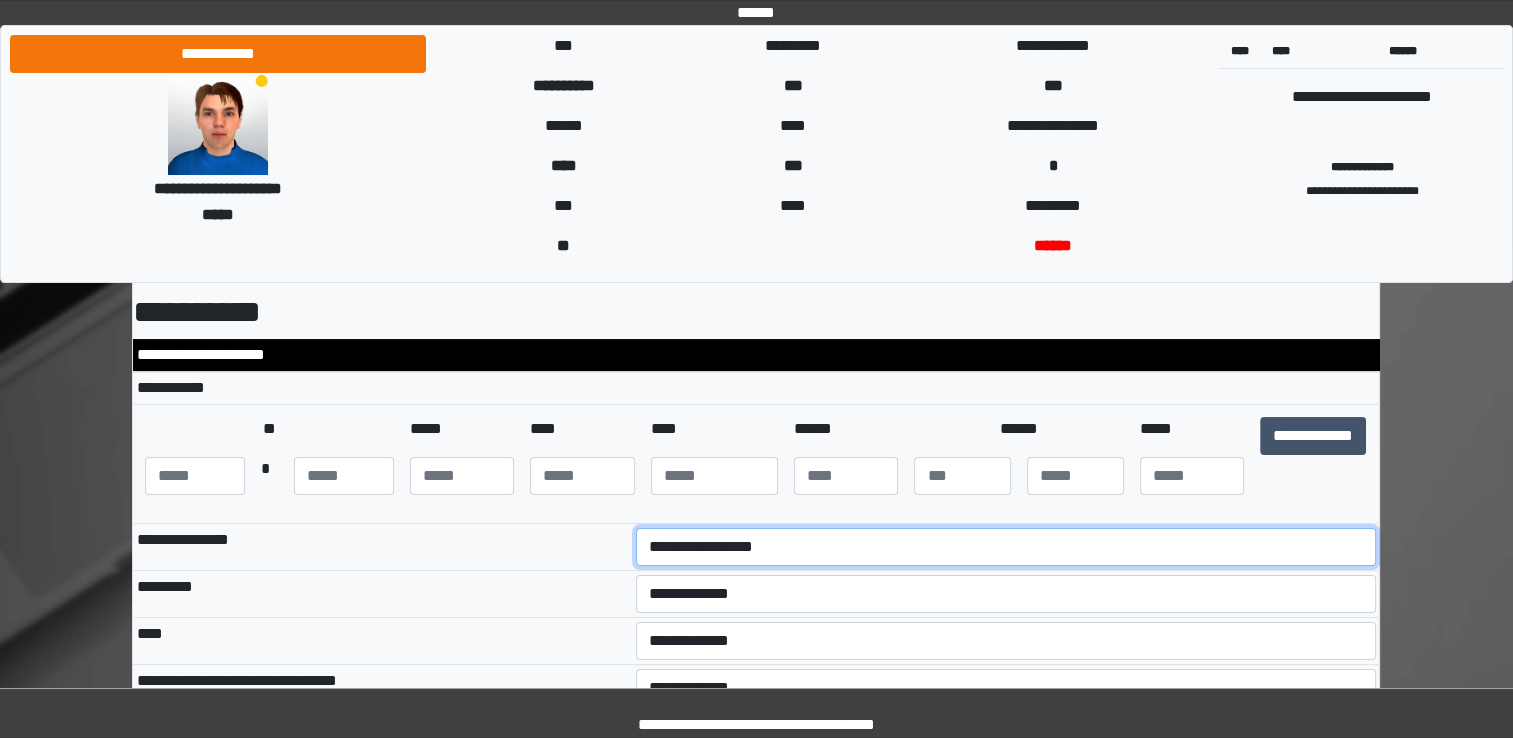 click on "**********" at bounding box center [1006, 547] 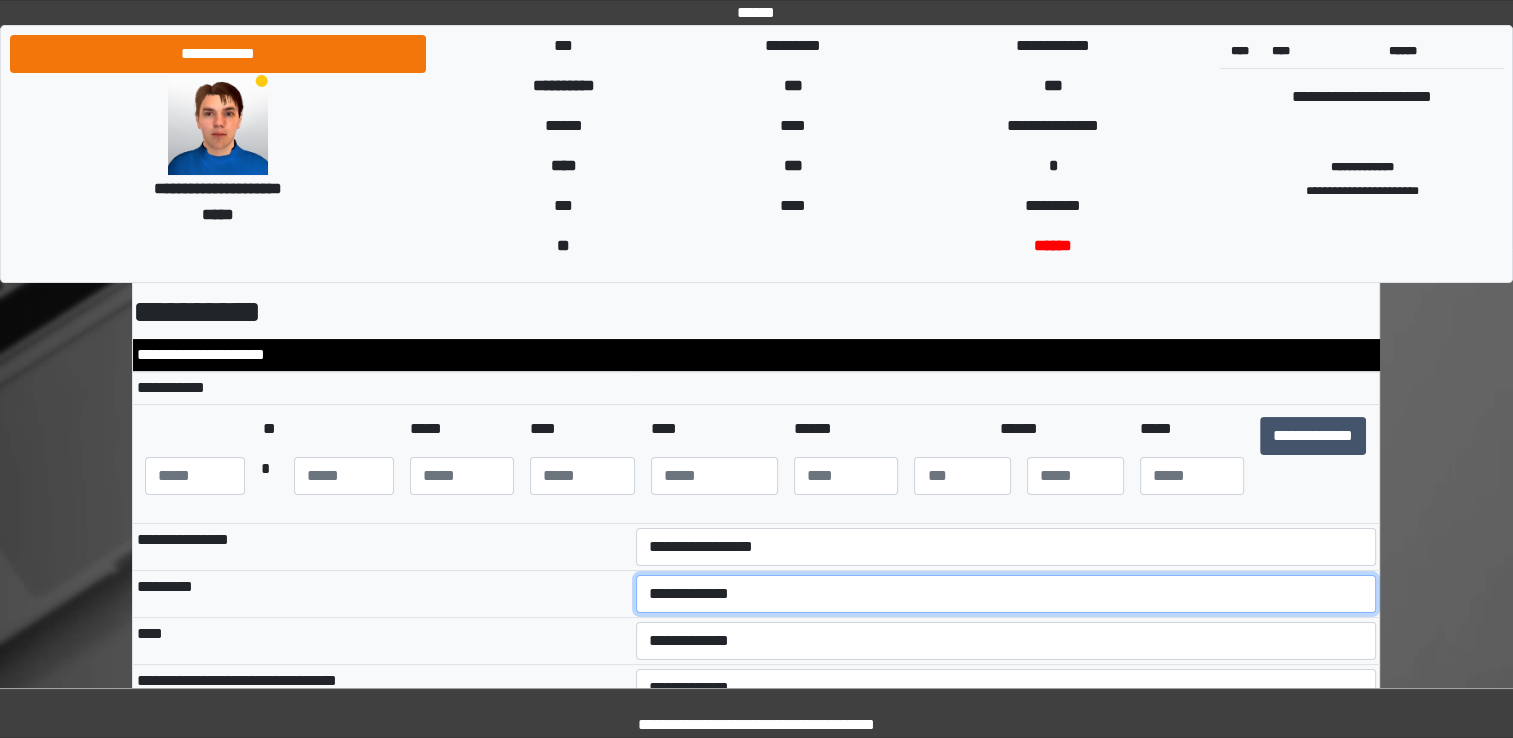 click on "**********" at bounding box center (1006, 594) 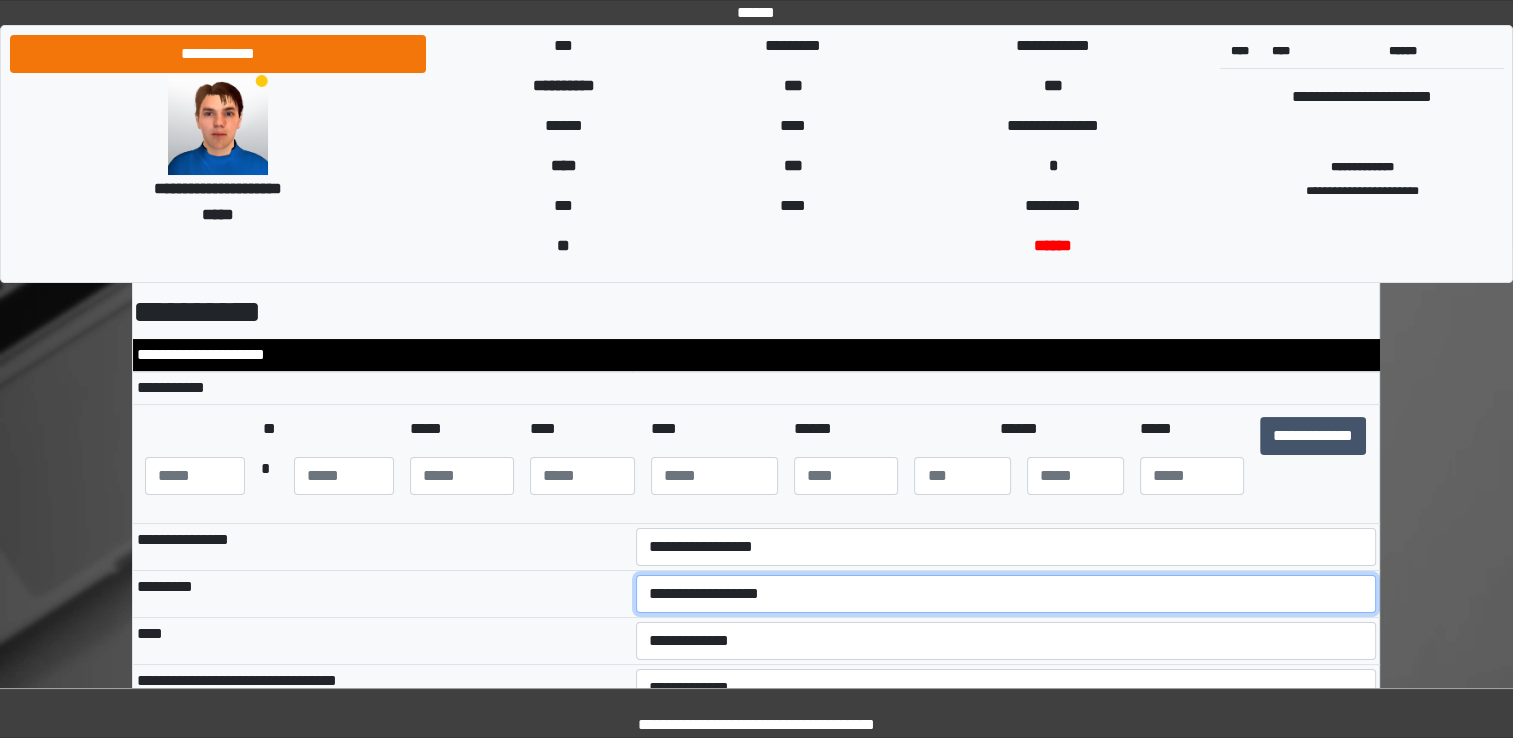 click on "**********" at bounding box center [1006, 594] 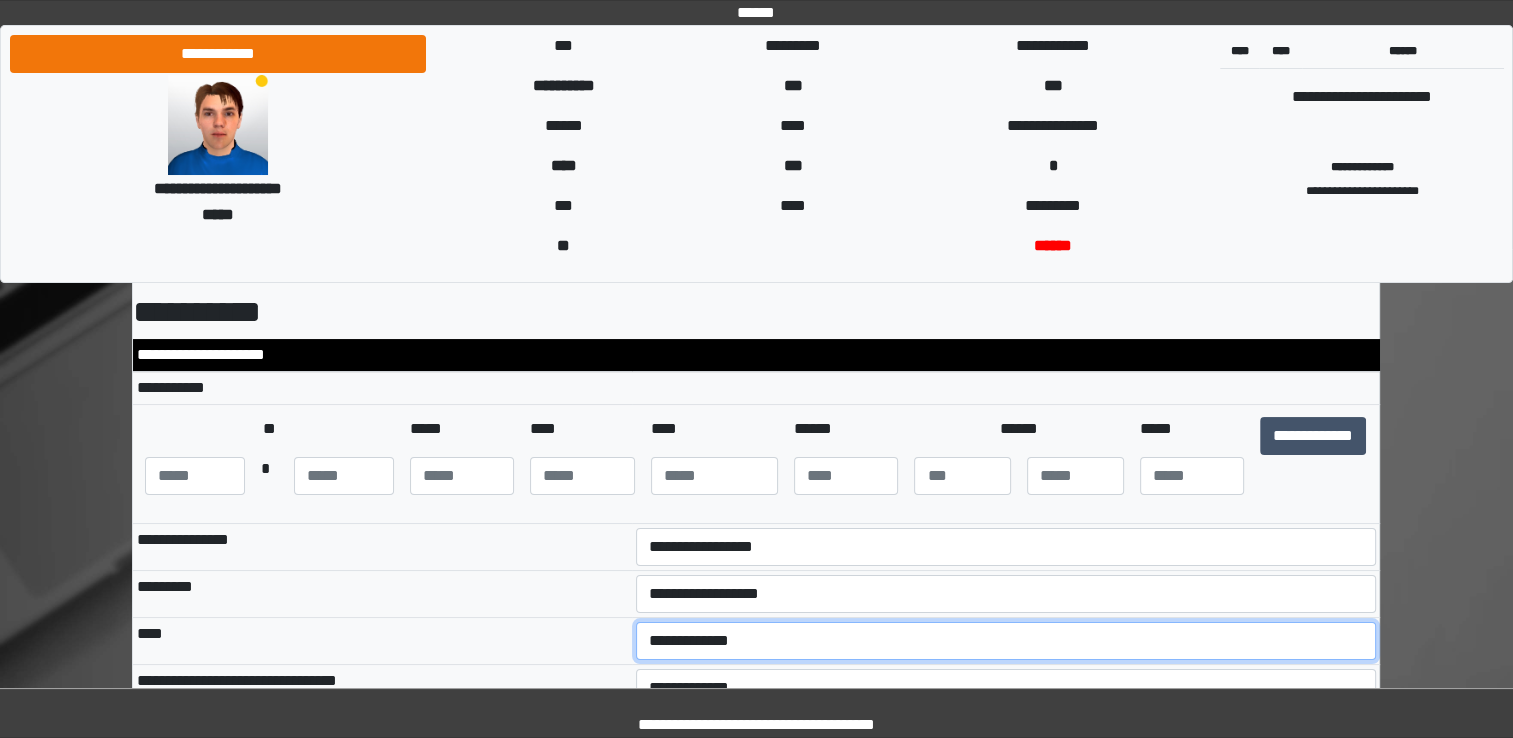 click on "**********" at bounding box center (1006, 641) 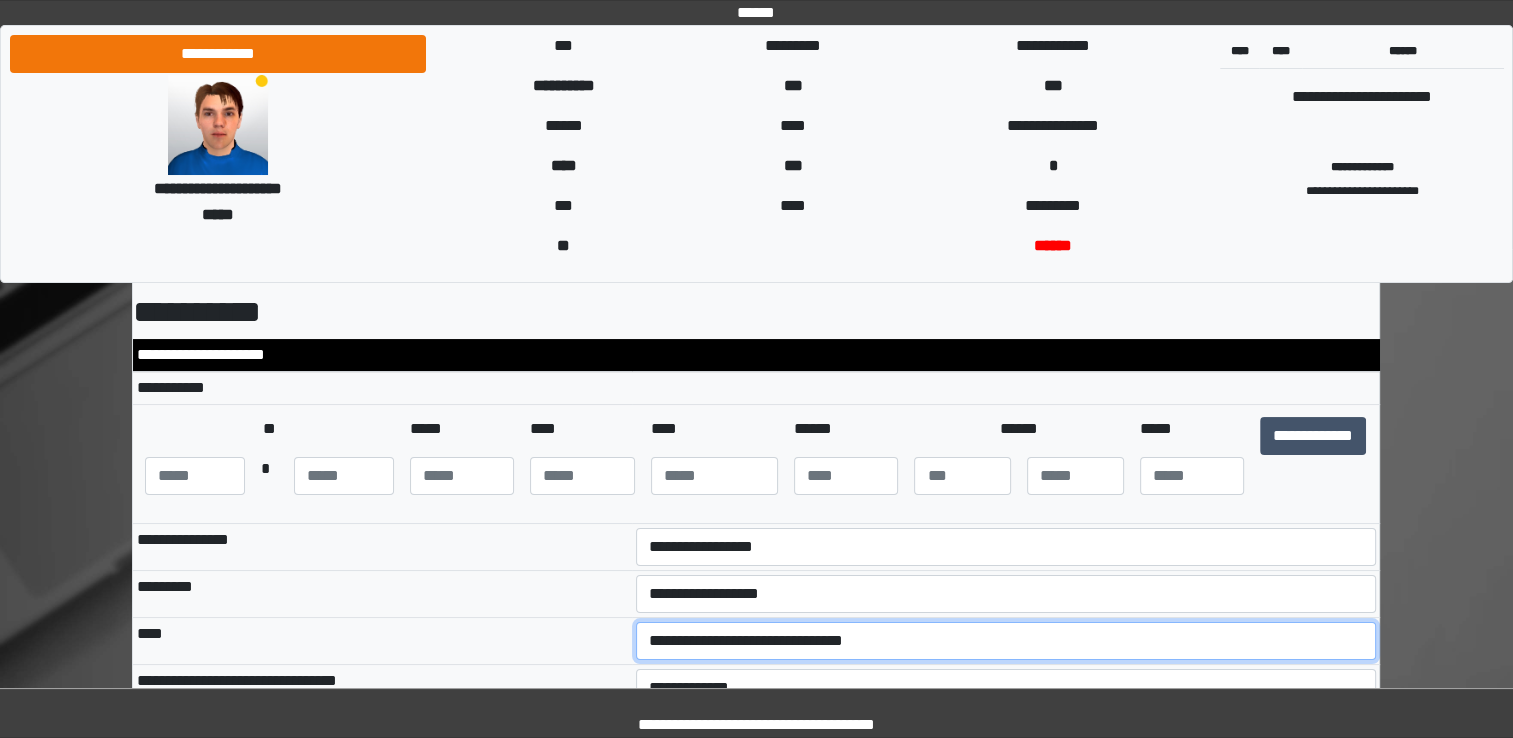 click on "**********" at bounding box center (1006, 641) 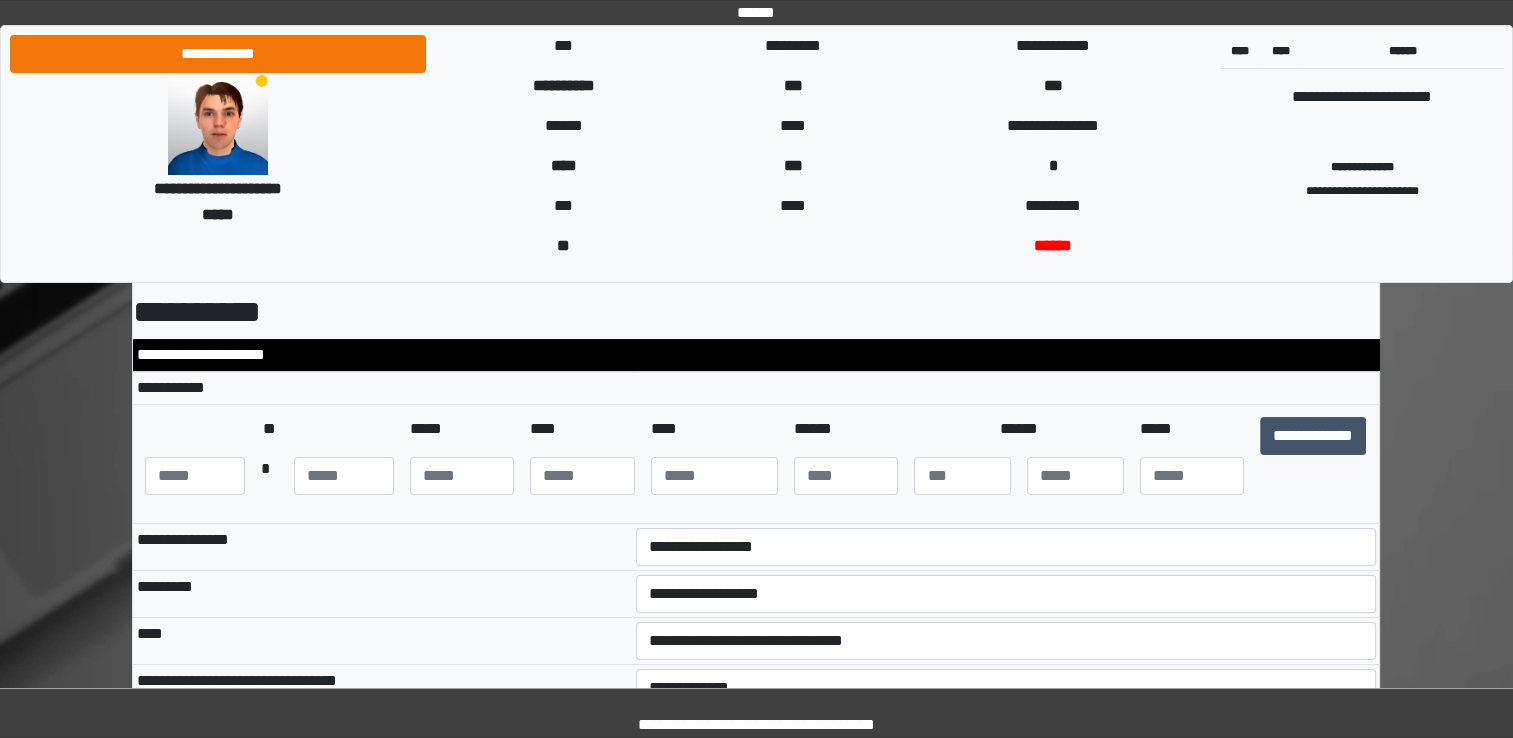 click on "****" at bounding box center [382, 641] 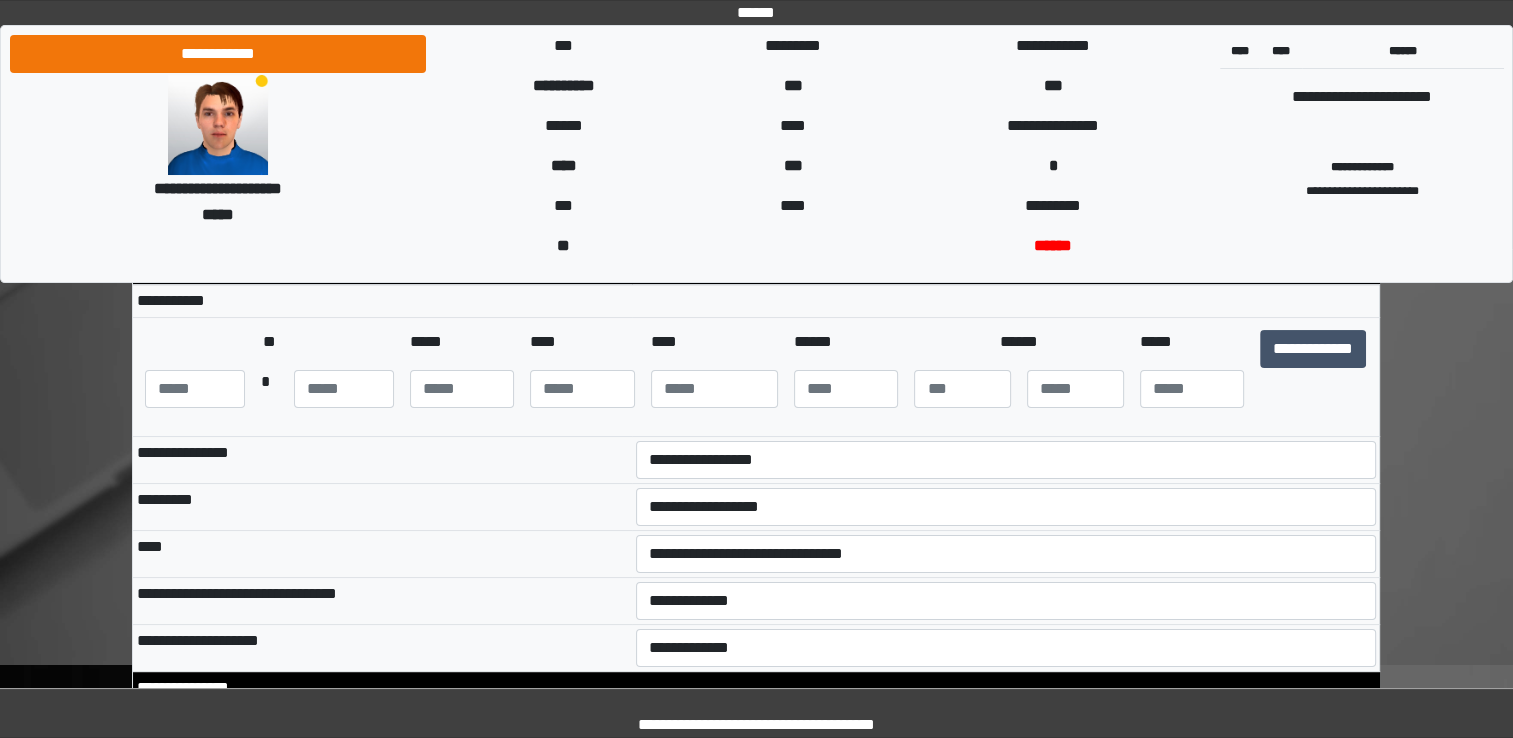 scroll, scrollTop: 400, scrollLeft: 0, axis: vertical 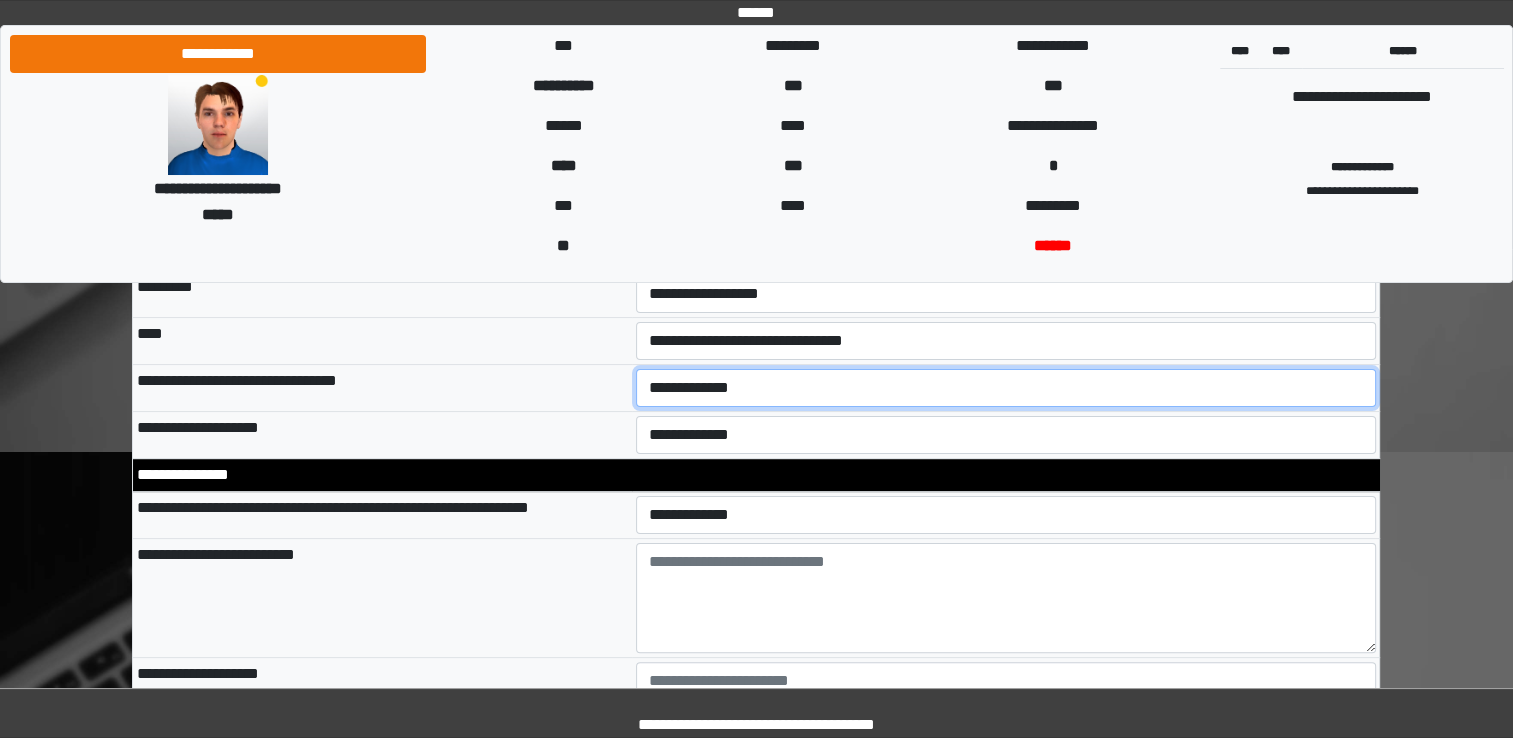click on "**********" at bounding box center [1006, 388] 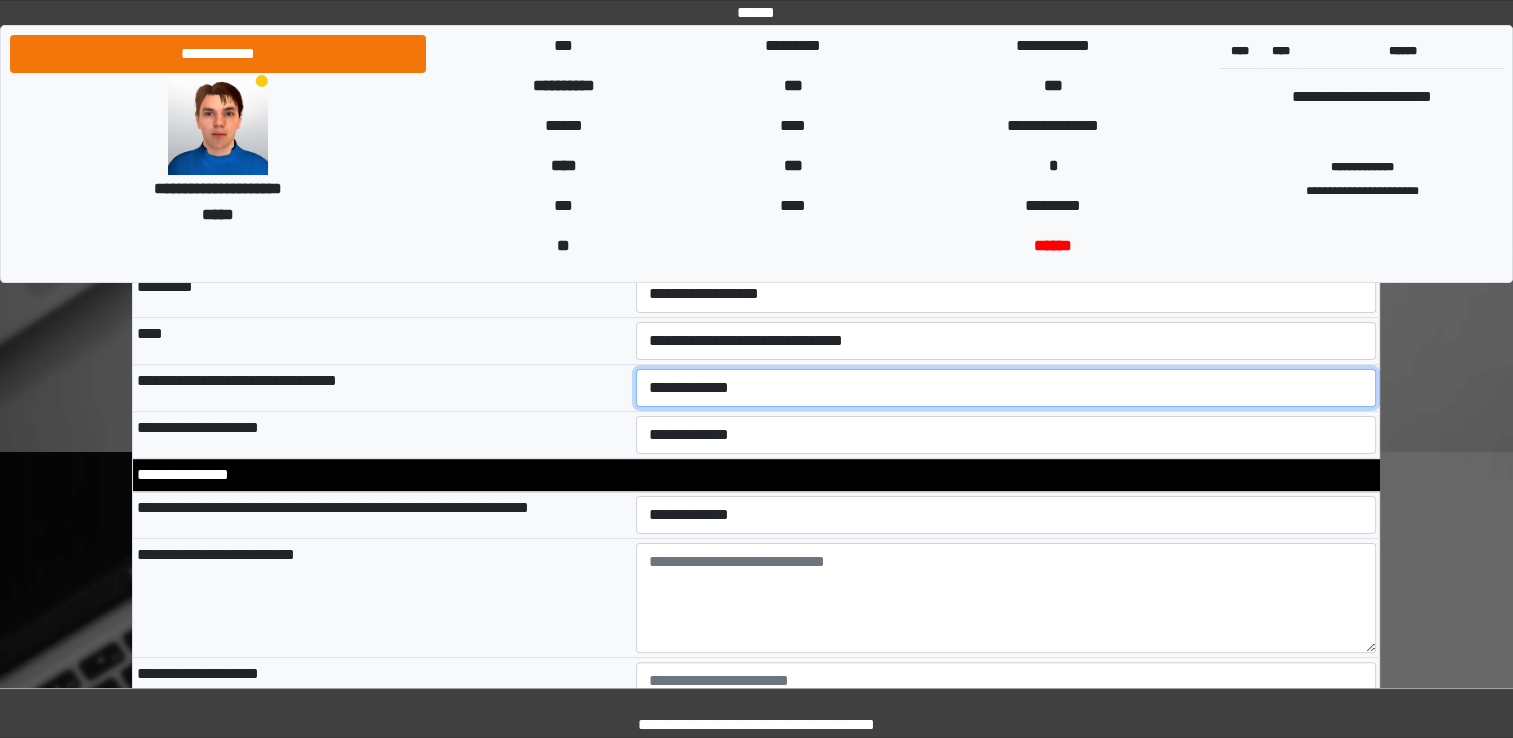 select on "*" 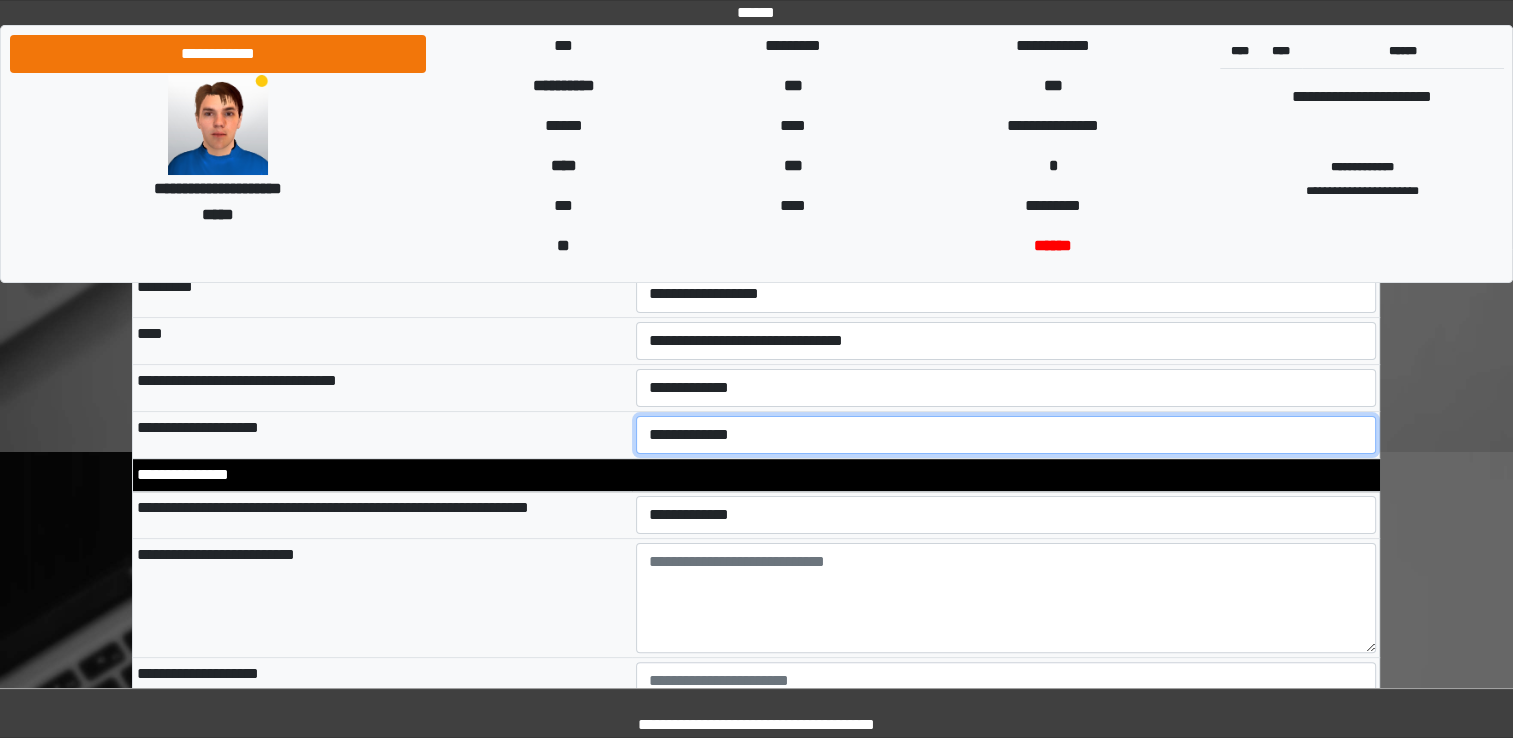 click on "**********" at bounding box center (1006, 435) 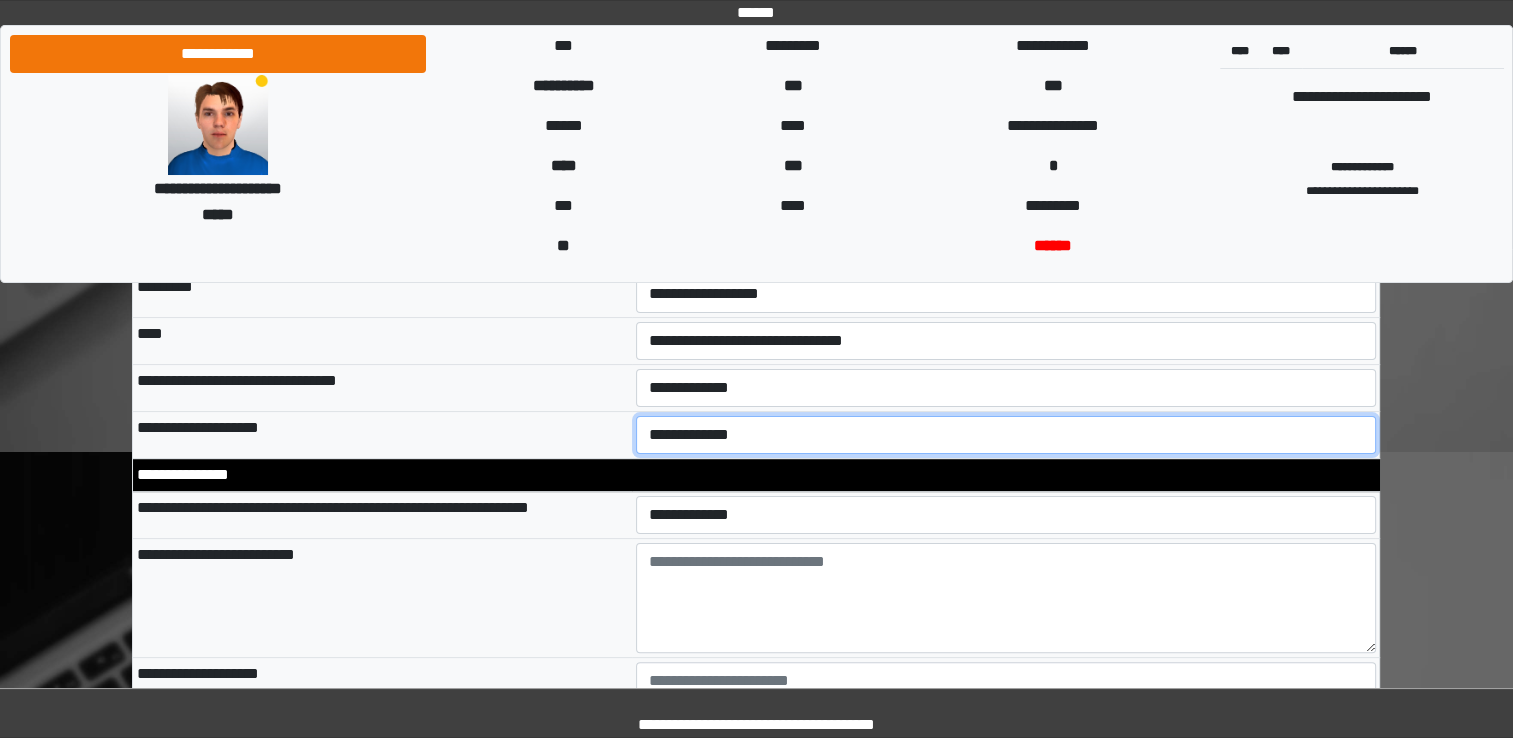 select on "**" 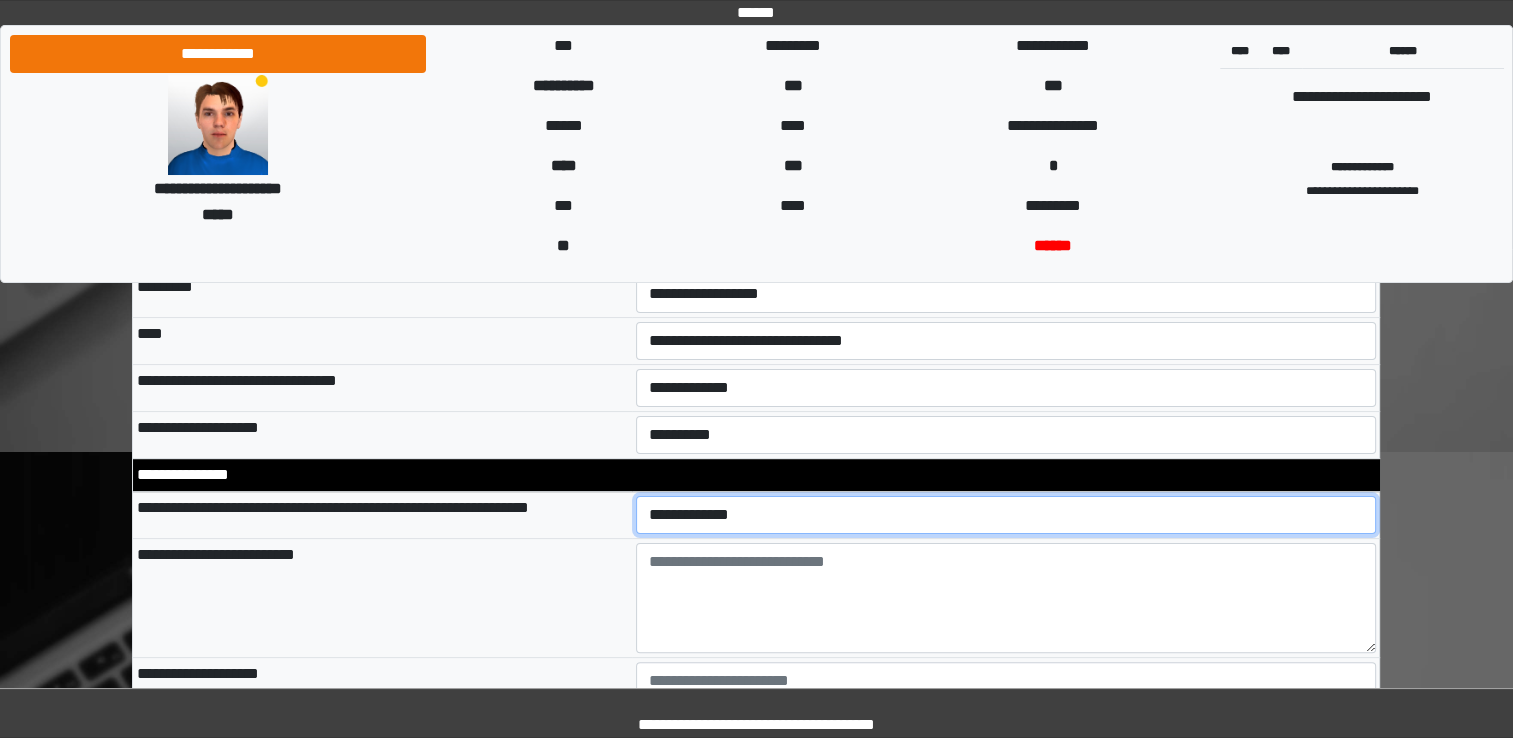 click on "**********" at bounding box center [1006, 515] 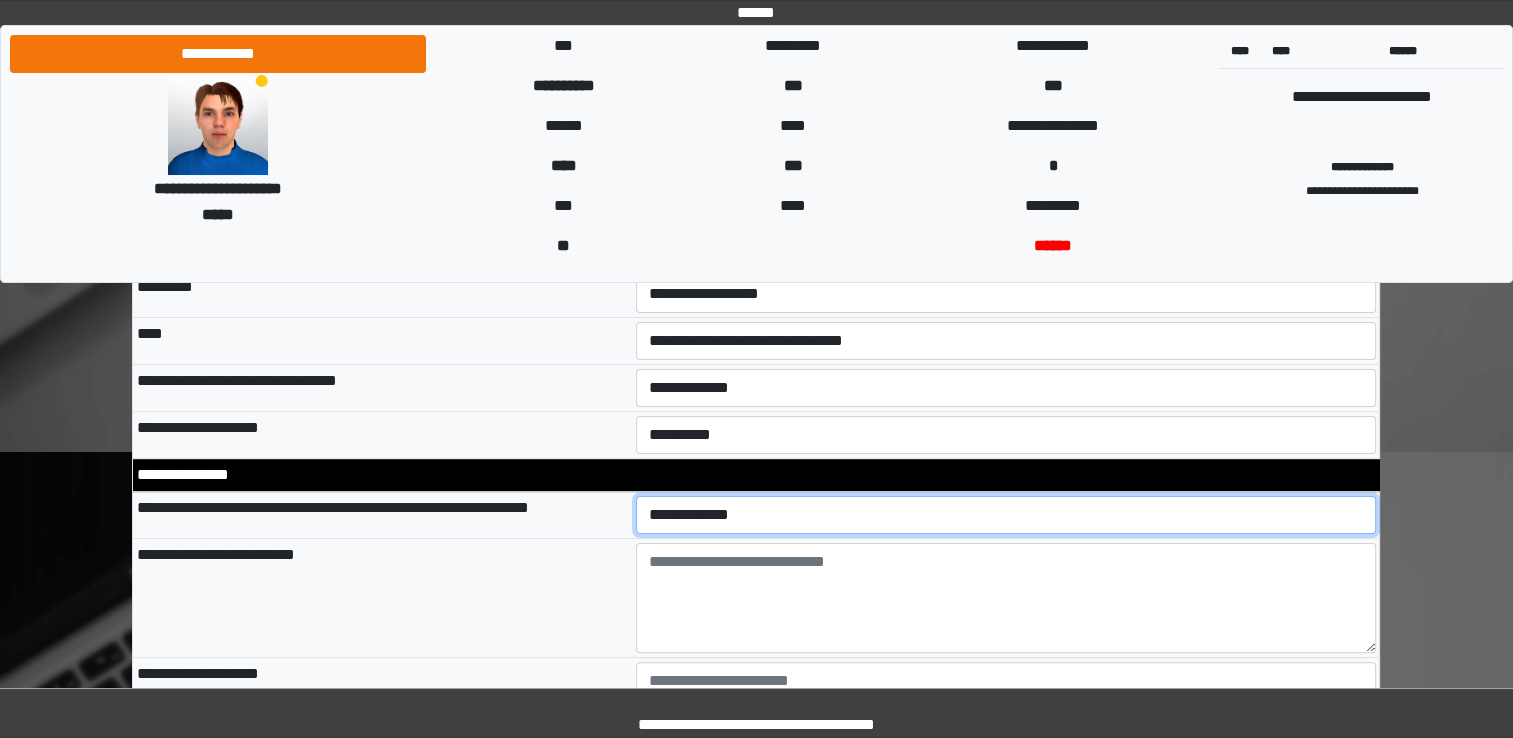 select on "*" 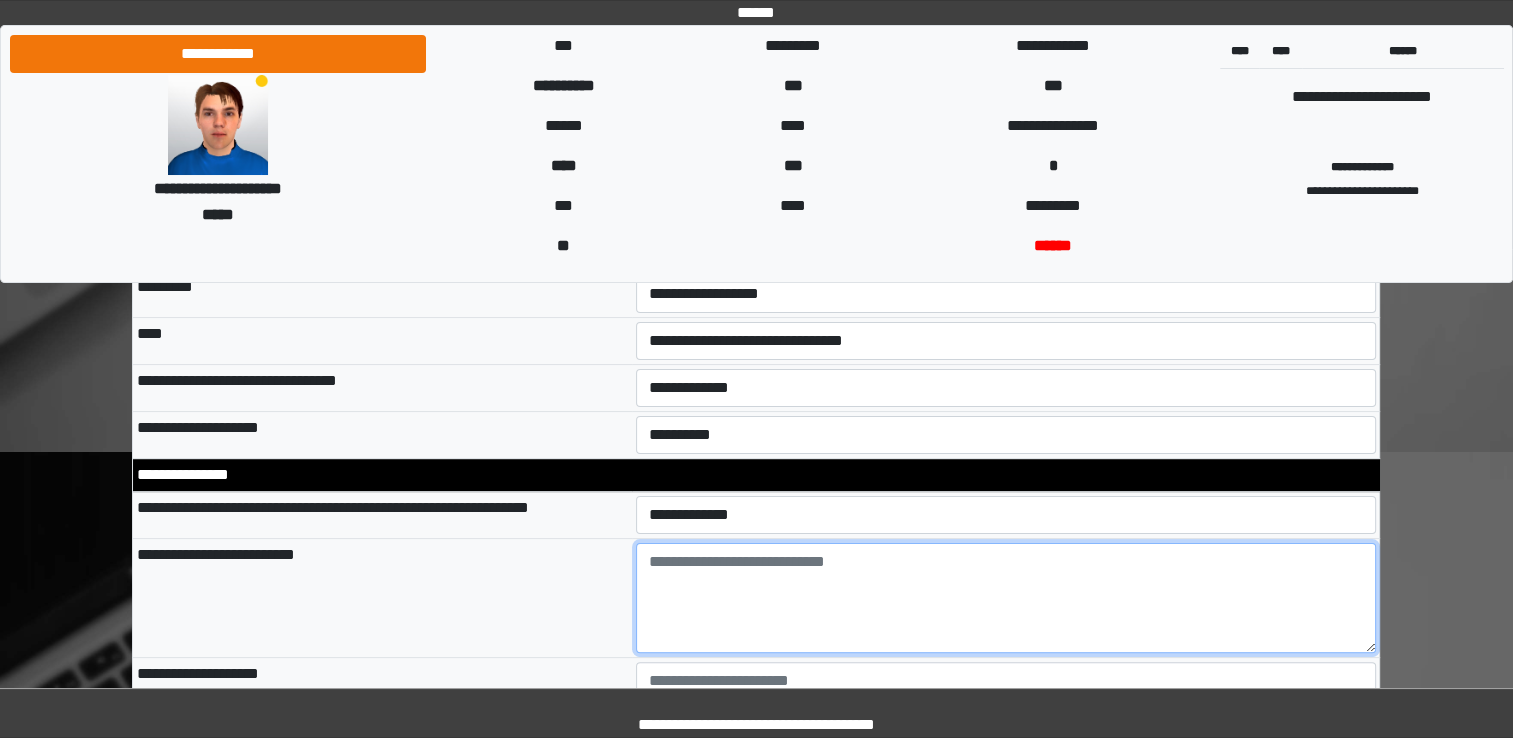 click at bounding box center (1006, 598) 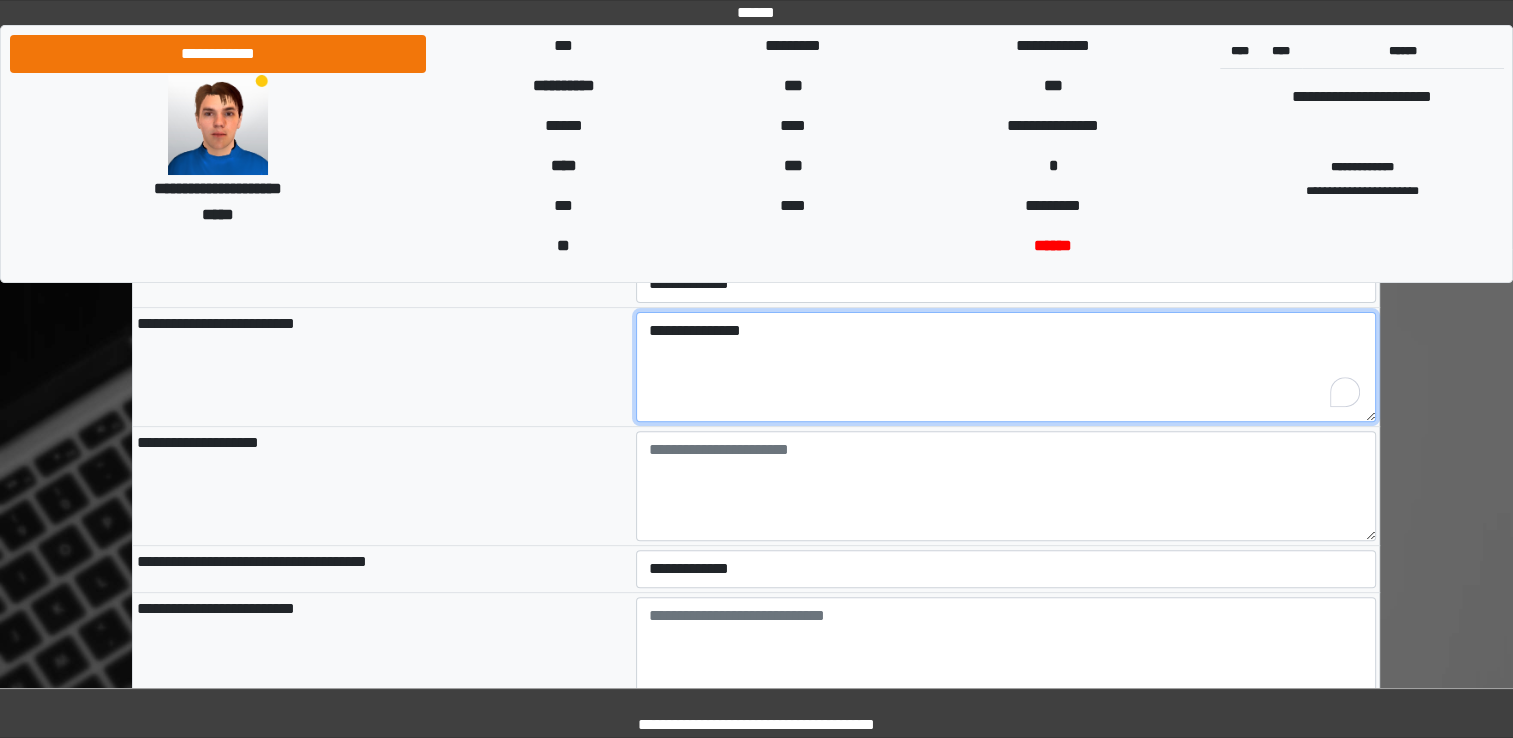 scroll, scrollTop: 600, scrollLeft: 0, axis: vertical 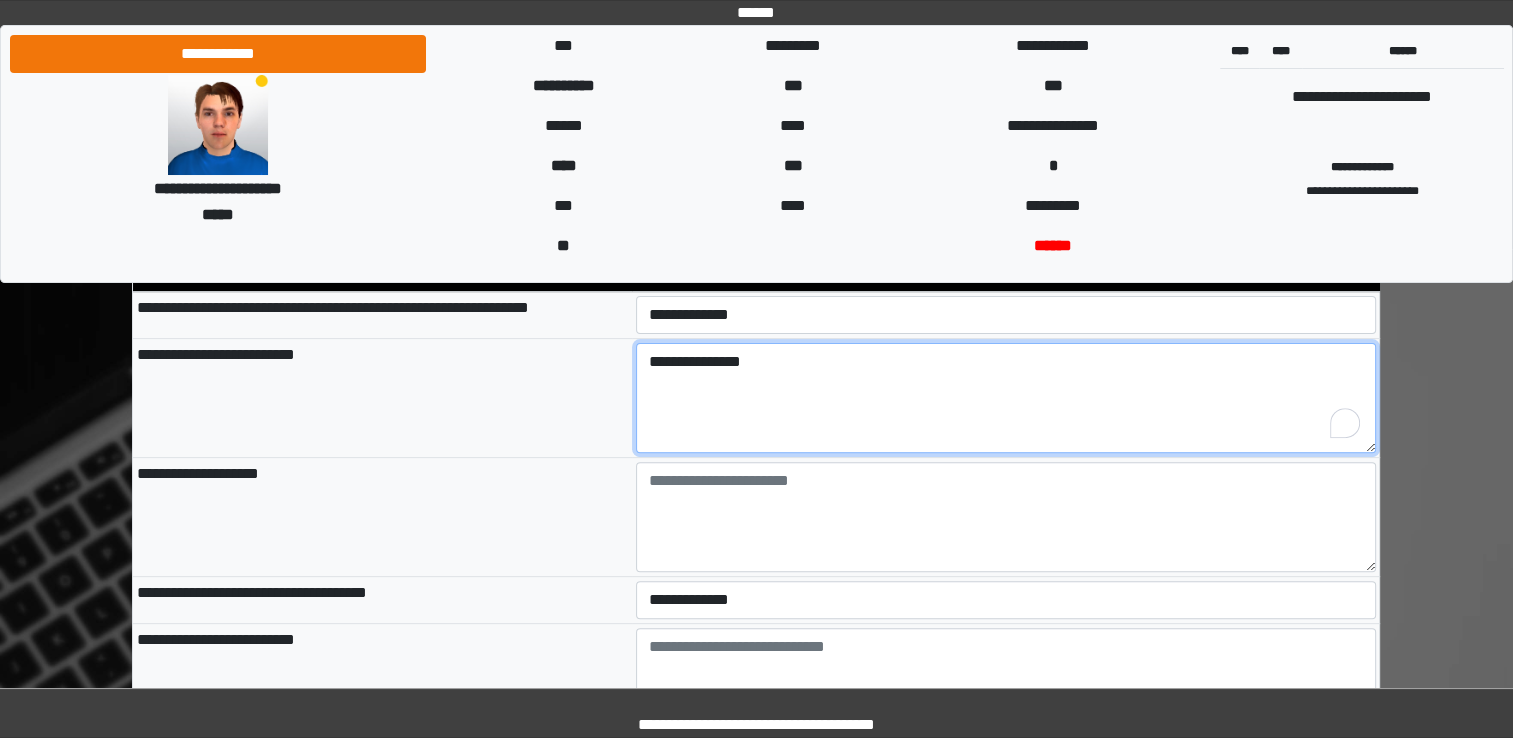 type on "**********" 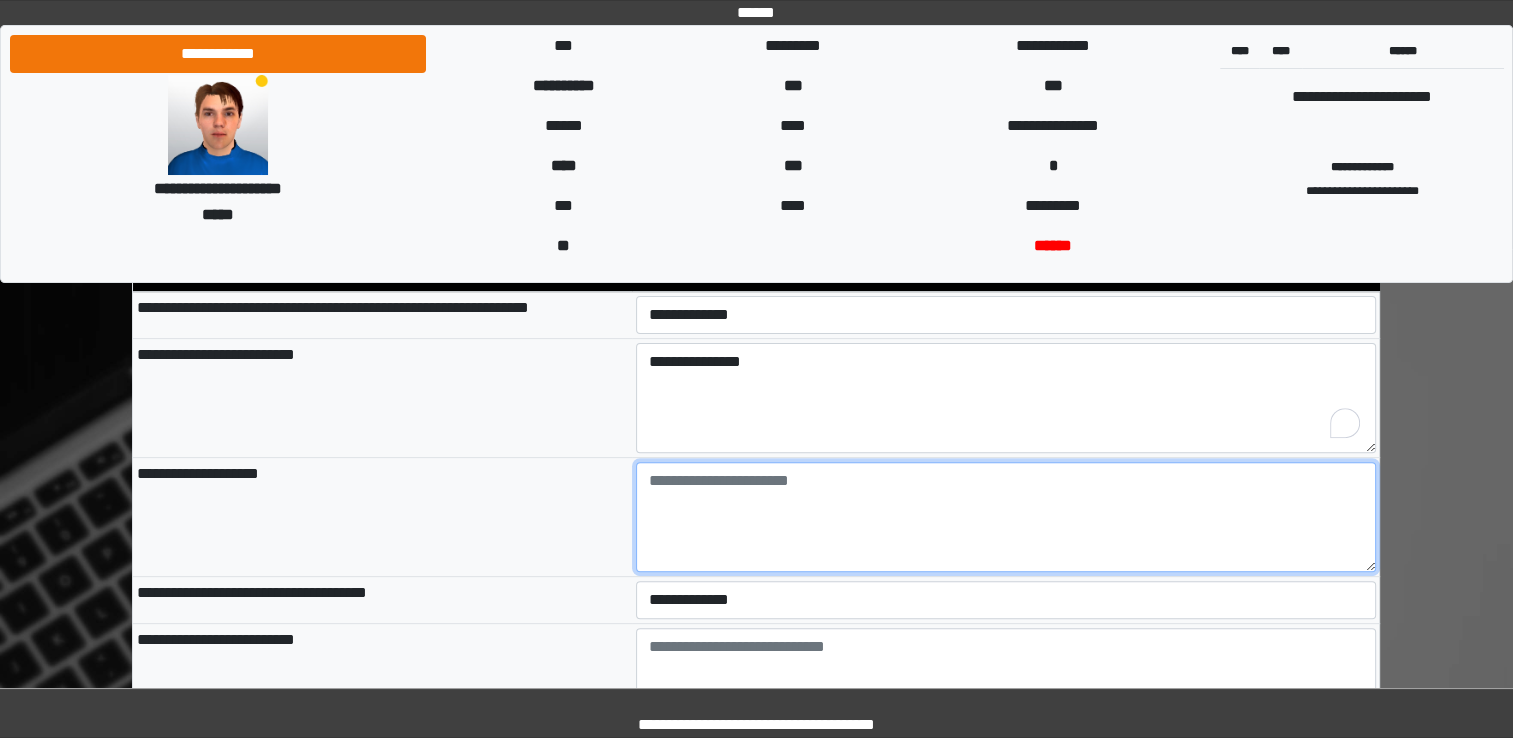 click at bounding box center [1006, 517] 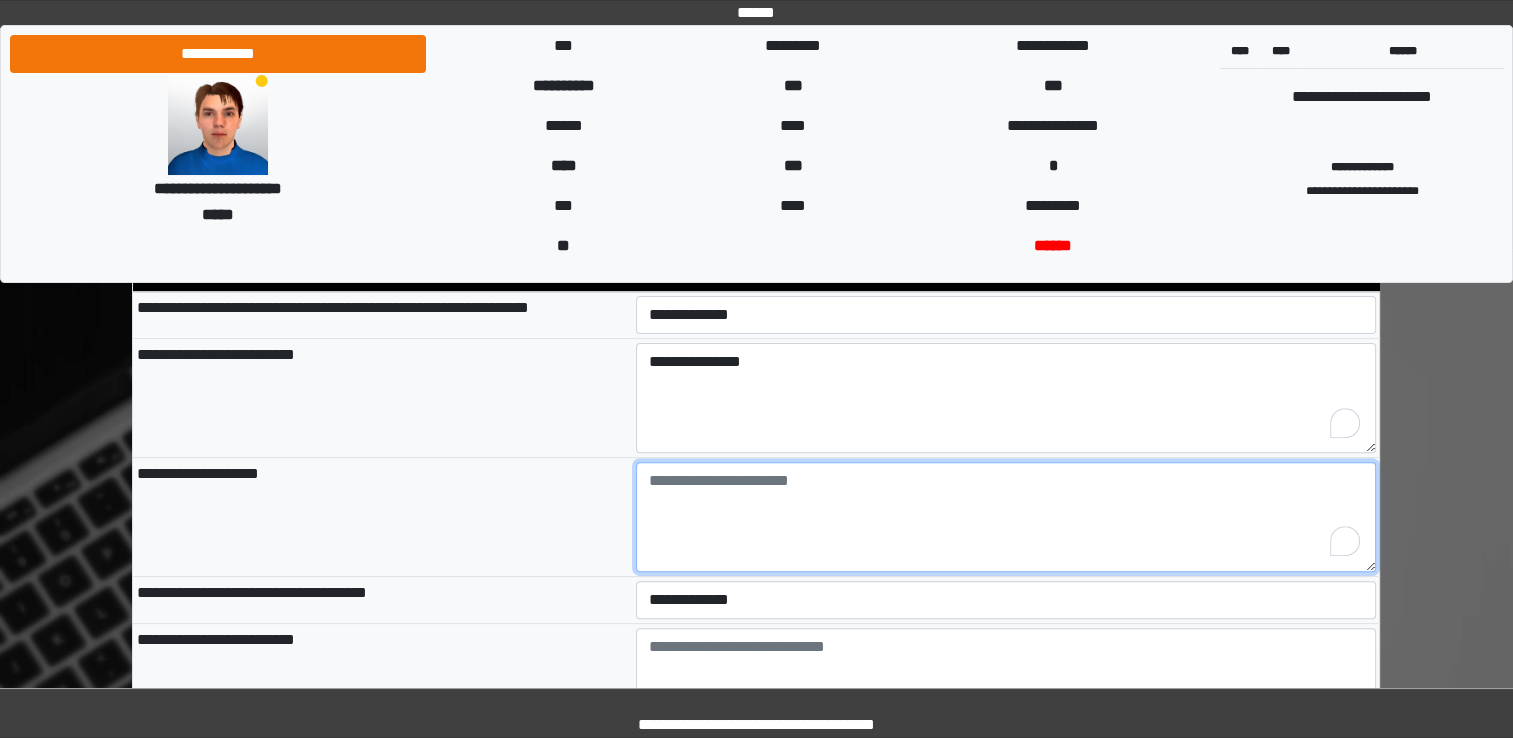 scroll, scrollTop: 700, scrollLeft: 0, axis: vertical 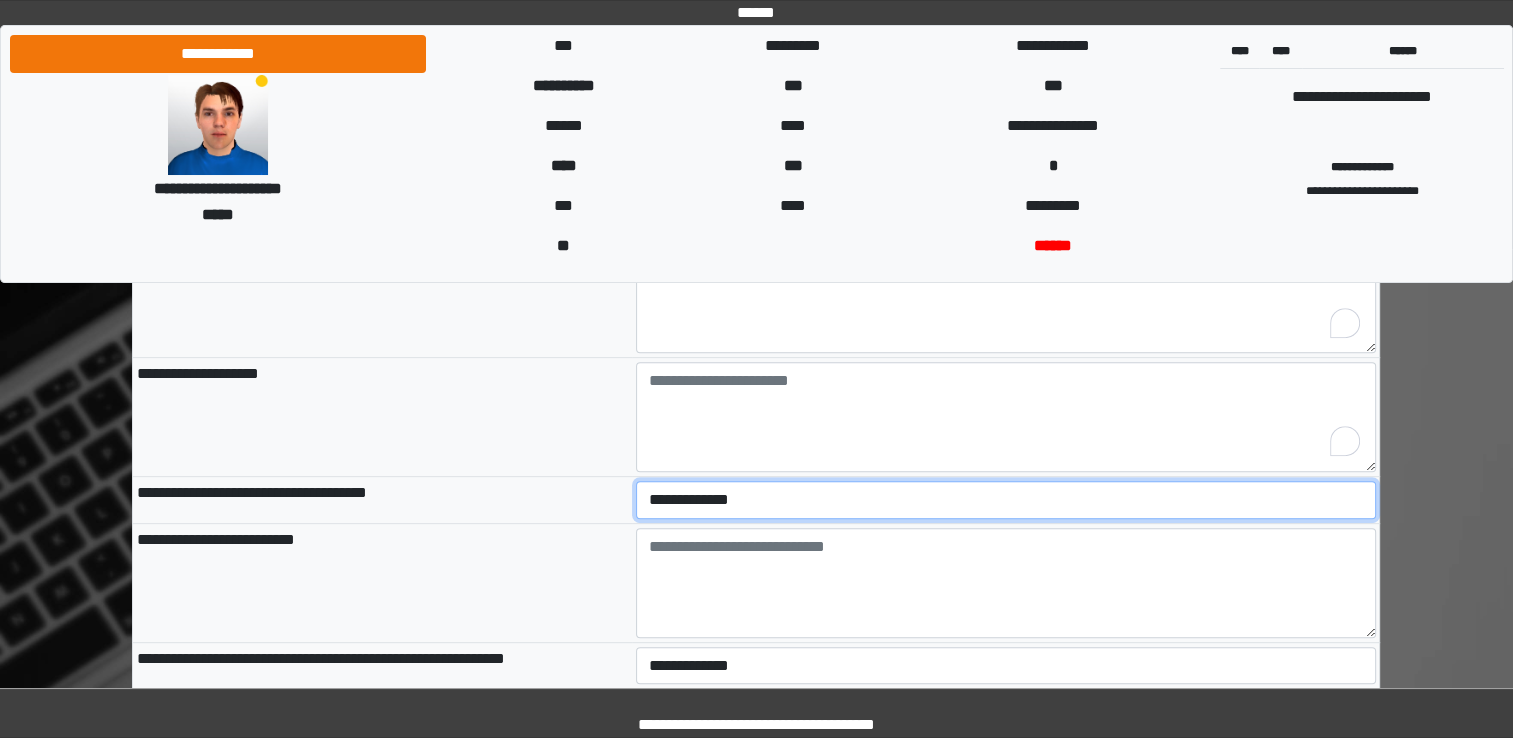 click on "**********" at bounding box center (1006, 500) 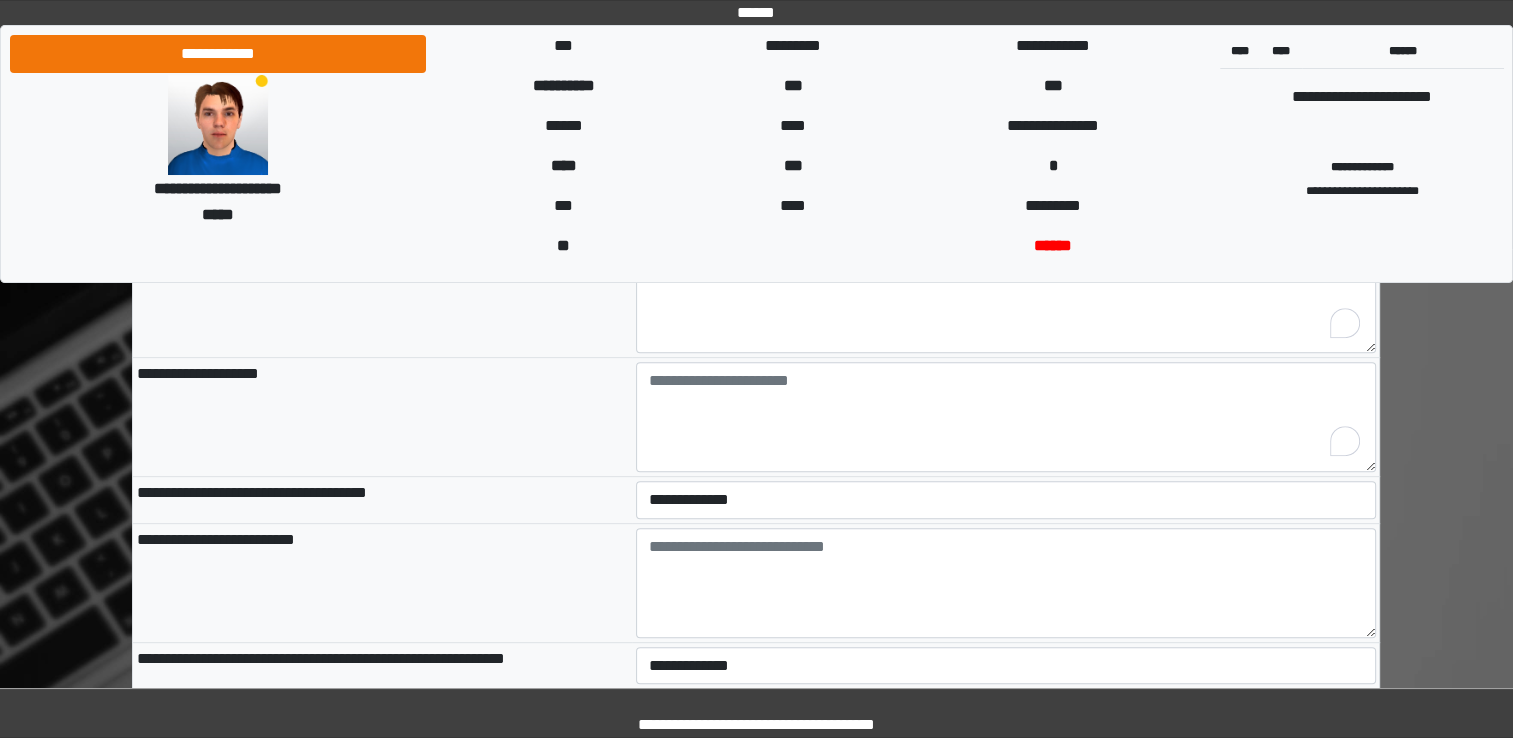 click on "**********" at bounding box center (382, 582) 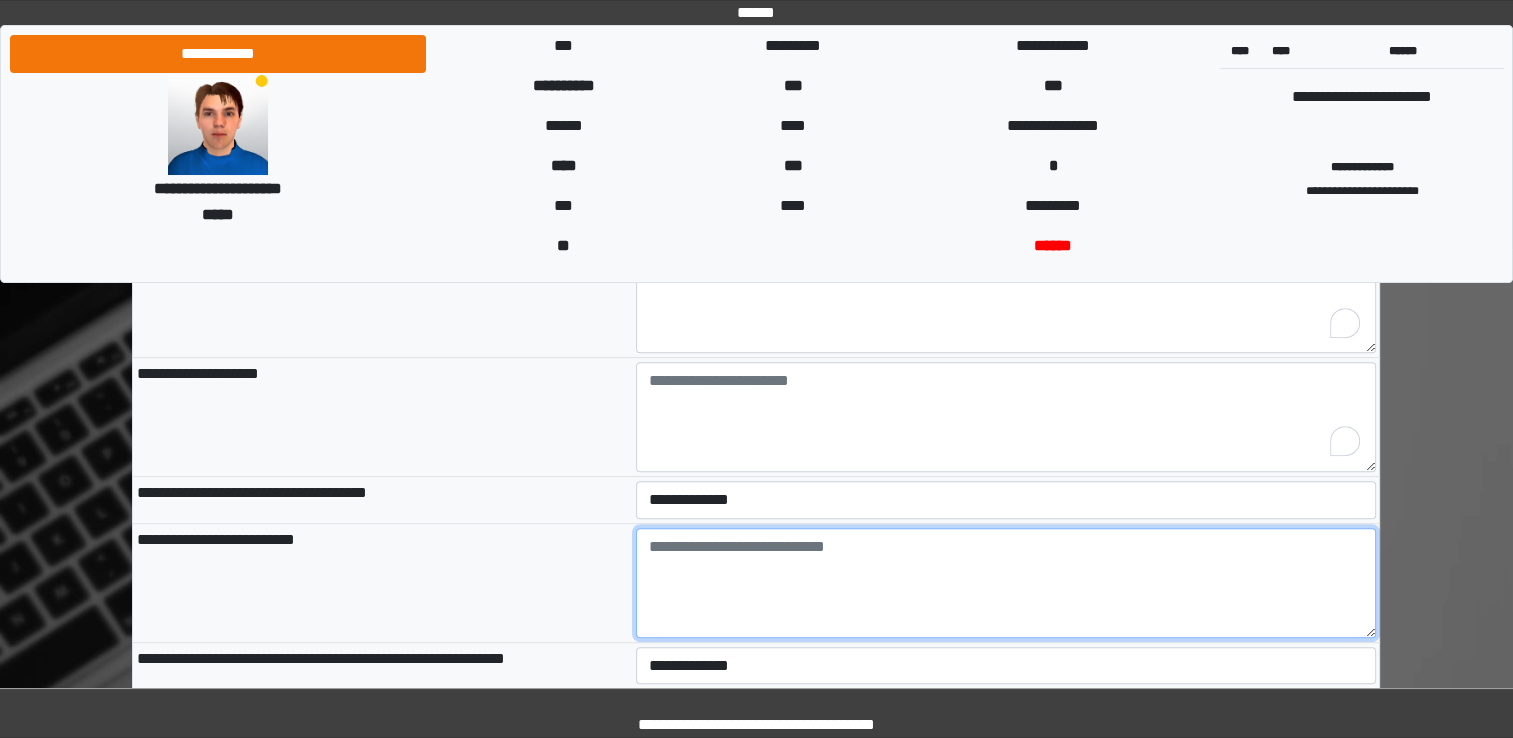 click at bounding box center (1006, 583) 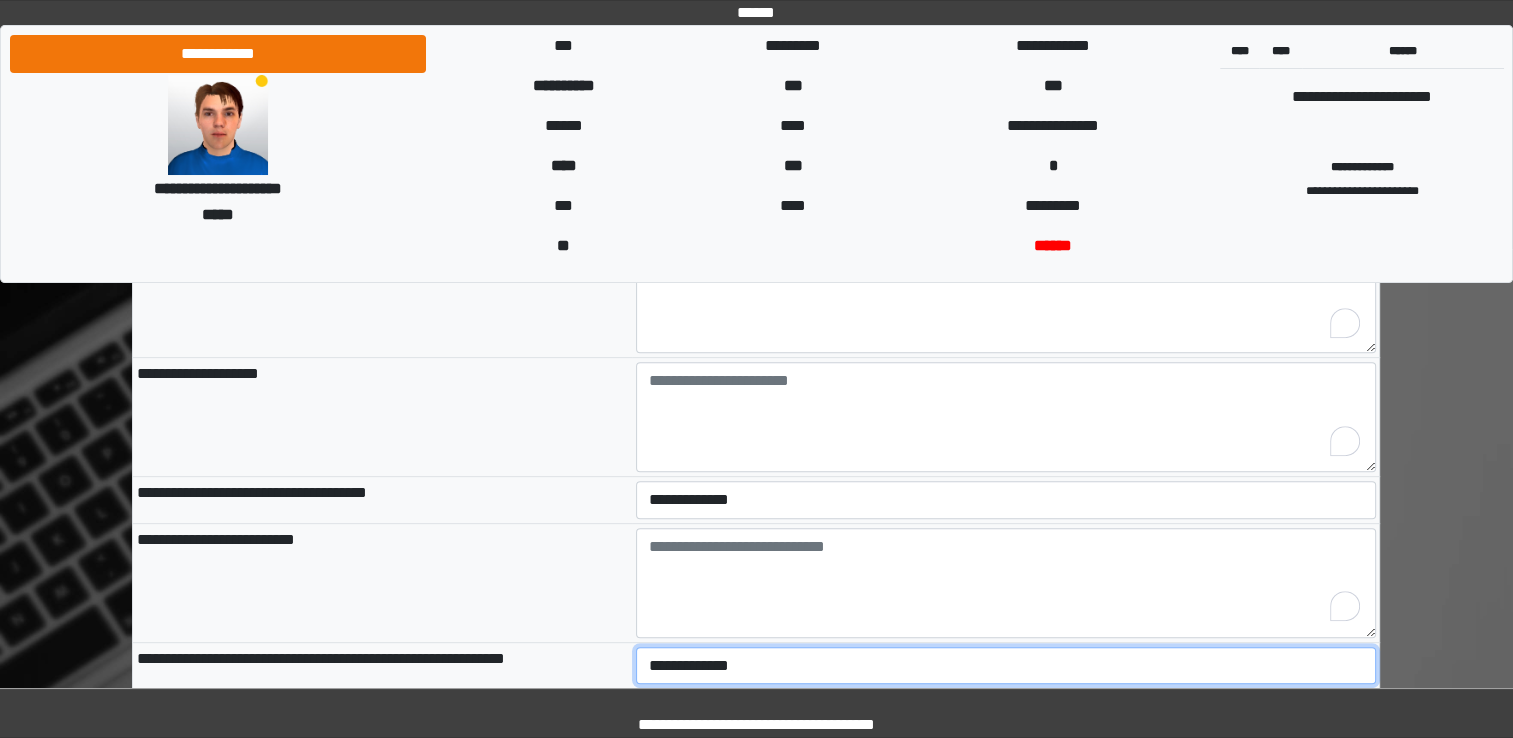 click on "**********" at bounding box center [1006, 666] 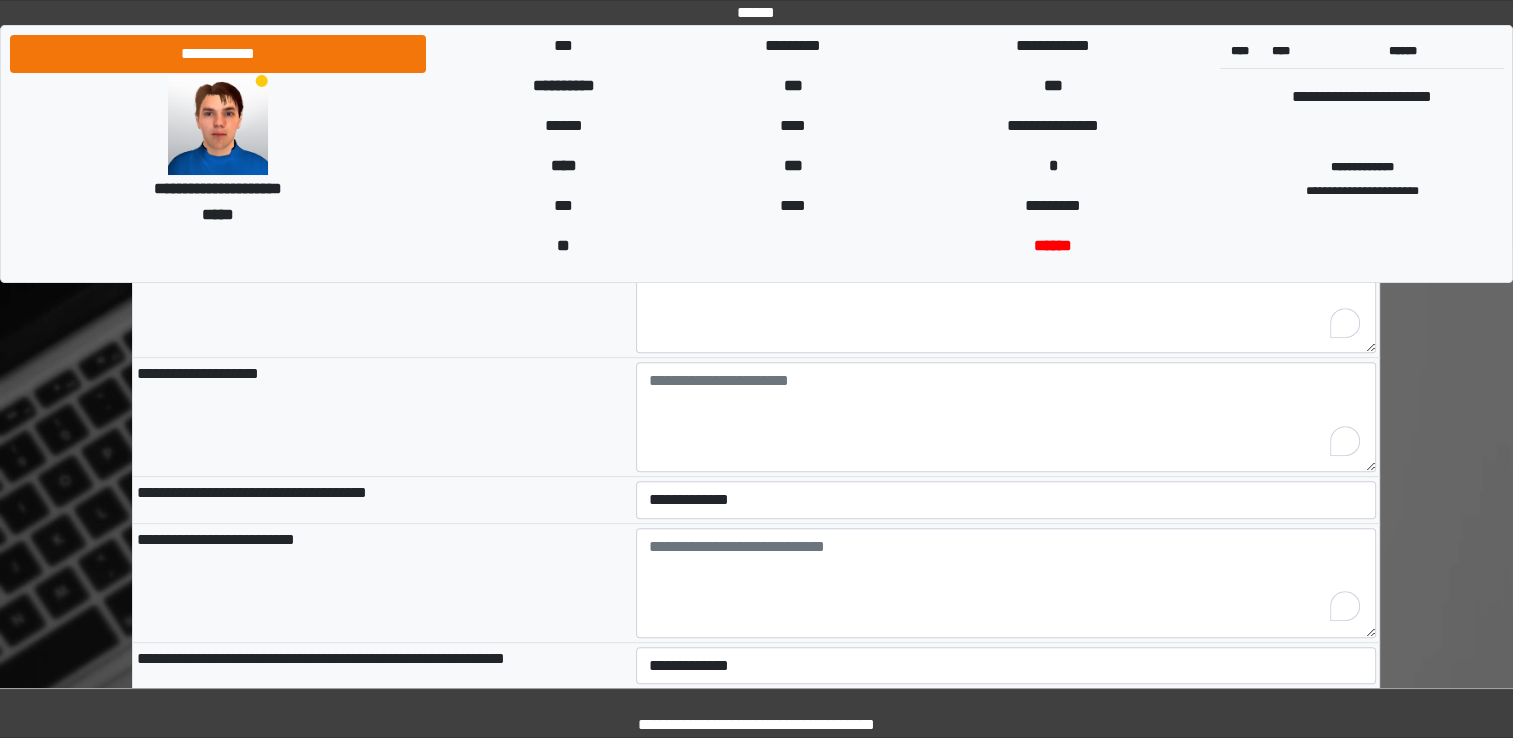 click on "**********" at bounding box center [382, 582] 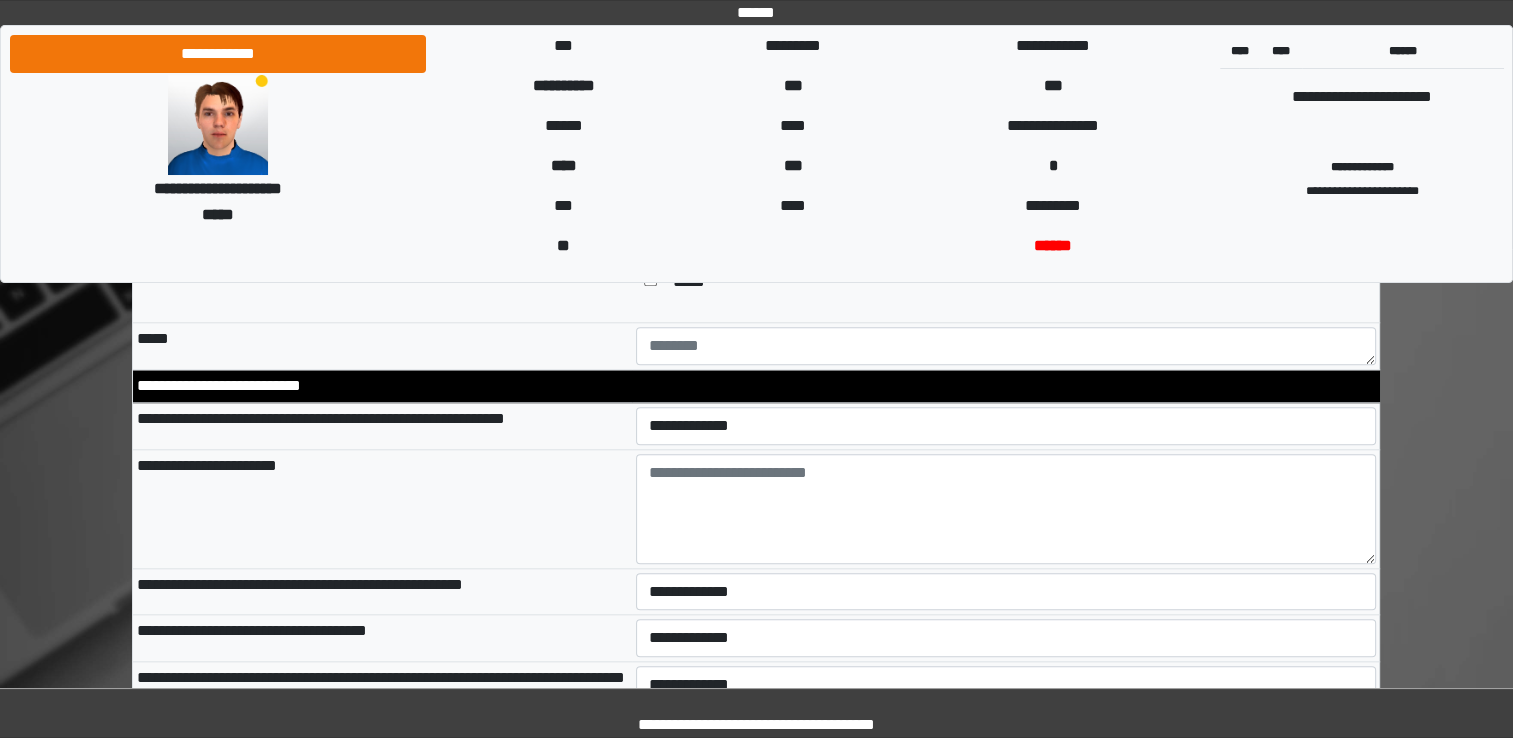 scroll, scrollTop: 2000, scrollLeft: 0, axis: vertical 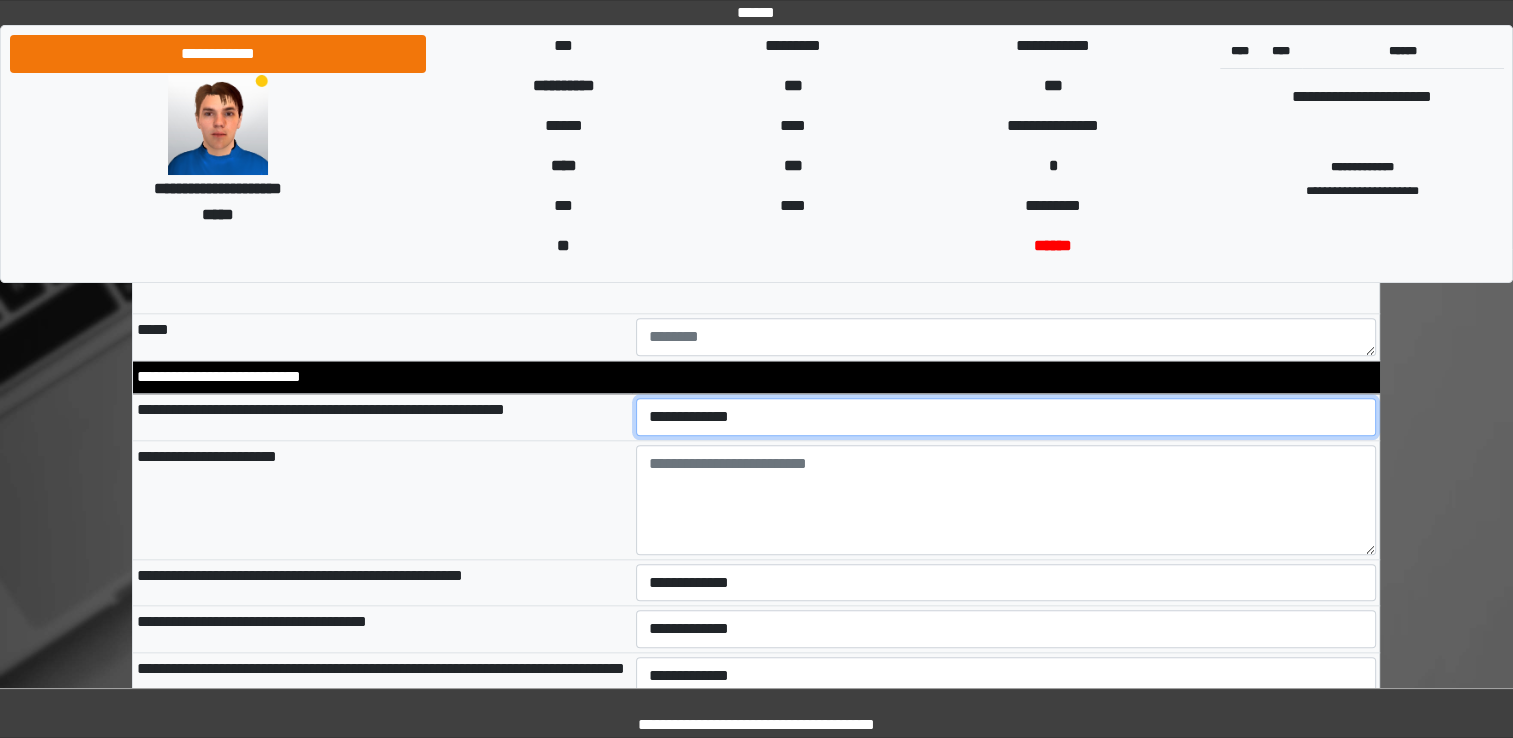 click on "**********" at bounding box center [1006, 417] 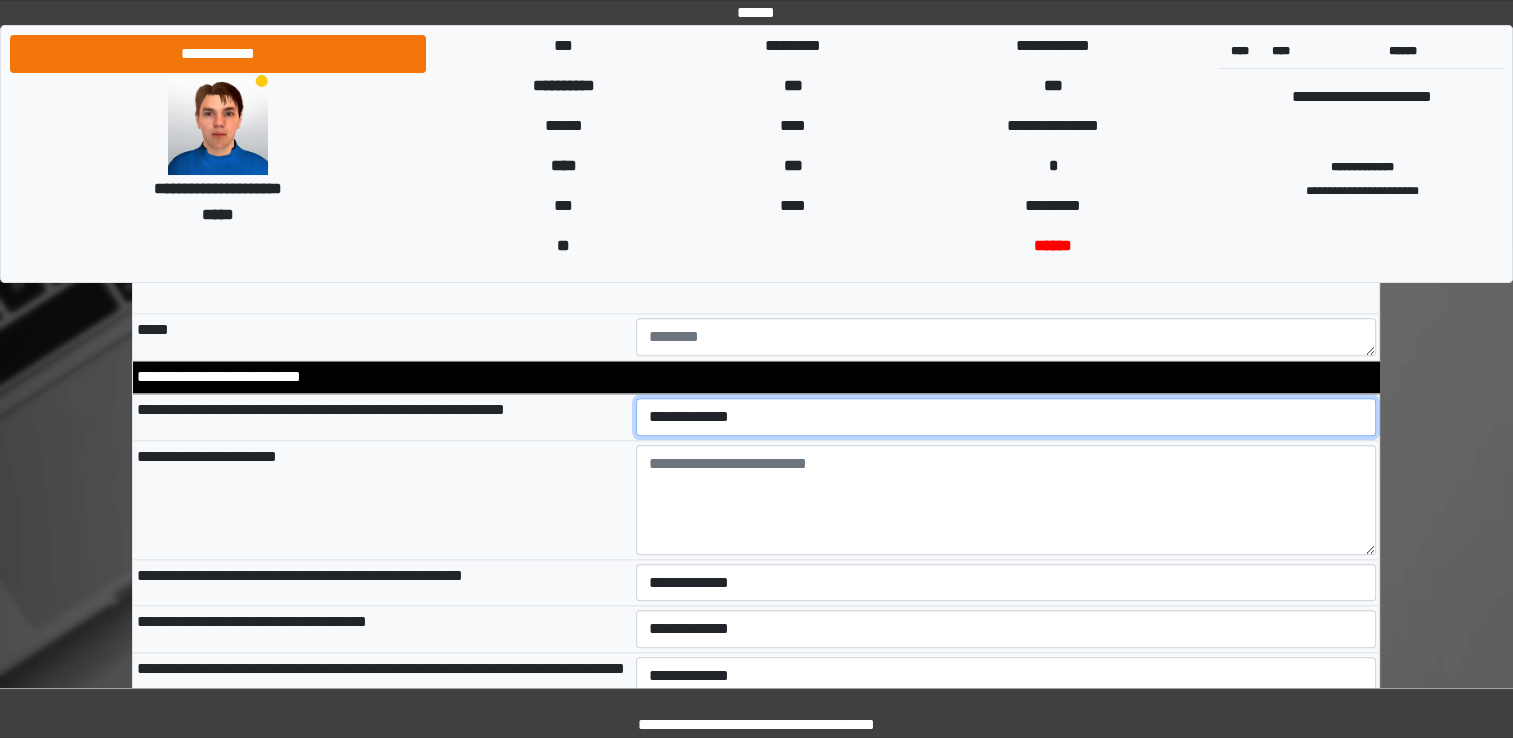select on "*" 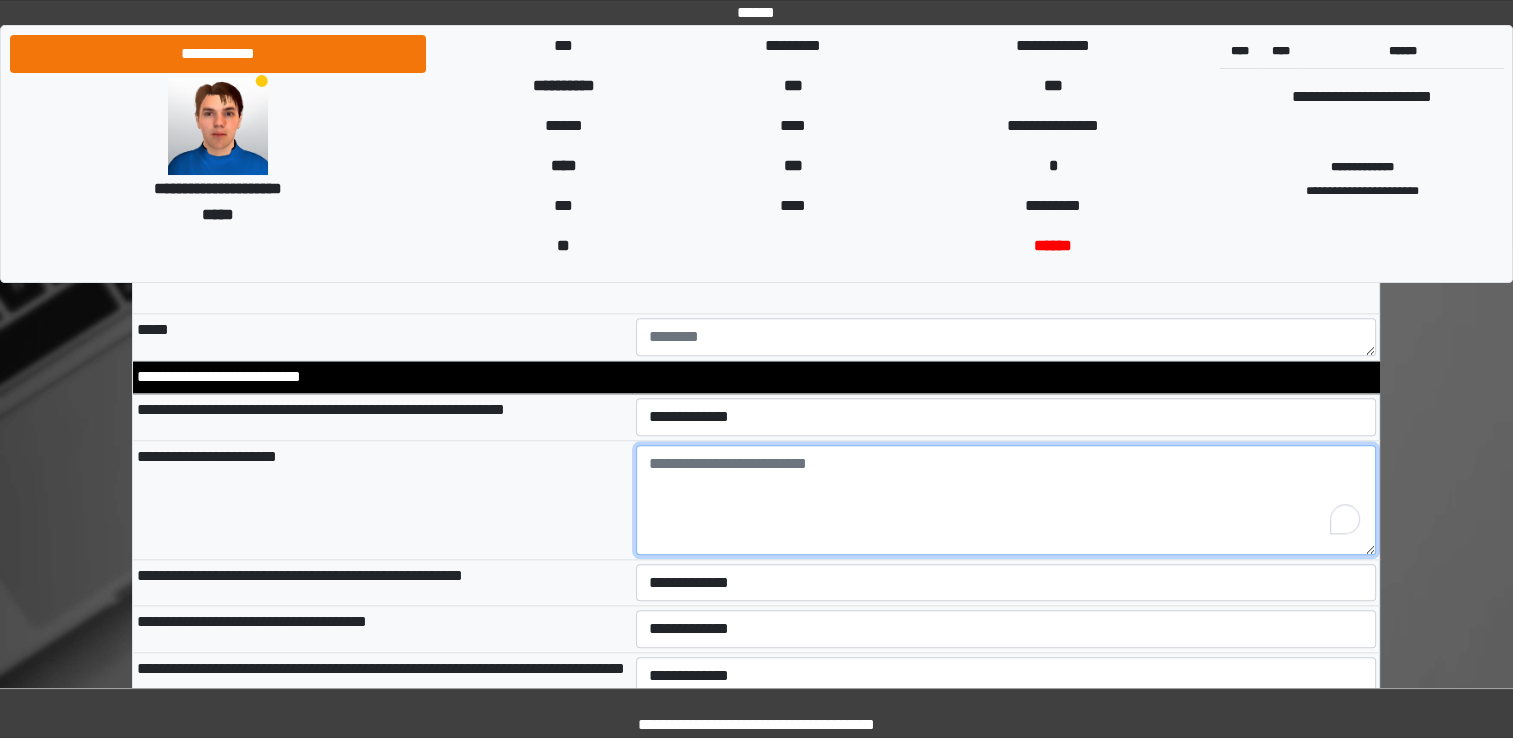 click at bounding box center (1006, 500) 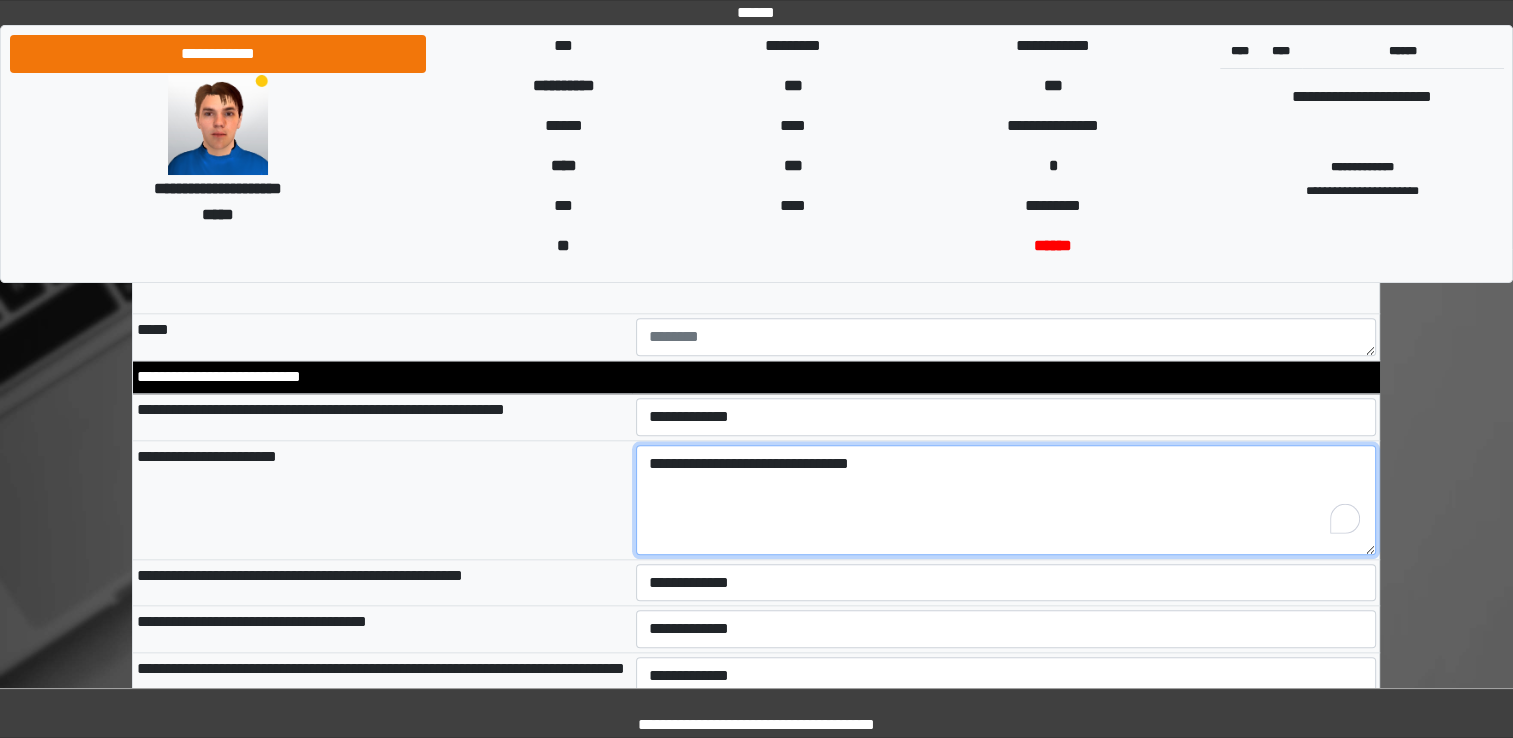 type on "**********" 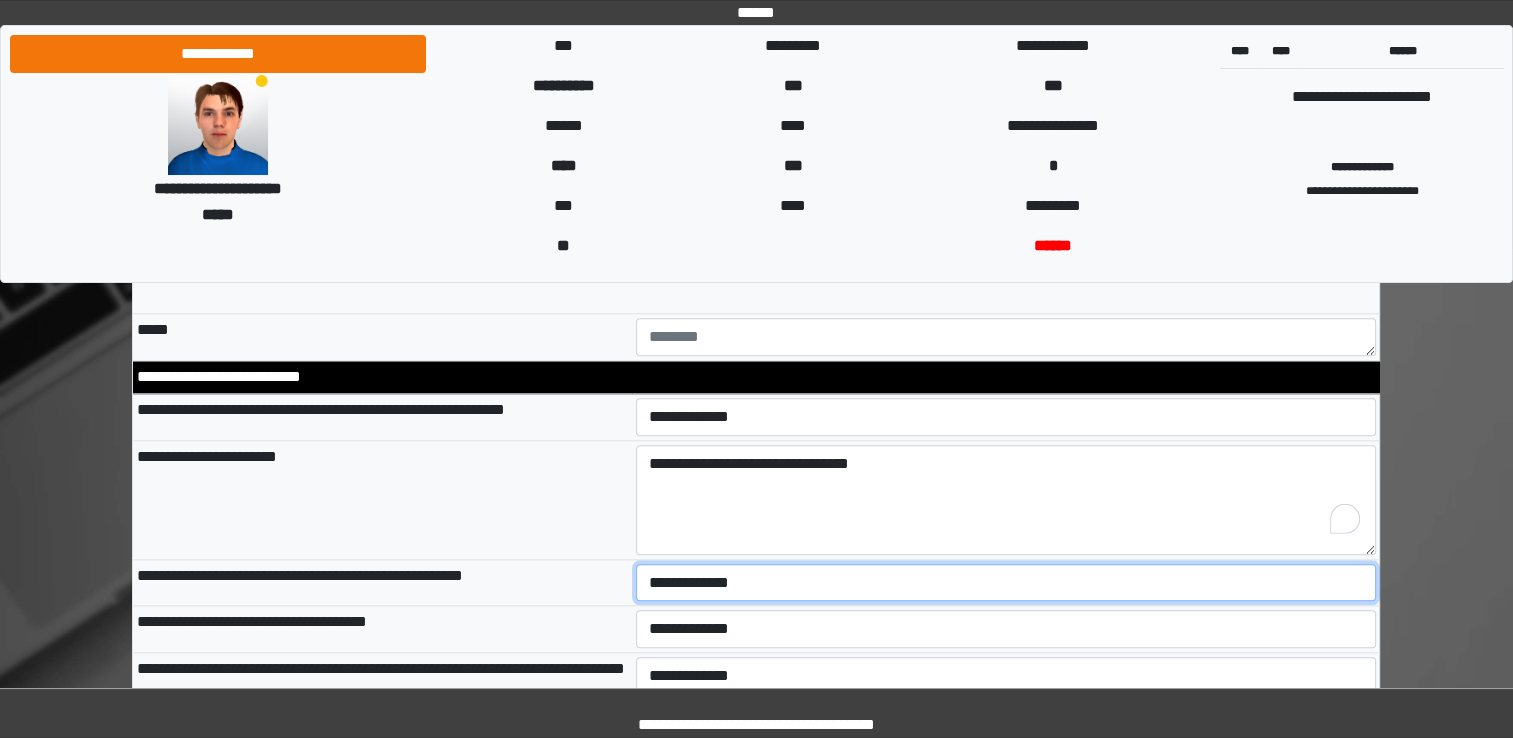 click on "**********" at bounding box center (1006, 583) 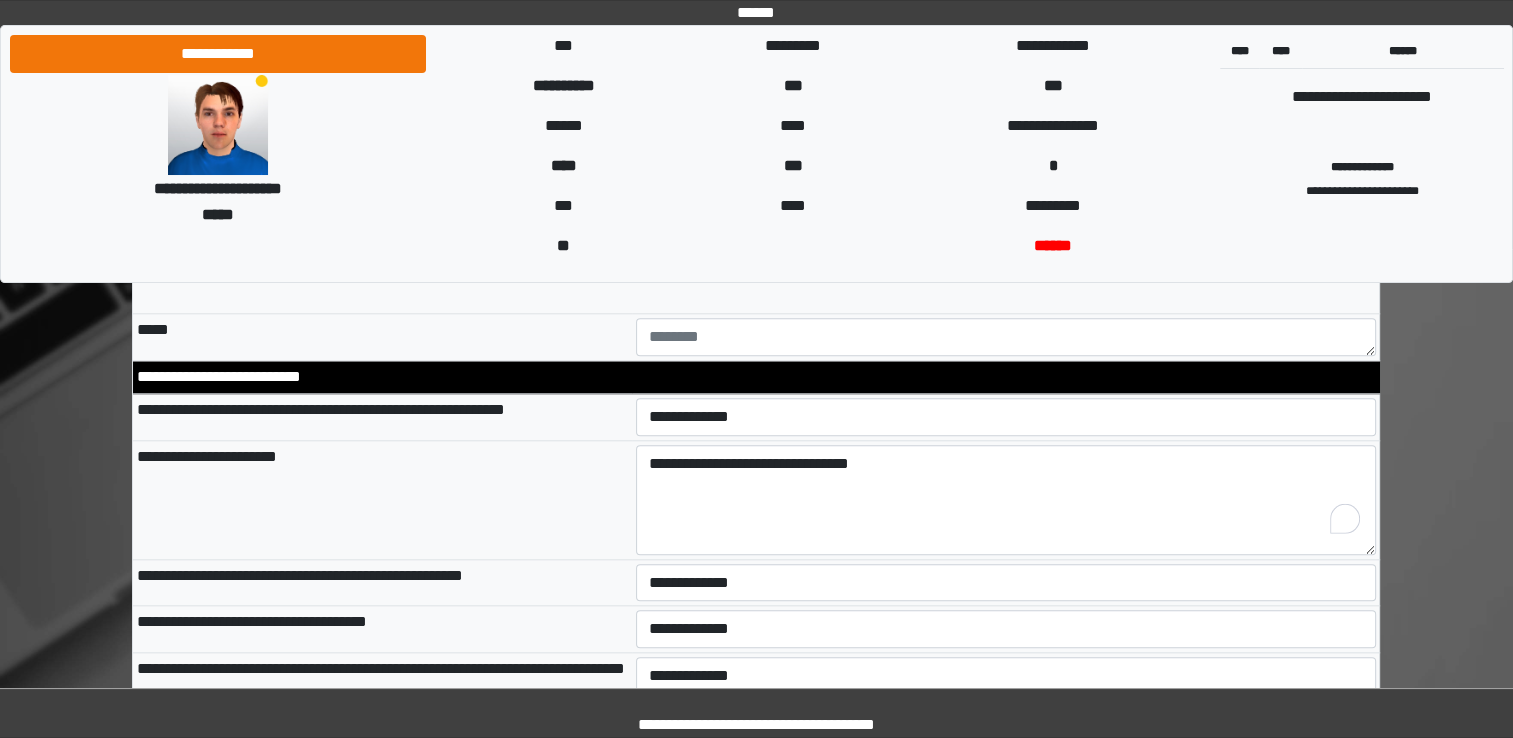click on "**********" at bounding box center (382, 629) 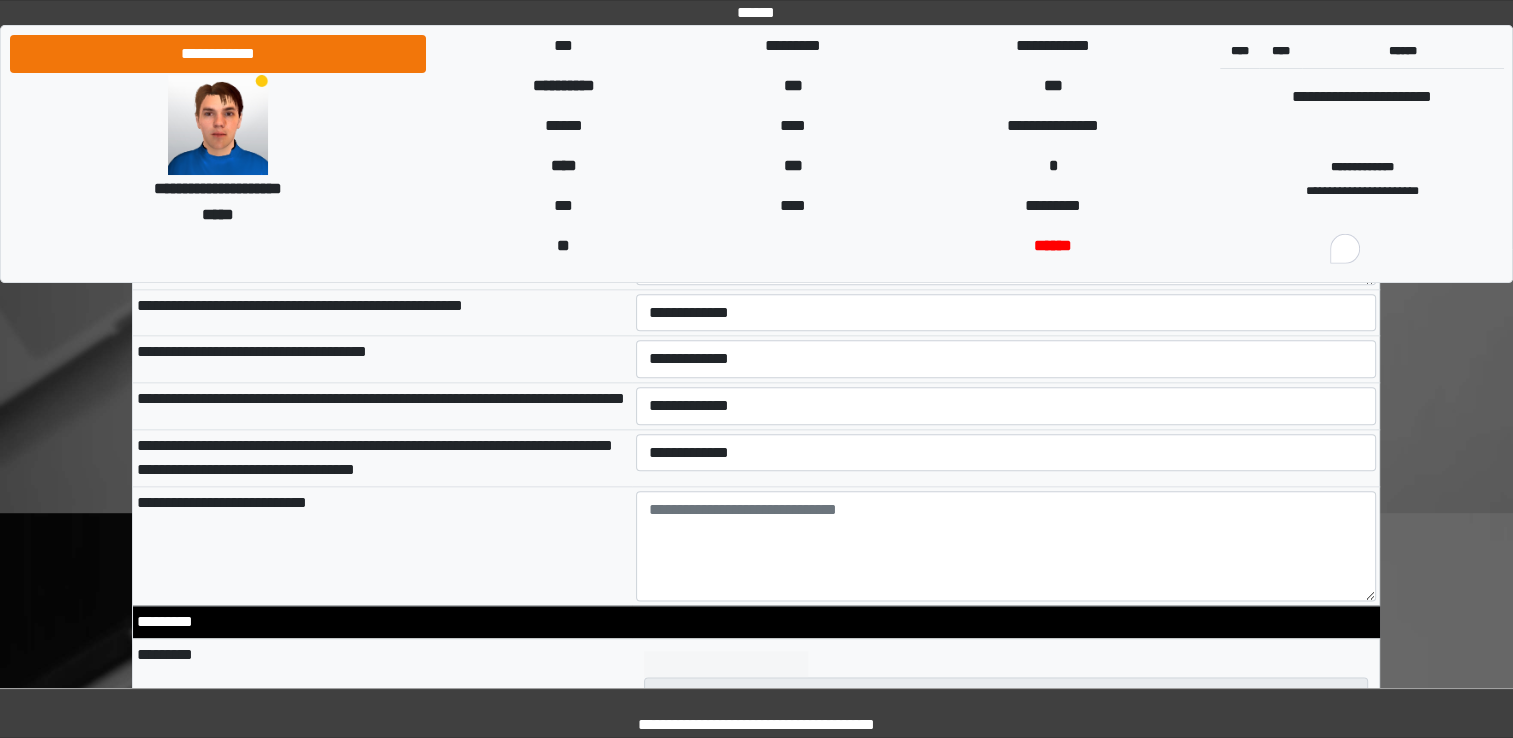 scroll, scrollTop: 2300, scrollLeft: 0, axis: vertical 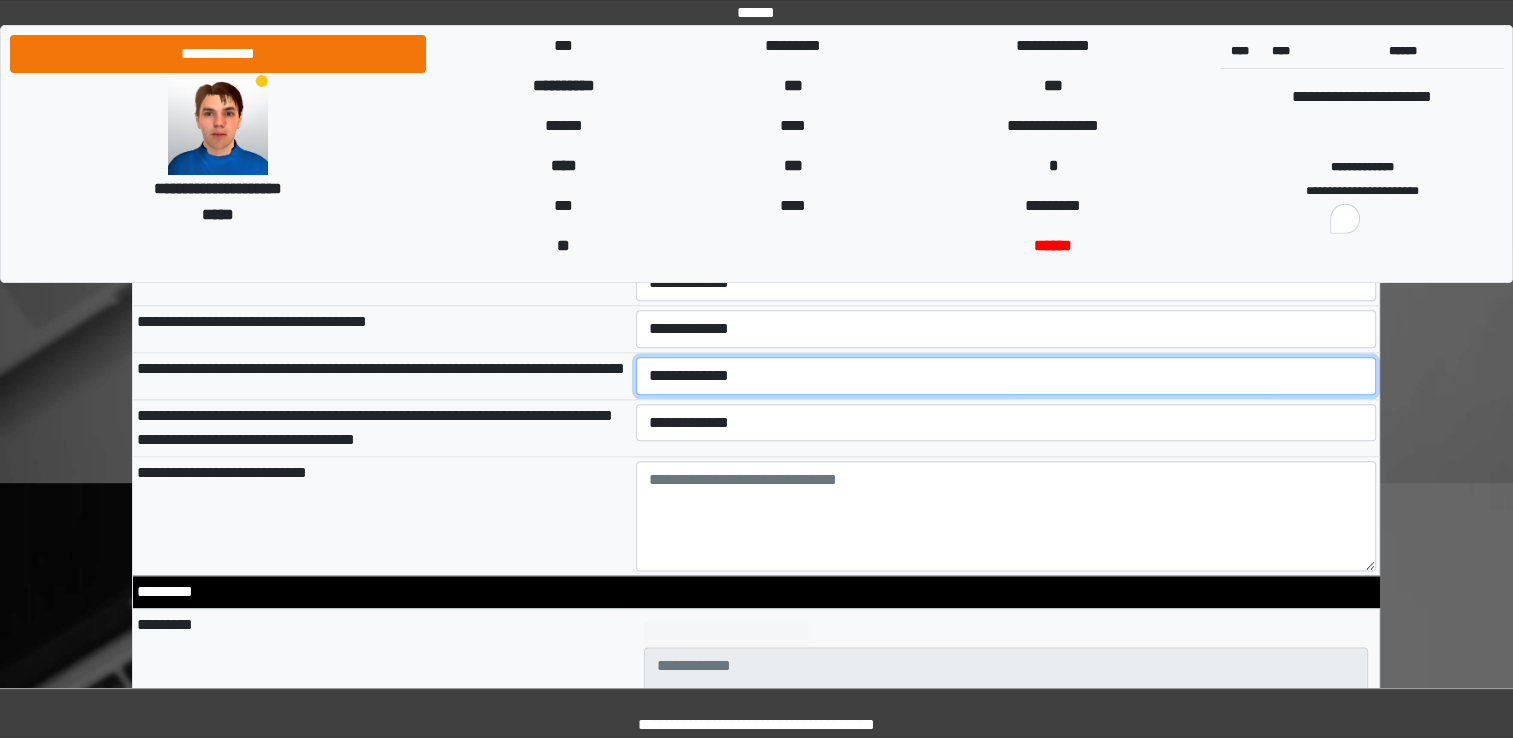 click on "**********" at bounding box center [1006, 376] 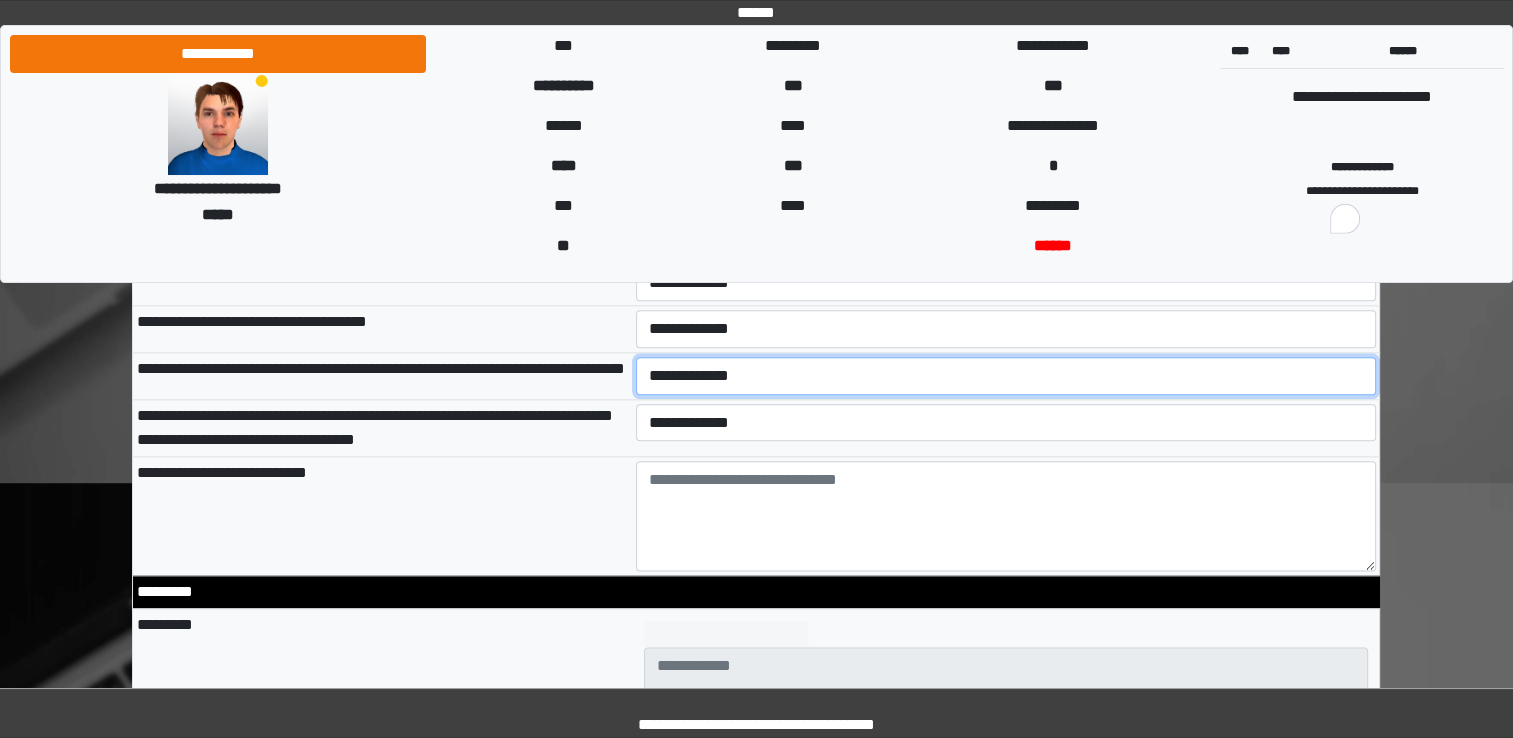 select on "*" 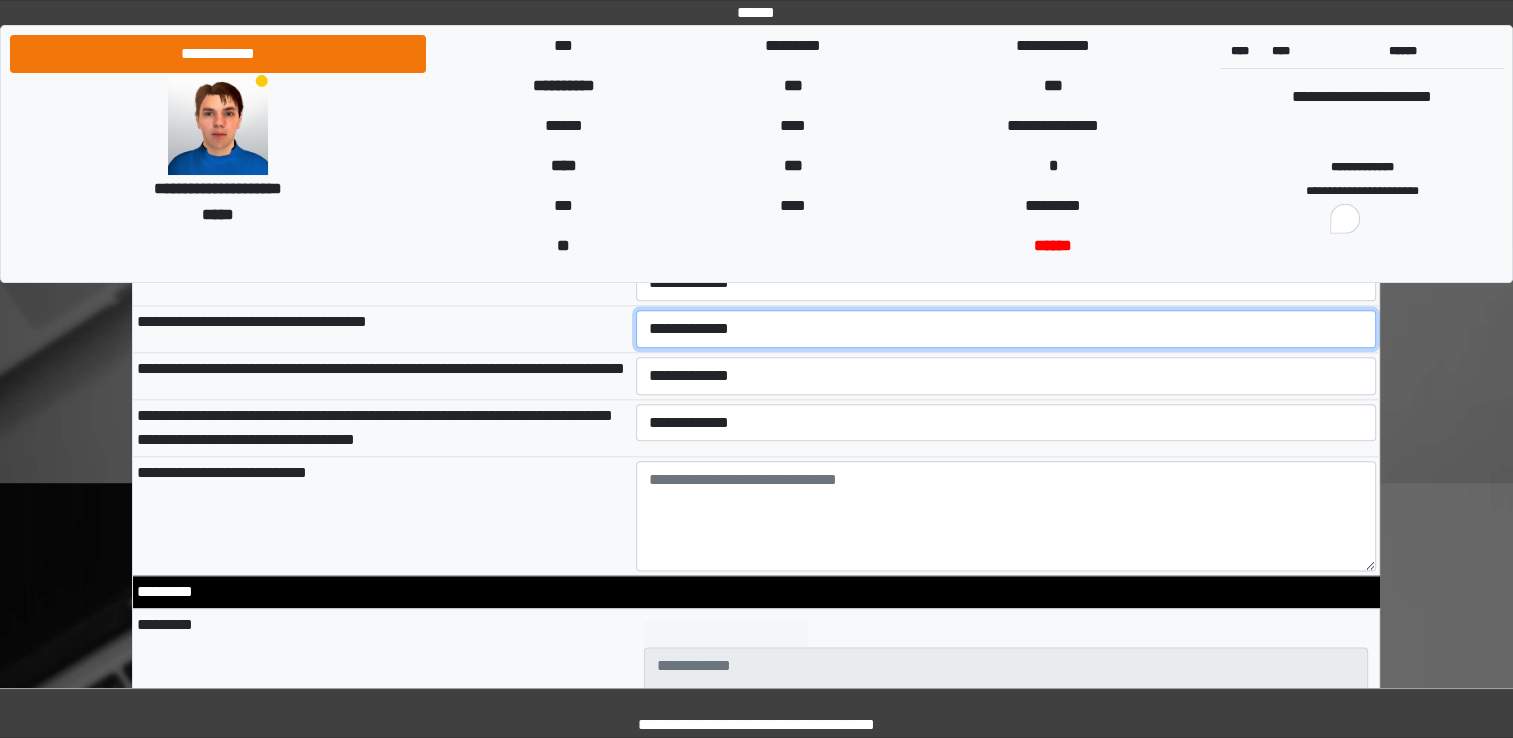 click on "**********" at bounding box center (1006, 329) 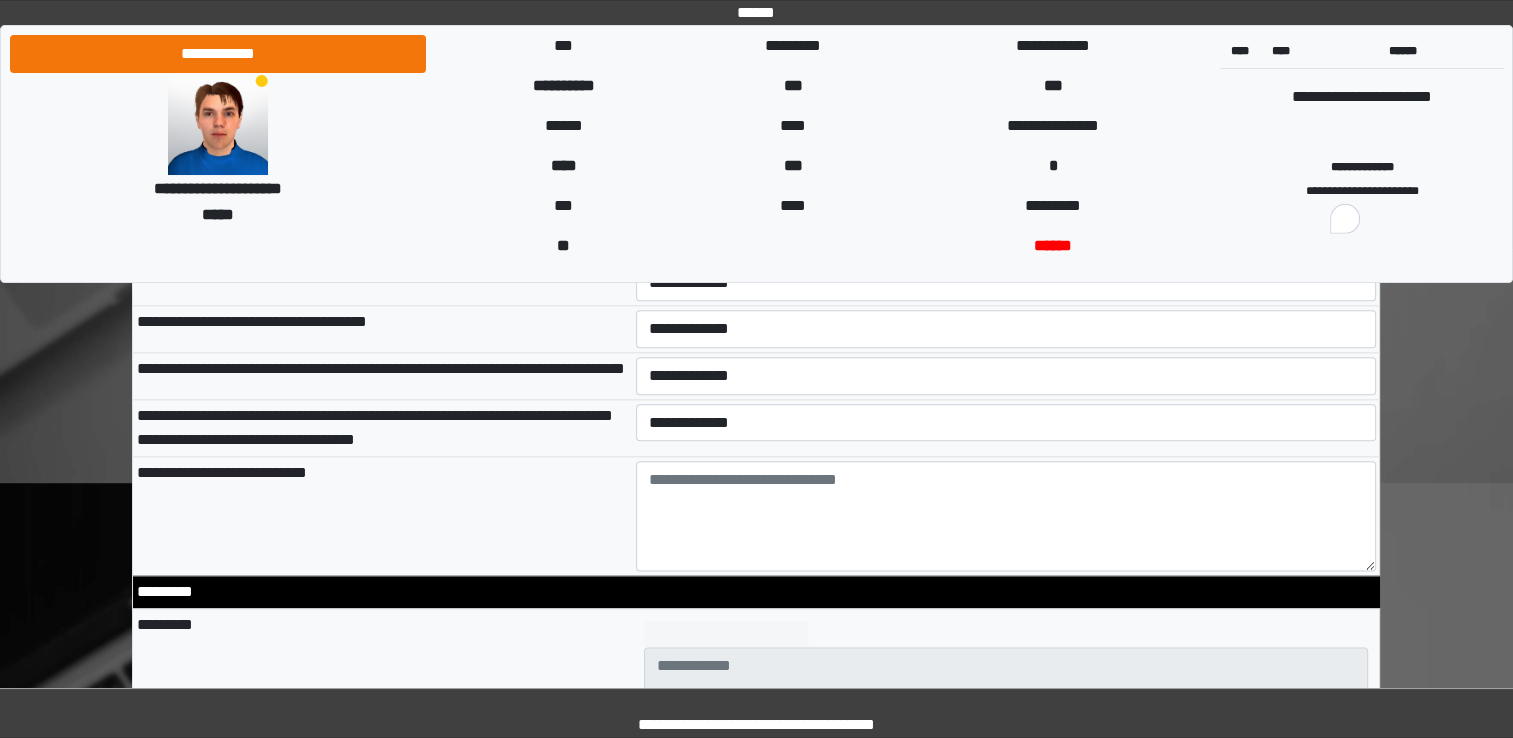 click on "**********" at bounding box center [382, 375] 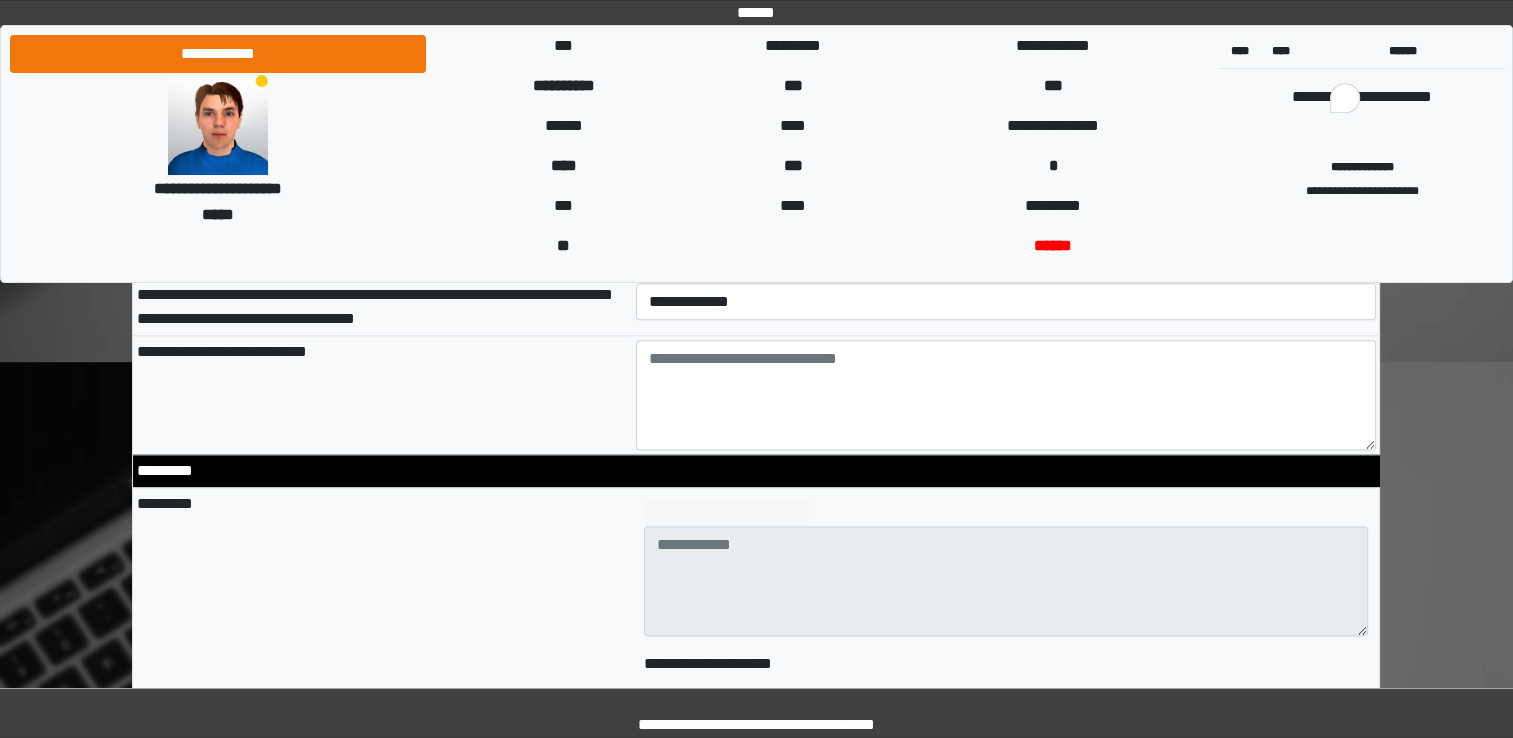 scroll, scrollTop: 2300, scrollLeft: 0, axis: vertical 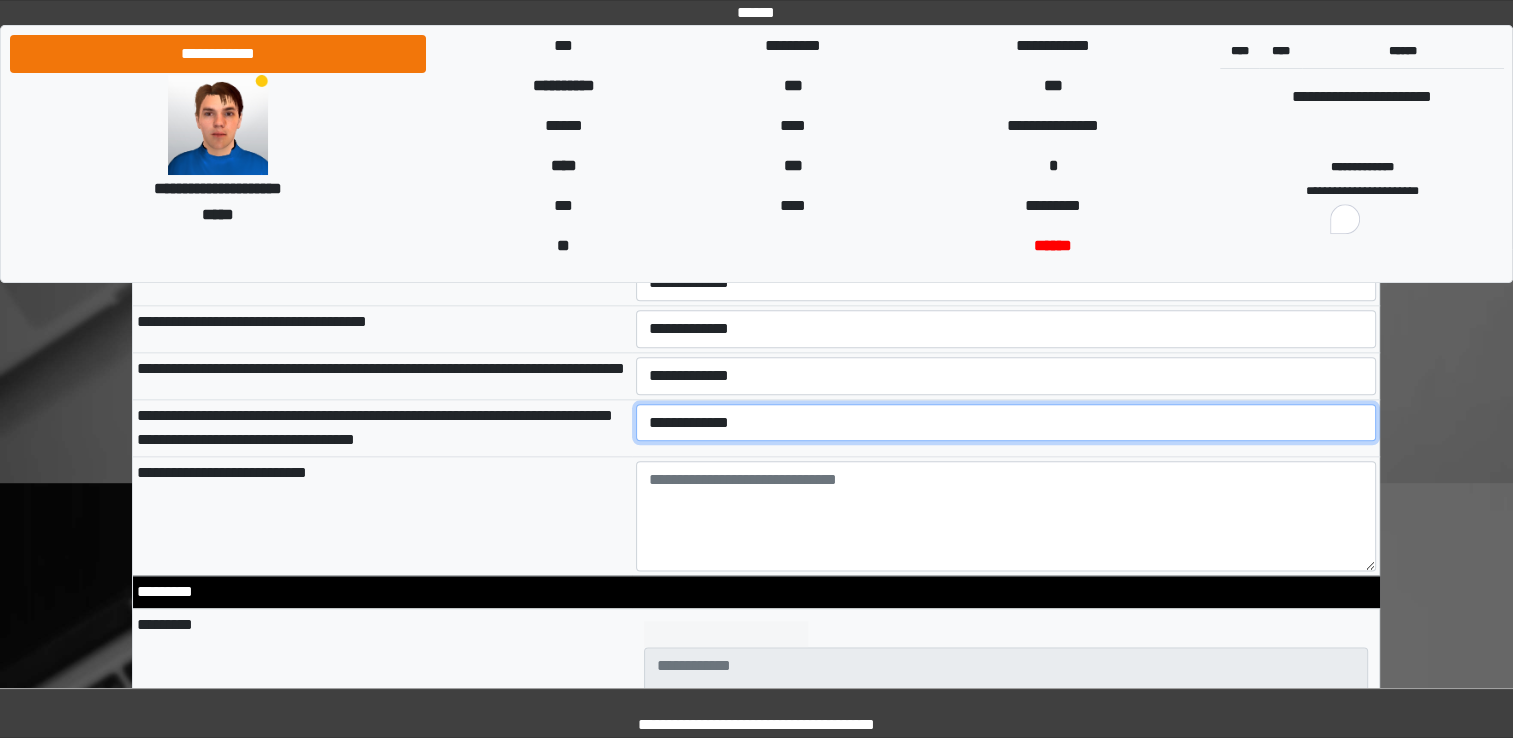 click on "**********" at bounding box center [1006, 423] 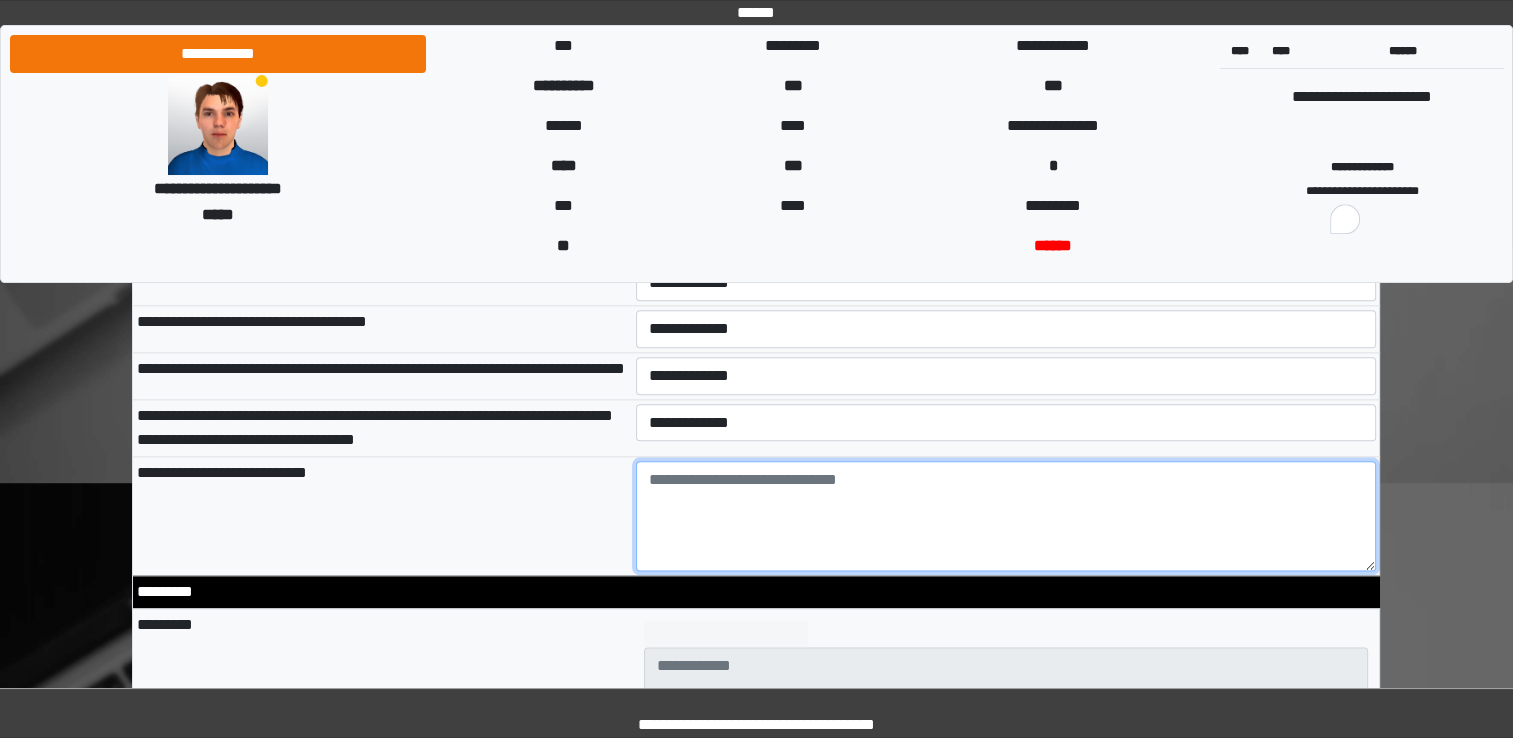 click at bounding box center [1006, 516] 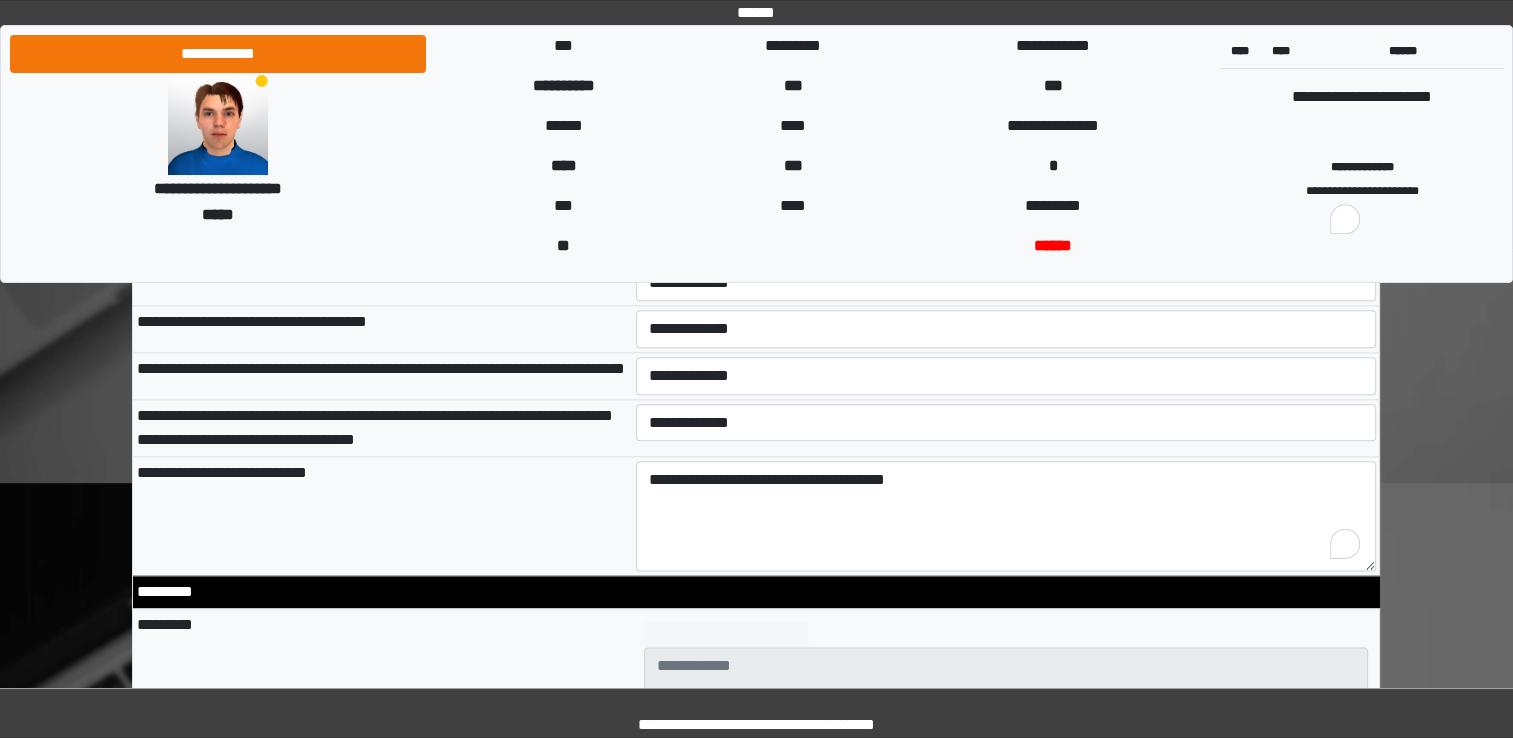 click on "*********" at bounding box center [382, 844] 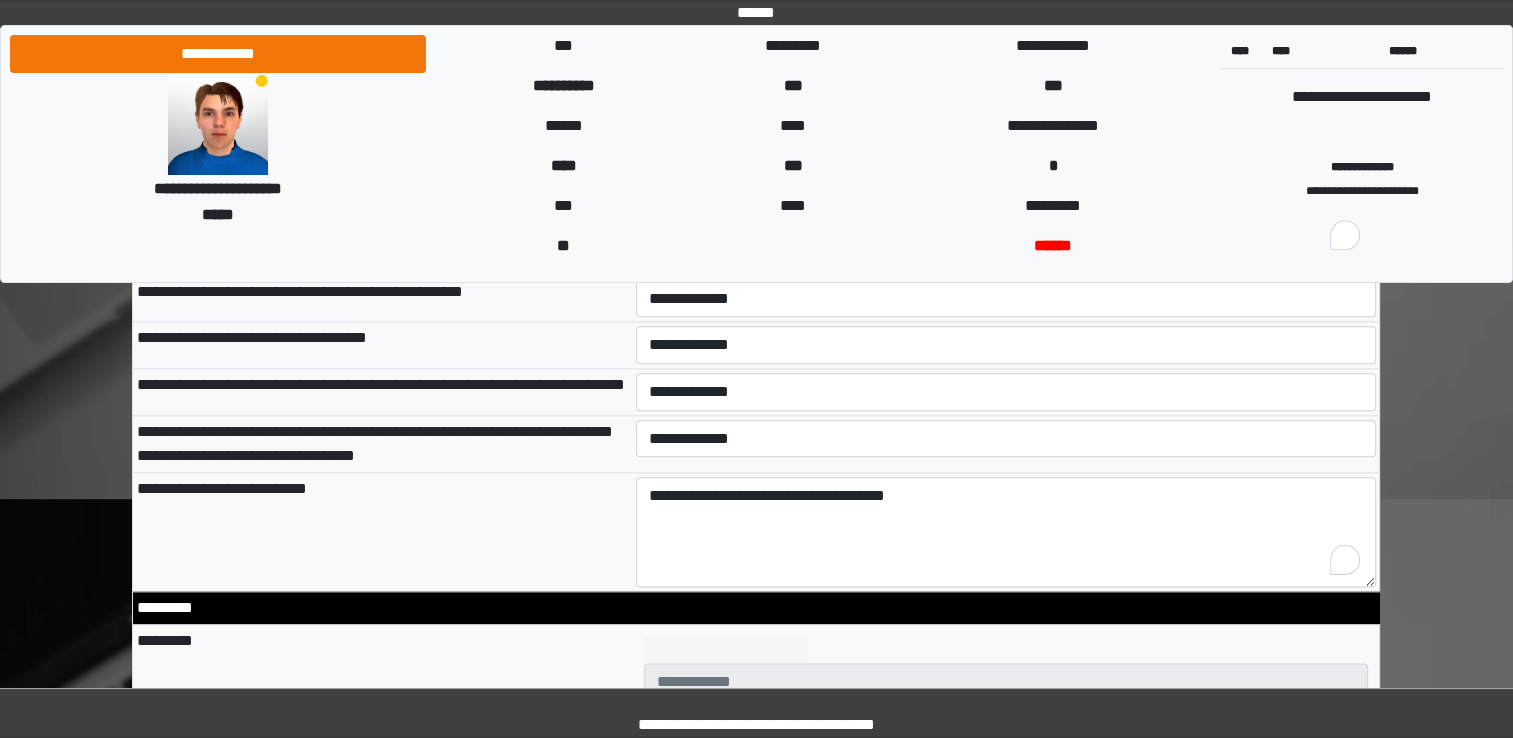 scroll, scrollTop: 2400, scrollLeft: 0, axis: vertical 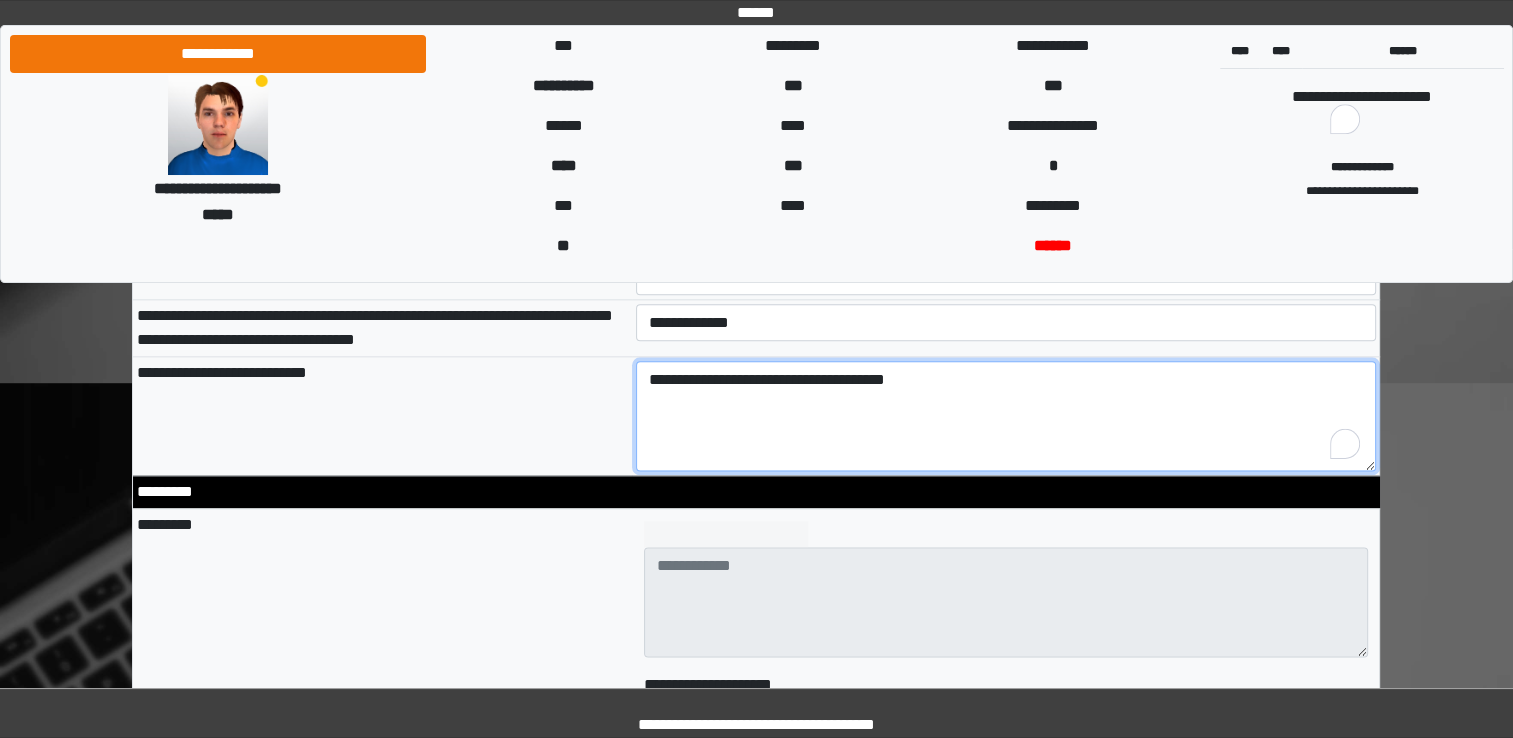 click on "**********" at bounding box center [1006, 416] 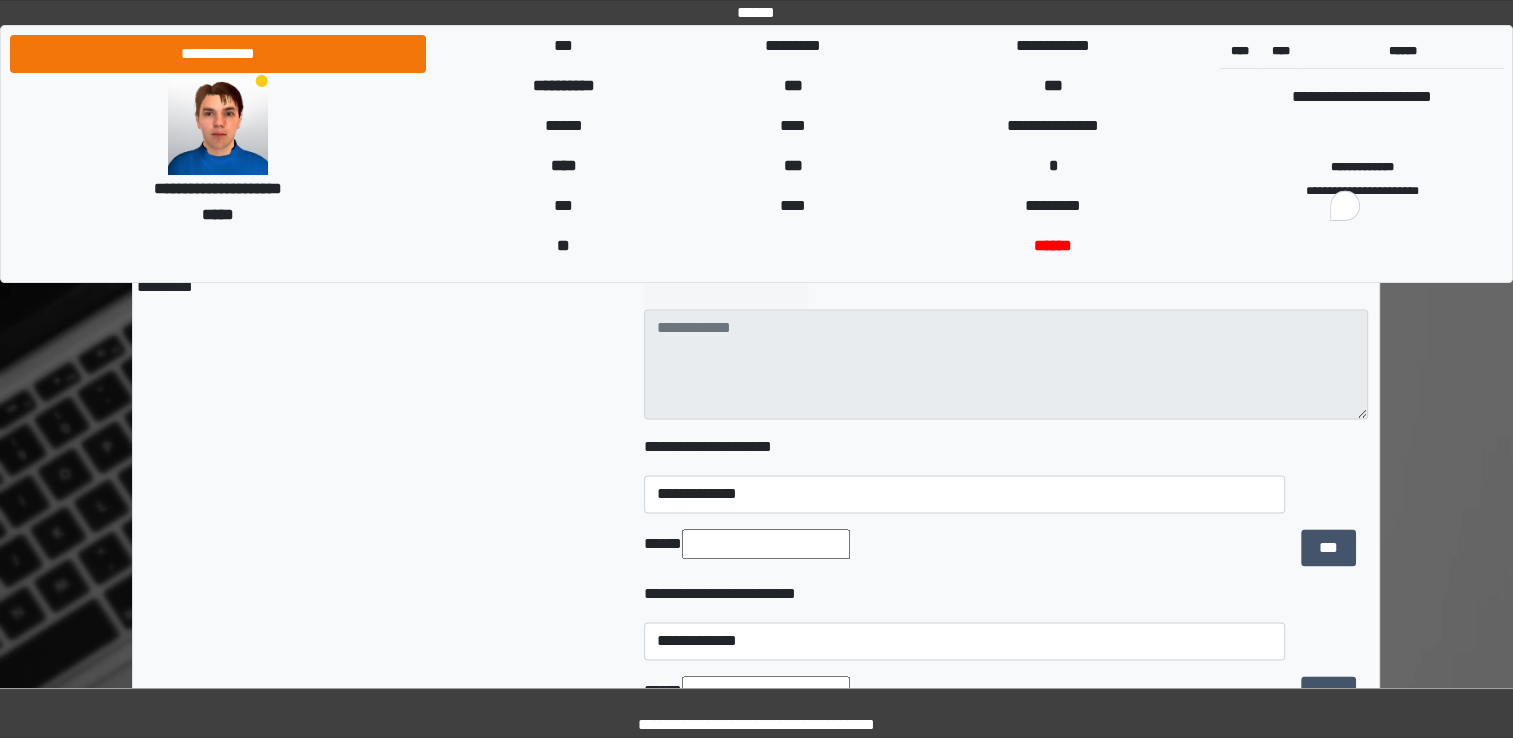 scroll, scrollTop: 2700, scrollLeft: 0, axis: vertical 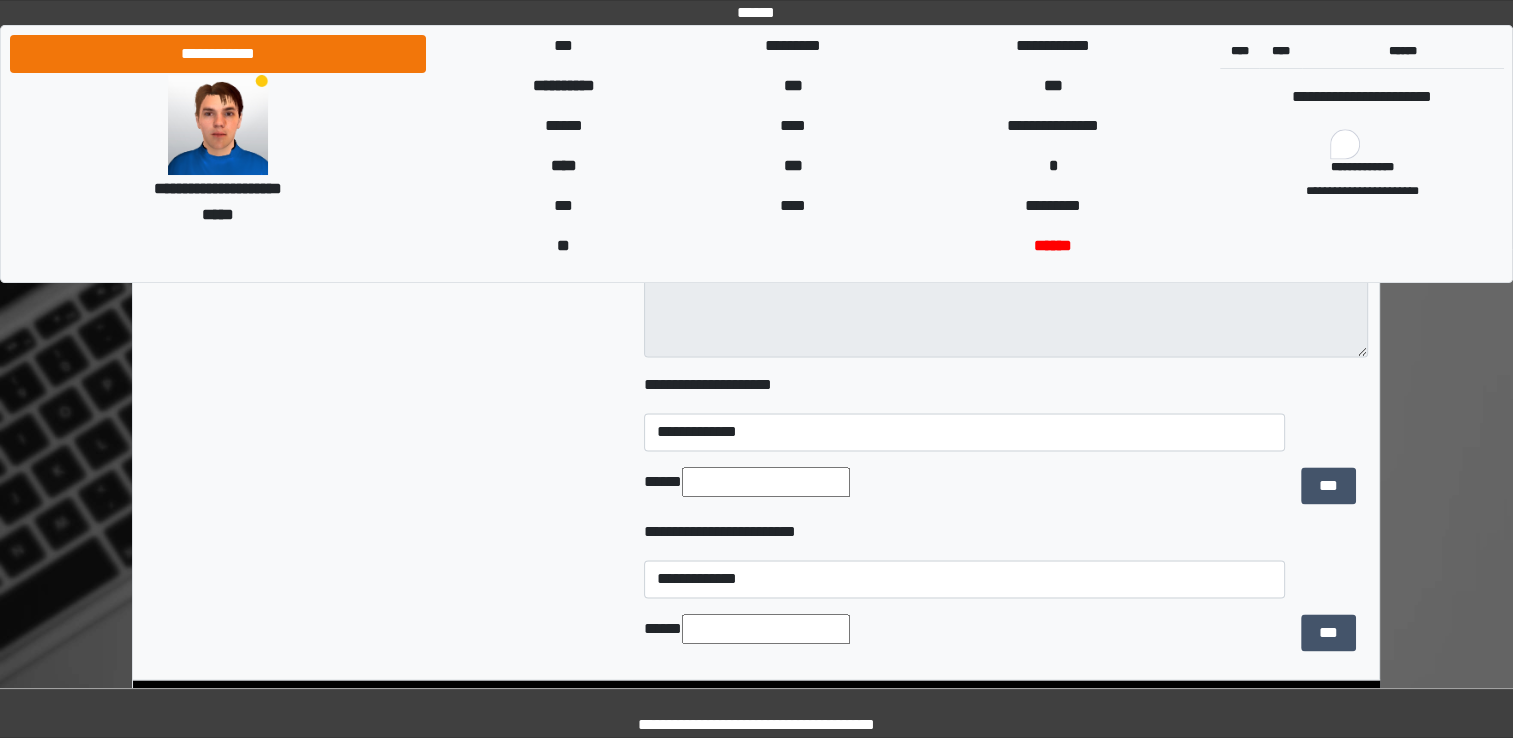 type on "**********" 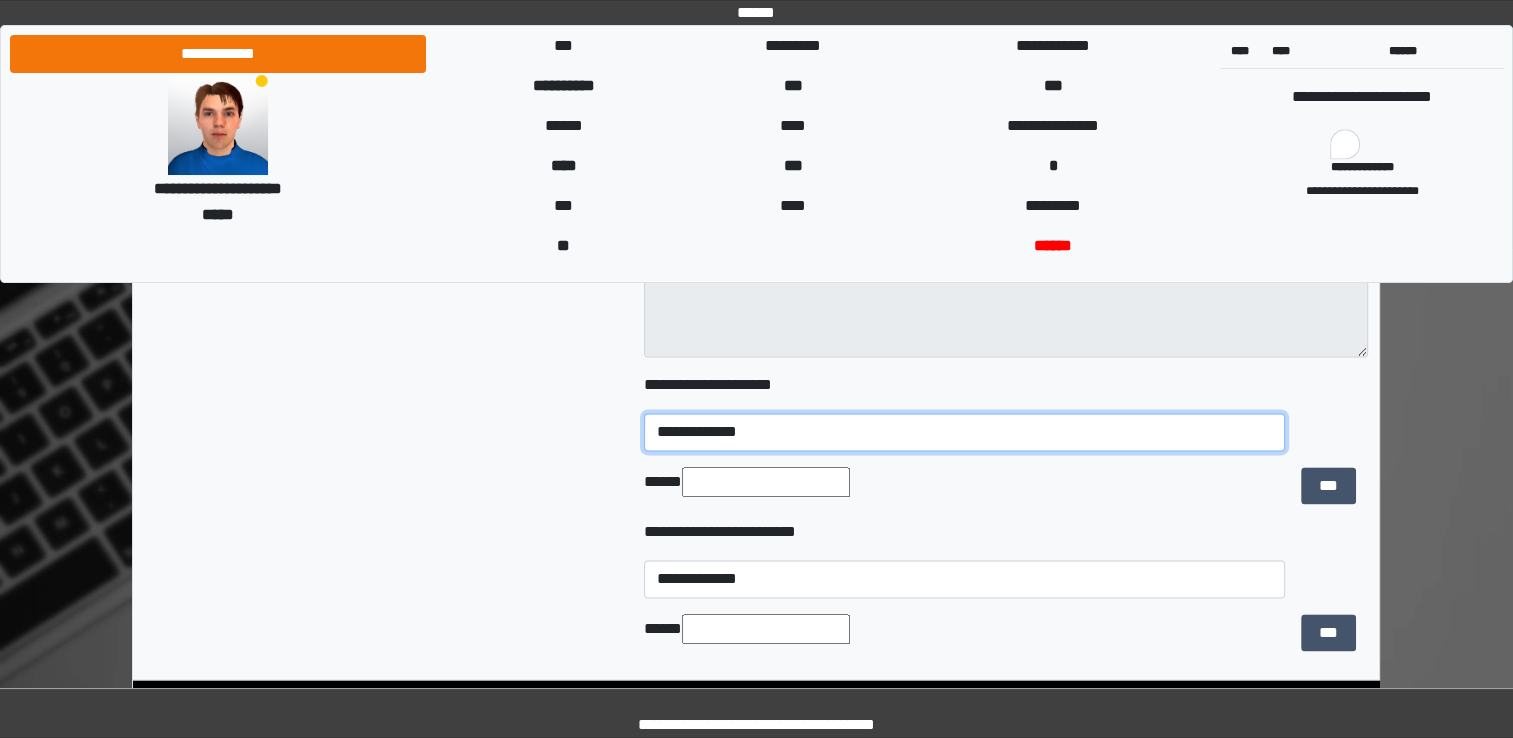 click on "**********" at bounding box center [964, 432] 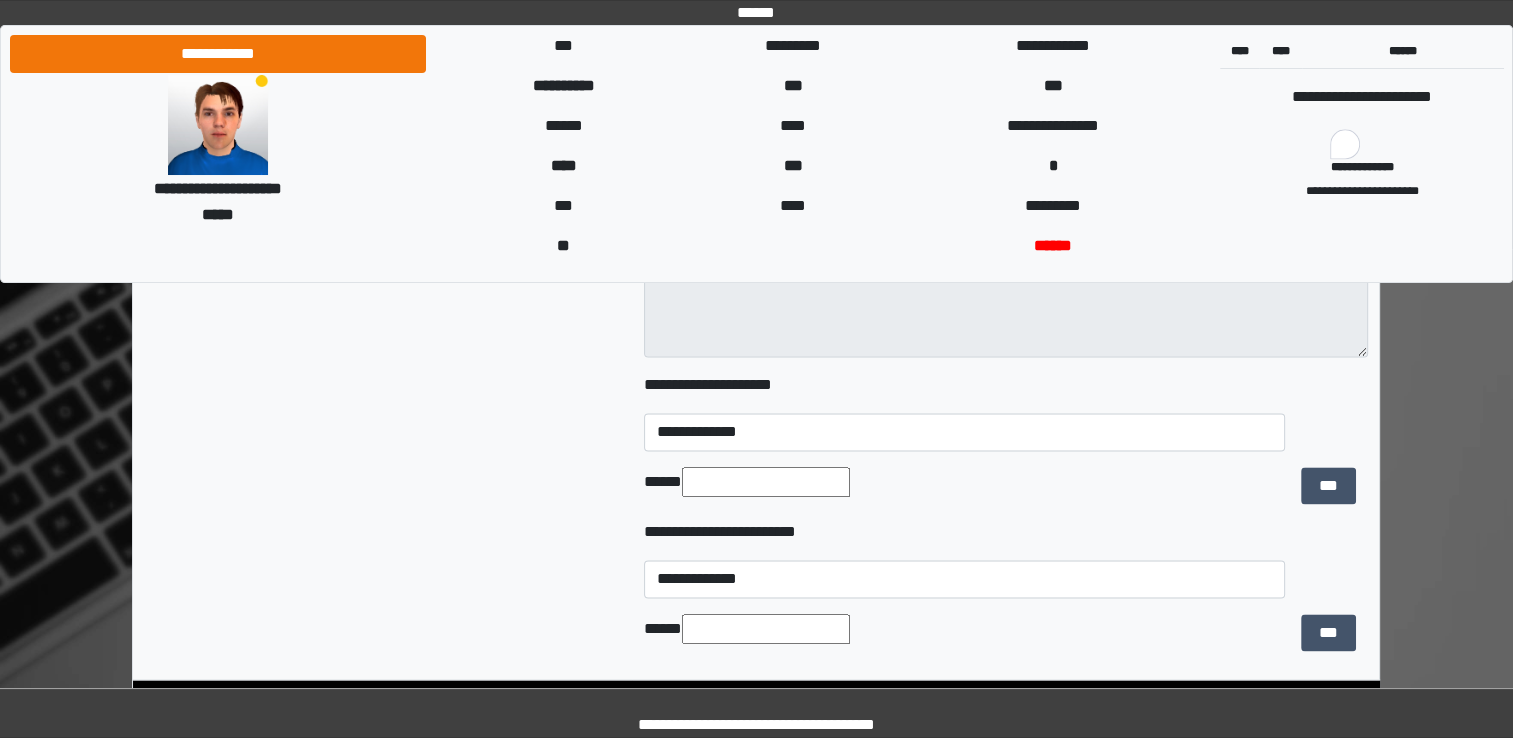 click on "*********" at bounding box center [382, 444] 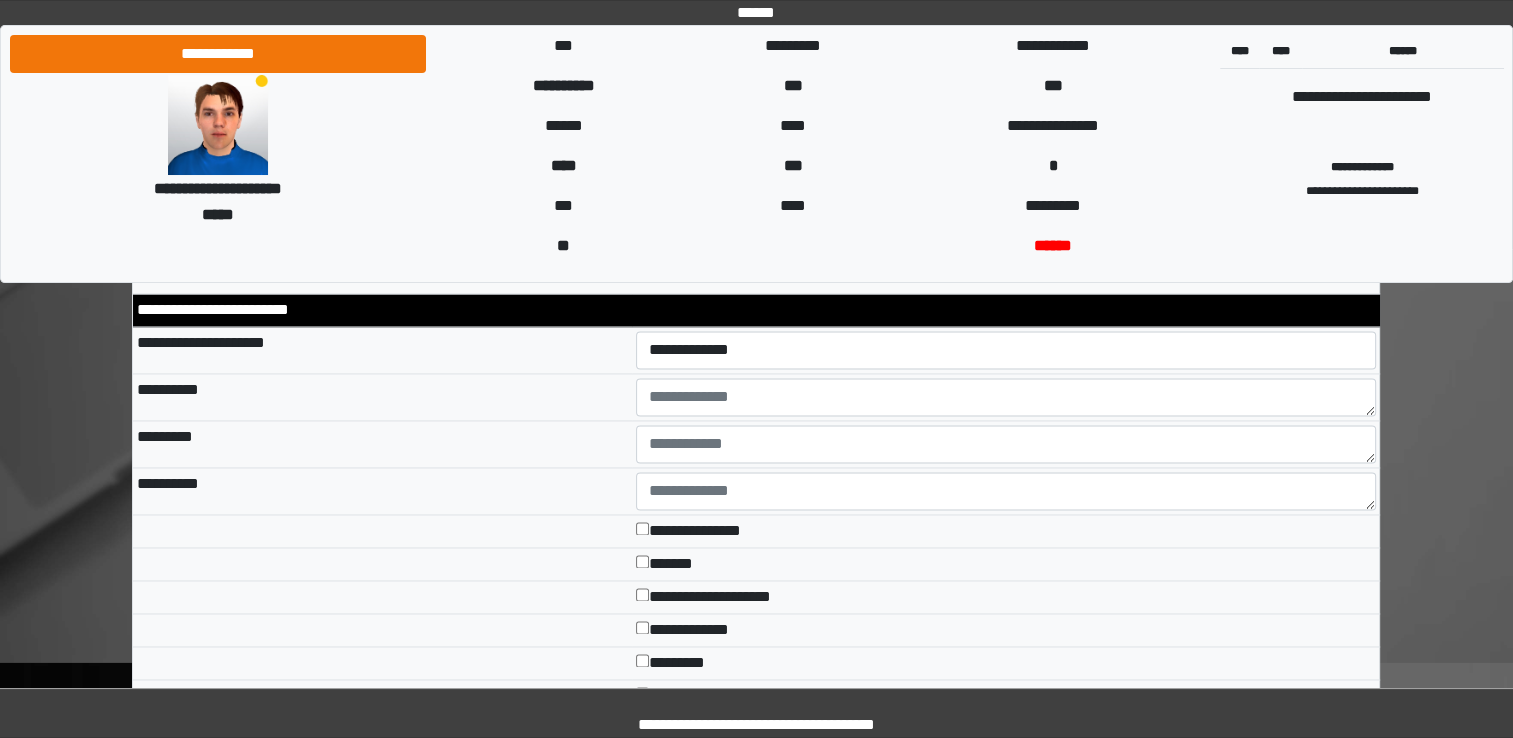 scroll, scrollTop: 3000, scrollLeft: 0, axis: vertical 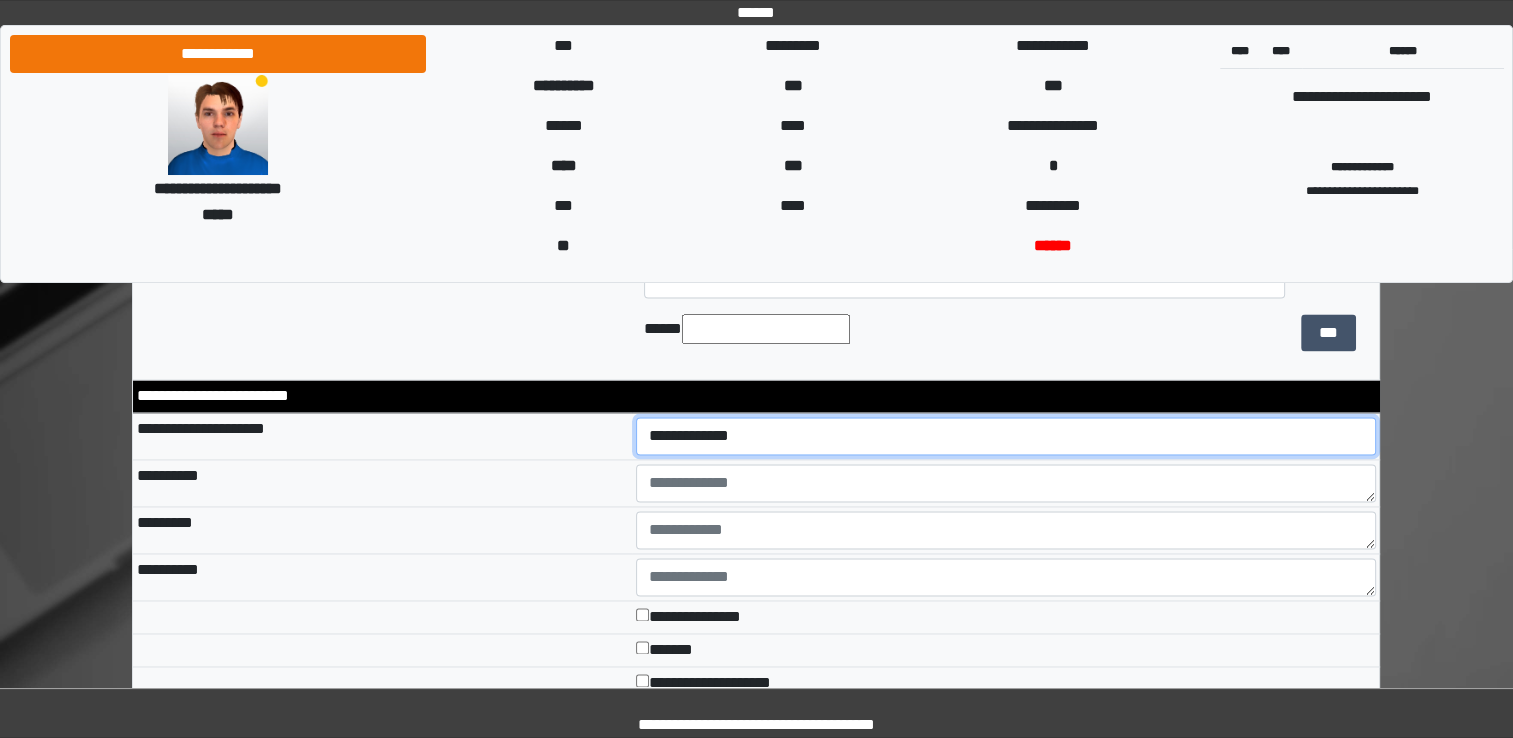click on "**********" at bounding box center [1006, 436] 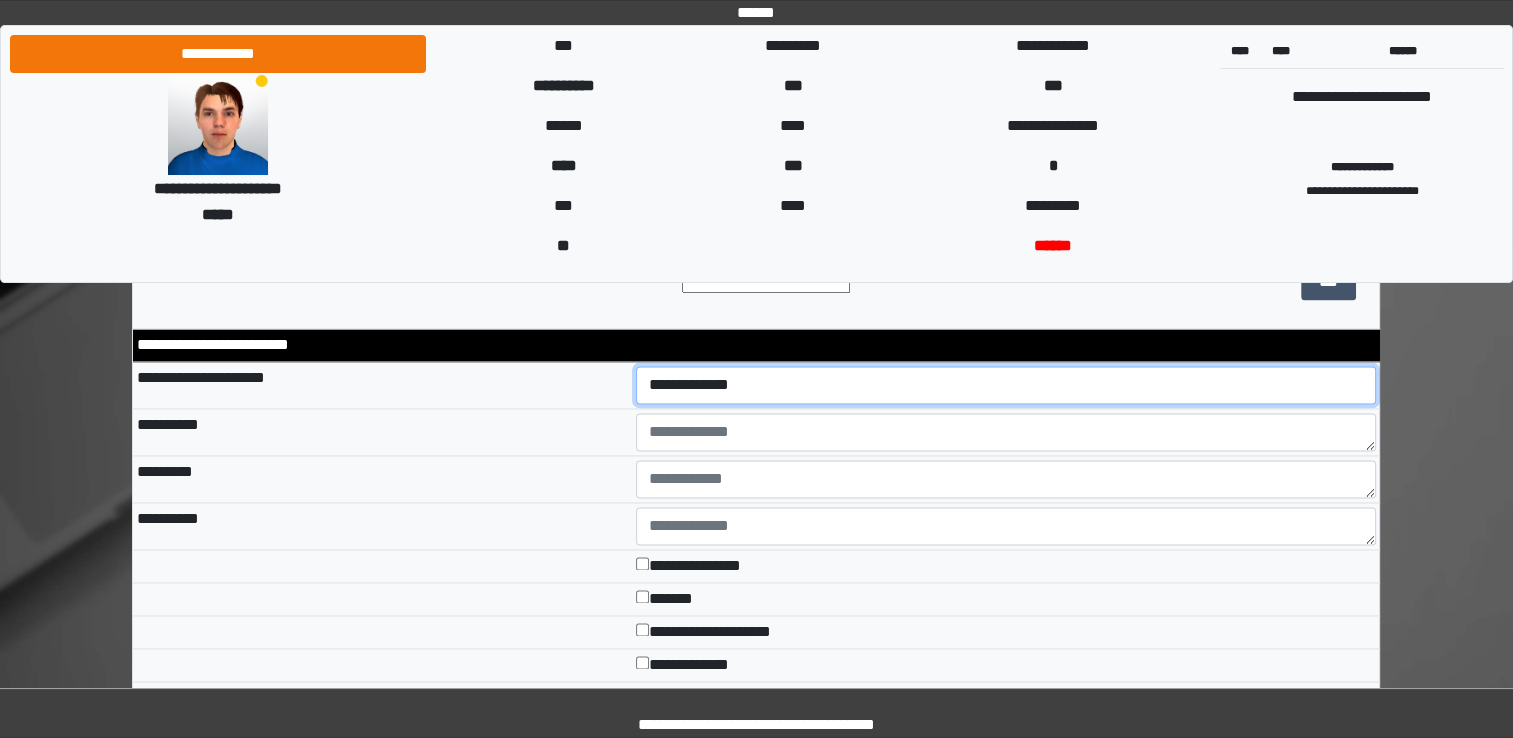 scroll, scrollTop: 3100, scrollLeft: 0, axis: vertical 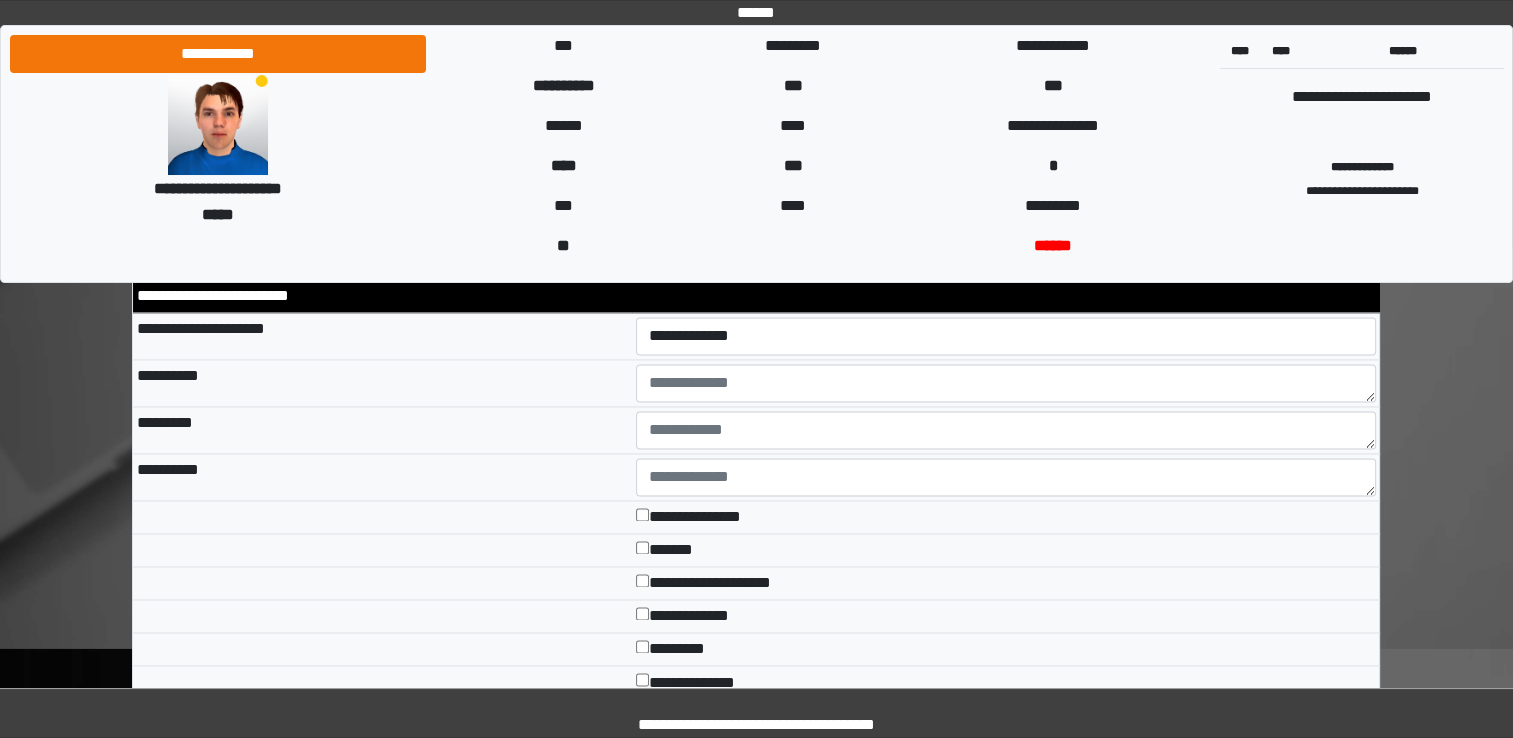 click at bounding box center (1006, 382) 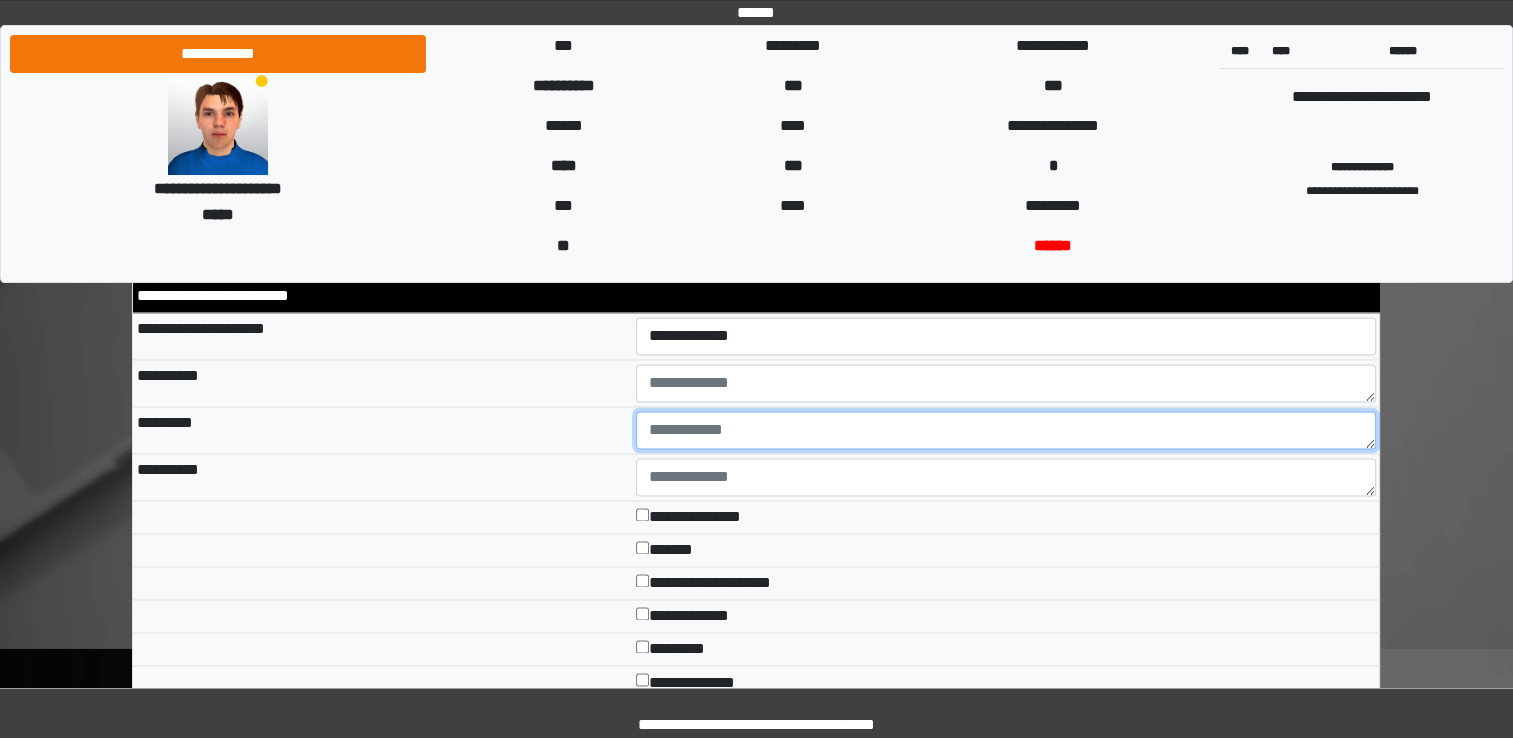 click at bounding box center (1006, 430) 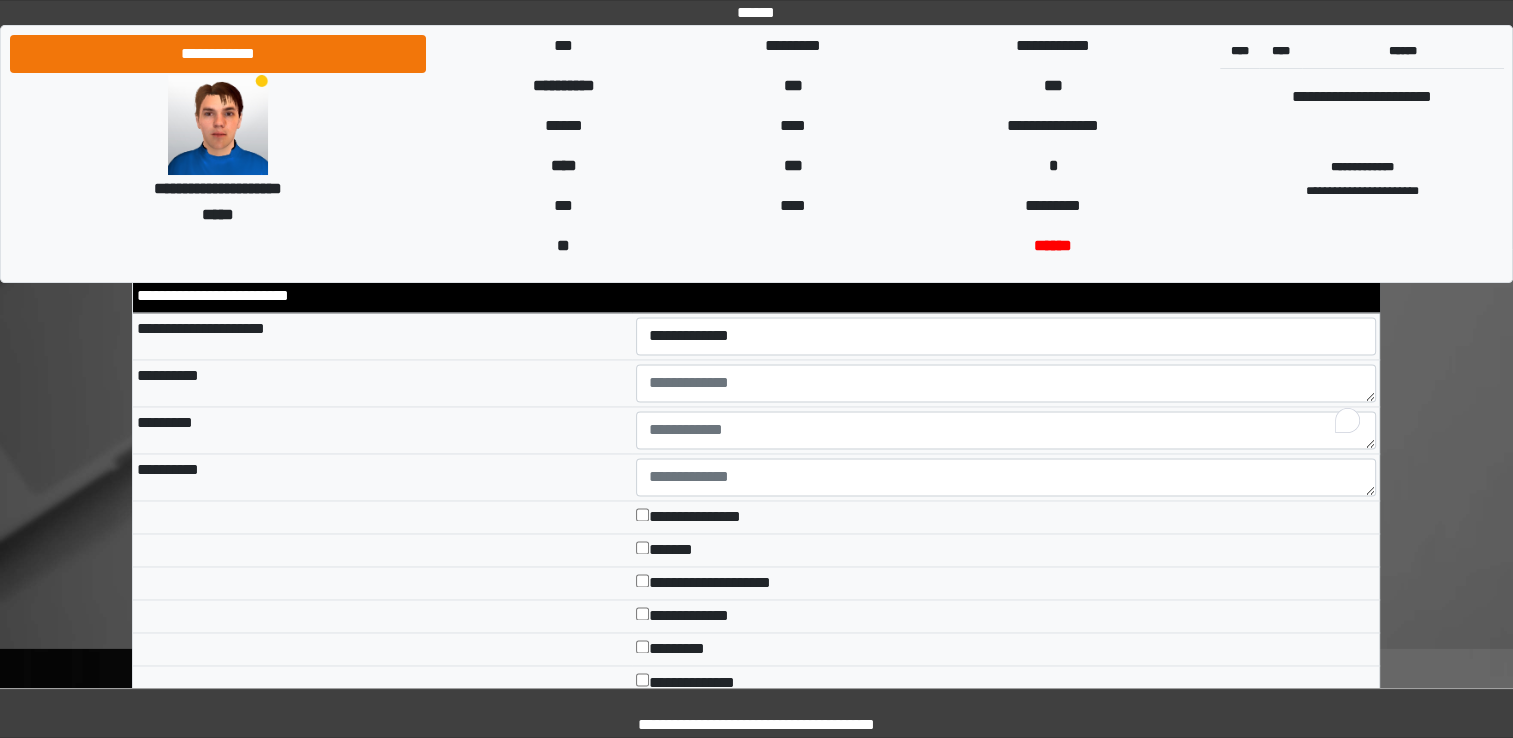 click on "**********" at bounding box center (382, 476) 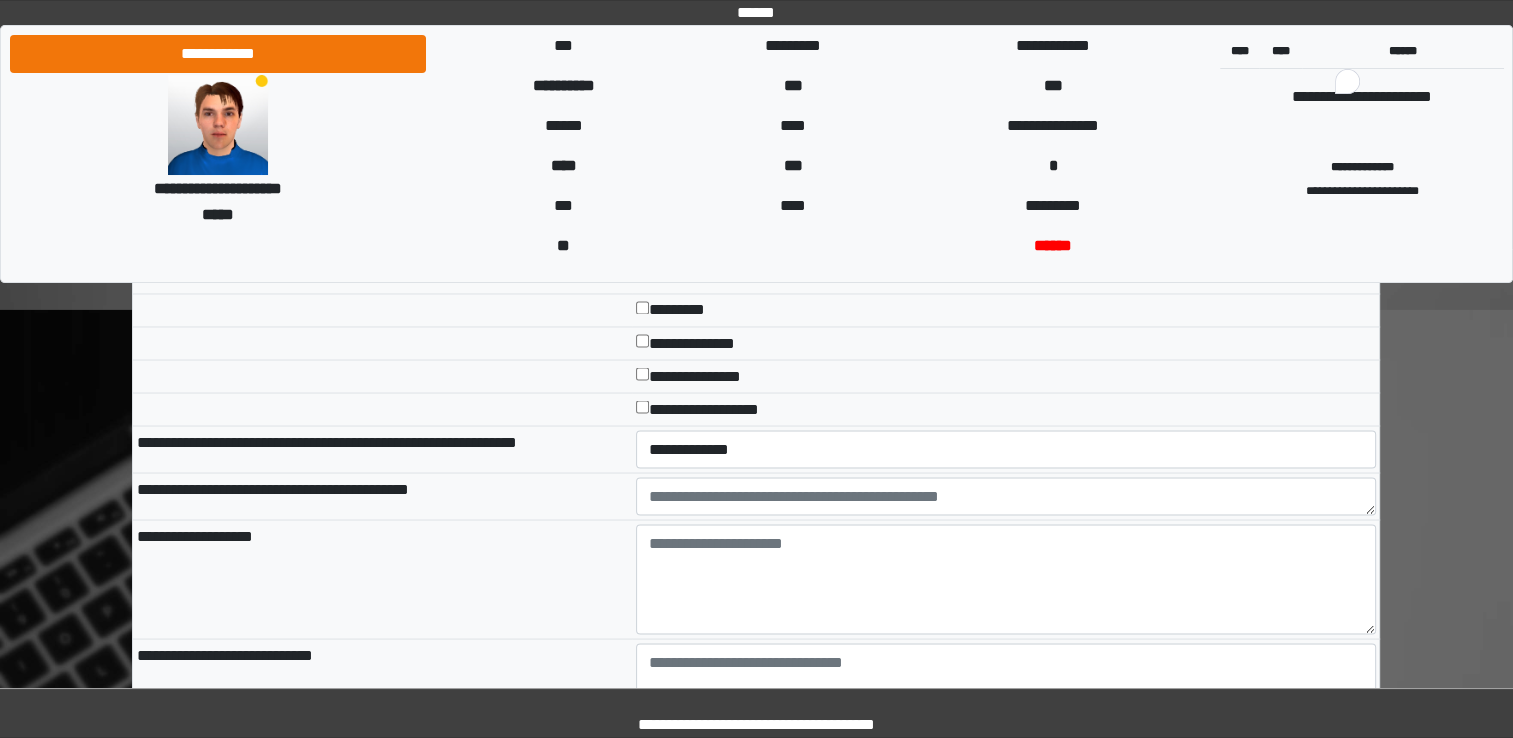 scroll, scrollTop: 3400, scrollLeft: 0, axis: vertical 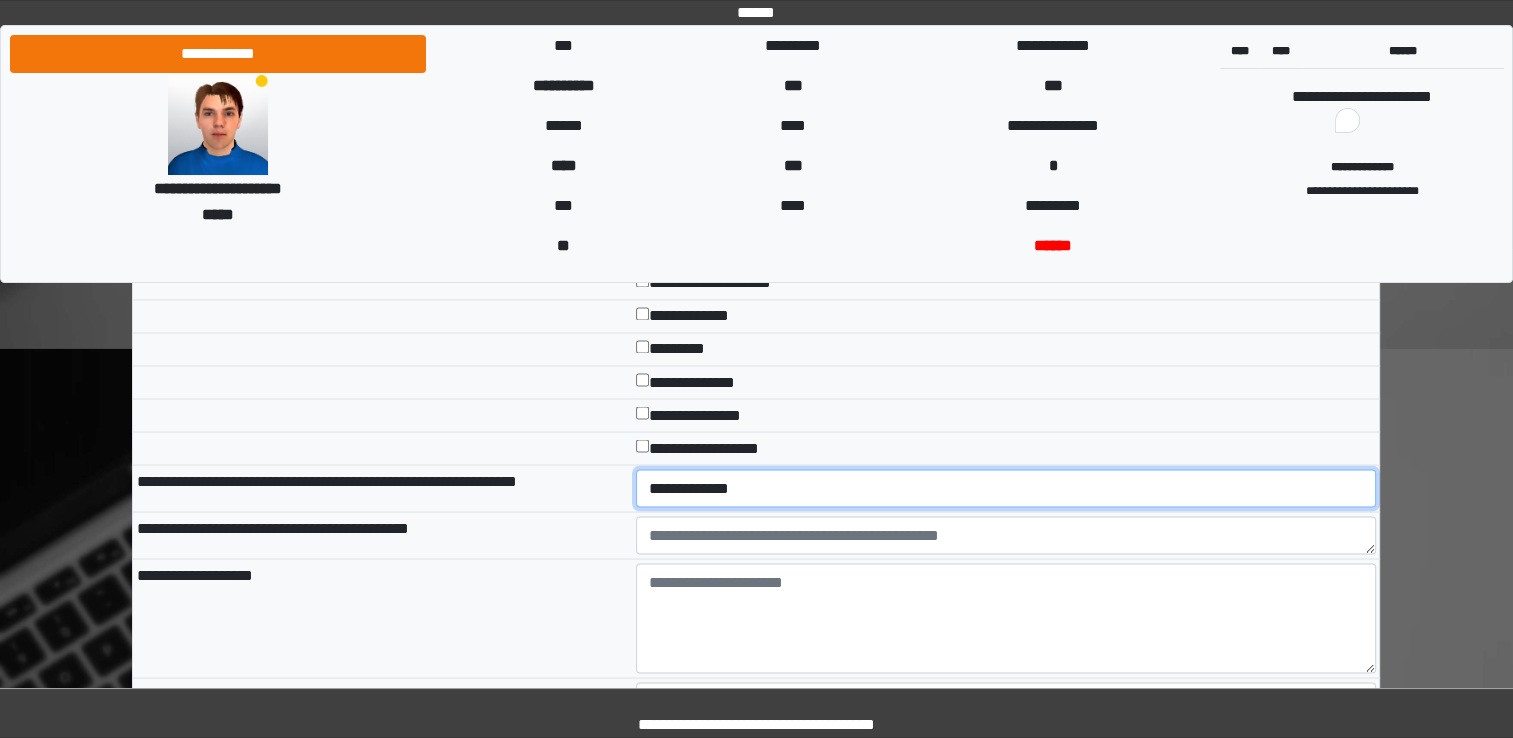 click on "**********" at bounding box center [1006, 488] 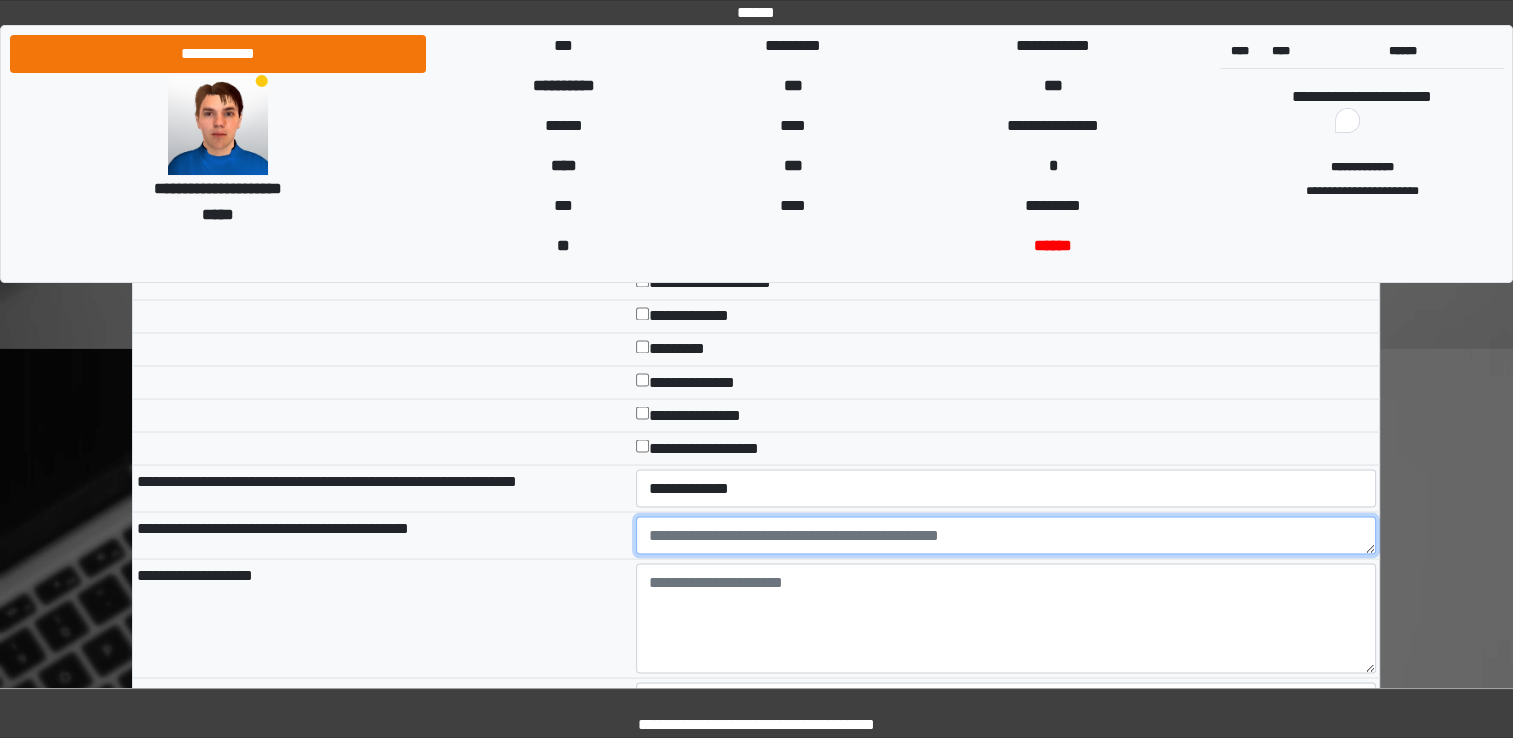 click at bounding box center (1006, 535) 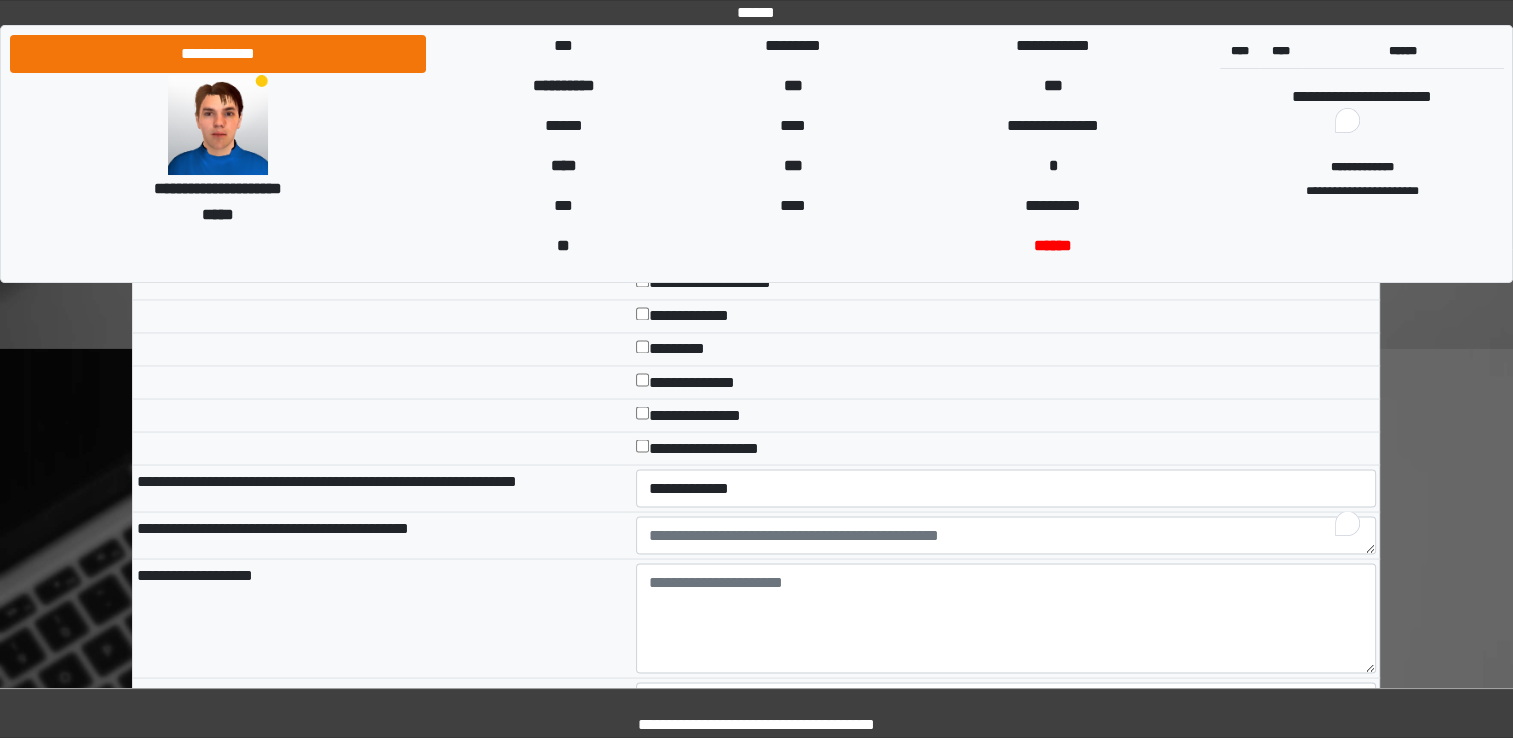 click on "**********" at bounding box center (382, 617) 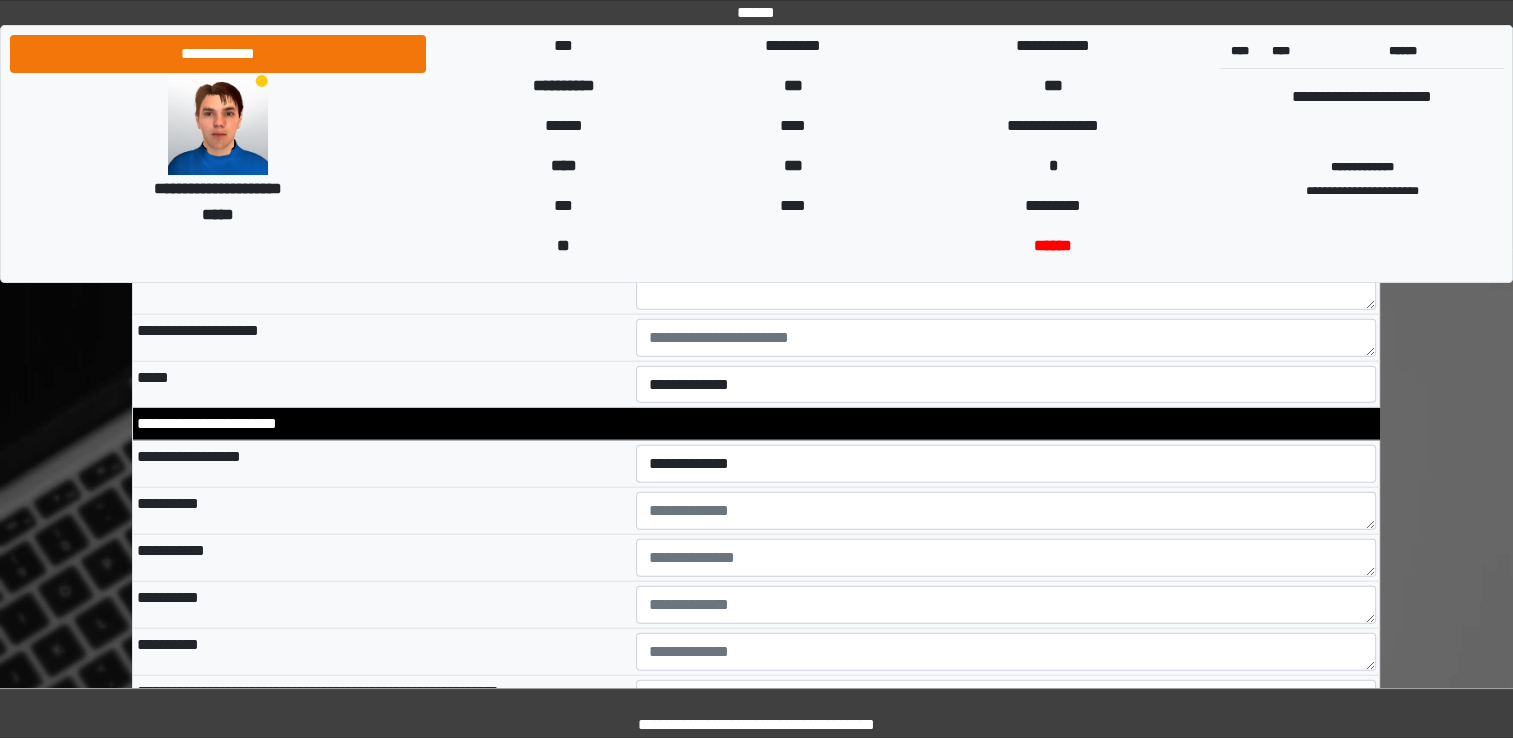 scroll, scrollTop: 4500, scrollLeft: 0, axis: vertical 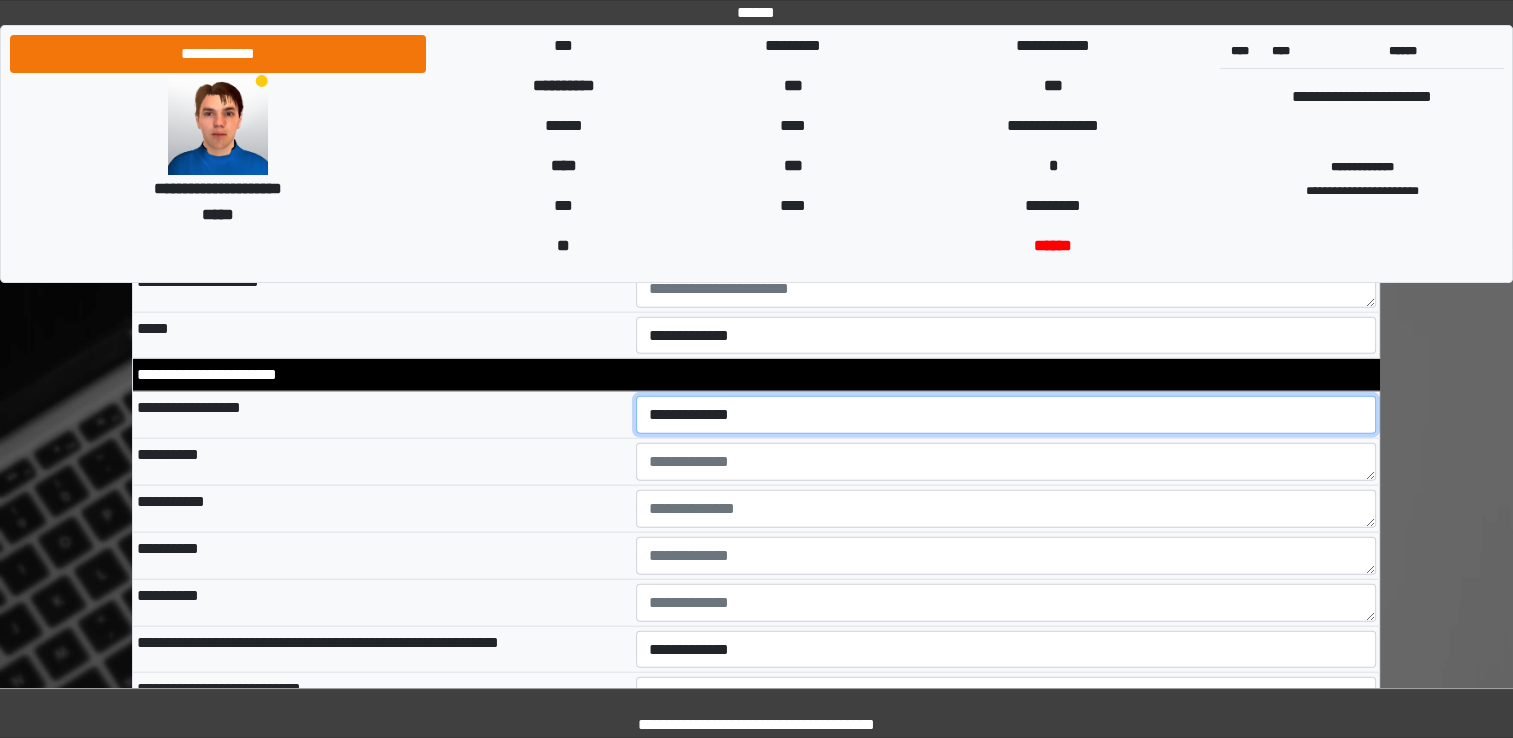 click on "**********" at bounding box center (1006, 415) 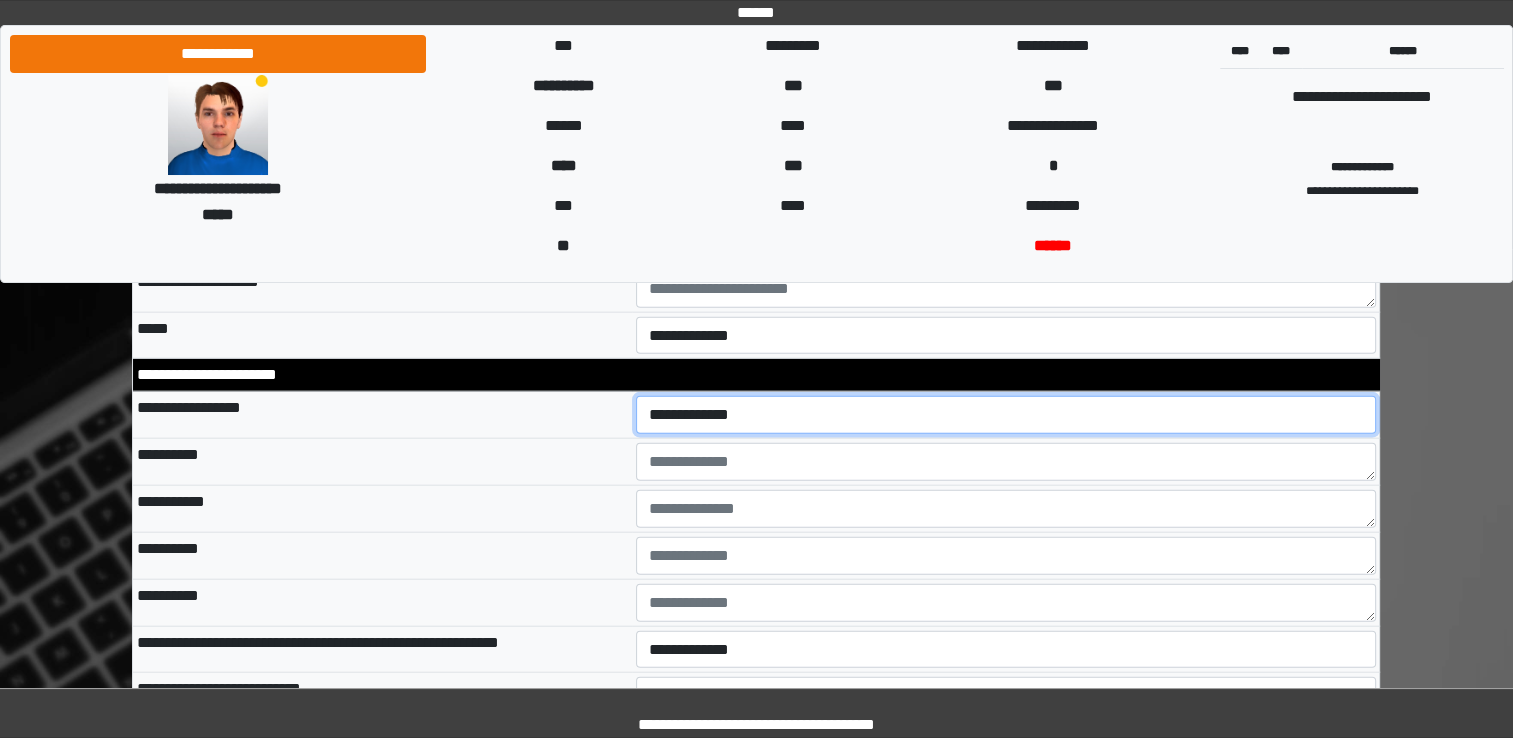 select on "*" 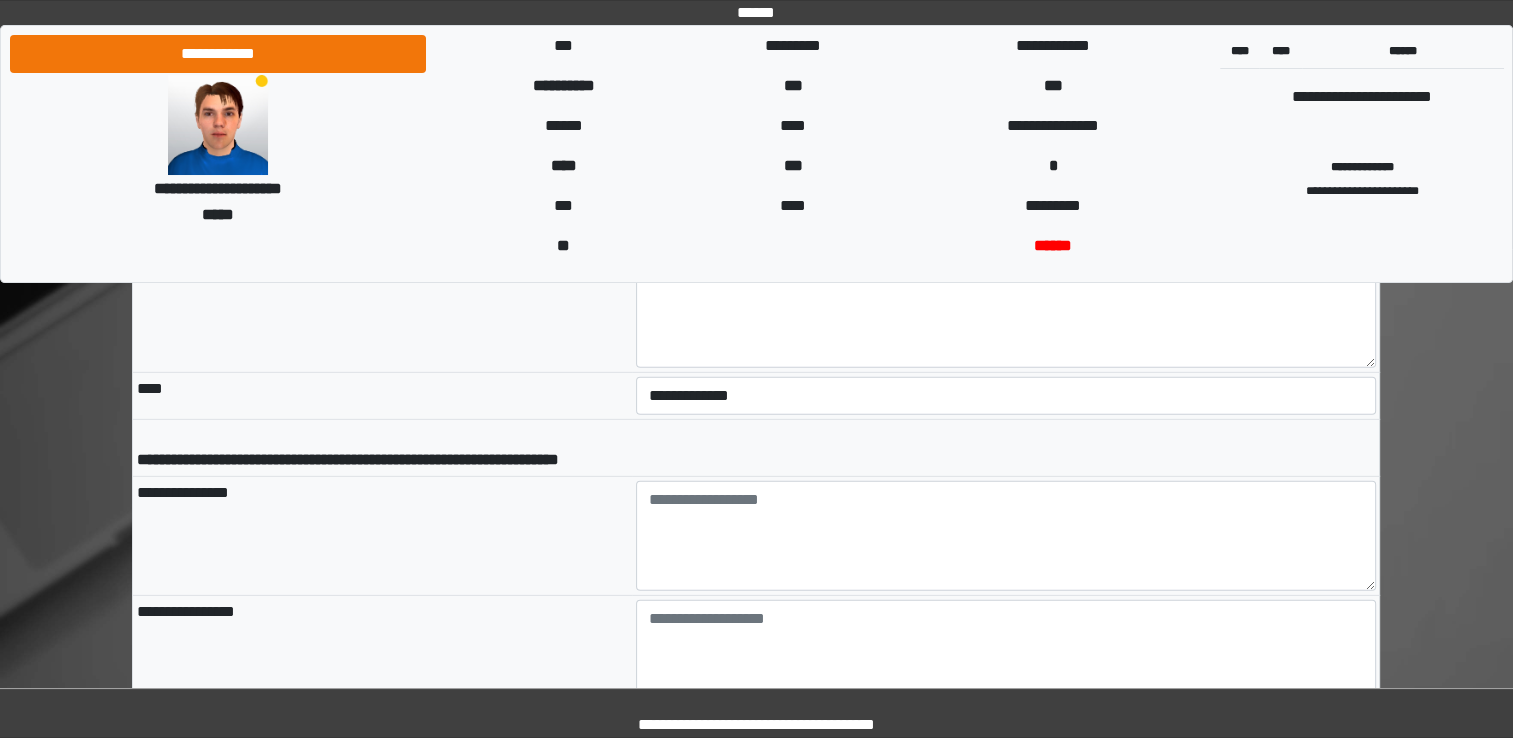 scroll, scrollTop: 6000, scrollLeft: 0, axis: vertical 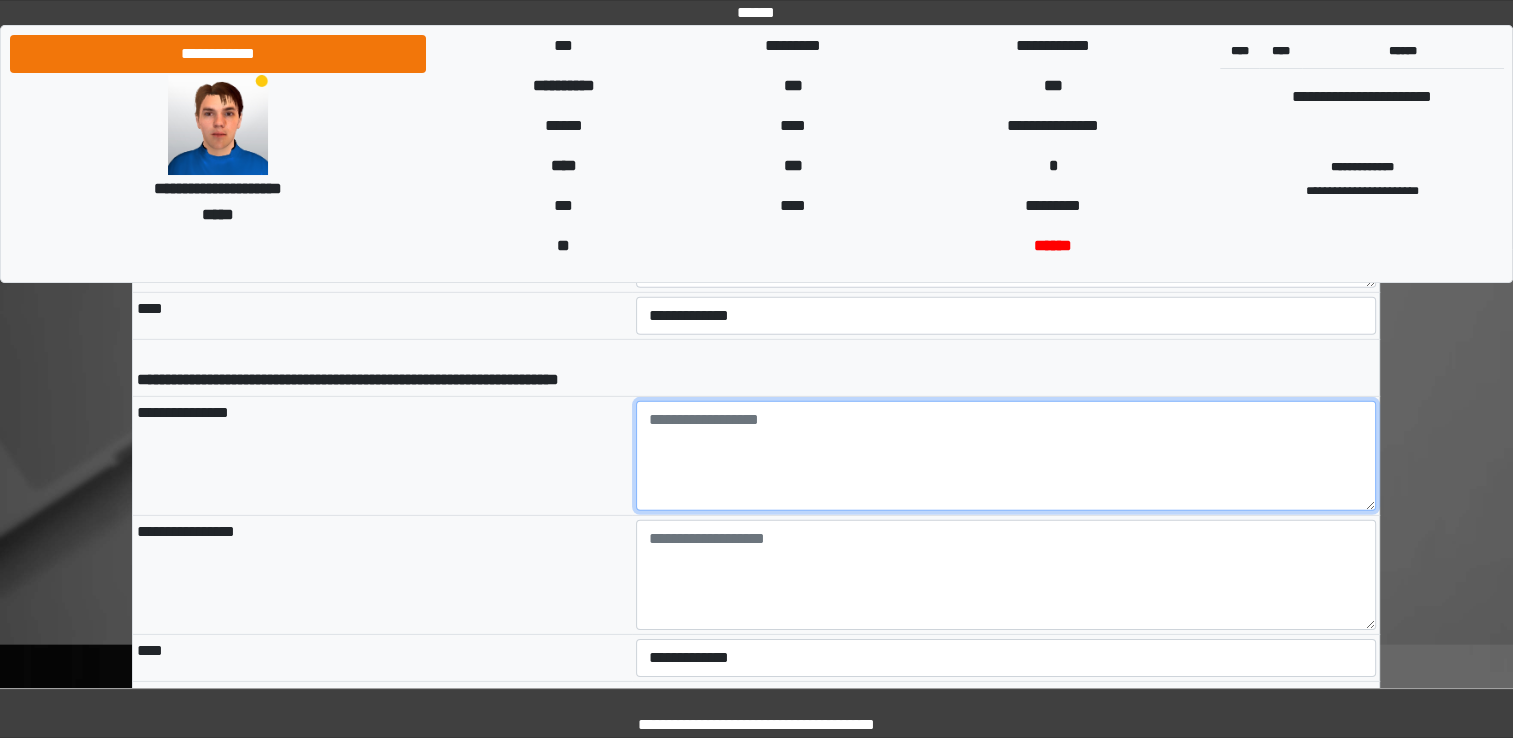 click at bounding box center (1006, 456) 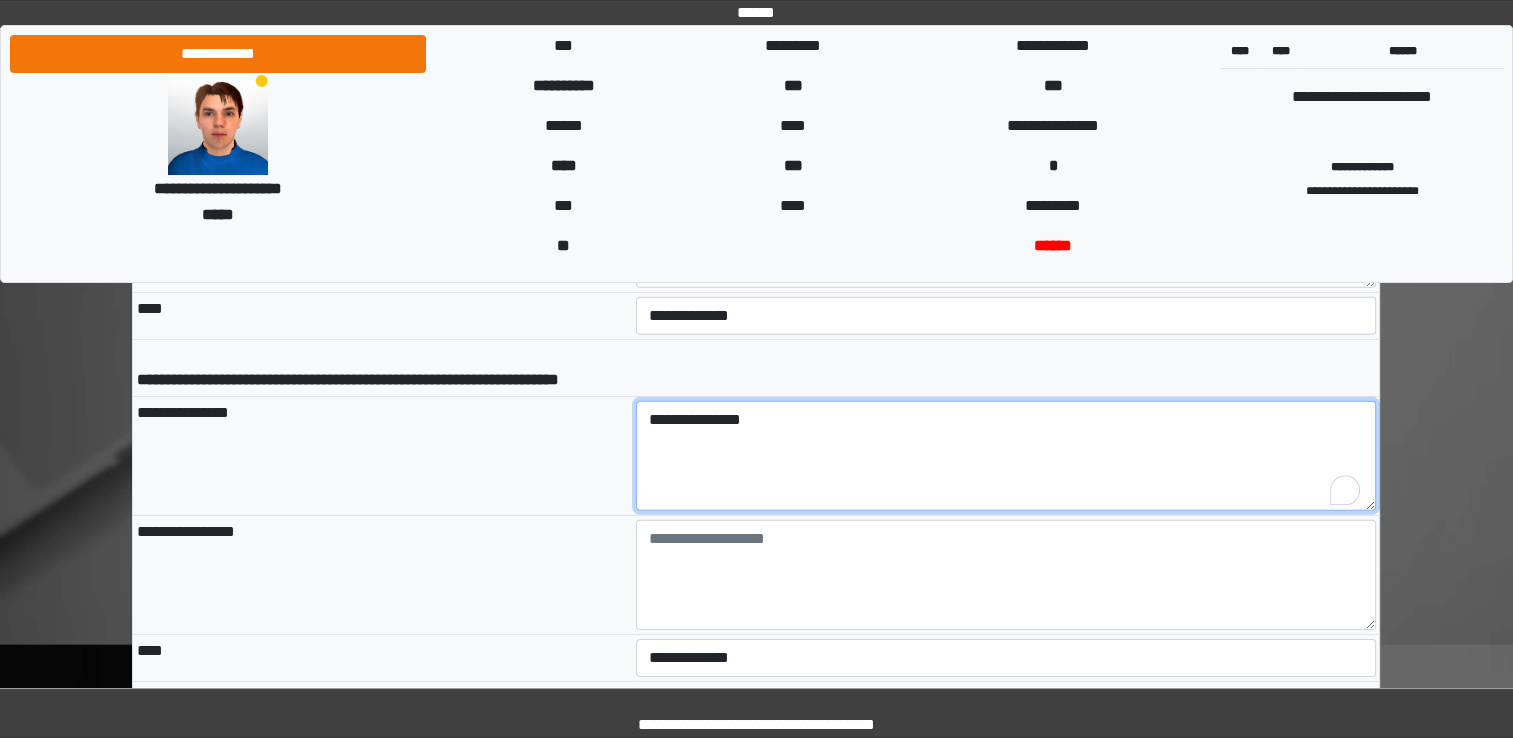 type on "**********" 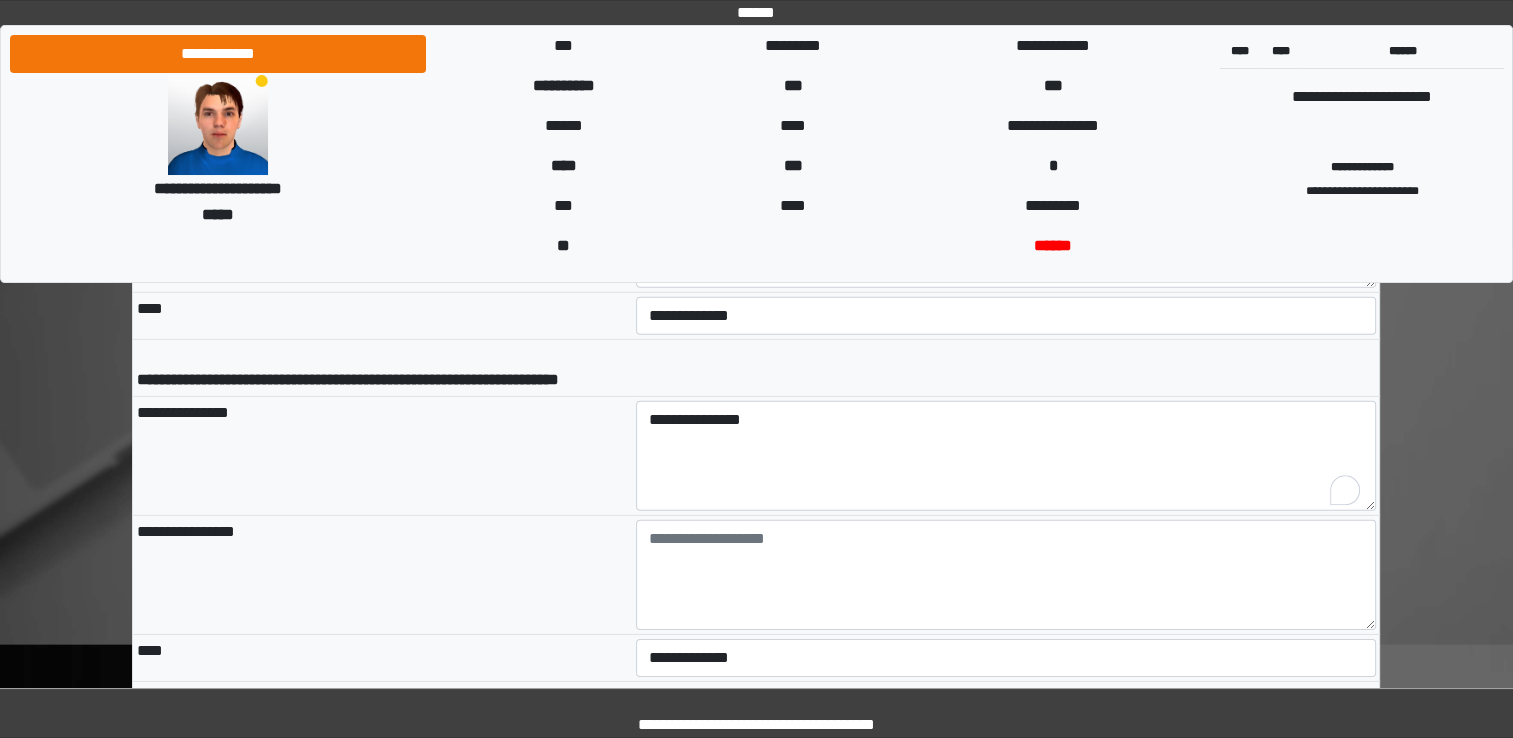 click on "****" at bounding box center [382, 658] 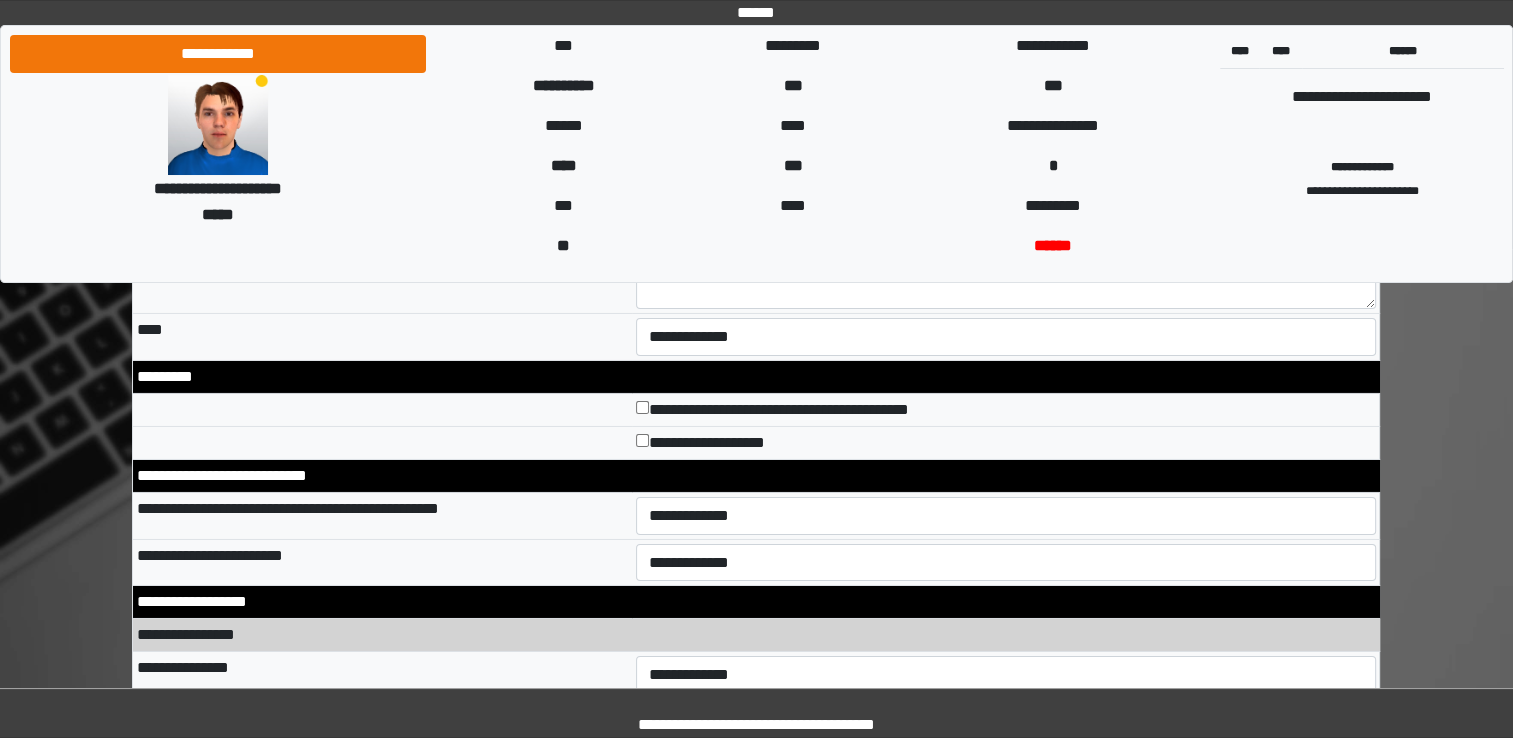 scroll, scrollTop: 6700, scrollLeft: 0, axis: vertical 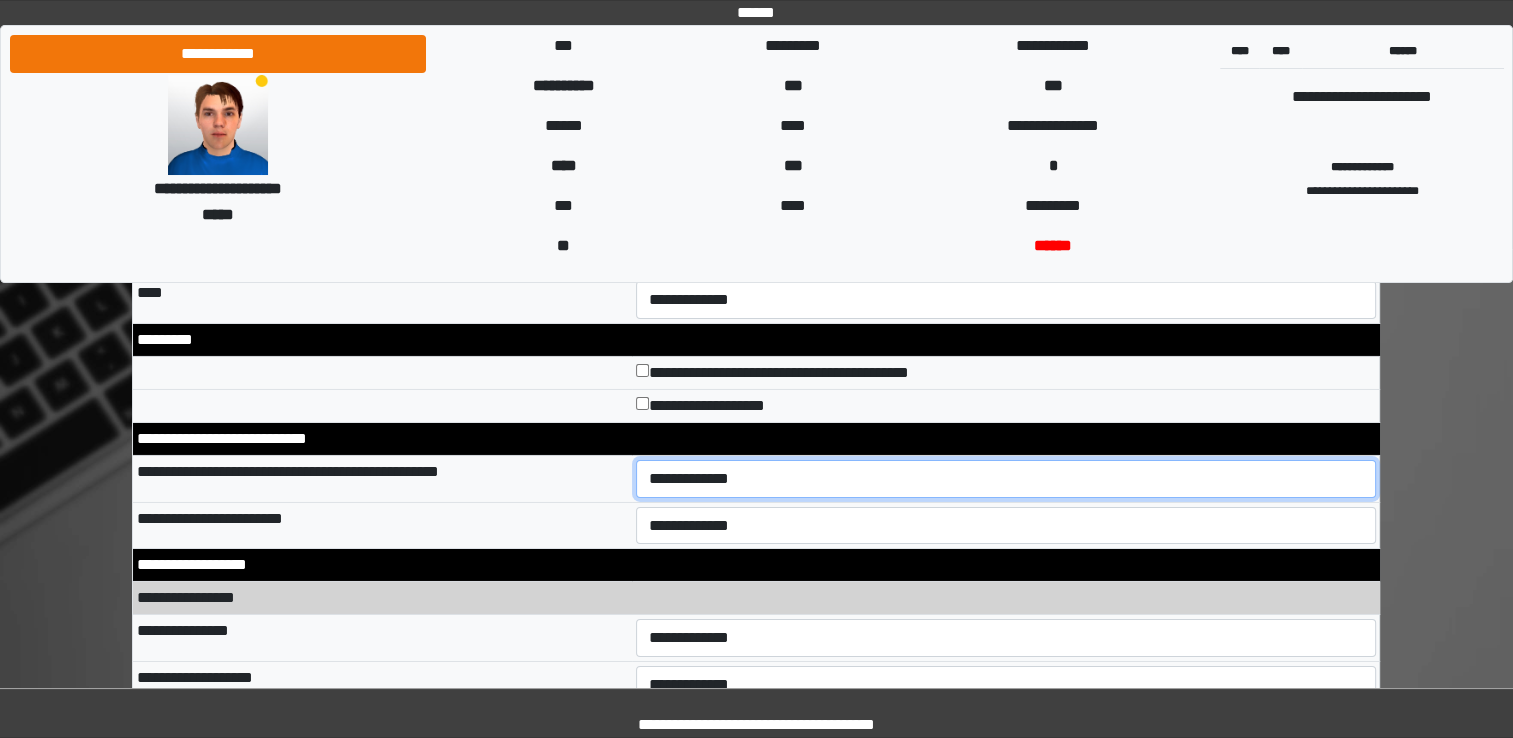 click on "**********" at bounding box center (1006, 479) 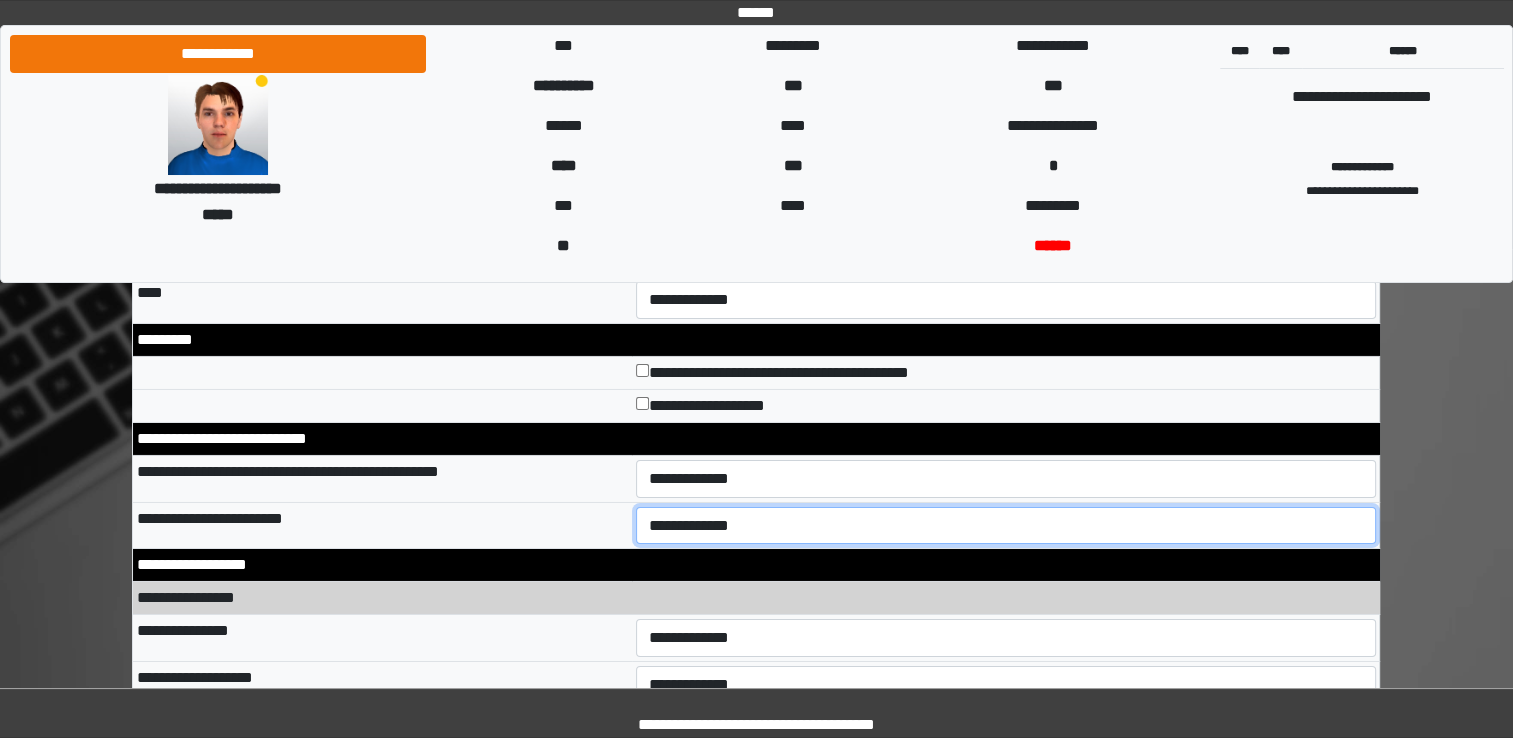 click on "**********" at bounding box center (1006, 526) 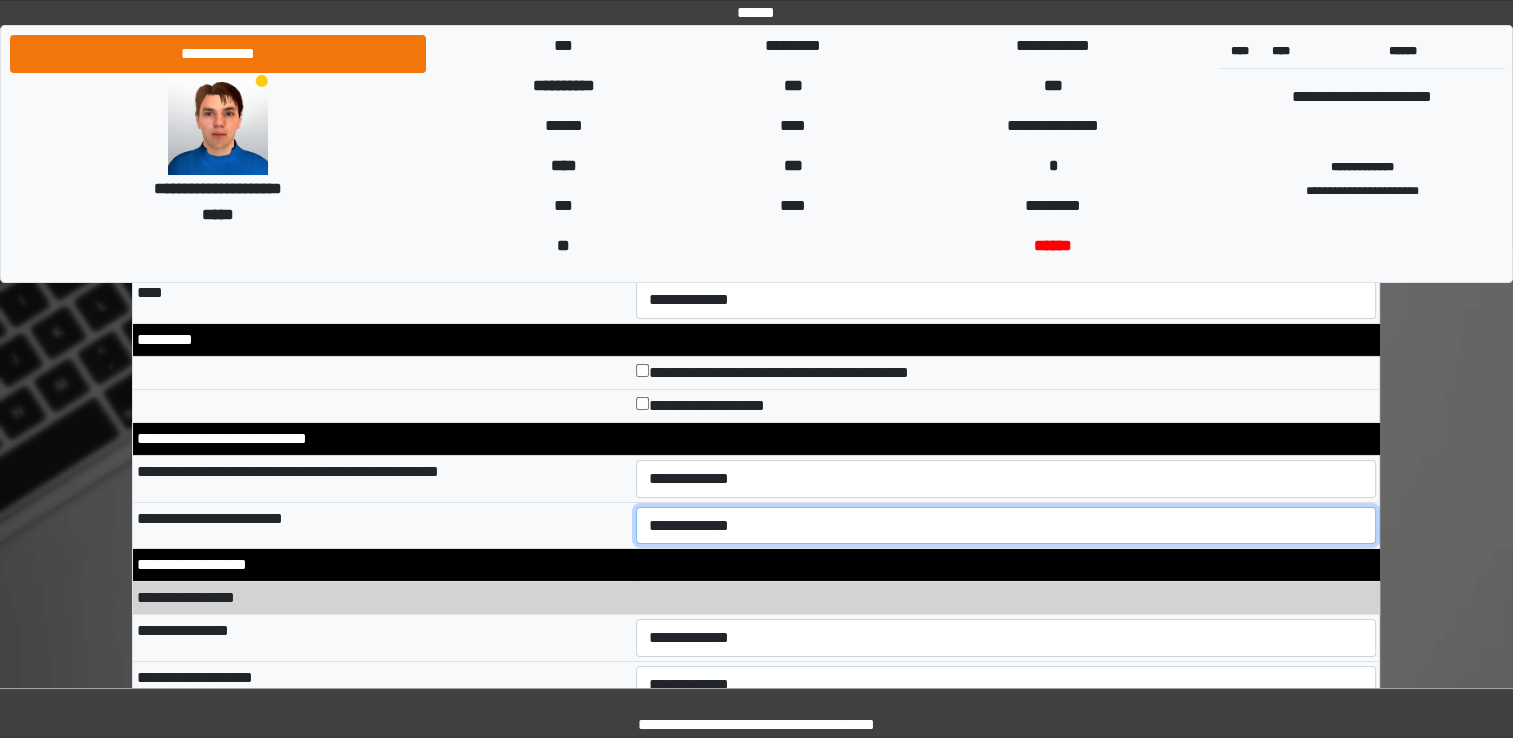 select on "*" 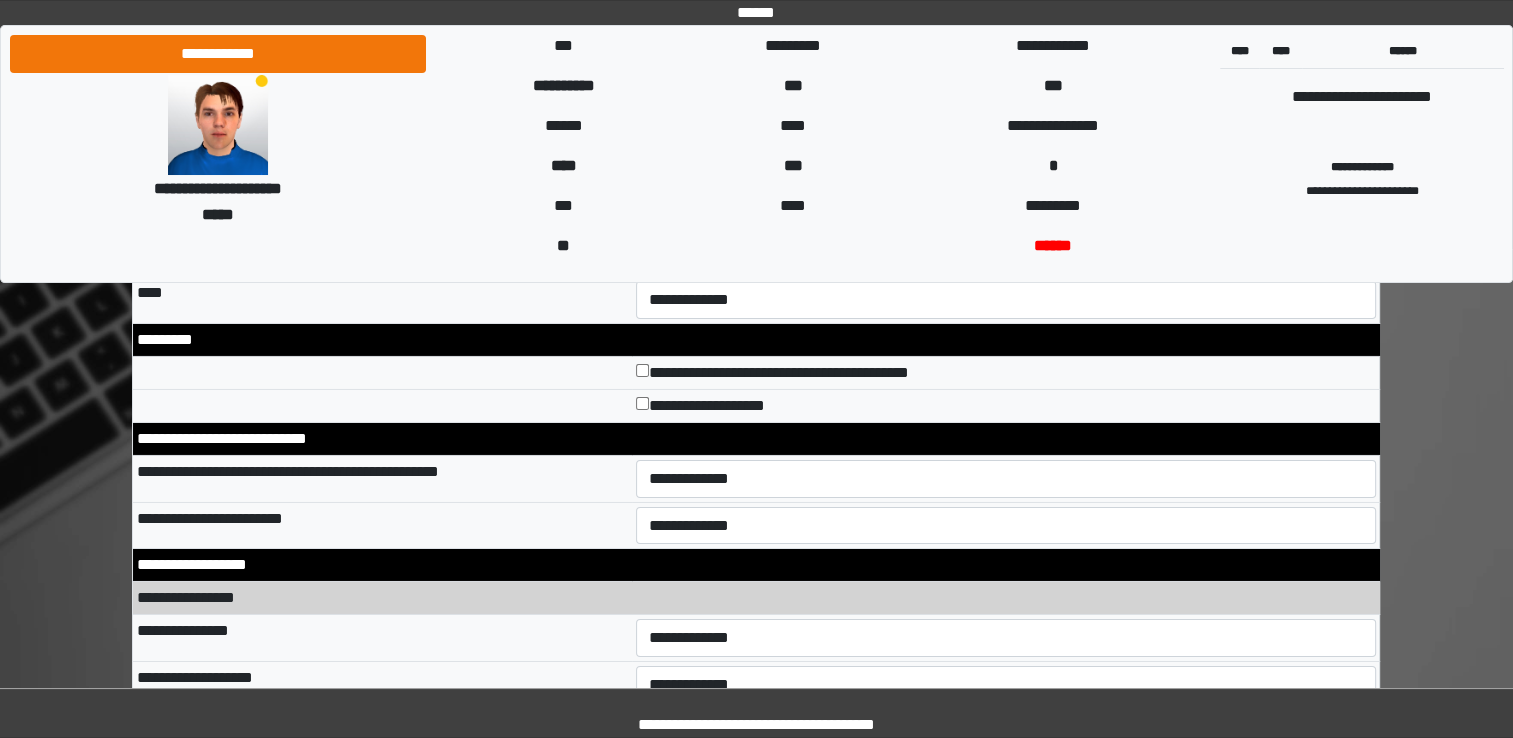 click on "**********" at bounding box center (756, 598) 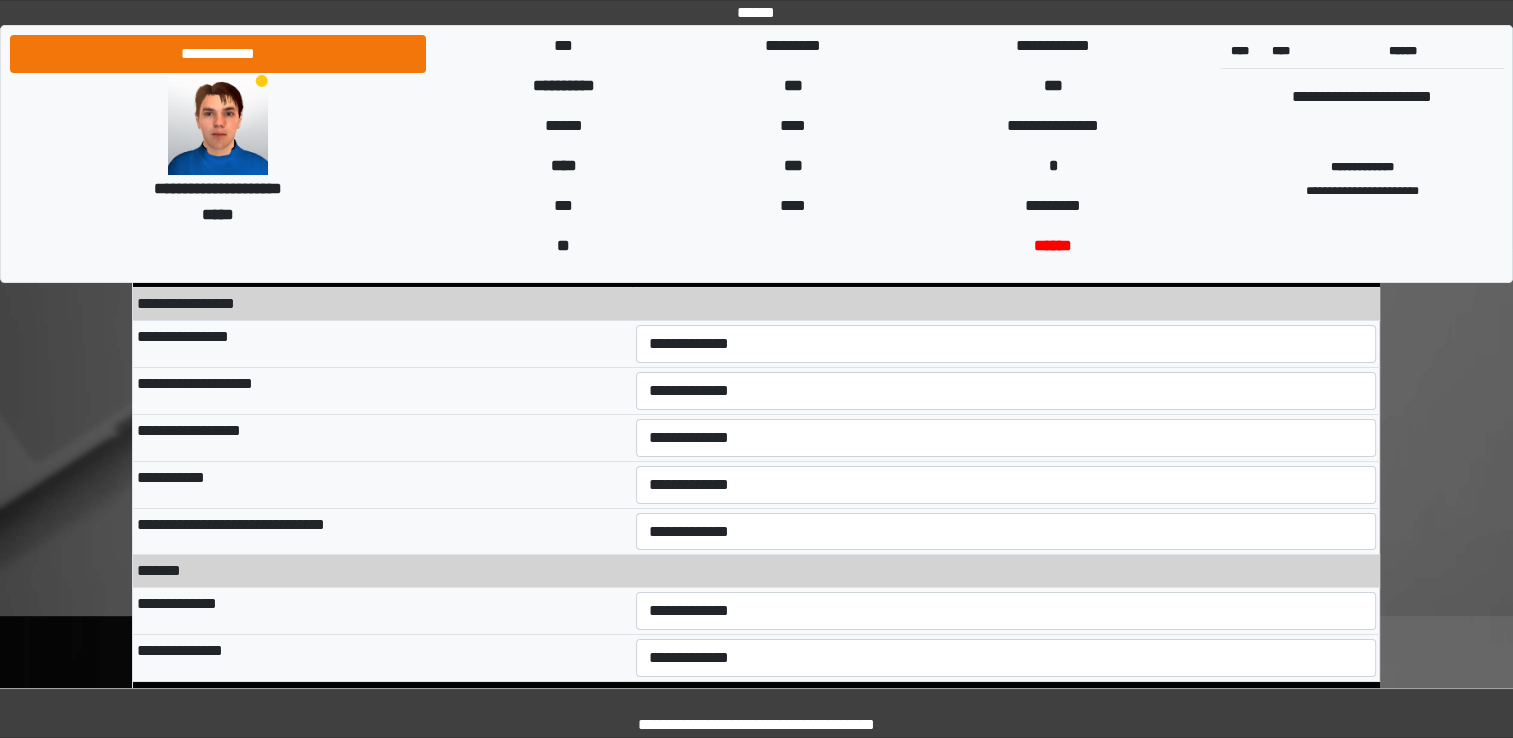 scroll, scrollTop: 7000, scrollLeft: 0, axis: vertical 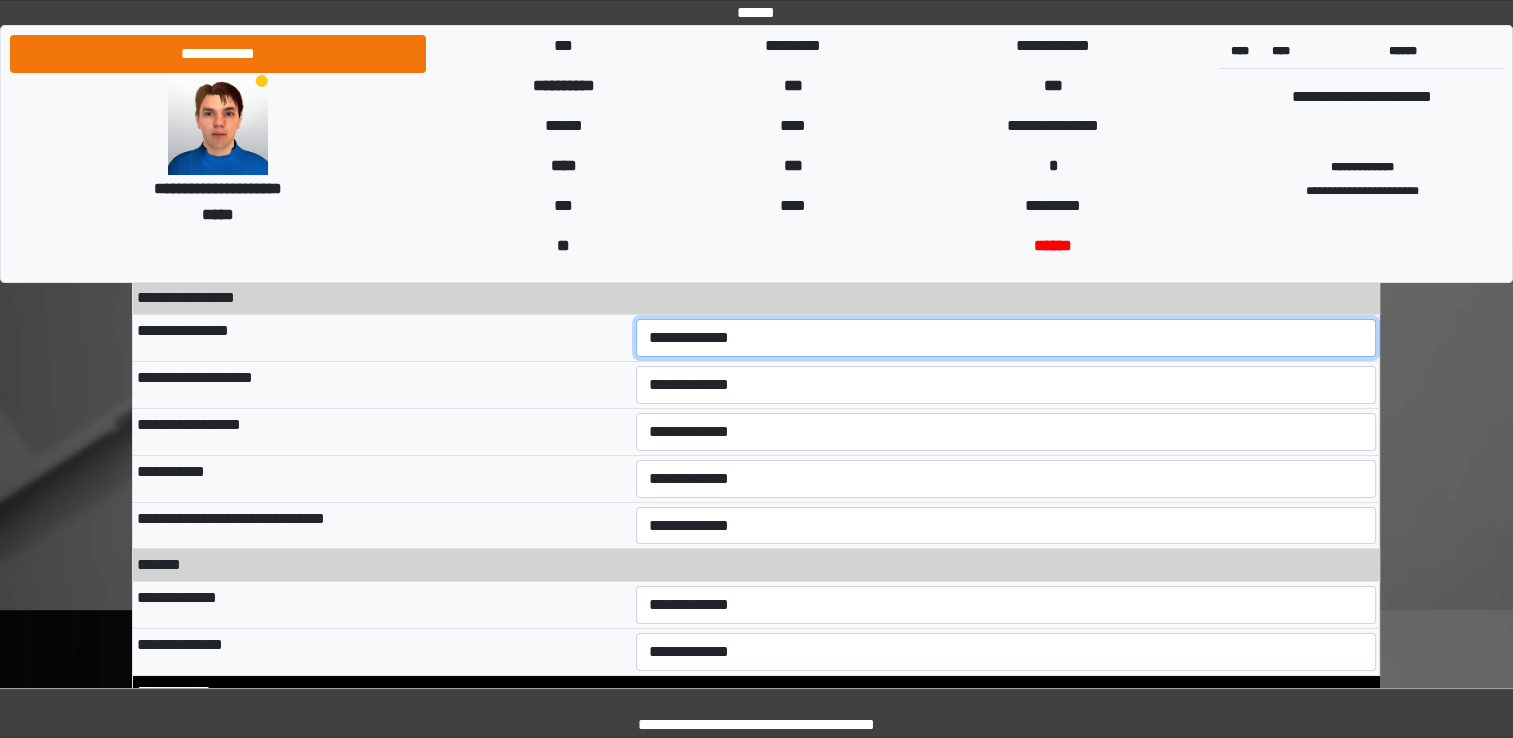 click on "**********" at bounding box center (1006, 338) 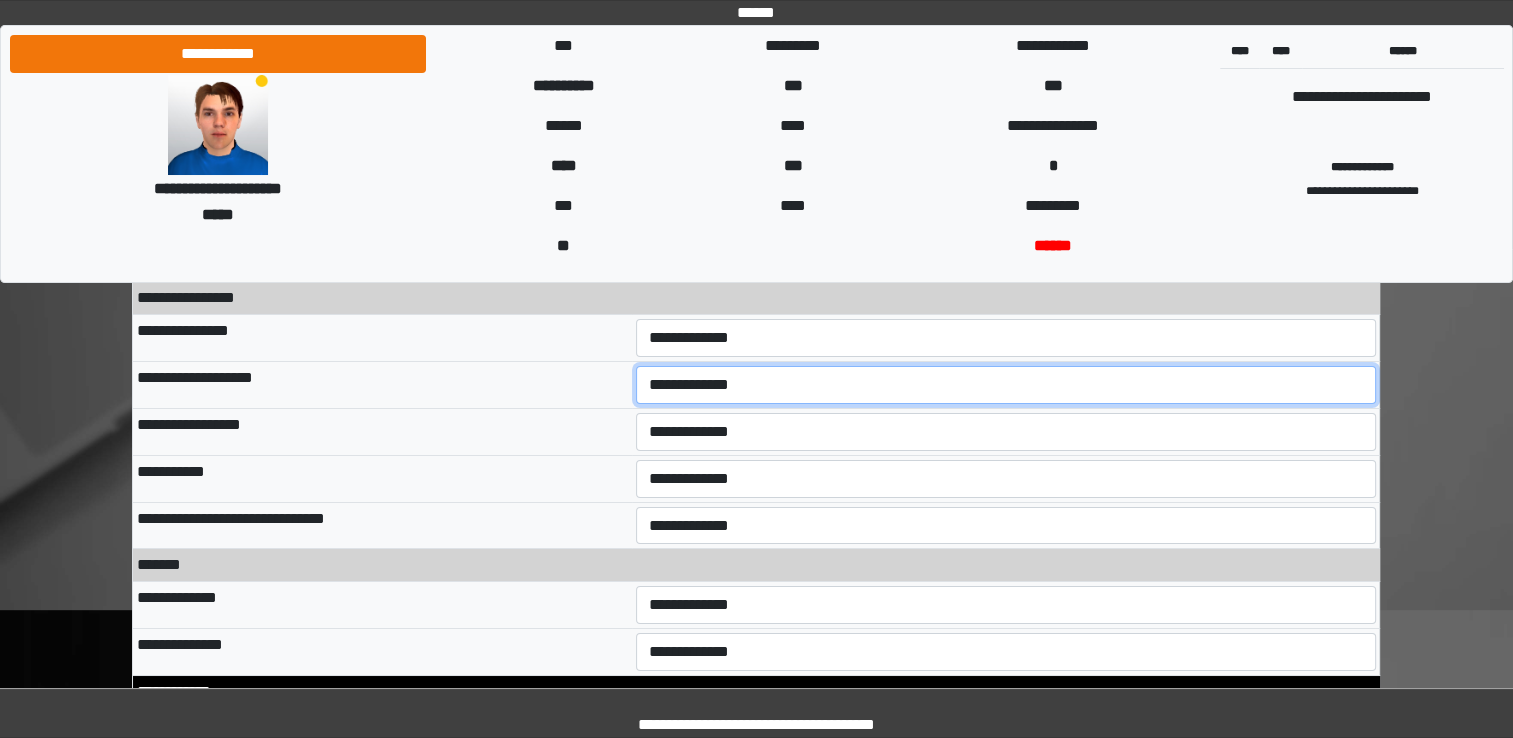 click on "**********" at bounding box center [1006, 385] 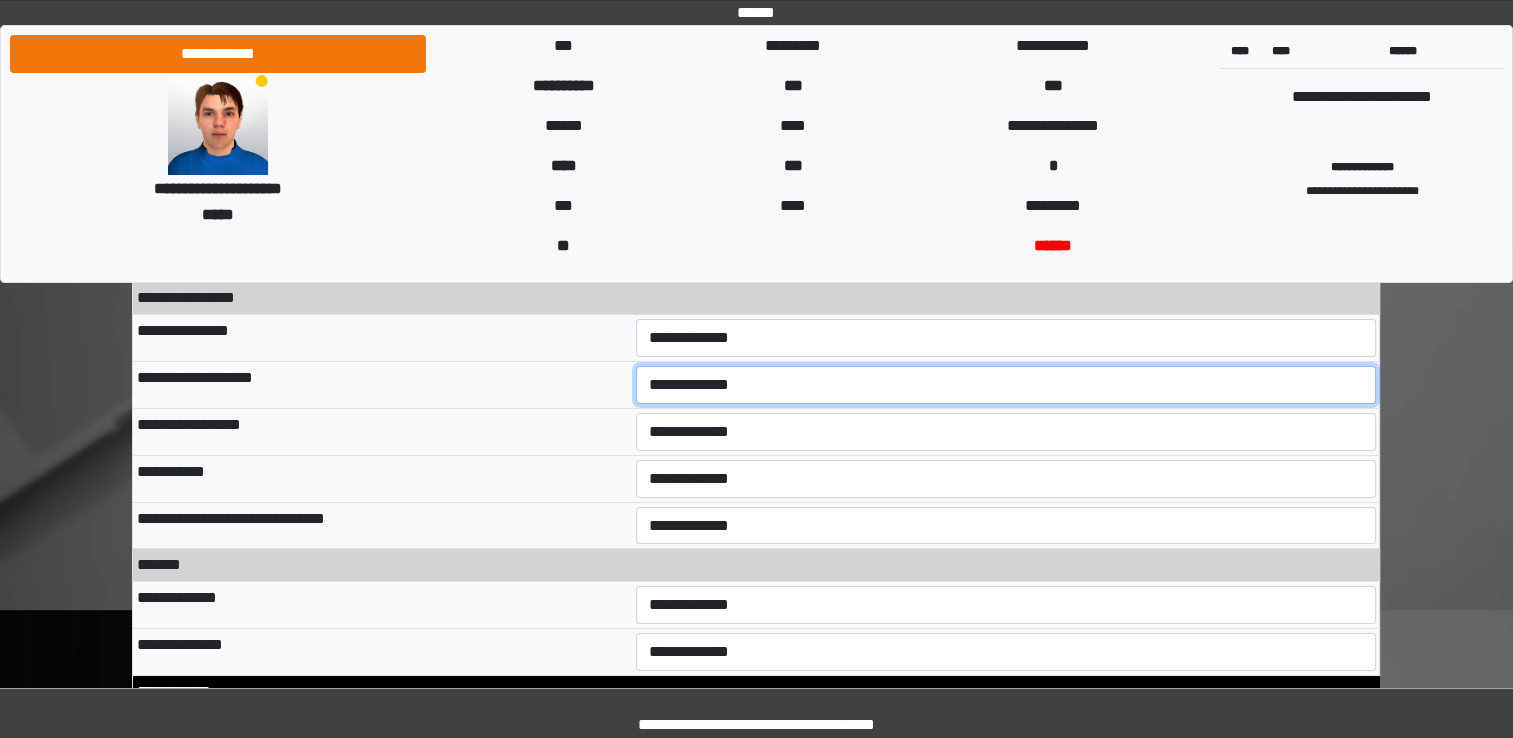 select on "**" 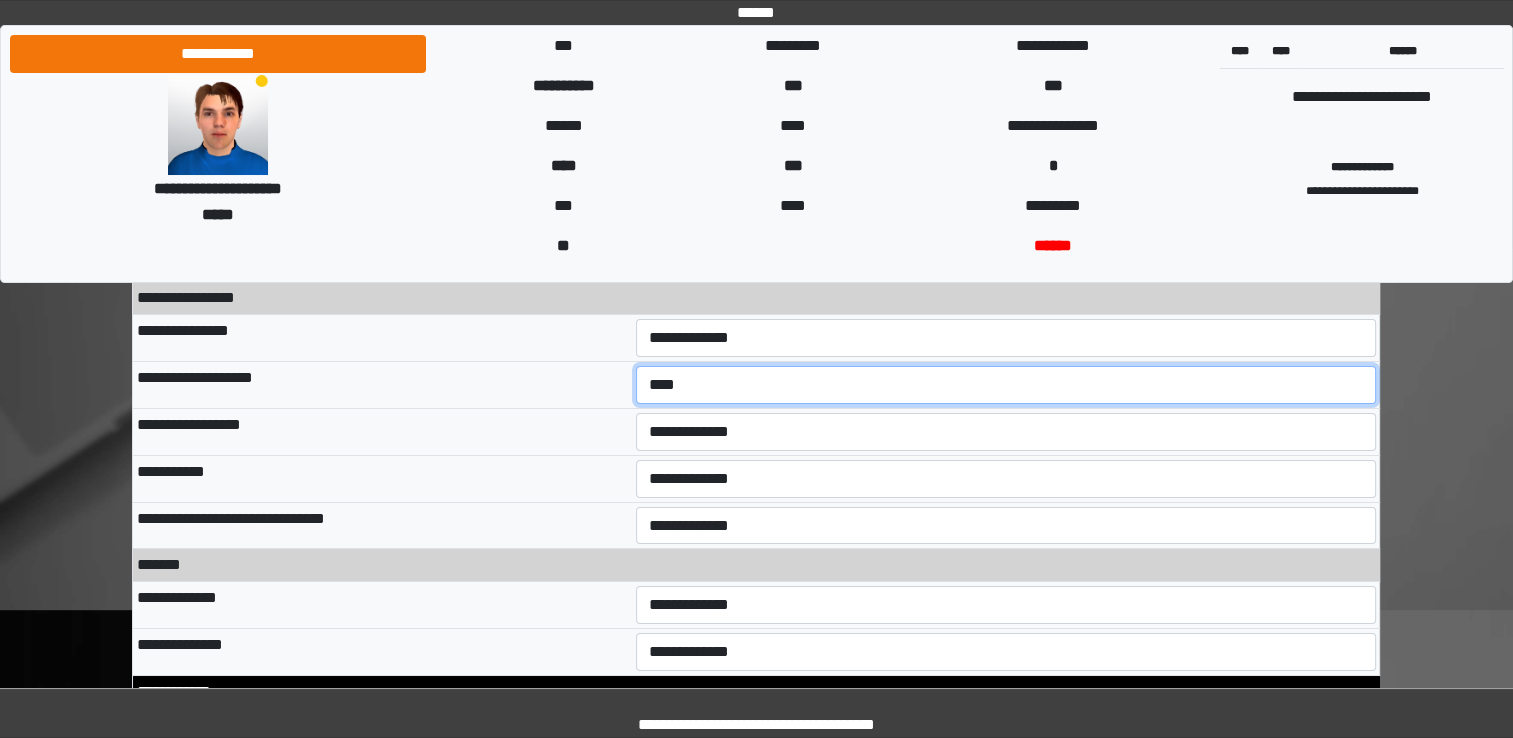 click on "**********" at bounding box center (1006, 385) 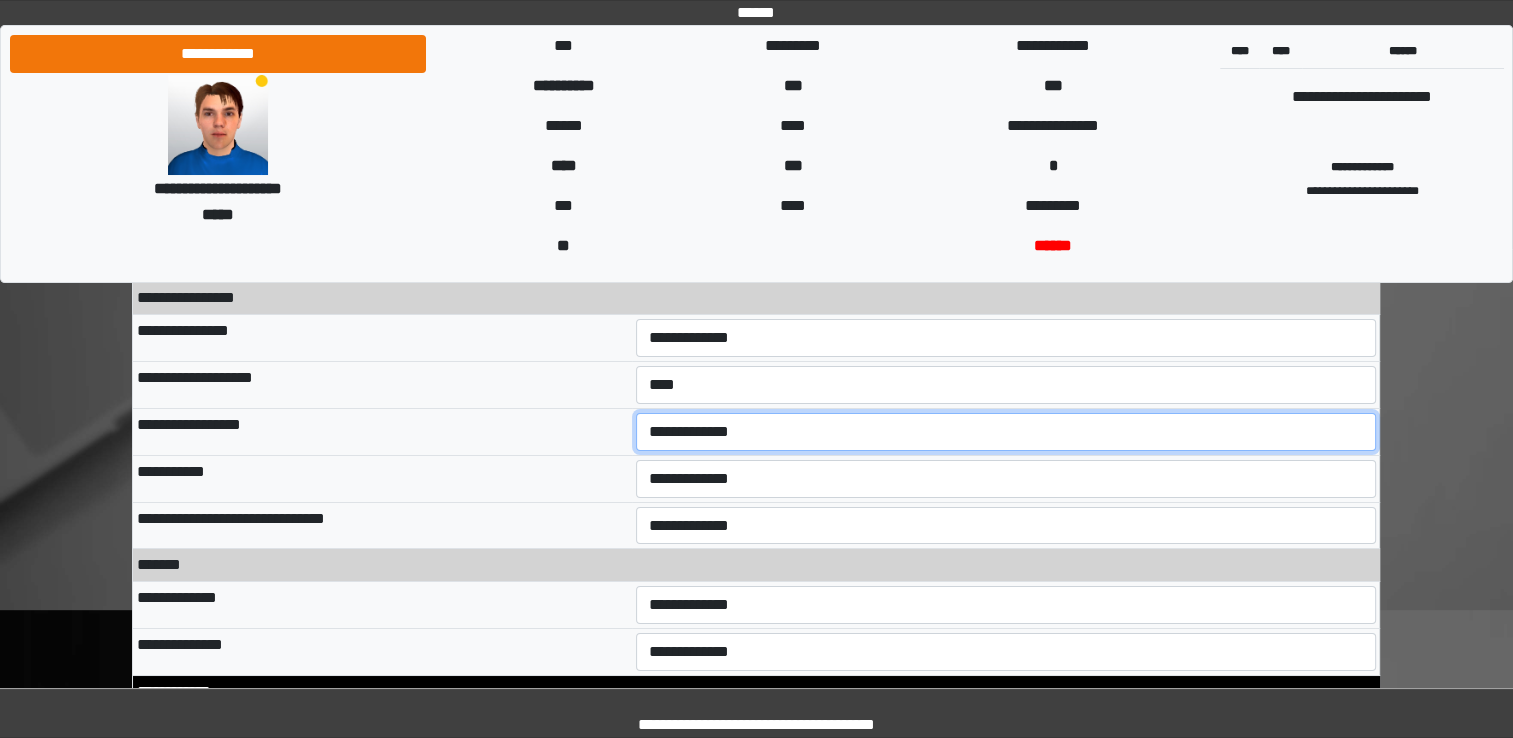 click on "**********" at bounding box center [1006, 432] 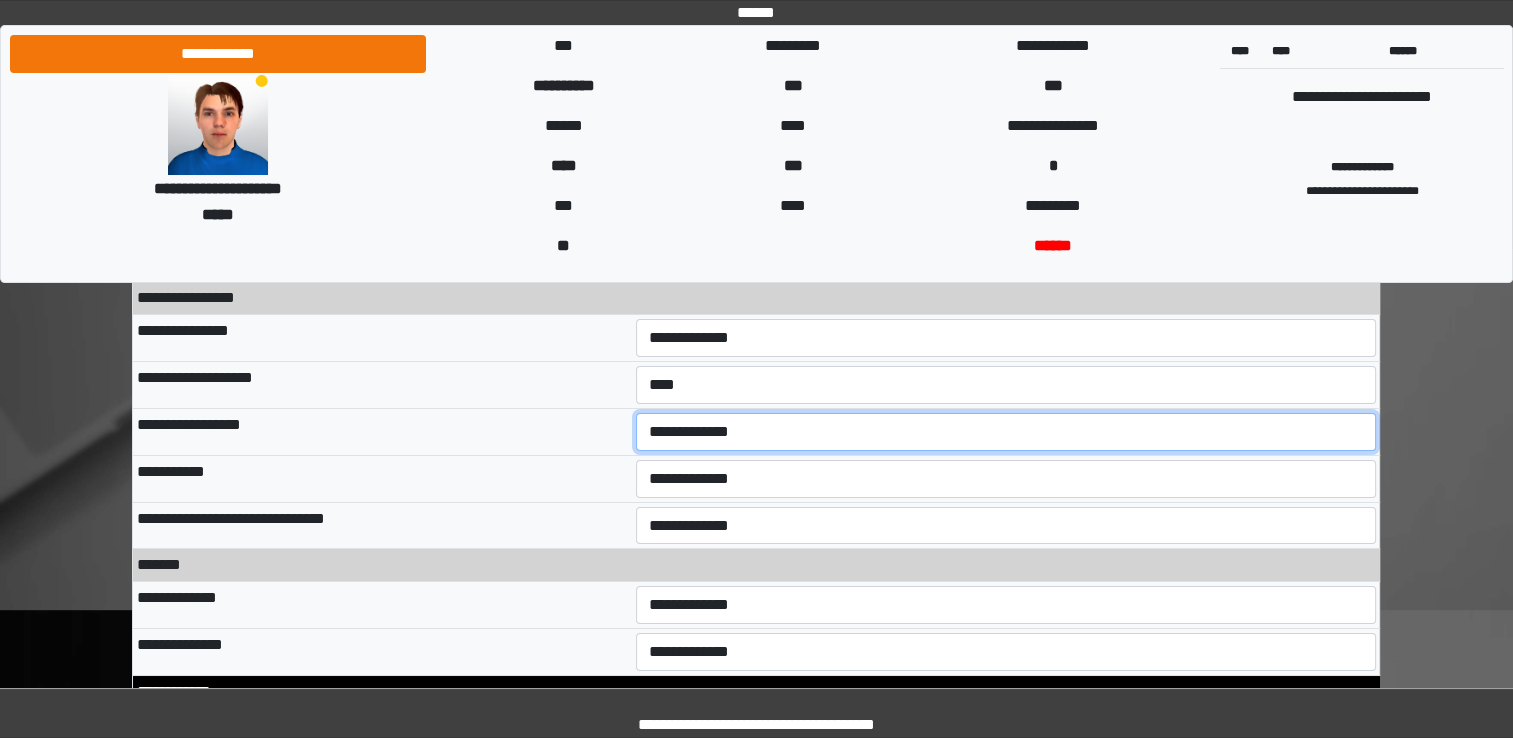select on "**" 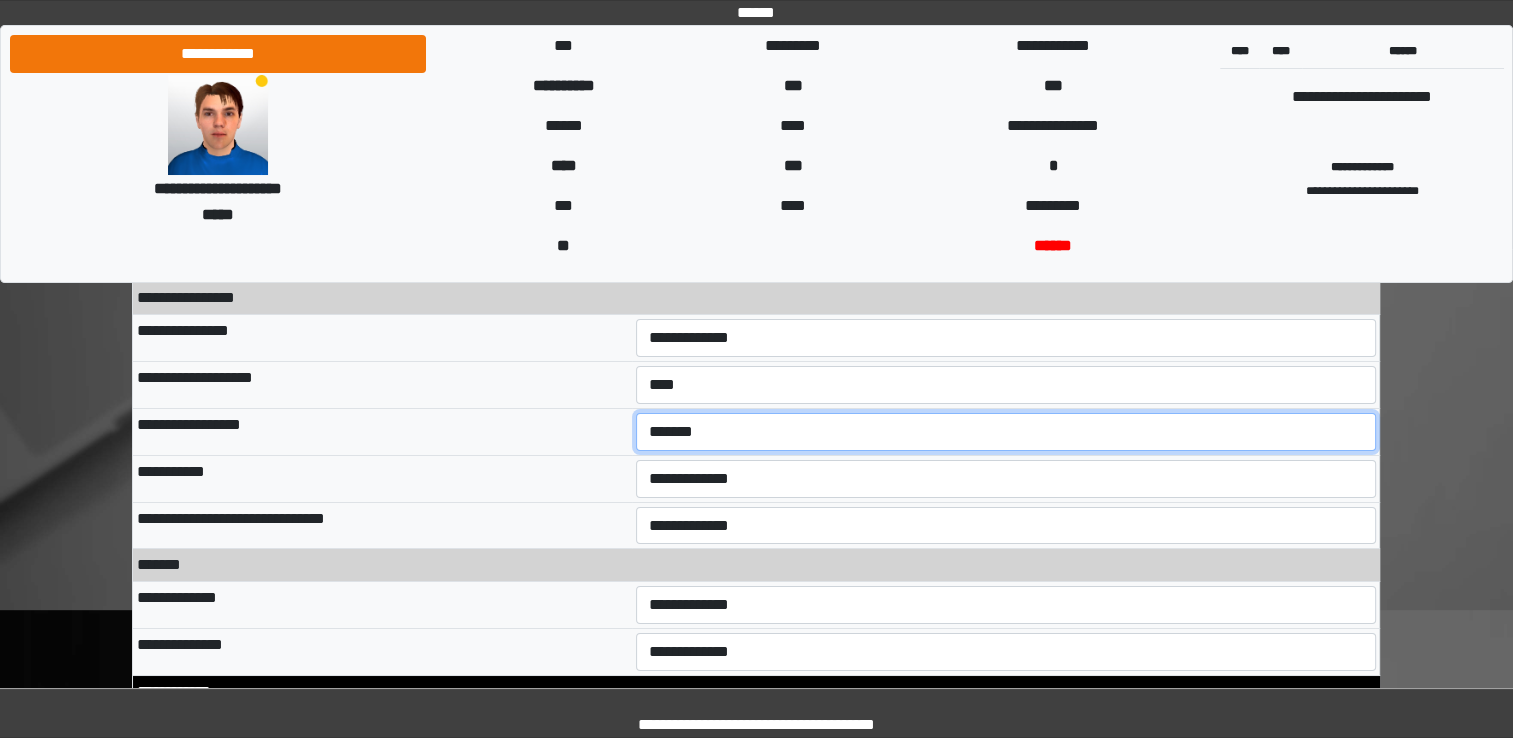 click on "**********" at bounding box center (1006, 432) 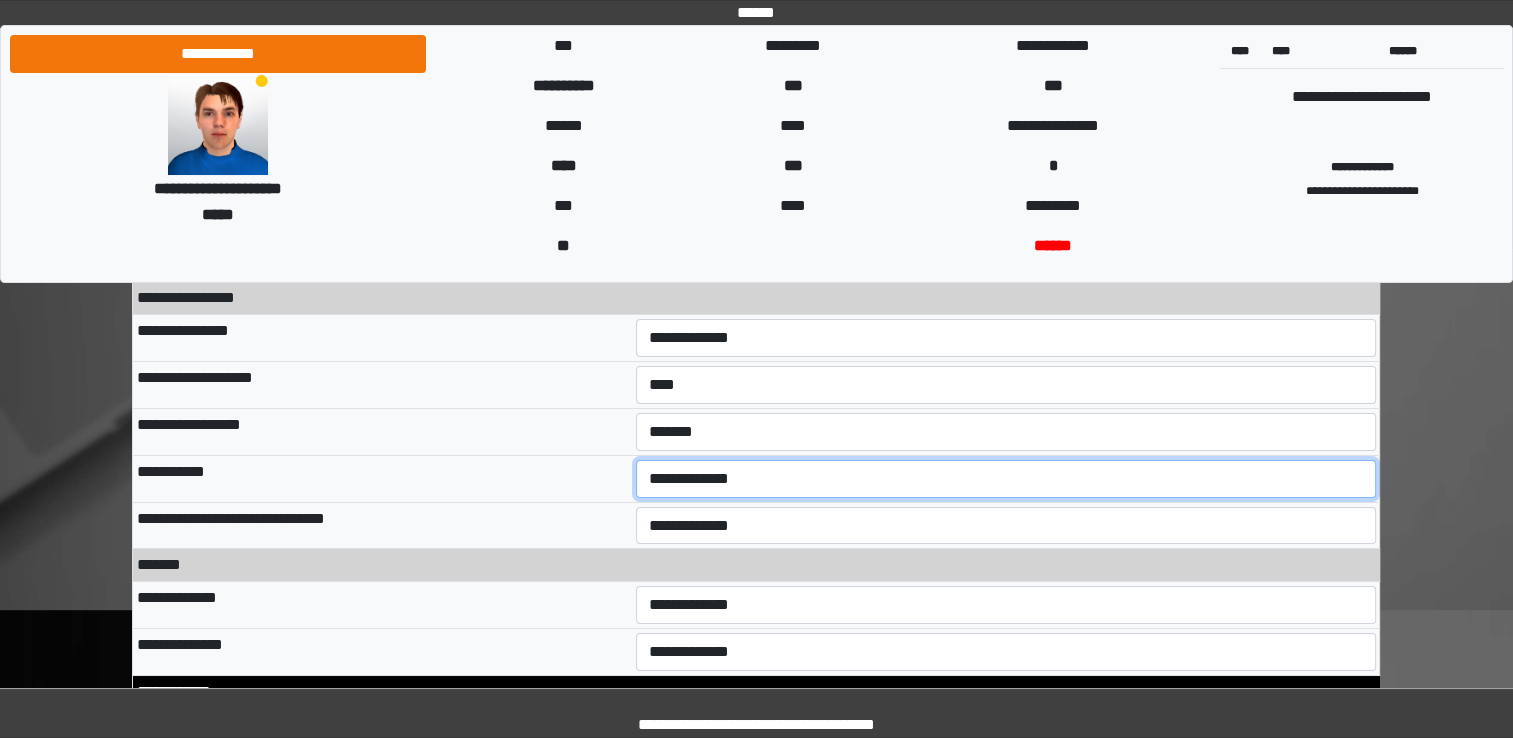 click on "**********" at bounding box center (1006, 479) 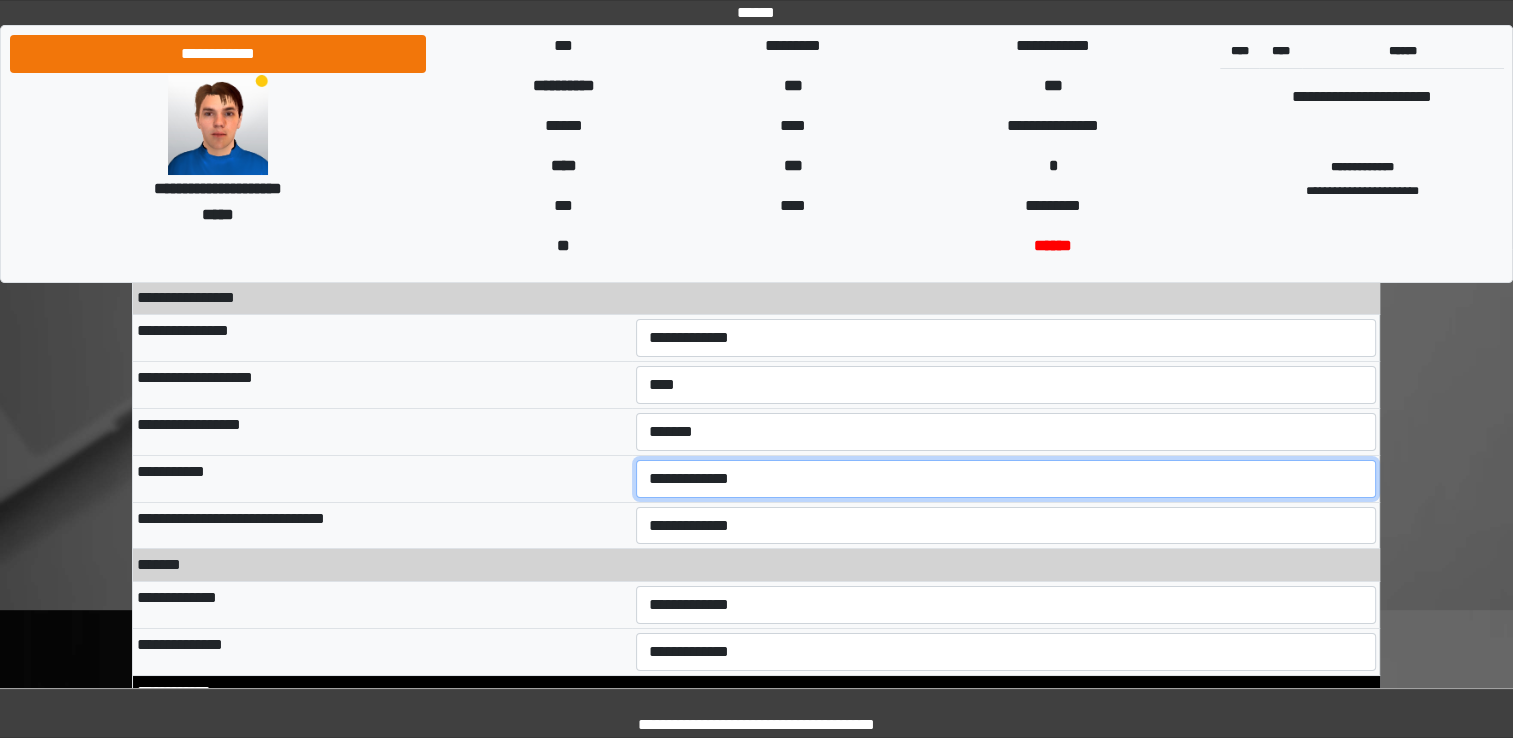select on "**" 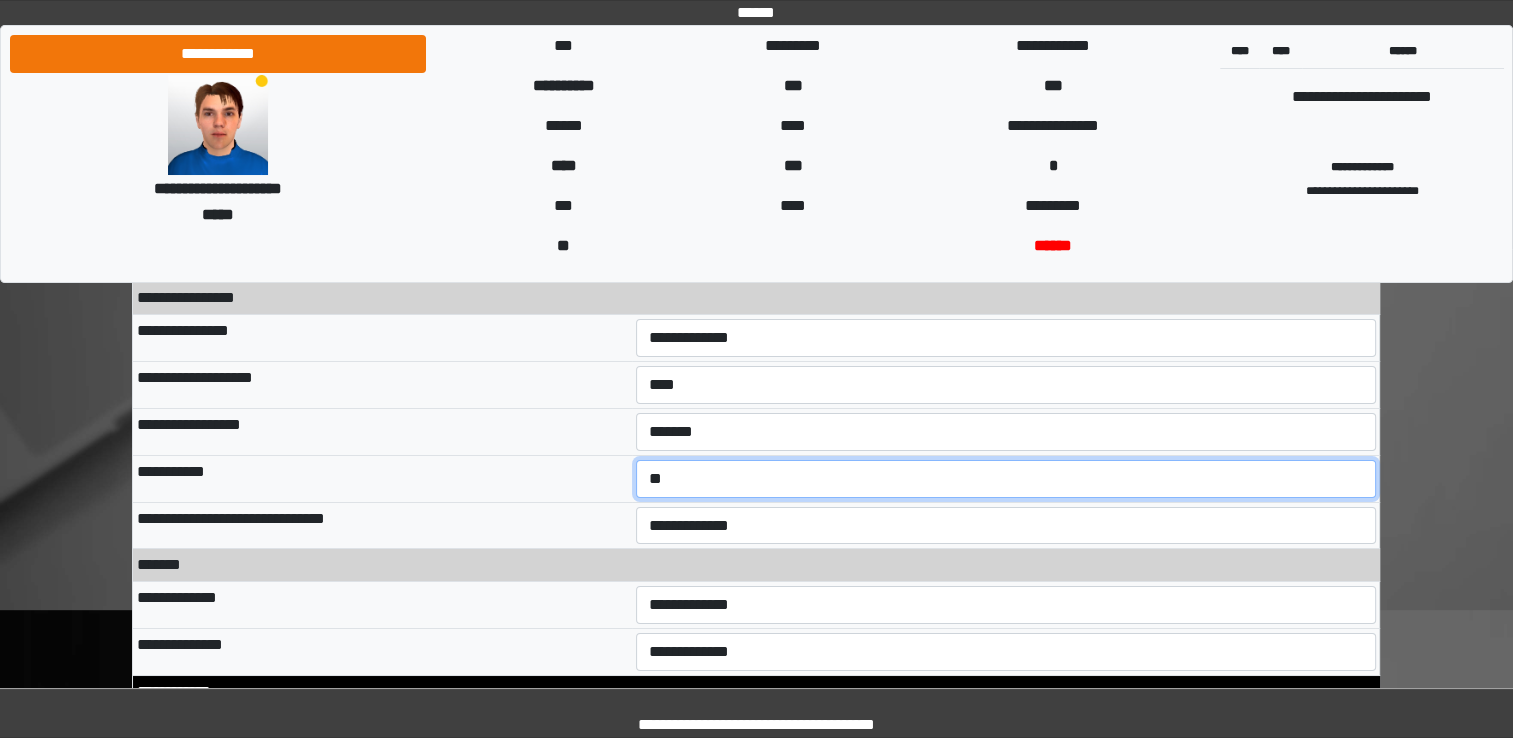 click on "**********" at bounding box center [1006, 479] 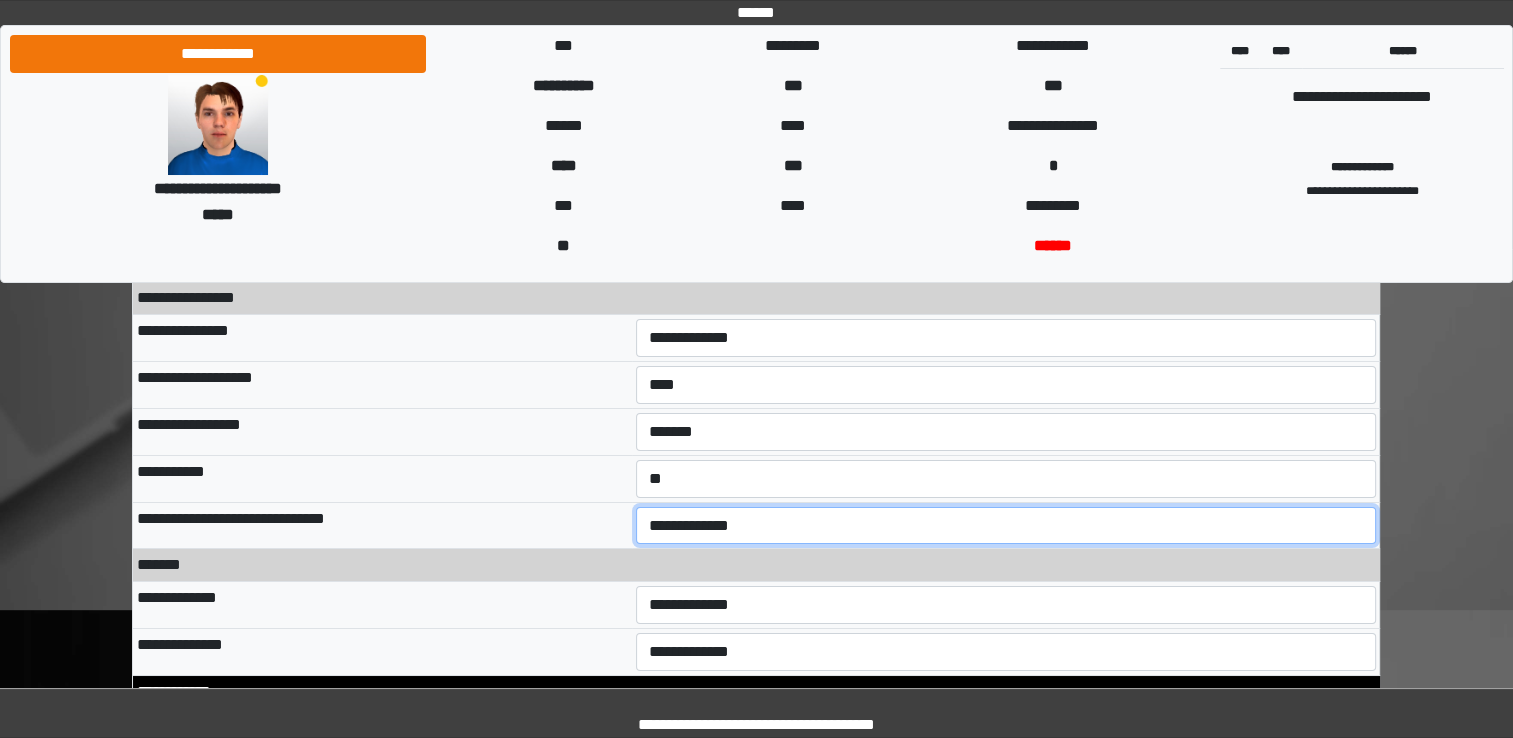 click on "**********" at bounding box center [1006, 526] 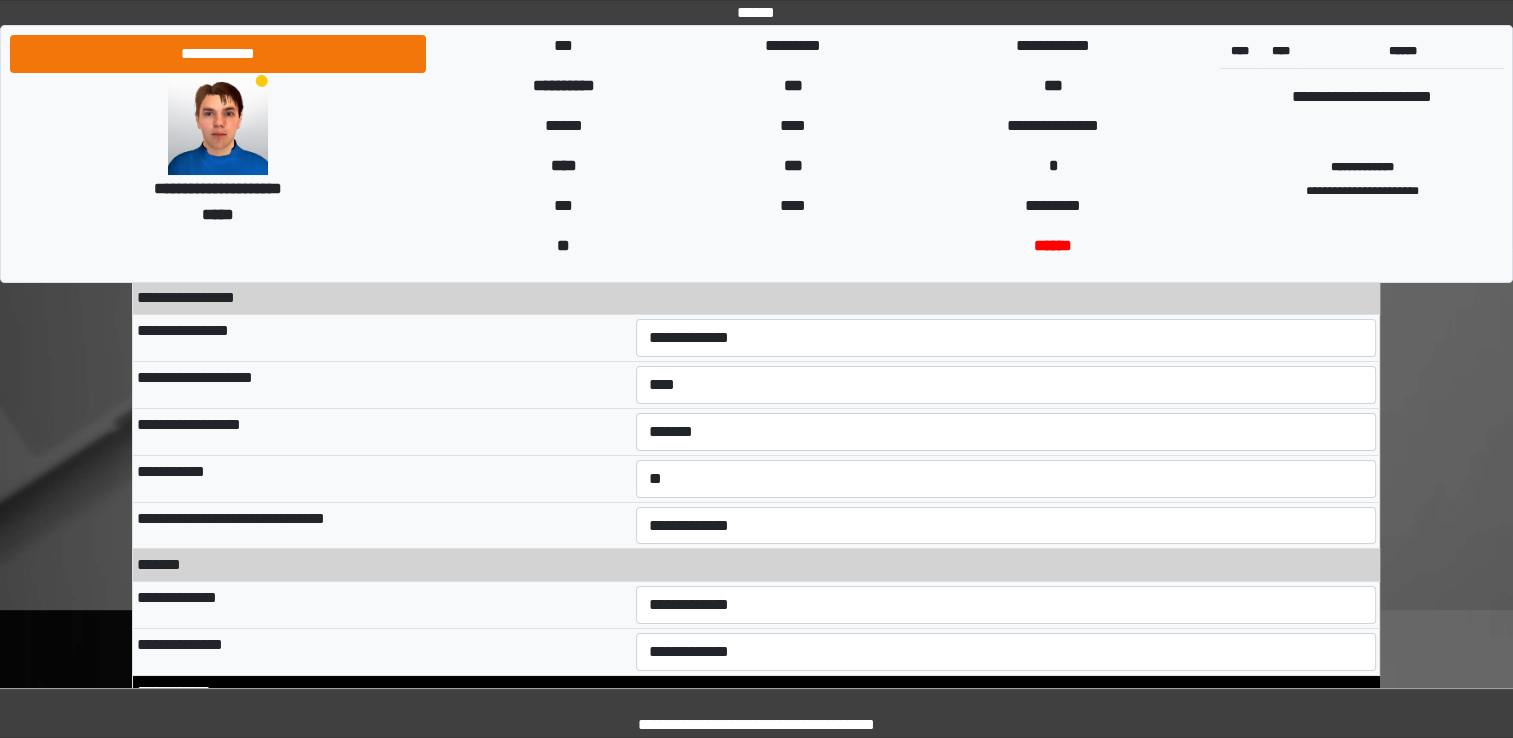 click on "*******" at bounding box center [756, 565] 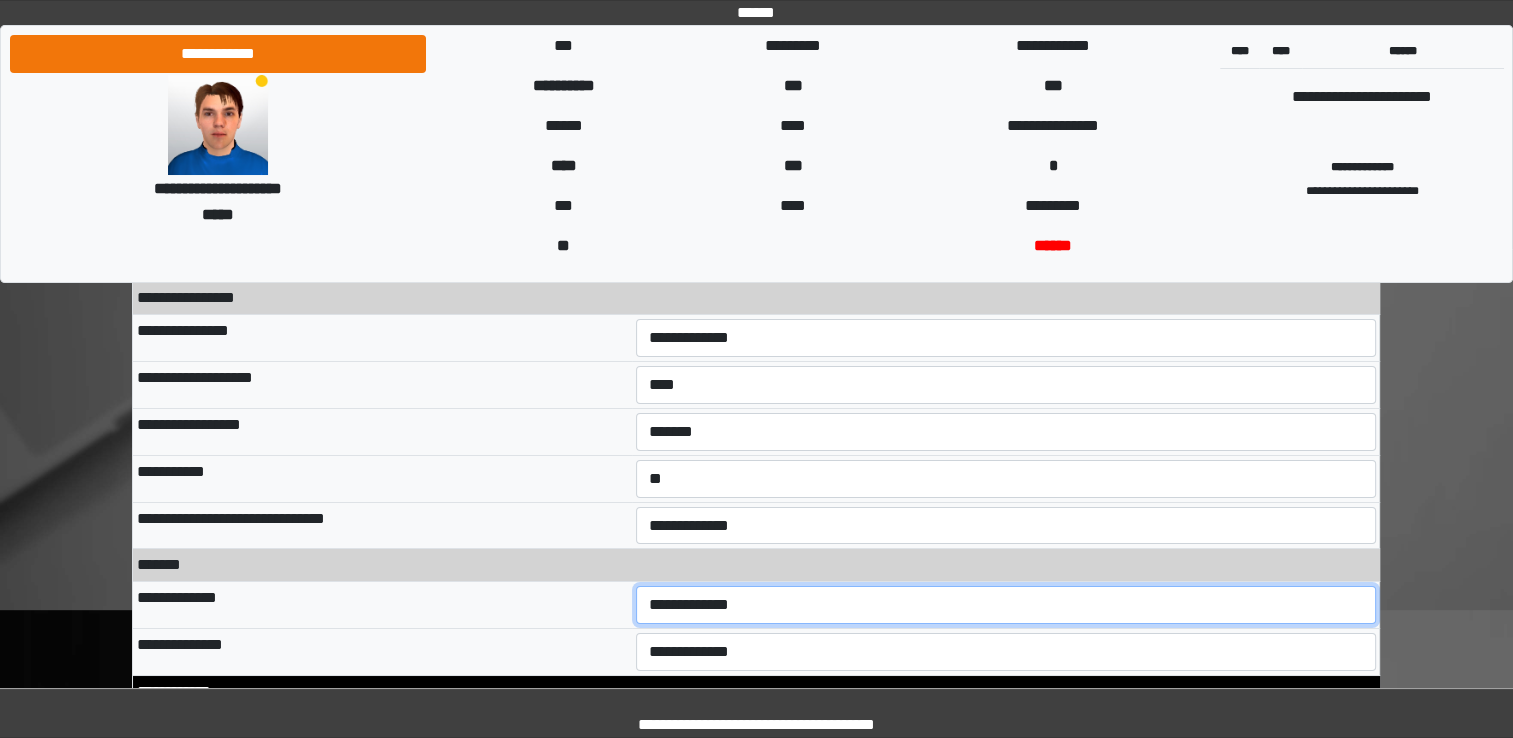 click on "**********" at bounding box center [1006, 605] 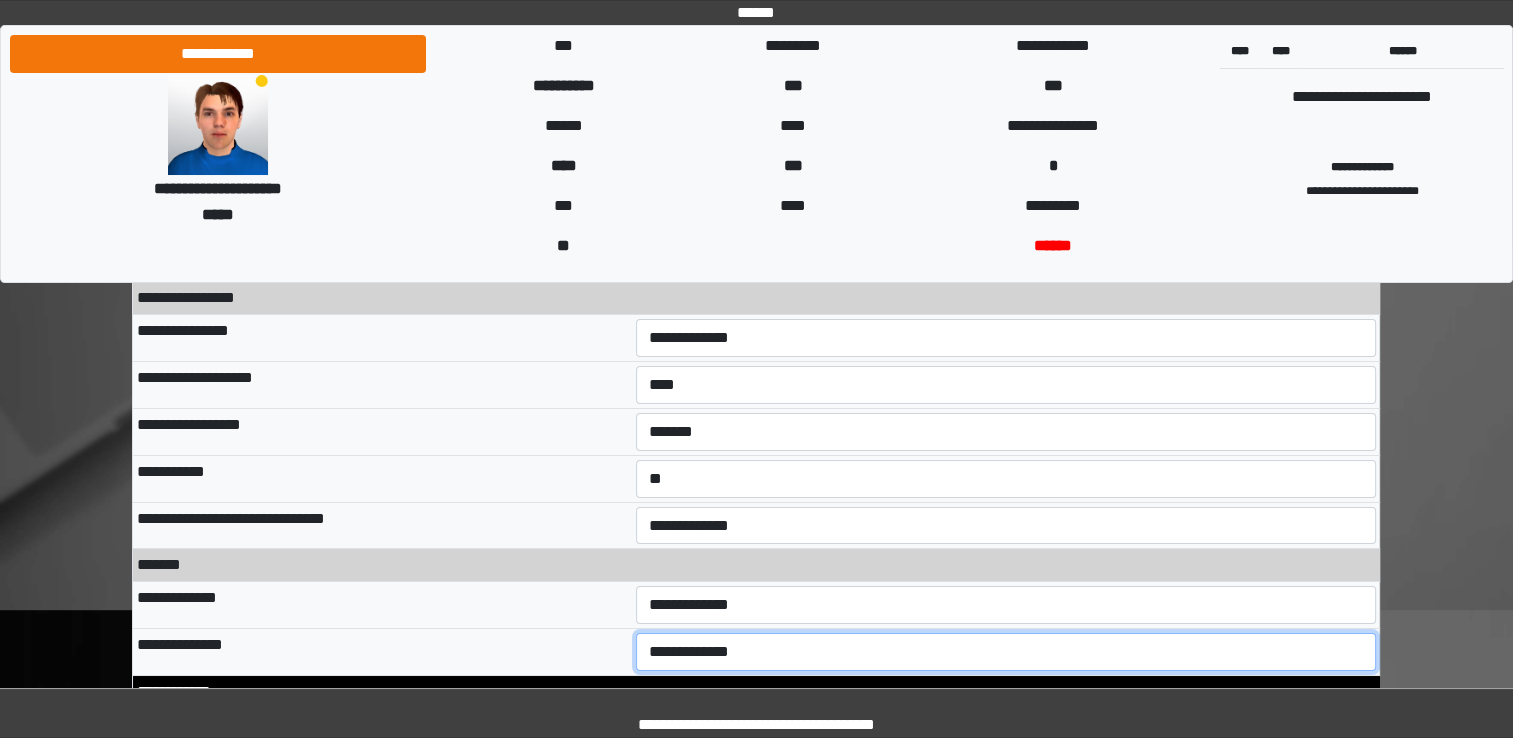 click on "**********" at bounding box center (1006, 652) 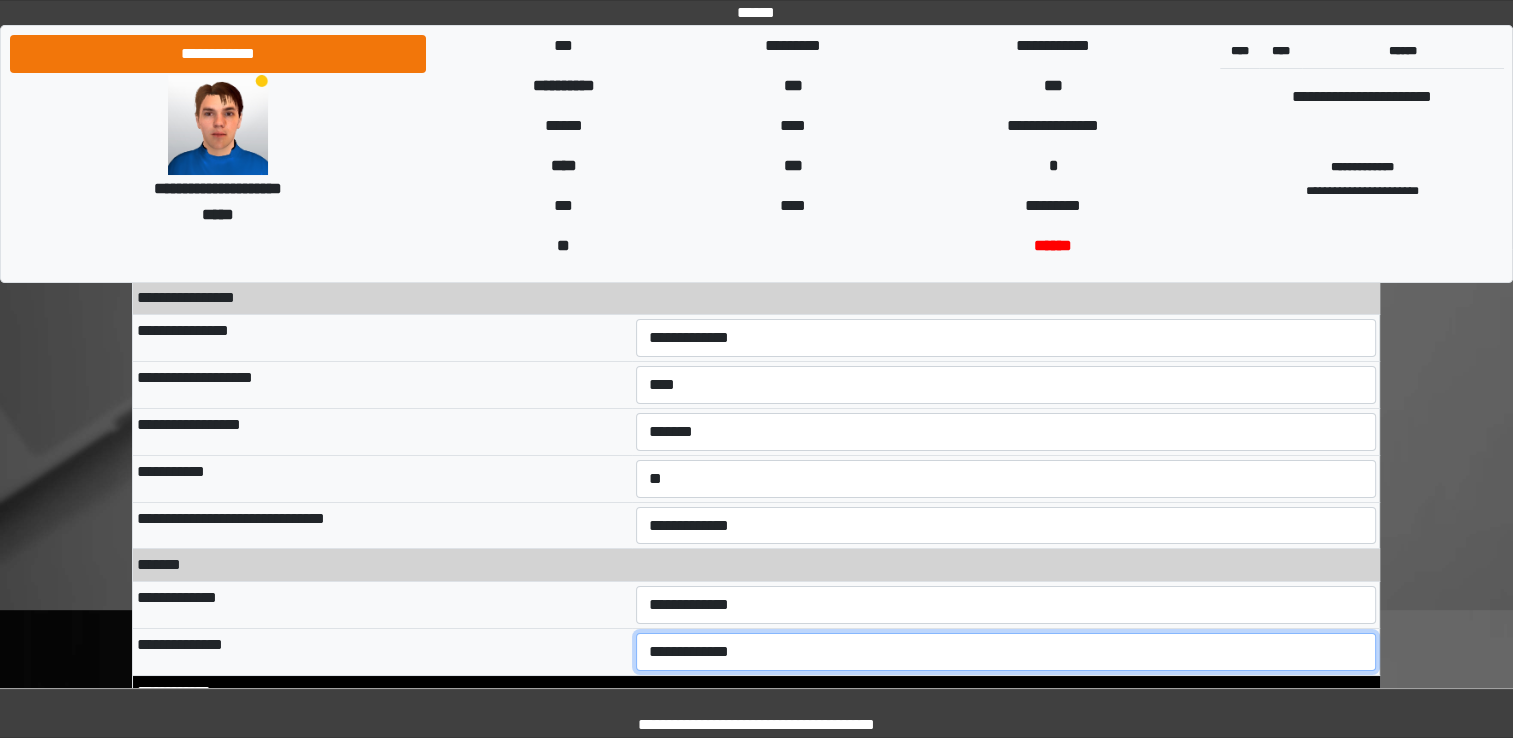 select on "**" 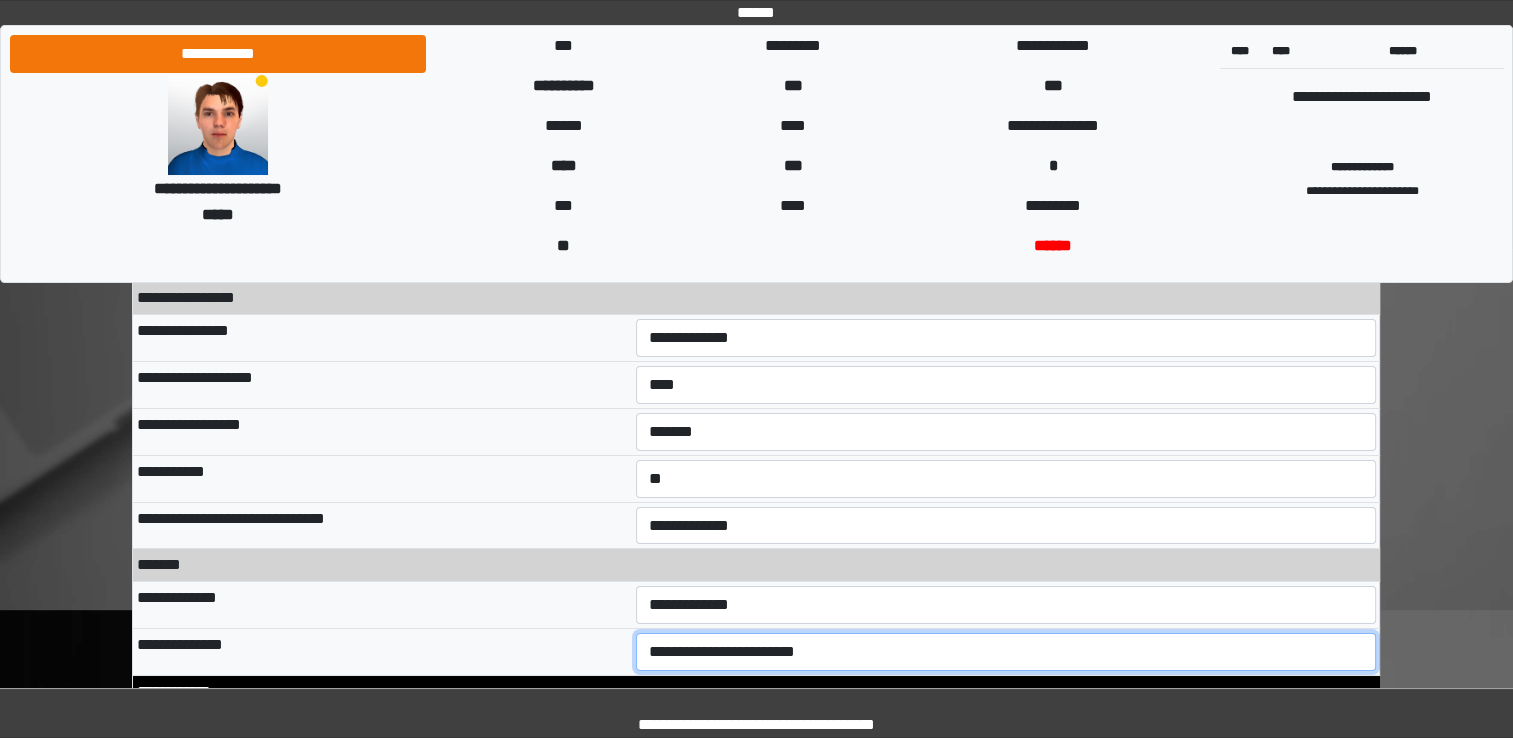 click on "**********" at bounding box center [1006, 652] 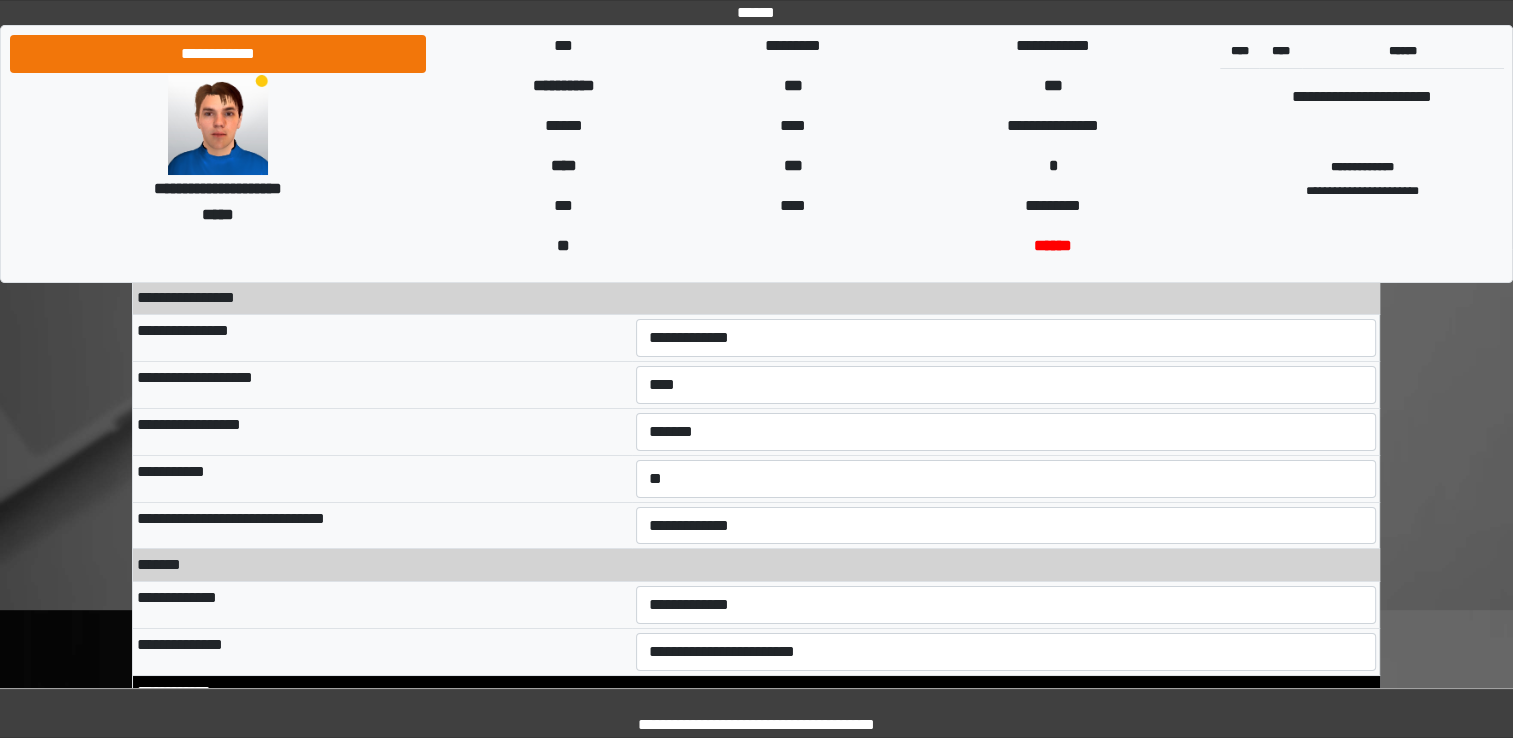 click on "*******" at bounding box center (756, 565) 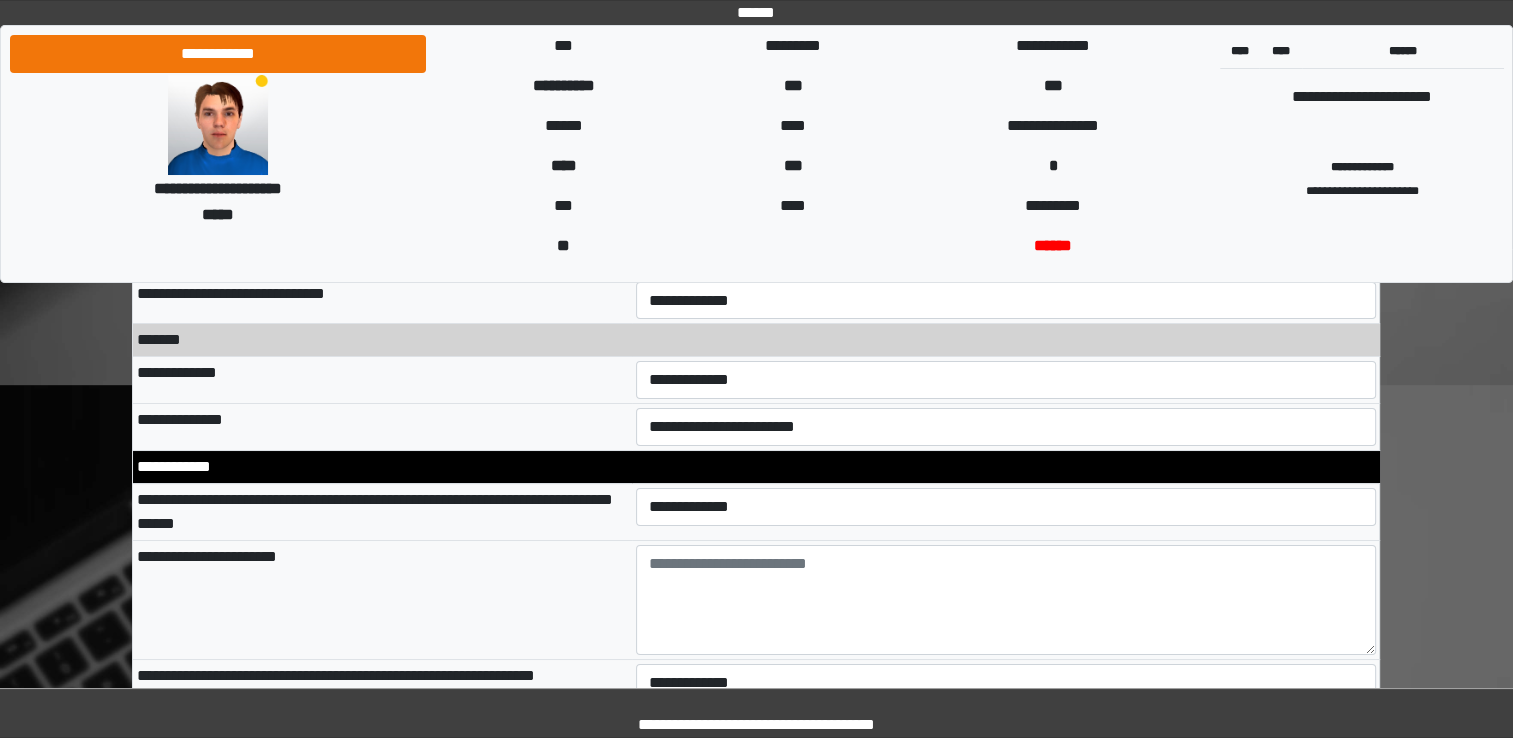 scroll, scrollTop: 7300, scrollLeft: 0, axis: vertical 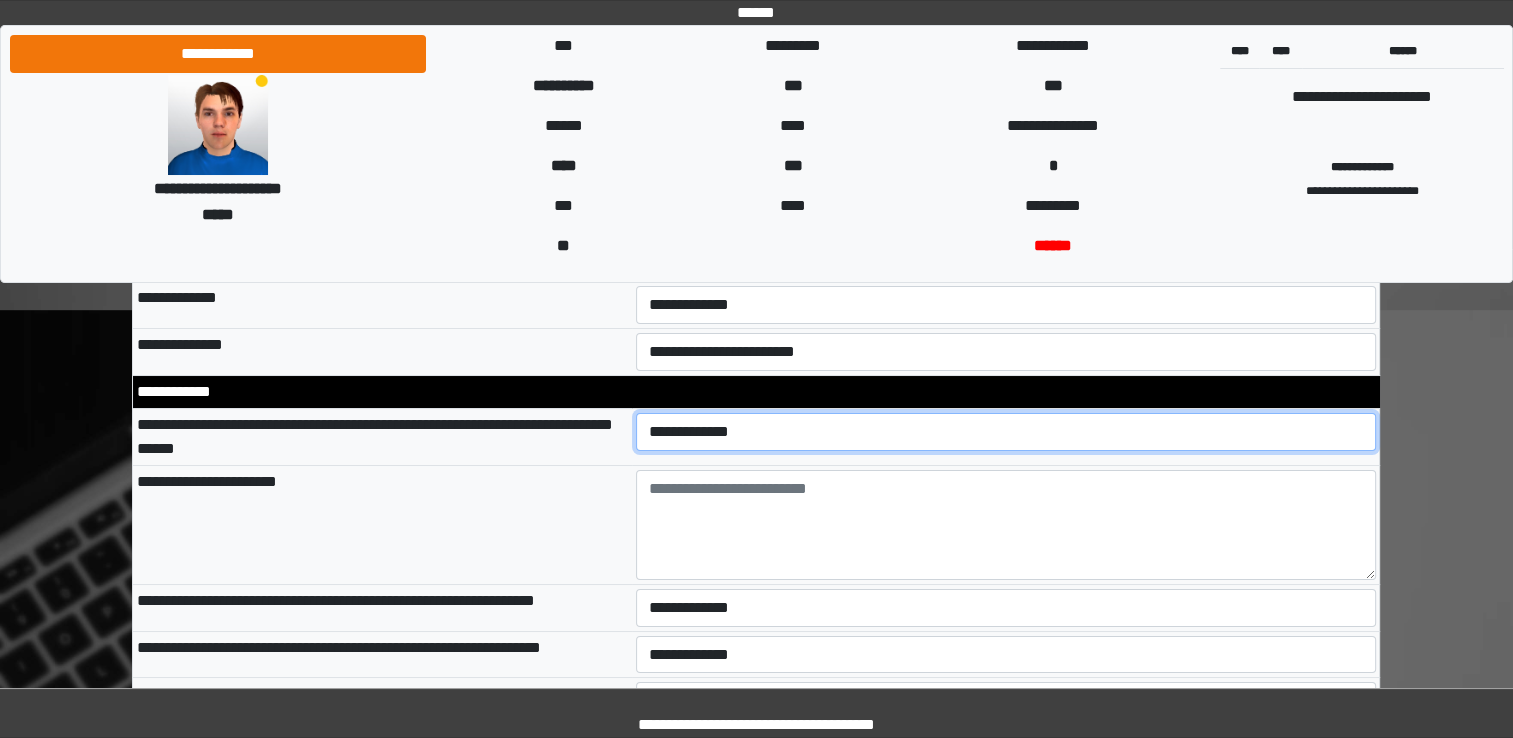 click on "**********" at bounding box center (1006, 432) 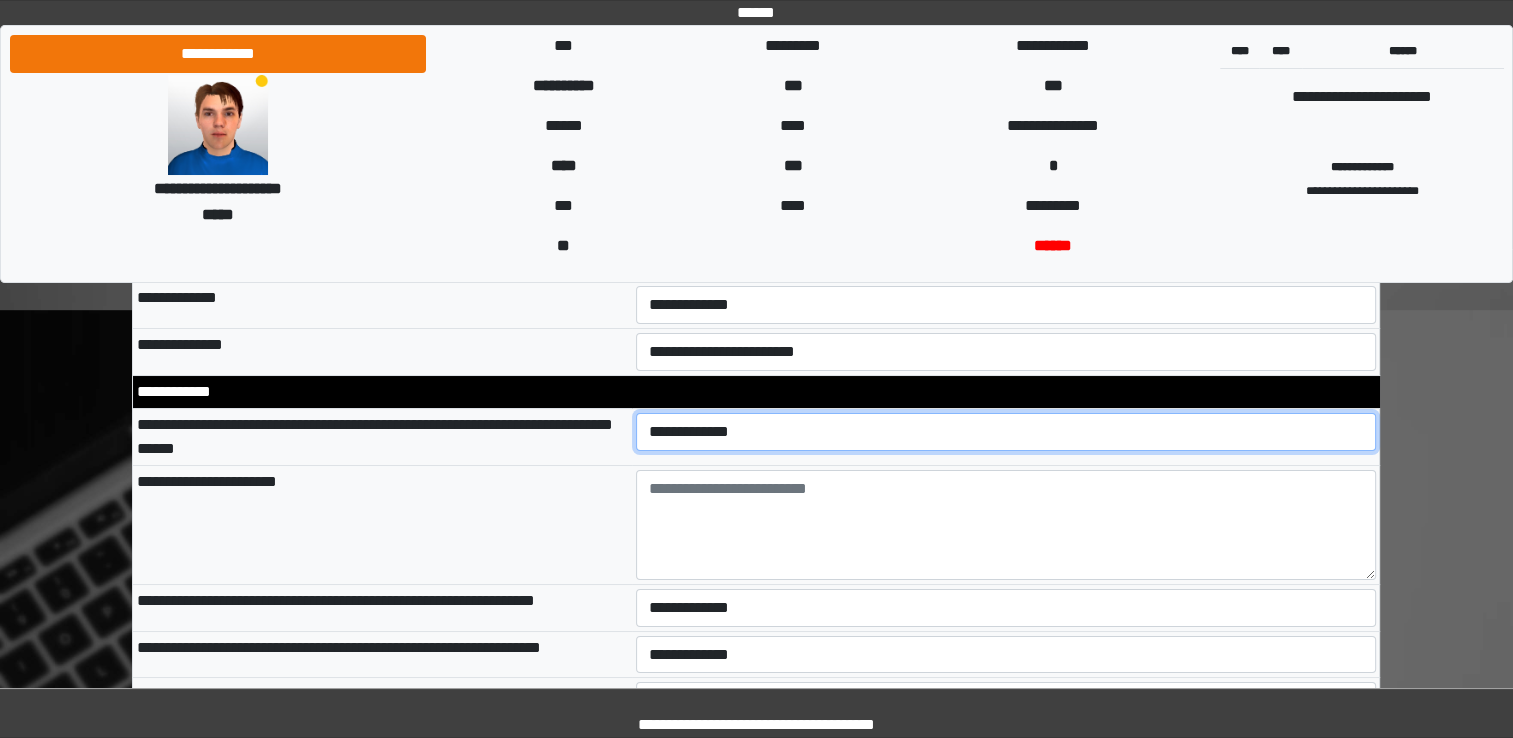 select on "*" 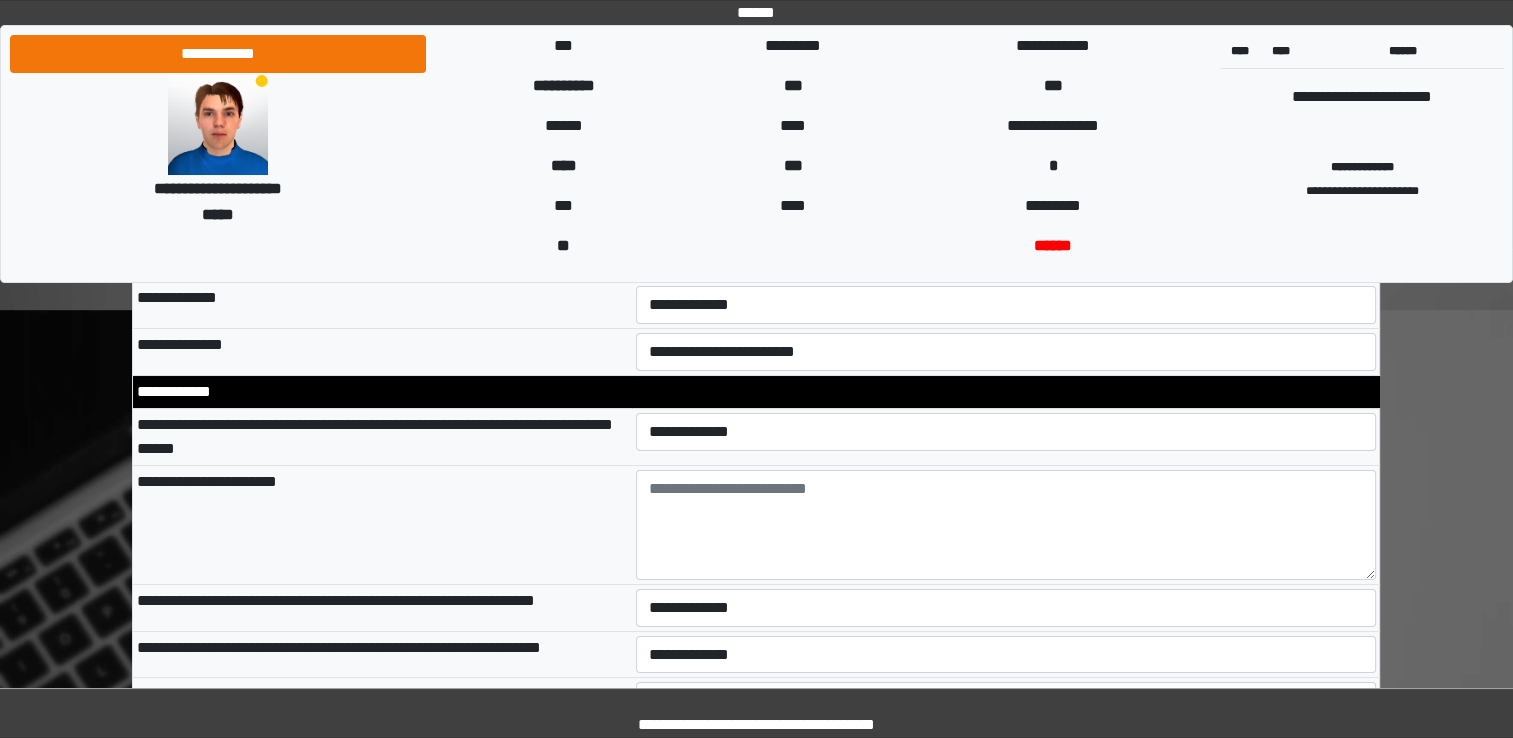 click on "**********" at bounding box center [382, 525] 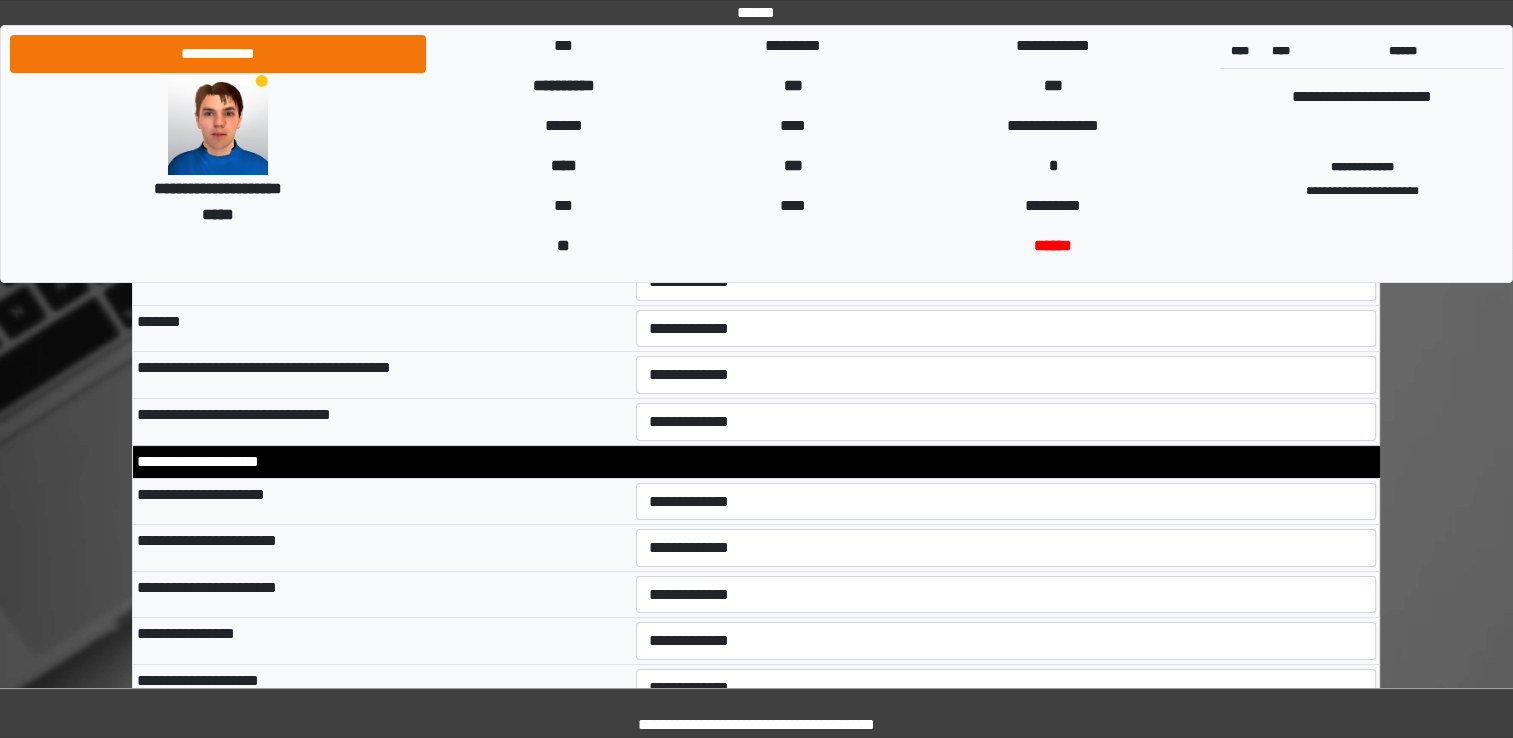 scroll, scrollTop: 7800, scrollLeft: 0, axis: vertical 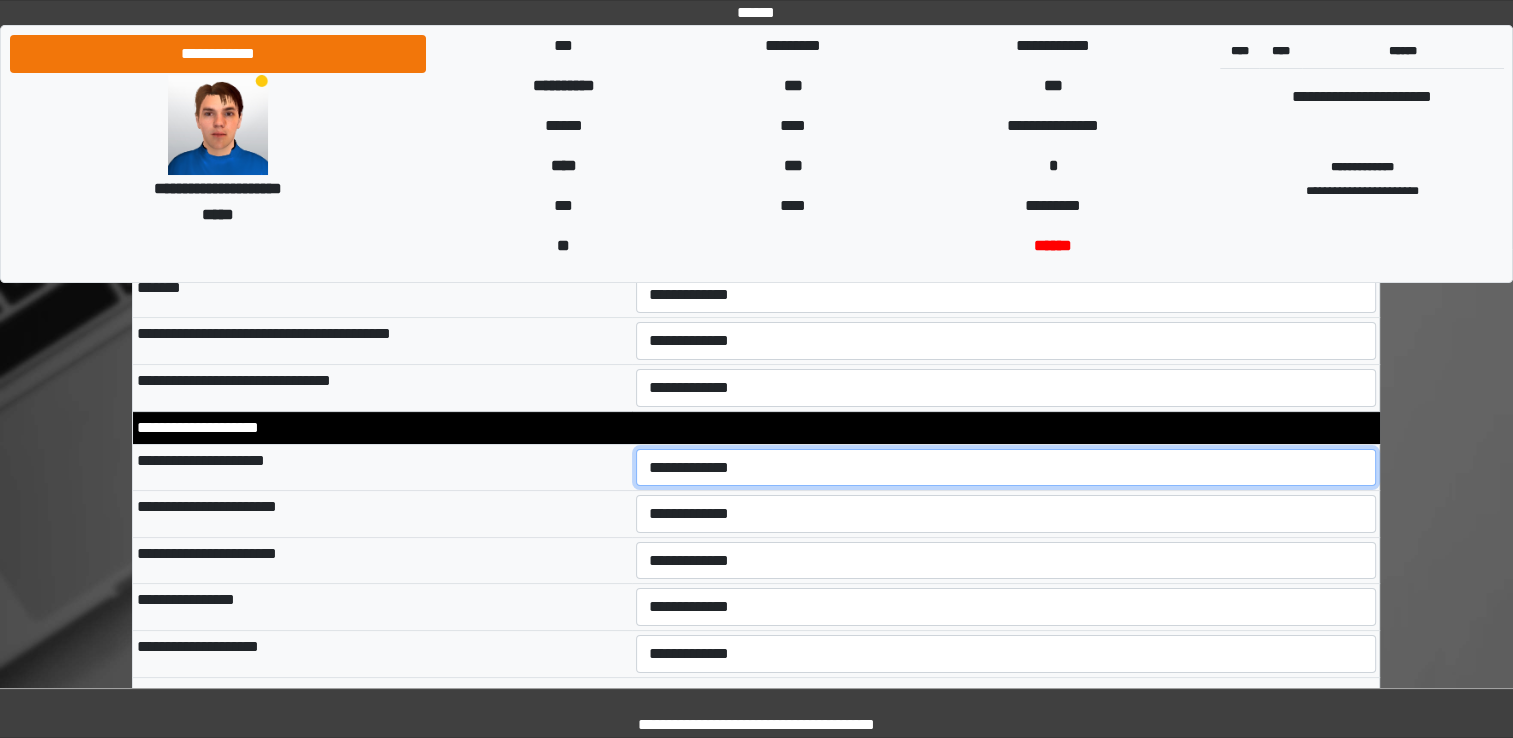 click on "**********" at bounding box center (1006, 468) 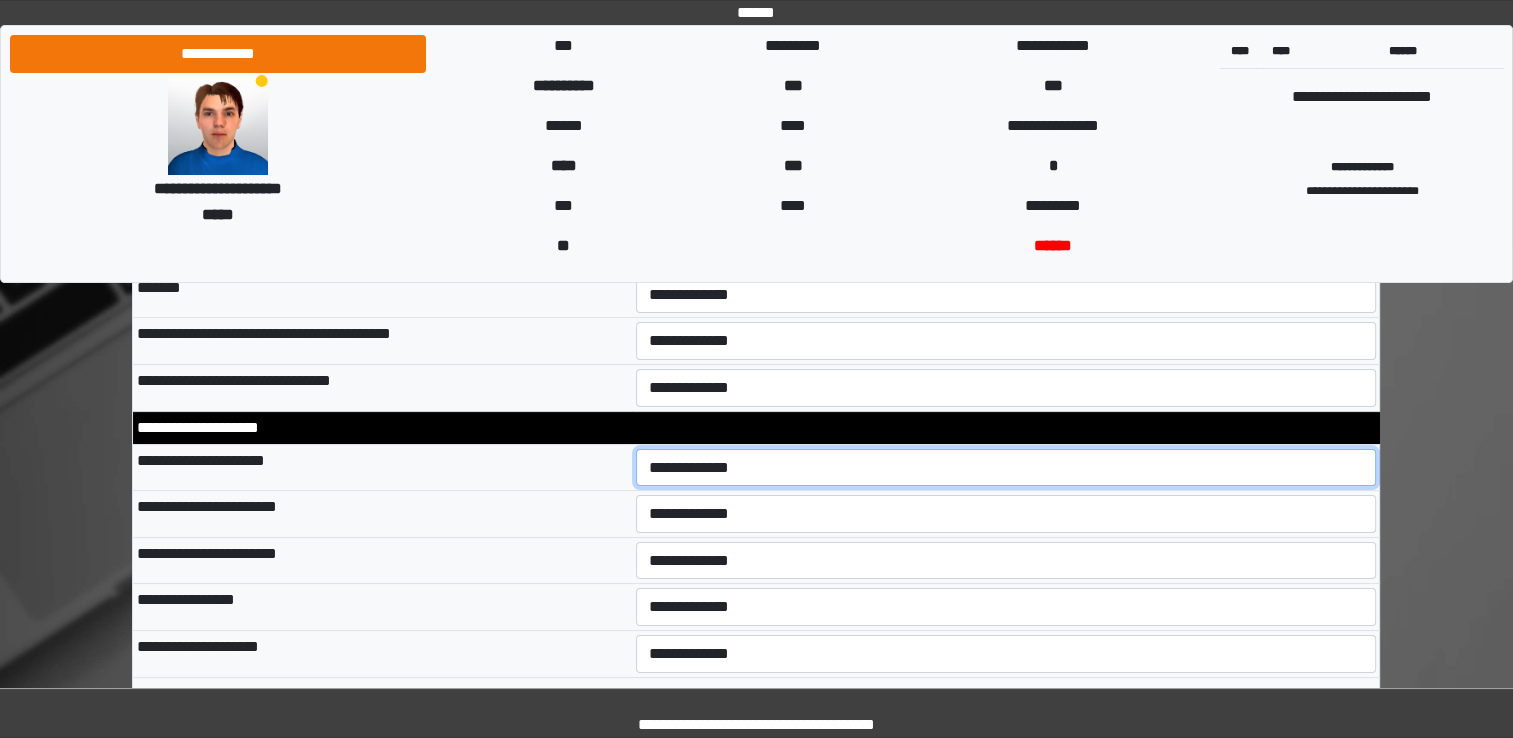 select on "*" 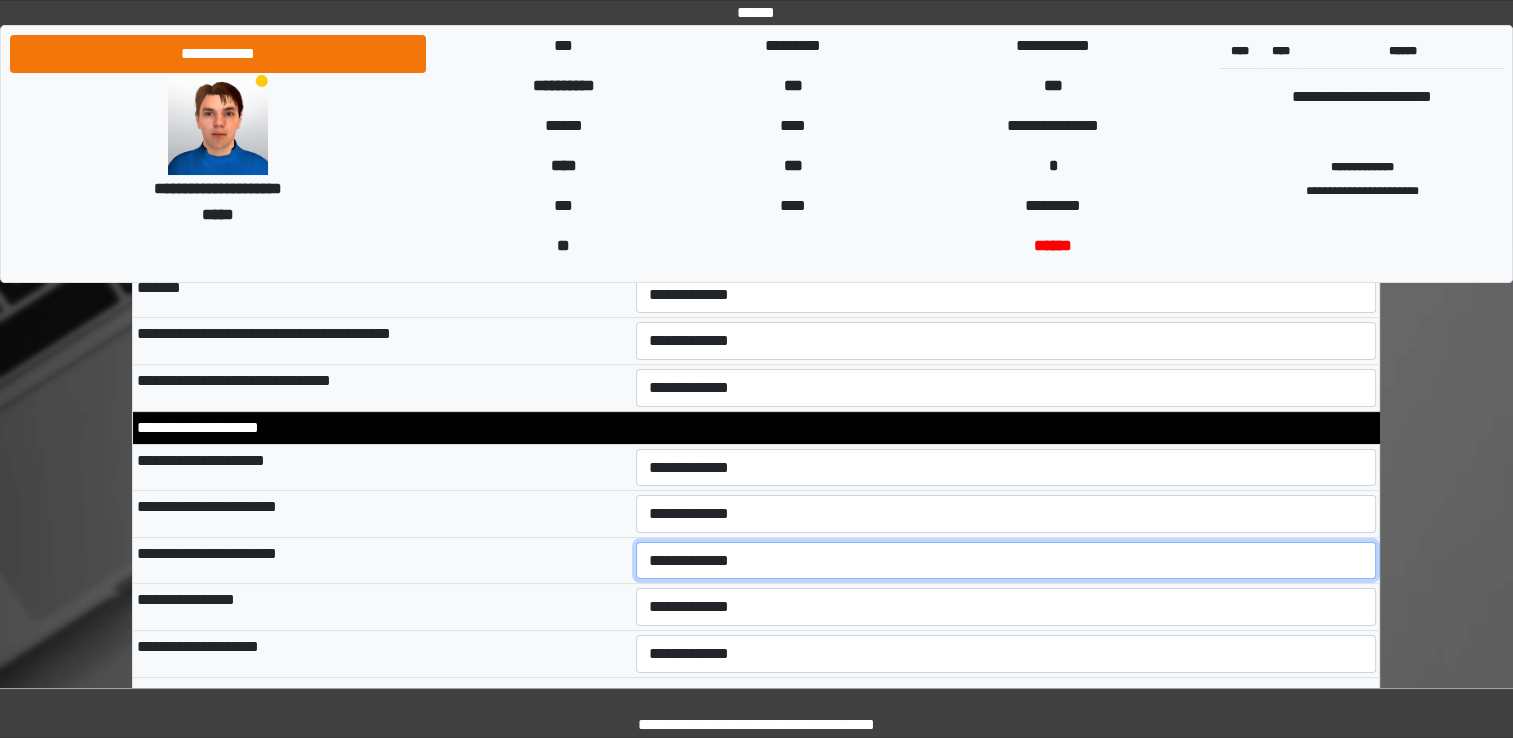 click on "**********" at bounding box center (1006, 561) 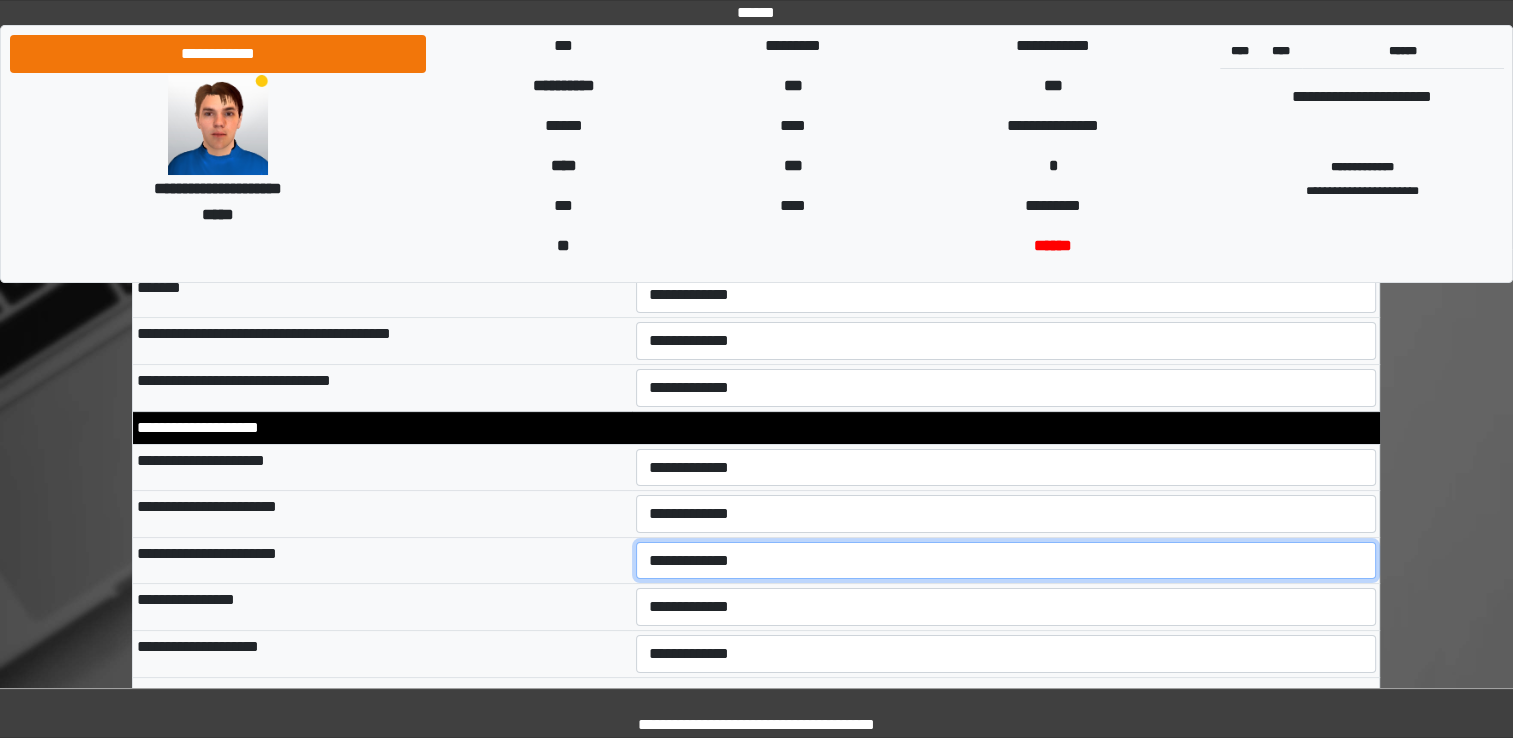 select on "*" 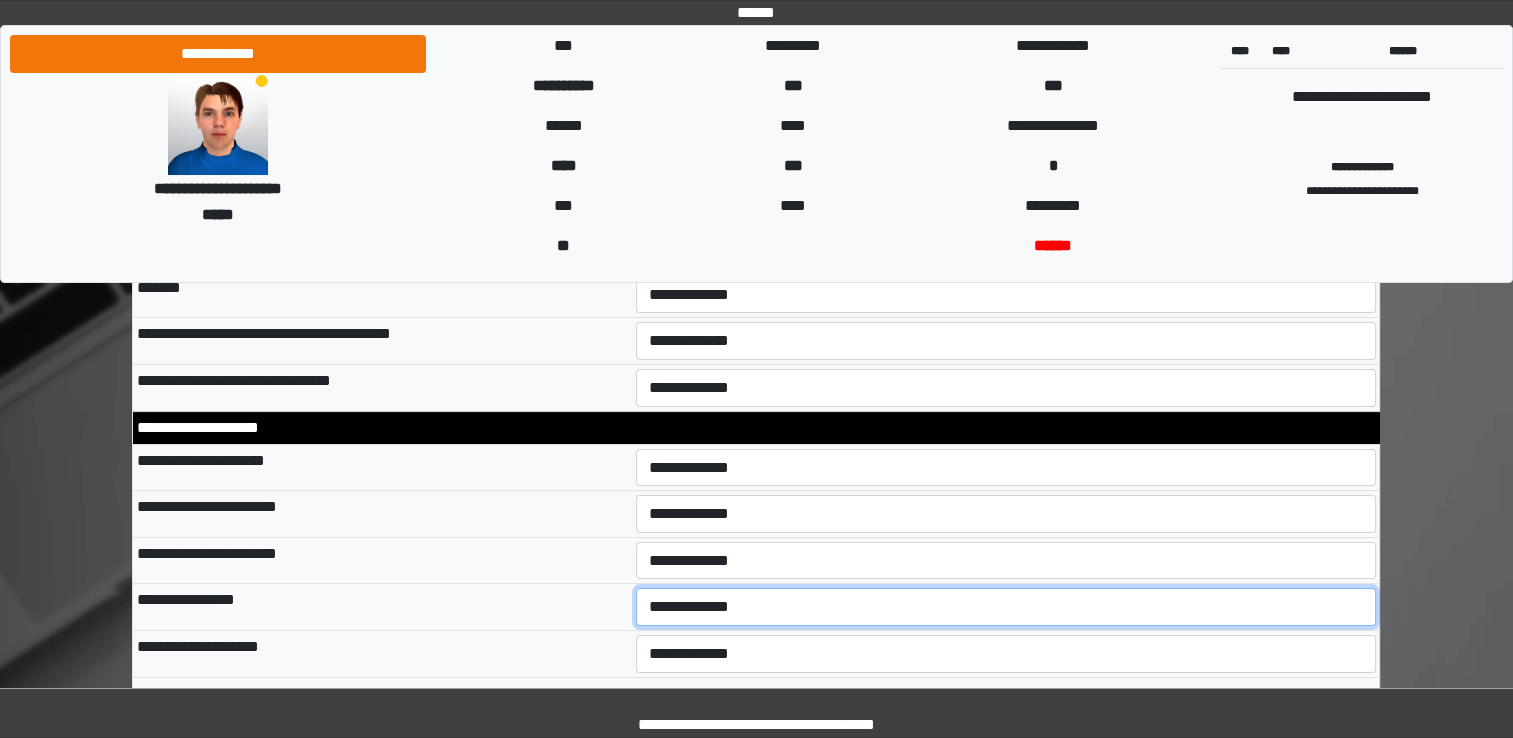 click on "**********" at bounding box center [1006, 607] 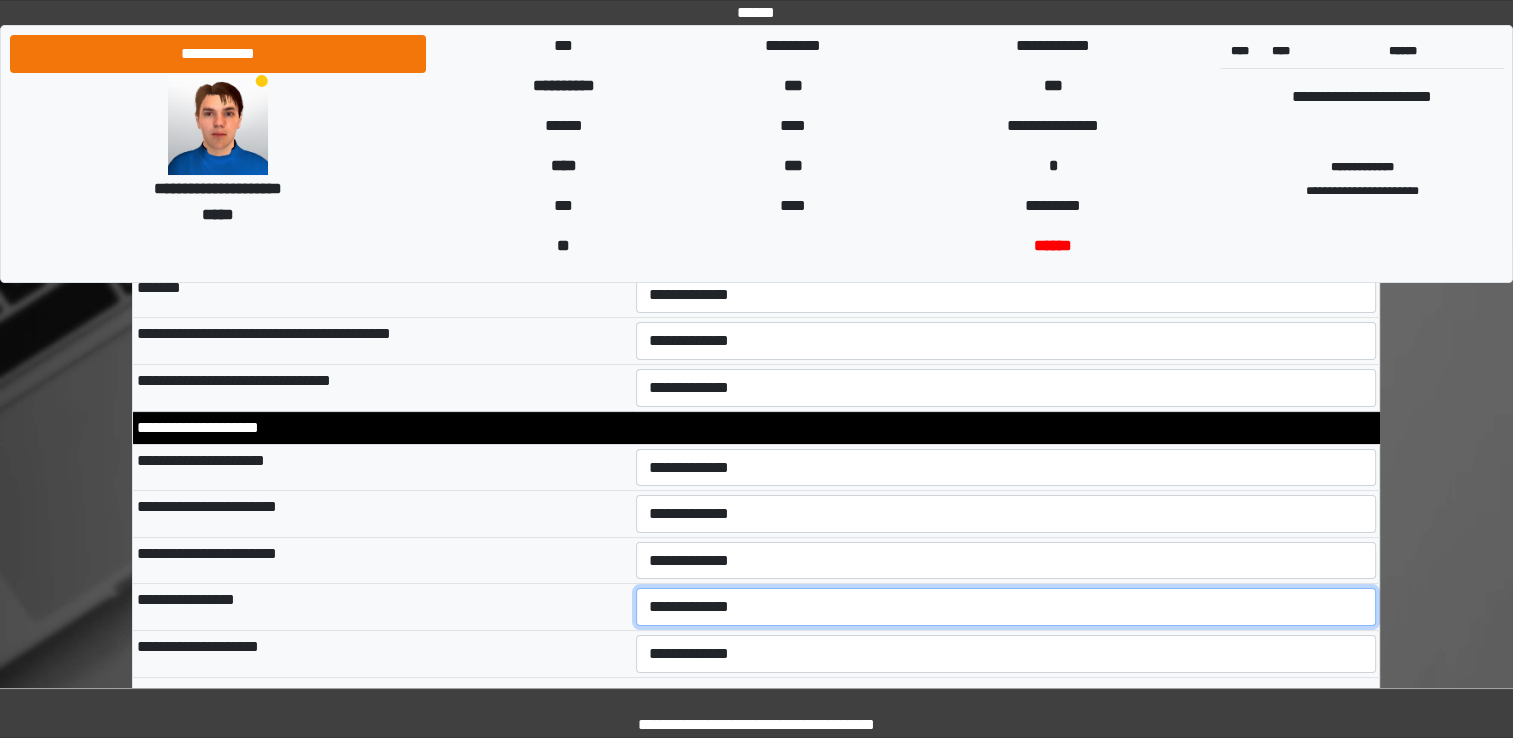 select on "*" 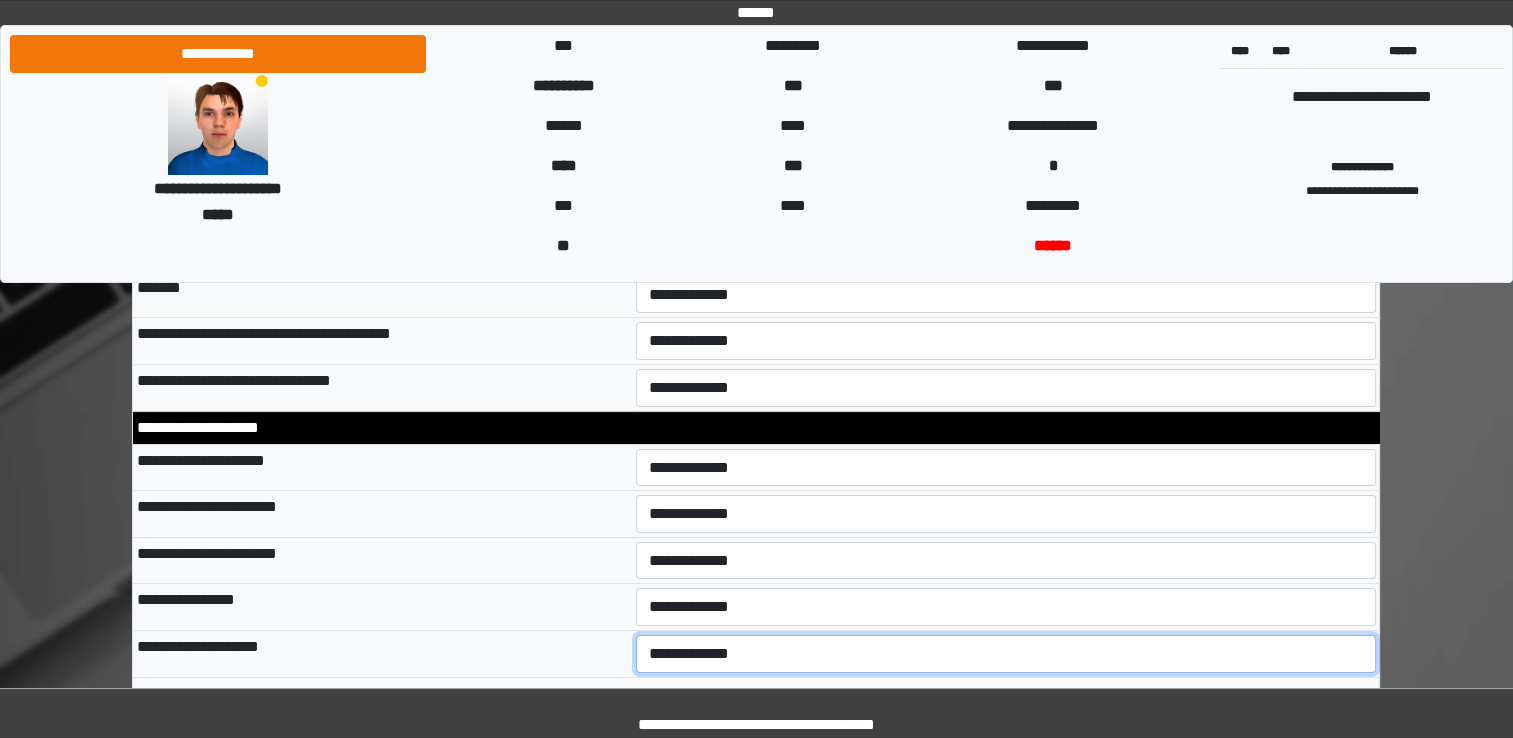 click on "**********" at bounding box center [1006, 654] 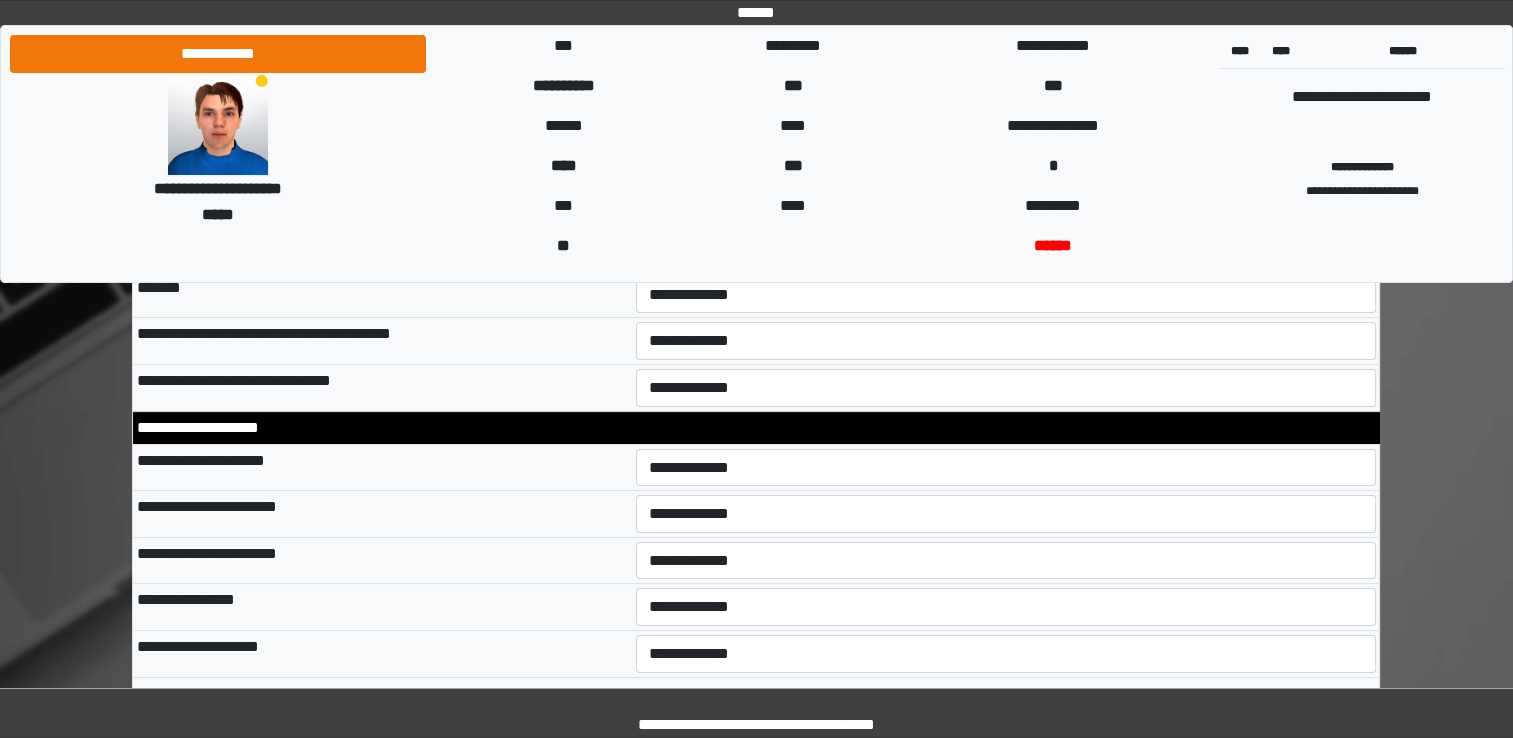 click on "**********" at bounding box center [382, 607] 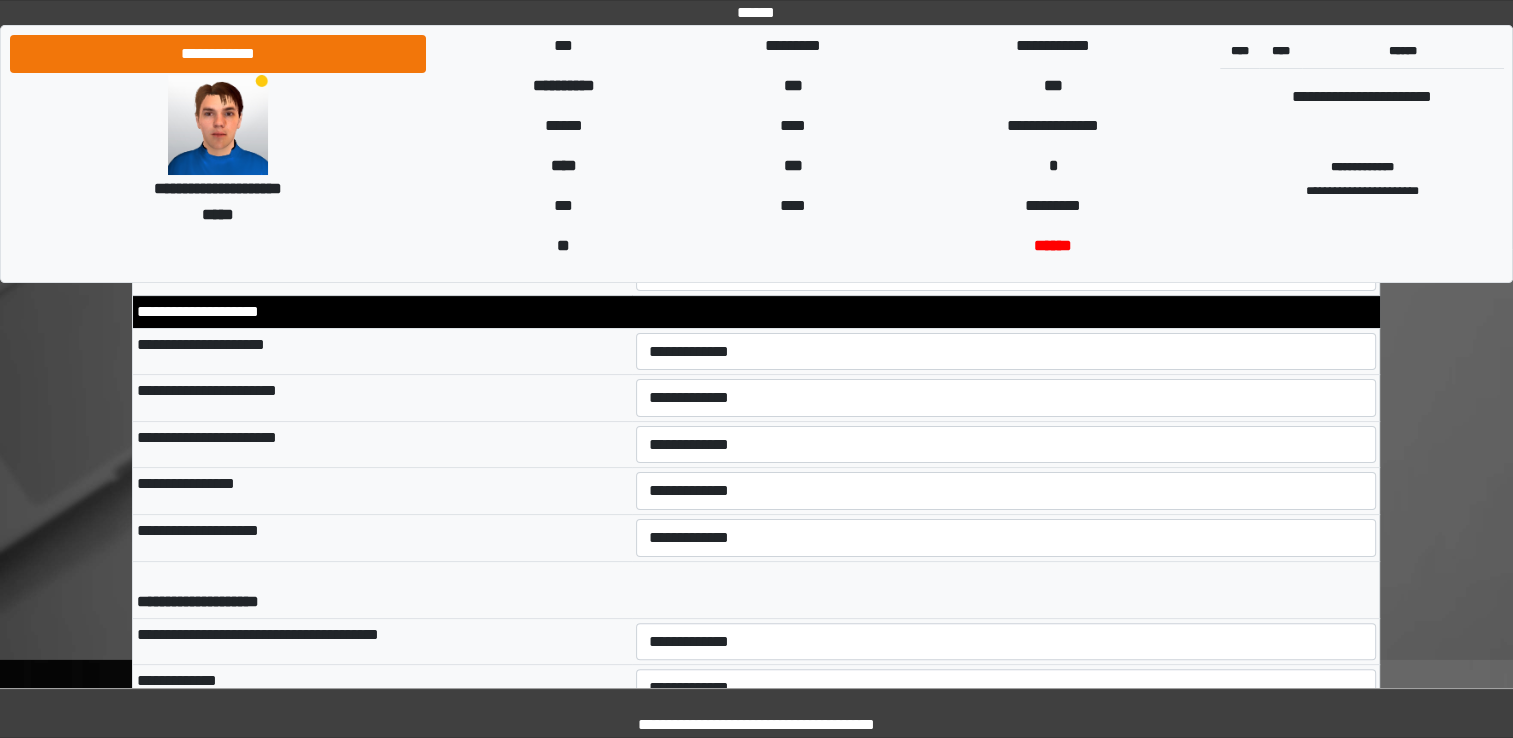 scroll, scrollTop: 7900, scrollLeft: 0, axis: vertical 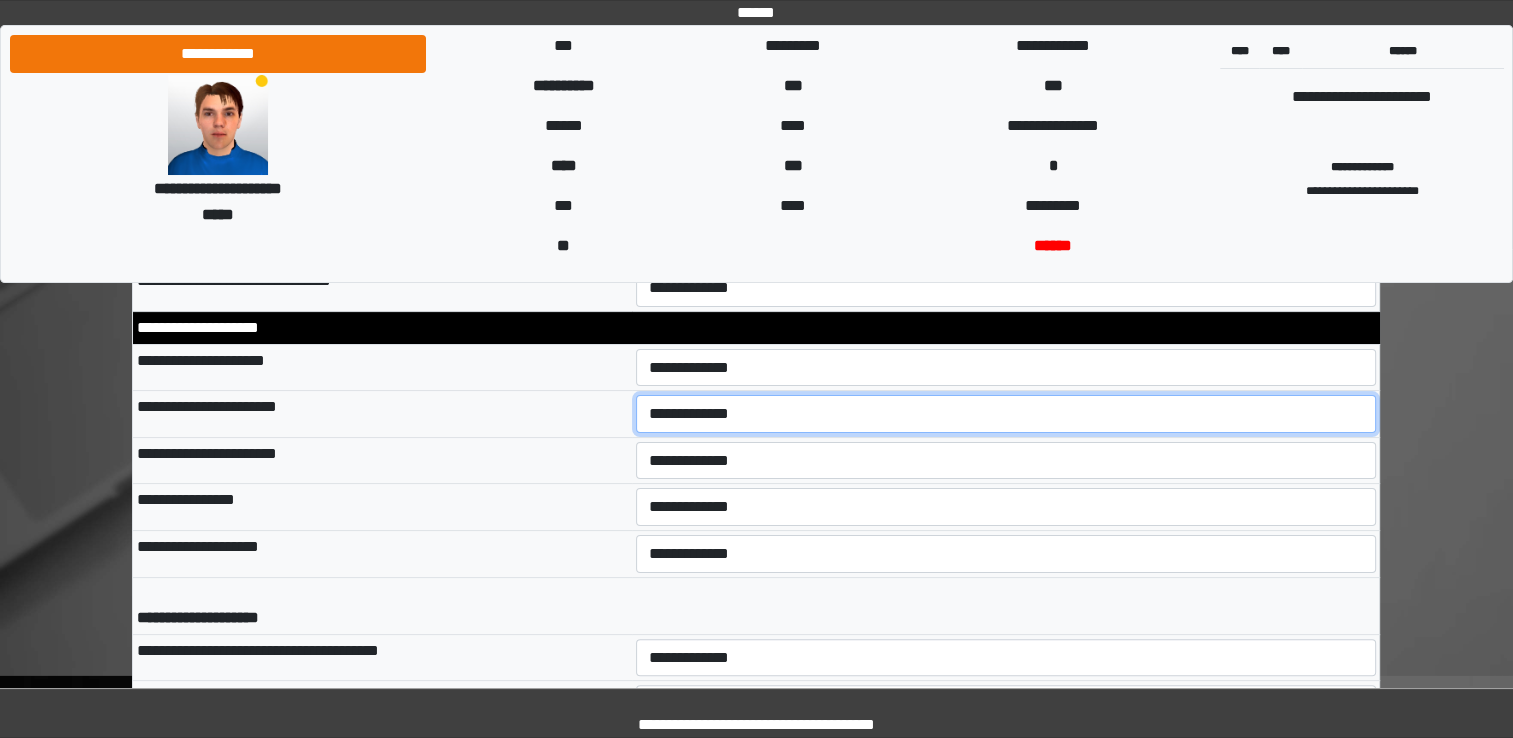 click on "**********" at bounding box center [1006, 414] 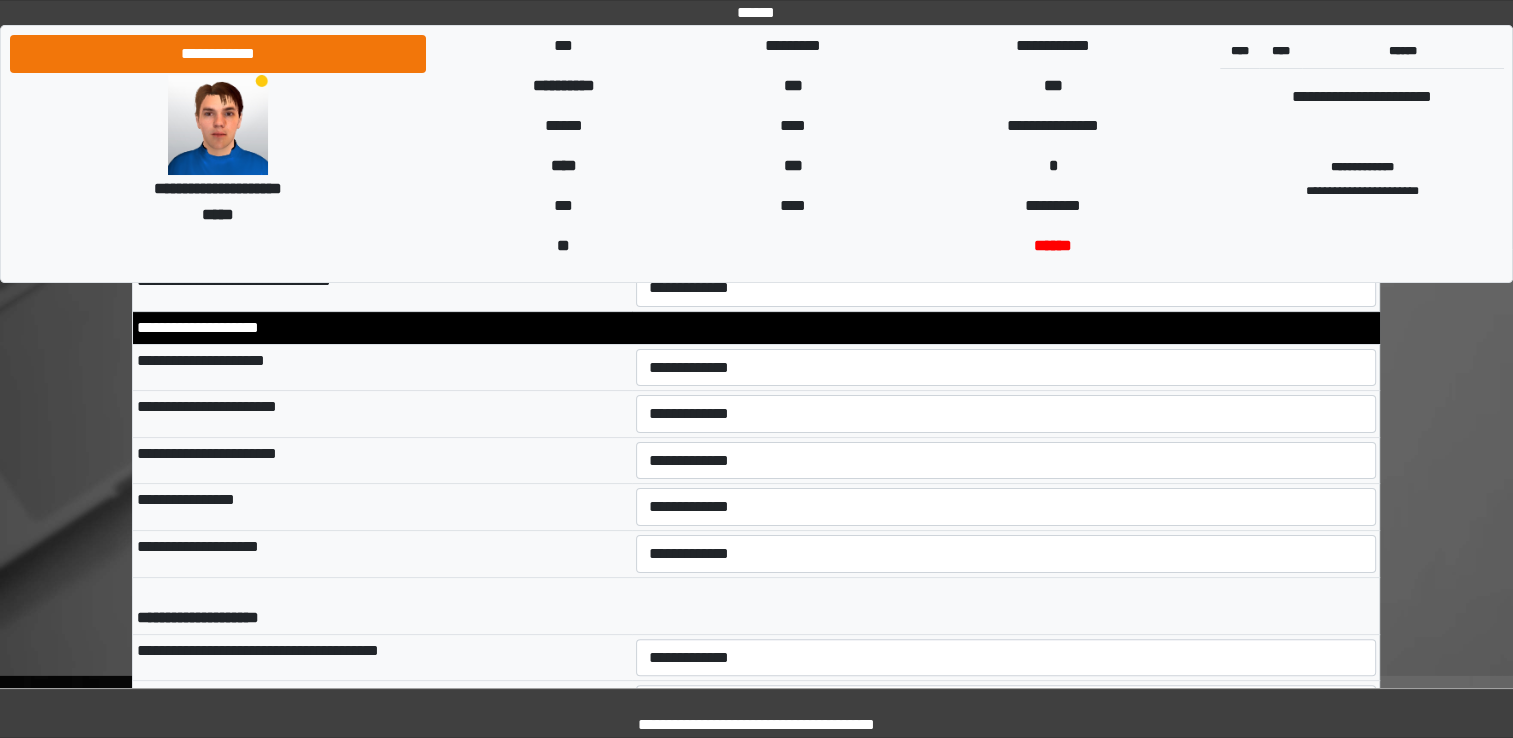 click on "**********" at bounding box center (382, 460) 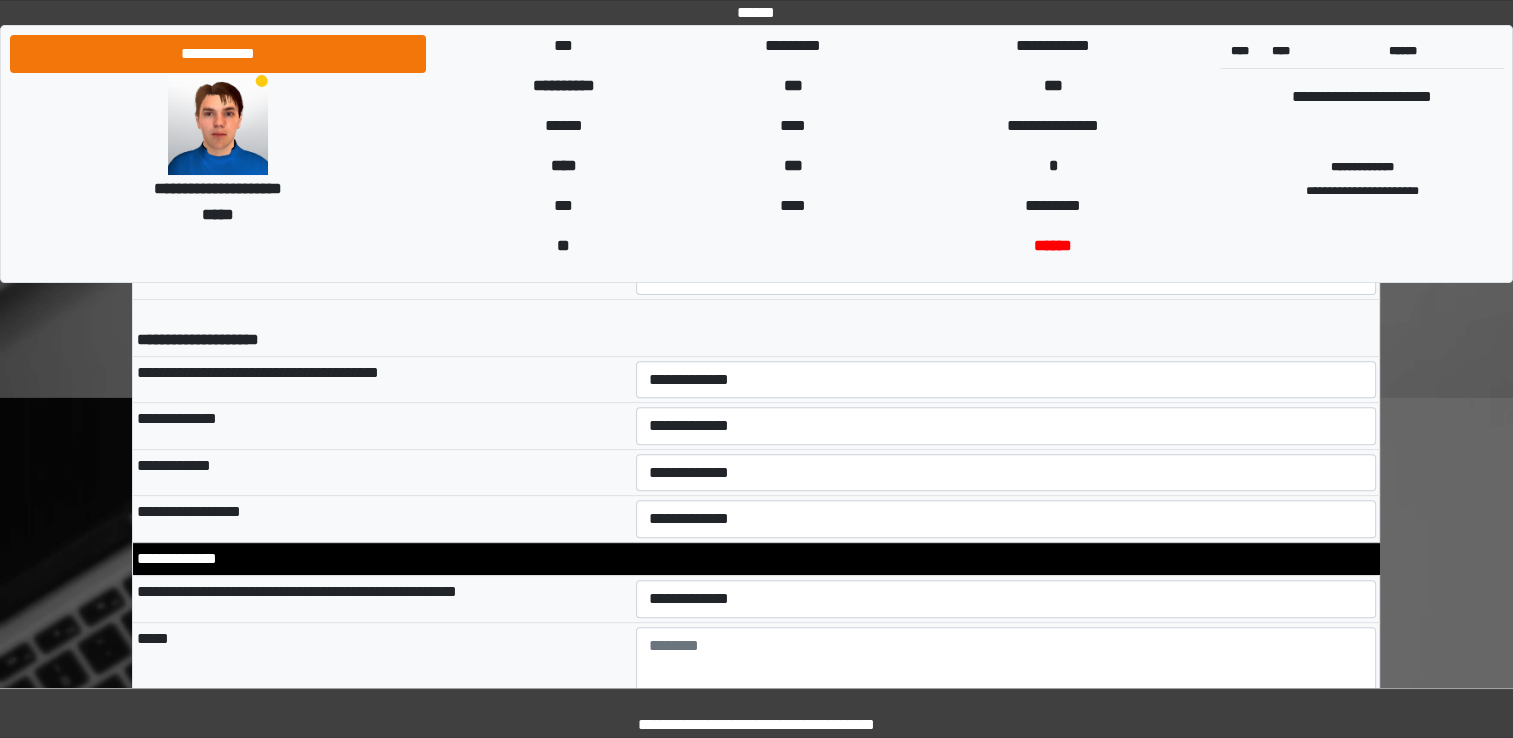scroll, scrollTop: 8100, scrollLeft: 0, axis: vertical 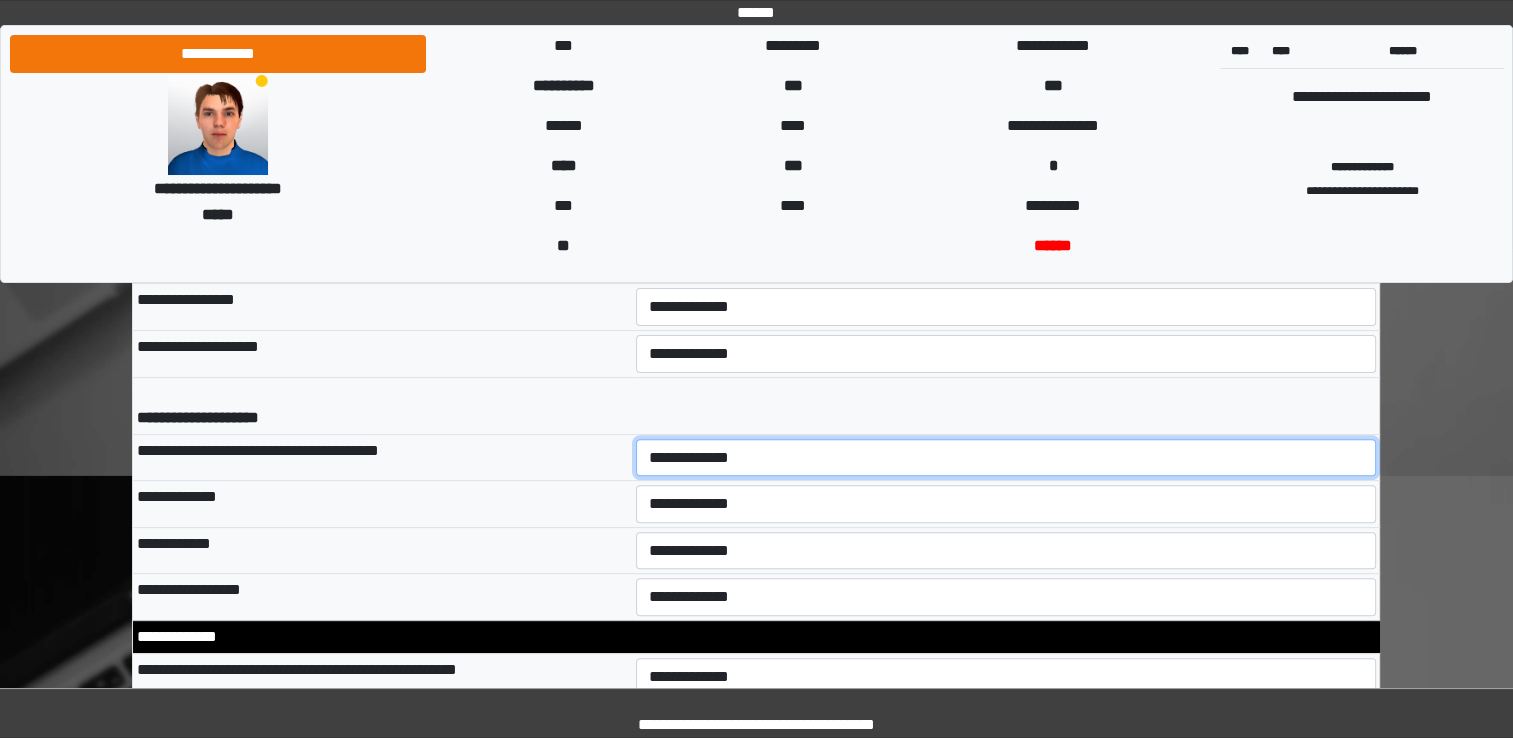 click on "**********" at bounding box center (1006, 458) 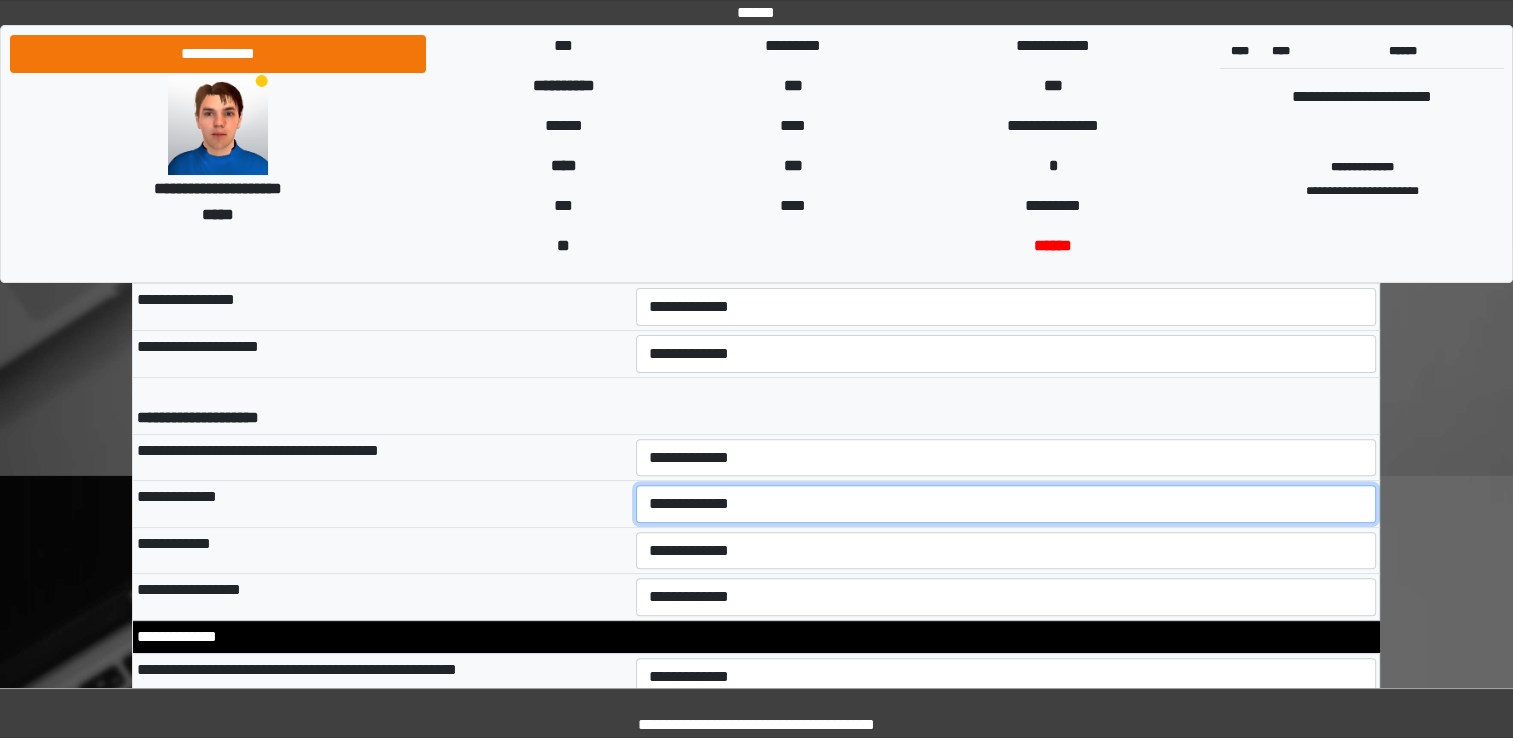 click on "**********" at bounding box center (1006, 504) 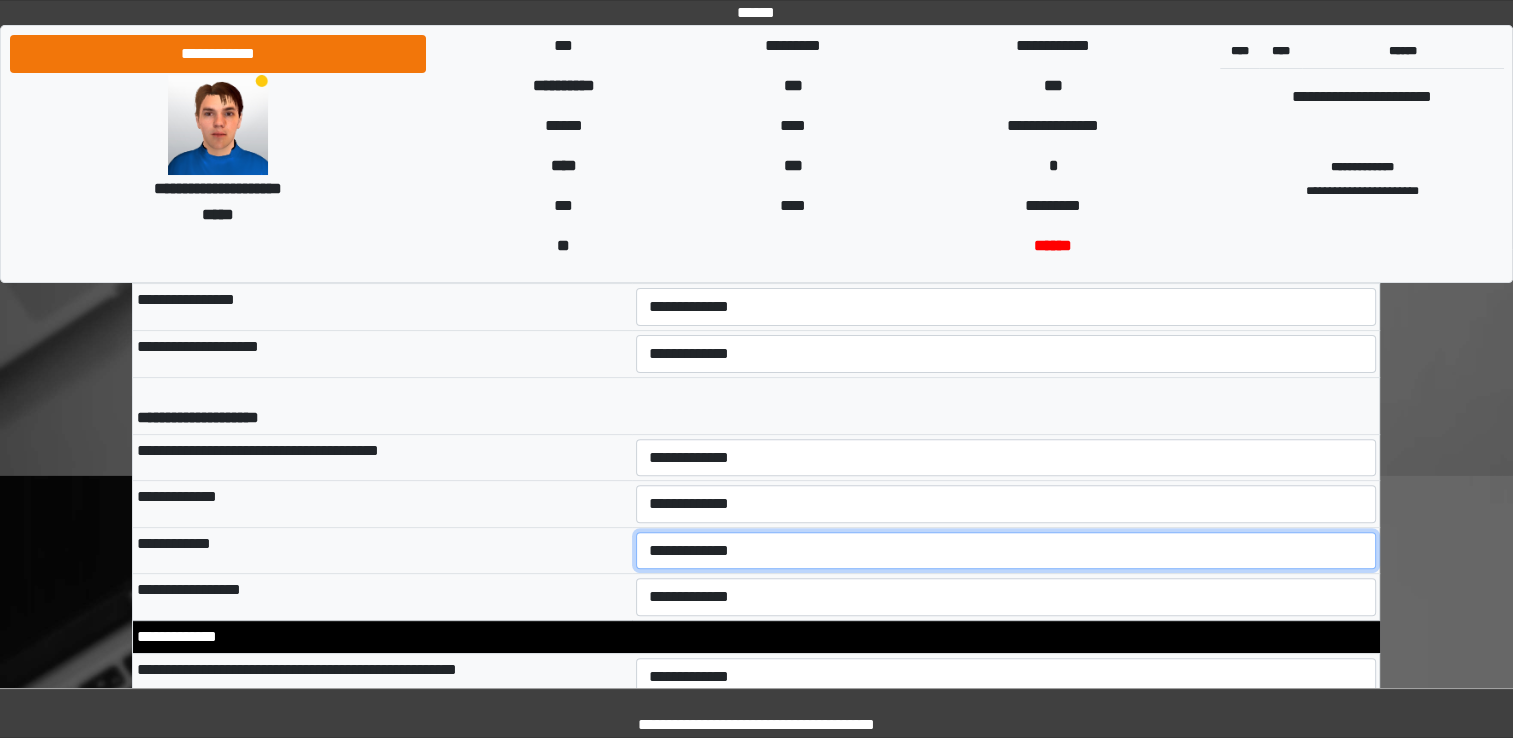 click on "**********" at bounding box center (1006, 551) 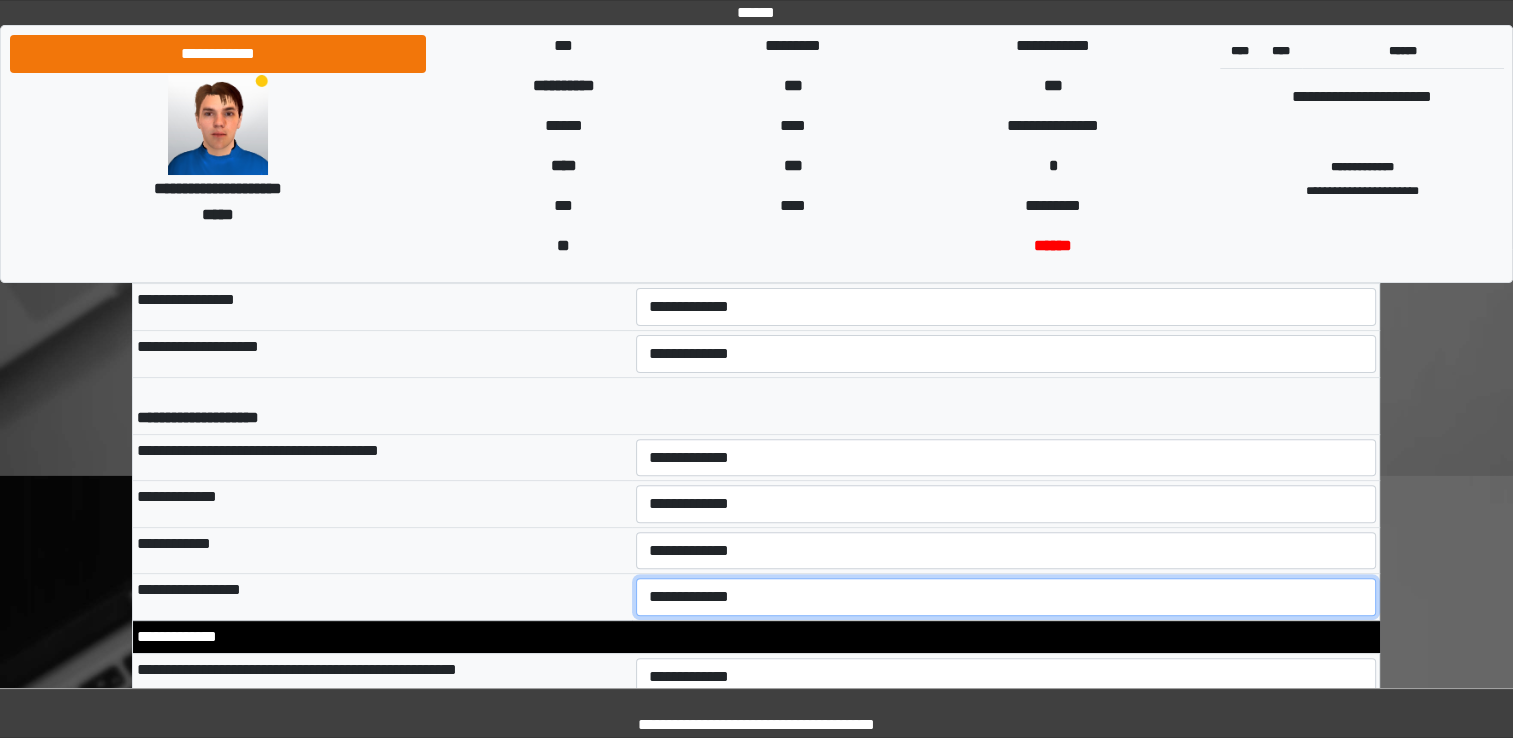 click on "**********" at bounding box center [1006, 597] 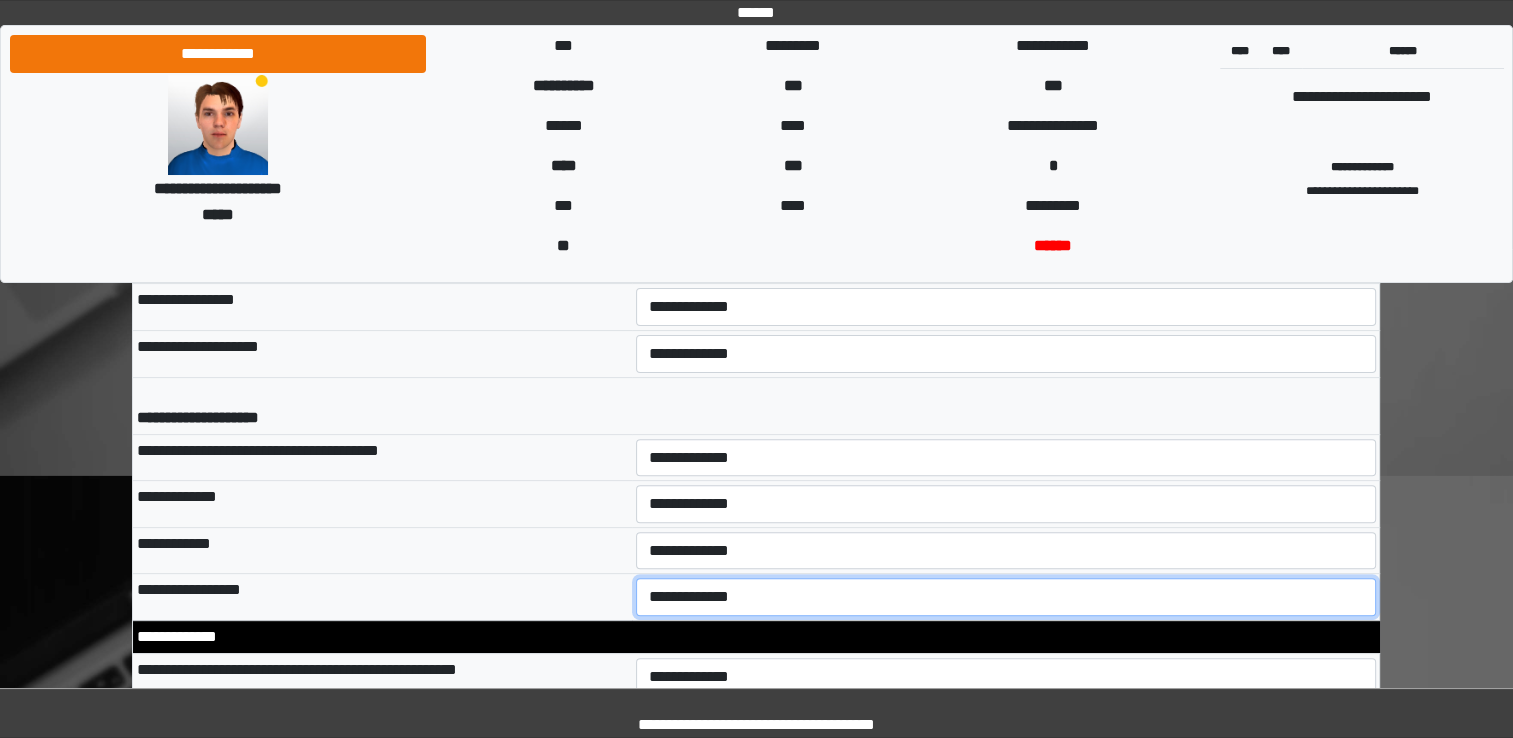 select on "*" 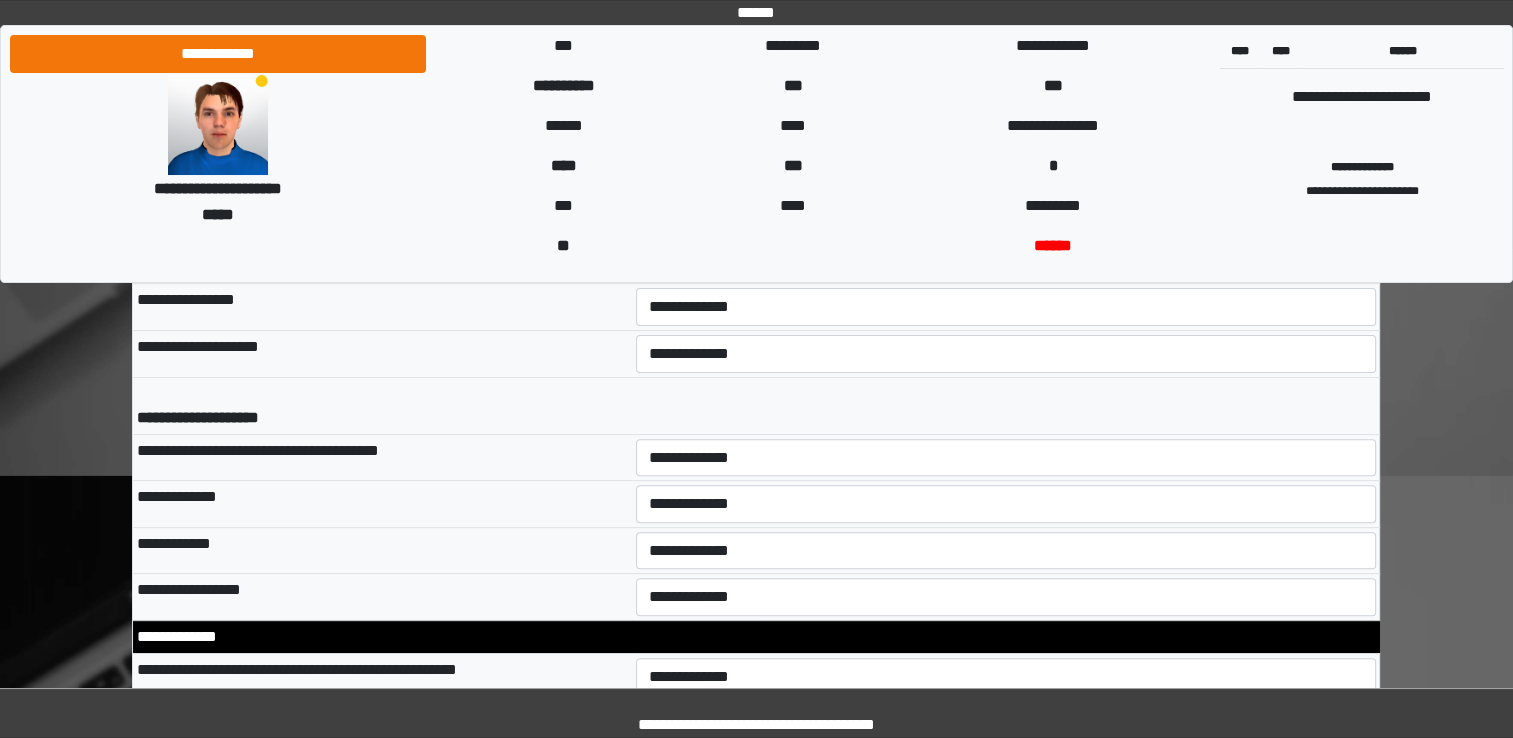 click on "**********" at bounding box center [382, 597] 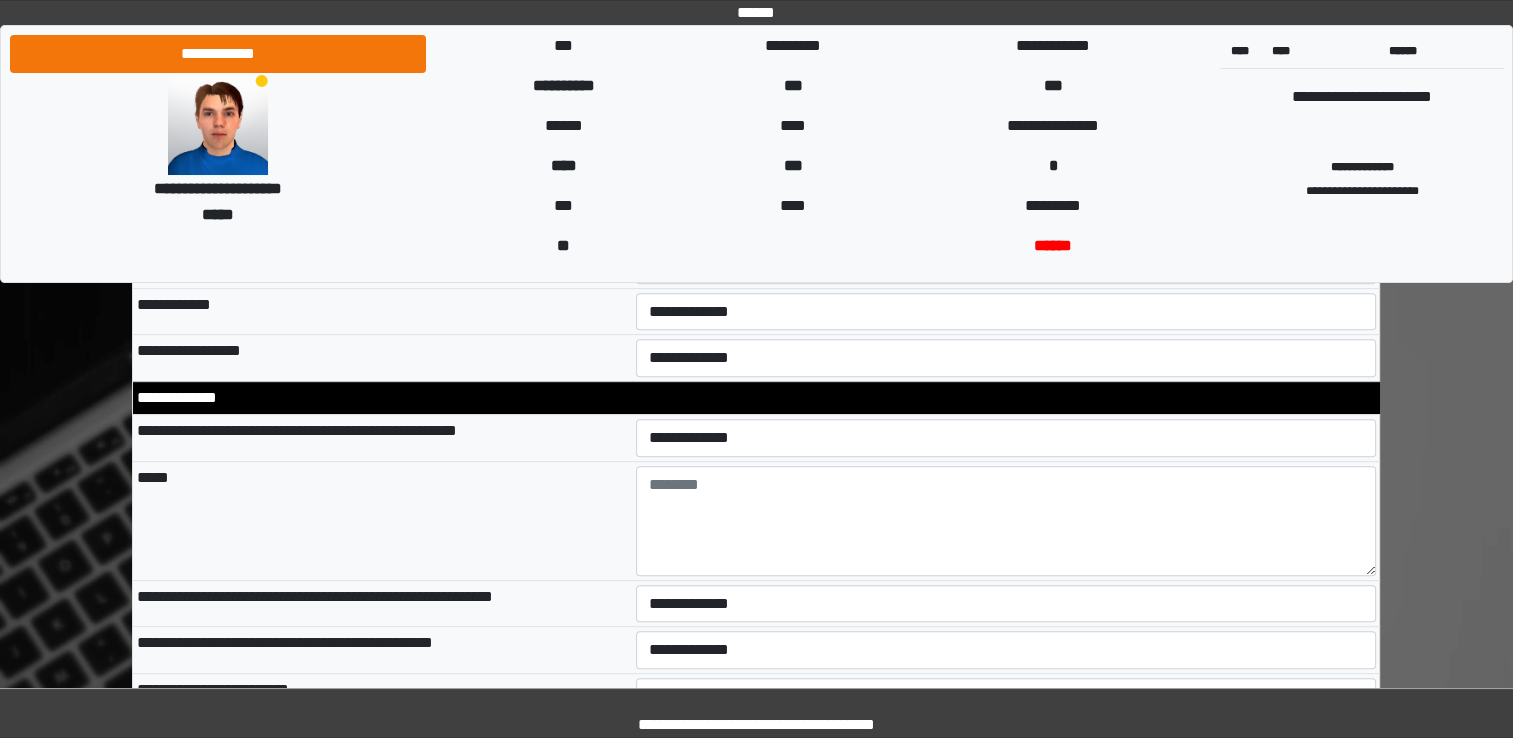 scroll, scrollTop: 8400, scrollLeft: 0, axis: vertical 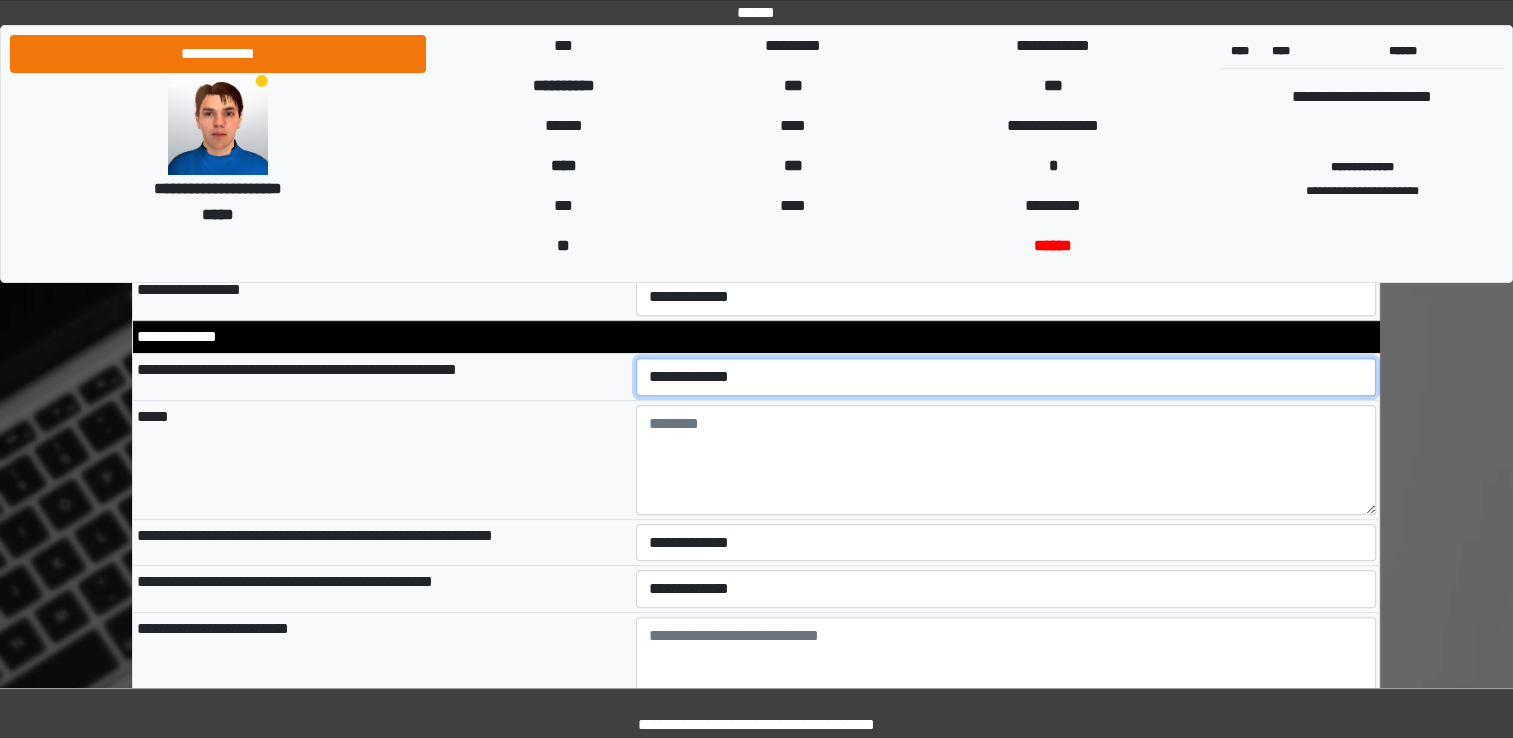 click on "**********" at bounding box center (1006, 377) 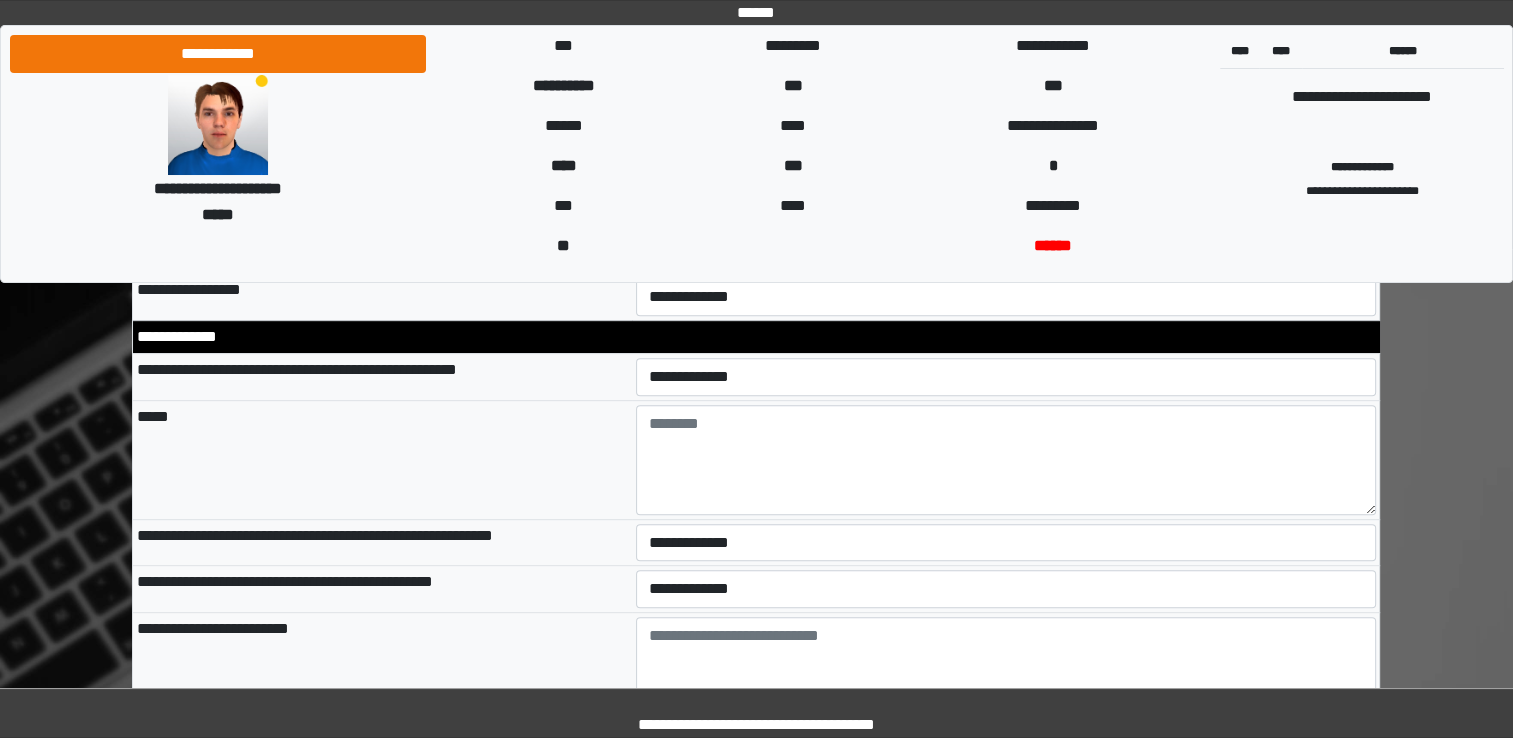 click on "*****" at bounding box center (382, 459) 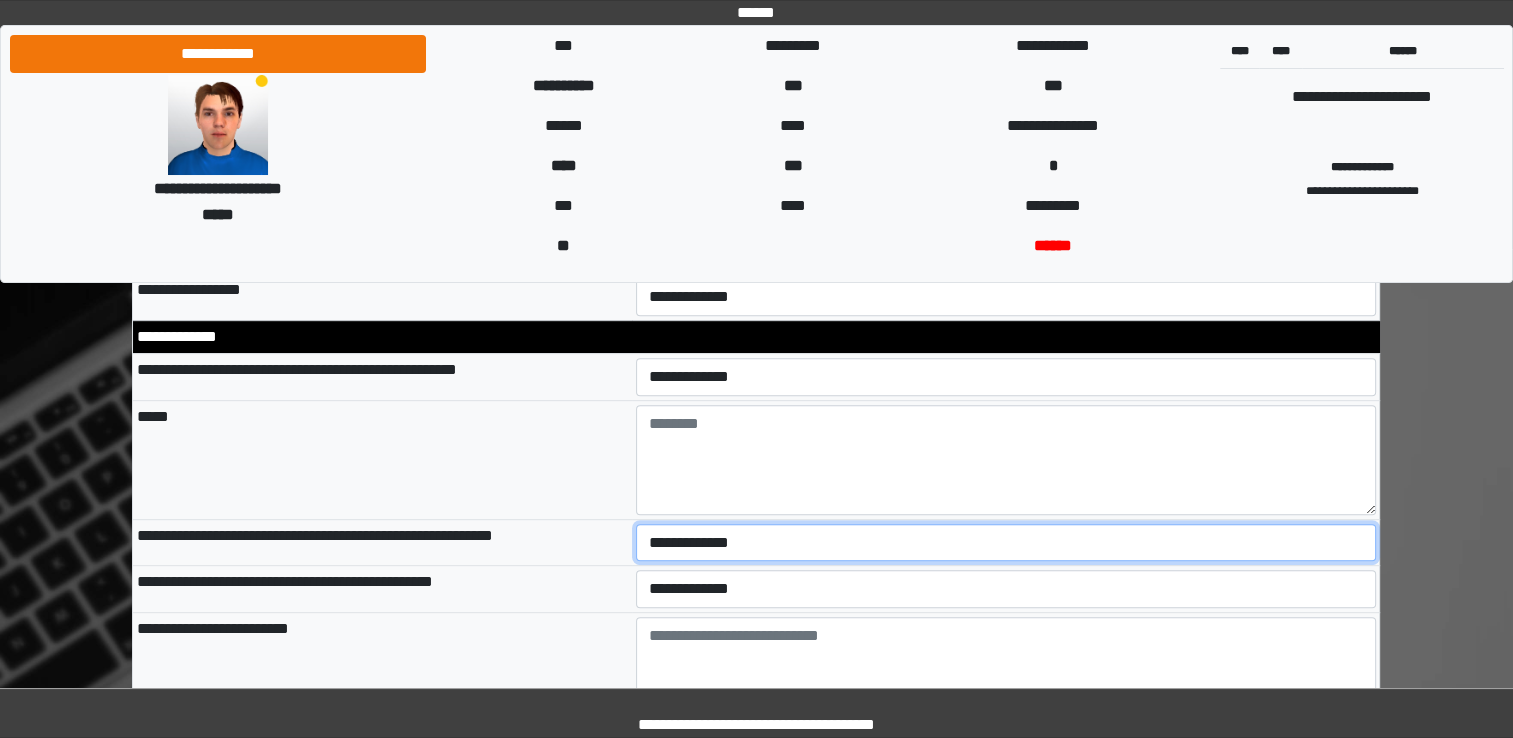 click on "**********" at bounding box center (1006, 543) 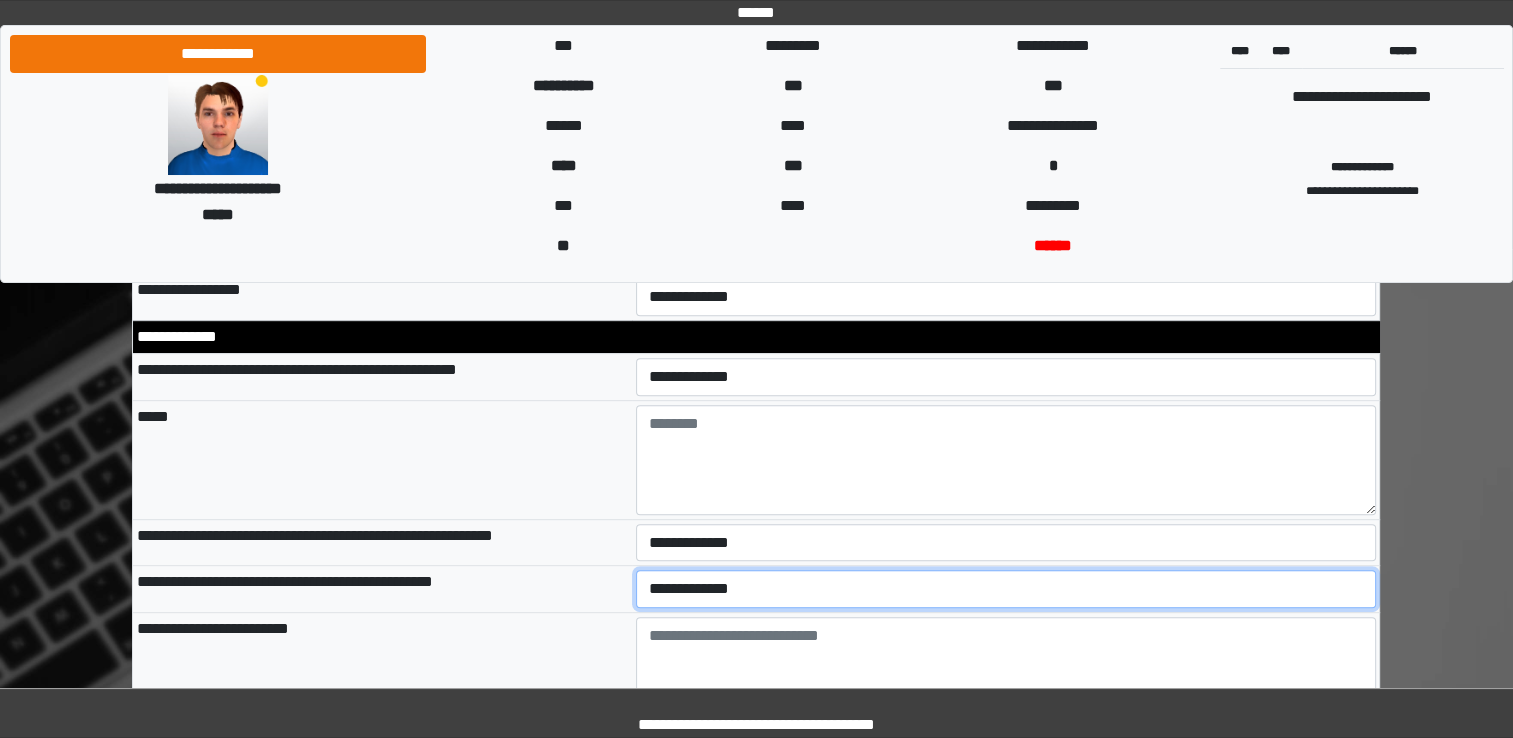 click on "**********" at bounding box center (1006, 589) 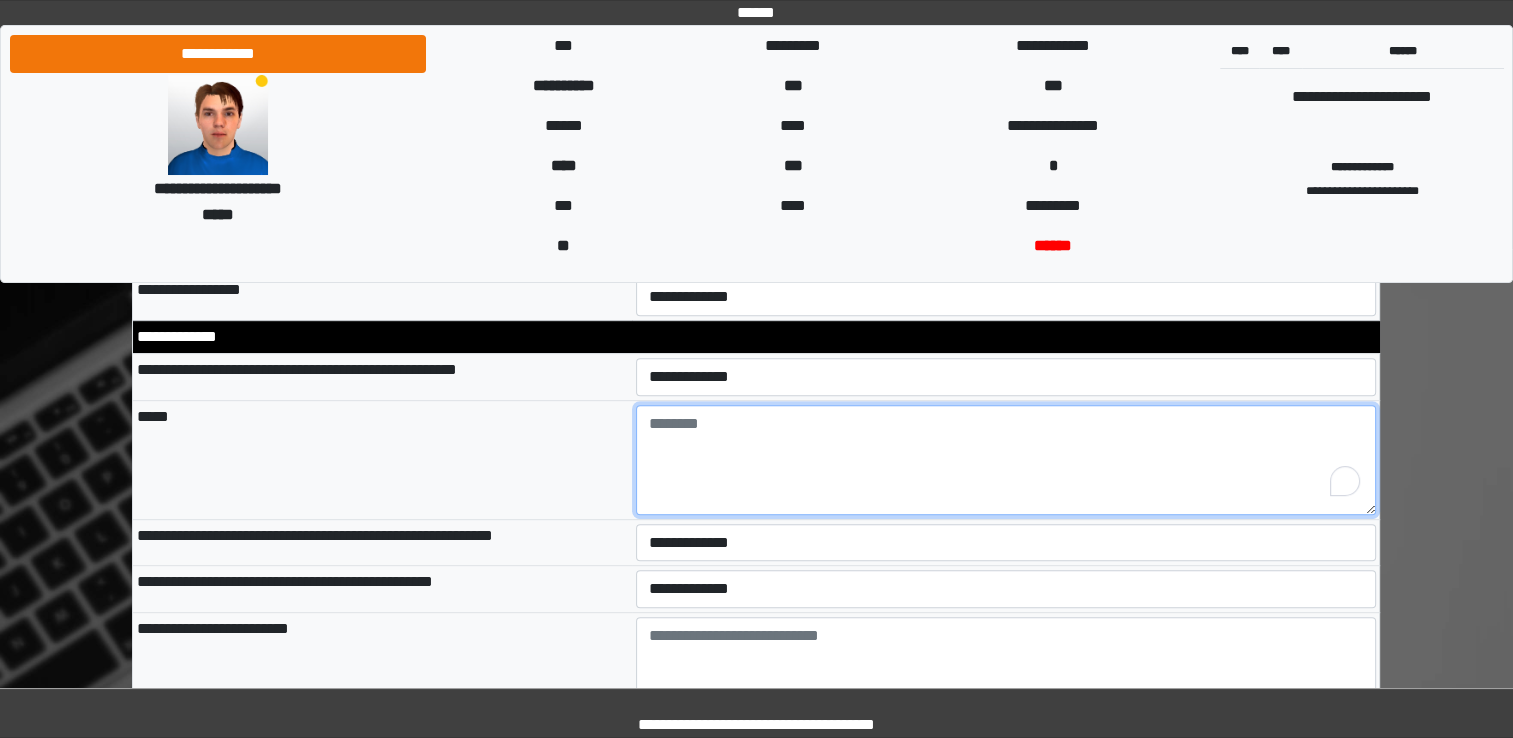 click at bounding box center (1006, 460) 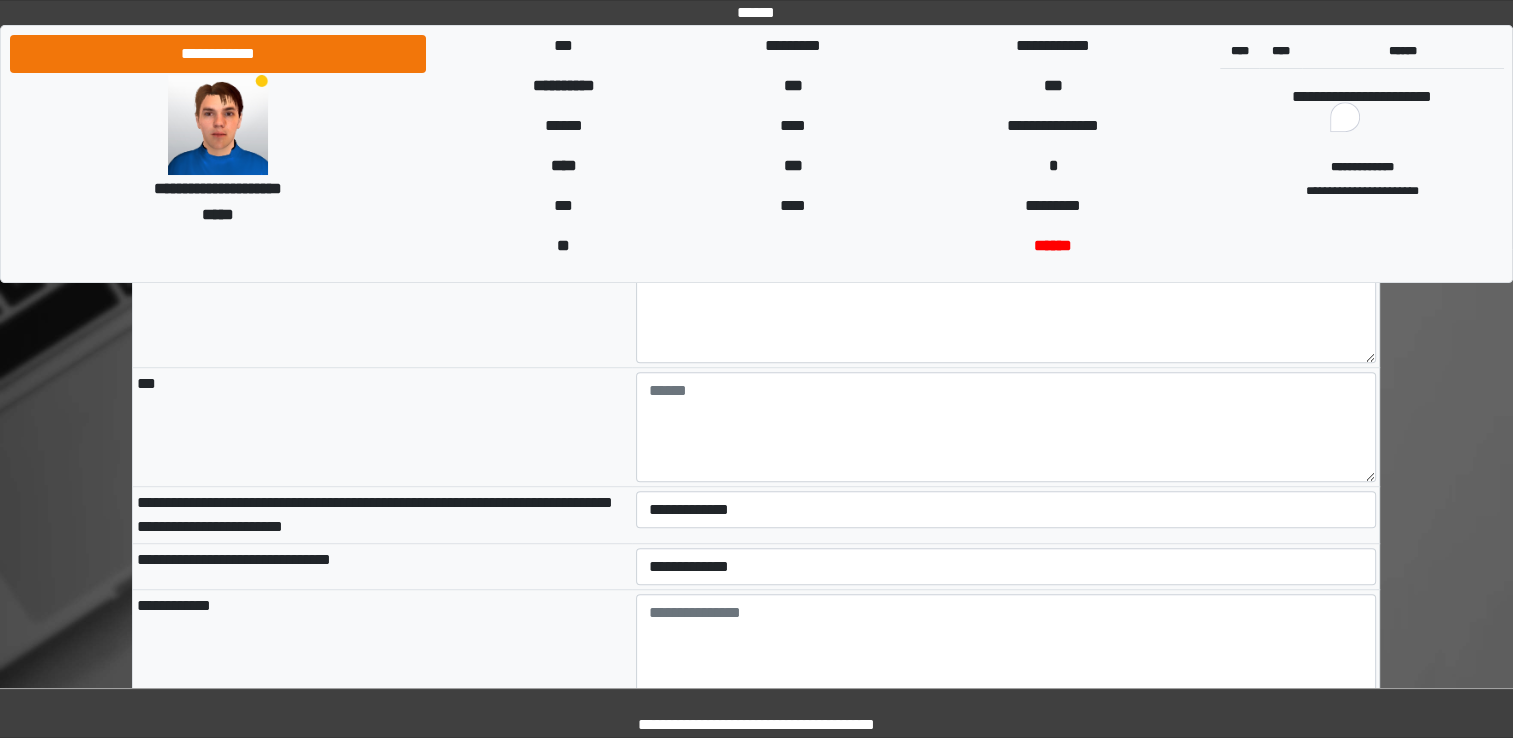scroll, scrollTop: 8800, scrollLeft: 0, axis: vertical 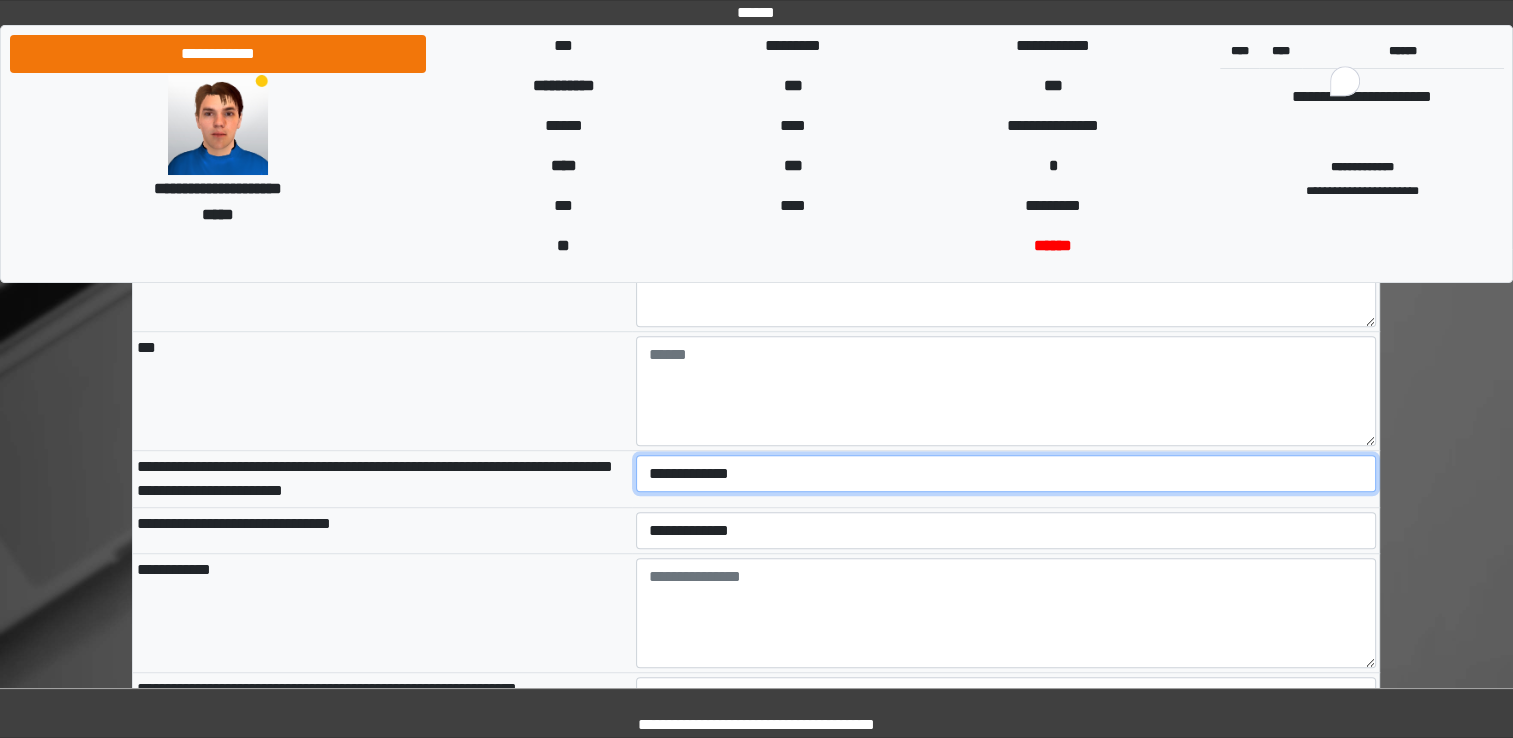 click on "**********" at bounding box center [1006, 474] 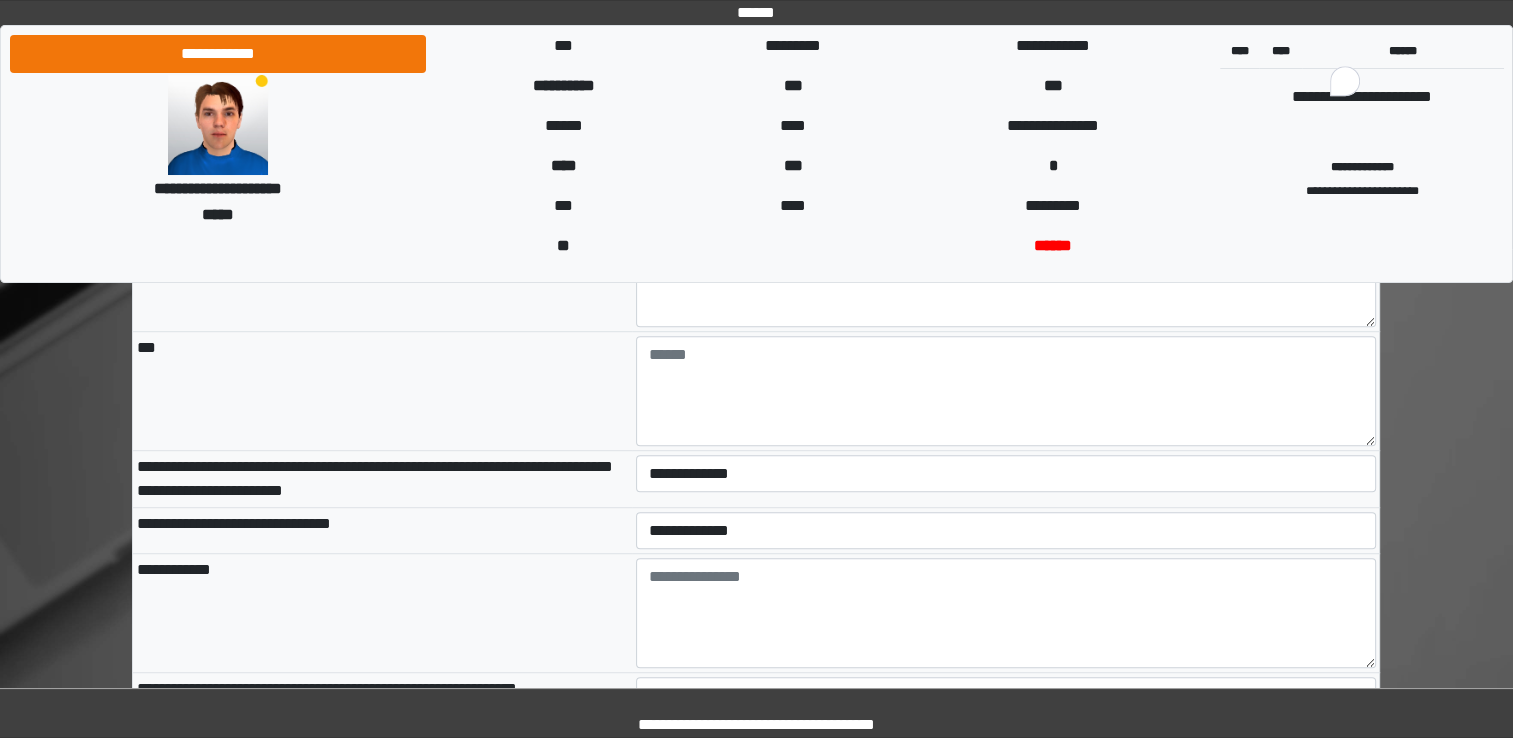 click on "**********" at bounding box center [382, 478] 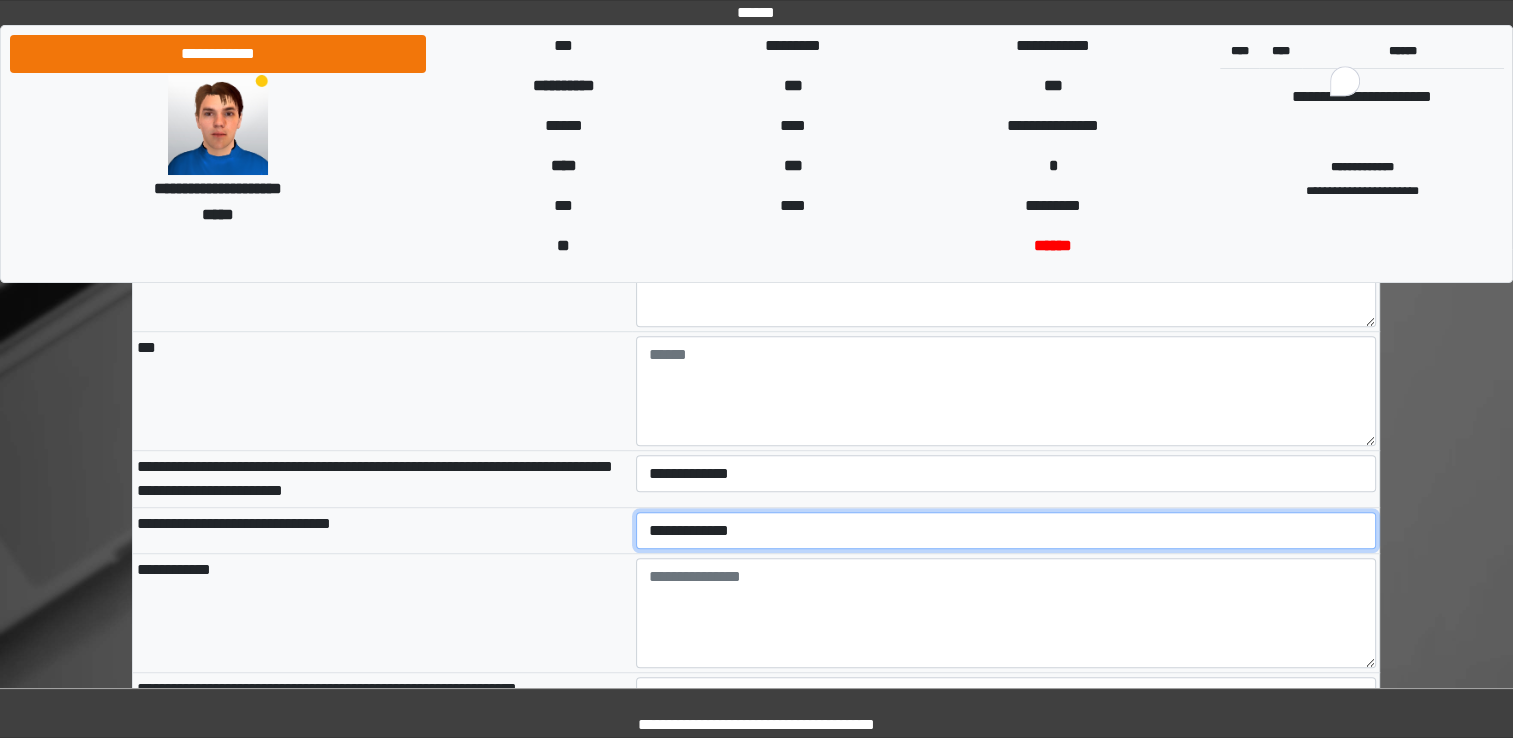 click on "**********" at bounding box center (1006, 531) 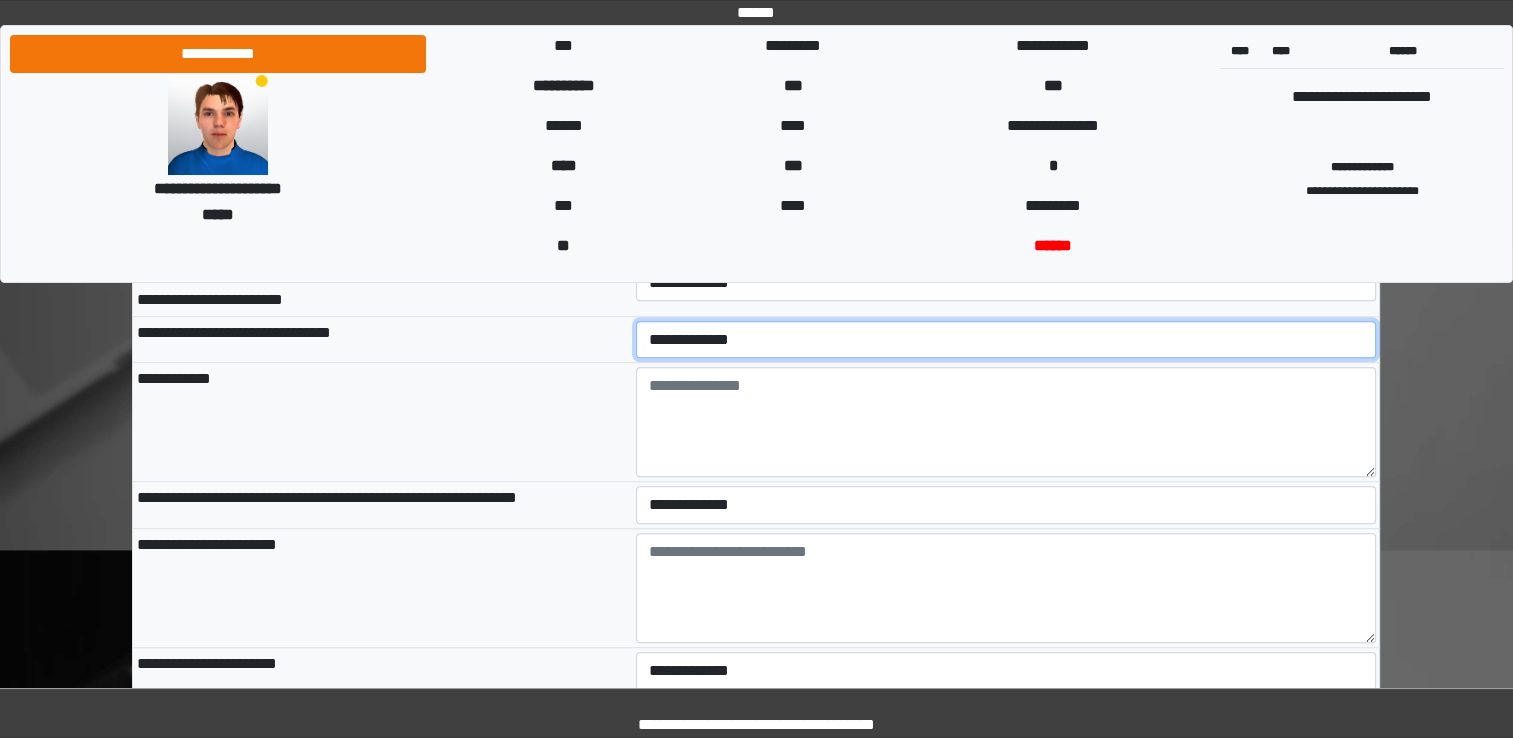 scroll, scrollTop: 9000, scrollLeft: 0, axis: vertical 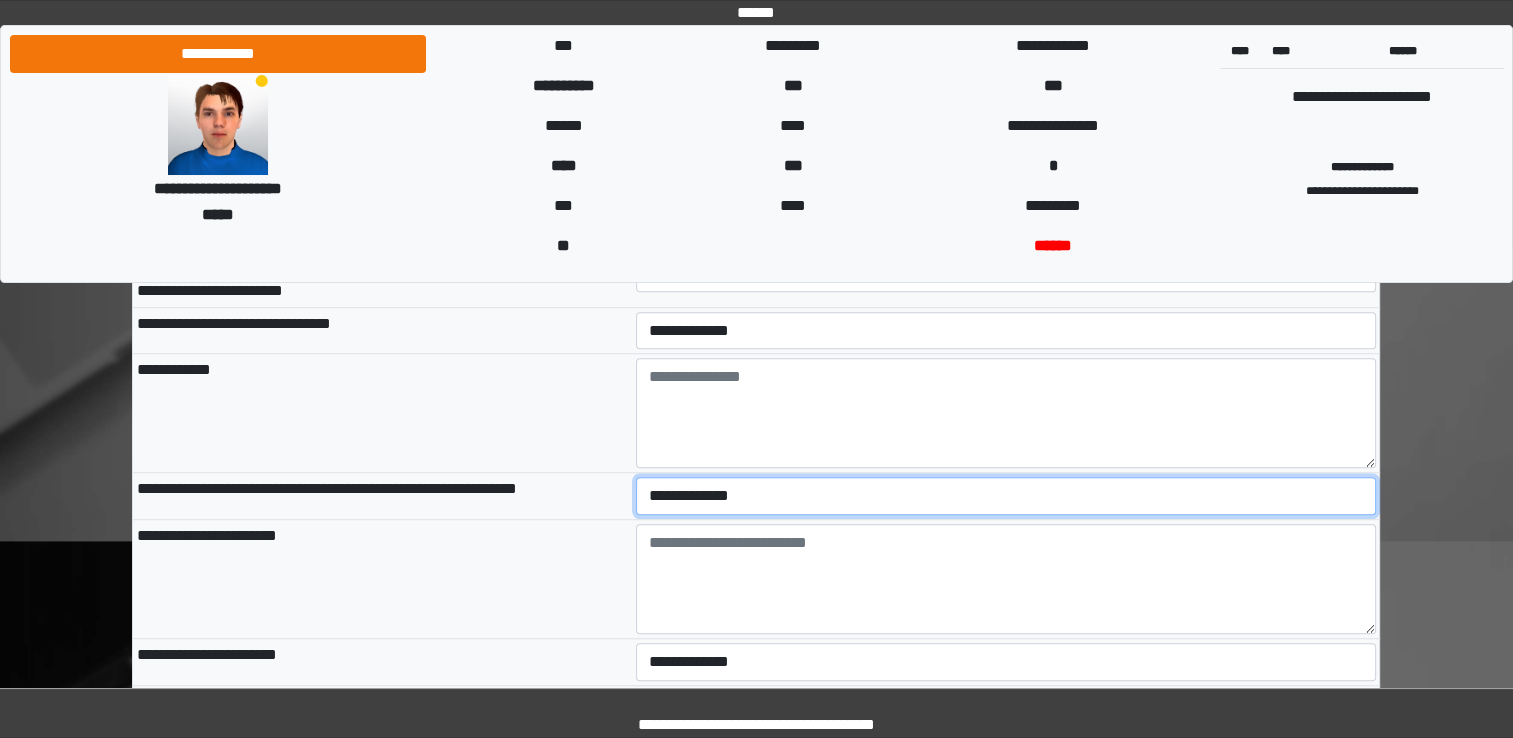 click on "**********" at bounding box center (1006, 496) 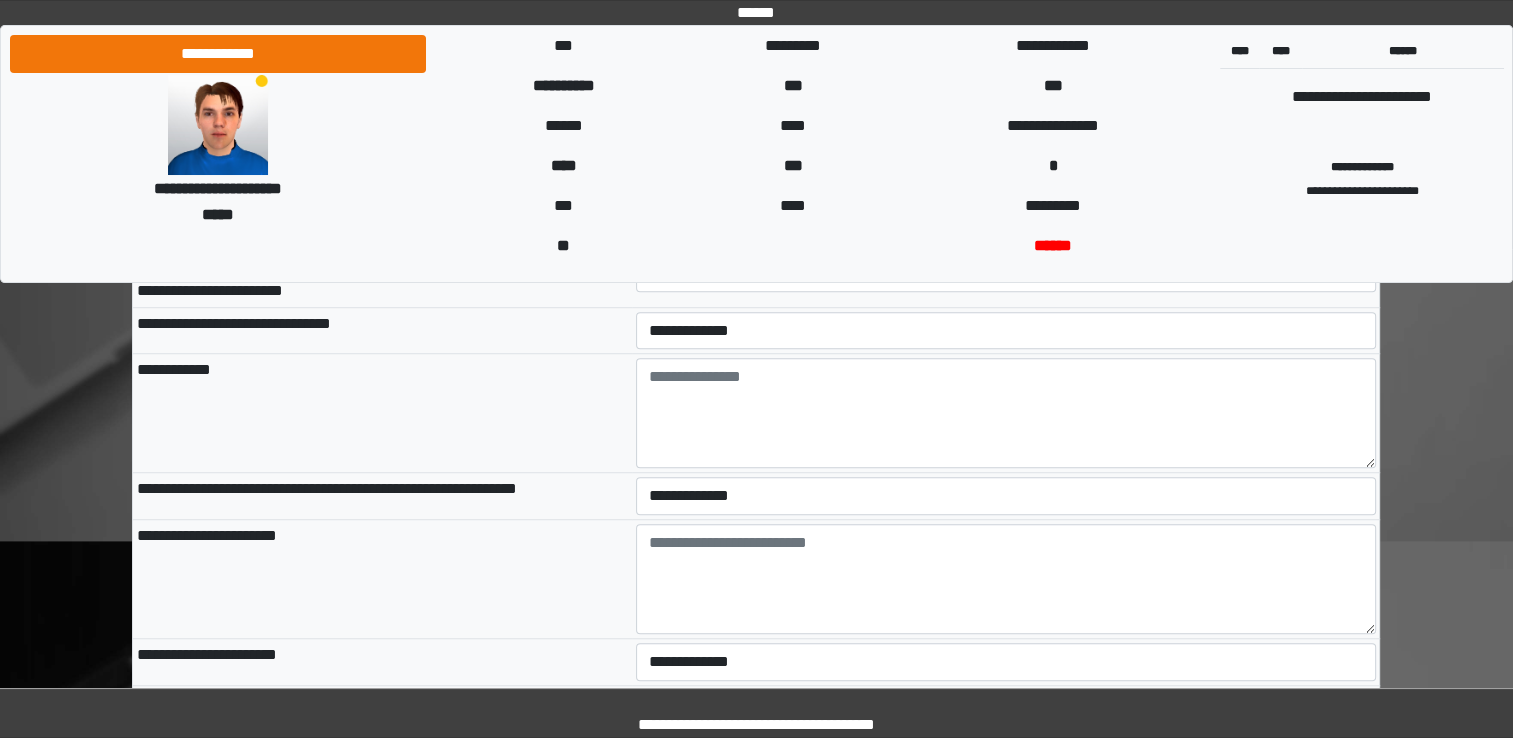 click on "**********" at bounding box center (382, 578) 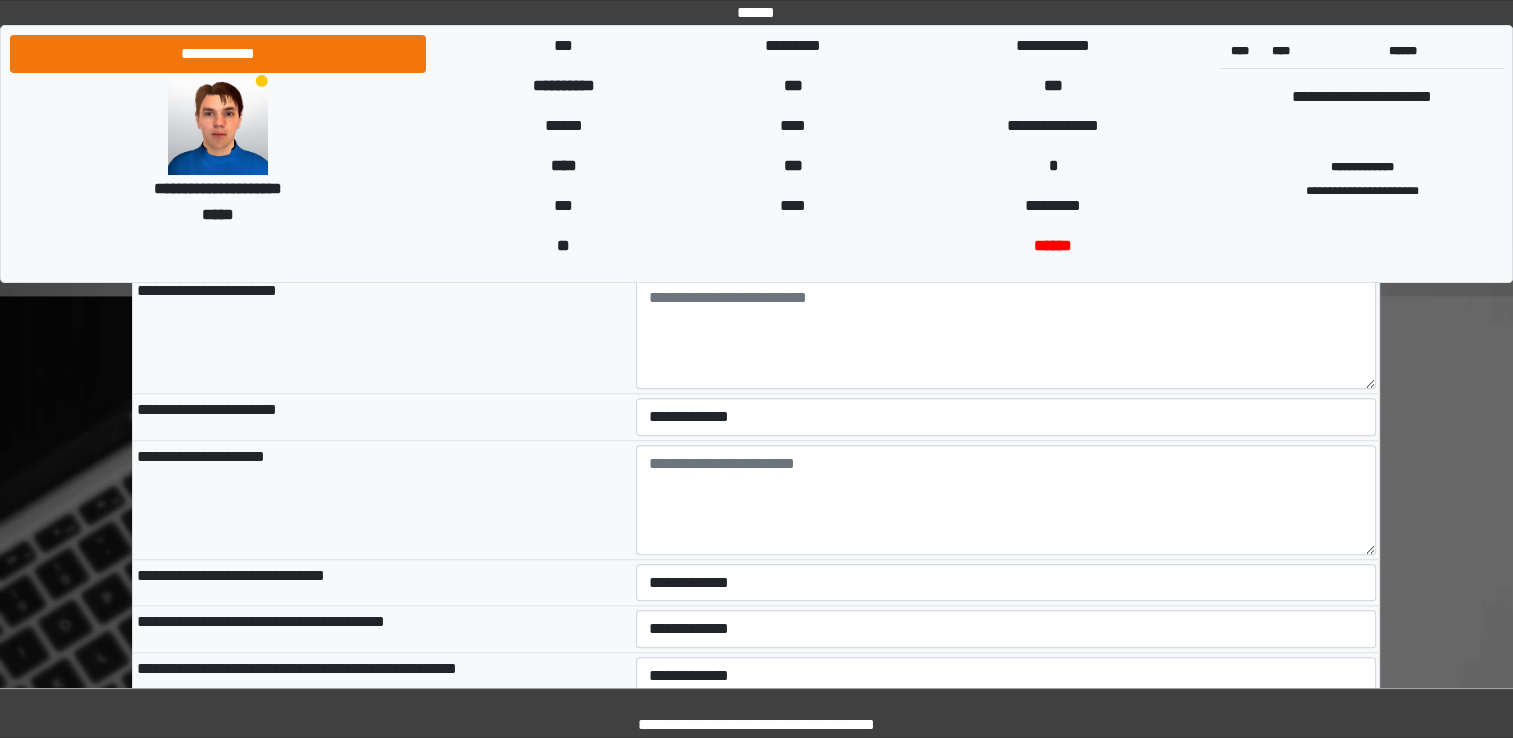 scroll, scrollTop: 9300, scrollLeft: 0, axis: vertical 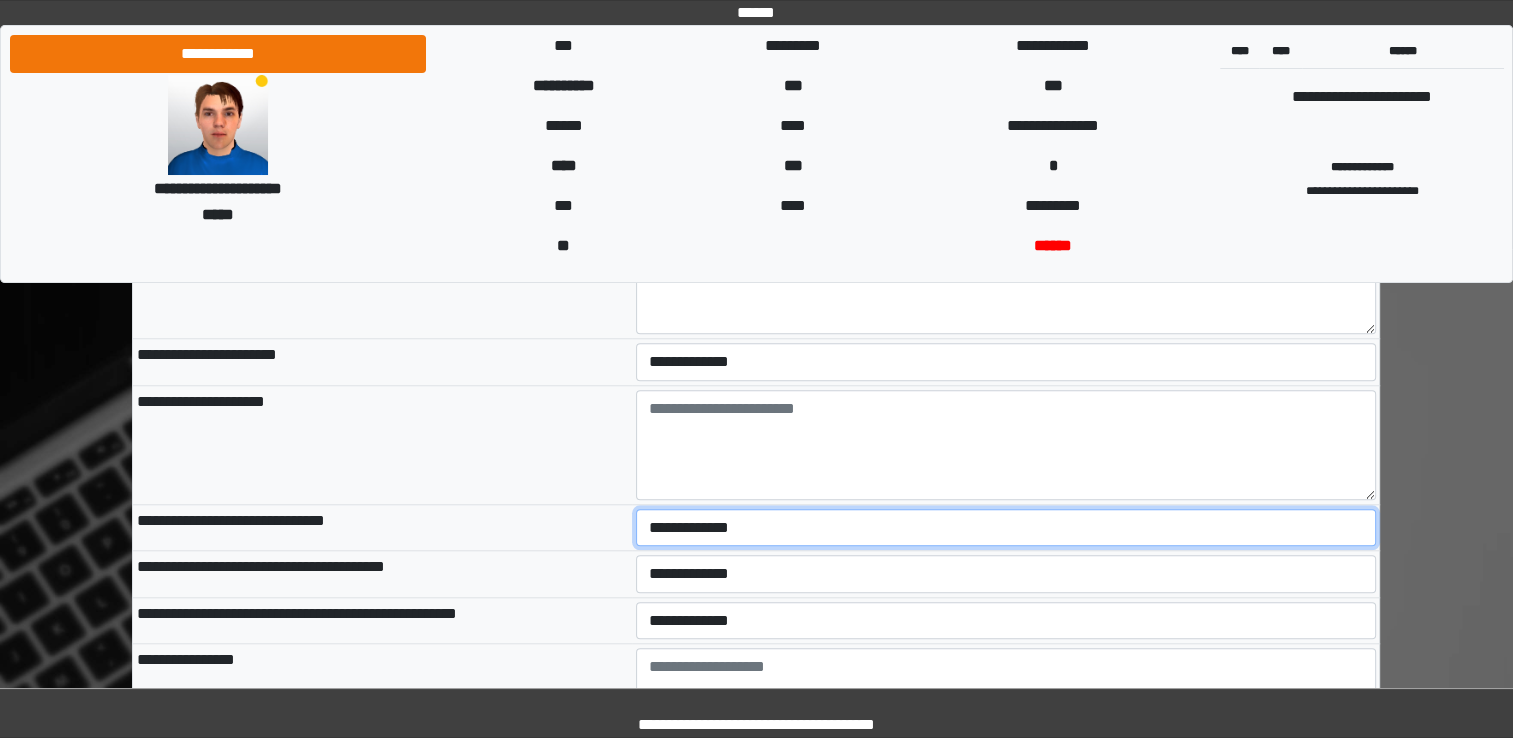 click on "**********" at bounding box center (1006, 528) 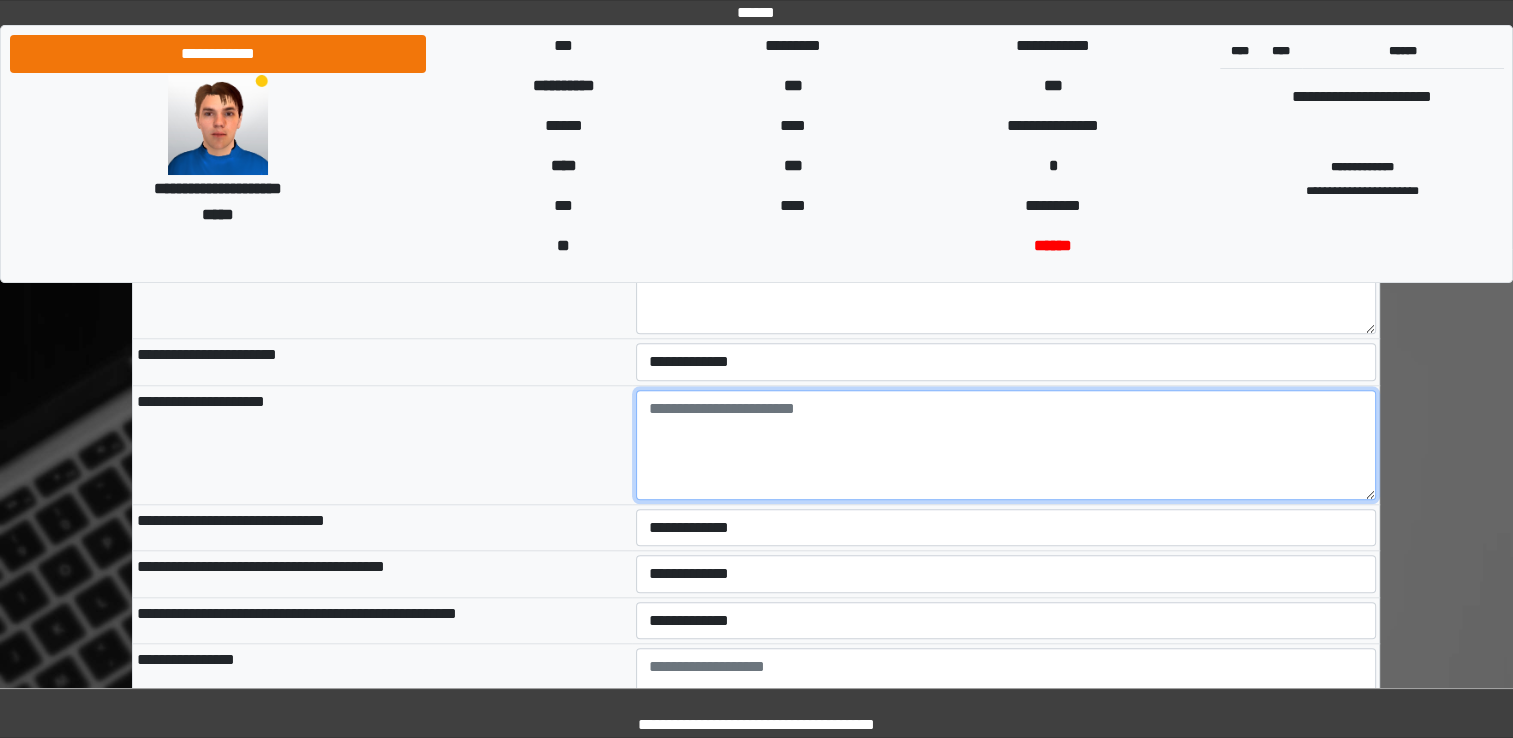 click at bounding box center [1006, 445] 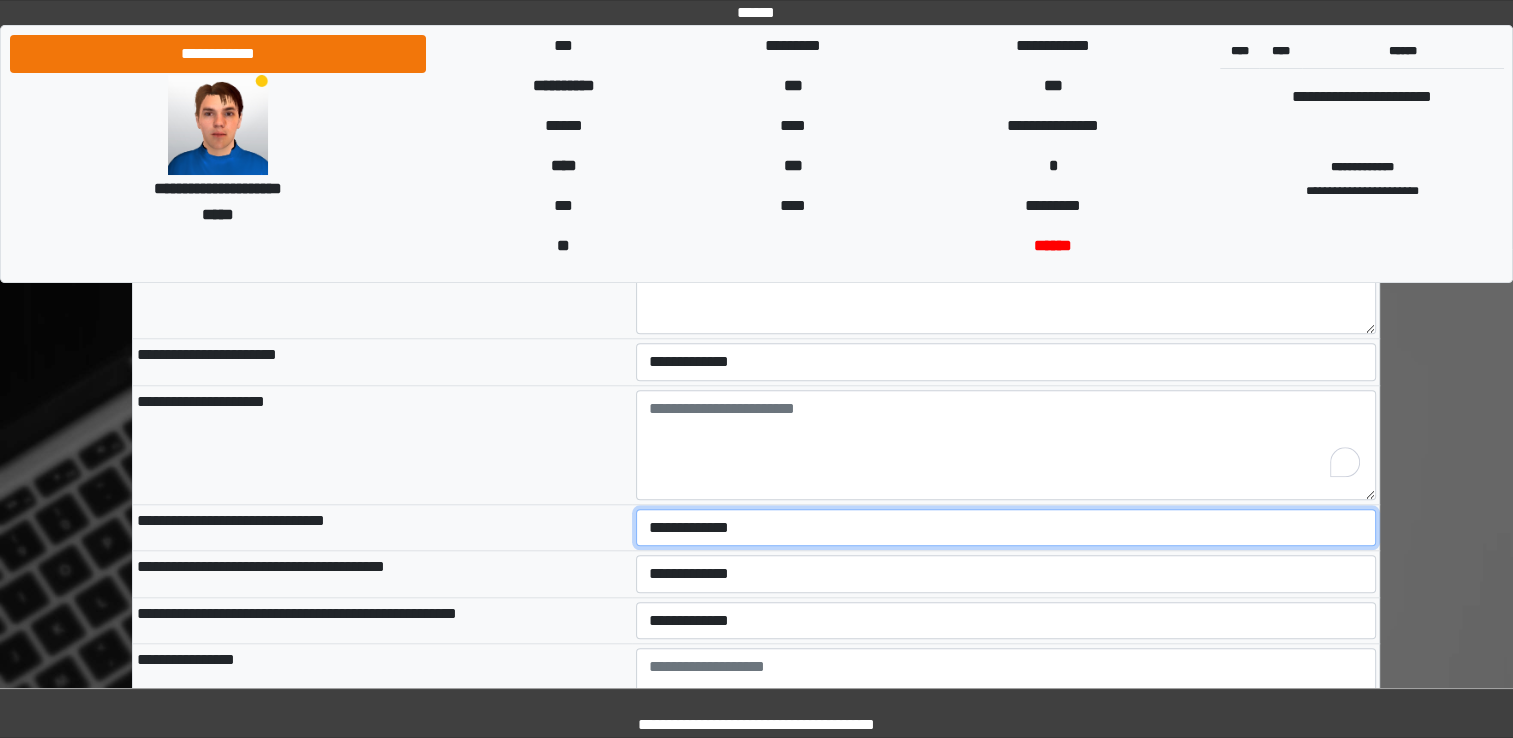 click on "**********" at bounding box center (1006, 528) 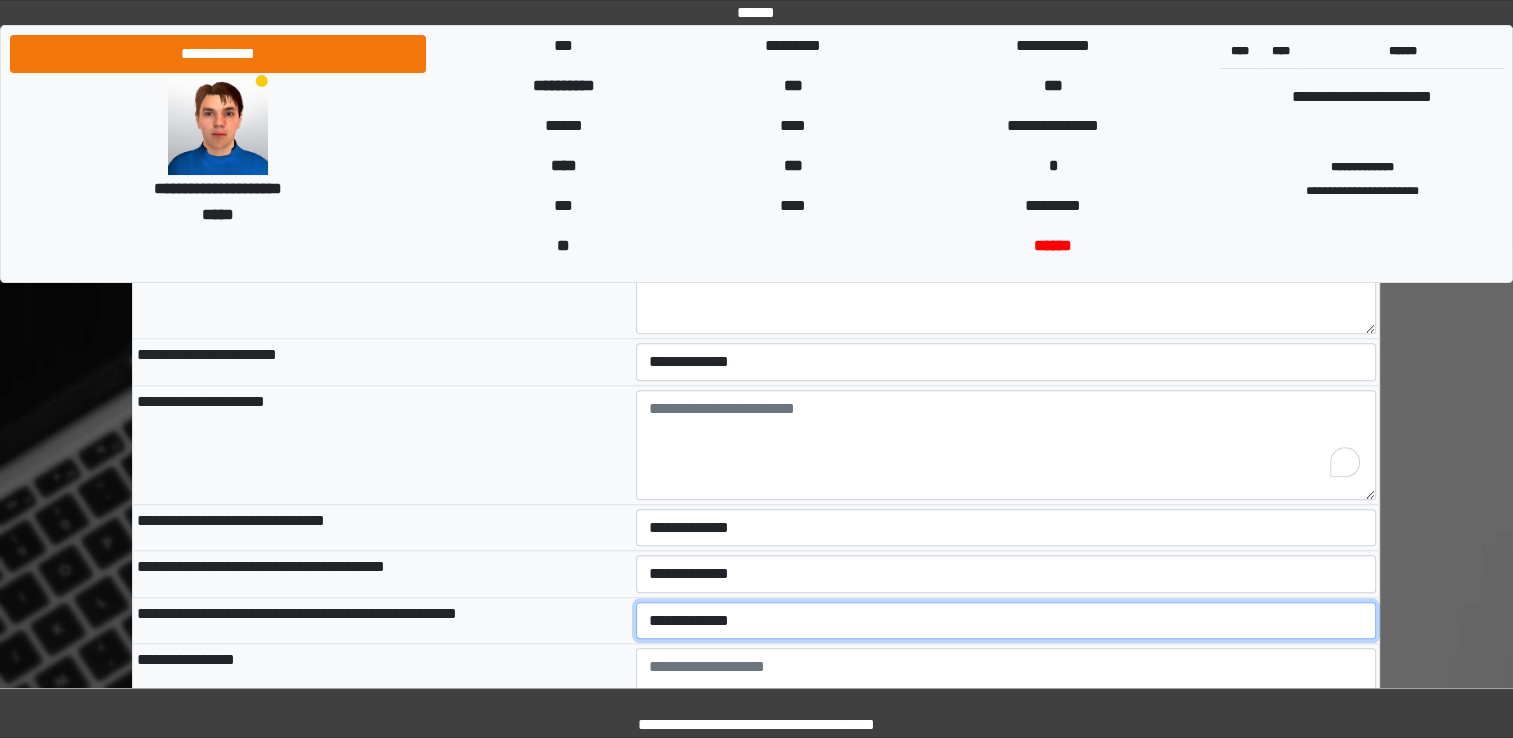 click on "**********" at bounding box center [1006, 621] 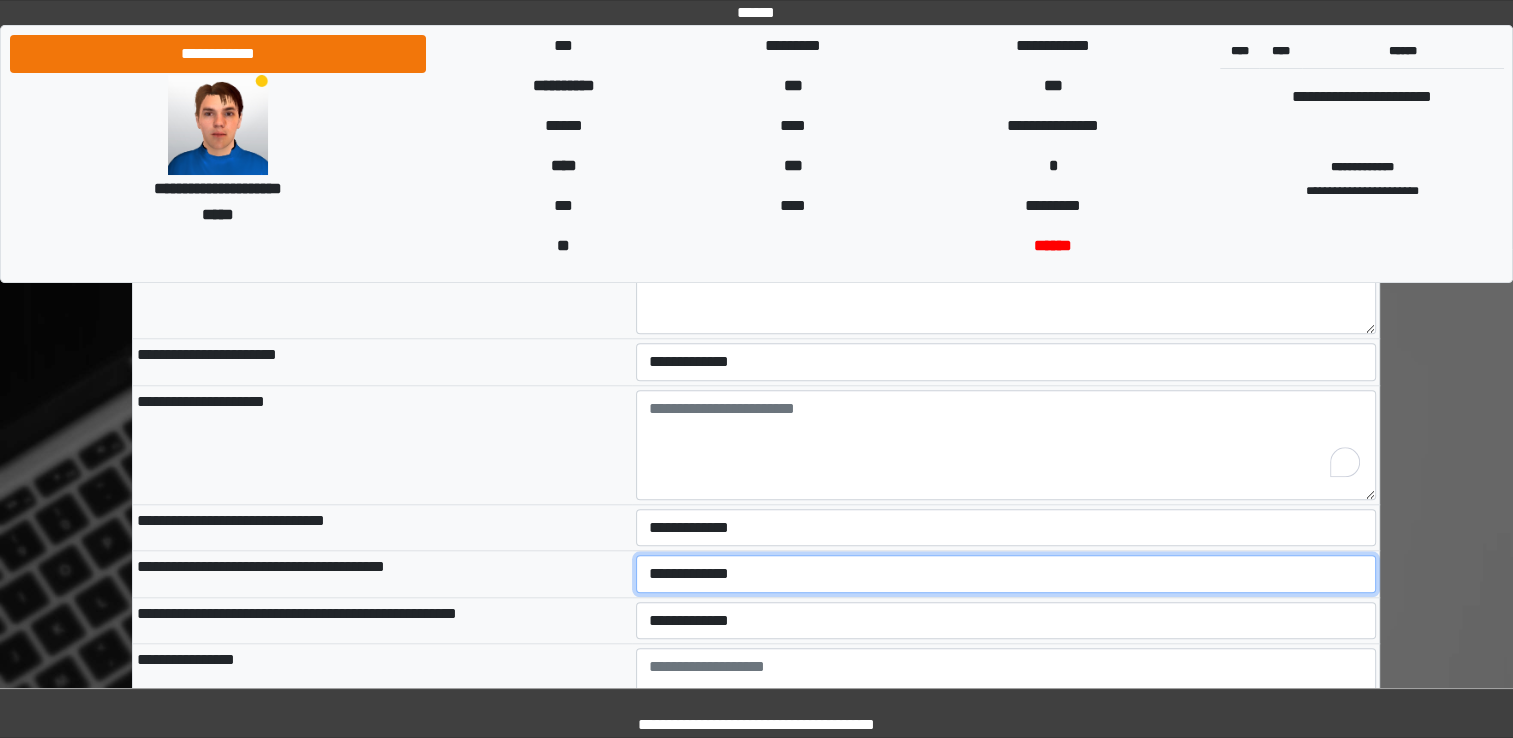 click on "**********" at bounding box center (1006, 574) 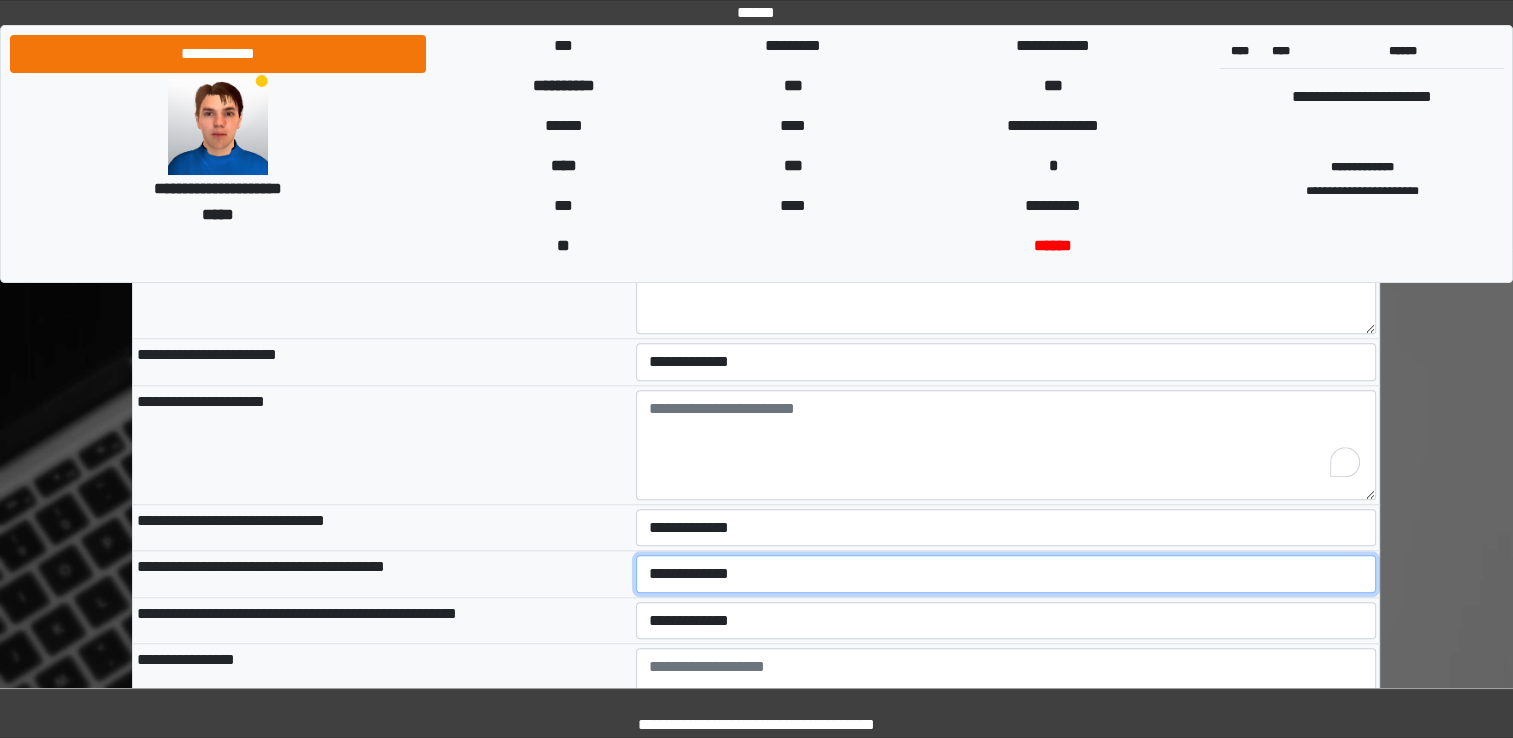 select on "*" 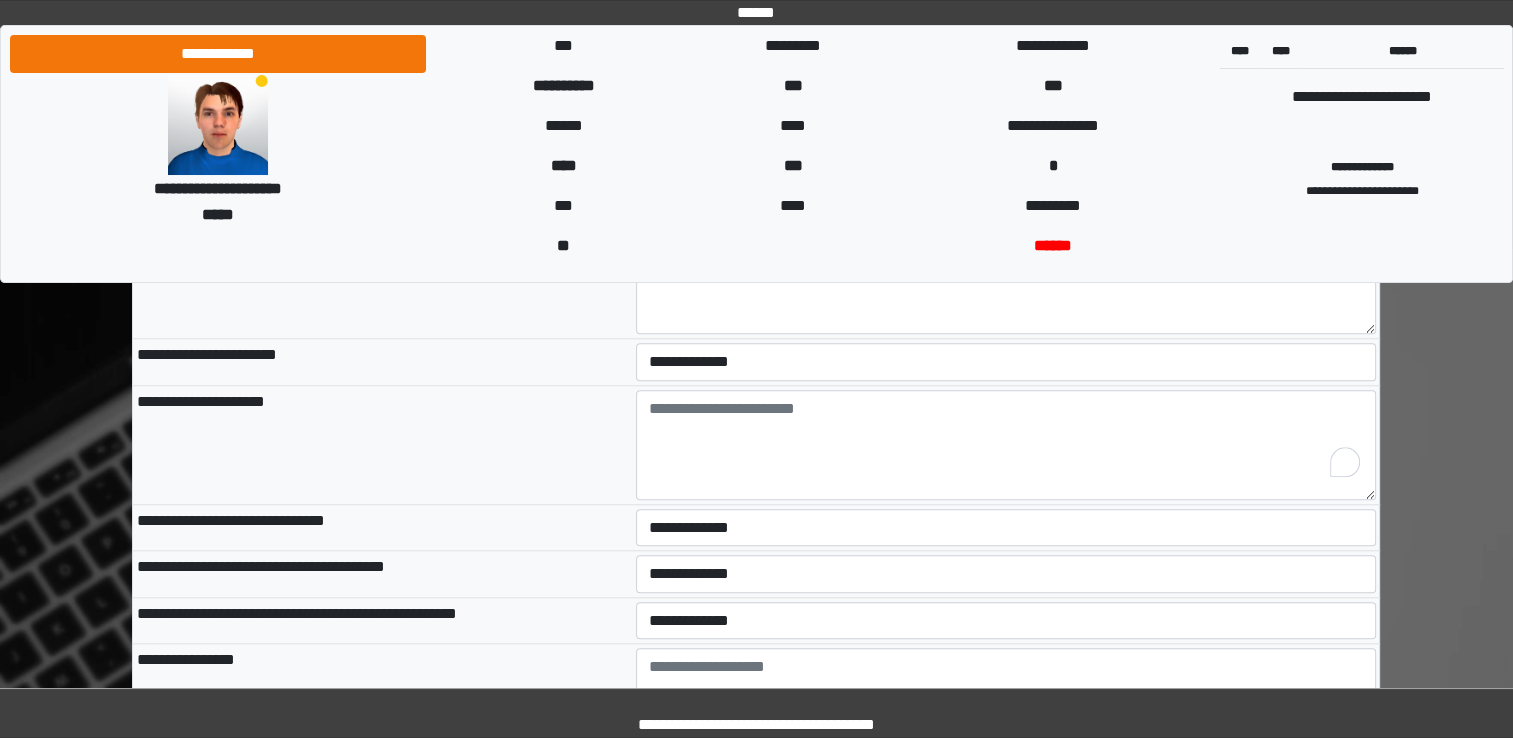 click on "**********" at bounding box center (382, 620) 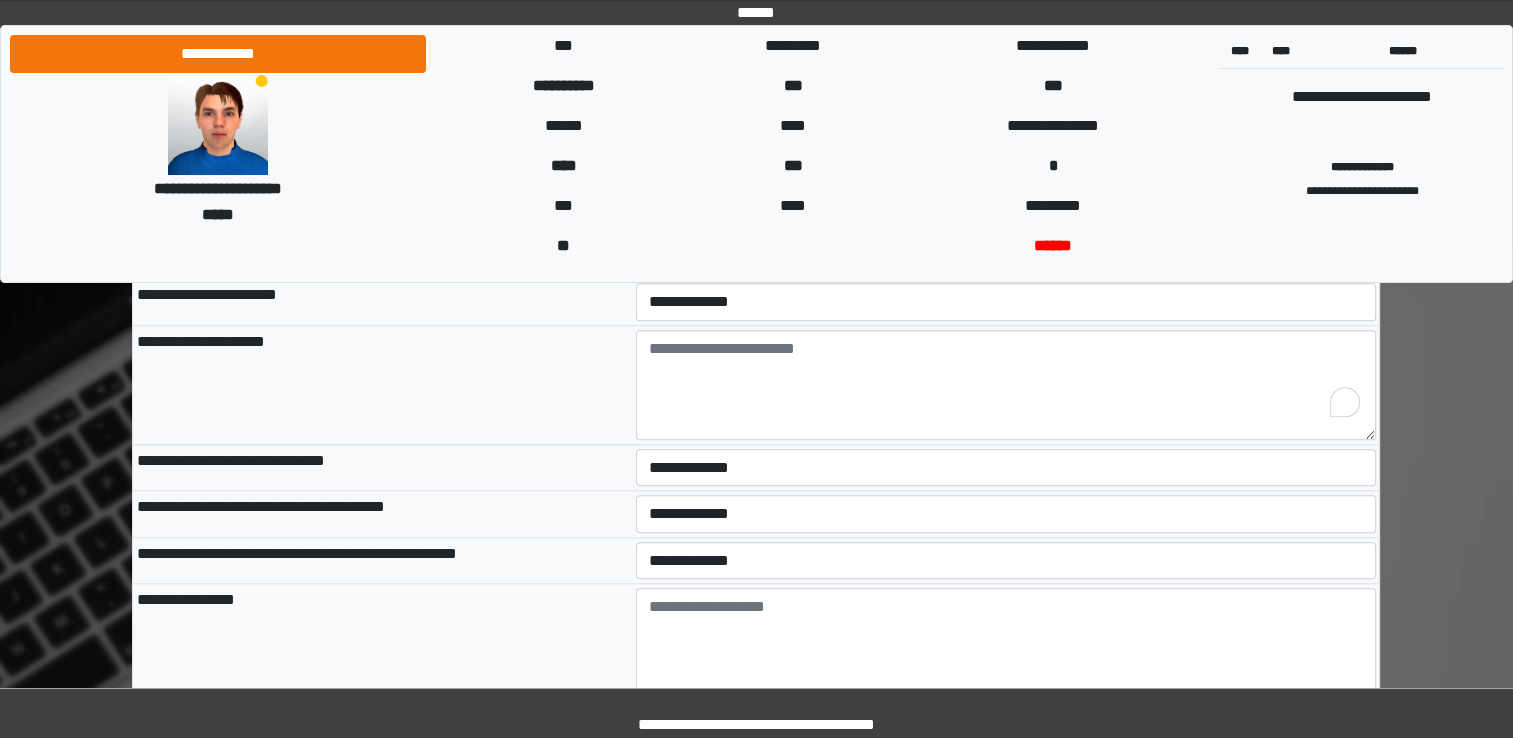 scroll, scrollTop: 9700, scrollLeft: 0, axis: vertical 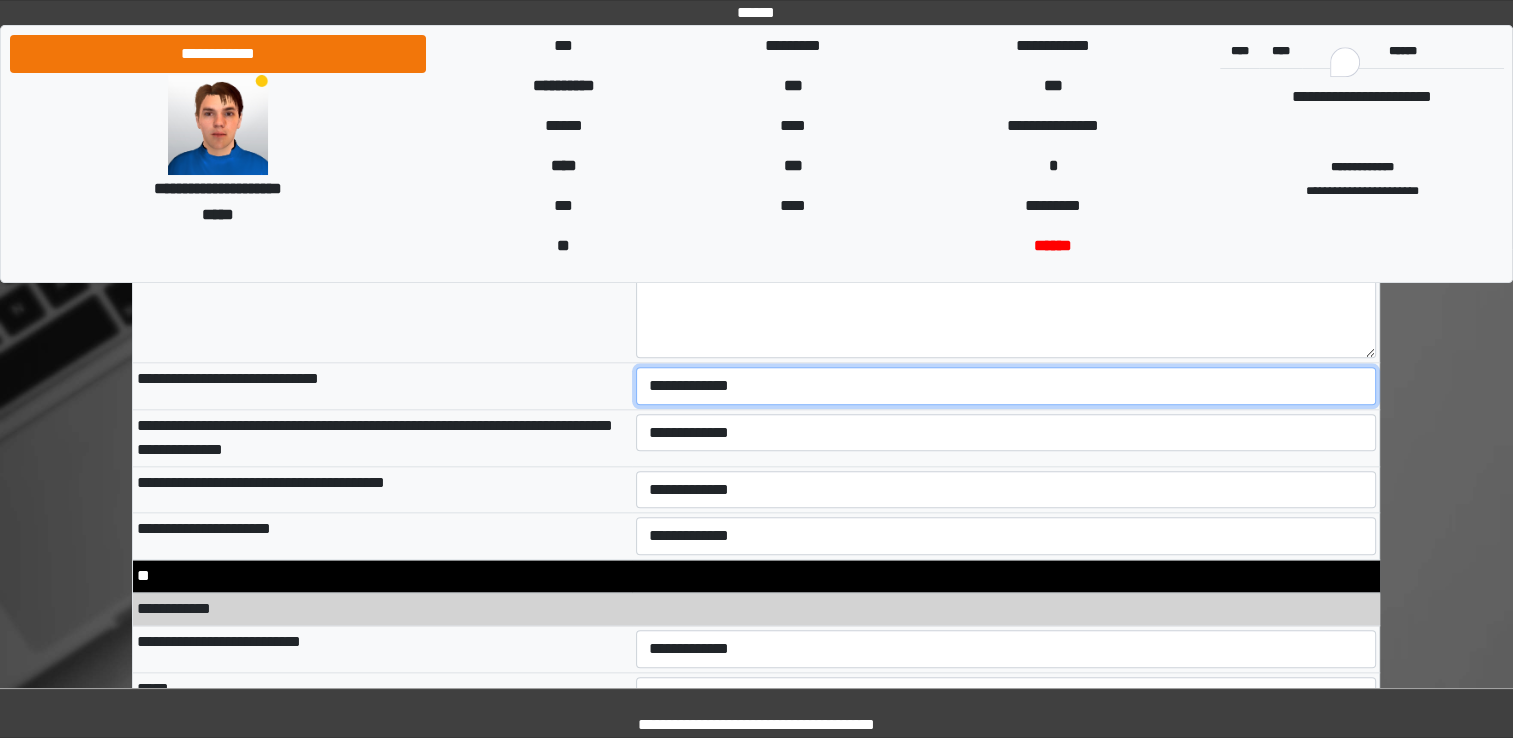 click on "**********" at bounding box center [1006, 386] 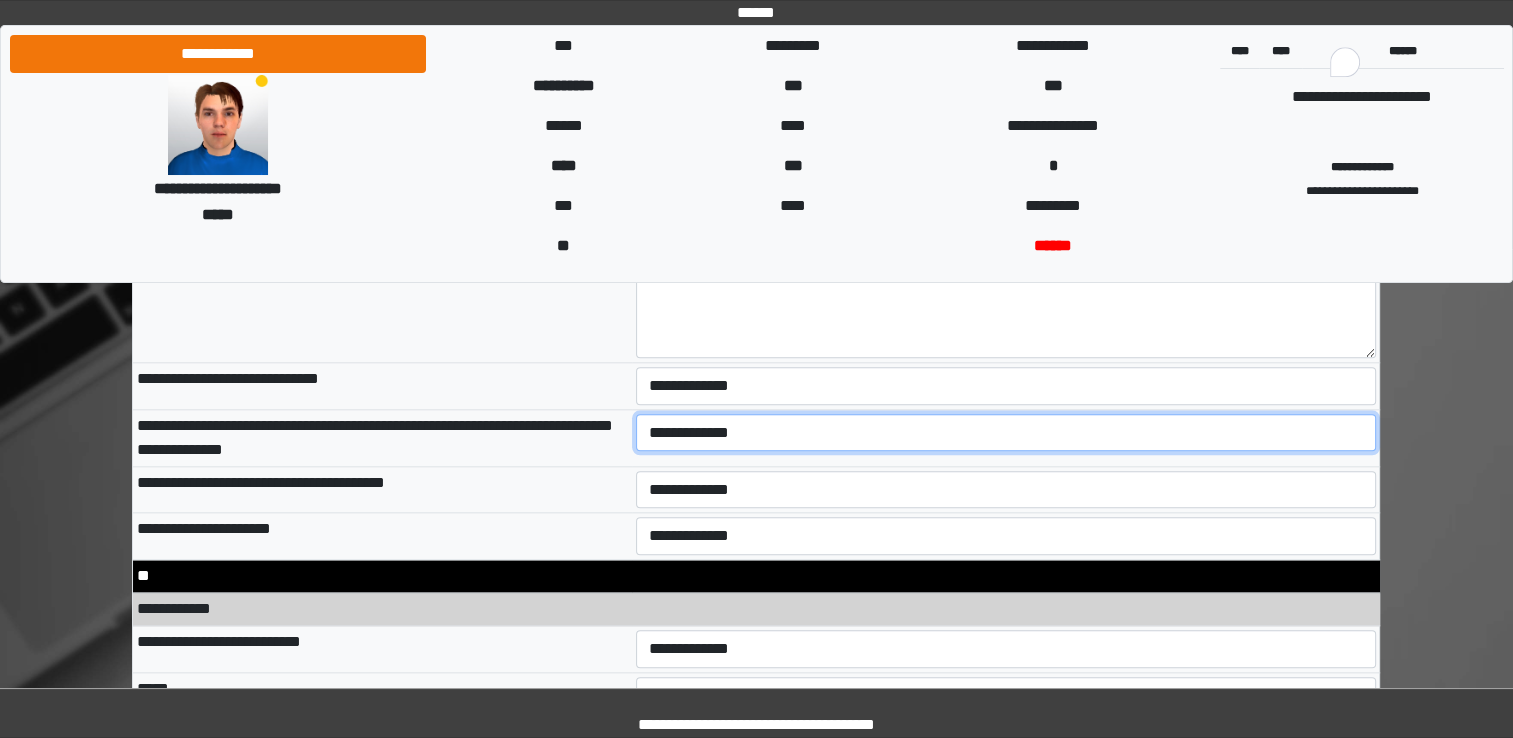 drag, startPoint x: 703, startPoint y: 427, endPoint x: 700, endPoint y: 438, distance: 11.401754 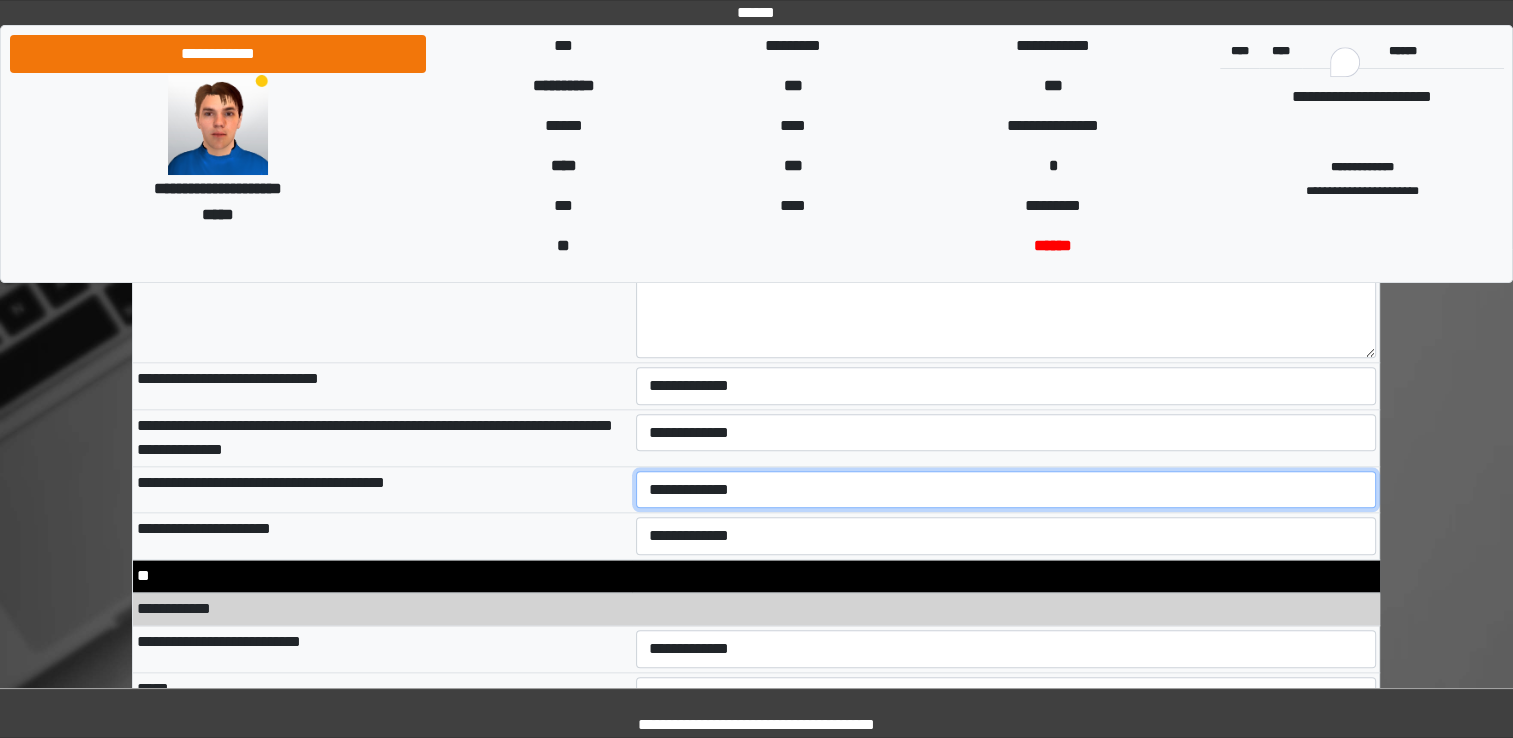 click on "**********" at bounding box center [1006, 490] 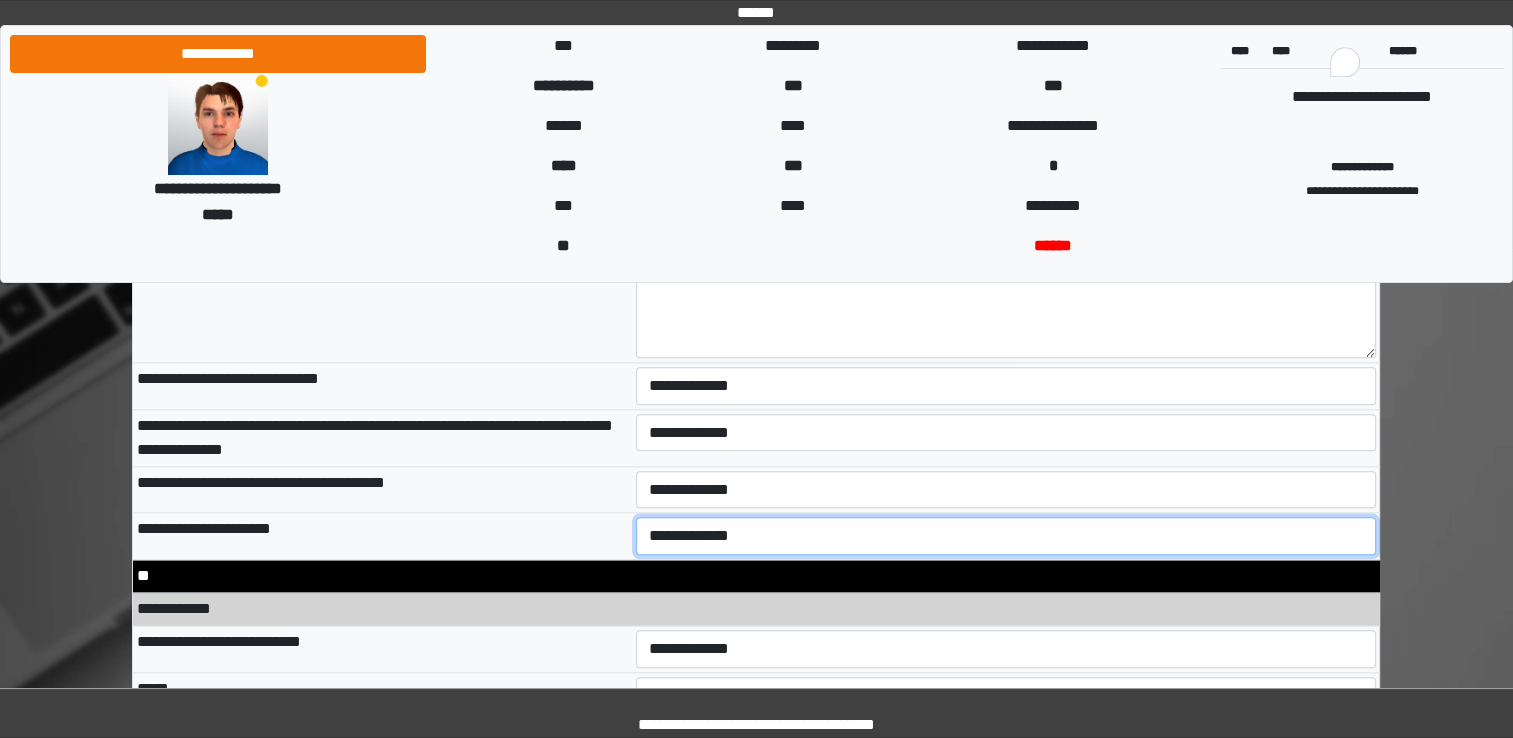 click on "**********" at bounding box center [1006, 536] 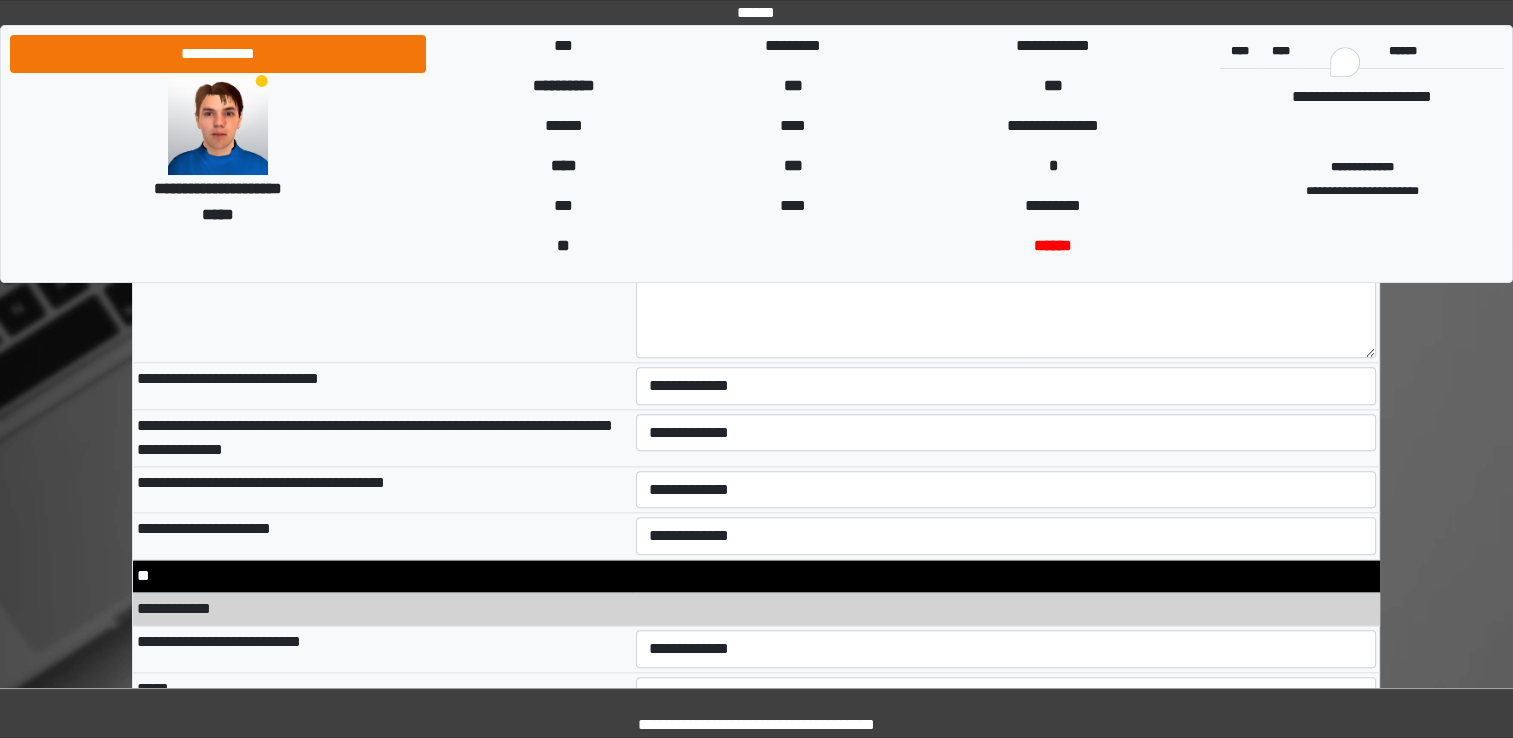 click on "**********" at bounding box center [382, 536] 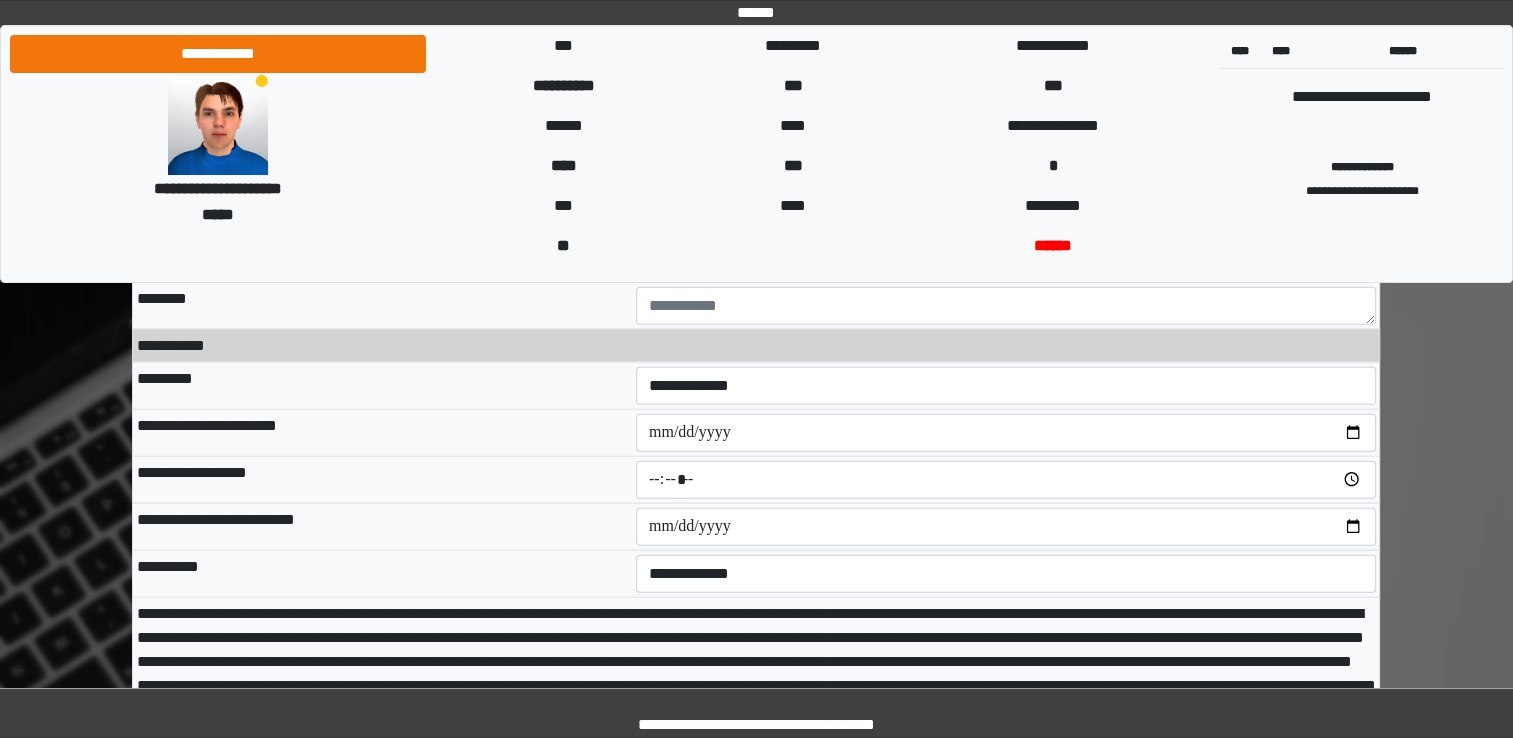 scroll, scrollTop: 12200, scrollLeft: 0, axis: vertical 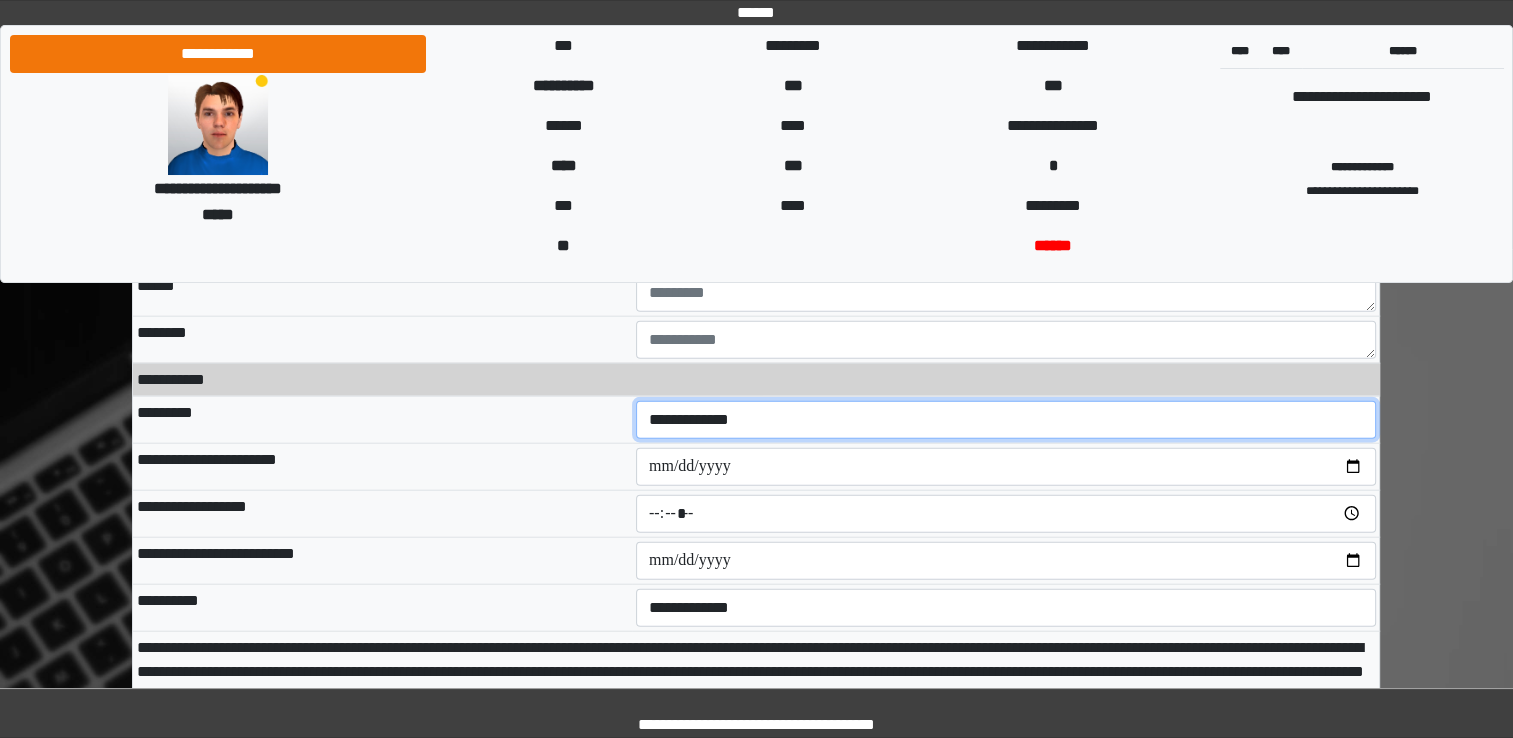 click on "**********" at bounding box center (1006, 420) 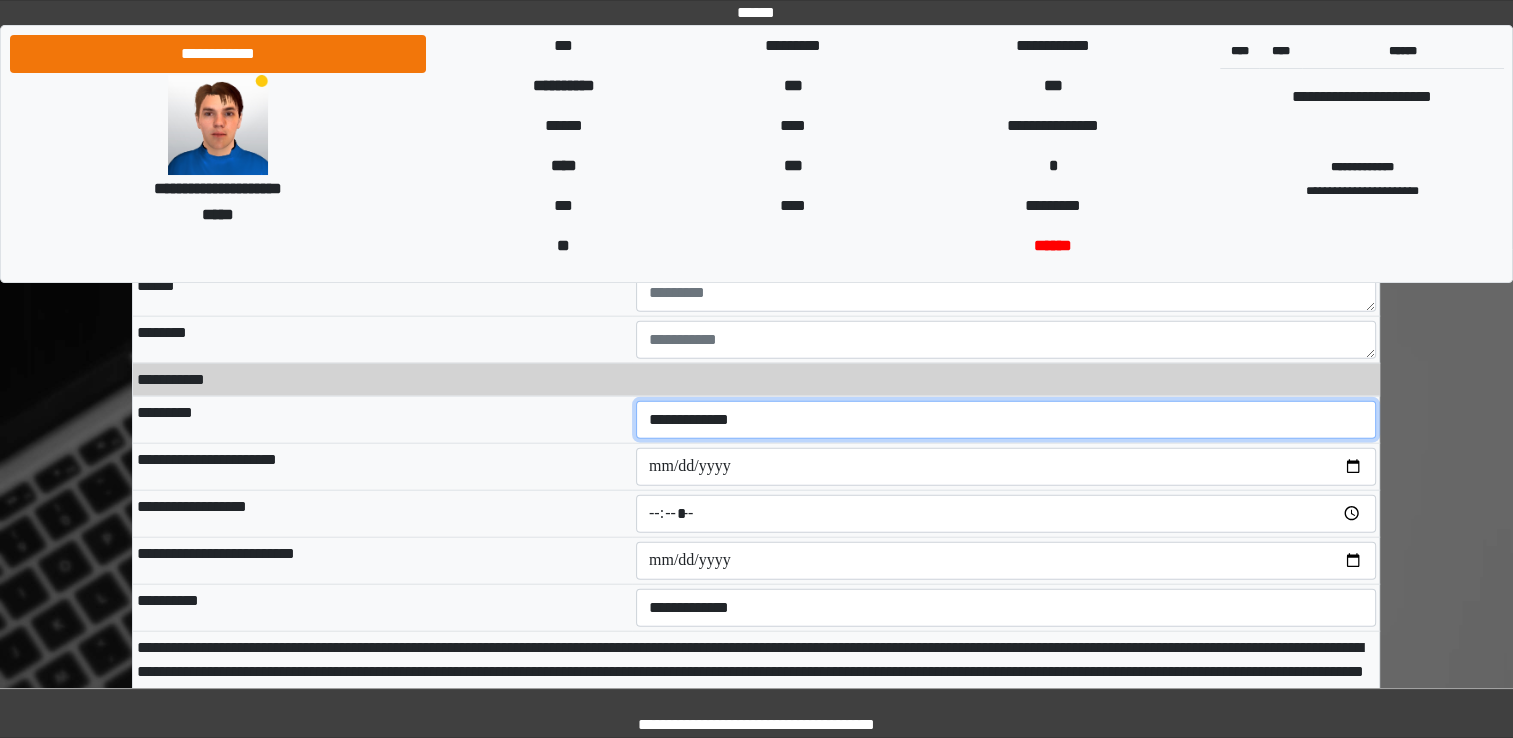 select on "**" 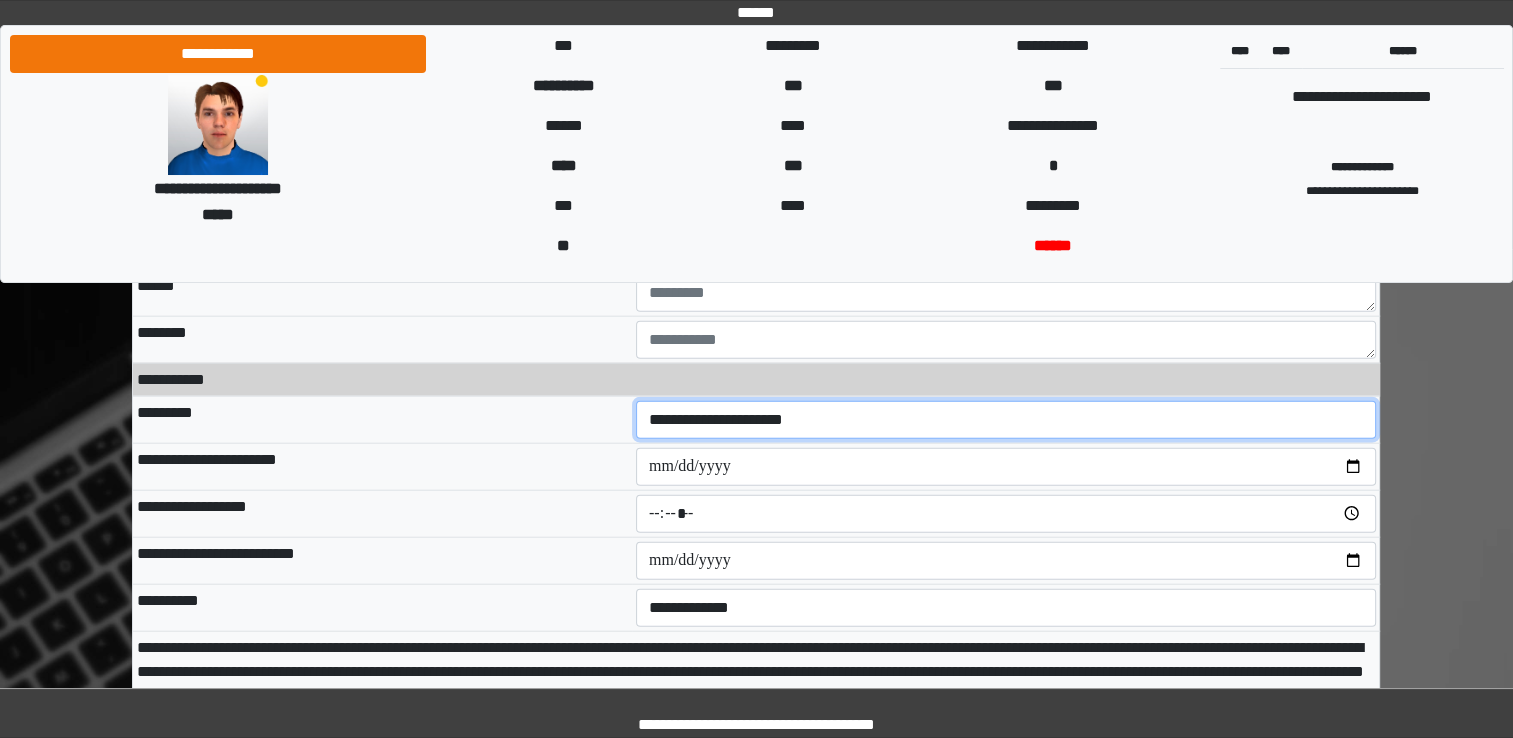 click on "**********" at bounding box center (1006, 420) 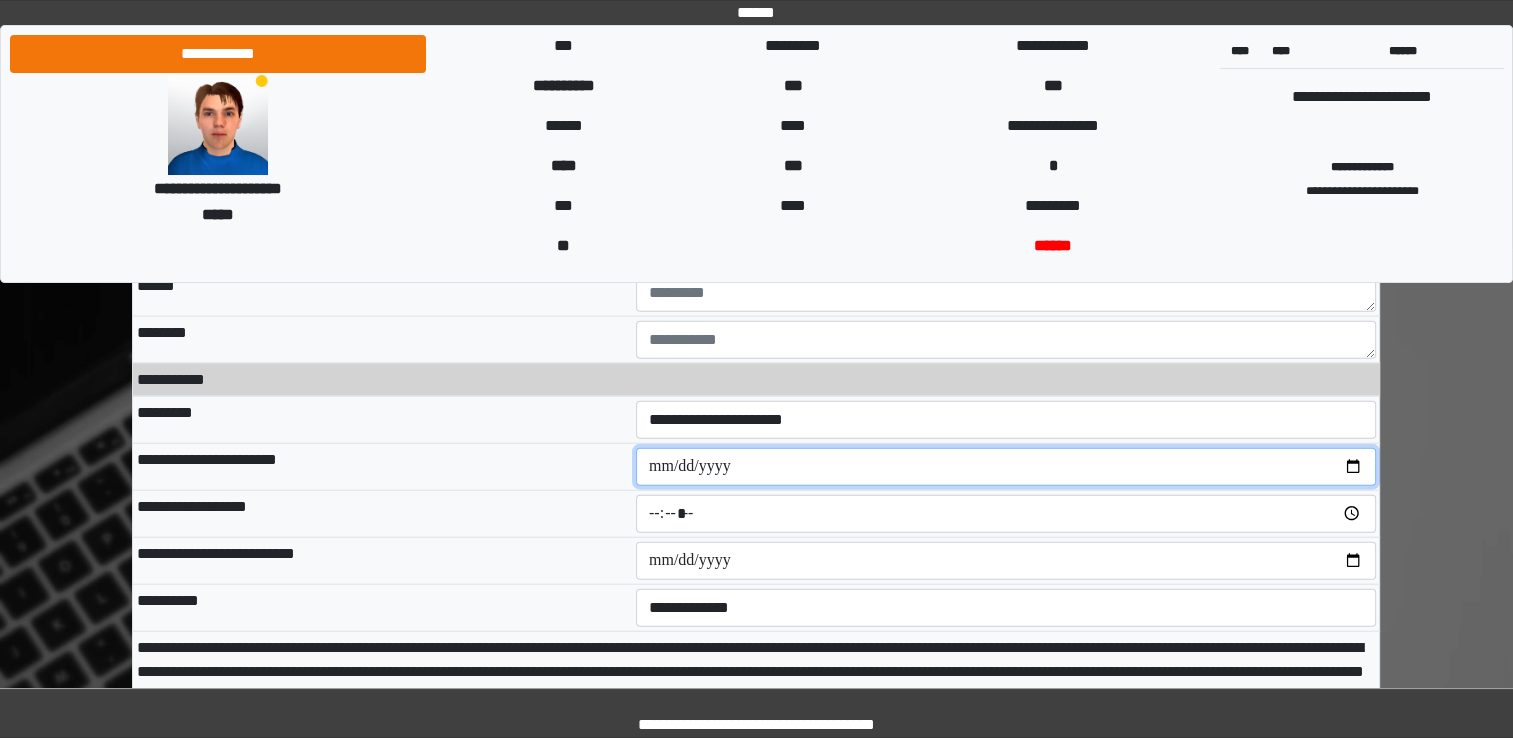 click at bounding box center (1006, 467) 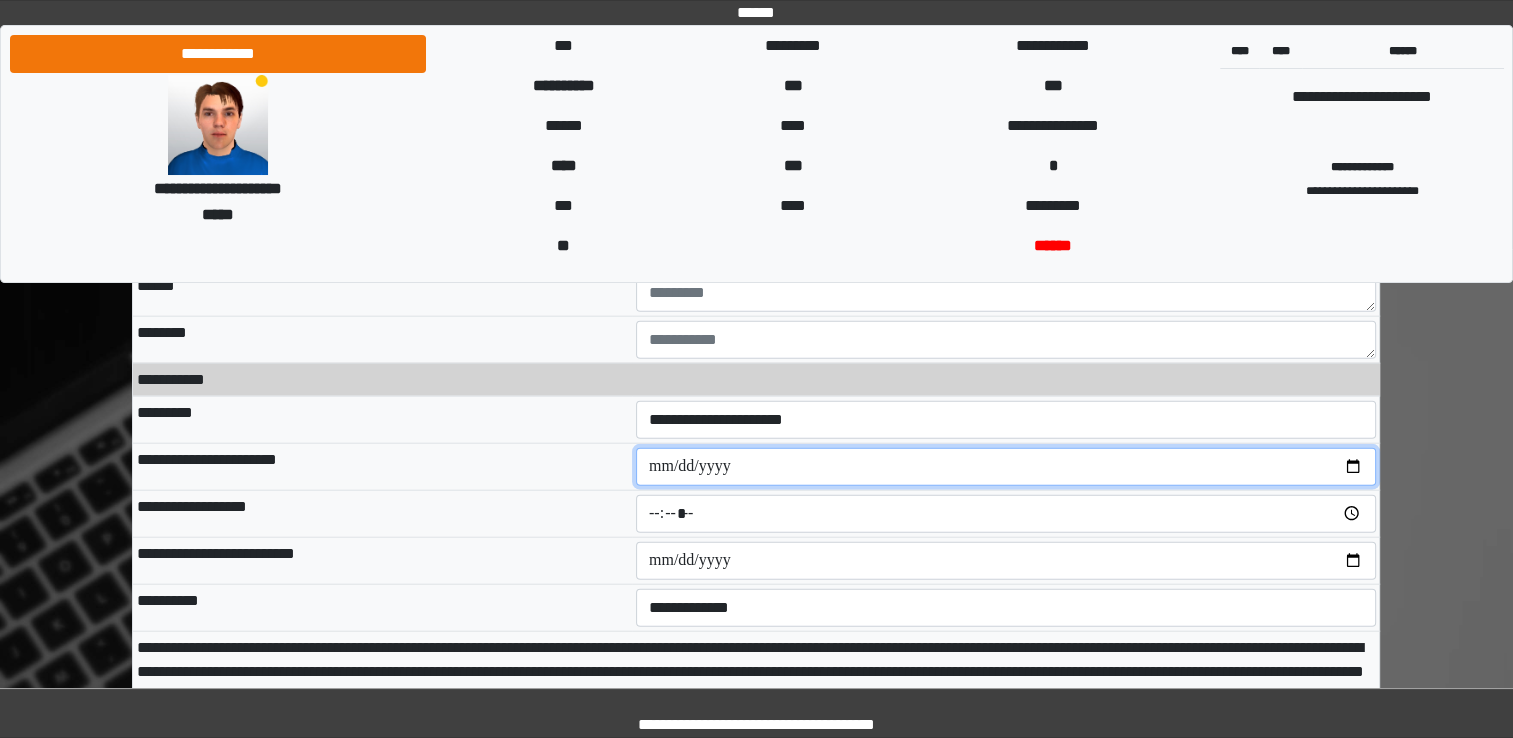 type on "**********" 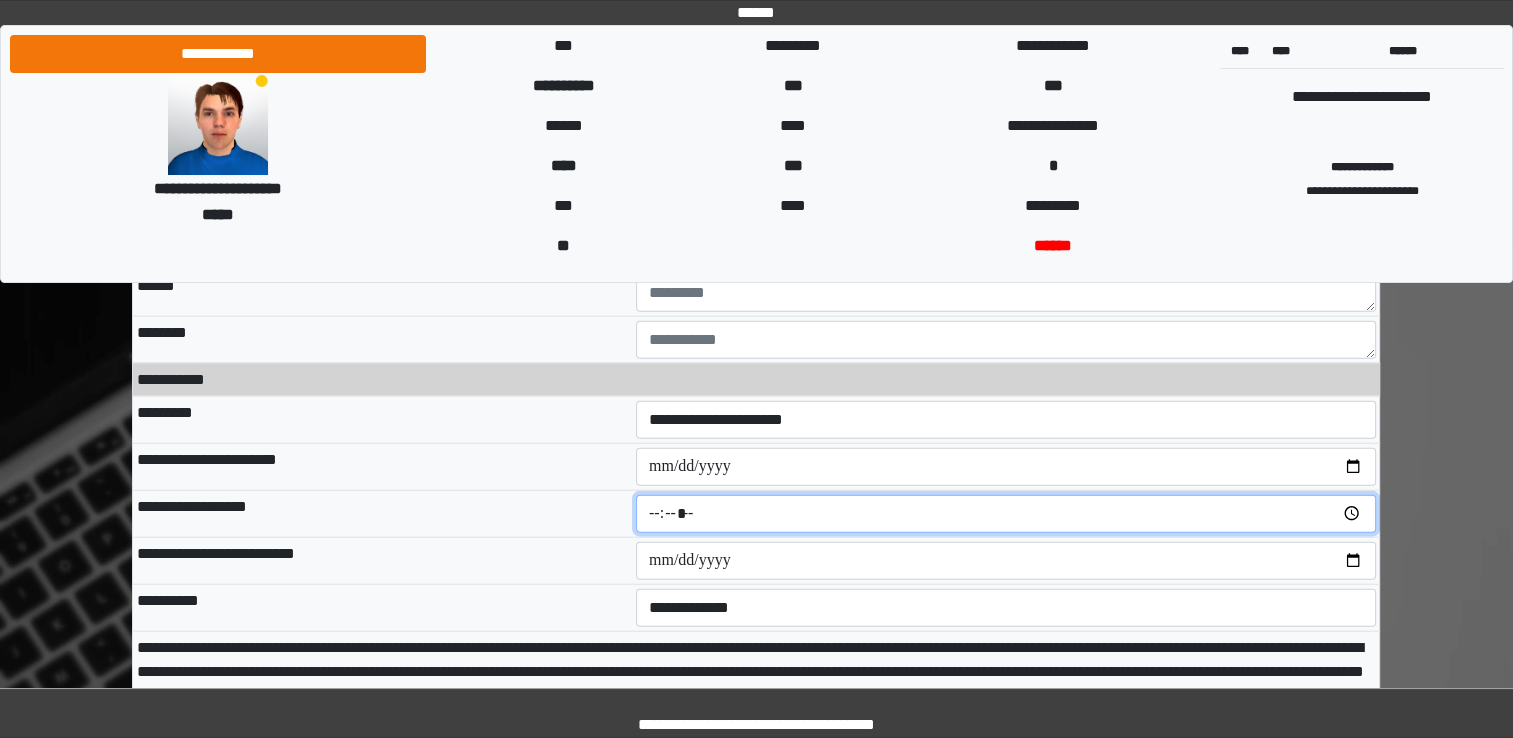 click at bounding box center [1006, 514] 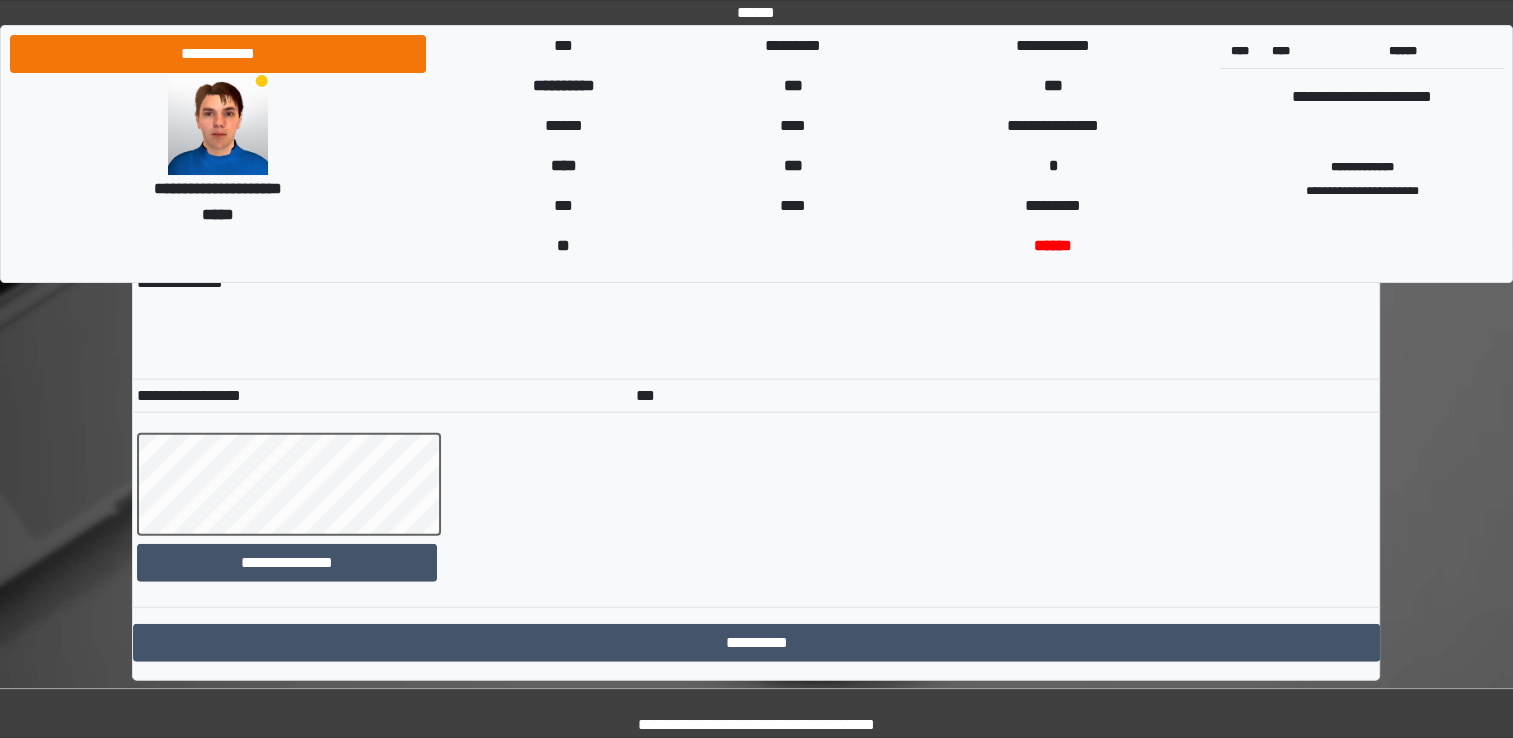 scroll, scrollTop: 12716, scrollLeft: 0, axis: vertical 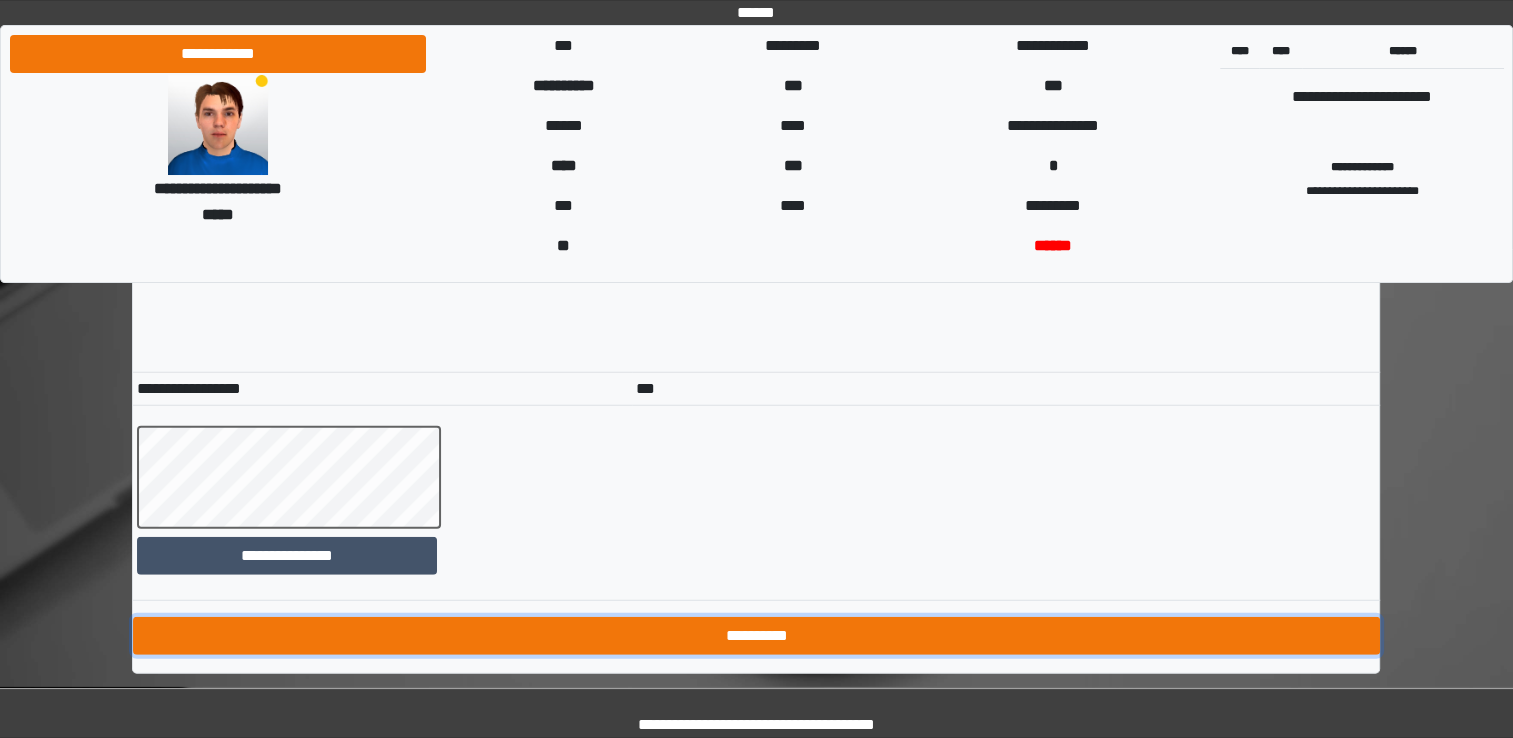 click on "**********" at bounding box center (756, 636) 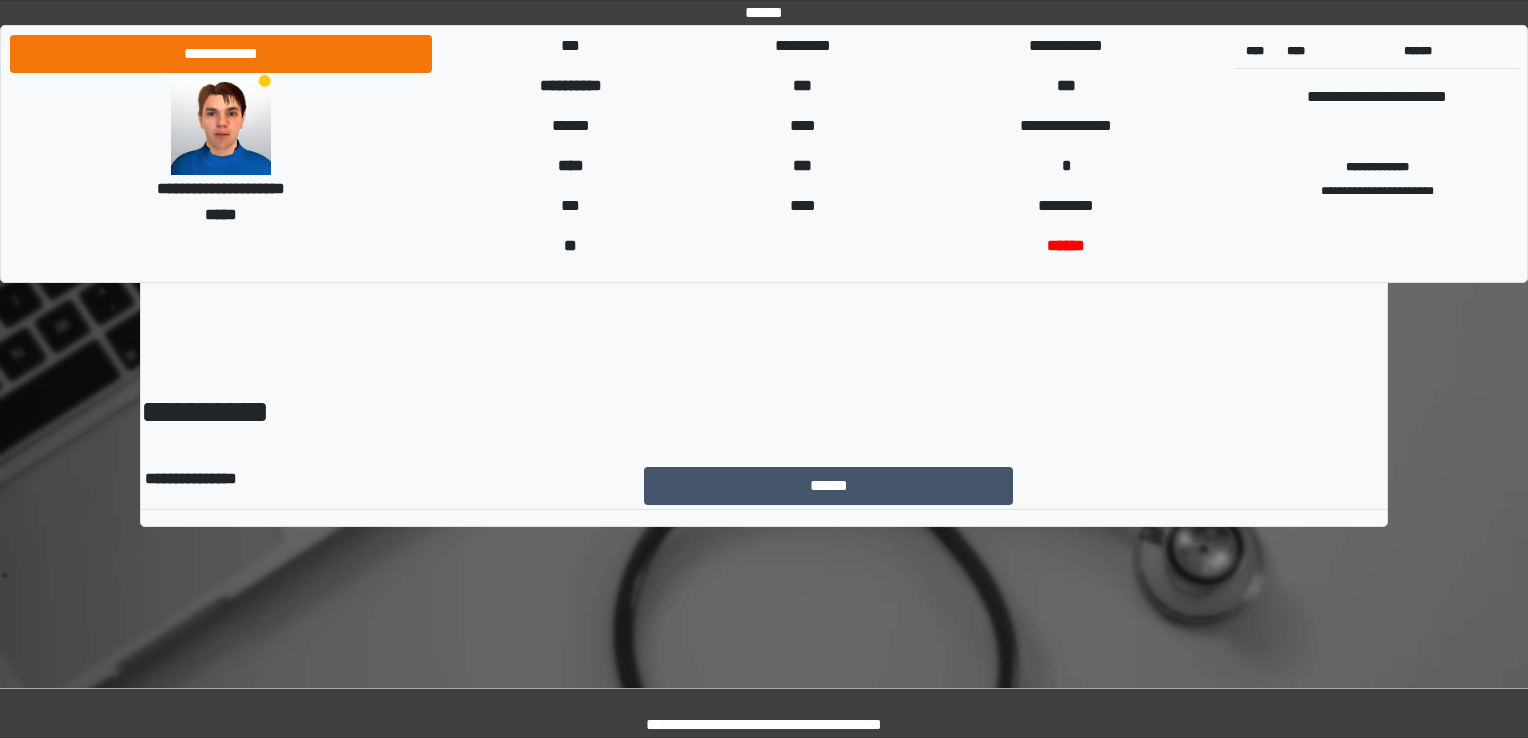 scroll, scrollTop: 0, scrollLeft: 0, axis: both 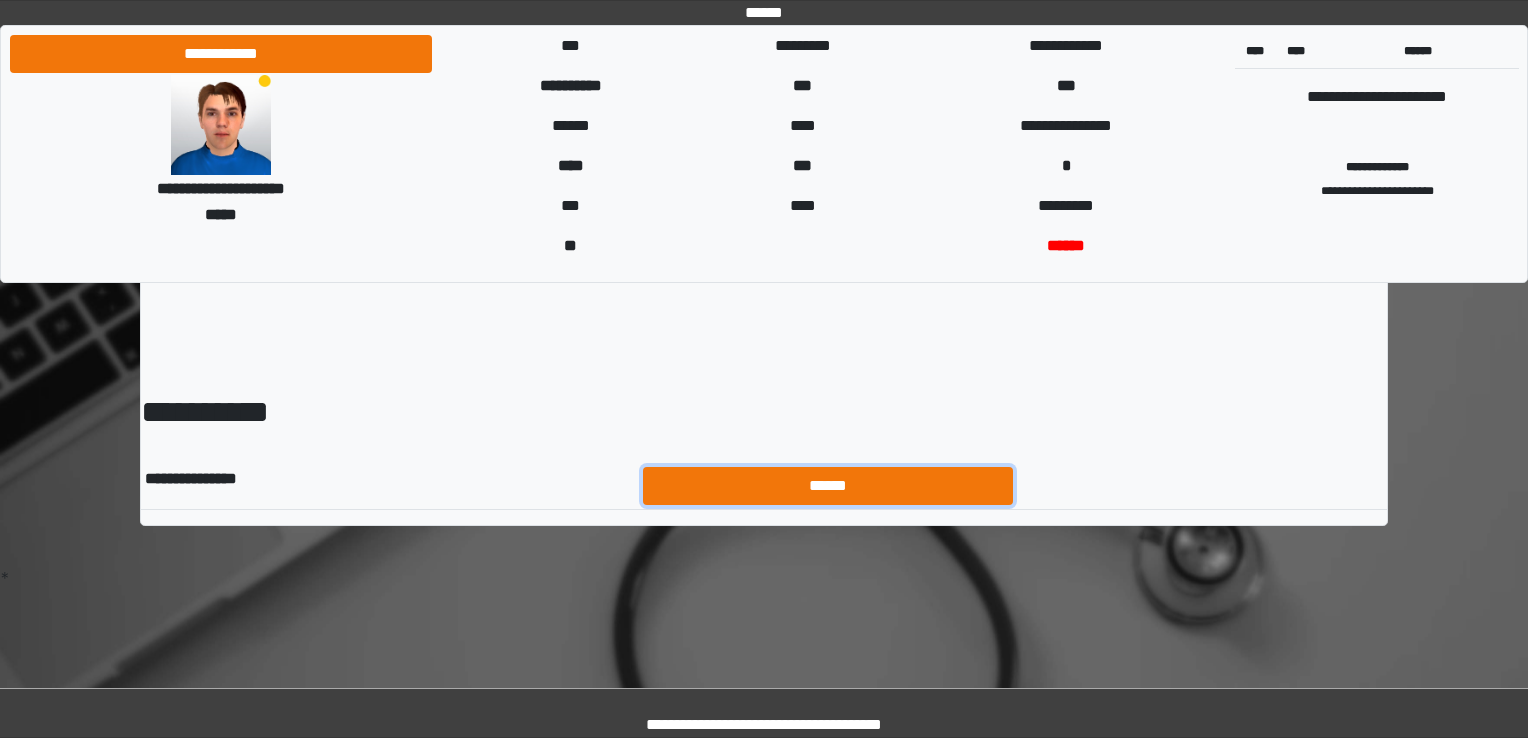click on "******" at bounding box center [828, 486] 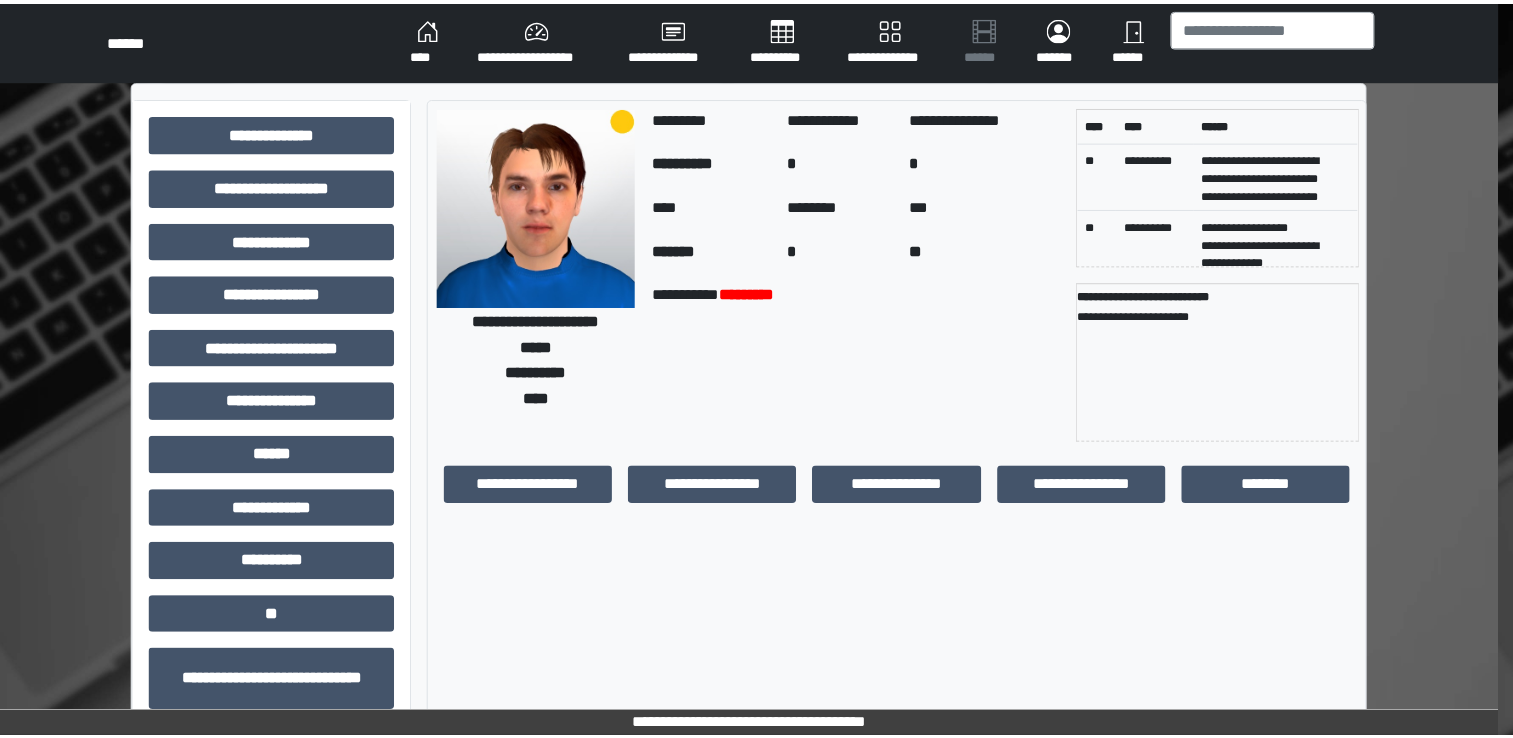 scroll, scrollTop: 0, scrollLeft: 0, axis: both 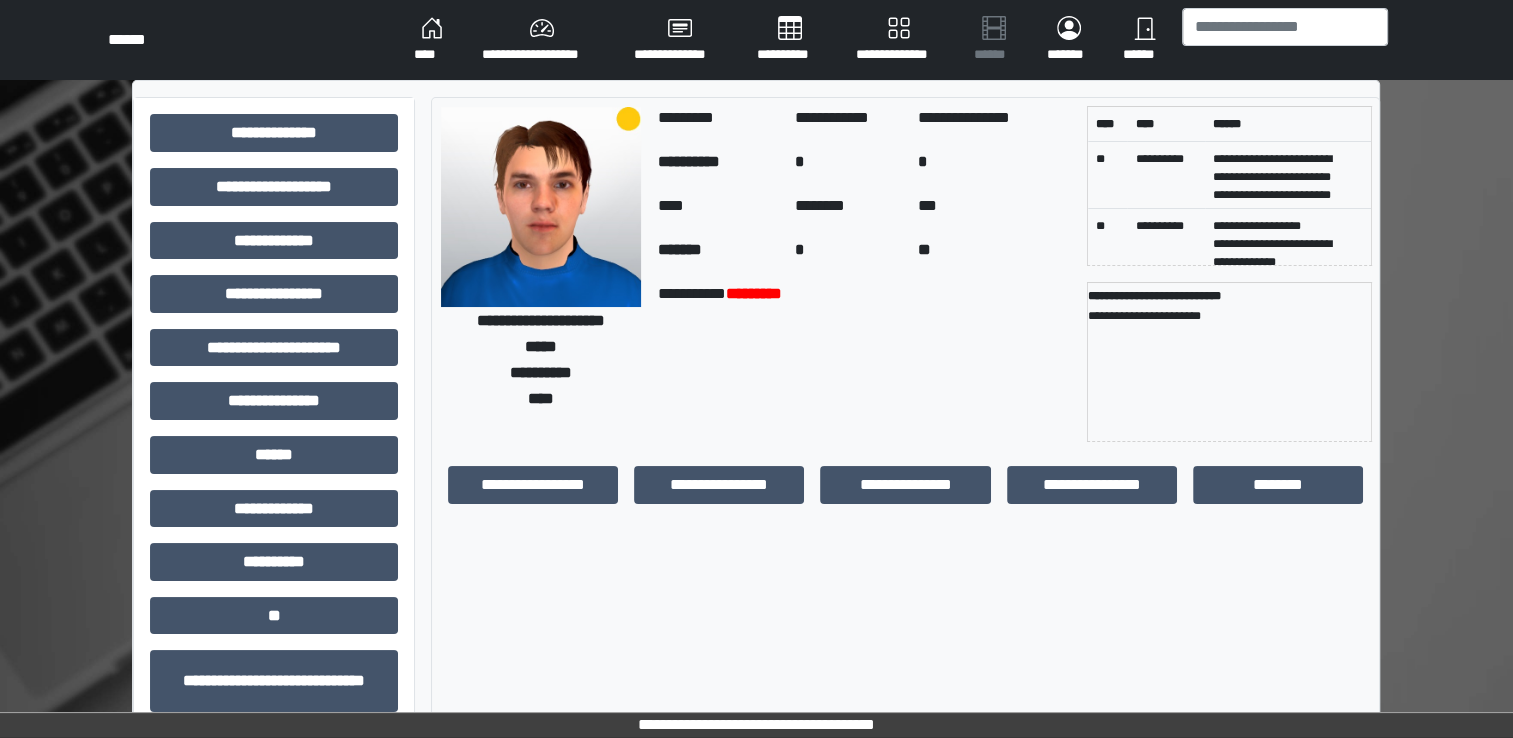 click on "**********" at bounding box center [756, 369] 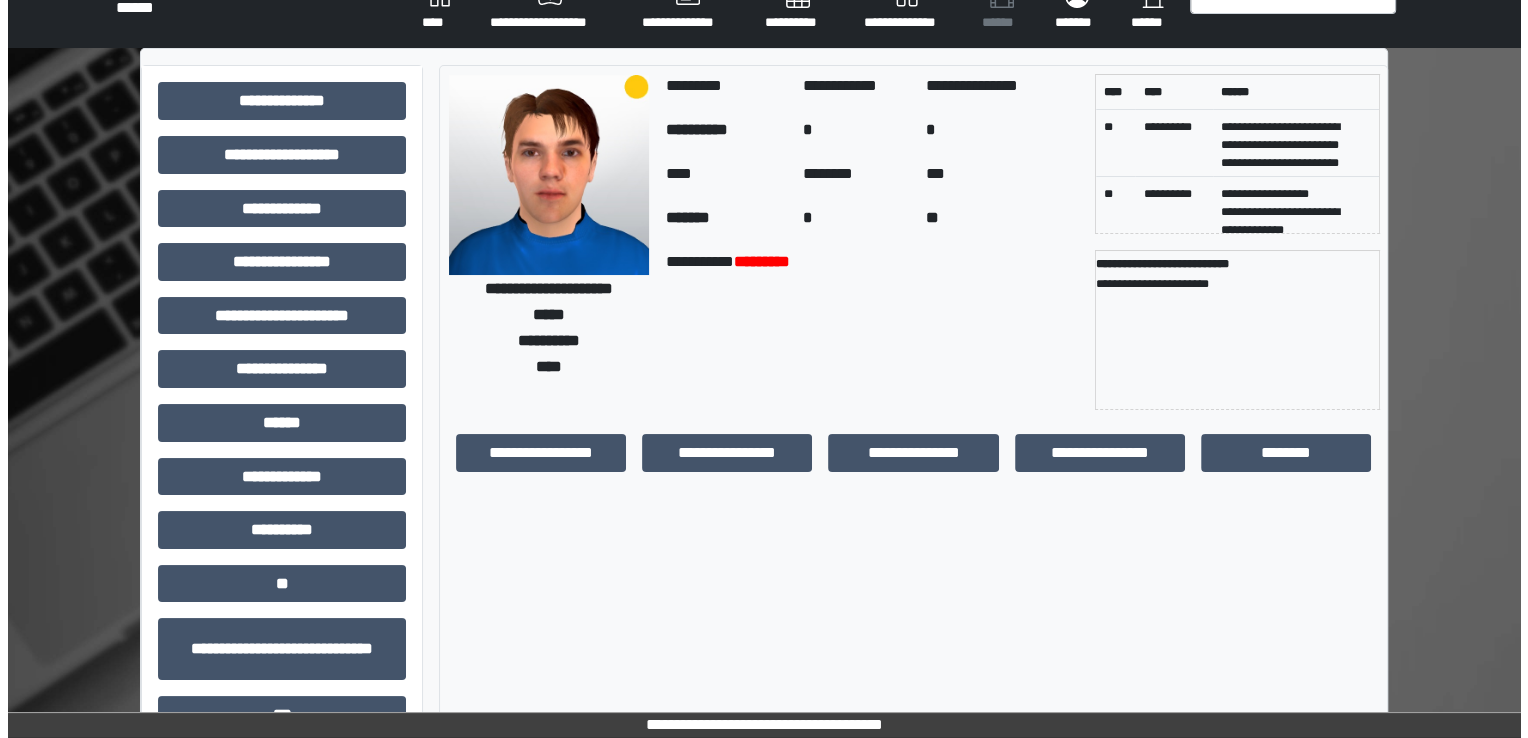 scroll, scrollTop: 0, scrollLeft: 0, axis: both 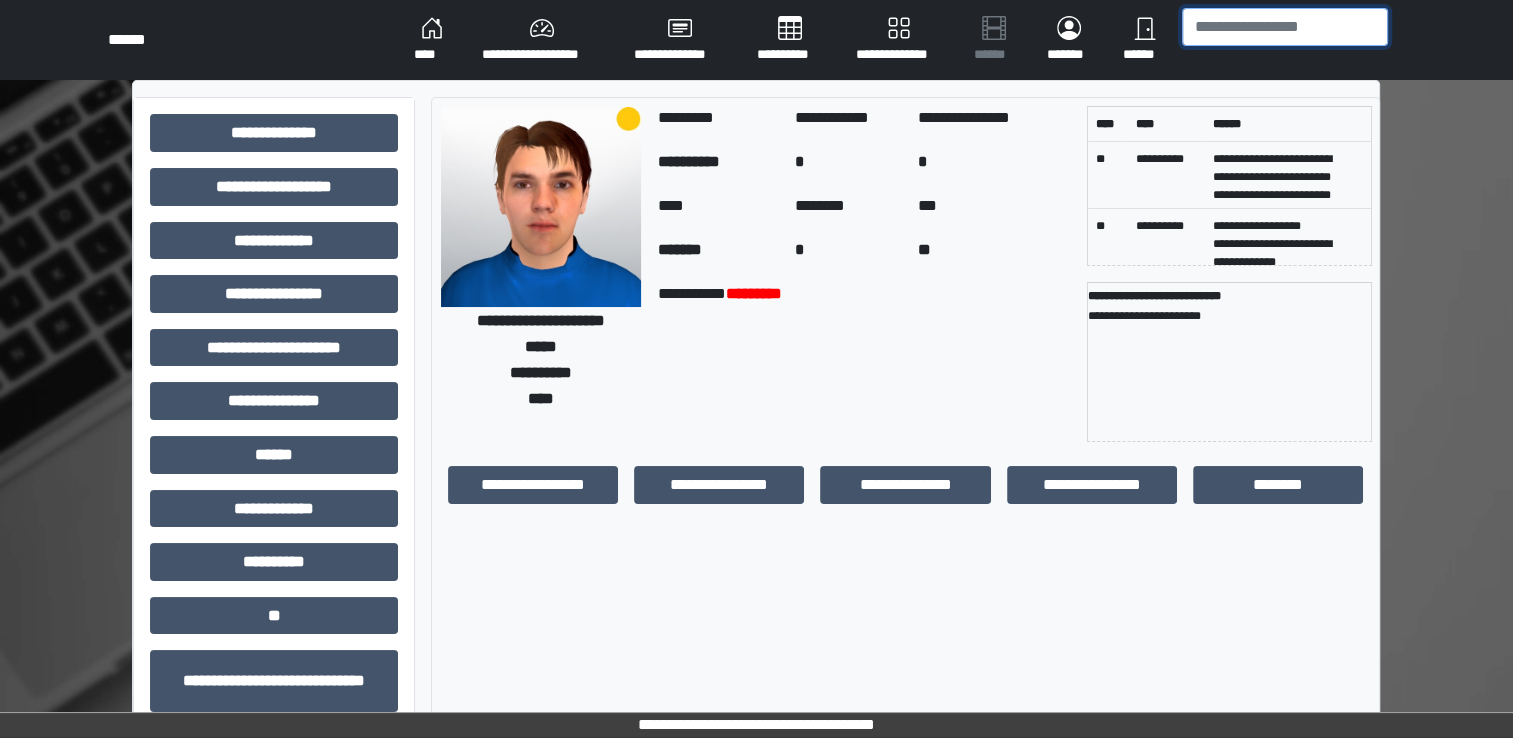 click at bounding box center [1285, 27] 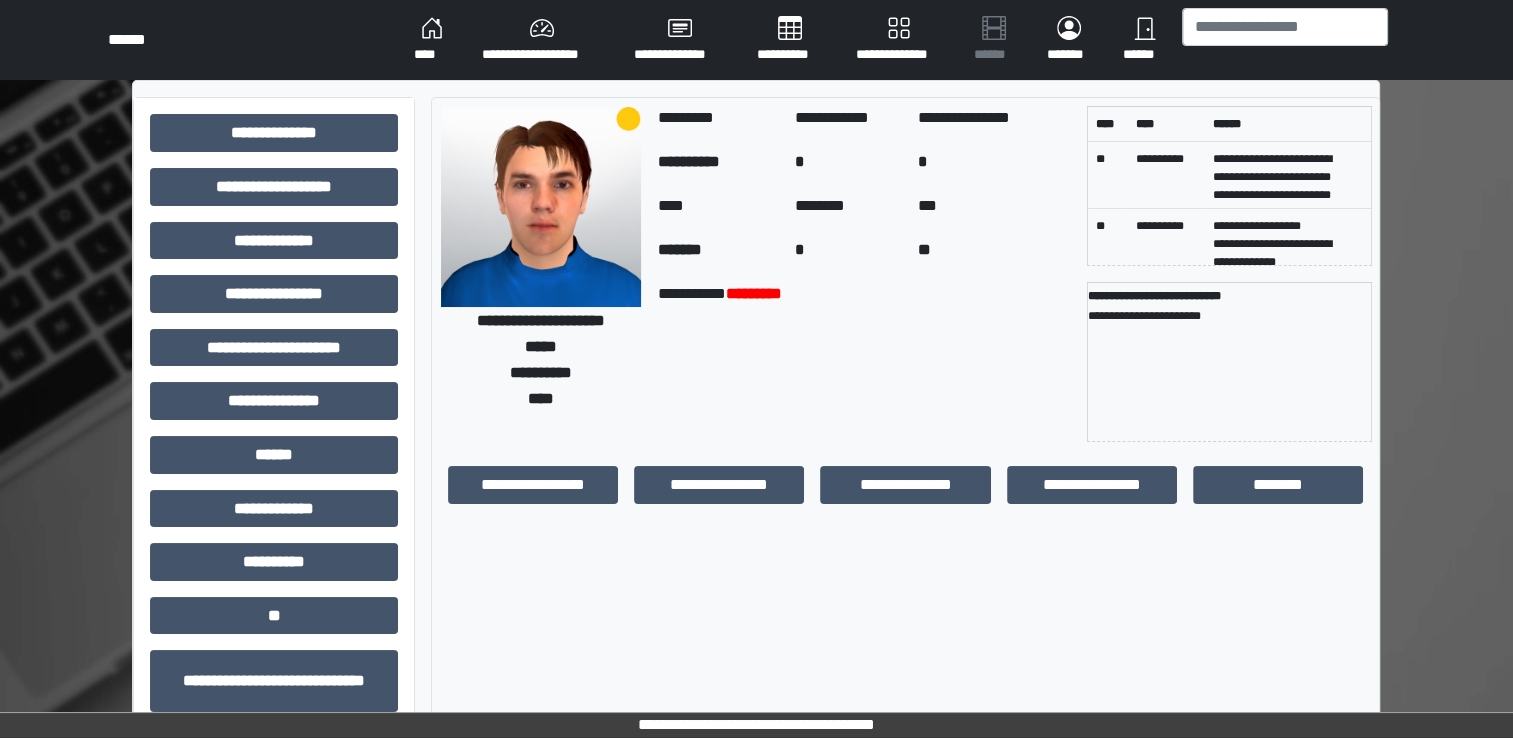 click on "**********" at bounding box center (542, 40) 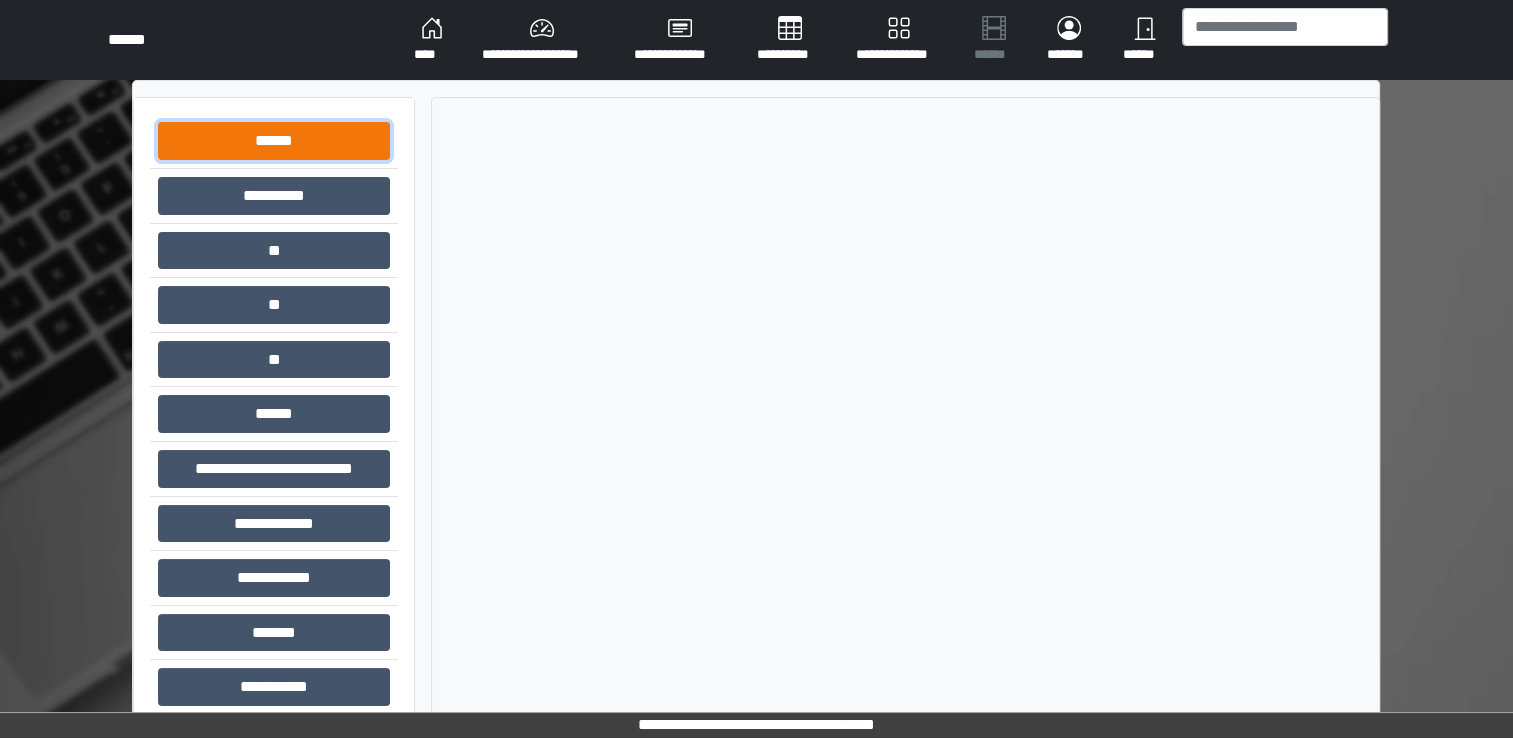 click on "******" at bounding box center (274, 141) 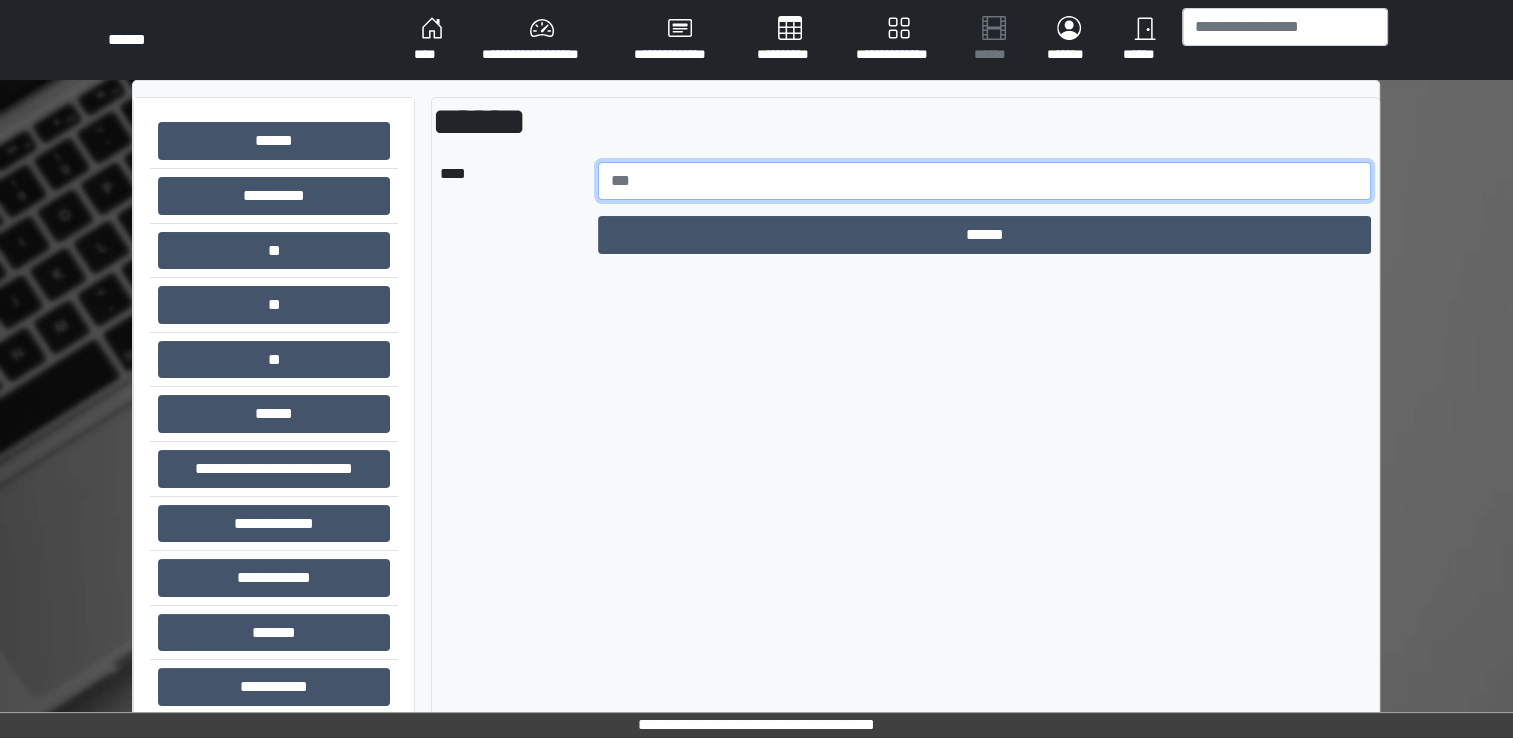 click at bounding box center [985, 181] 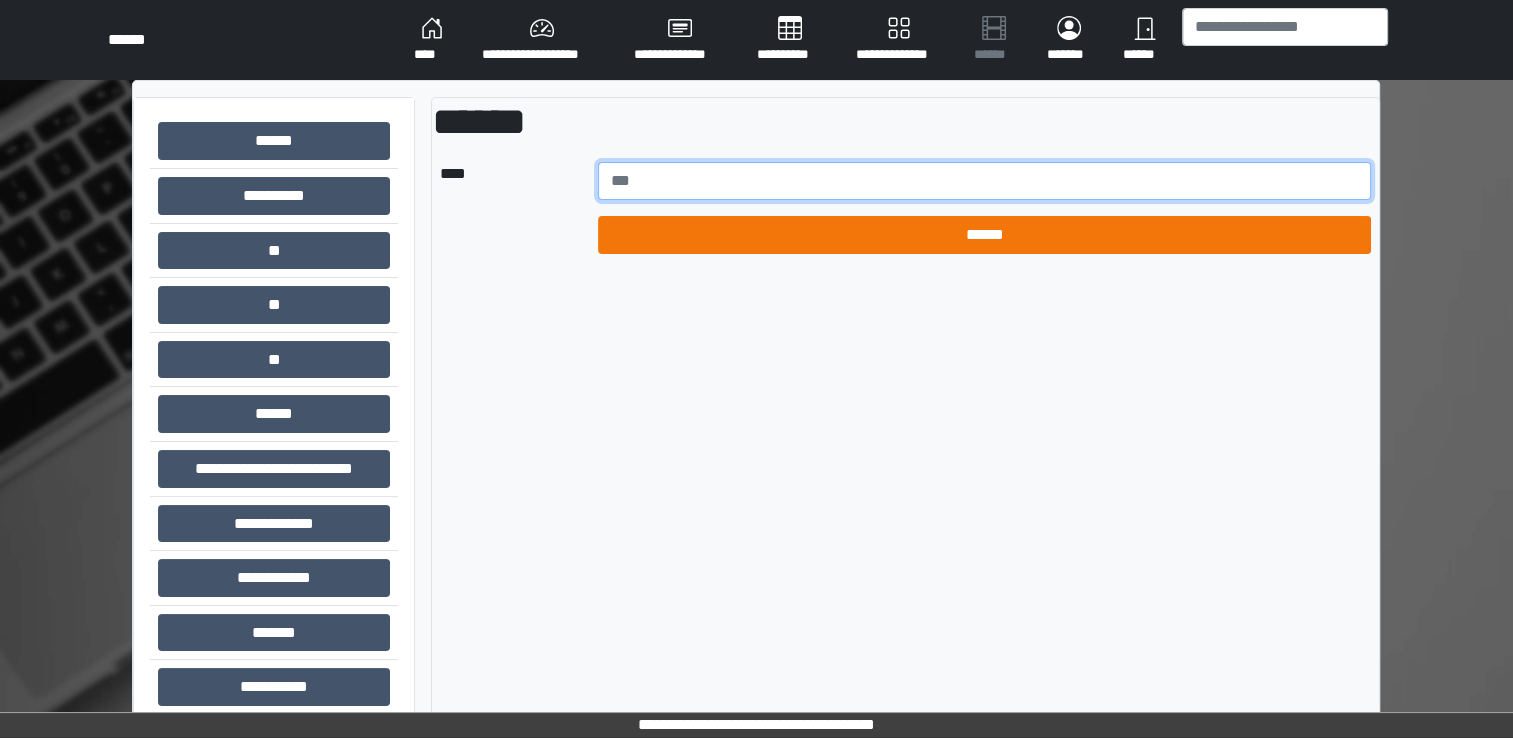 type on "******" 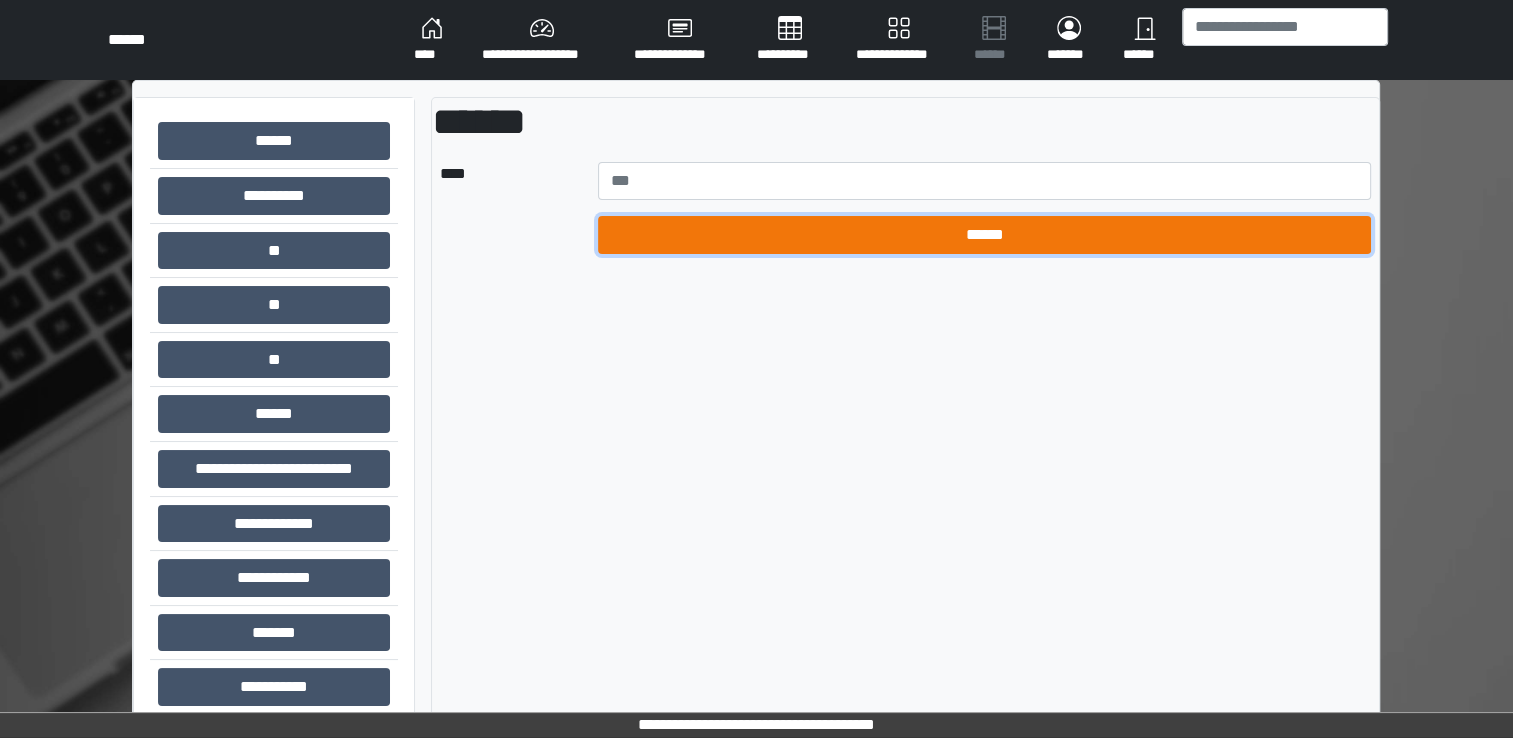 click on "******" at bounding box center [985, 235] 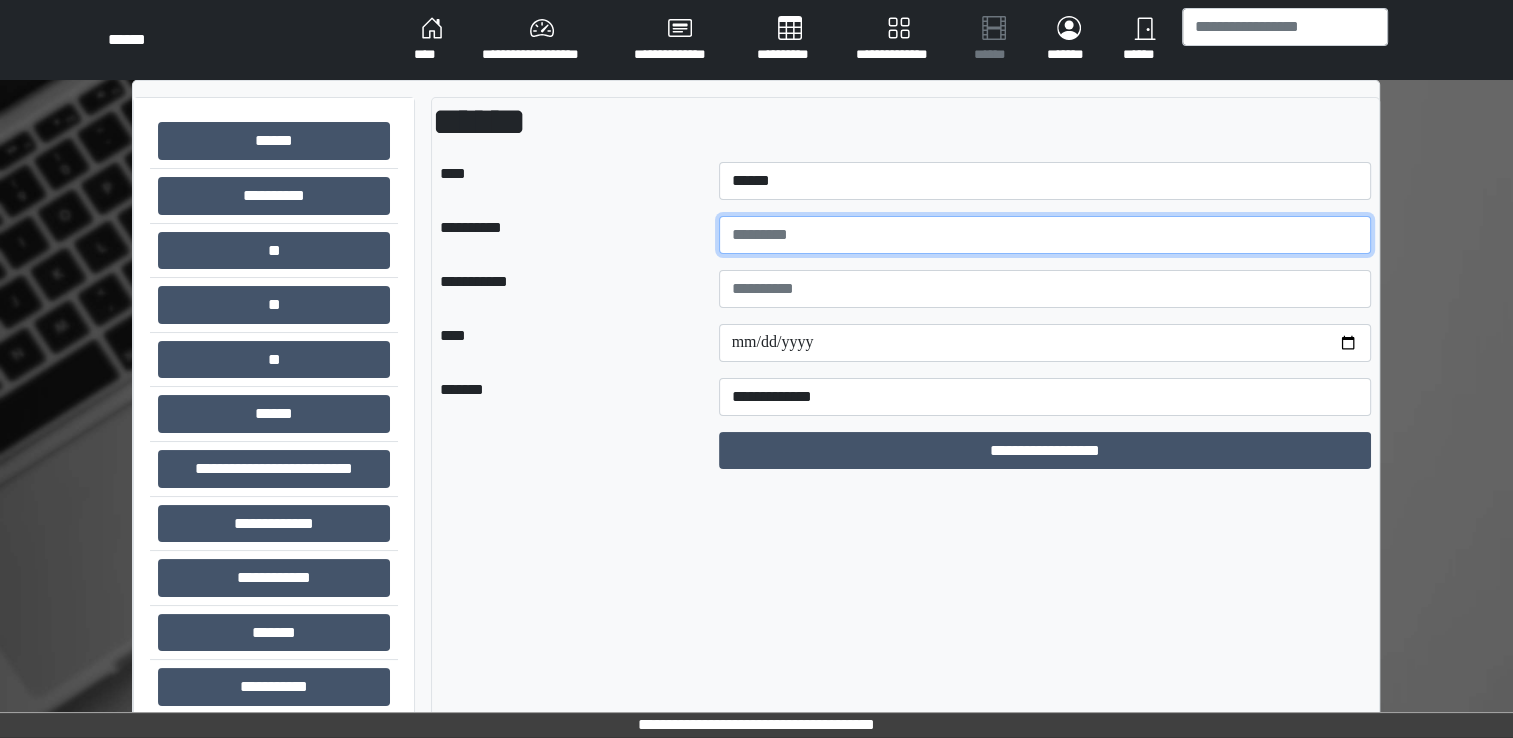 click at bounding box center [1045, 235] 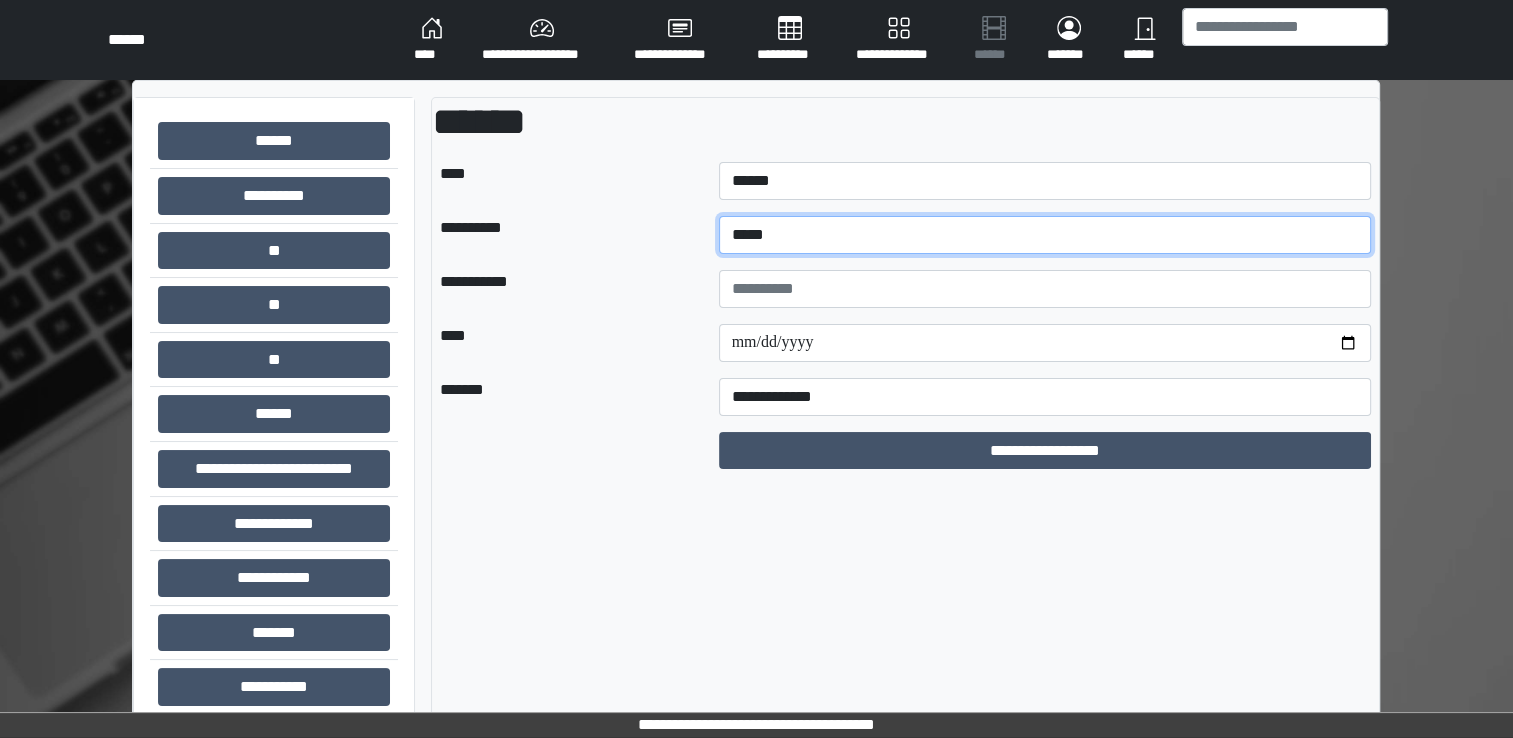type on "*****" 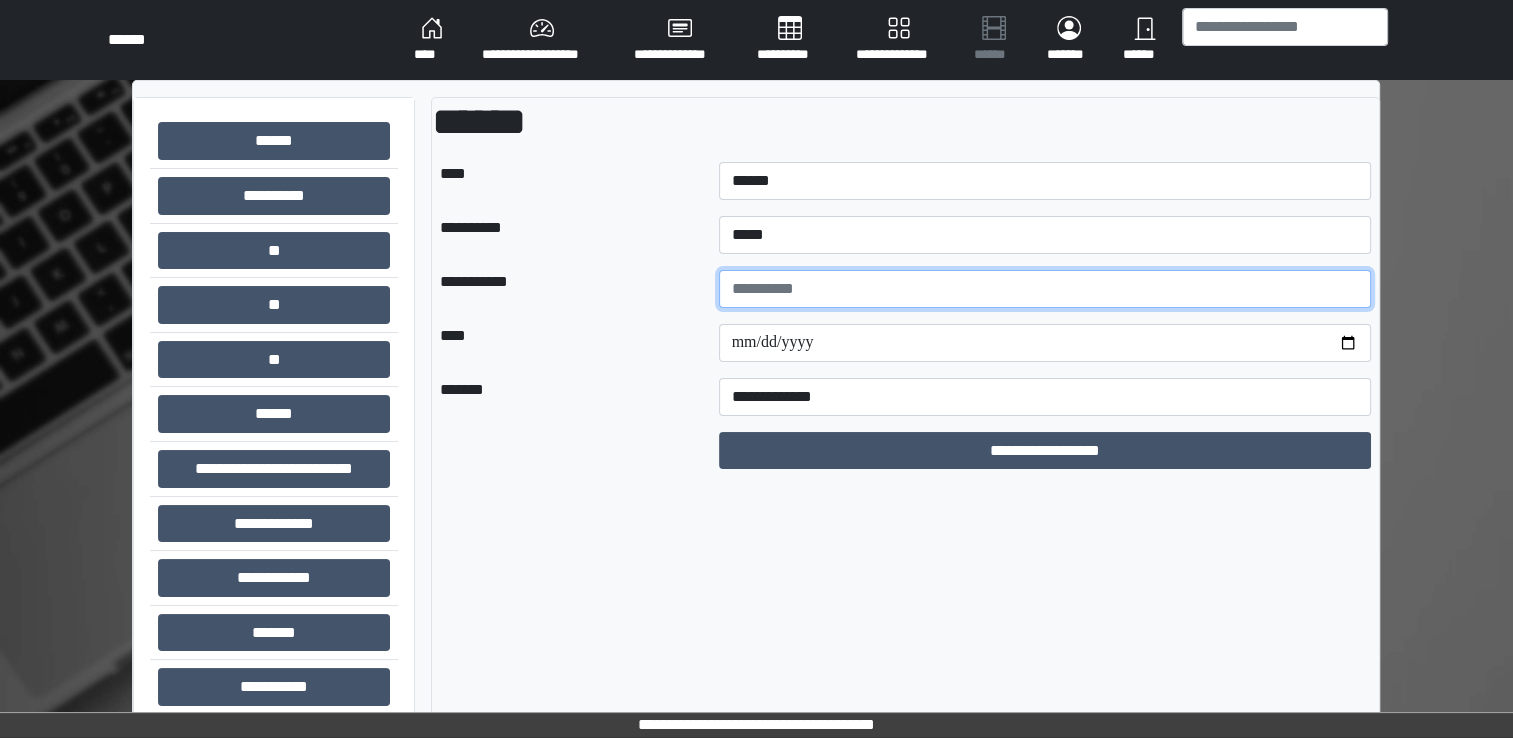 click at bounding box center [1045, 289] 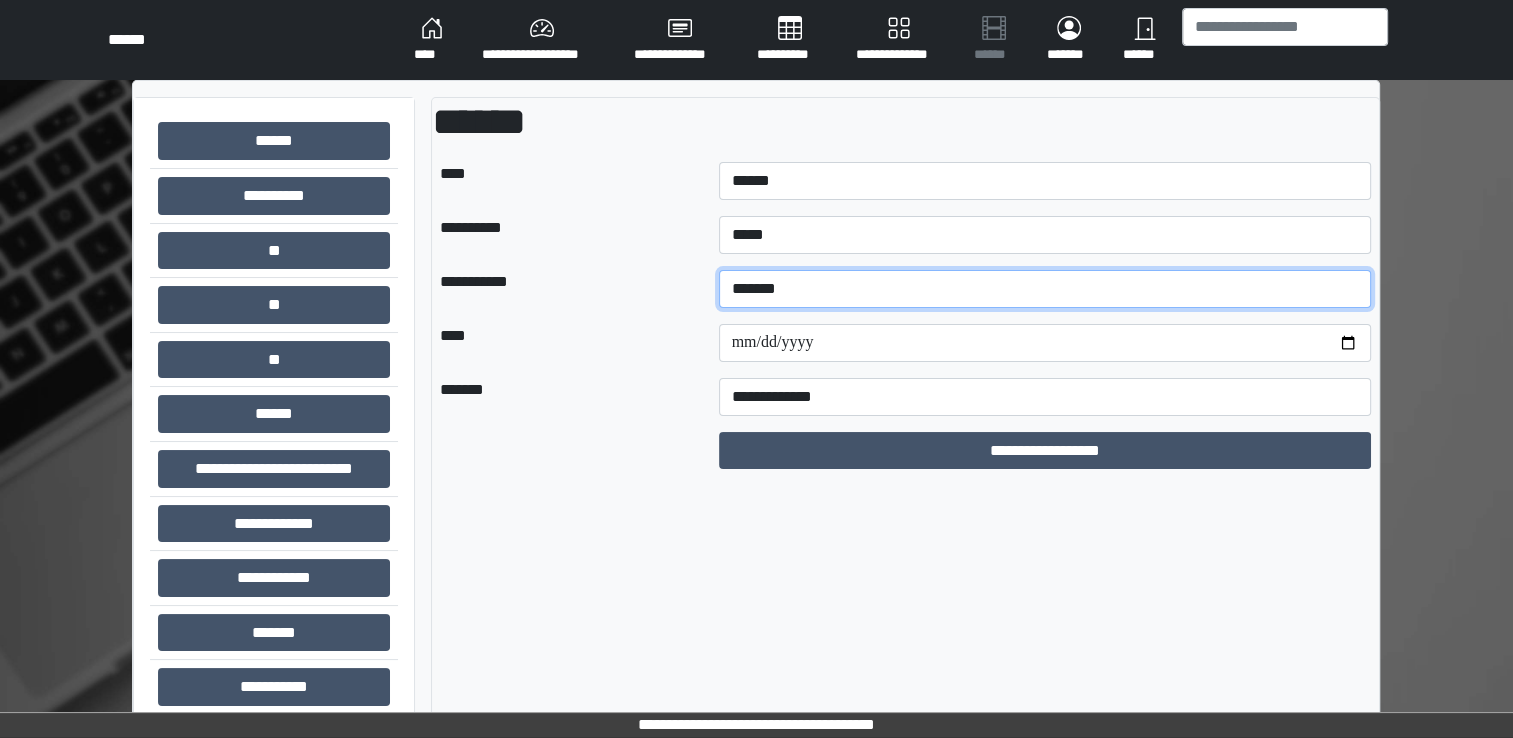 type on "*******" 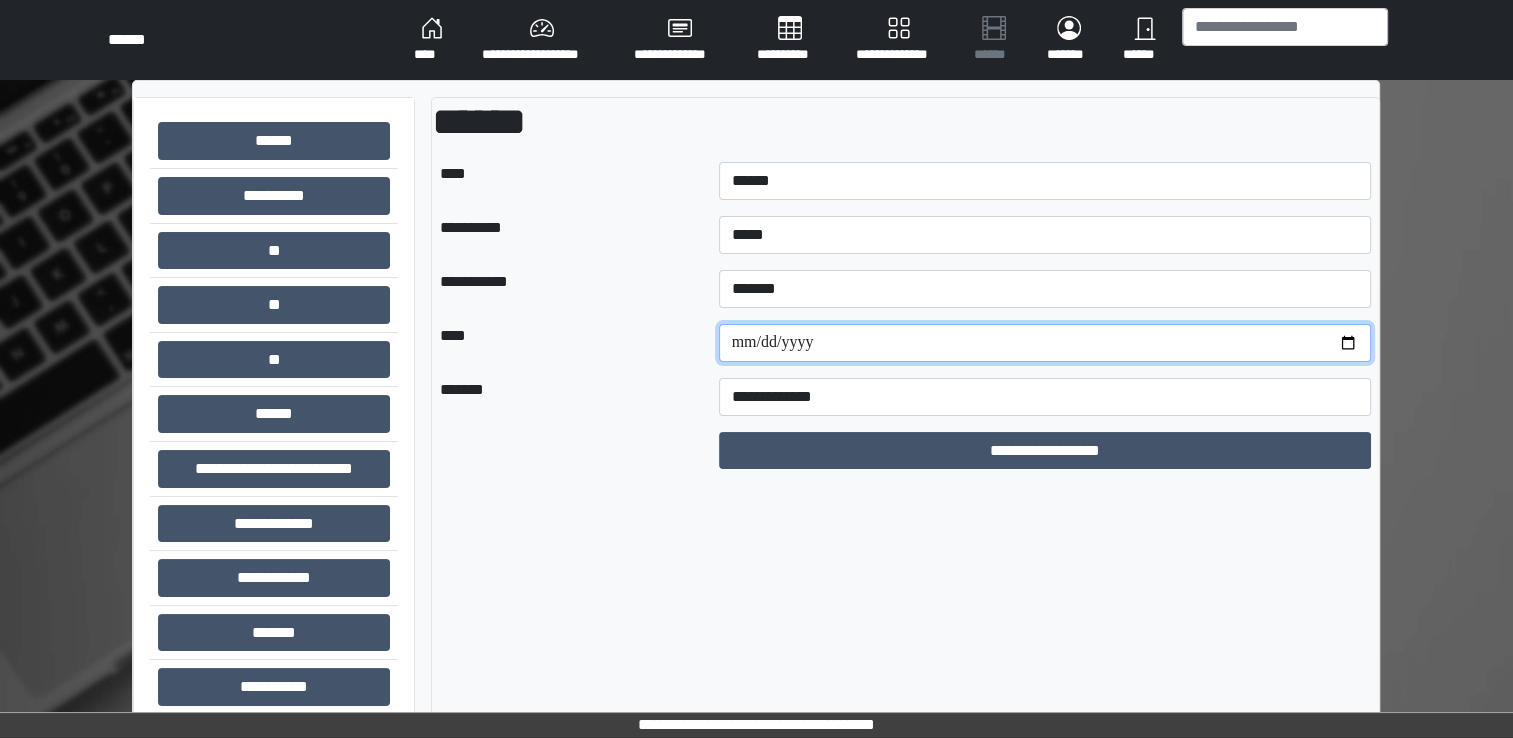 click at bounding box center [1045, 343] 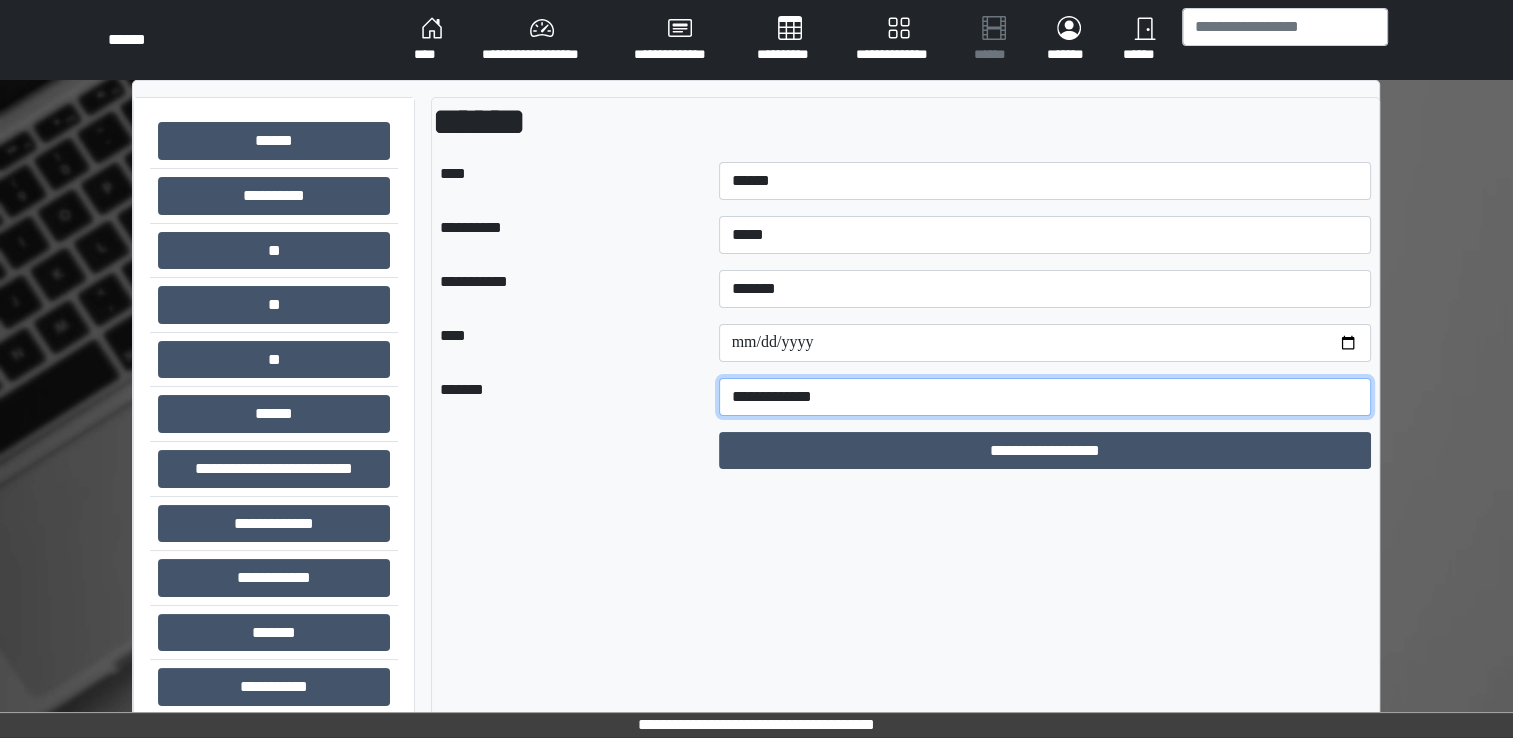 click on "**********" at bounding box center [1045, 397] 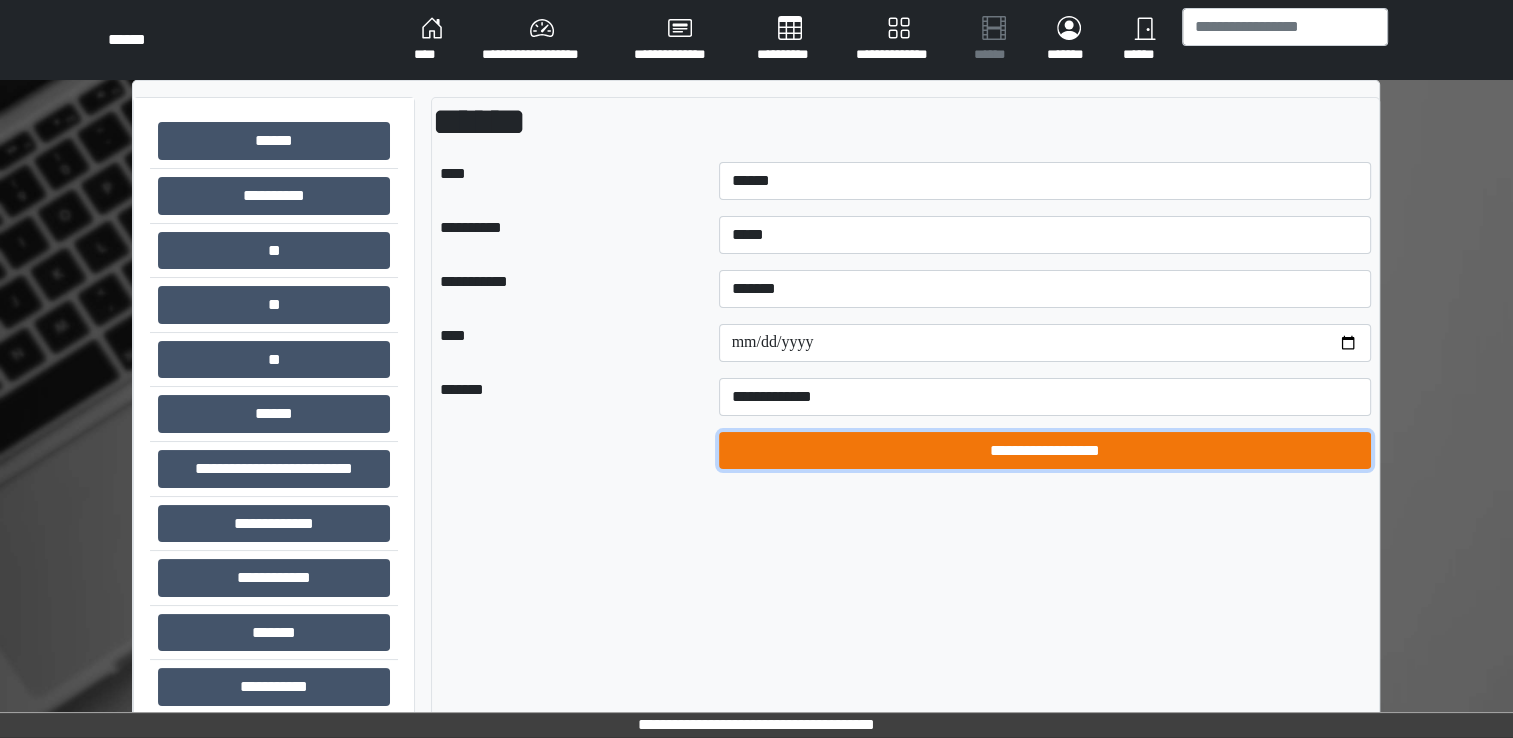 click on "**********" at bounding box center (1045, 451) 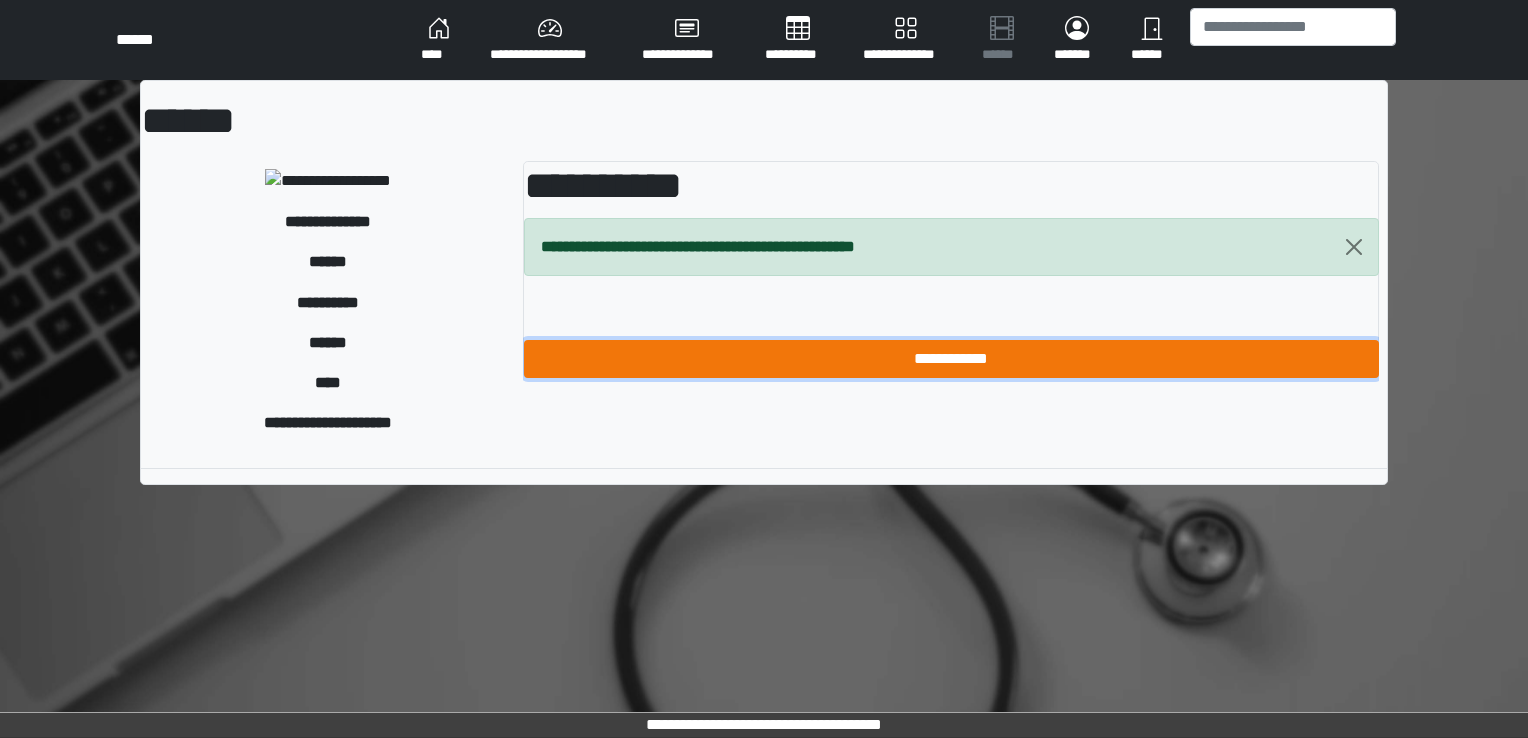 click on "**********" at bounding box center [951, 359] 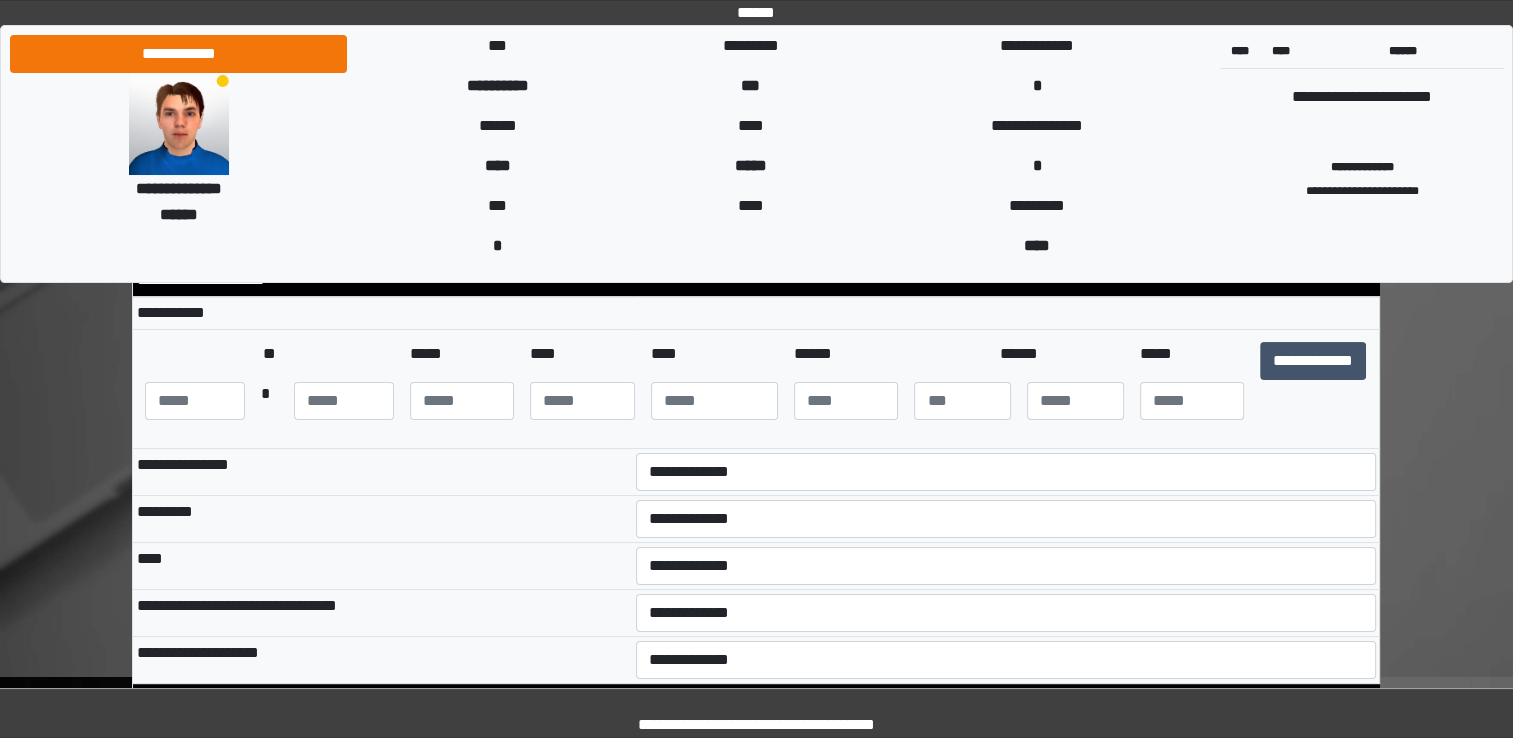 scroll, scrollTop: 100, scrollLeft: 0, axis: vertical 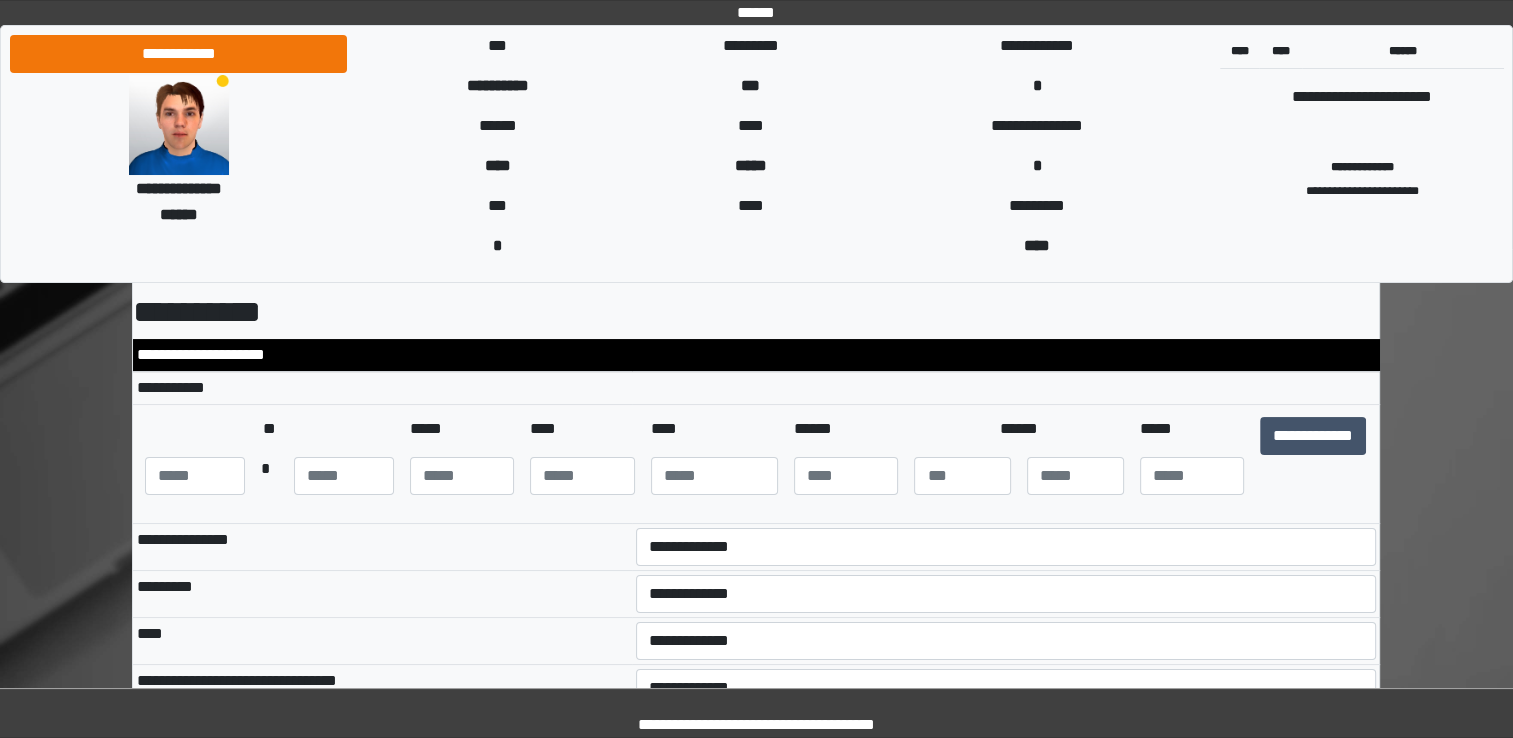 click on "**********" at bounding box center (382, 547) 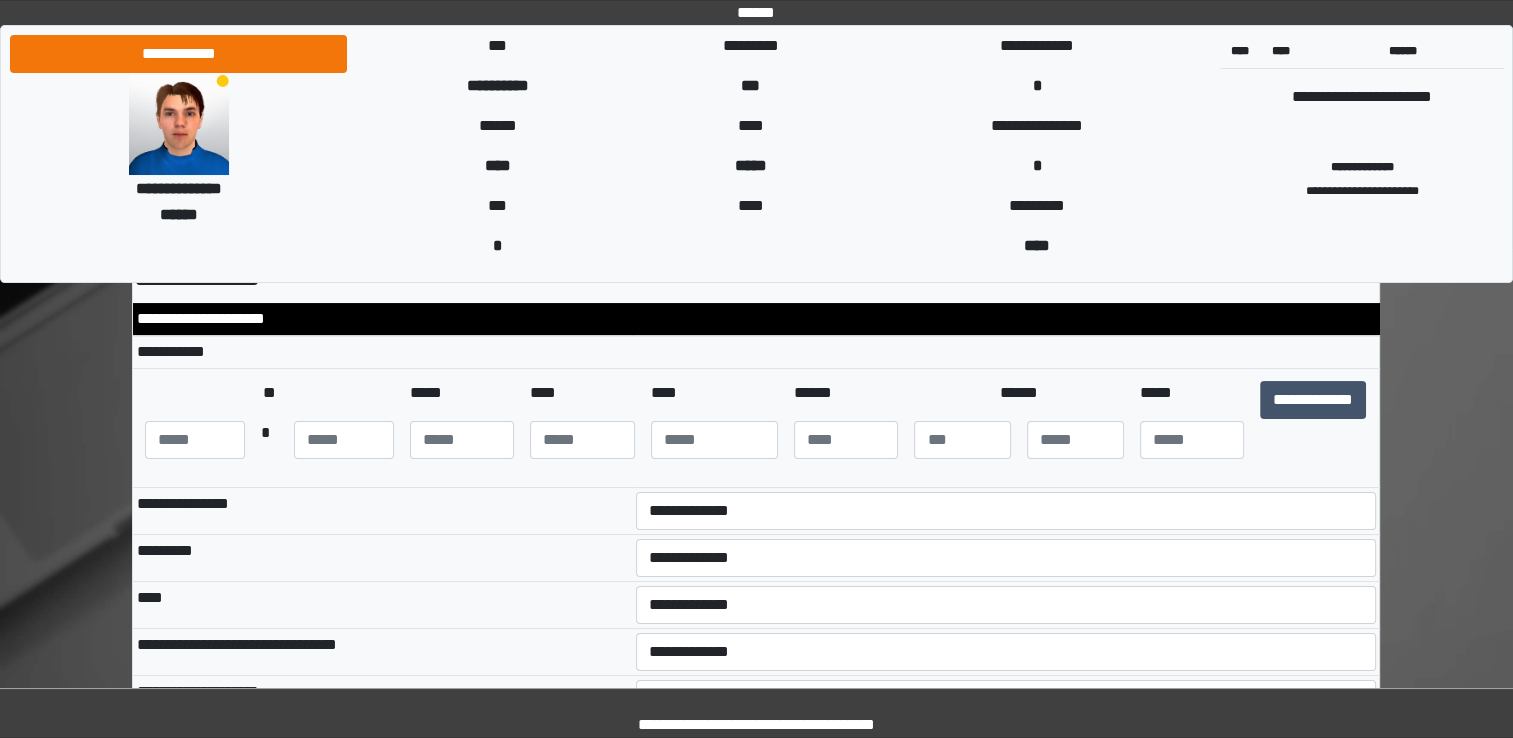 scroll, scrollTop: 200, scrollLeft: 0, axis: vertical 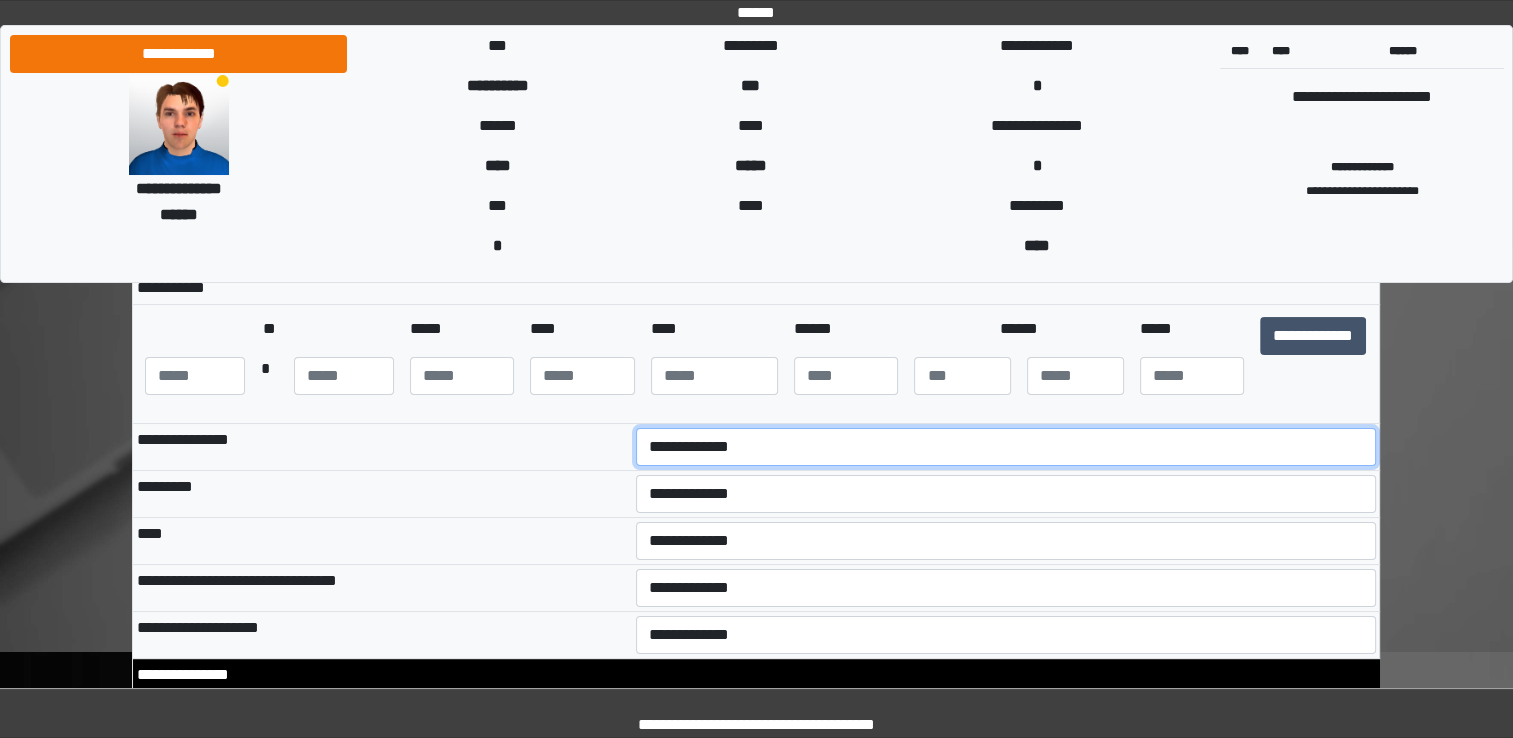 click on "**********" at bounding box center [1006, 447] 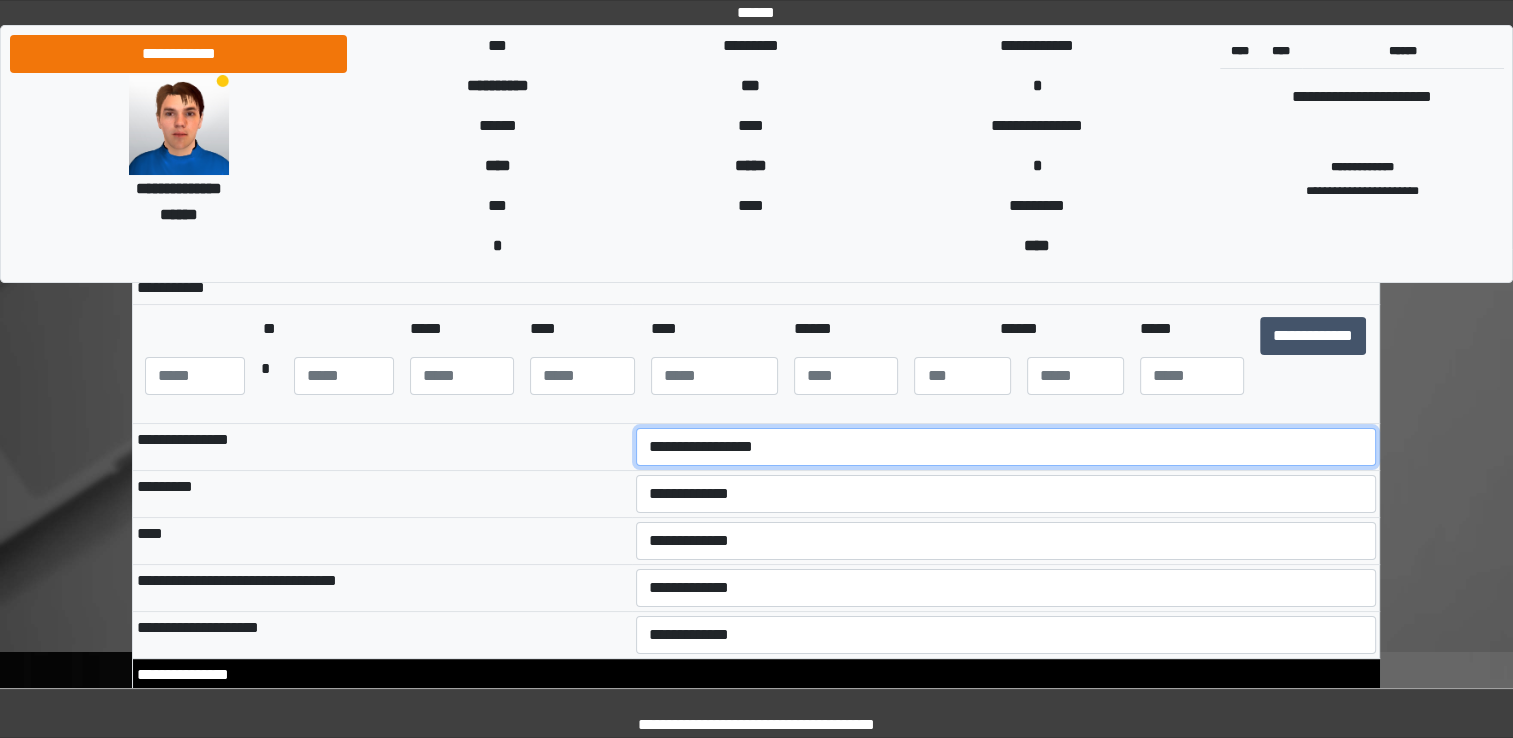 click on "**********" at bounding box center (1006, 447) 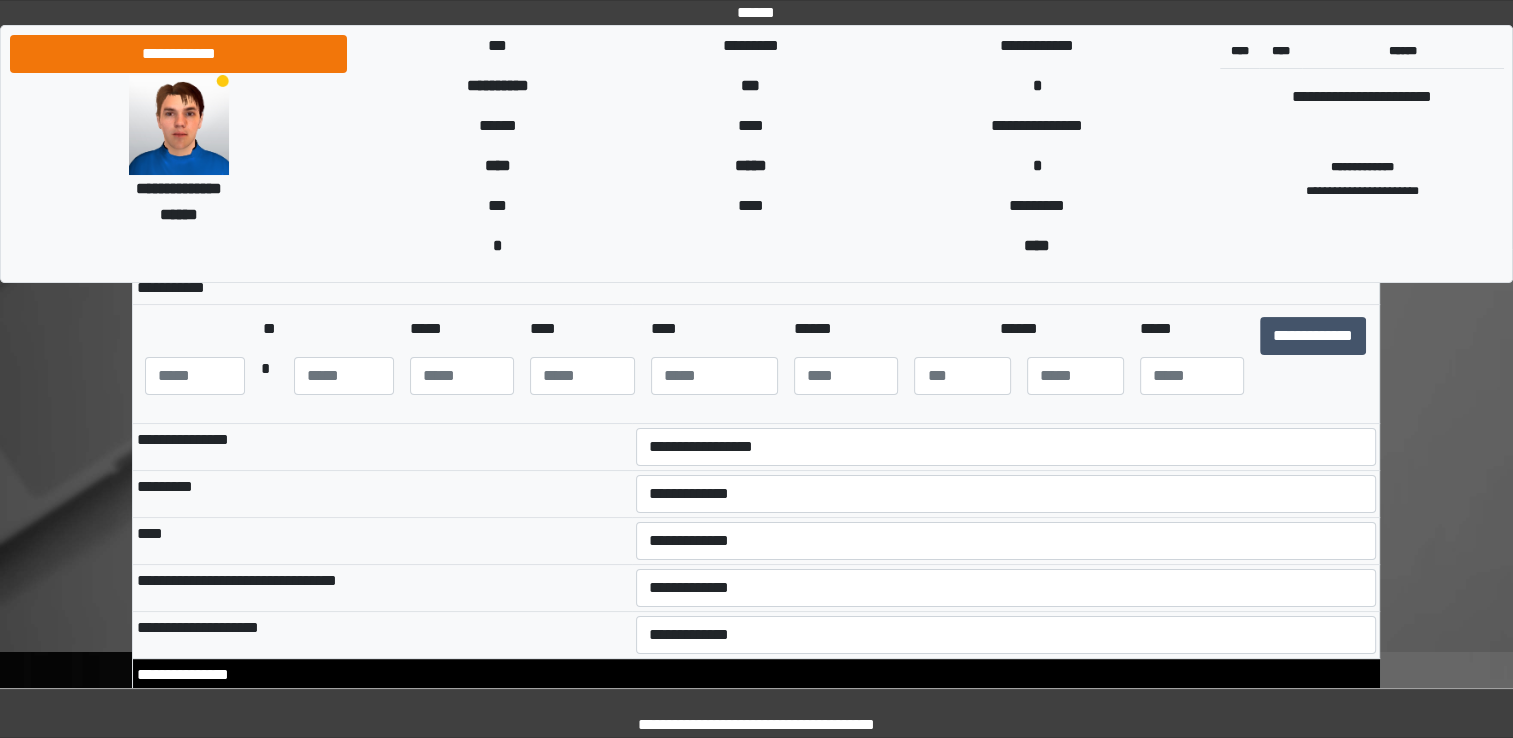 click on "*********" at bounding box center (382, 494) 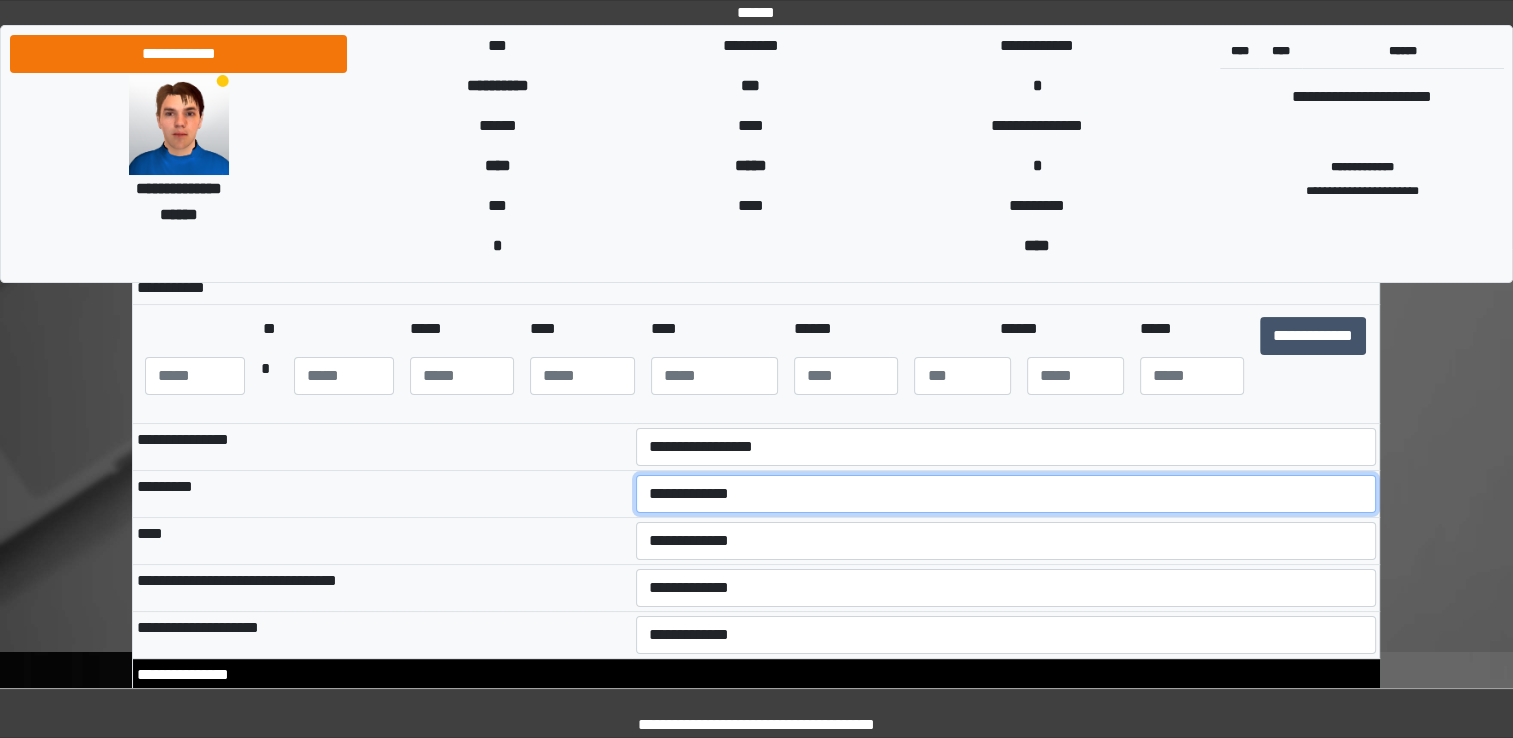 click on "**********" at bounding box center (1006, 494) 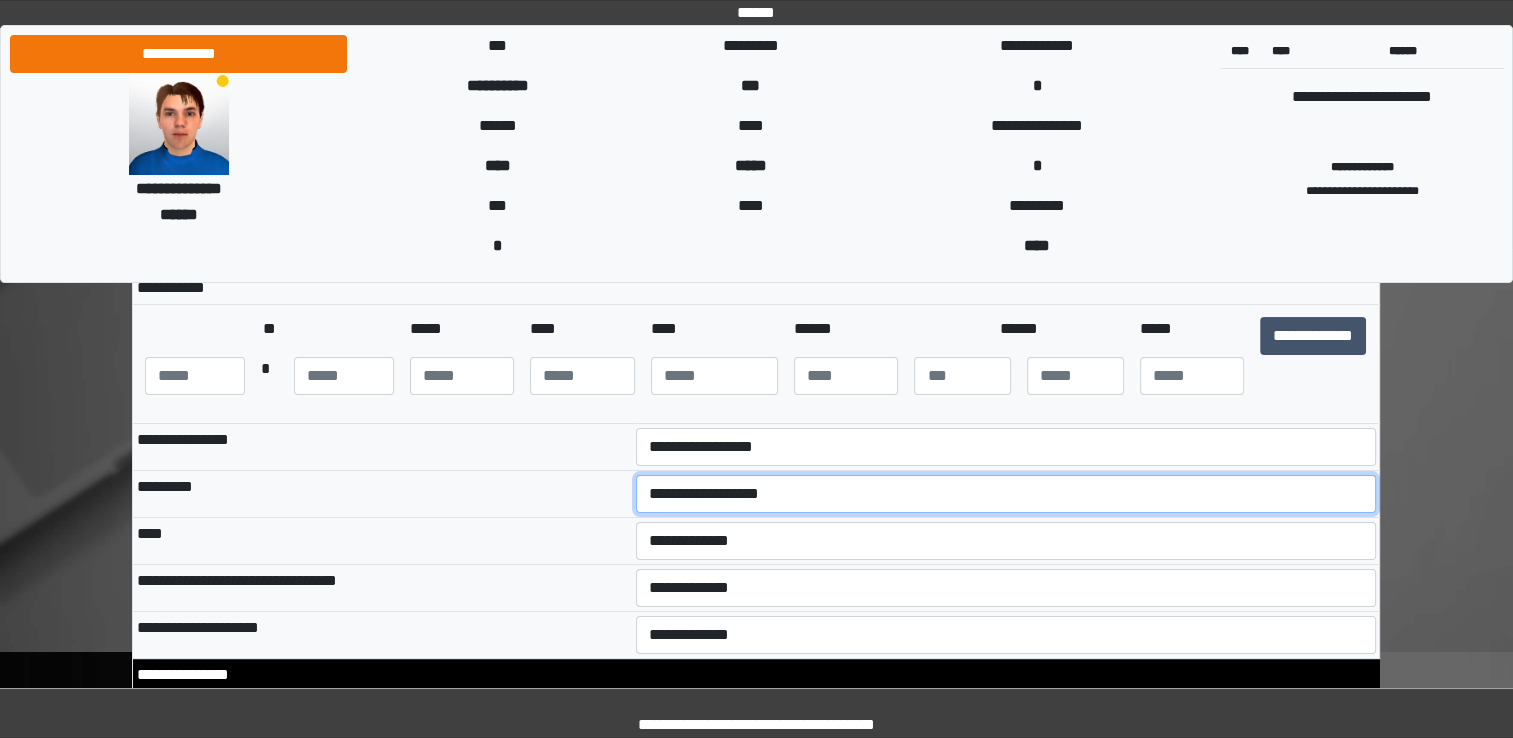 click on "**********" at bounding box center (1006, 494) 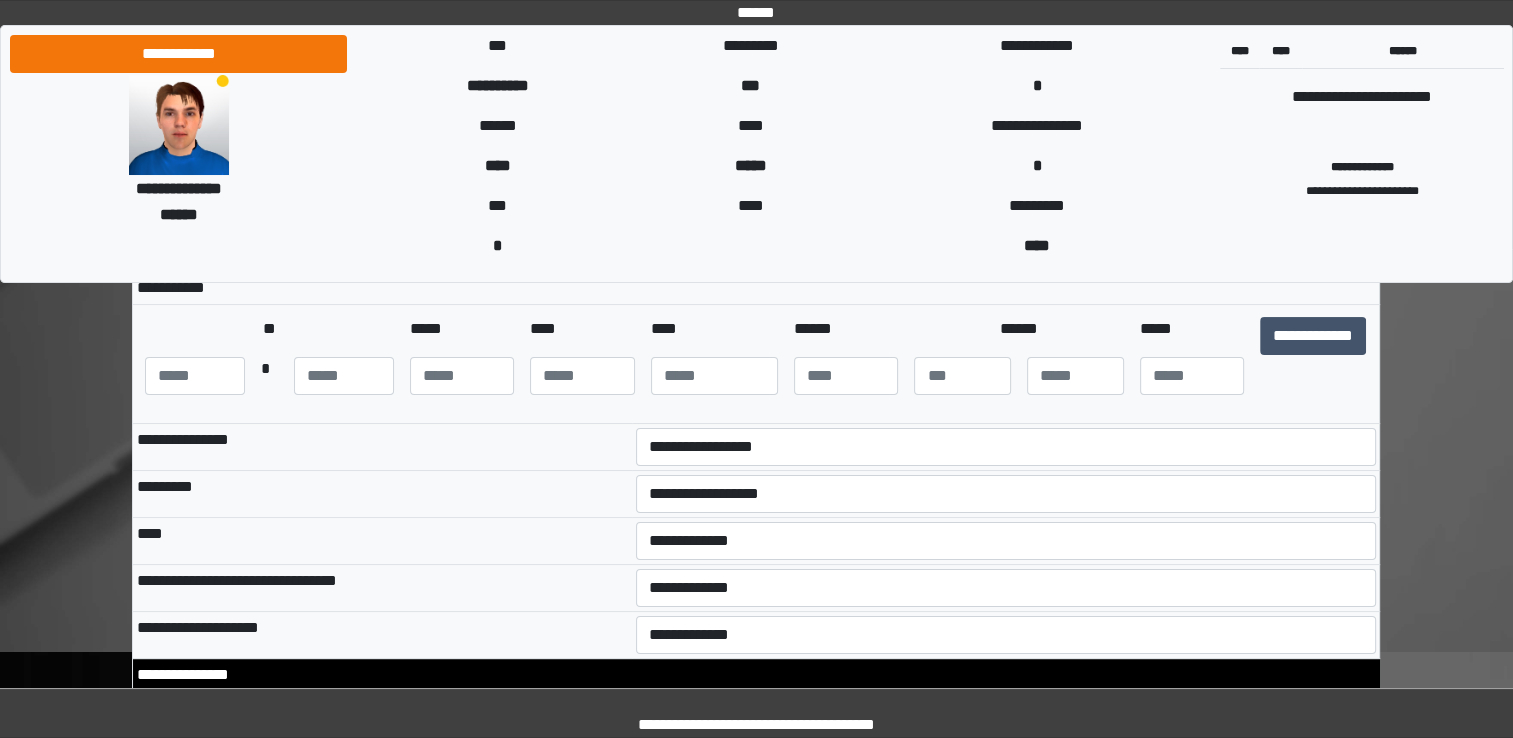 click on "****" at bounding box center [382, 541] 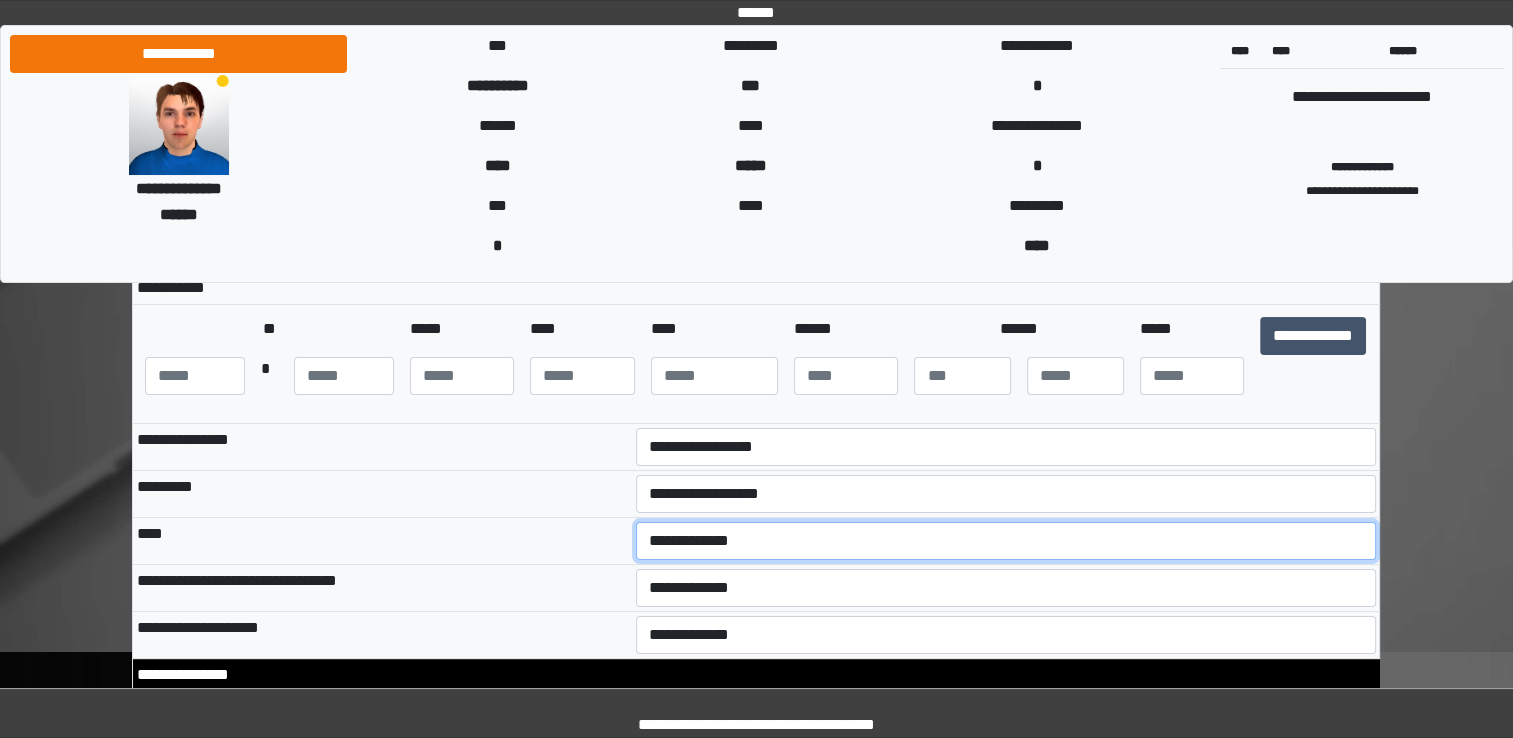 click on "**********" at bounding box center (1006, 541) 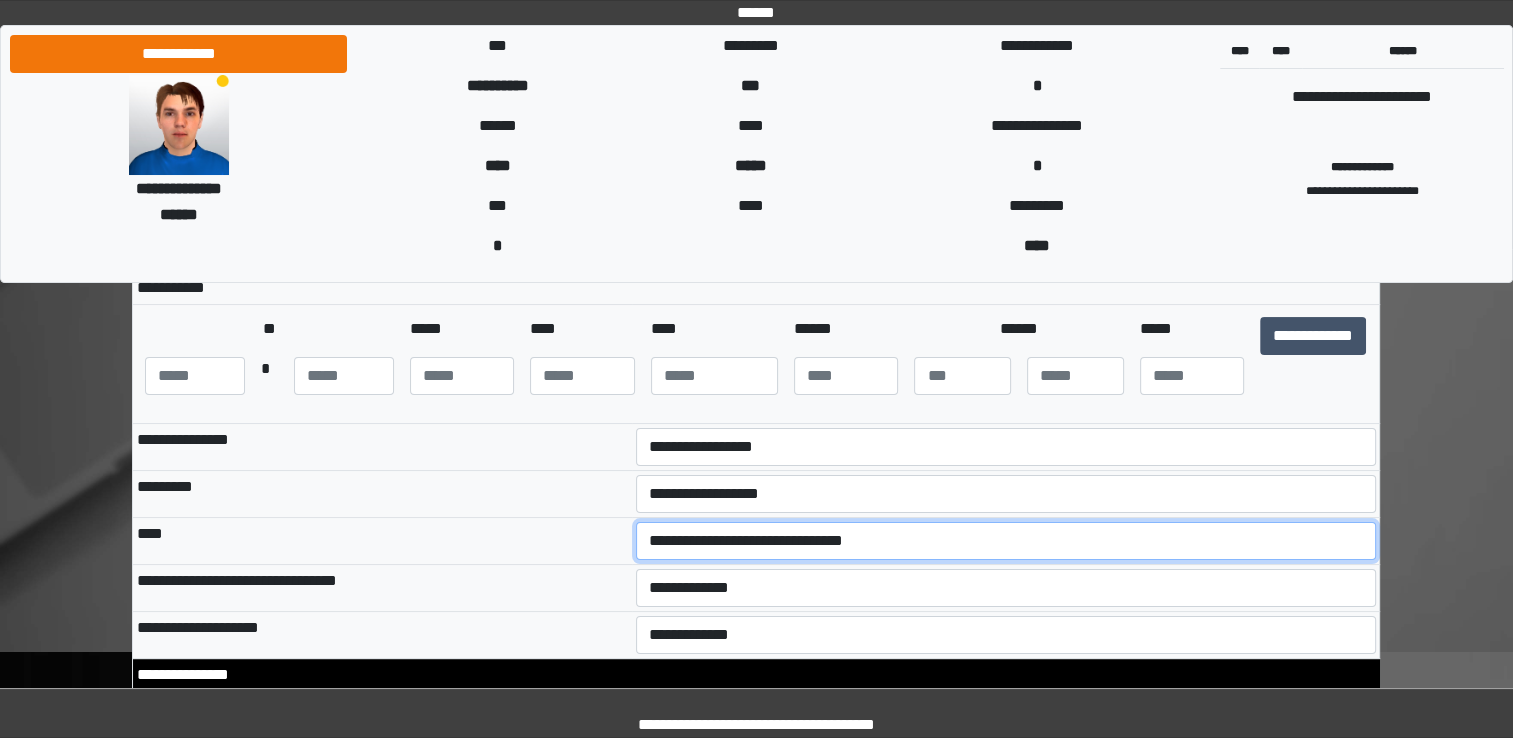click on "**********" at bounding box center (1006, 541) 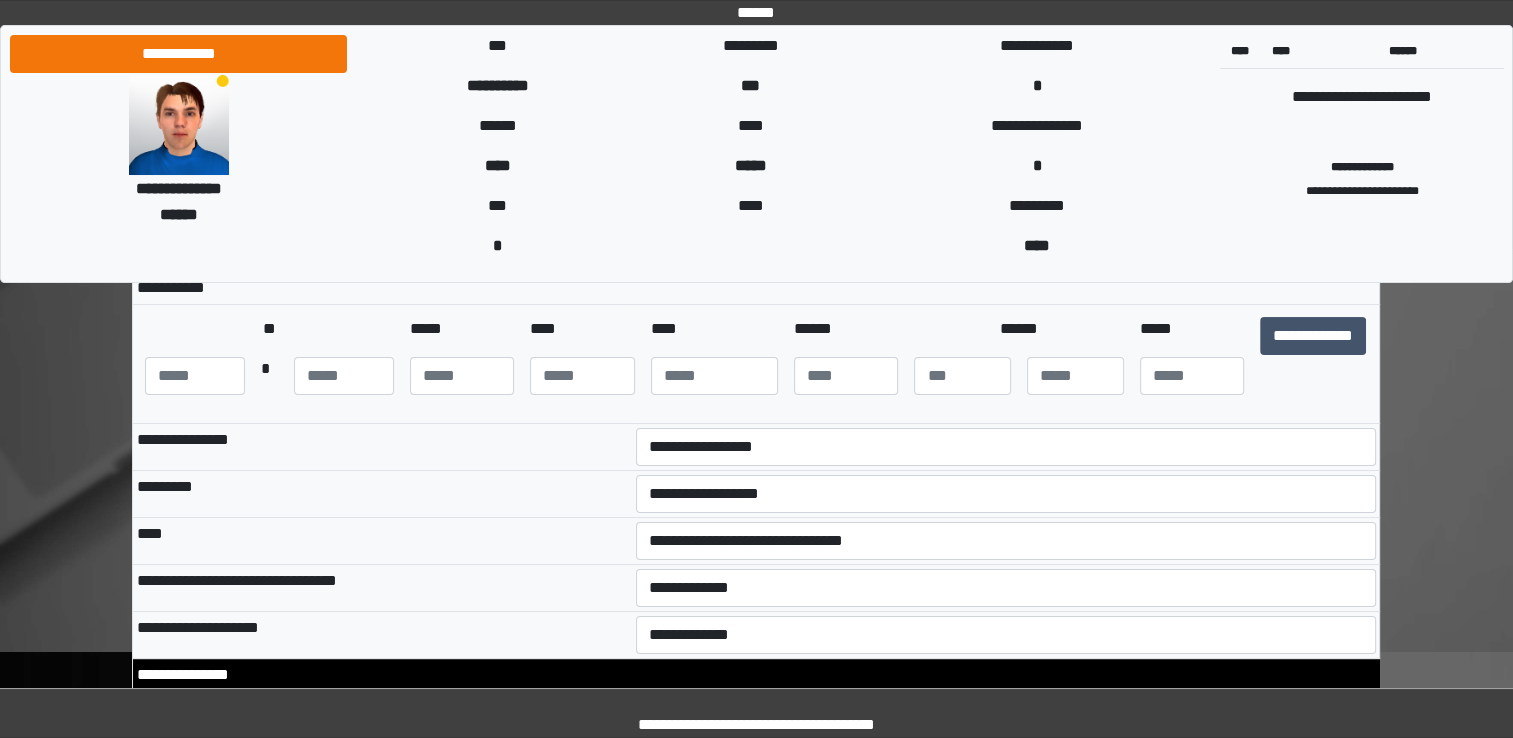 click on "**********" at bounding box center [382, 635] 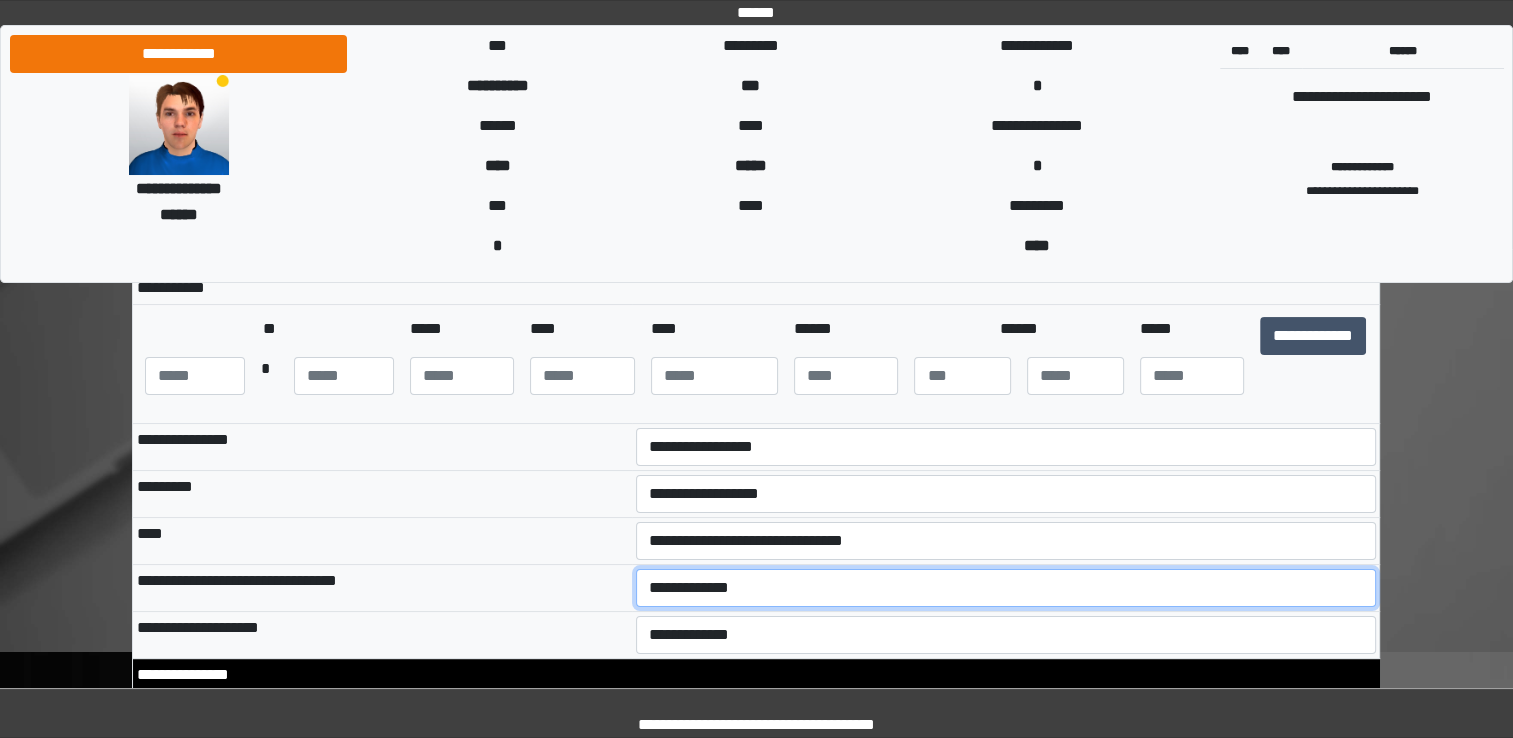 click on "**********" at bounding box center [1006, 588] 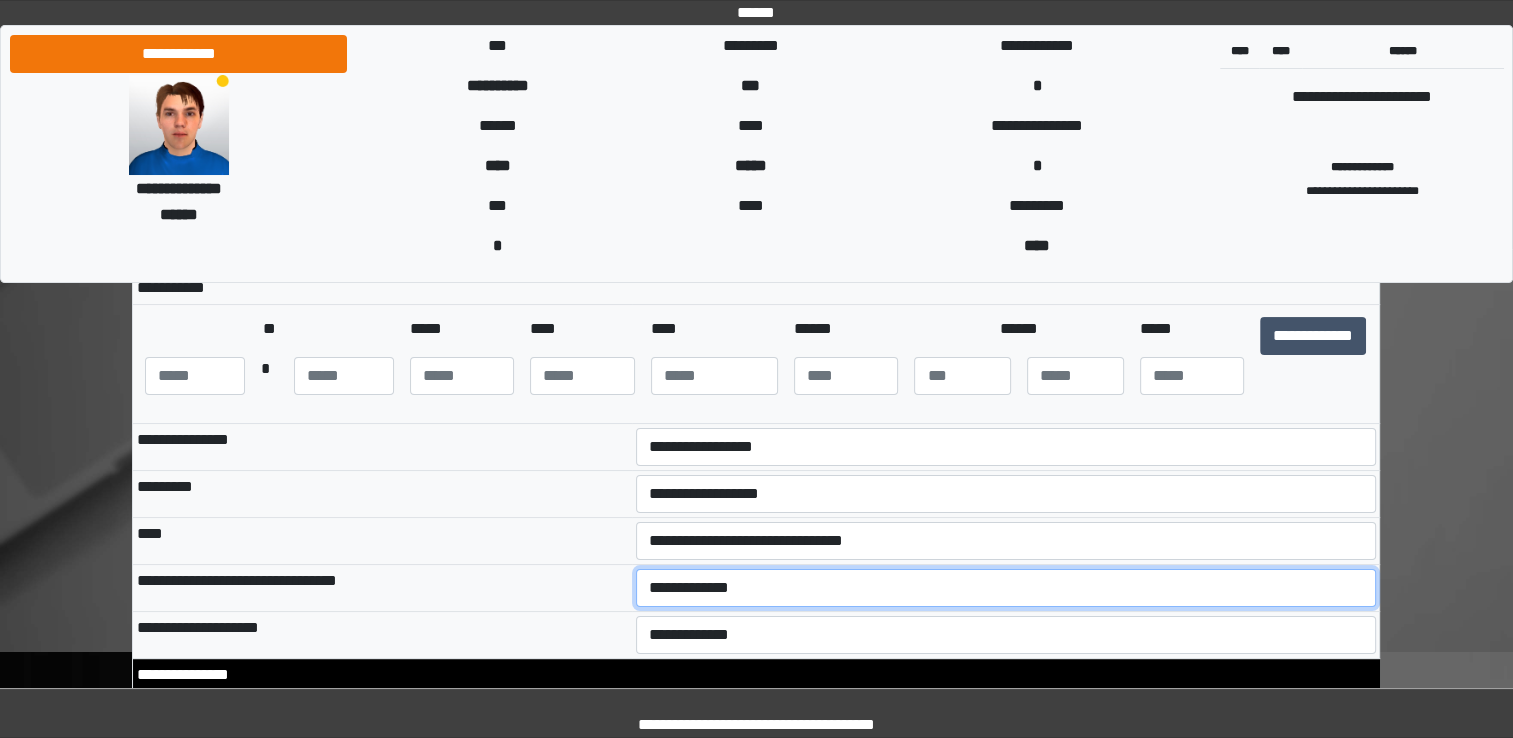 select on "*" 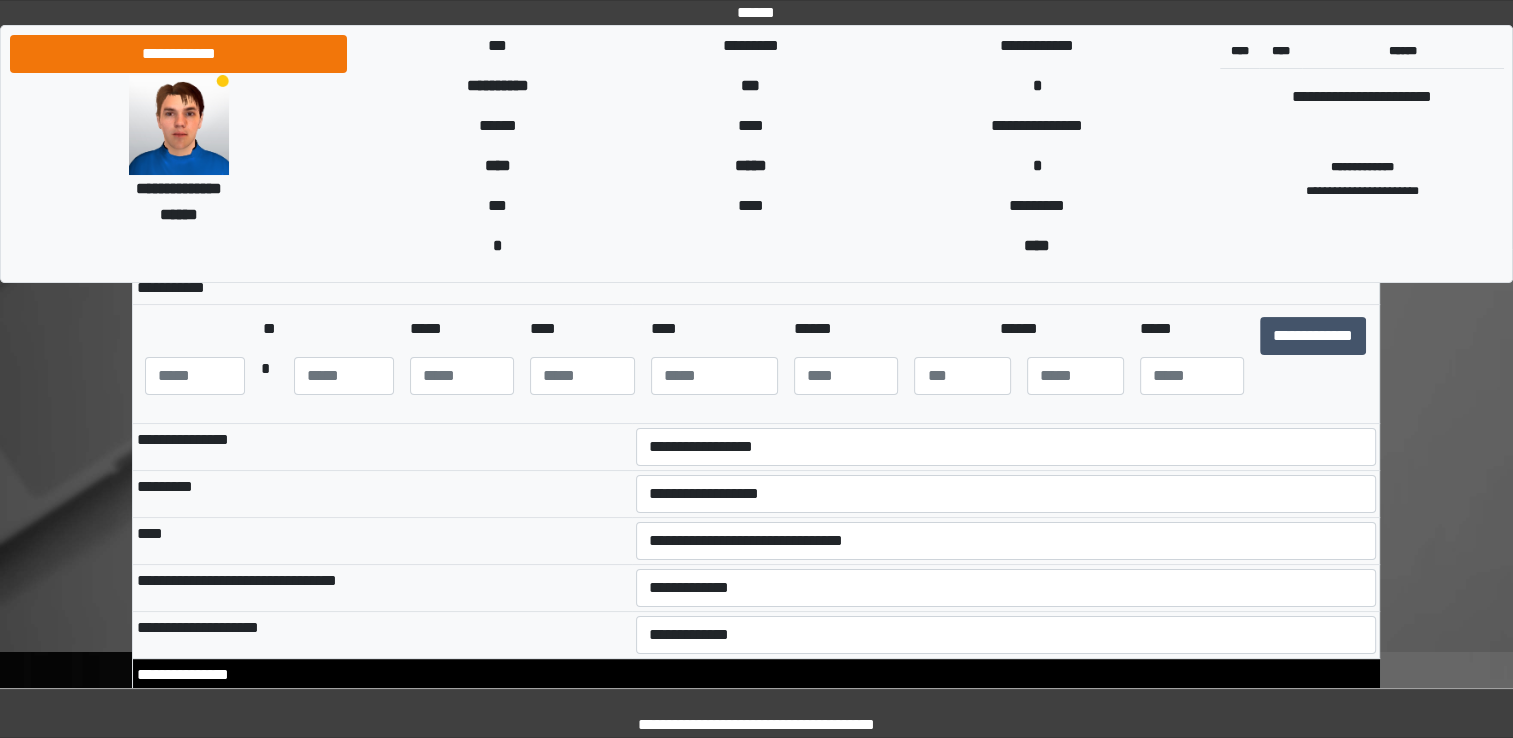 click on "**********" at bounding box center (382, 635) 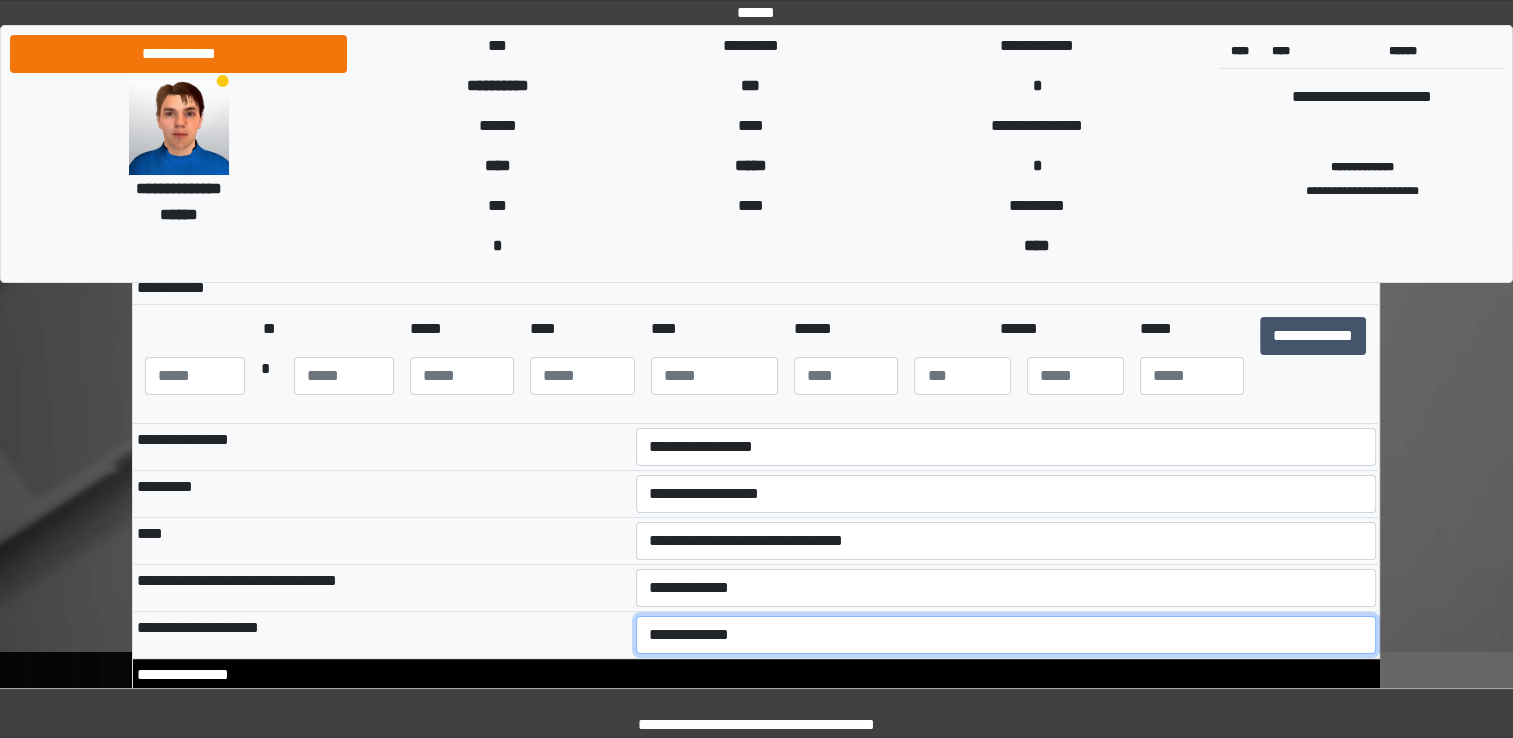 click on "**********" at bounding box center [1006, 635] 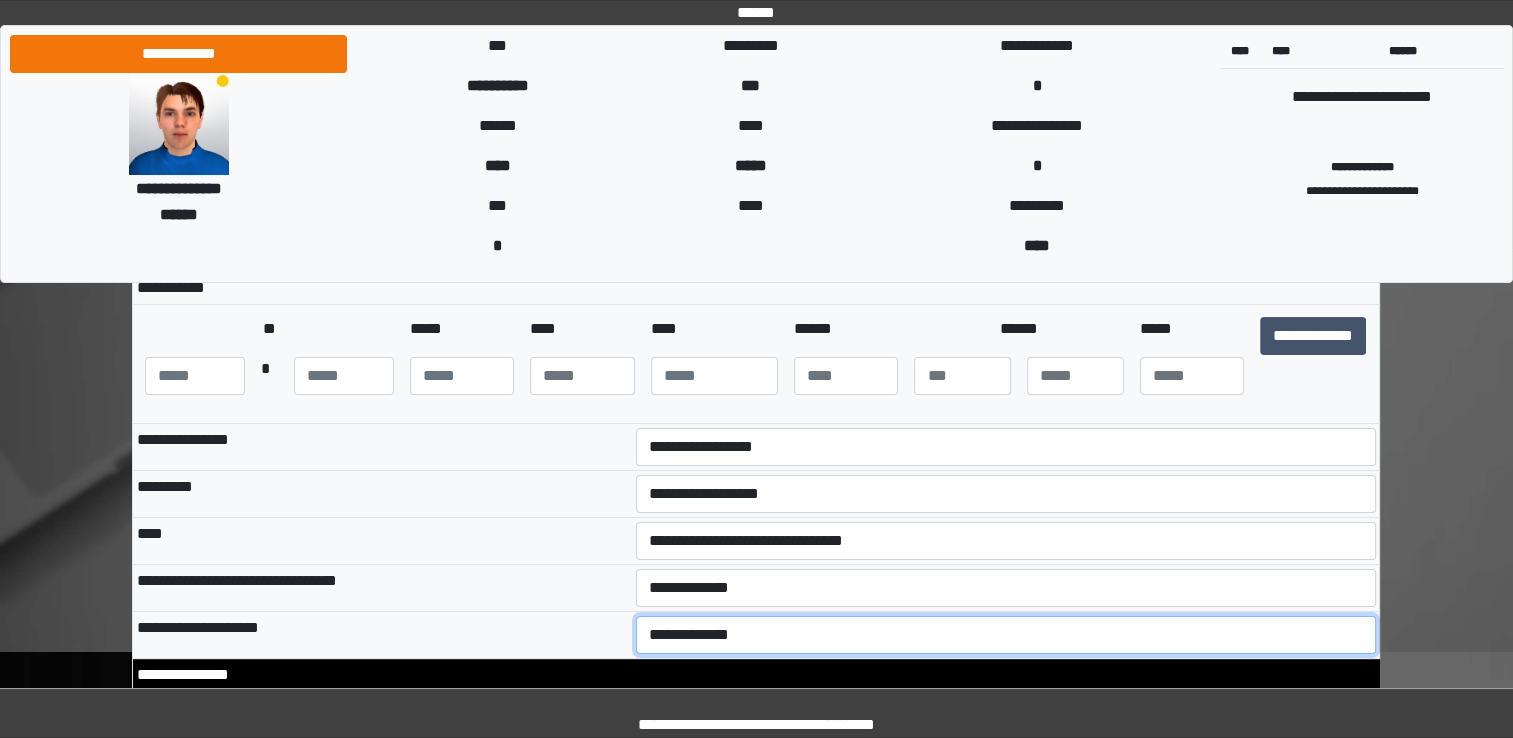 select on "**" 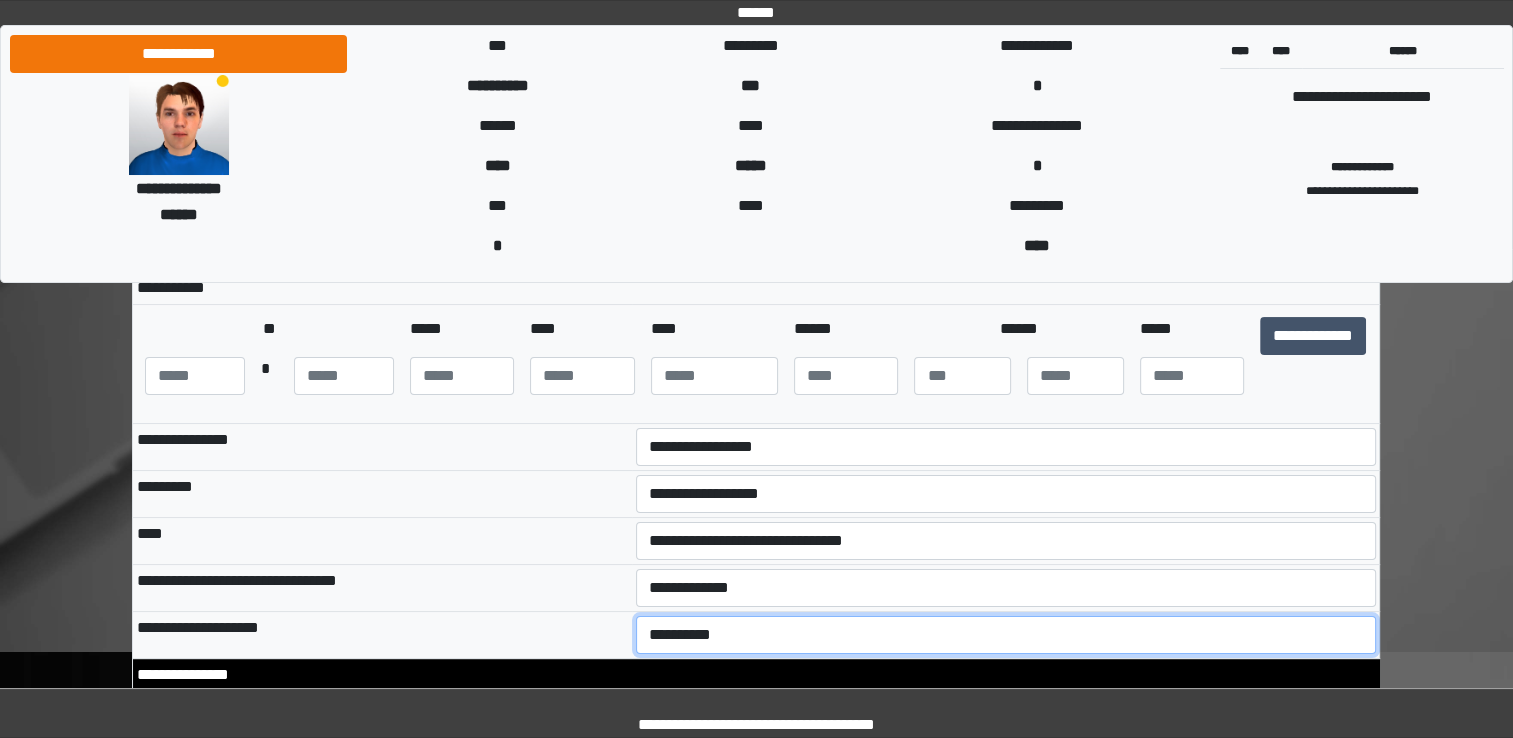 click on "**********" at bounding box center [1006, 635] 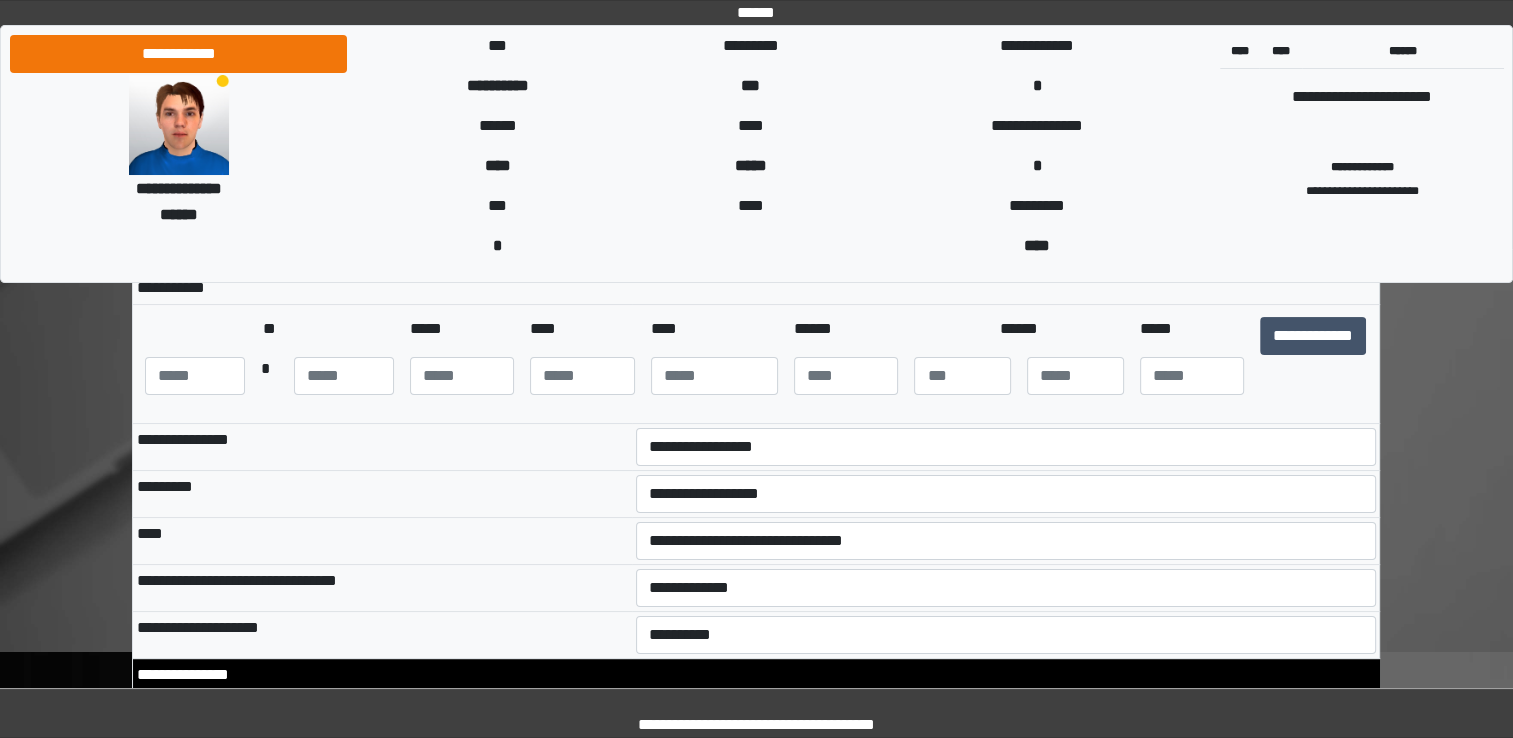 click on "****" at bounding box center [382, 541] 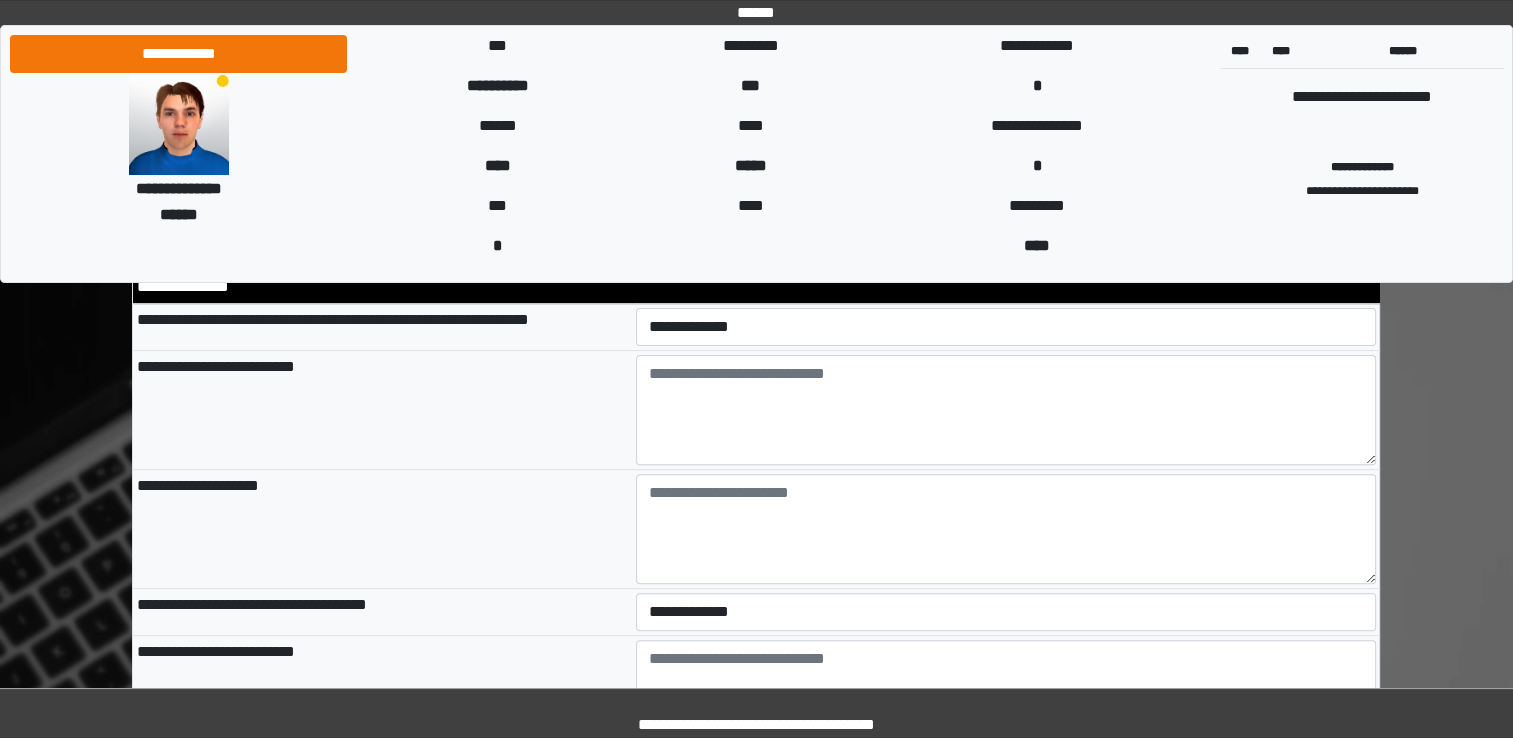 scroll, scrollTop: 600, scrollLeft: 0, axis: vertical 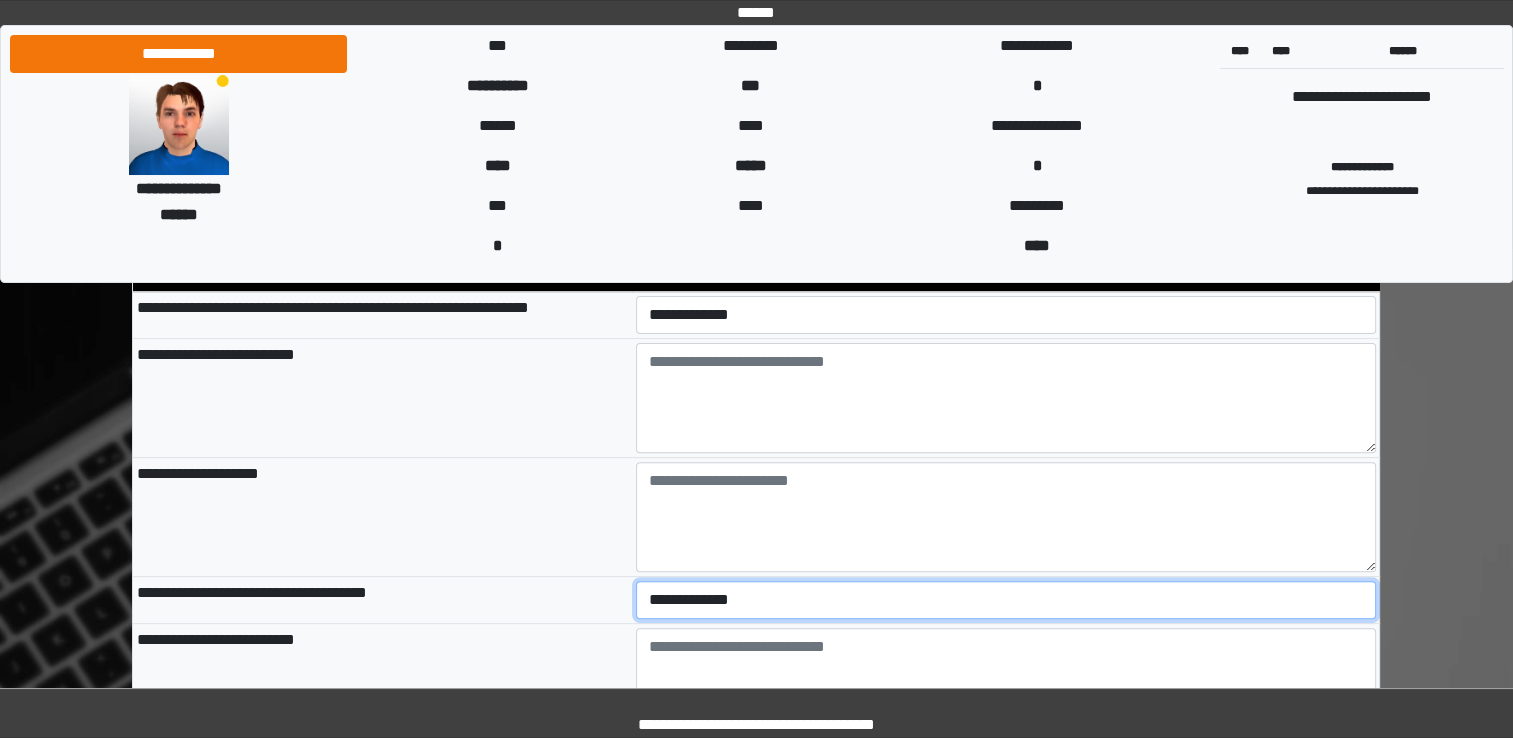 click on "**********" at bounding box center (1006, 600) 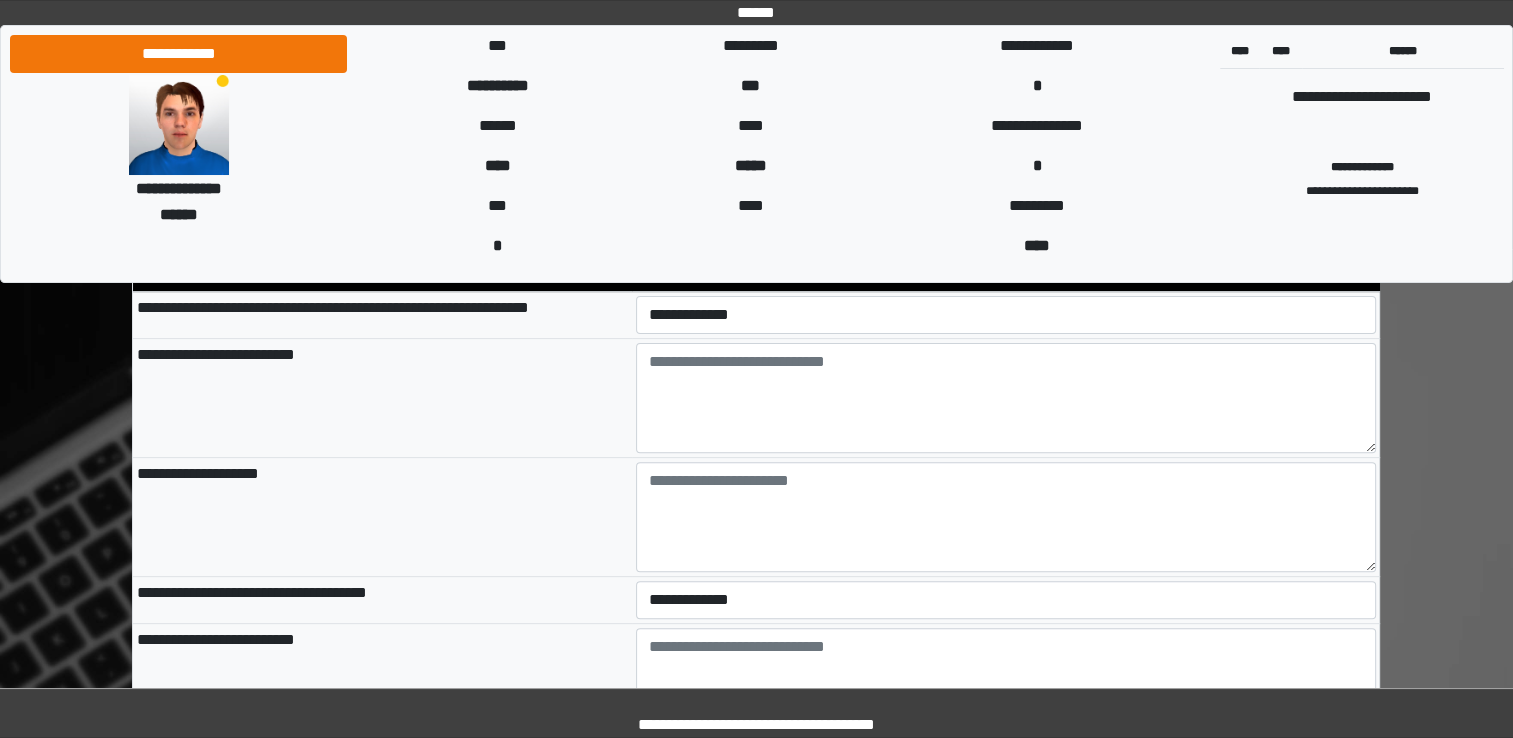 click on "**********" at bounding box center (382, 599) 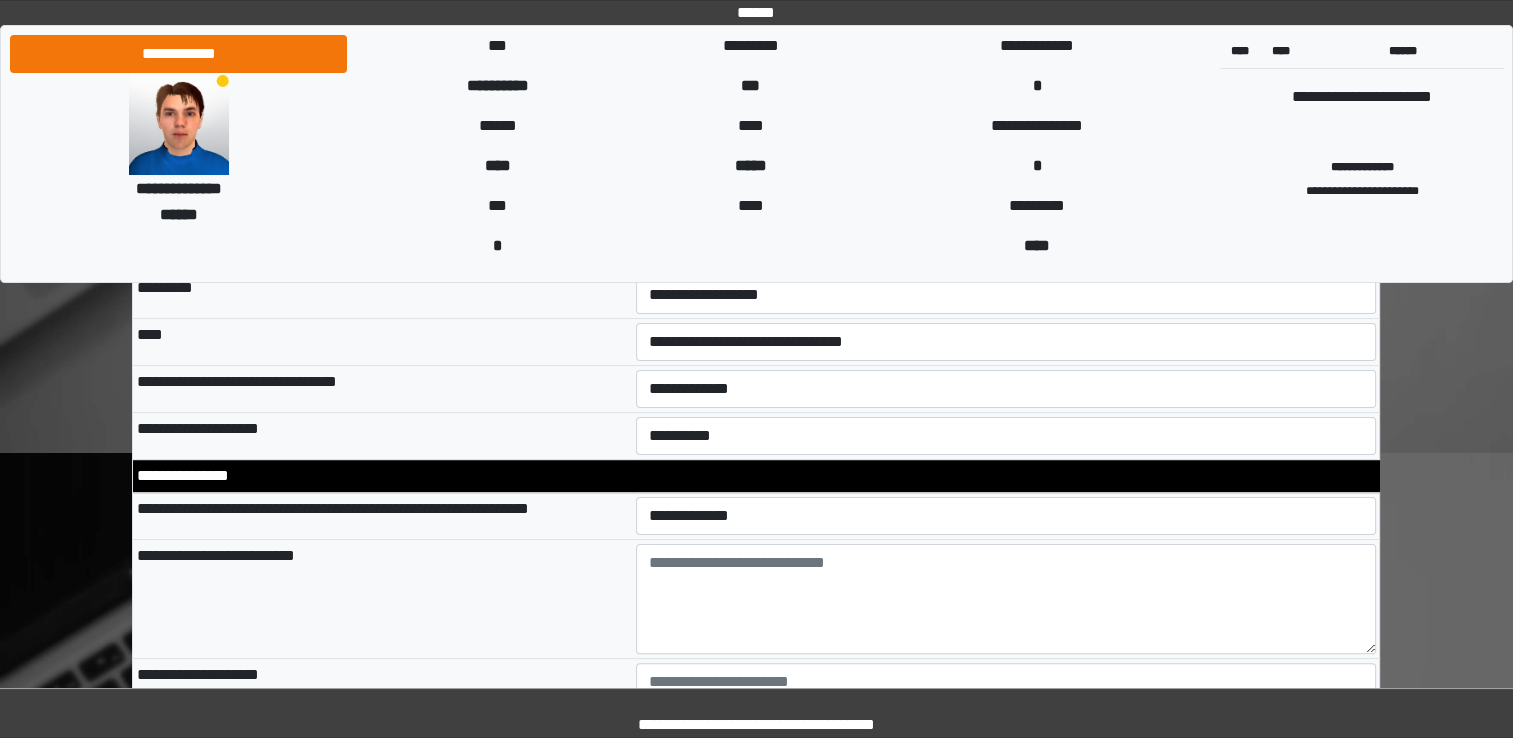 scroll, scrollTop: 400, scrollLeft: 0, axis: vertical 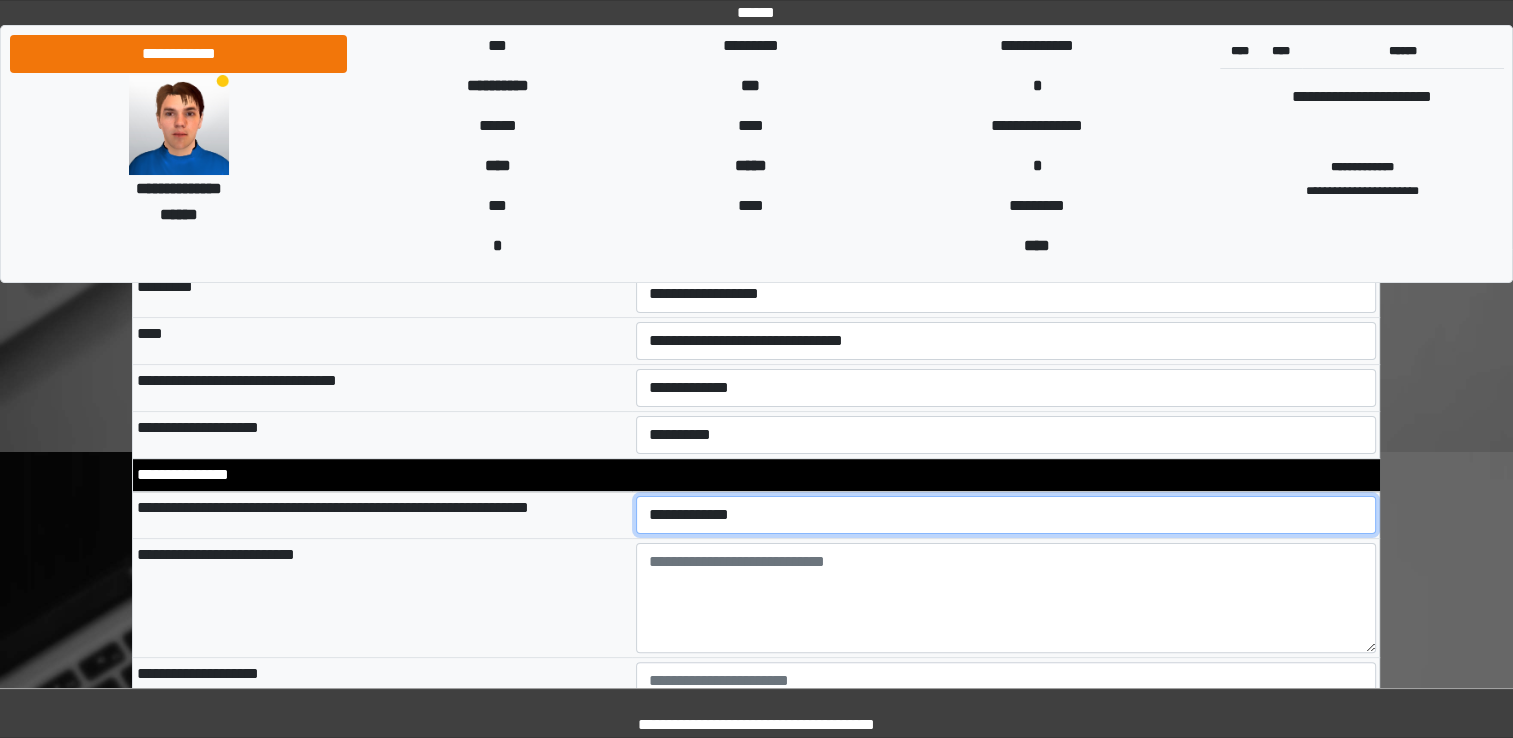 click on "**********" at bounding box center [1006, 515] 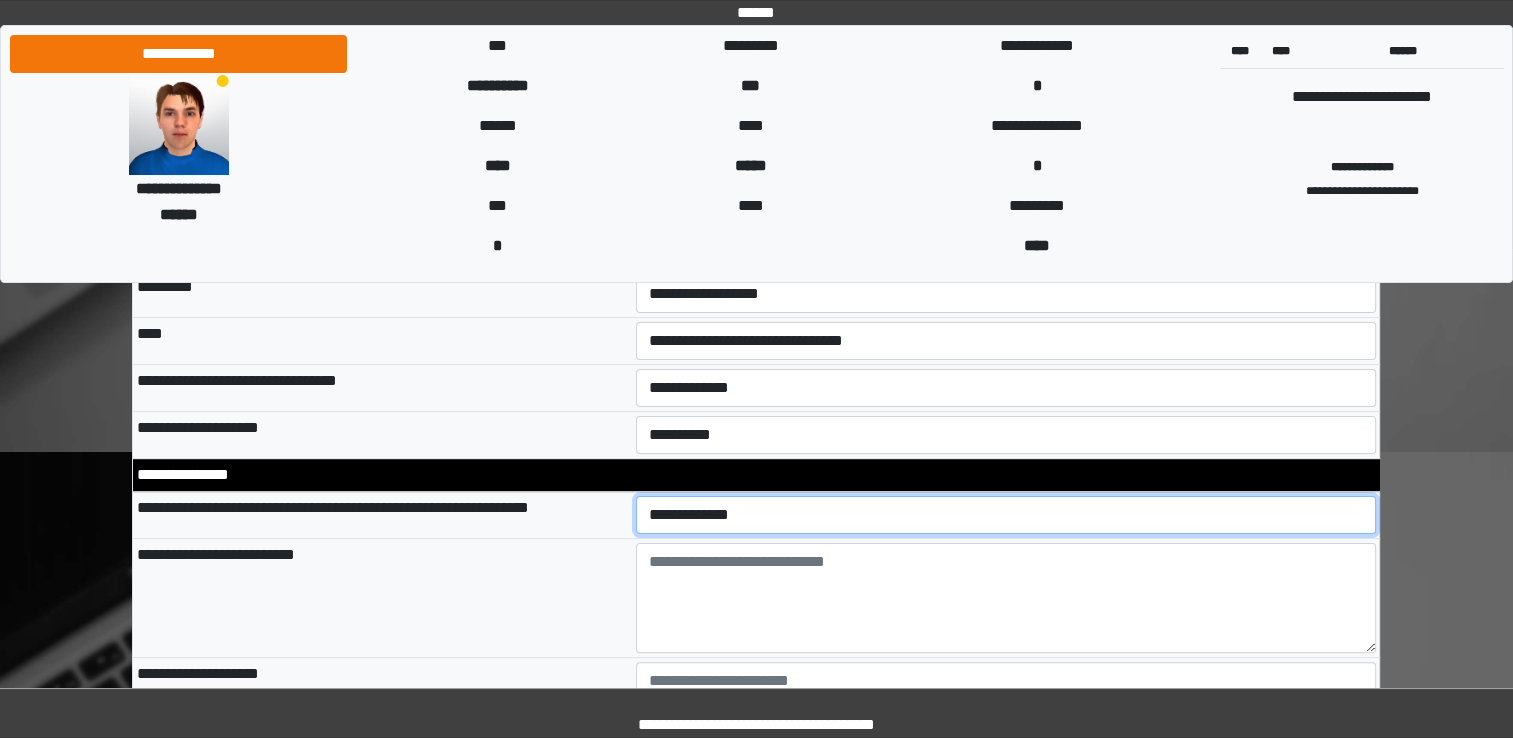 click on "**********" at bounding box center [1006, 515] 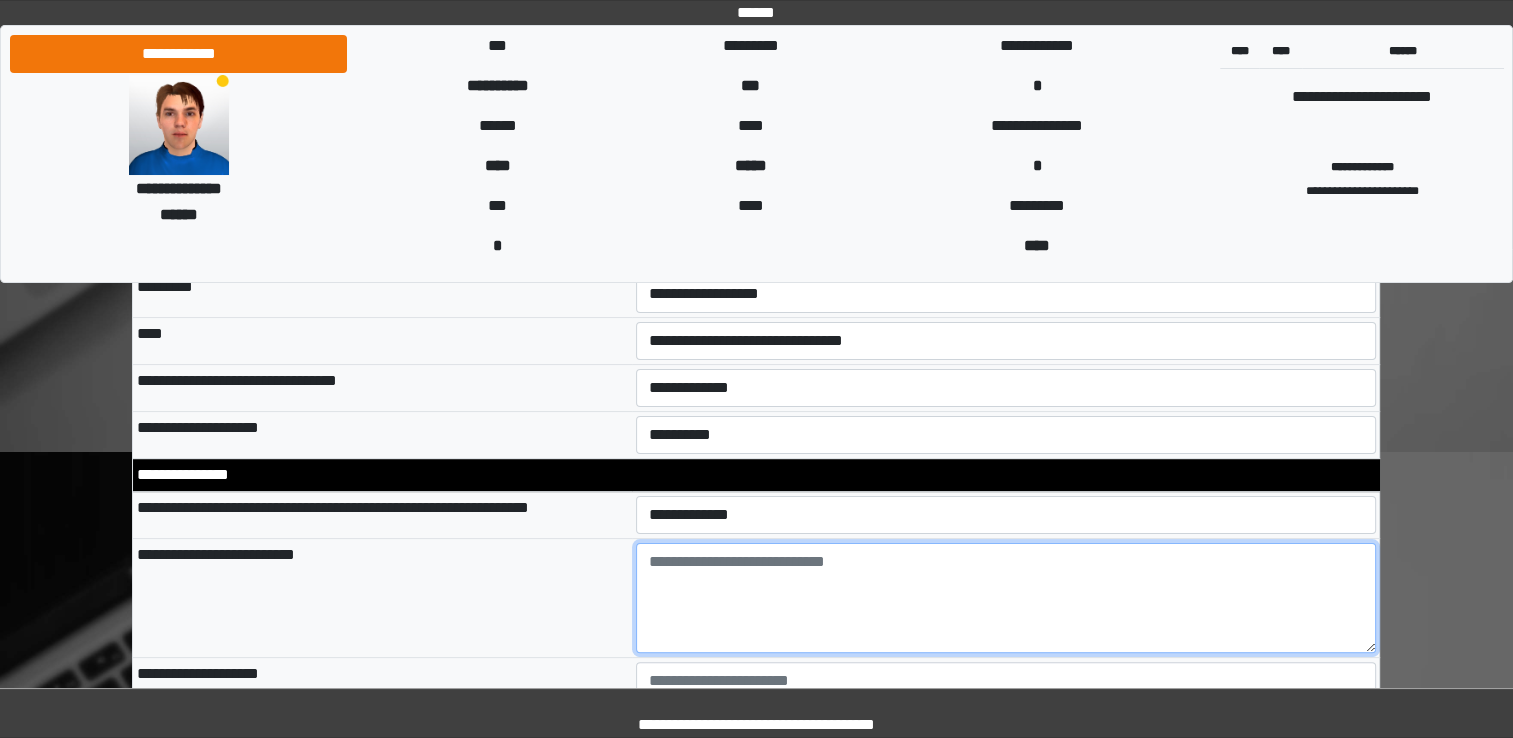 click at bounding box center (1006, 598) 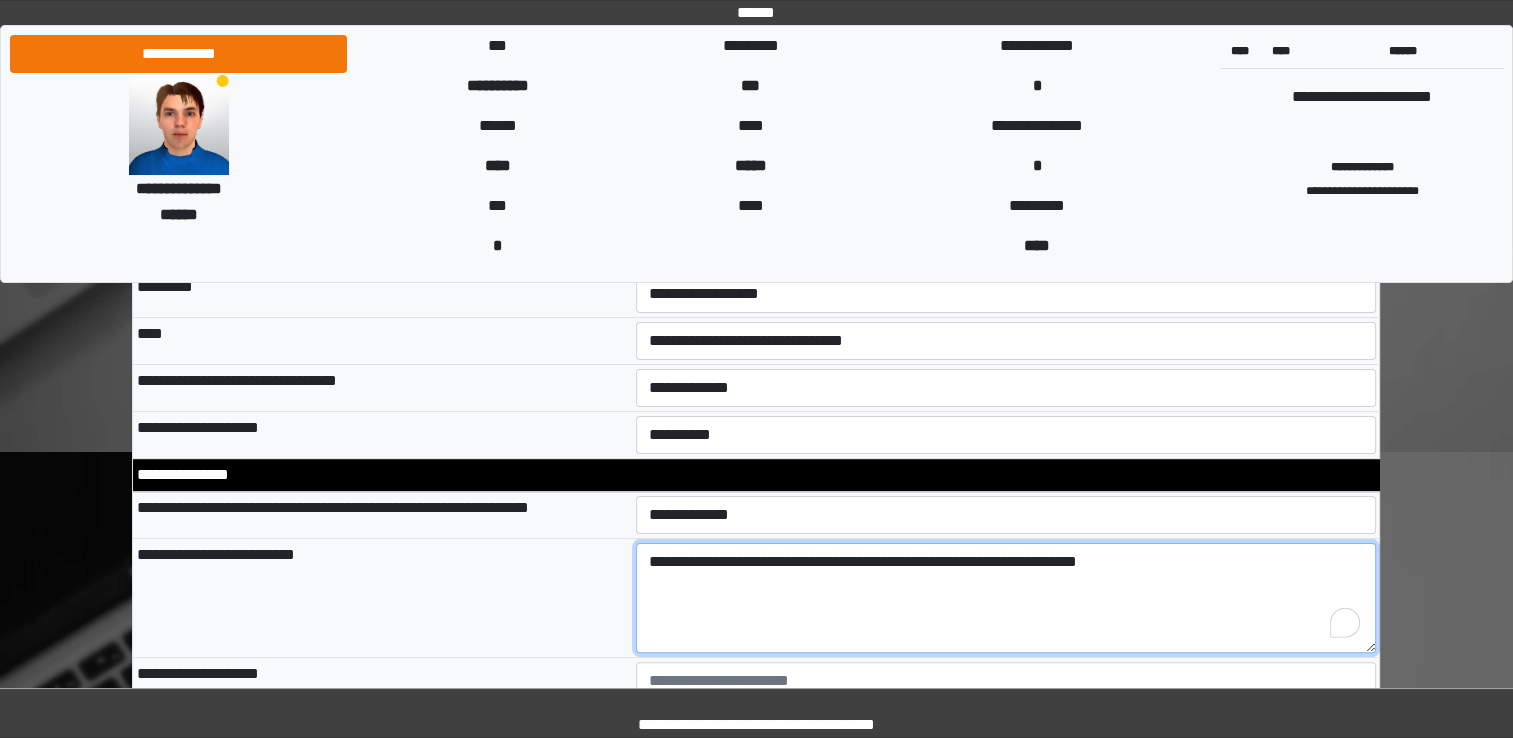 scroll, scrollTop: 500, scrollLeft: 0, axis: vertical 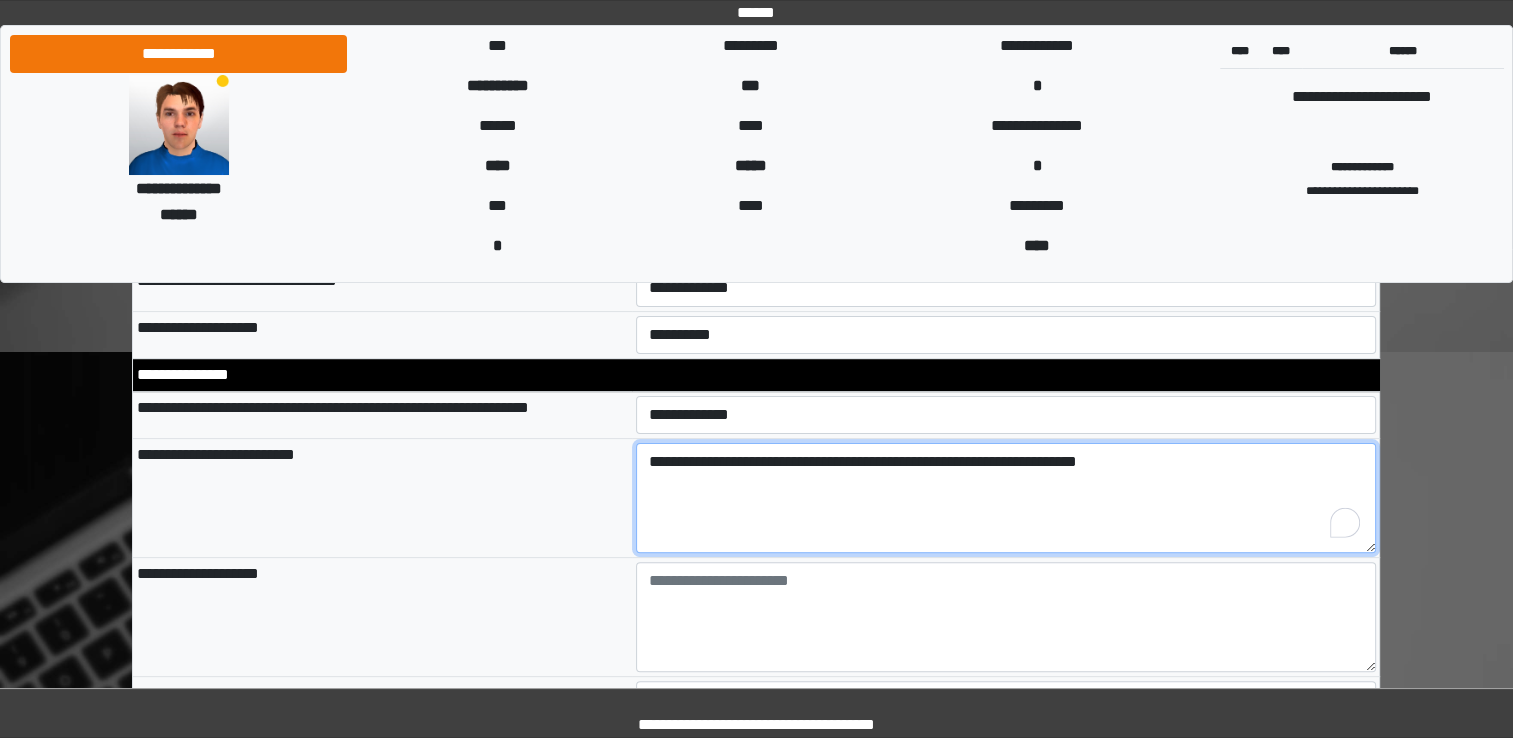 type on "**********" 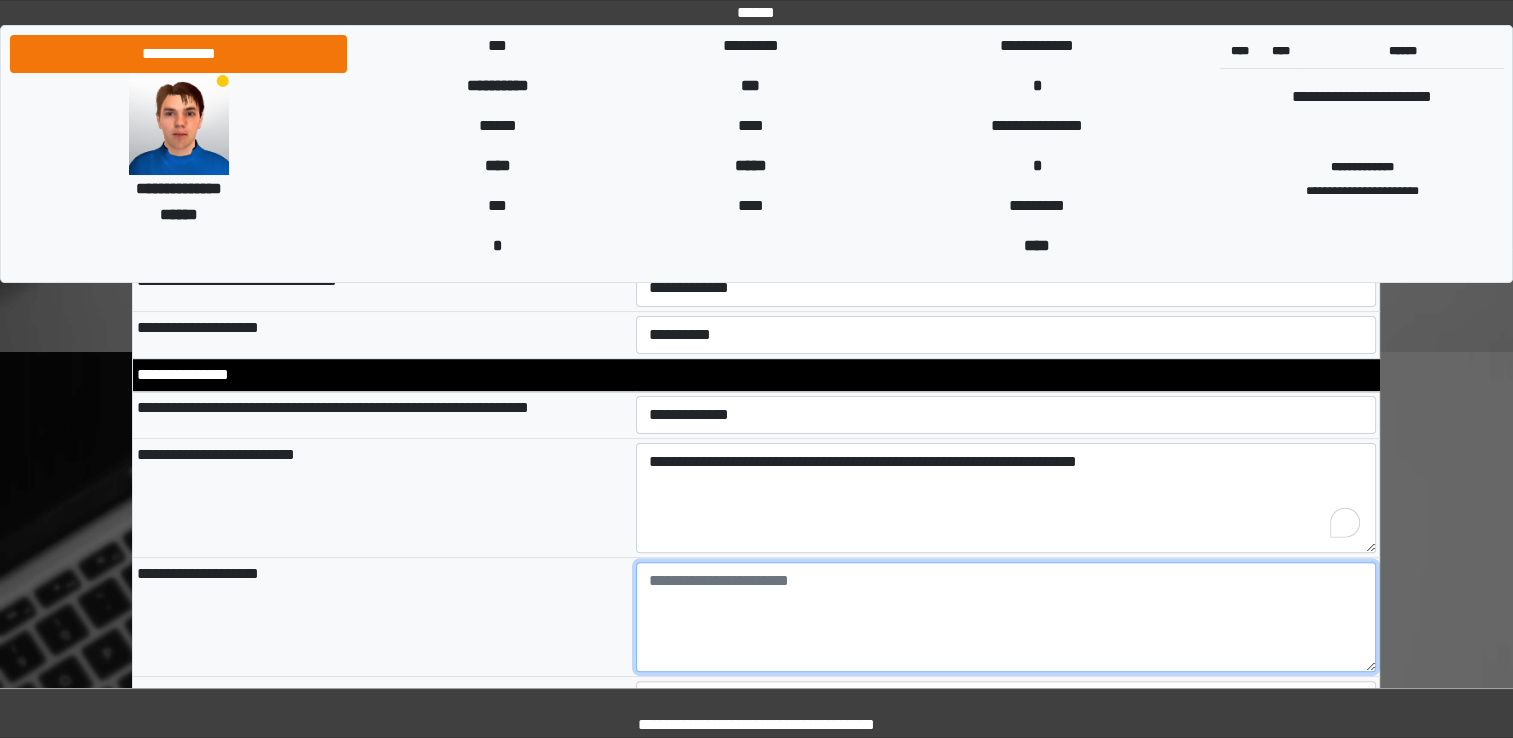 click at bounding box center (1006, 617) 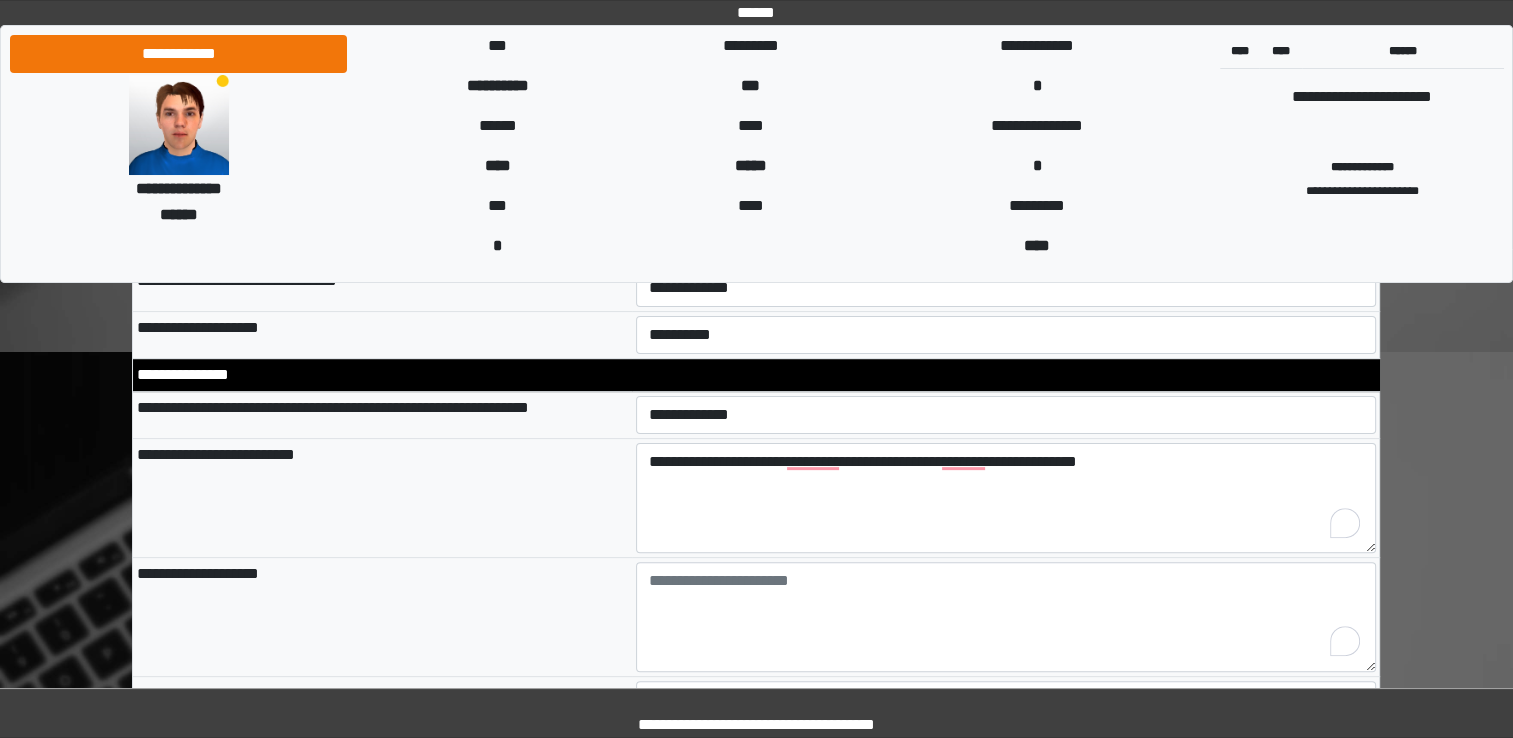 click on "**********" at bounding box center [382, 616] 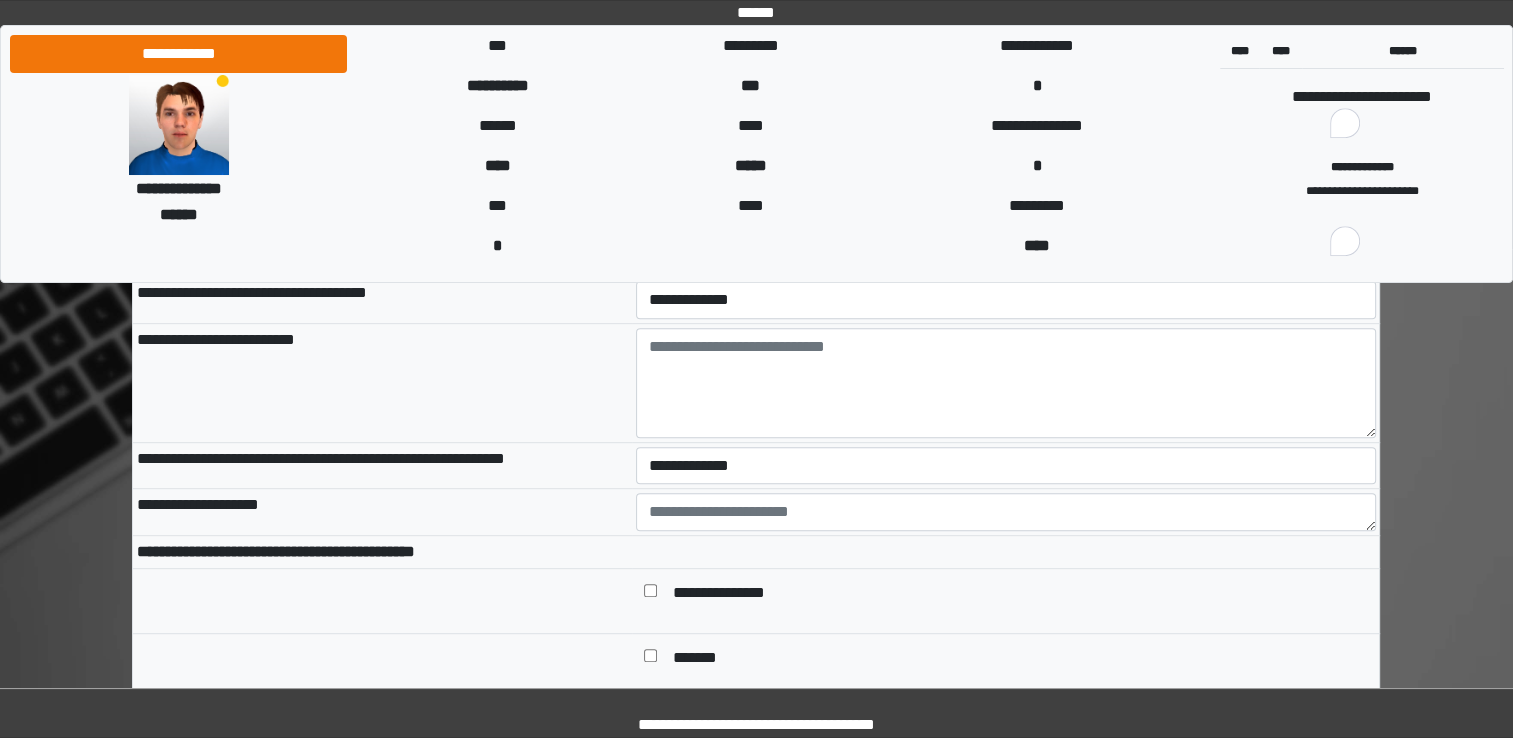 scroll, scrollTop: 800, scrollLeft: 0, axis: vertical 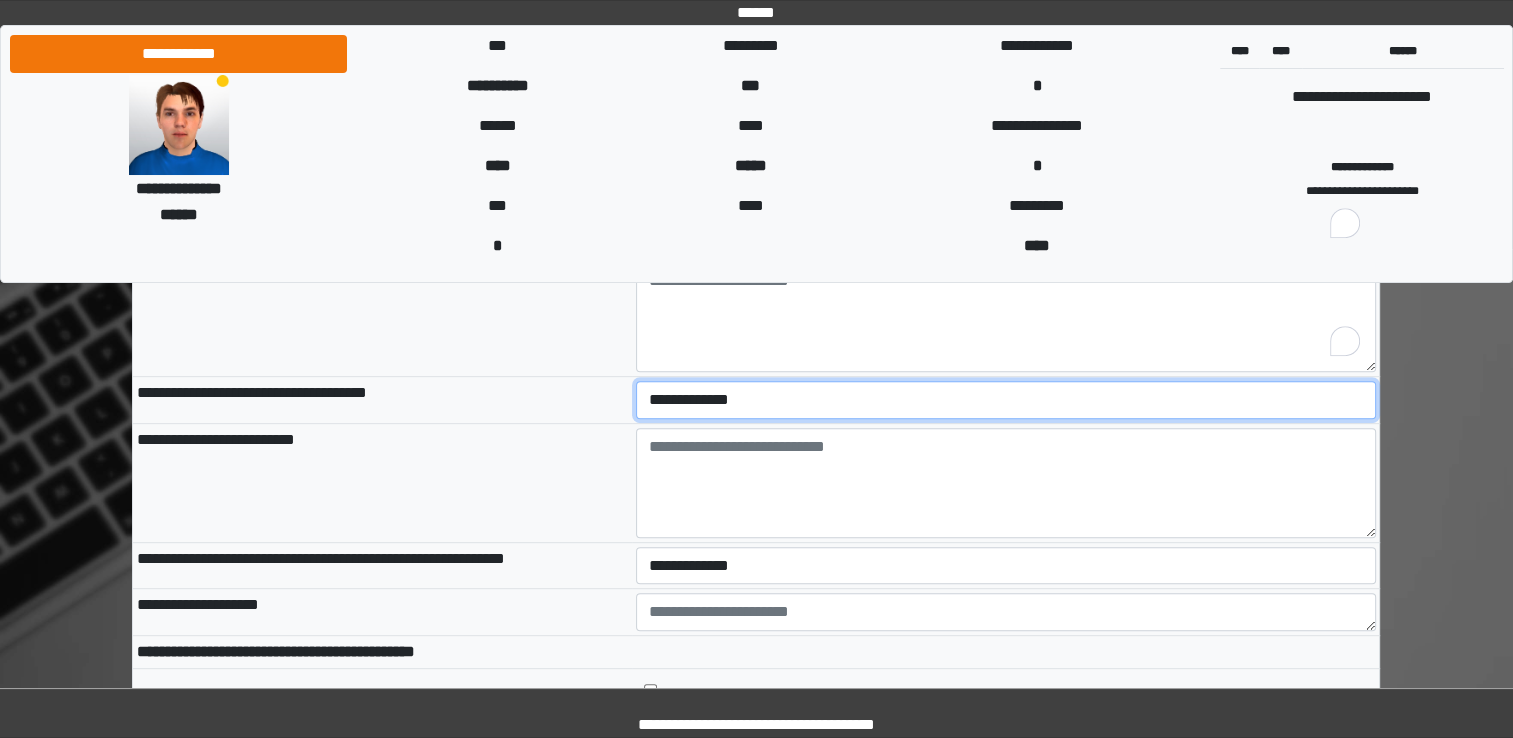 click on "**********" at bounding box center (1006, 400) 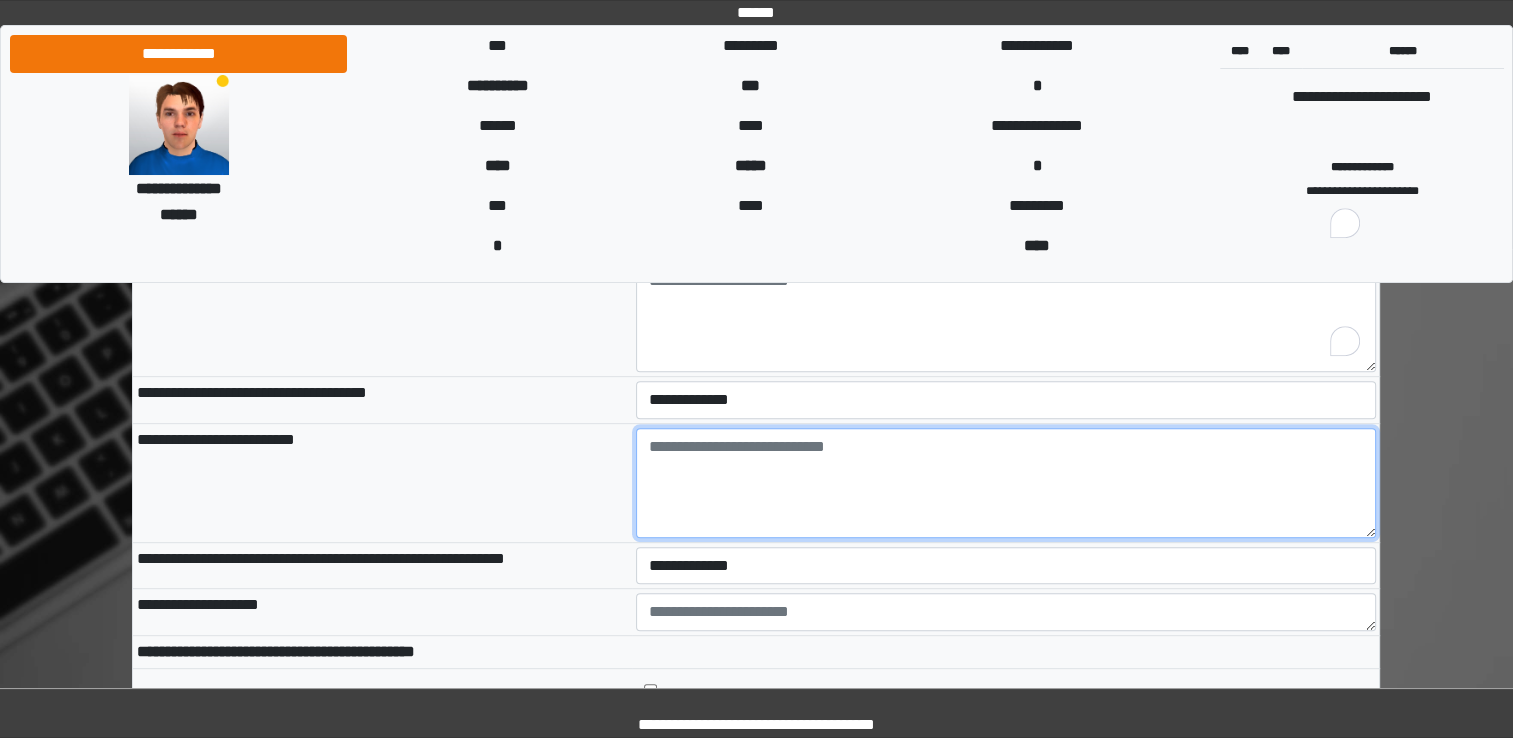 click at bounding box center [1006, 483] 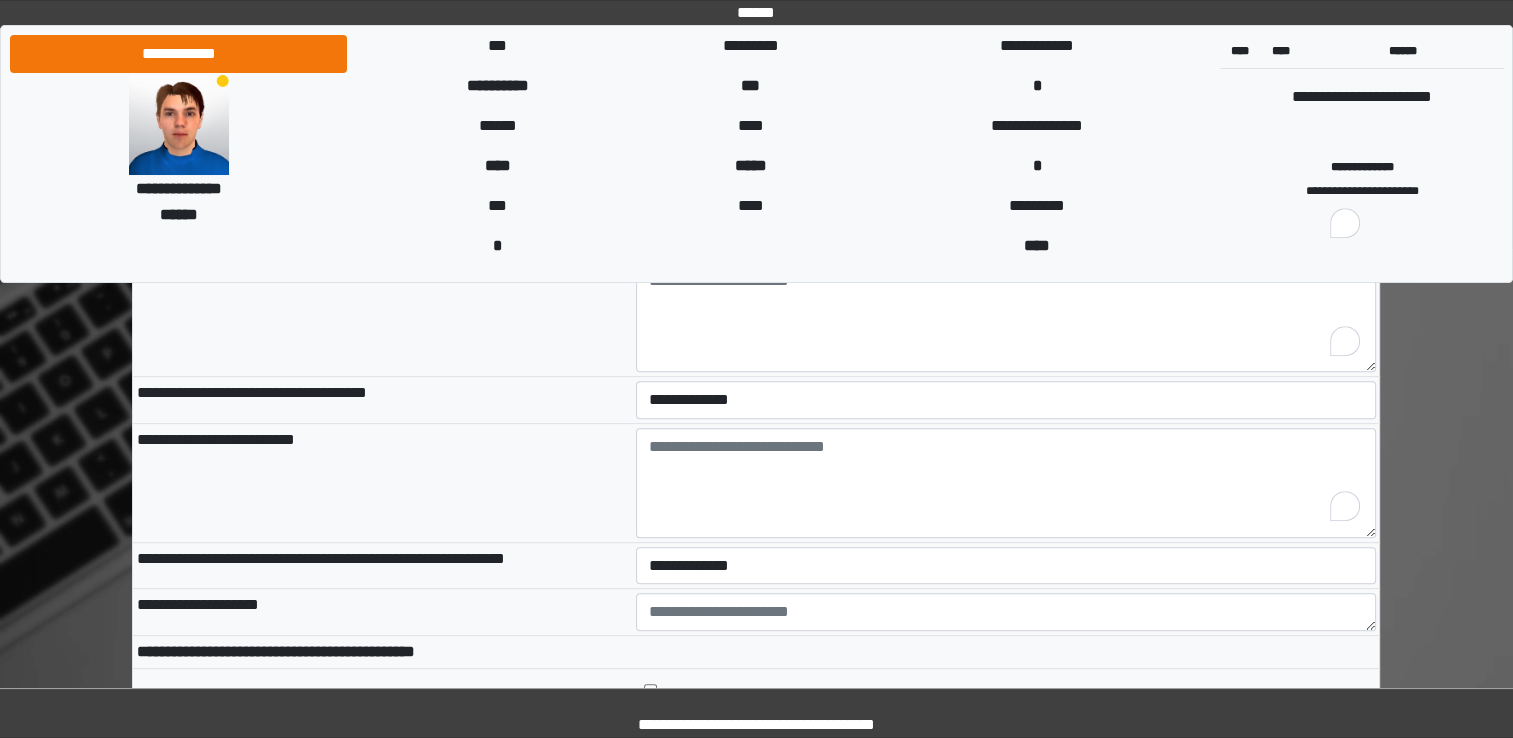 click at bounding box center (1006, 612) 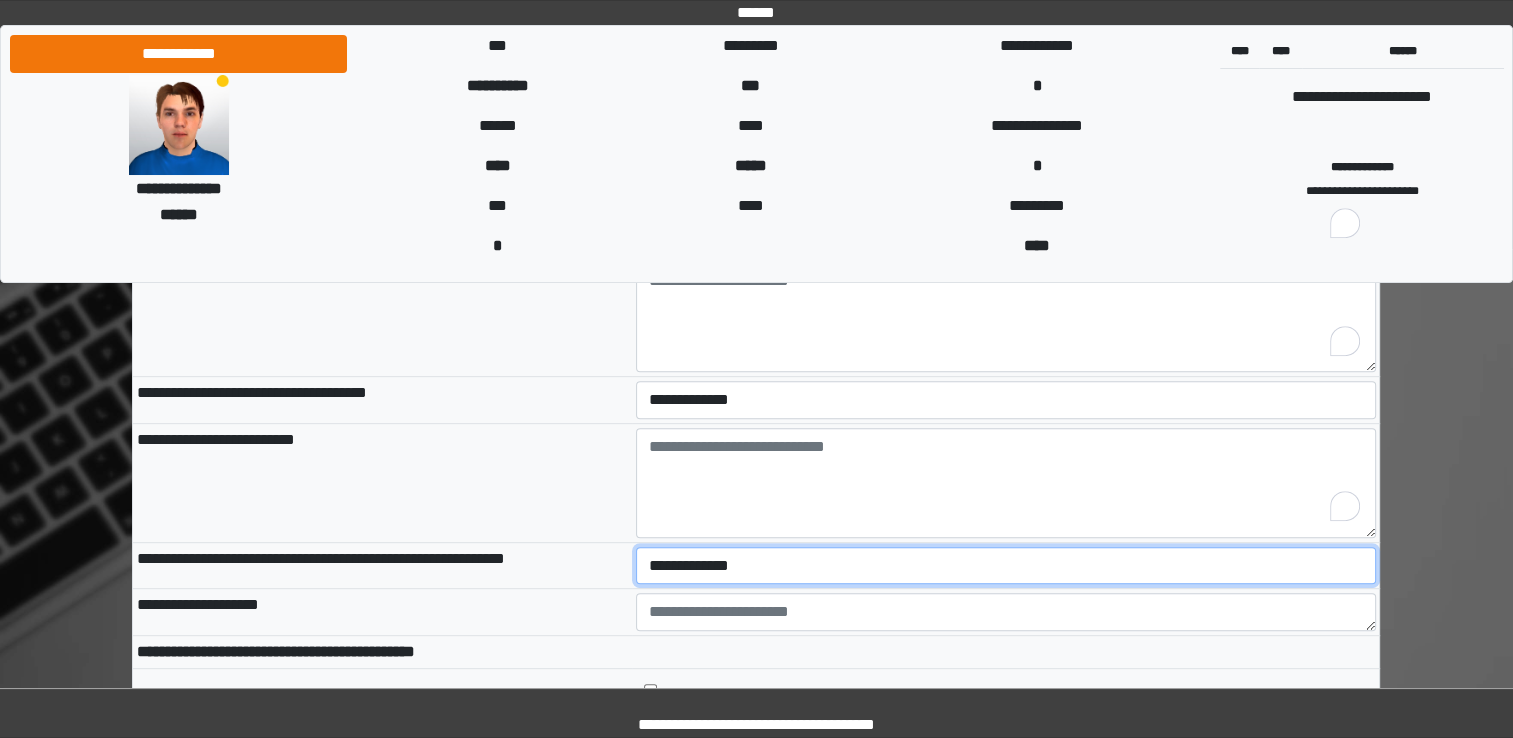 click on "**********" at bounding box center (1006, 566) 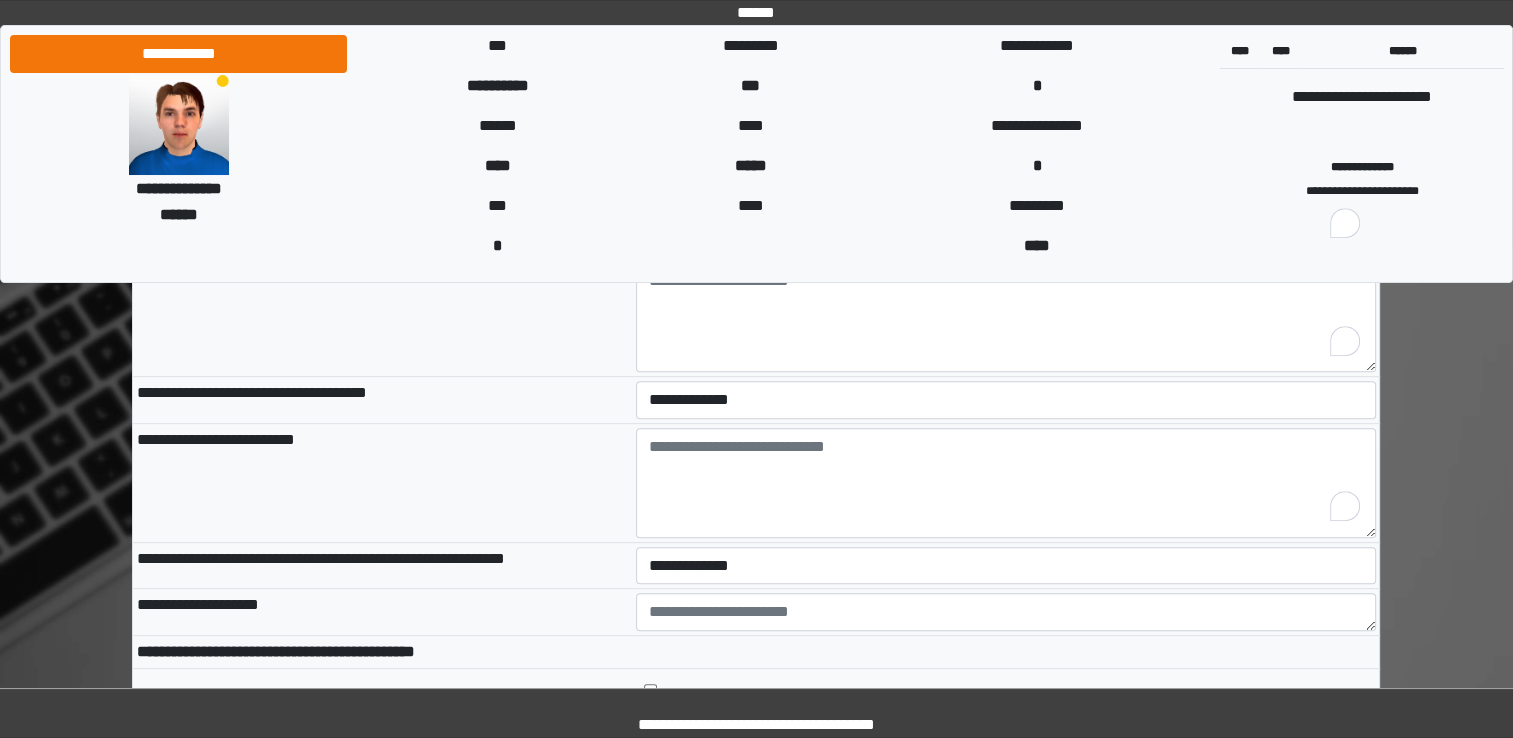 click on "**********" at bounding box center [382, 612] 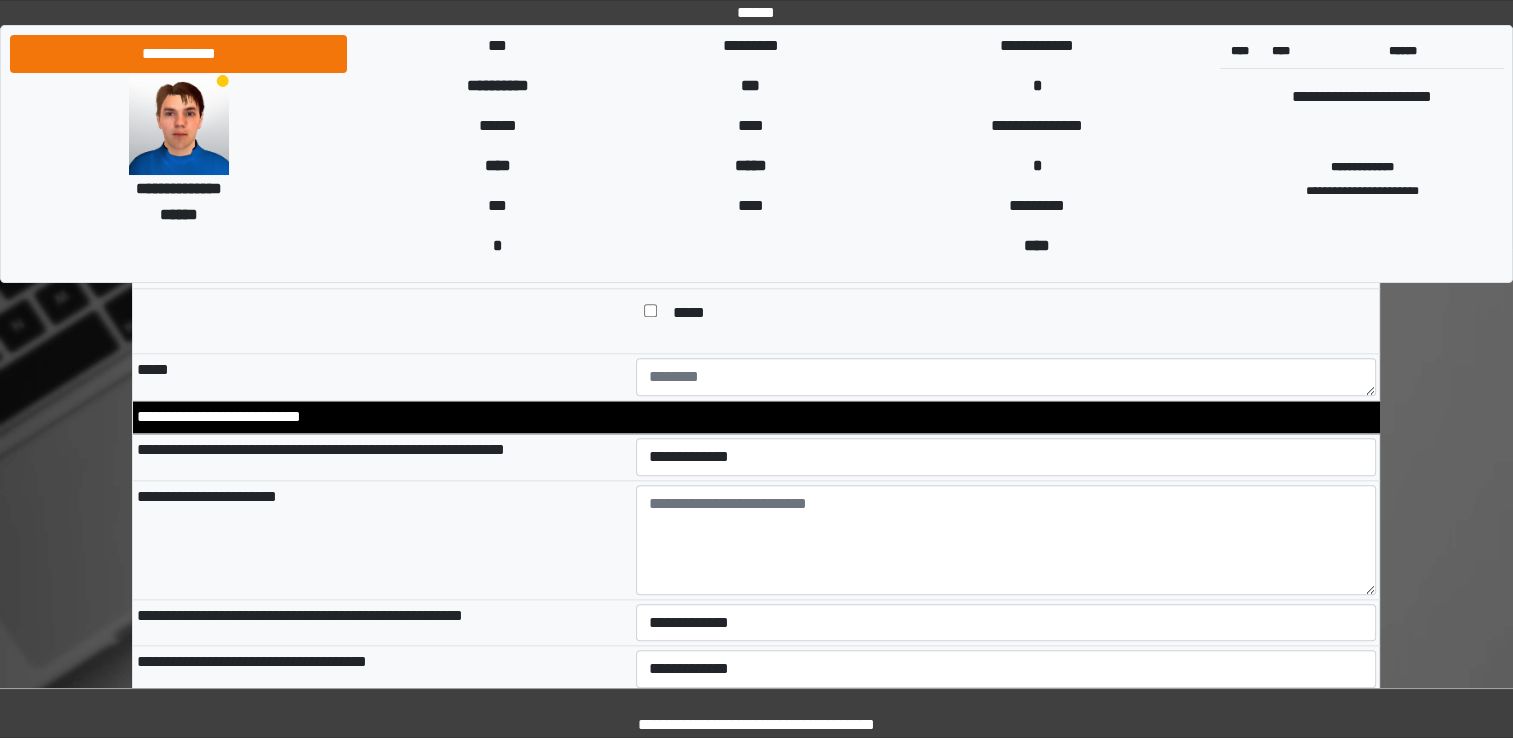 scroll, scrollTop: 2000, scrollLeft: 0, axis: vertical 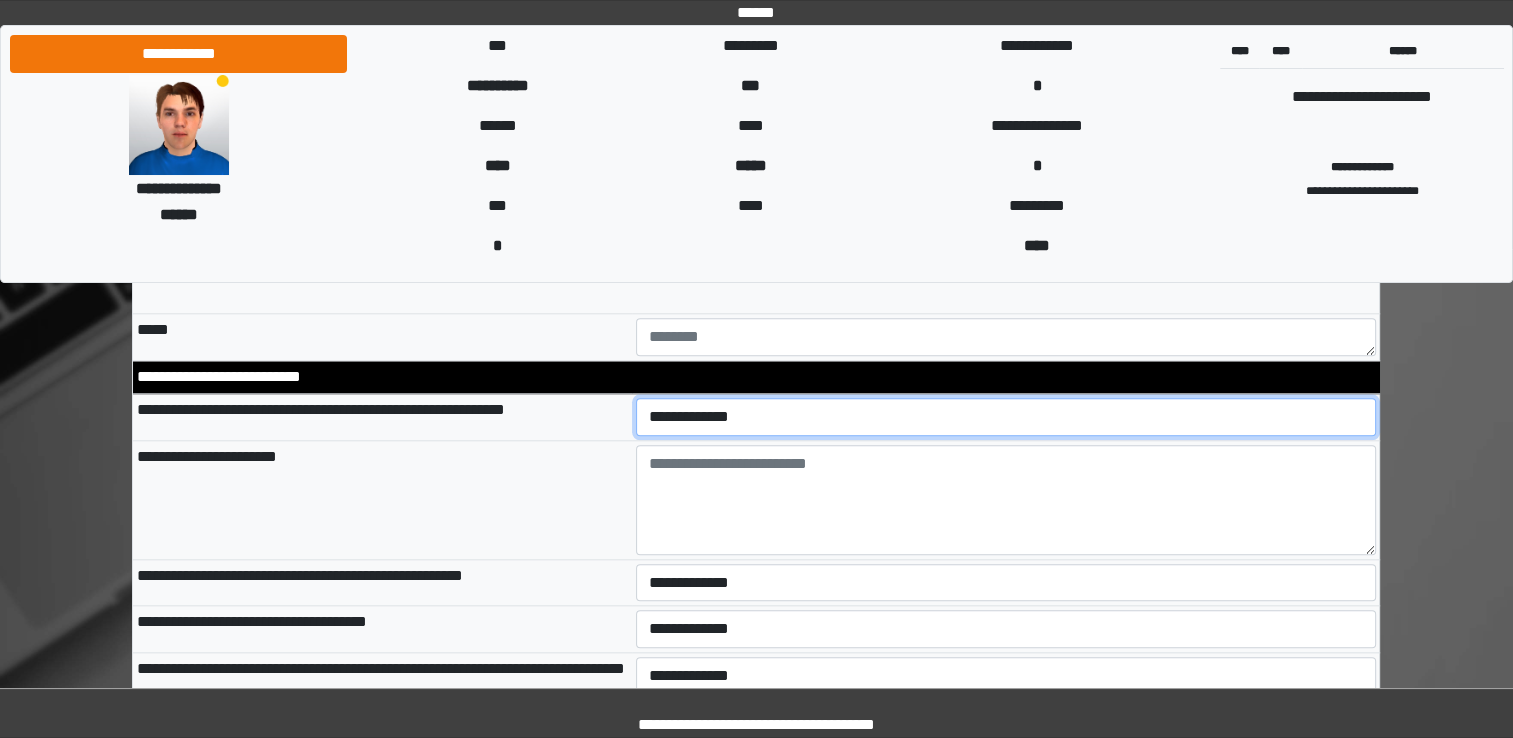 click on "**********" at bounding box center [1006, 417] 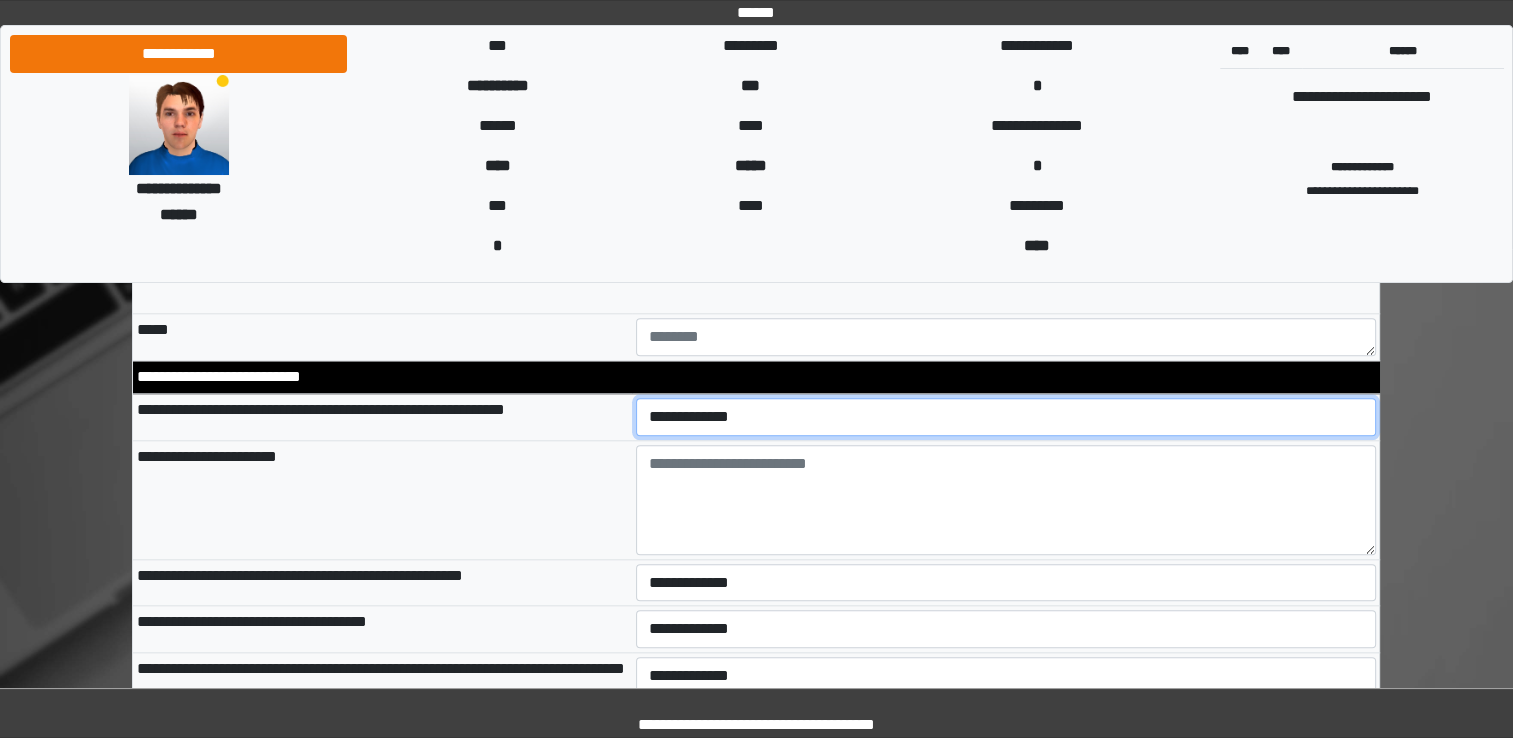 select on "*" 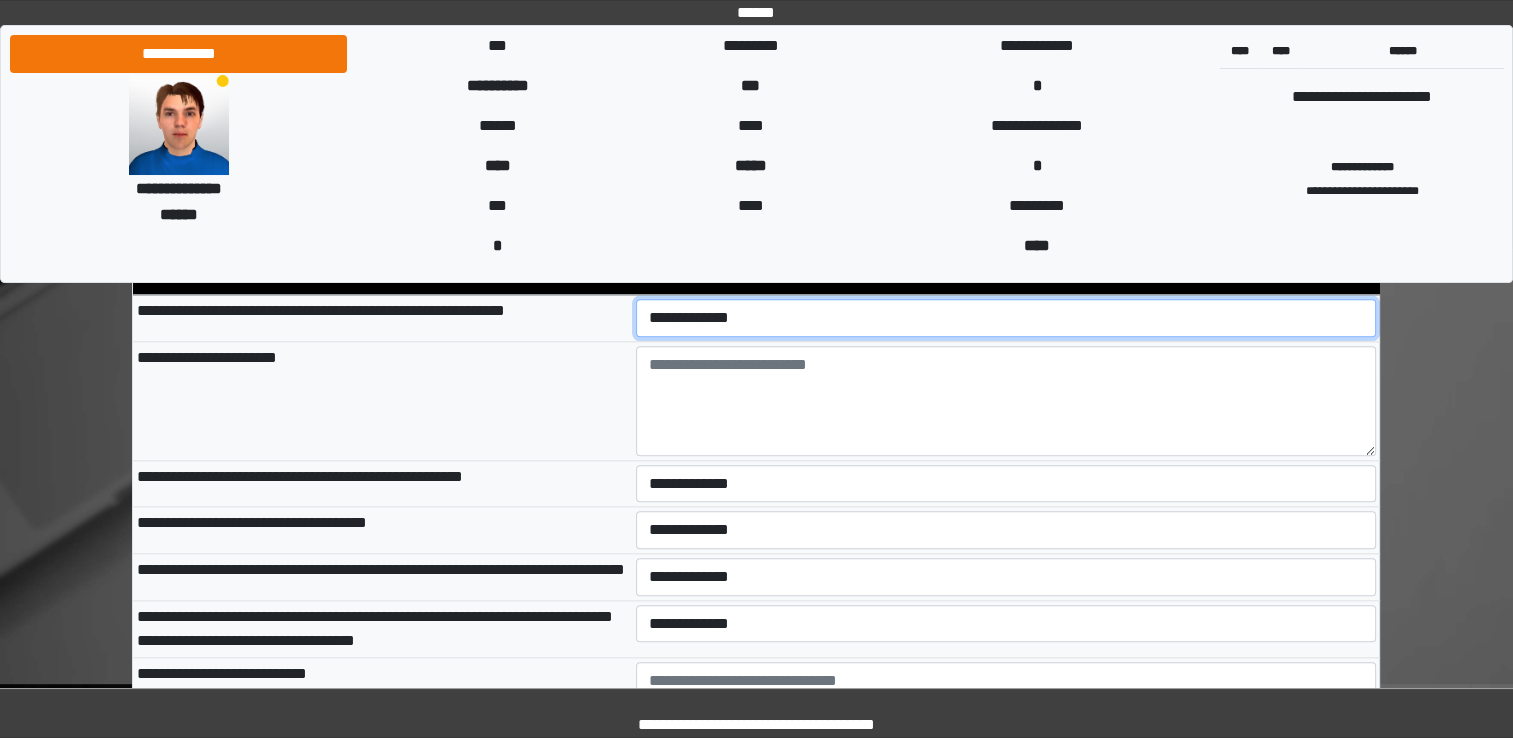scroll, scrollTop: 2100, scrollLeft: 0, axis: vertical 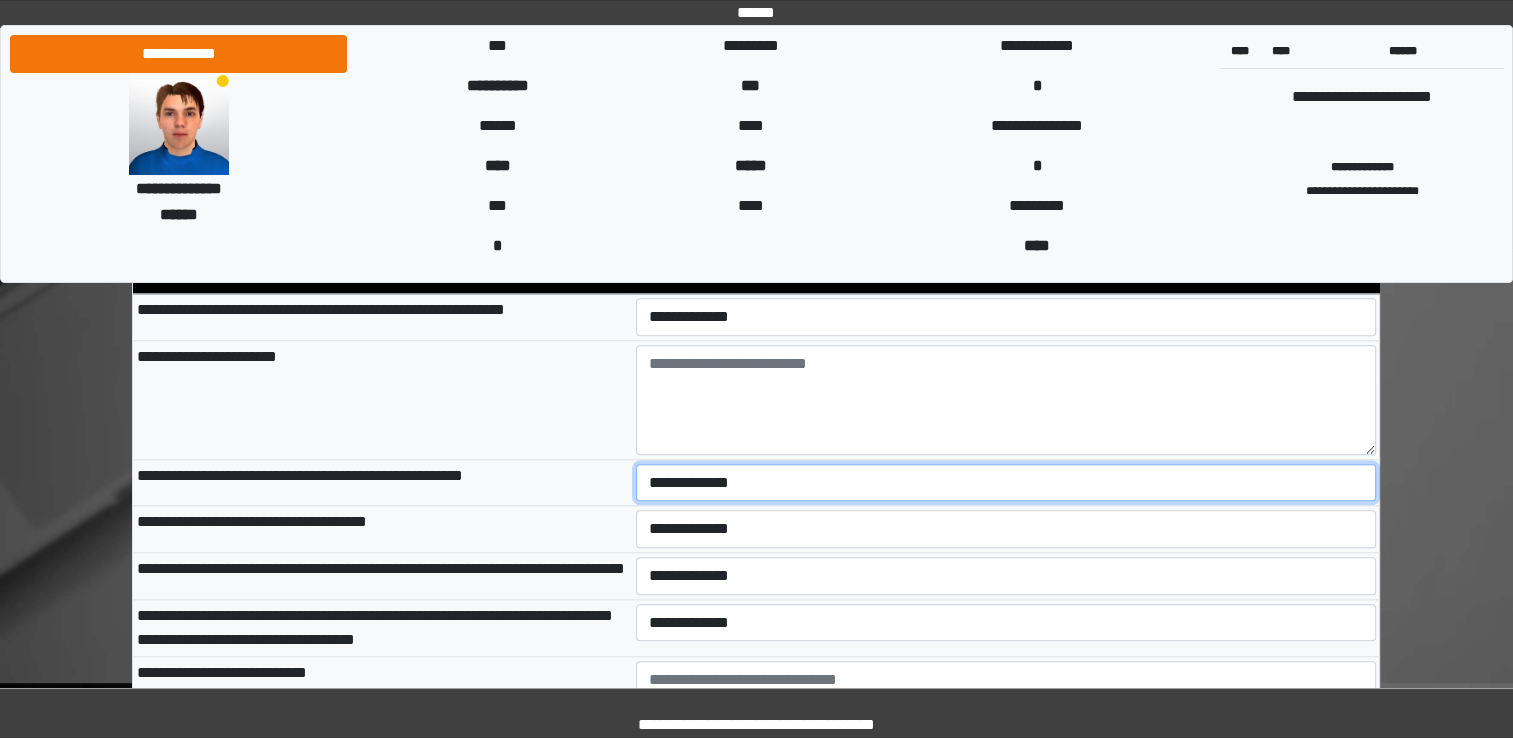 click on "**********" at bounding box center (1006, 483) 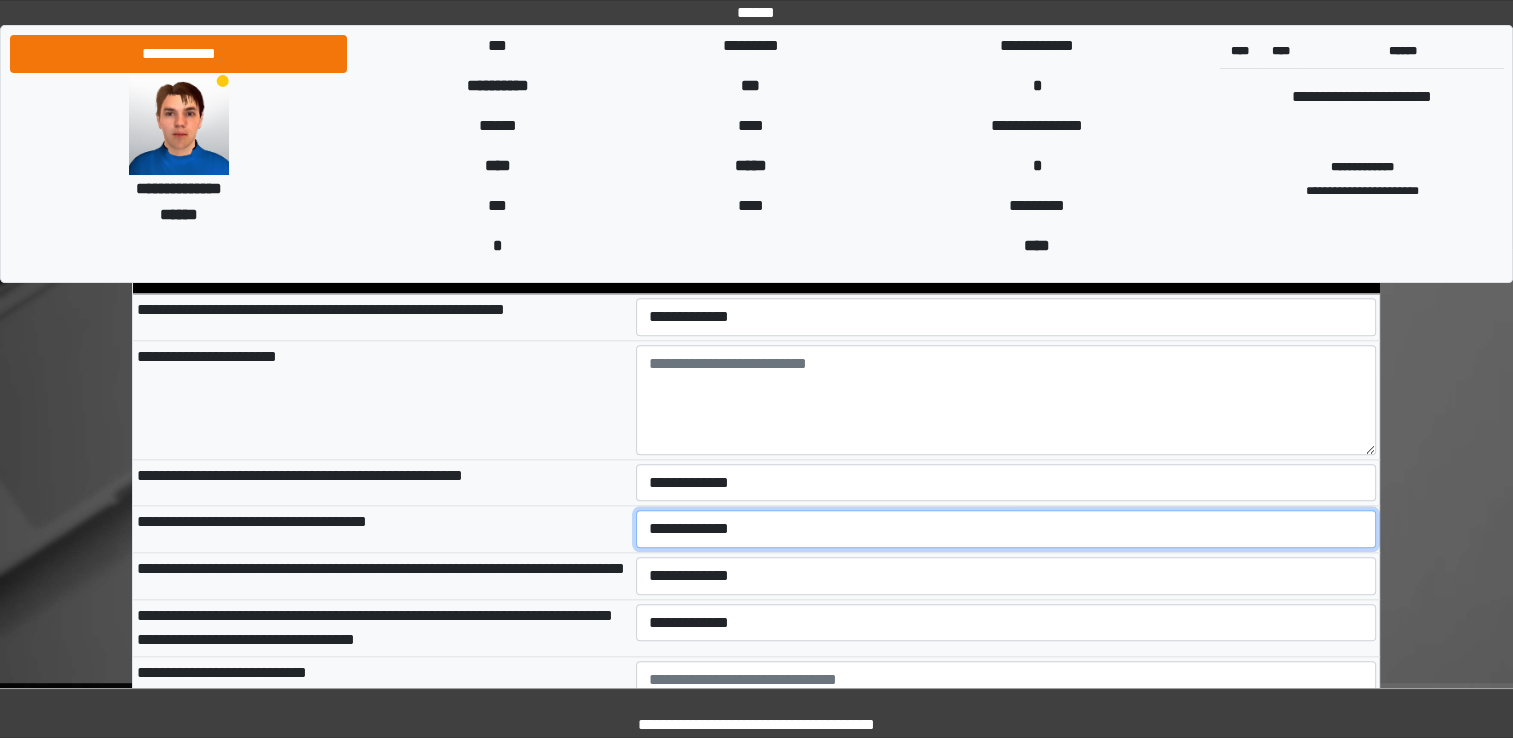 click on "**********" at bounding box center (1006, 529) 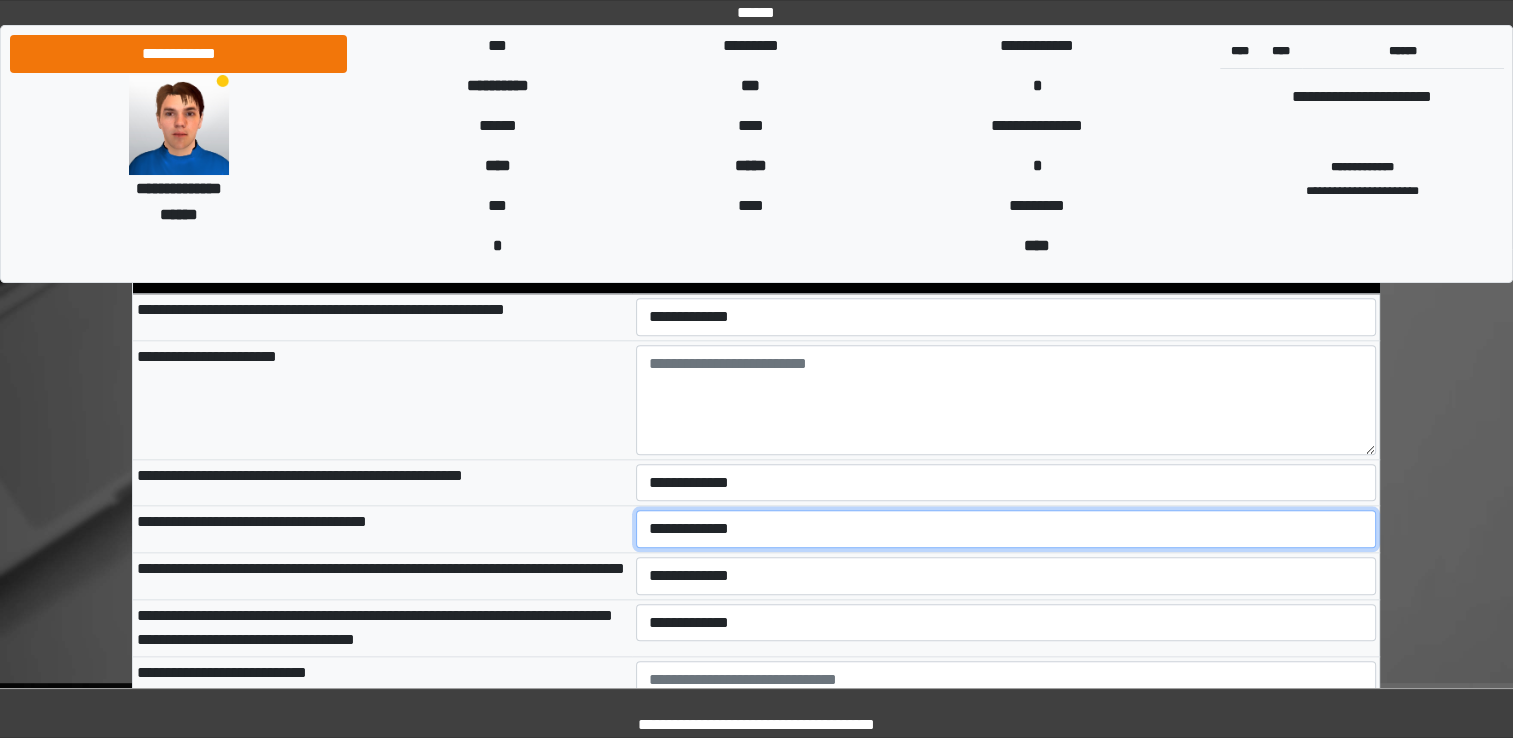 click on "**********" at bounding box center (1006, 529) 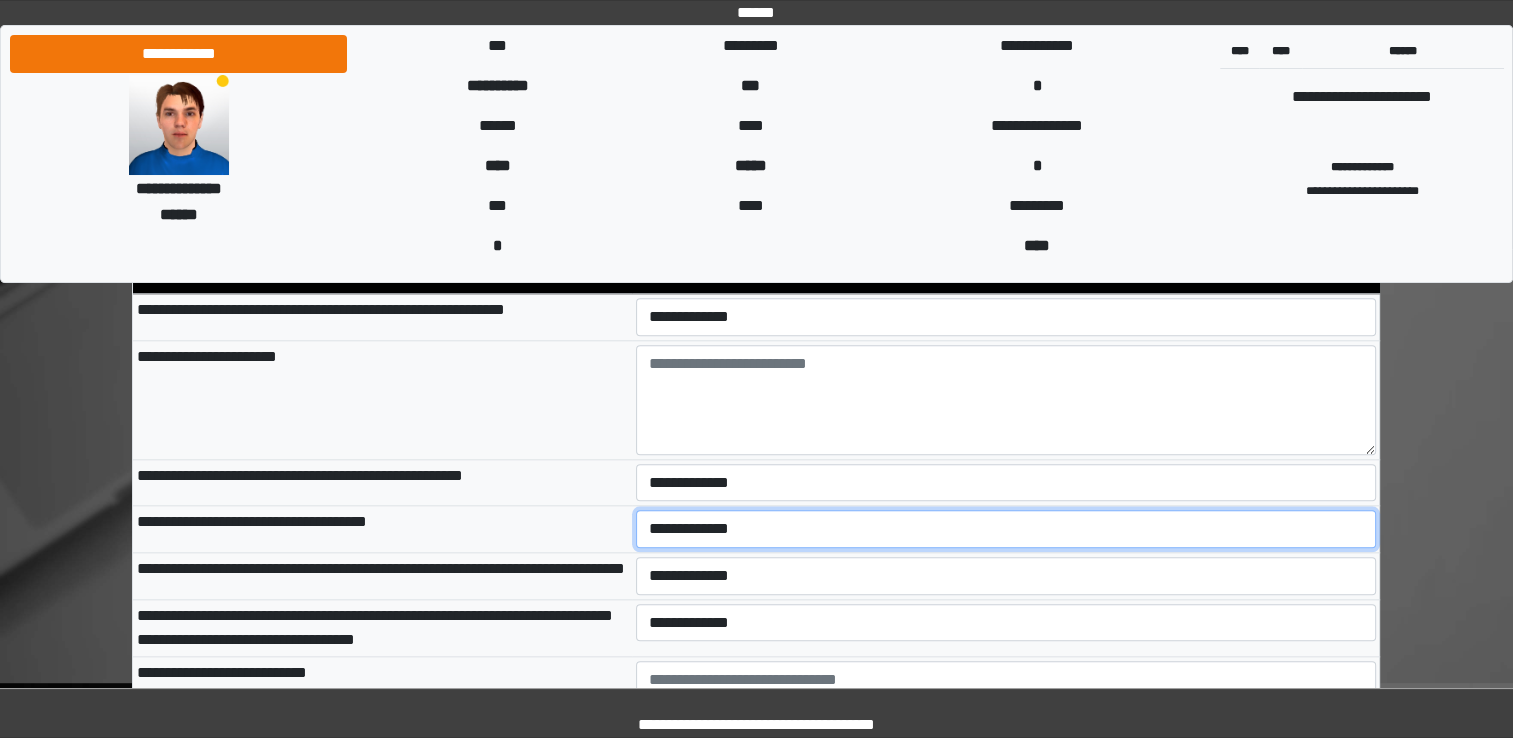 click on "**********" at bounding box center (1006, 529) 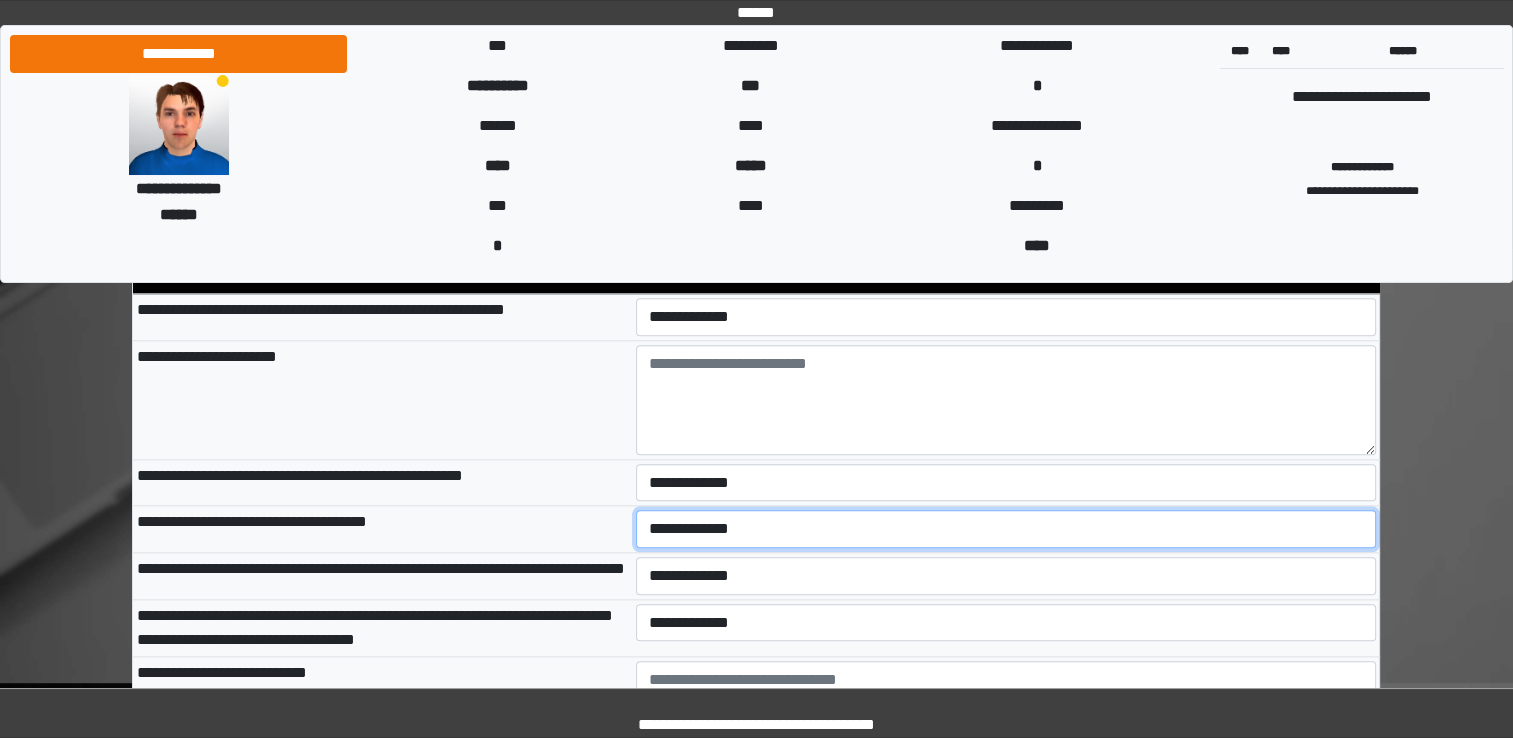 select on "*" 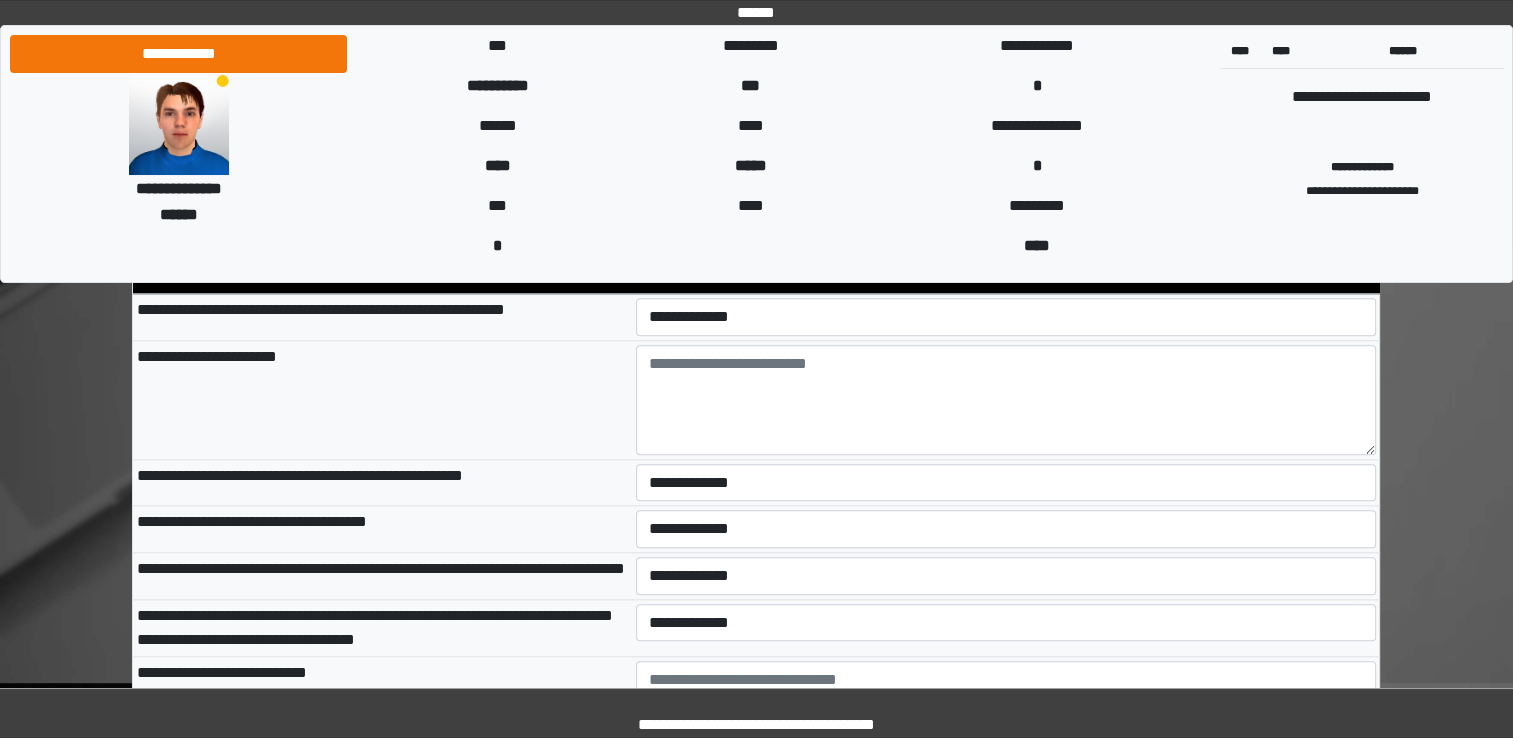 click on "**********" at bounding box center (382, 575) 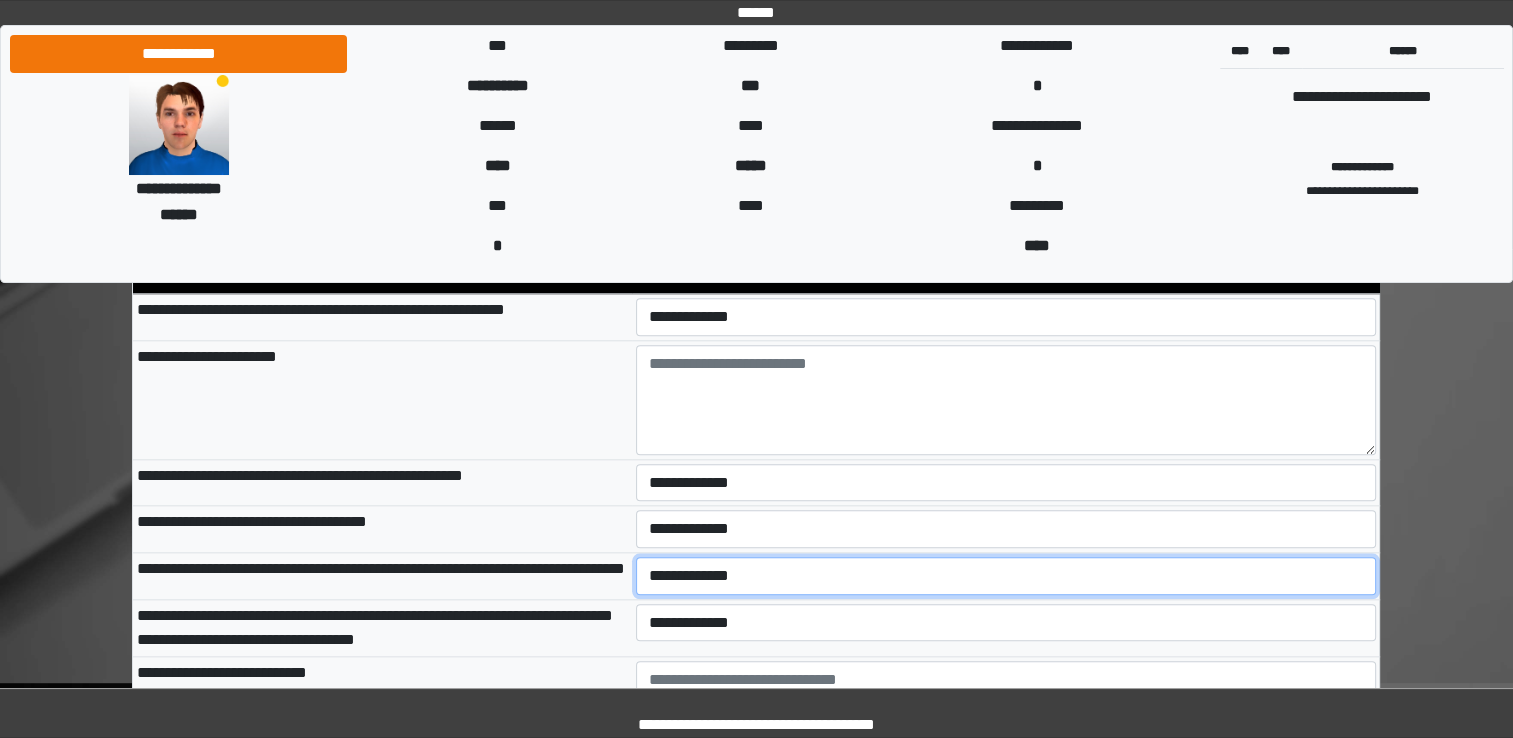 drag, startPoint x: 672, startPoint y: 562, endPoint x: 656, endPoint y: 582, distance: 25.612497 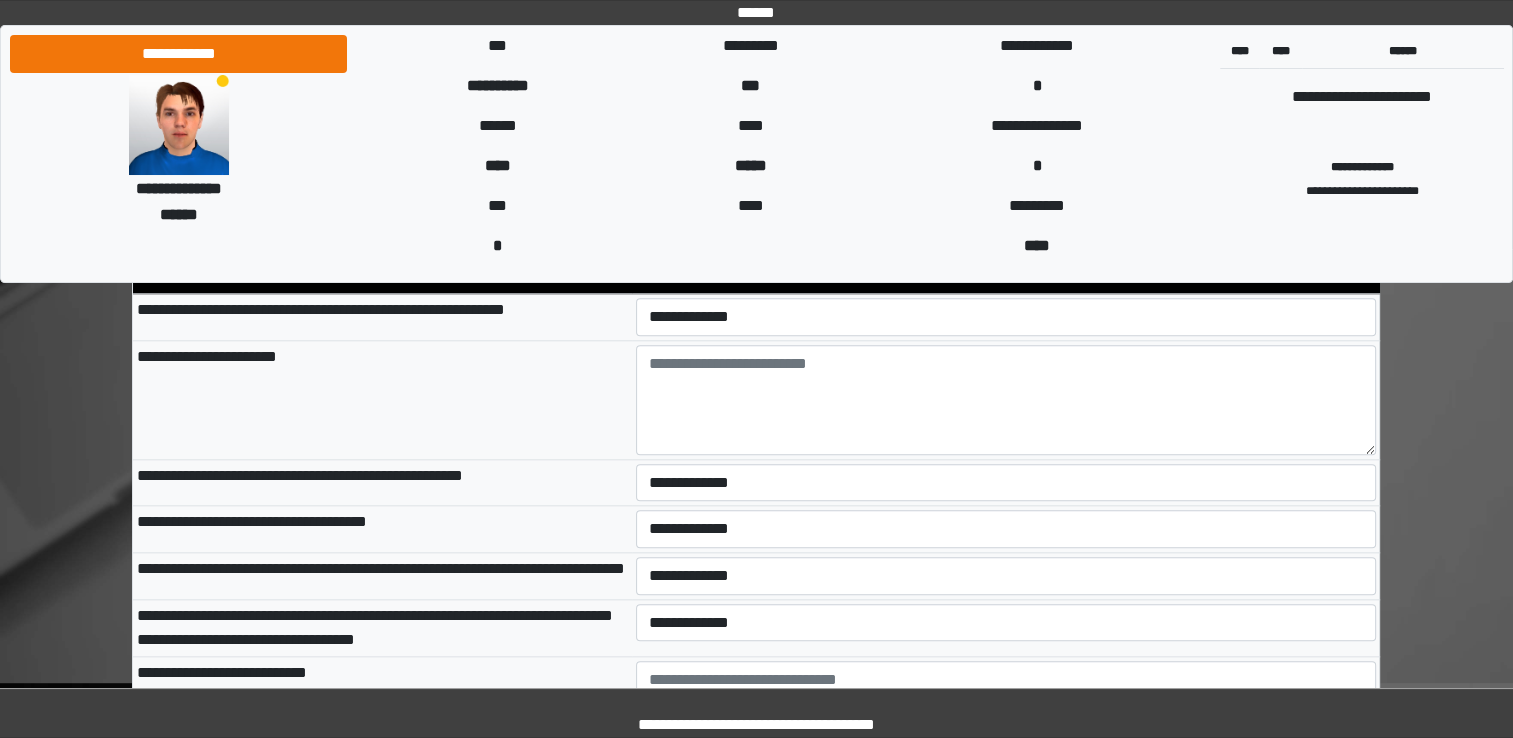 click on "**********" at bounding box center [382, 627] 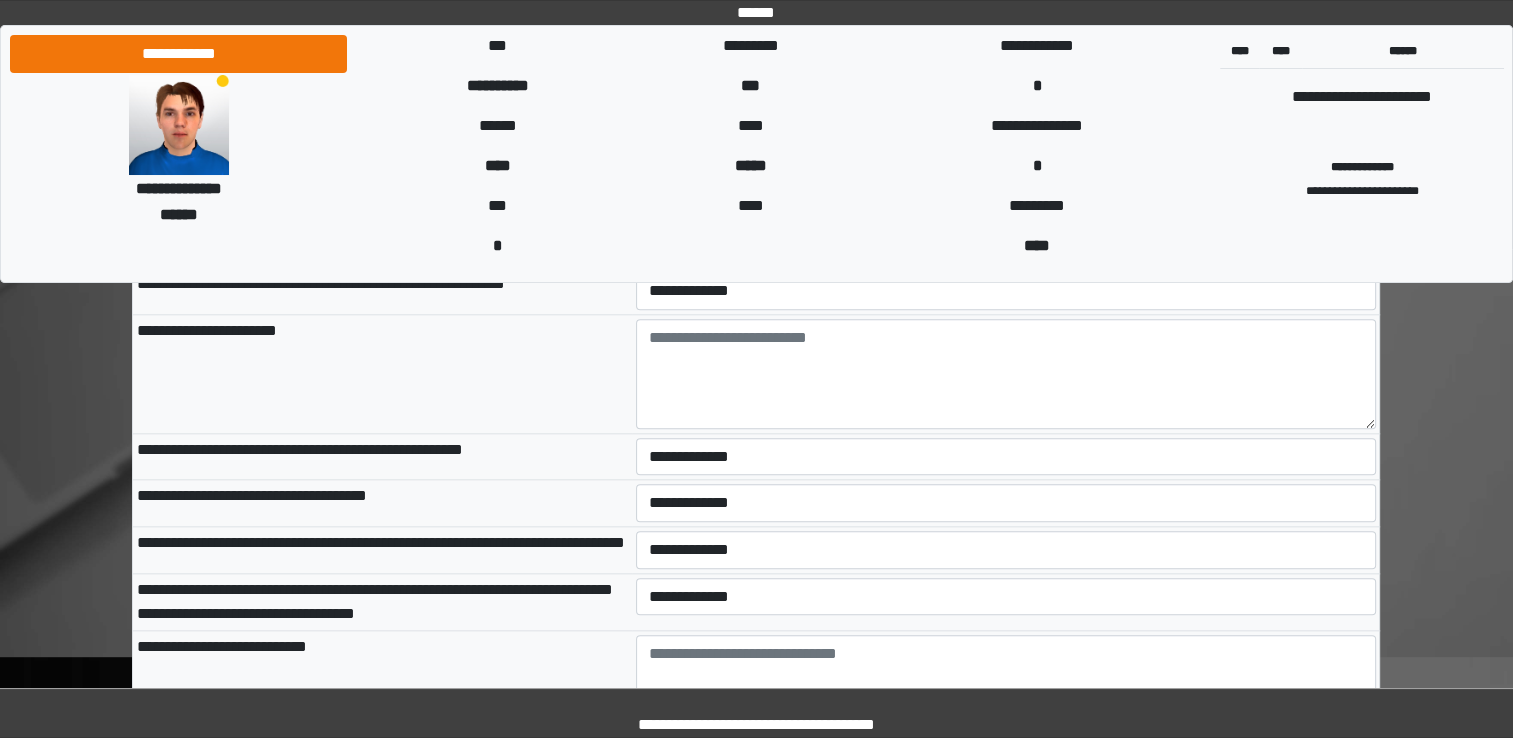 scroll, scrollTop: 2200, scrollLeft: 0, axis: vertical 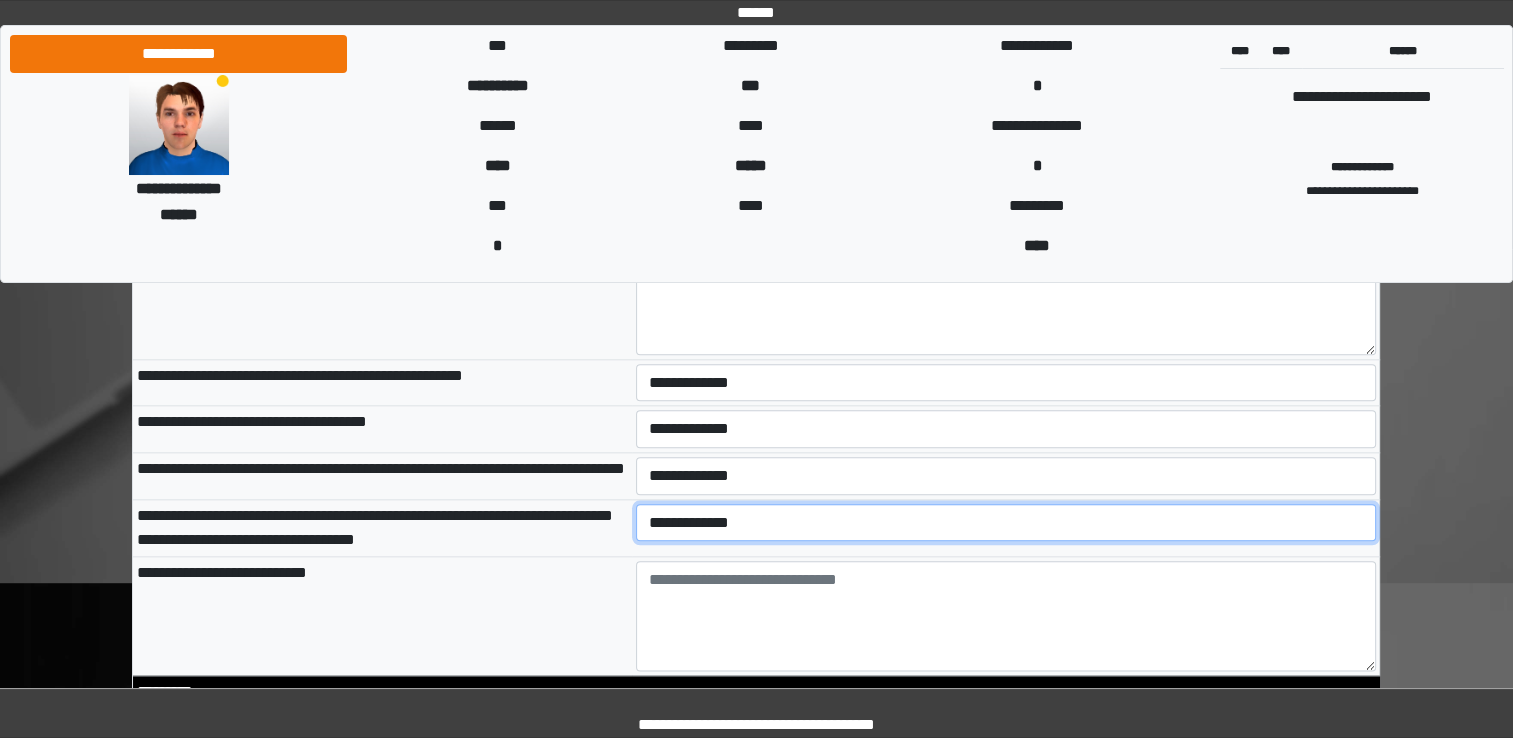click on "**********" at bounding box center (1006, 523) 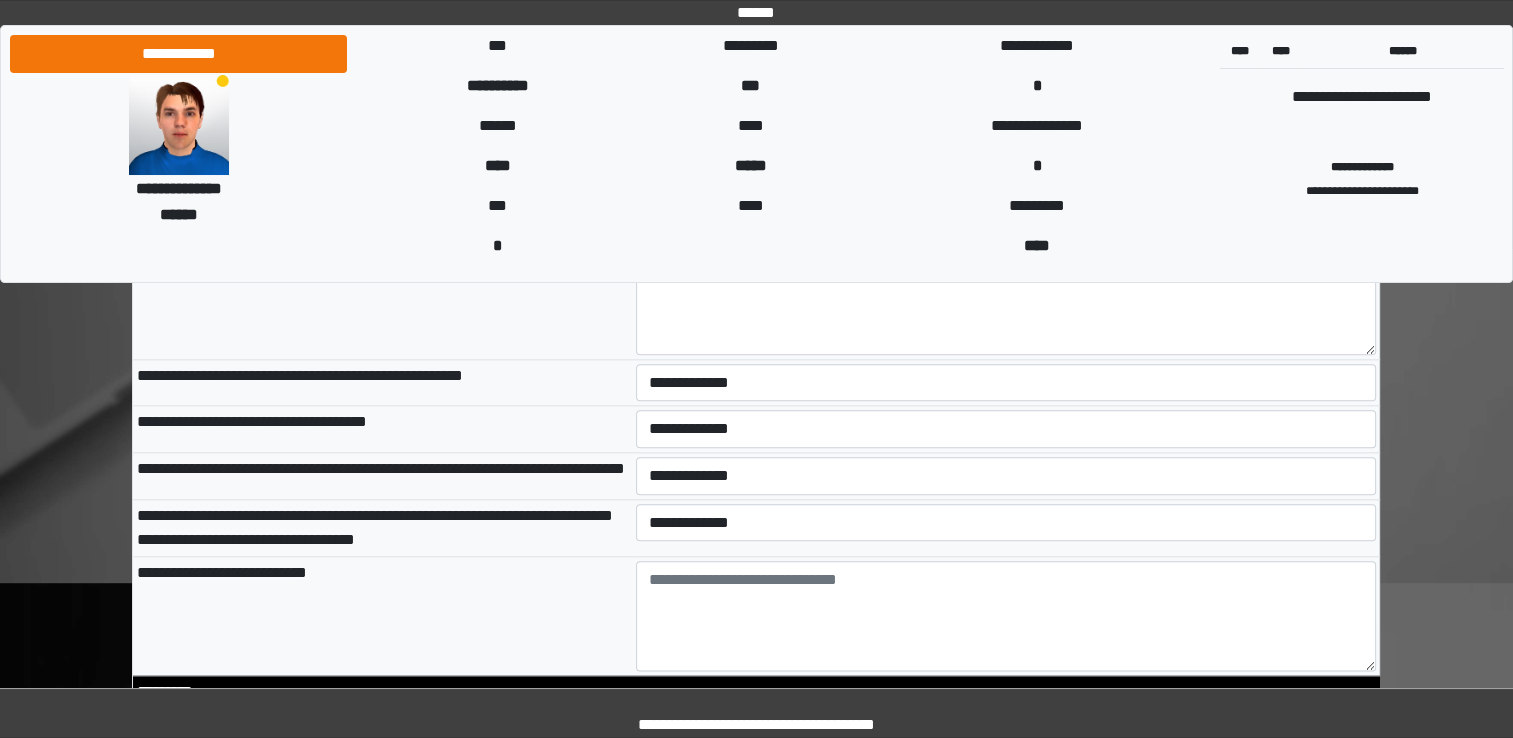 click on "**********" at bounding box center [382, 615] 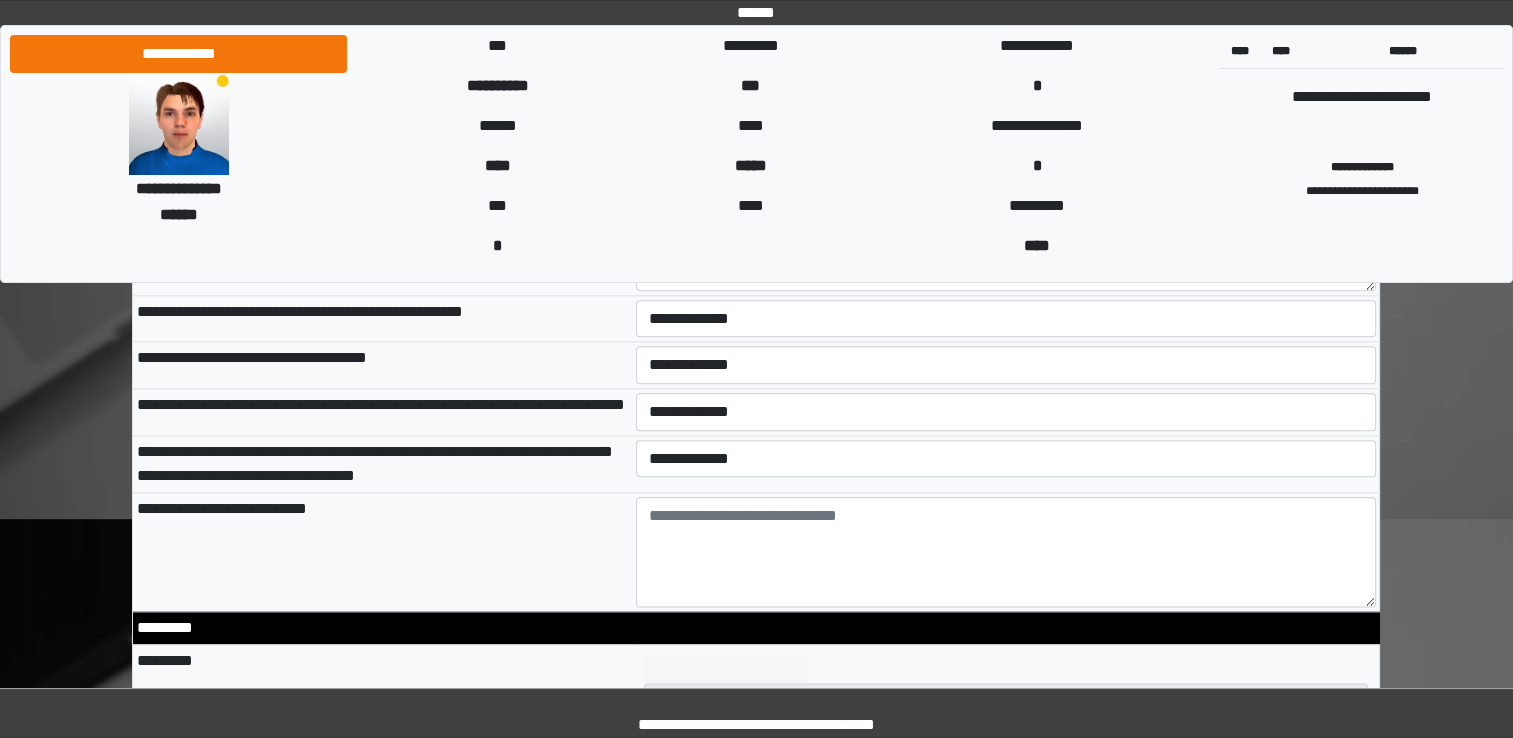 scroll, scrollTop: 2200, scrollLeft: 0, axis: vertical 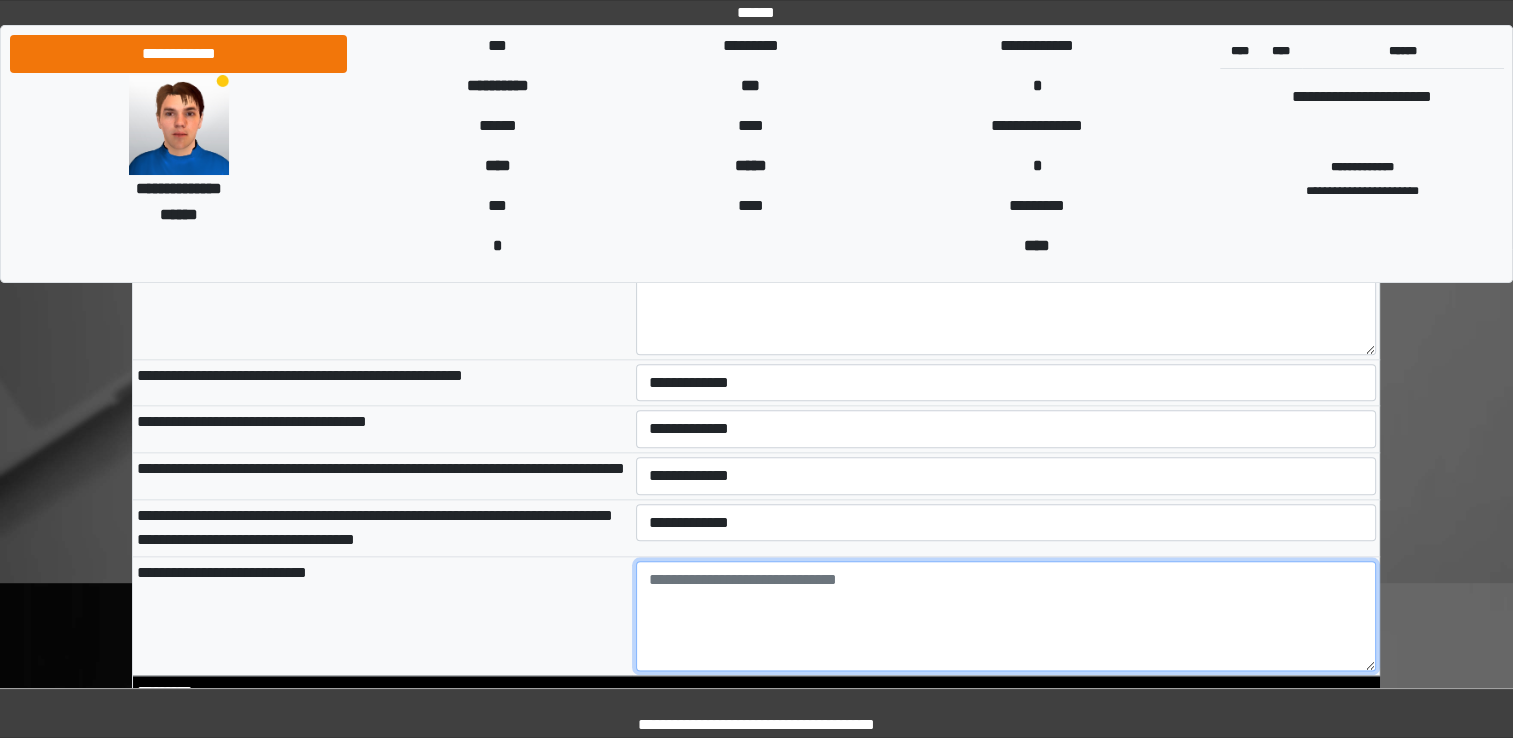 click at bounding box center (1006, 616) 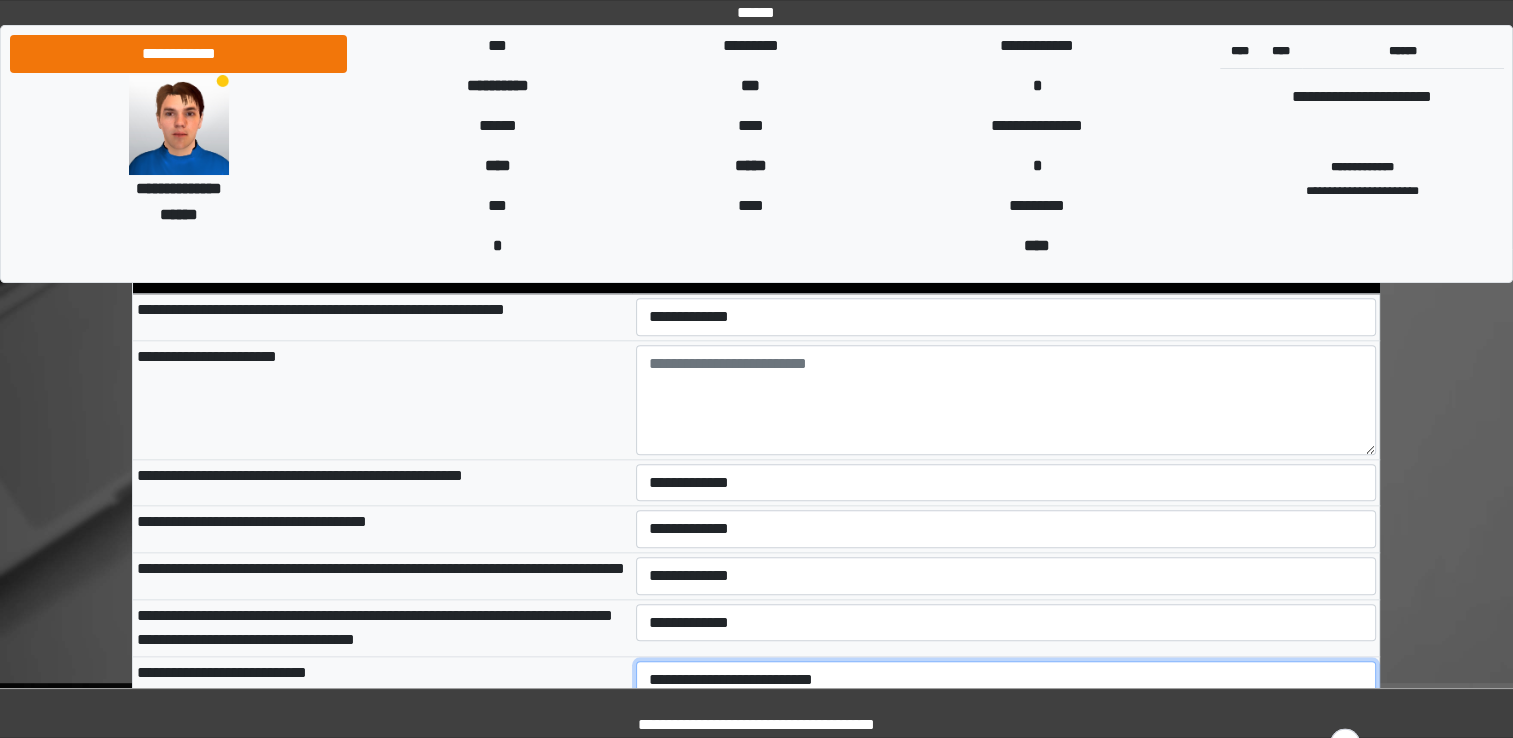 type on "**********" 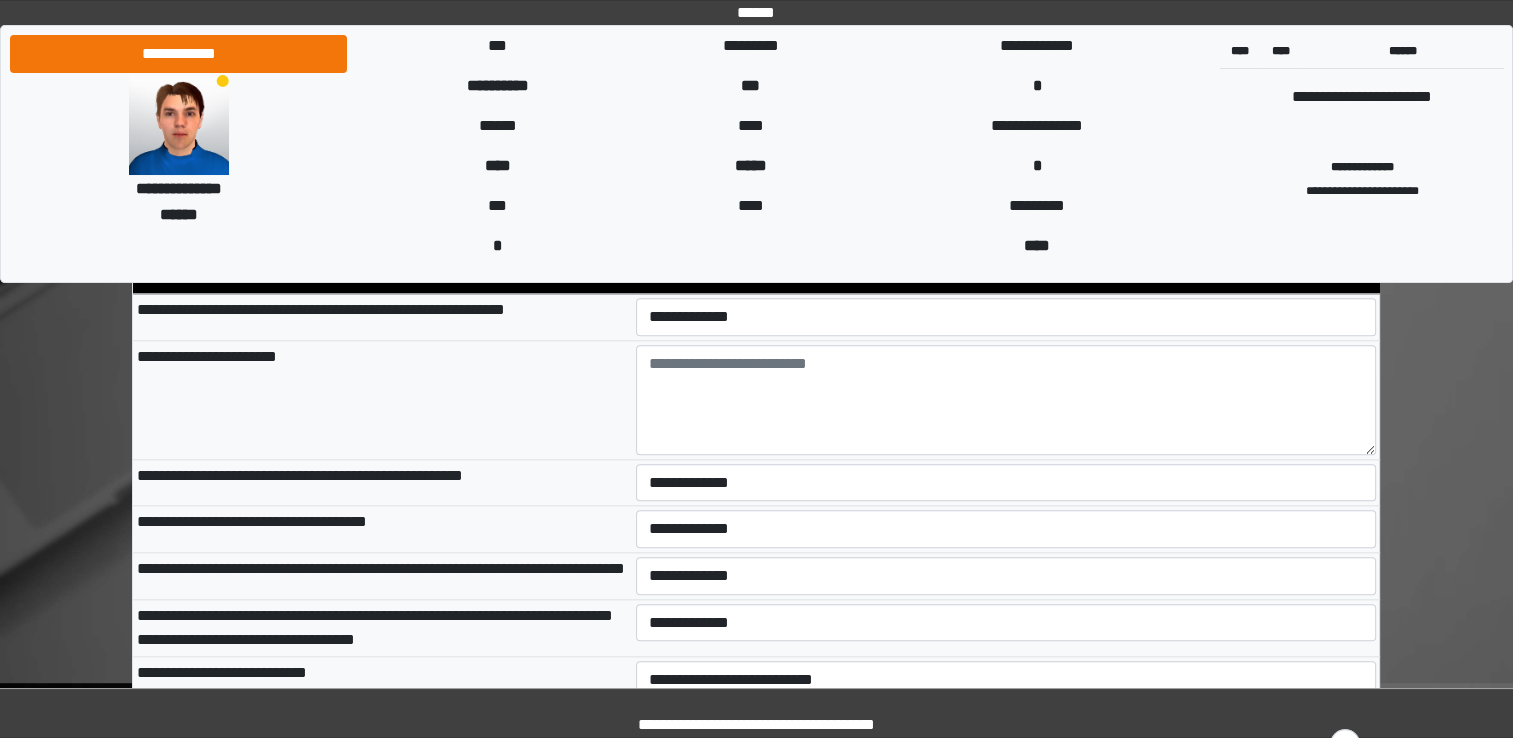click on "**********" at bounding box center [382, 627] 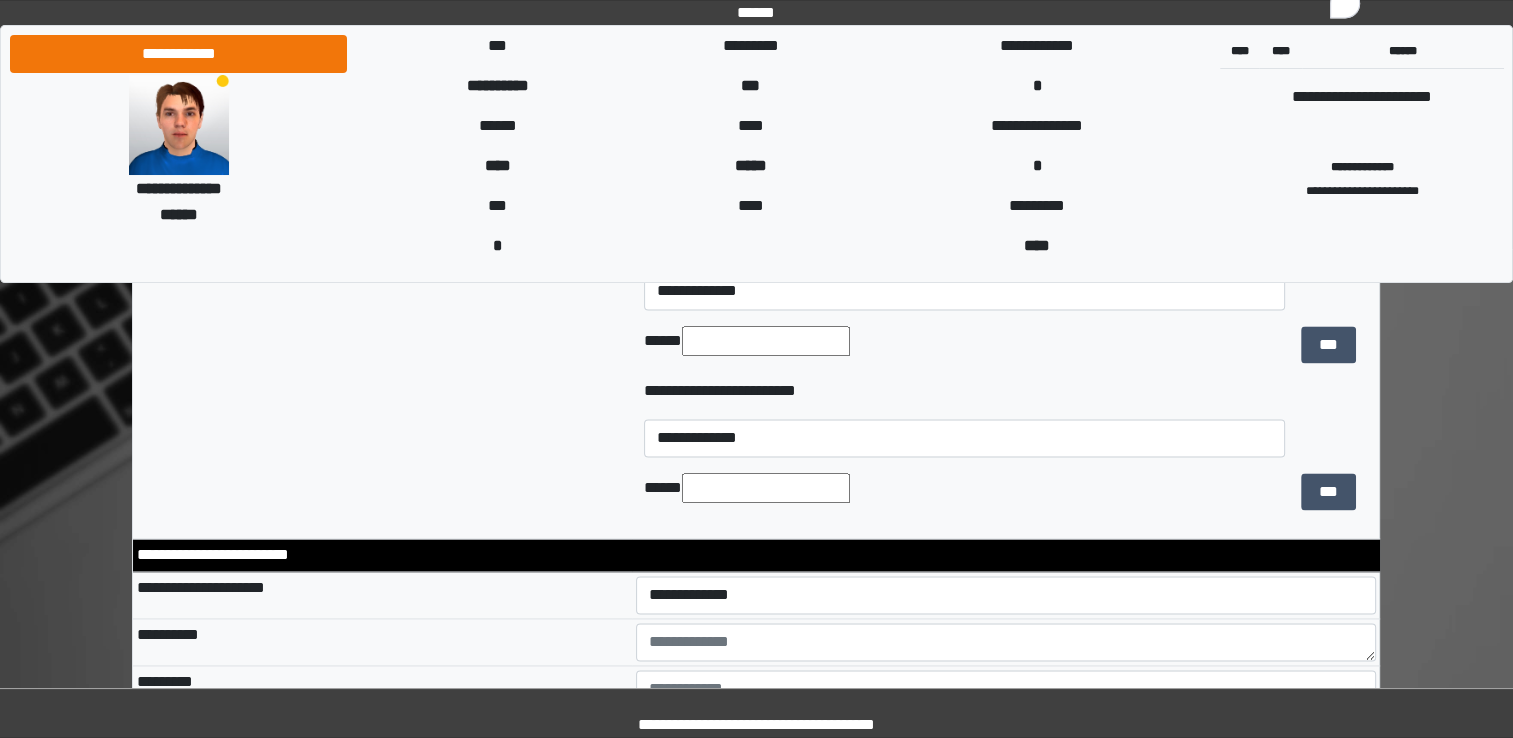 scroll, scrollTop: 2900, scrollLeft: 0, axis: vertical 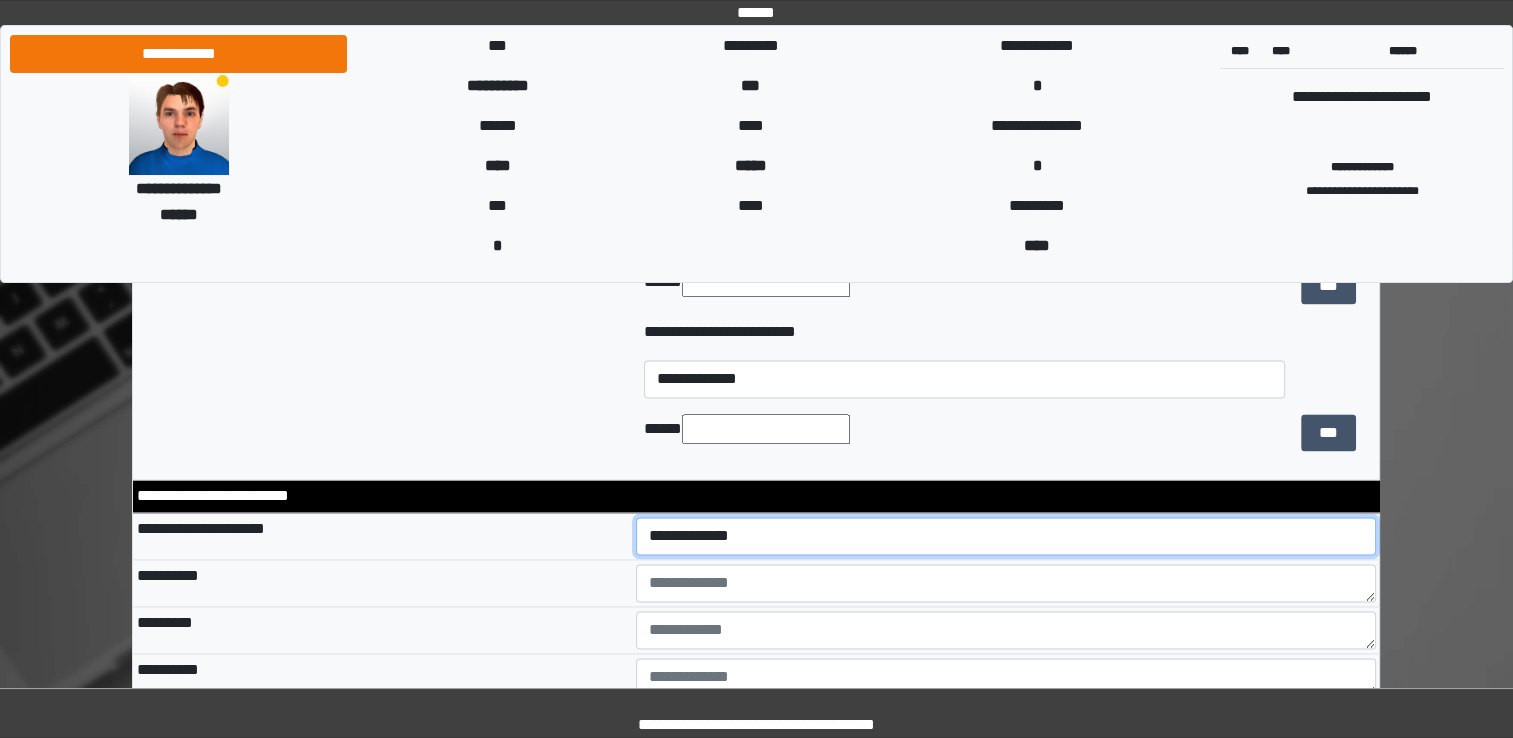 click on "**********" at bounding box center (1006, 536) 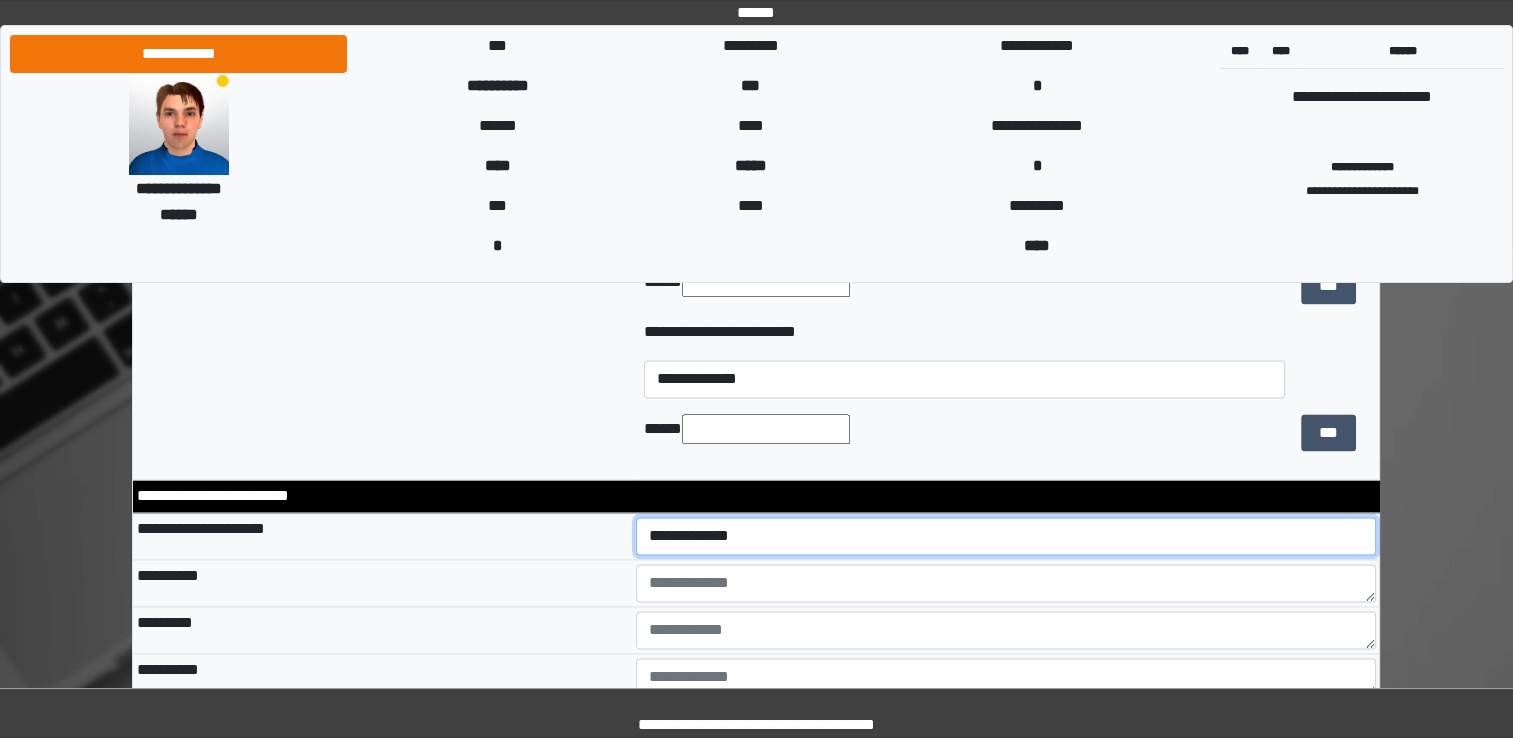 select on "*" 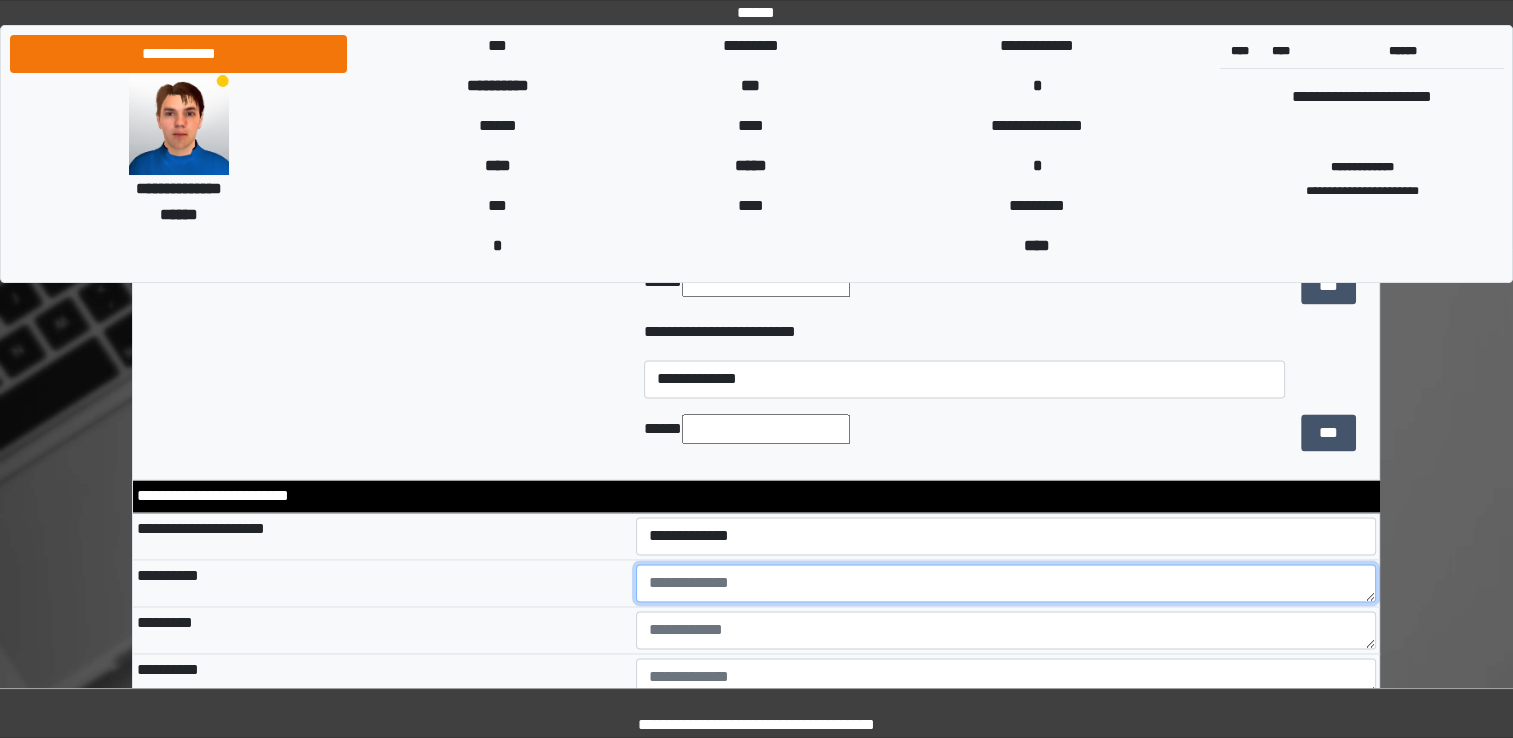 click at bounding box center (1006, 583) 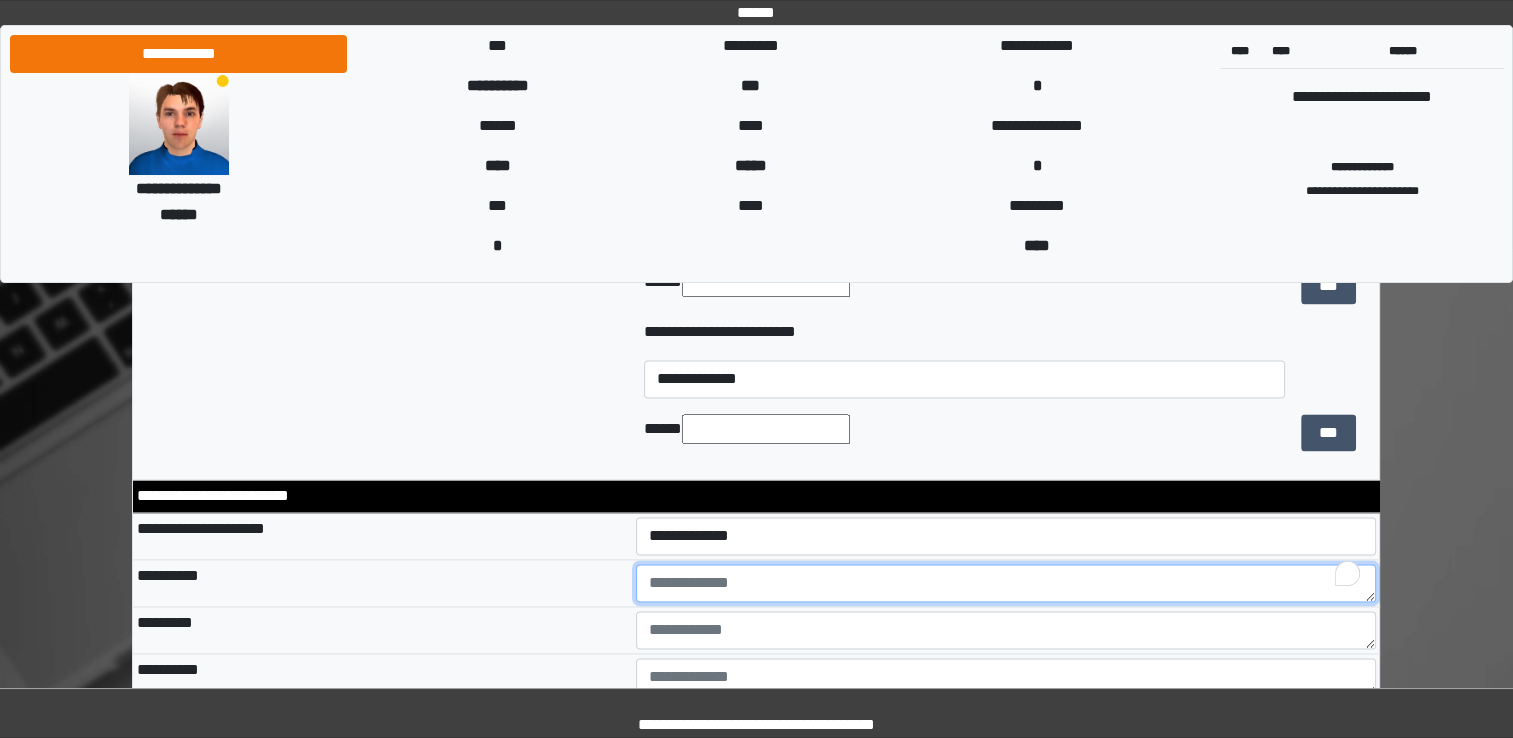 click at bounding box center [1006, 583] 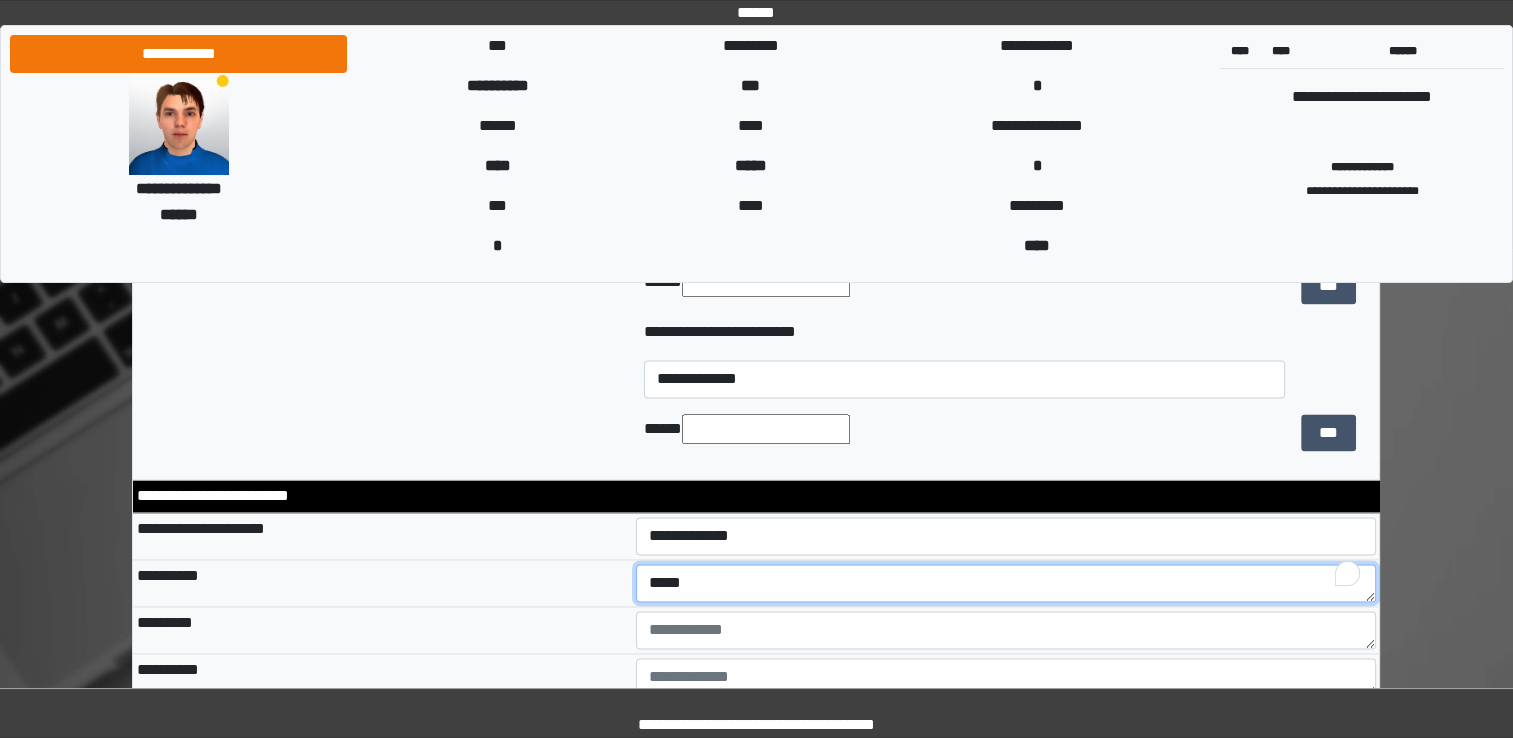 type on "*****" 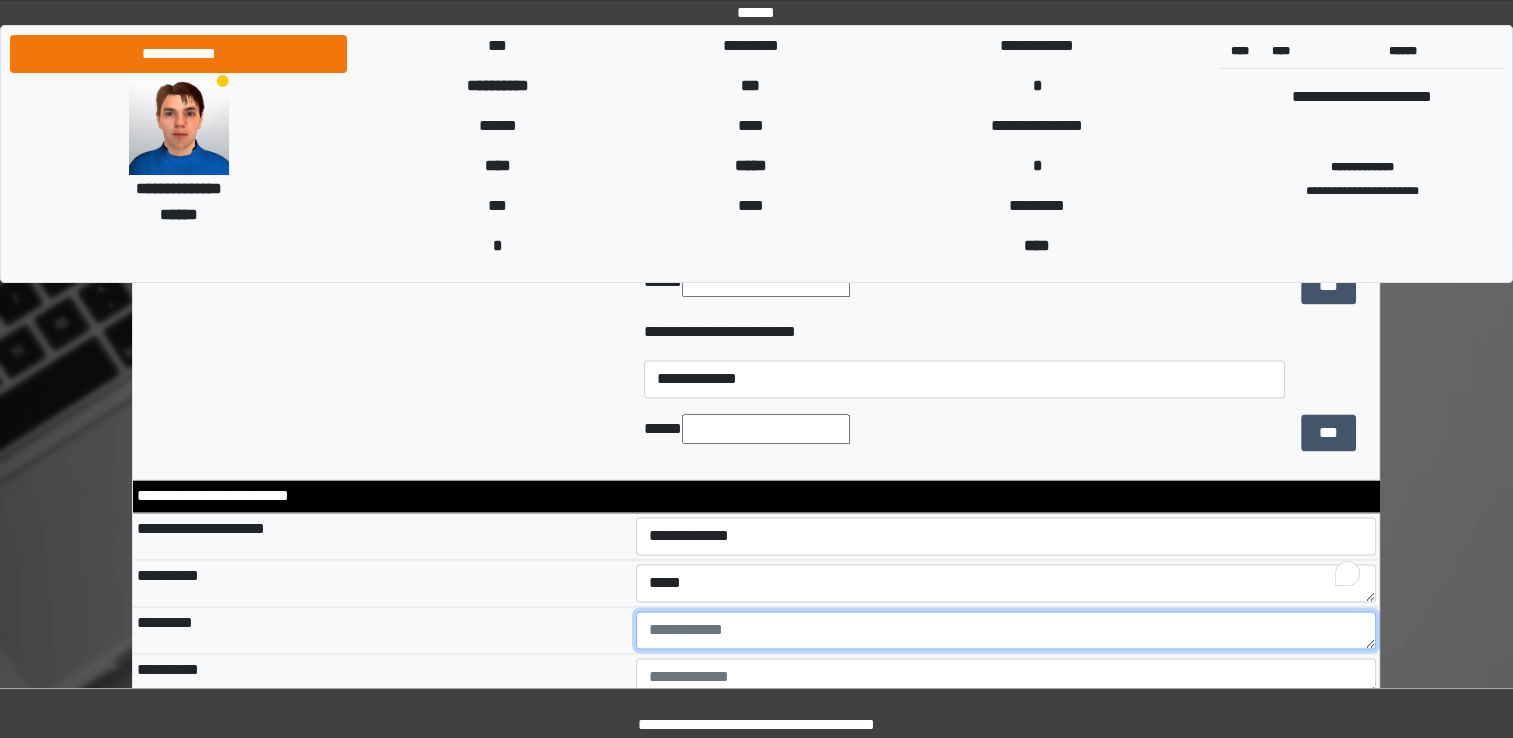 click at bounding box center [1006, 630] 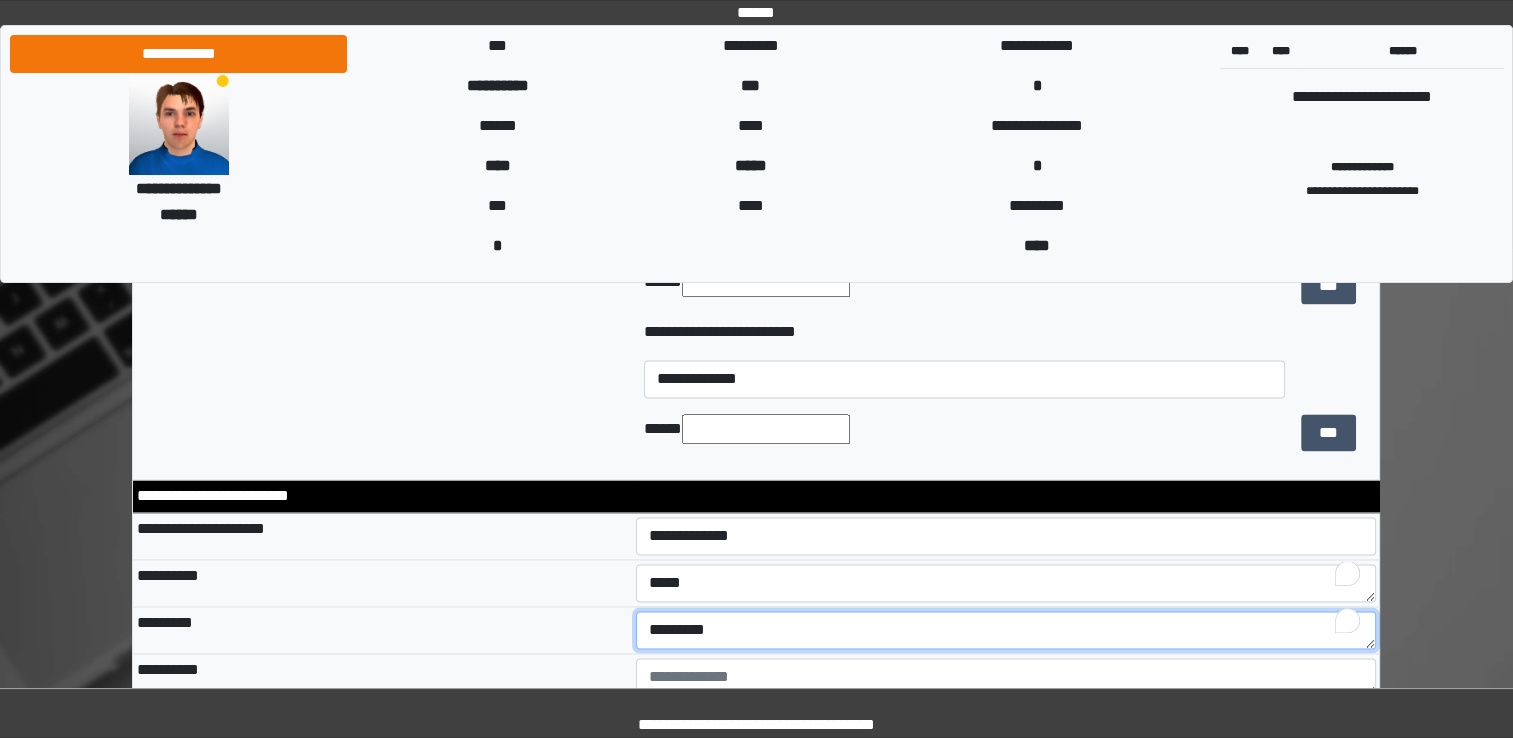 type on "*********" 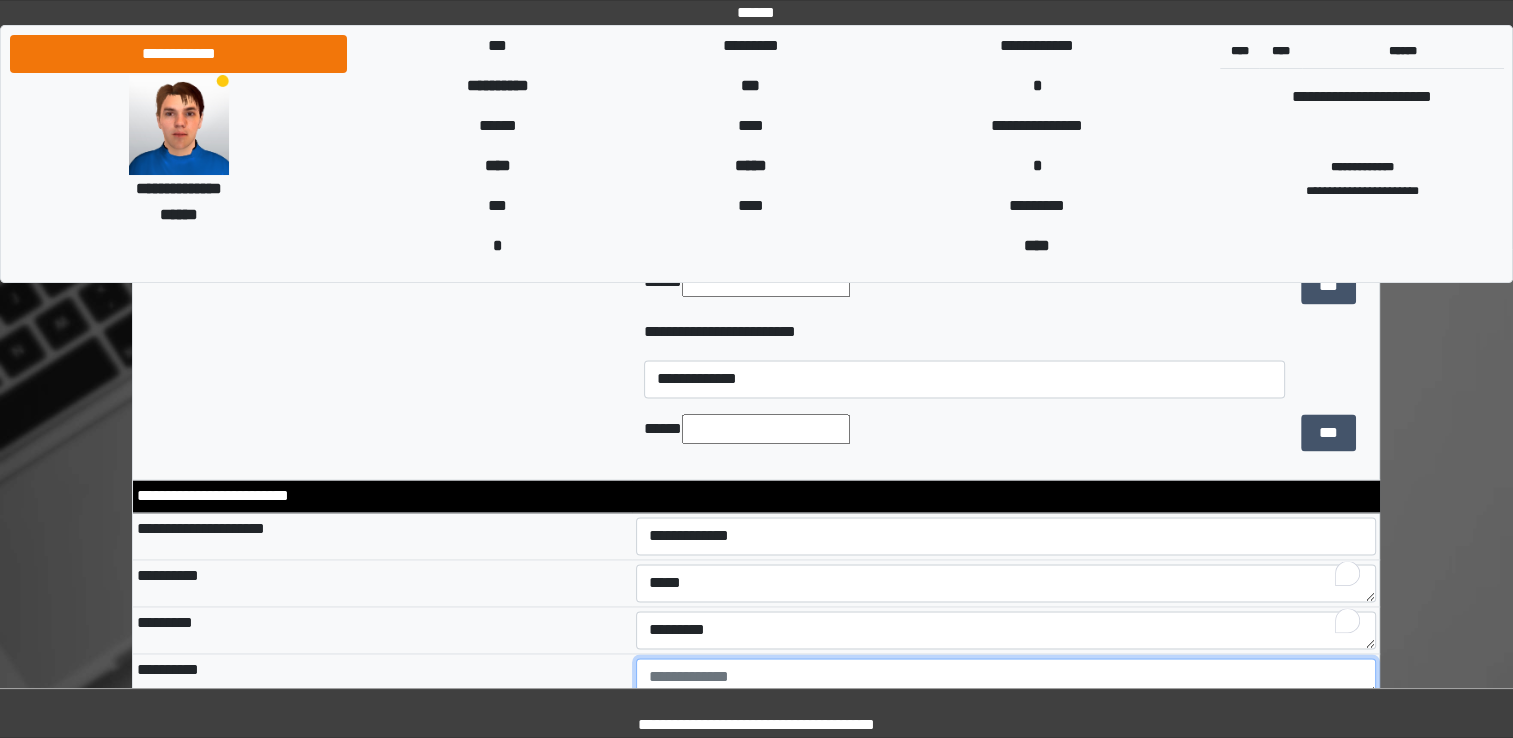 click at bounding box center [1006, 677] 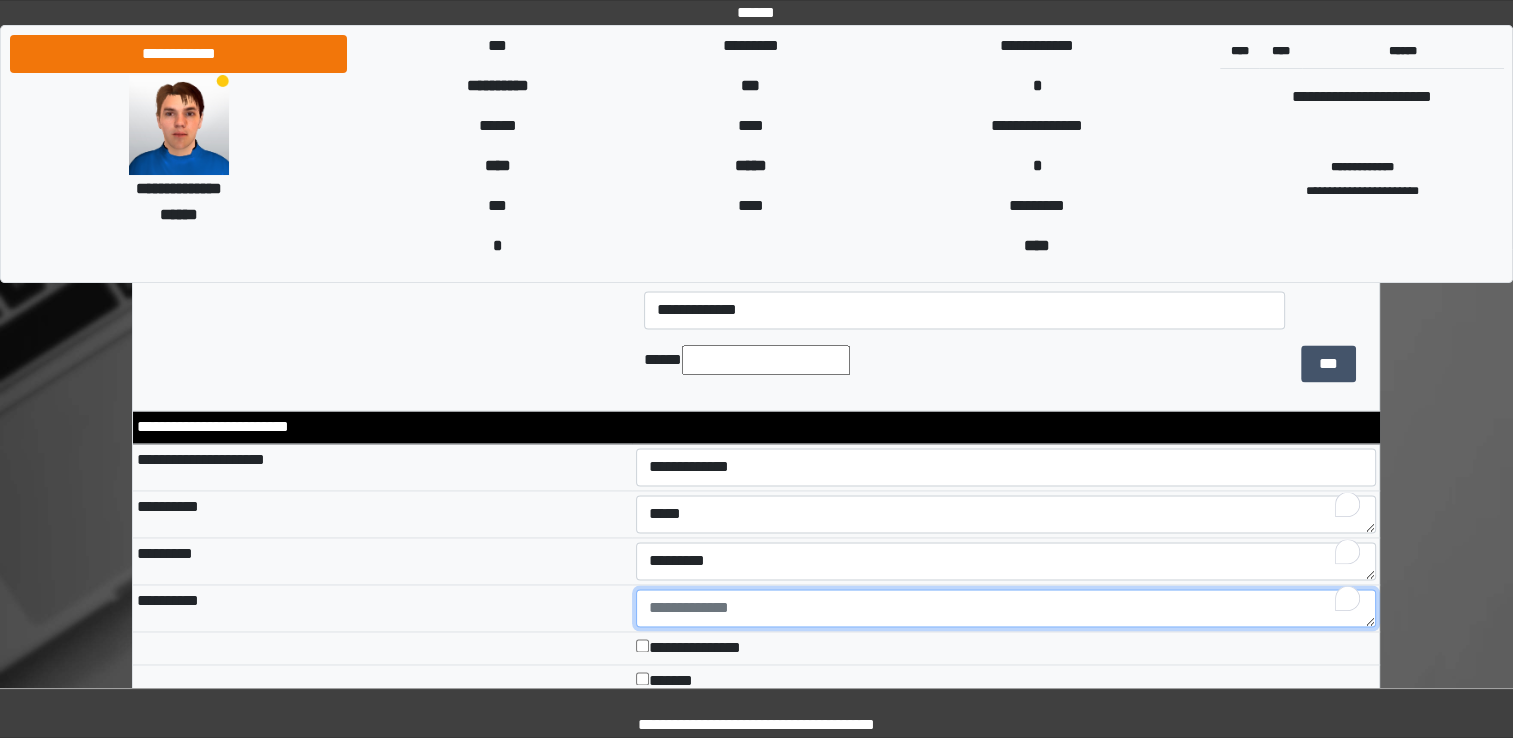 scroll, scrollTop: 3000, scrollLeft: 0, axis: vertical 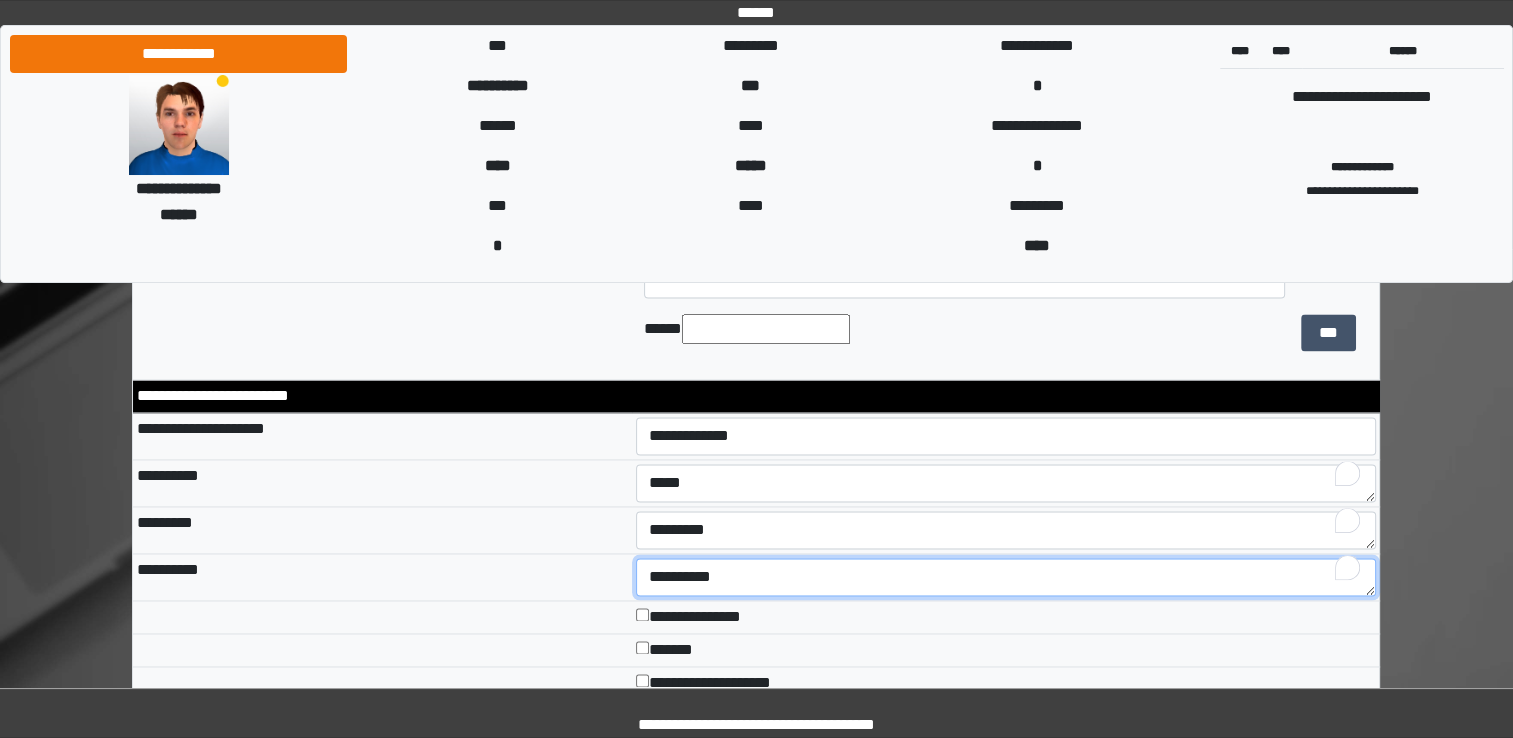 type on "**********" 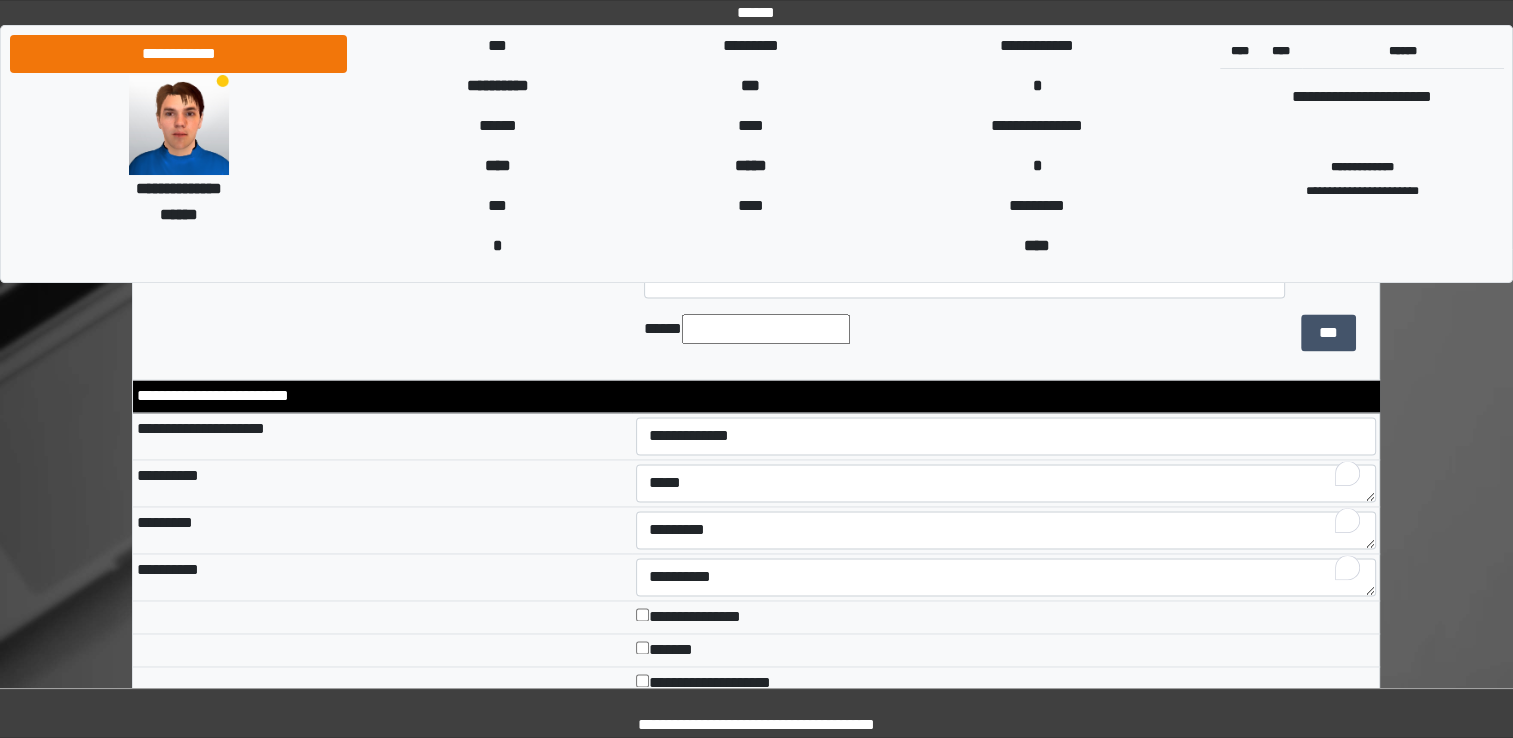 click on "**********" at bounding box center (382, 576) 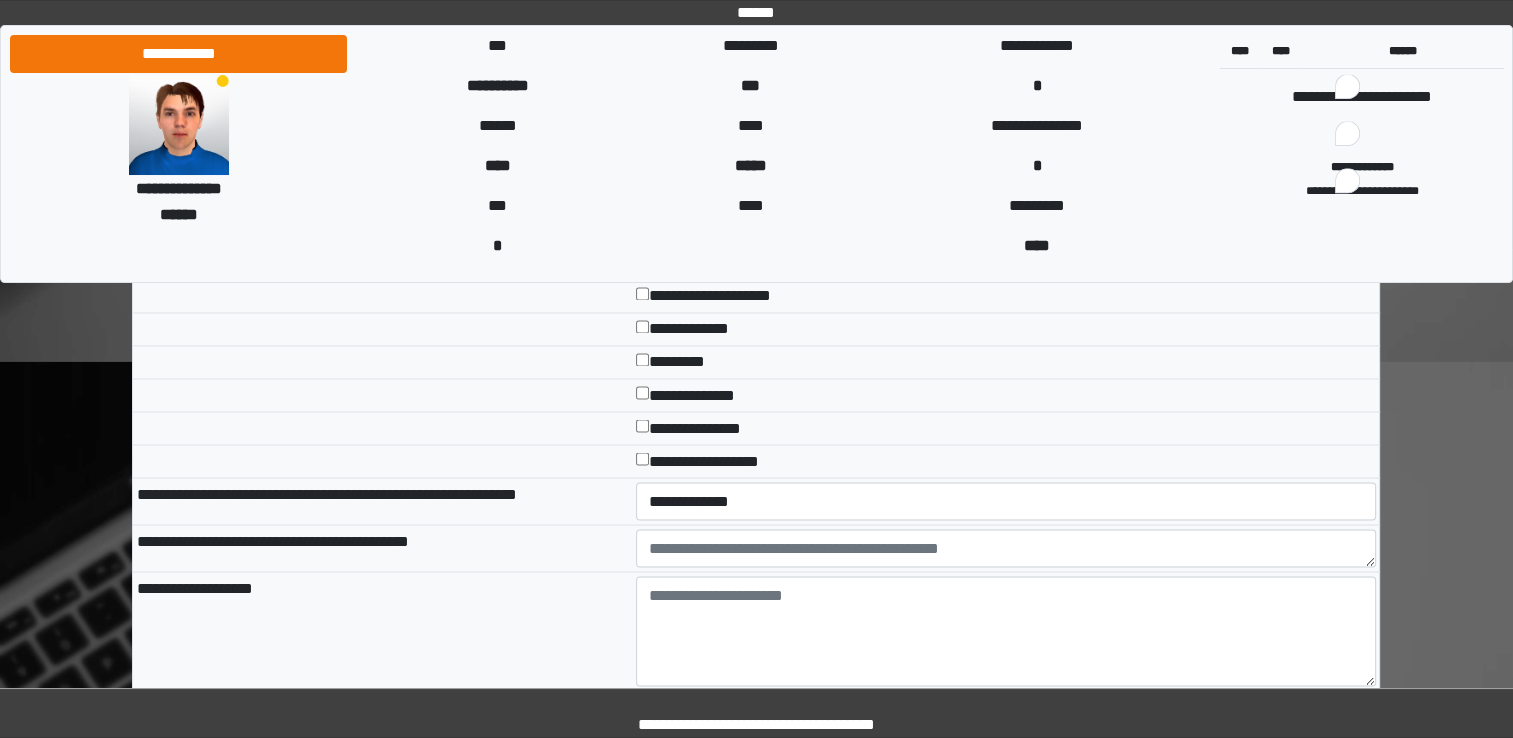 scroll, scrollTop: 3400, scrollLeft: 0, axis: vertical 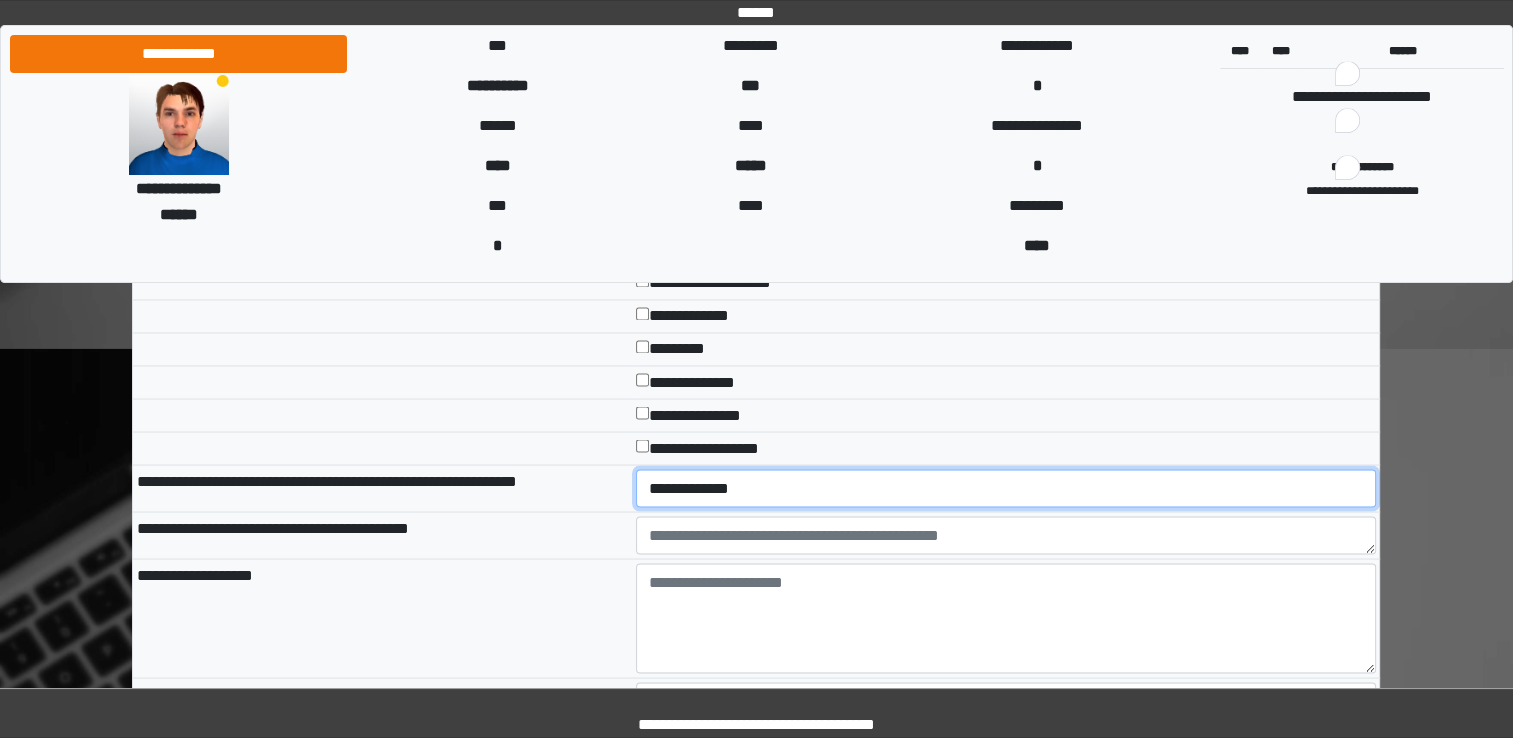 click on "**********" at bounding box center (1006, 488) 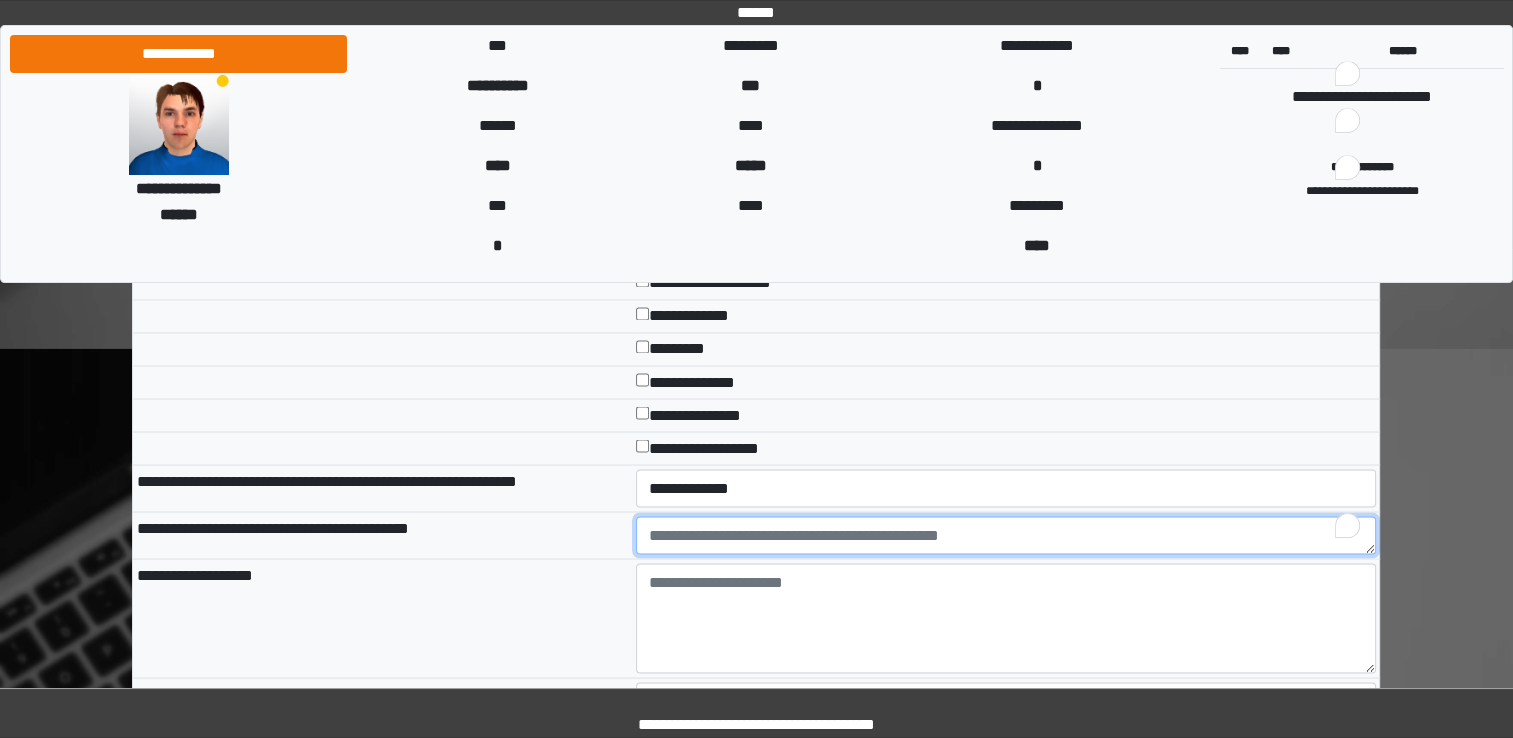 click at bounding box center (1006, 535) 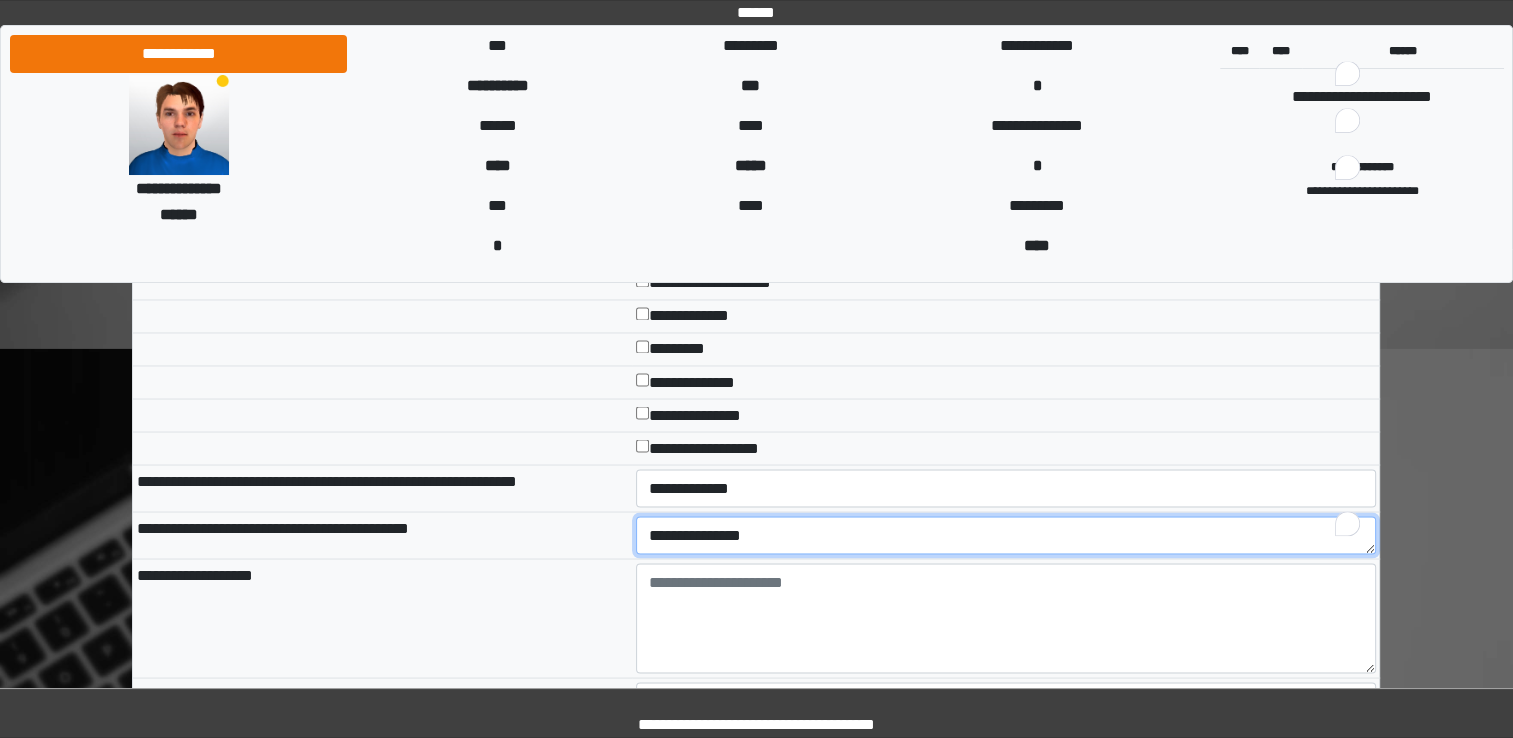 type on "**********" 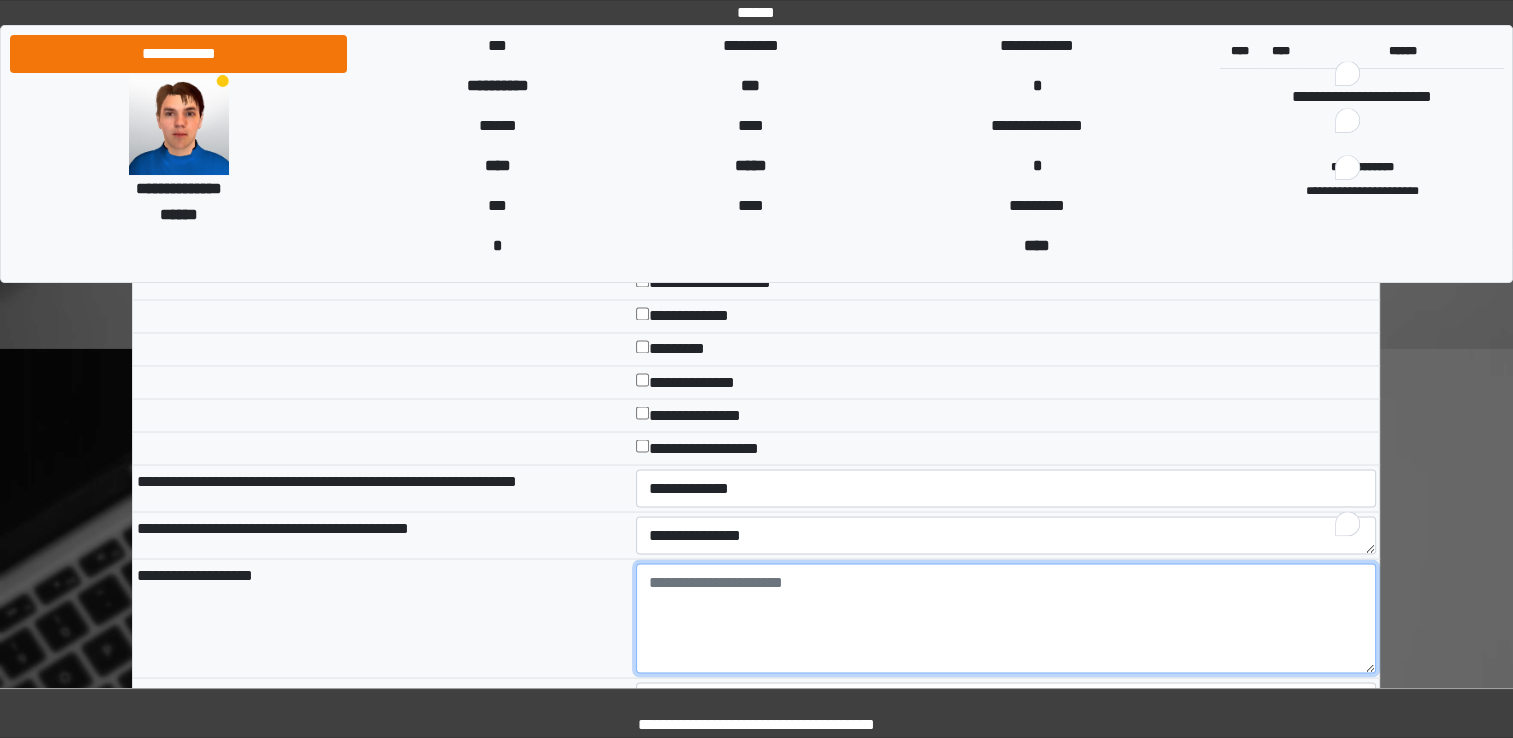 click at bounding box center (1006, 618) 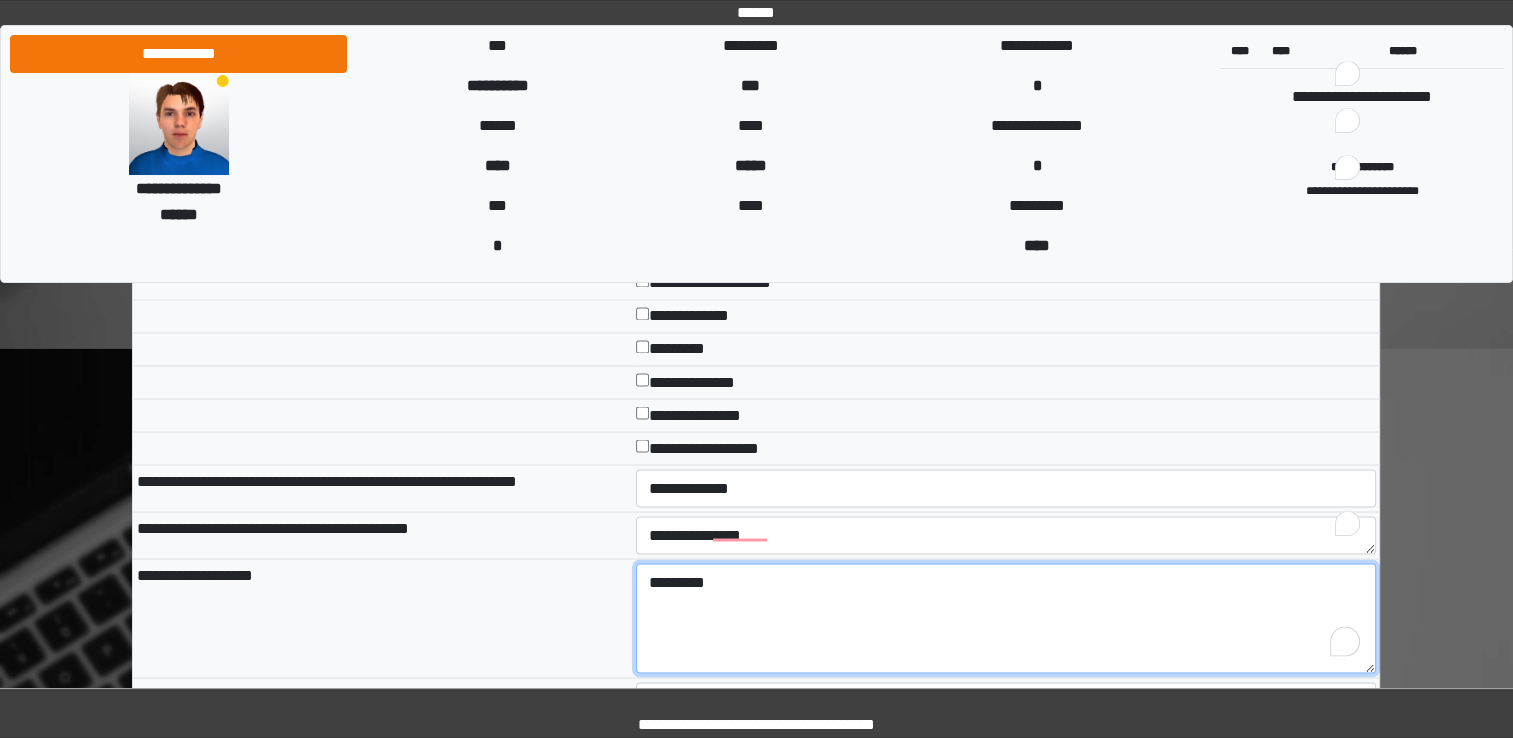 type on "********" 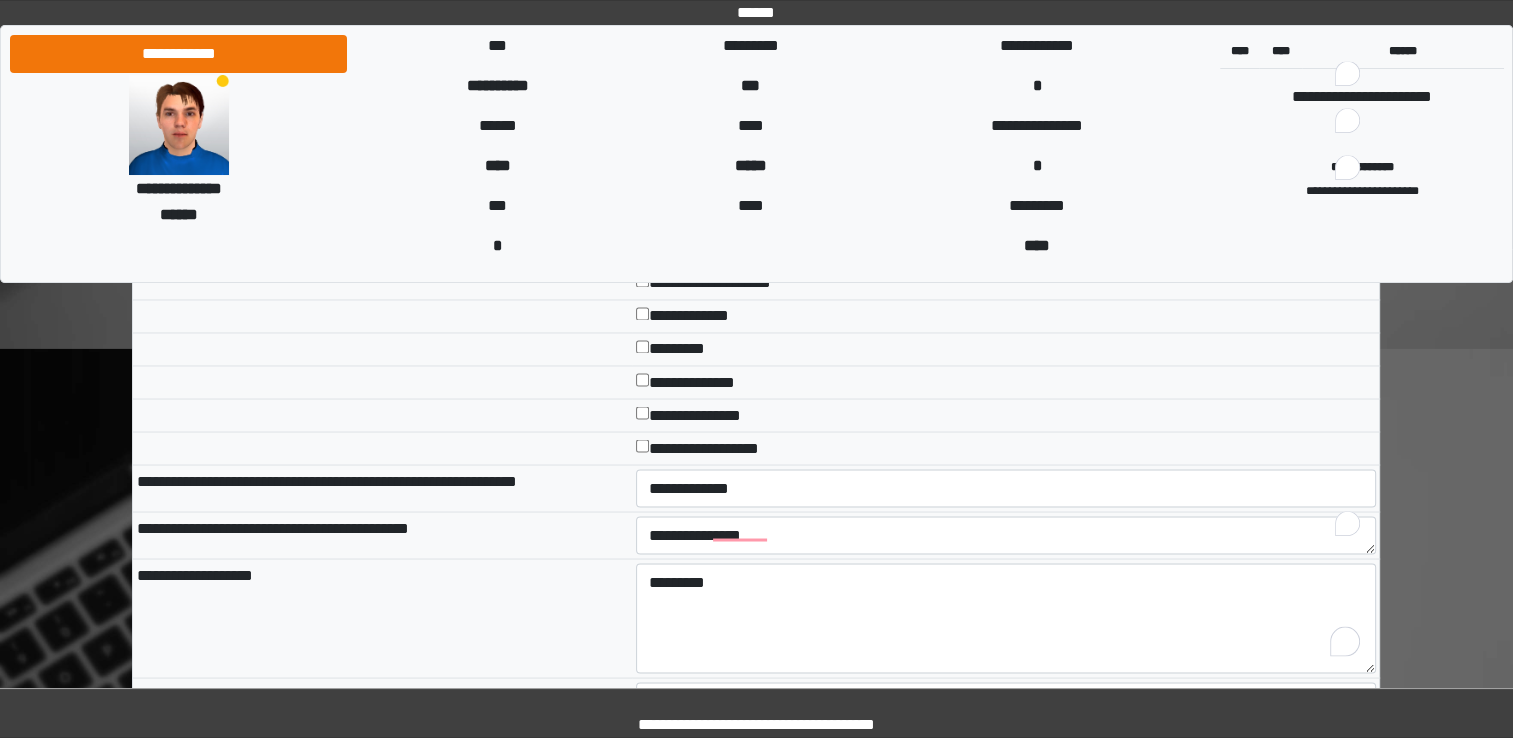 click on "**********" at bounding box center (382, 617) 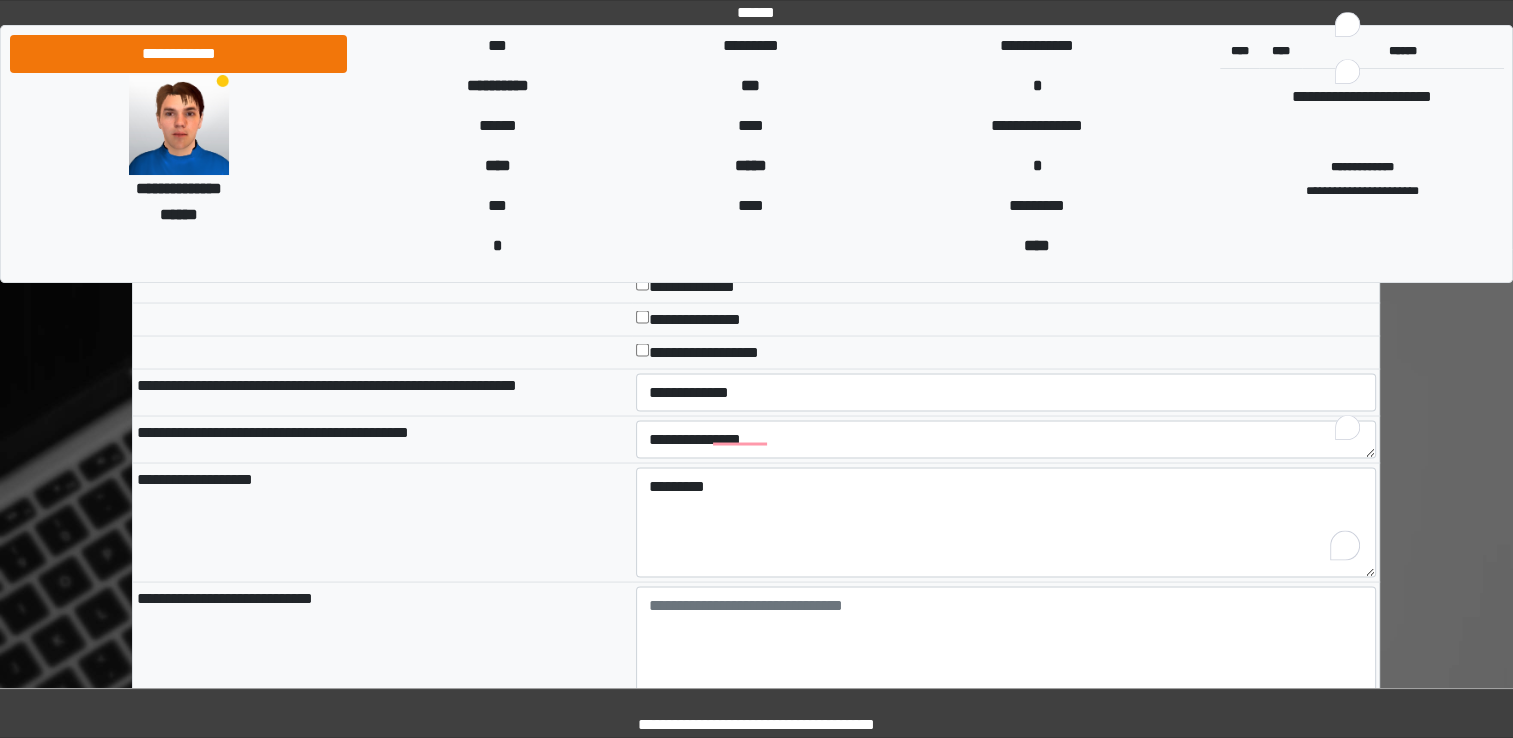 scroll, scrollTop: 3700, scrollLeft: 0, axis: vertical 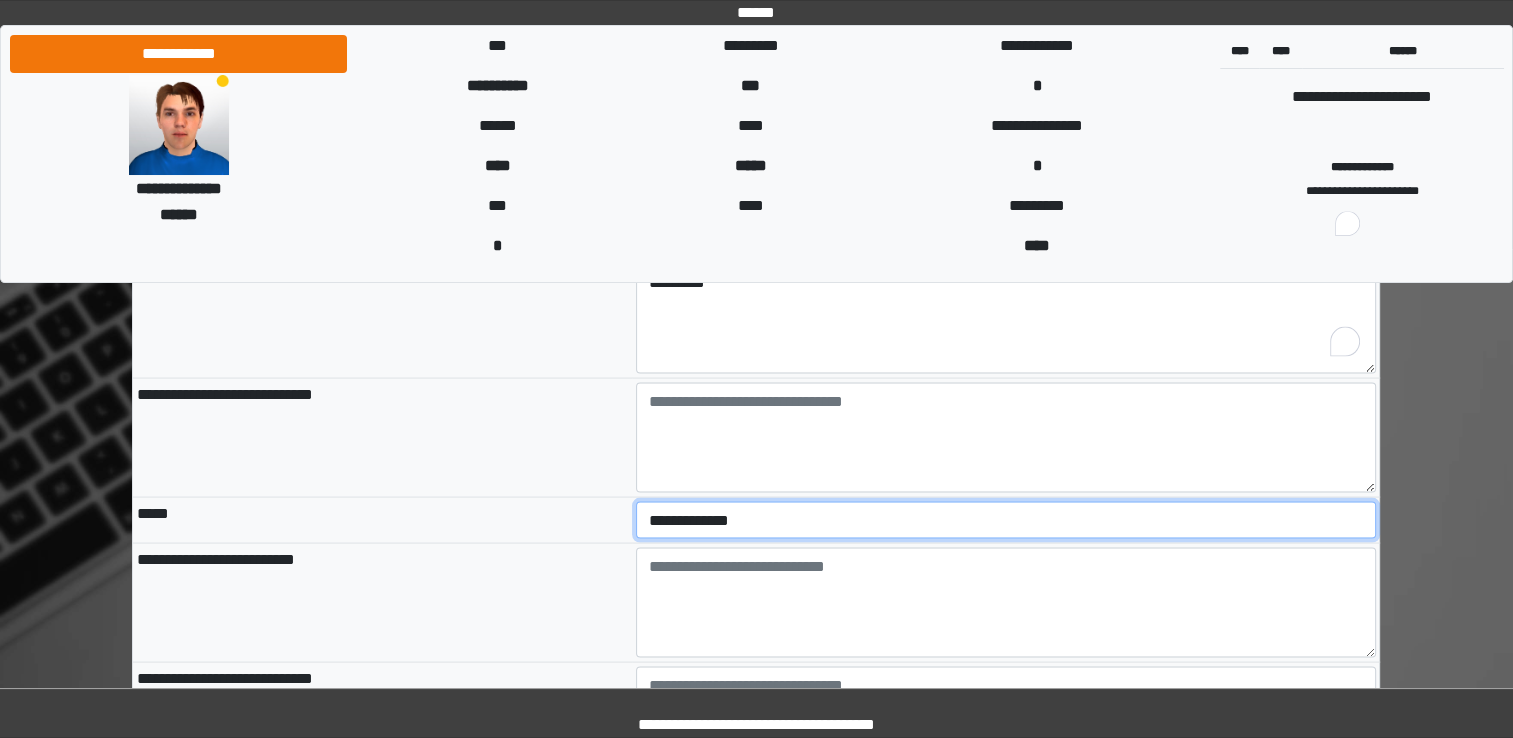 click on "**********" at bounding box center [1006, 520] 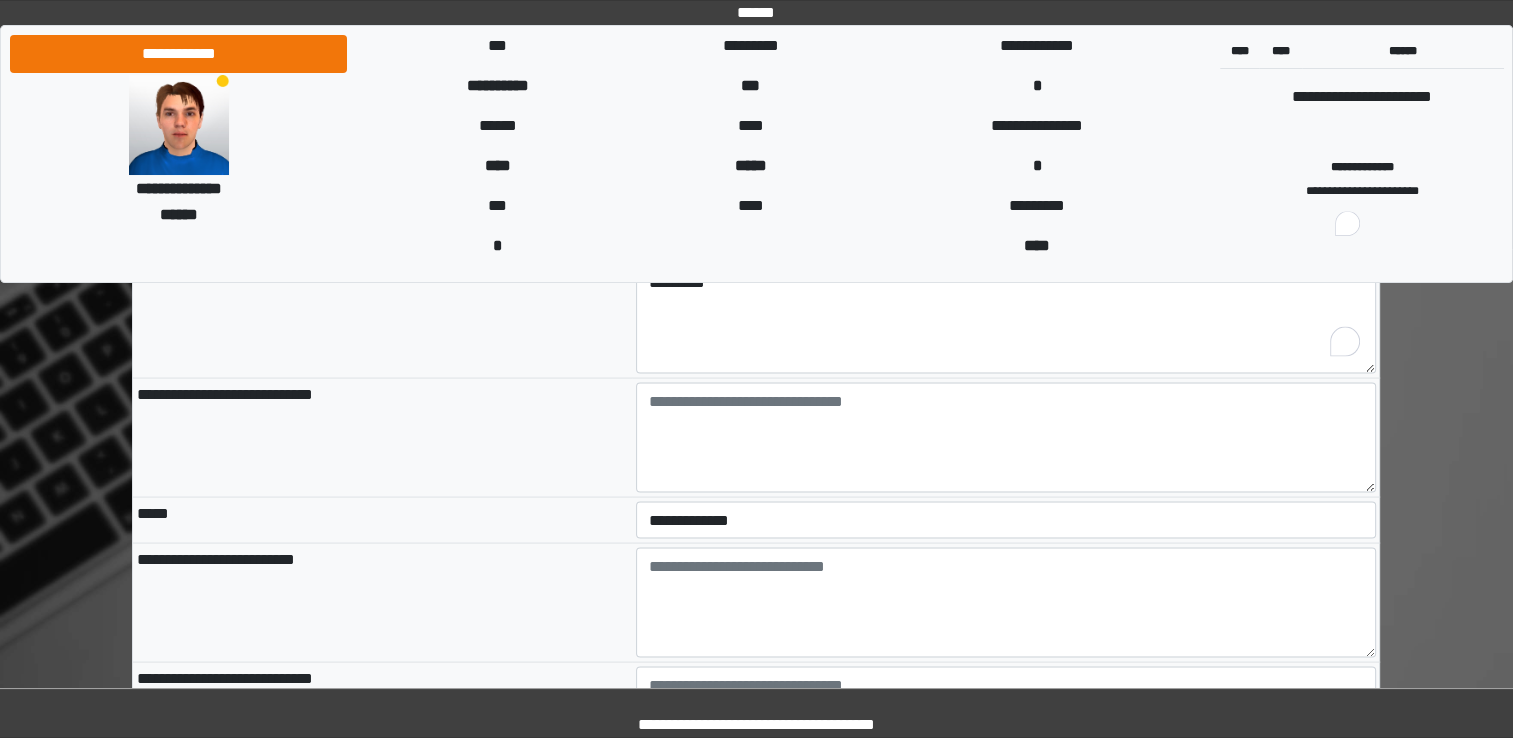 click on "**********" at bounding box center (382, 602) 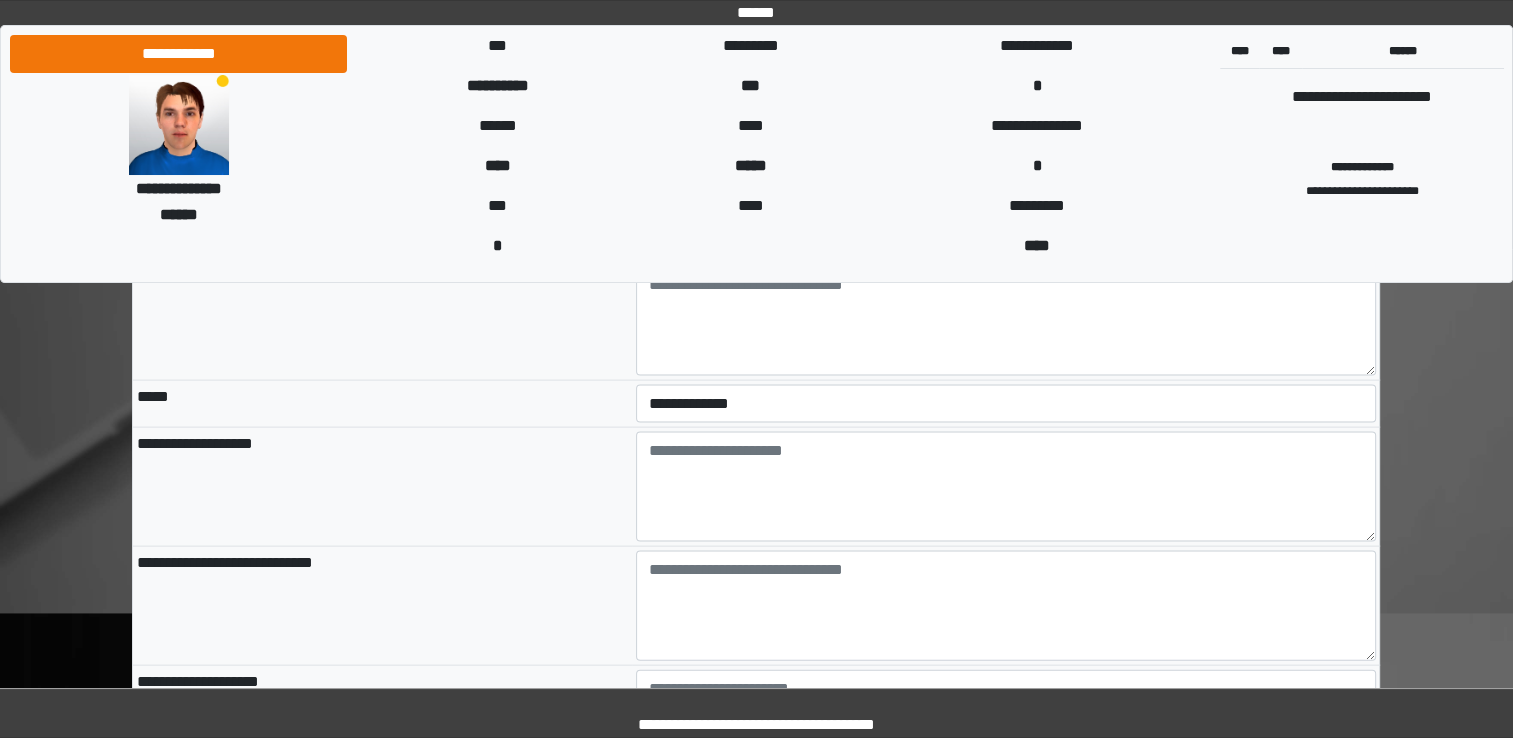 scroll, scrollTop: 3700, scrollLeft: 0, axis: vertical 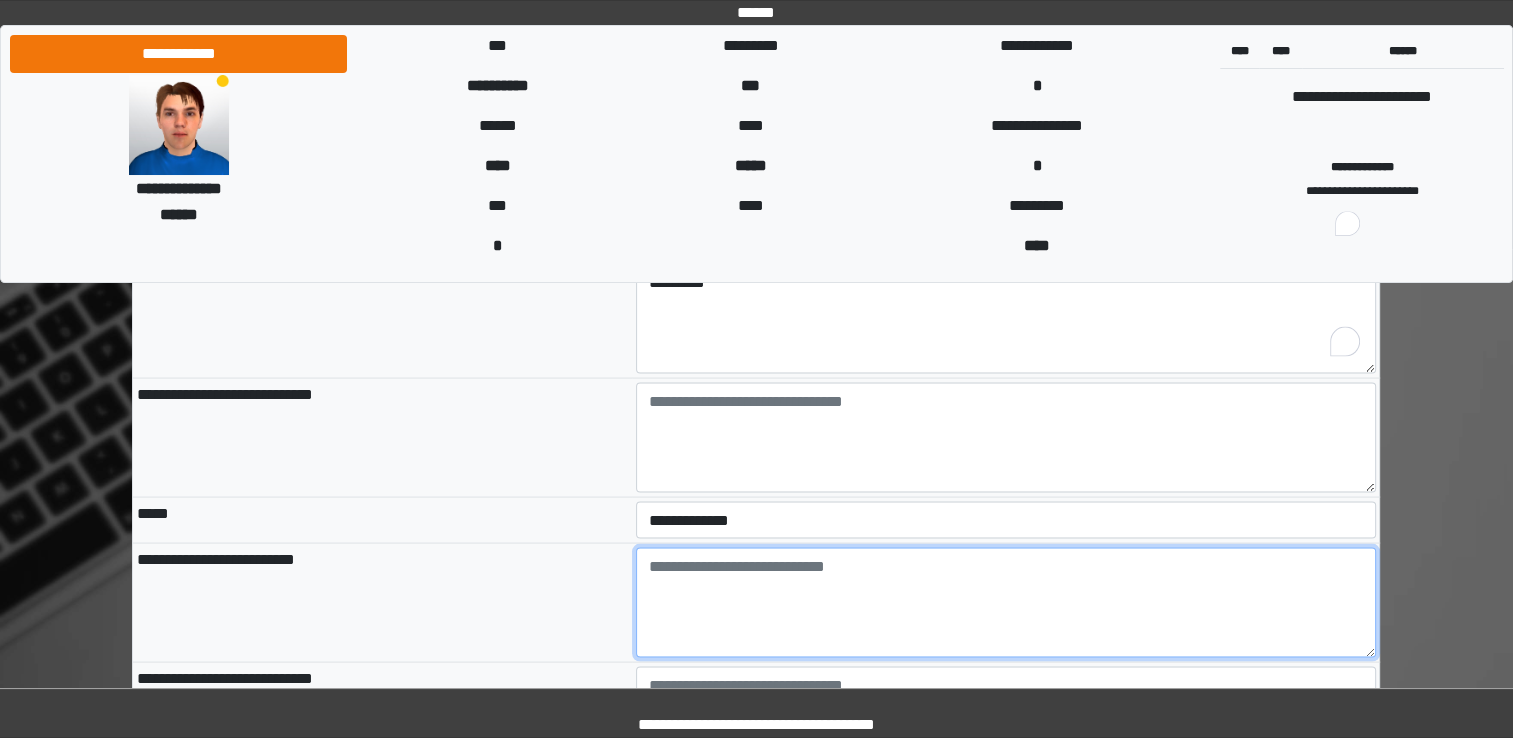 click at bounding box center [1006, 602] 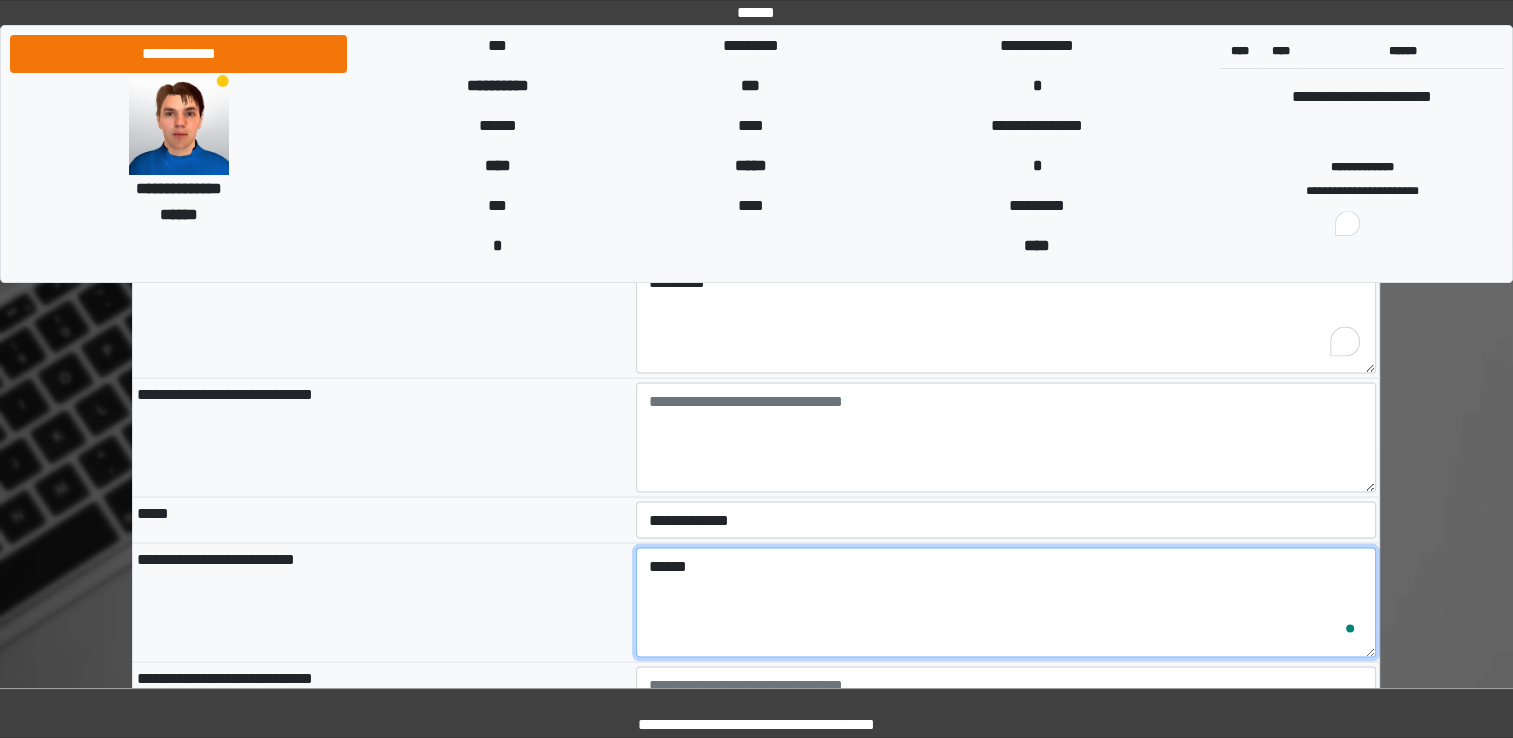 type on "******" 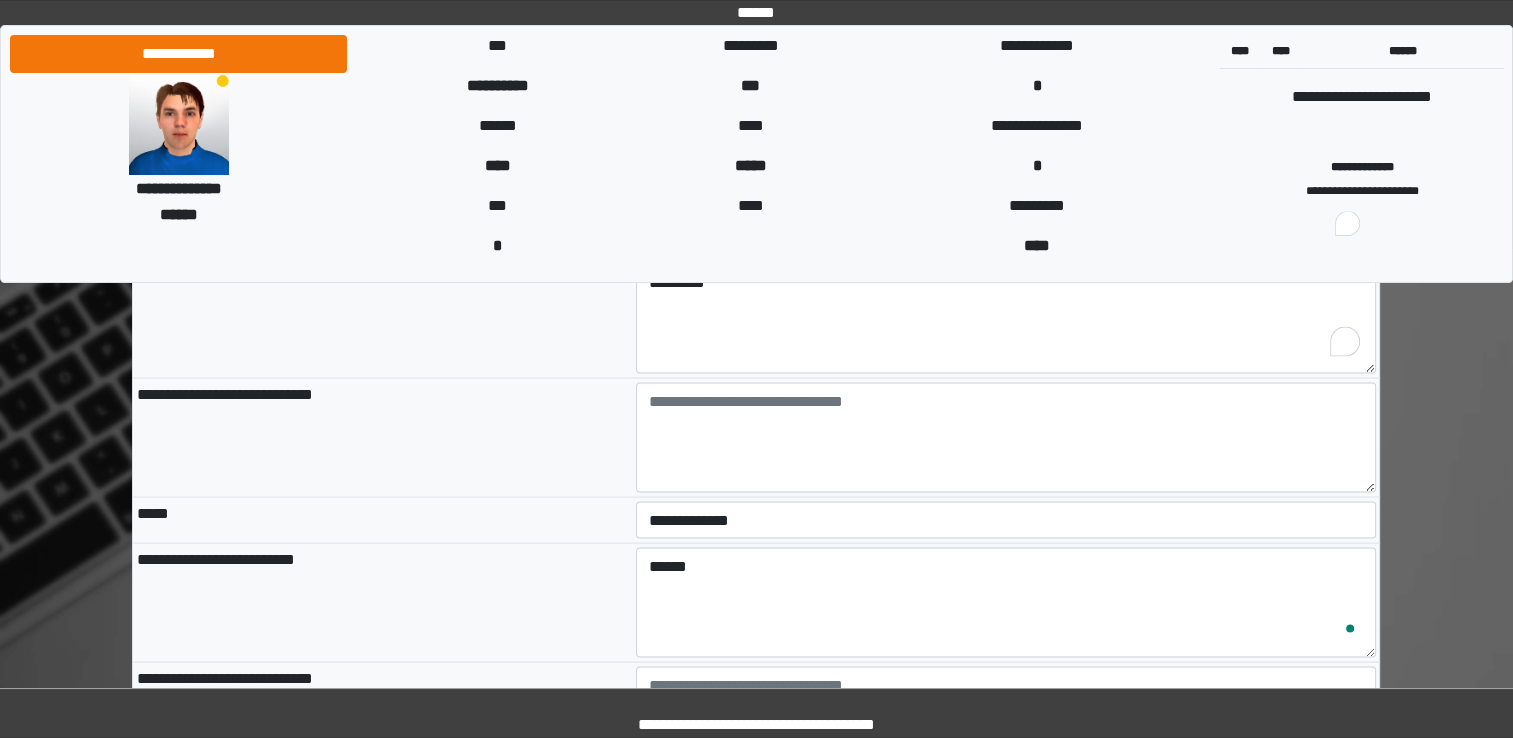 click on "**********" at bounding box center (382, 602) 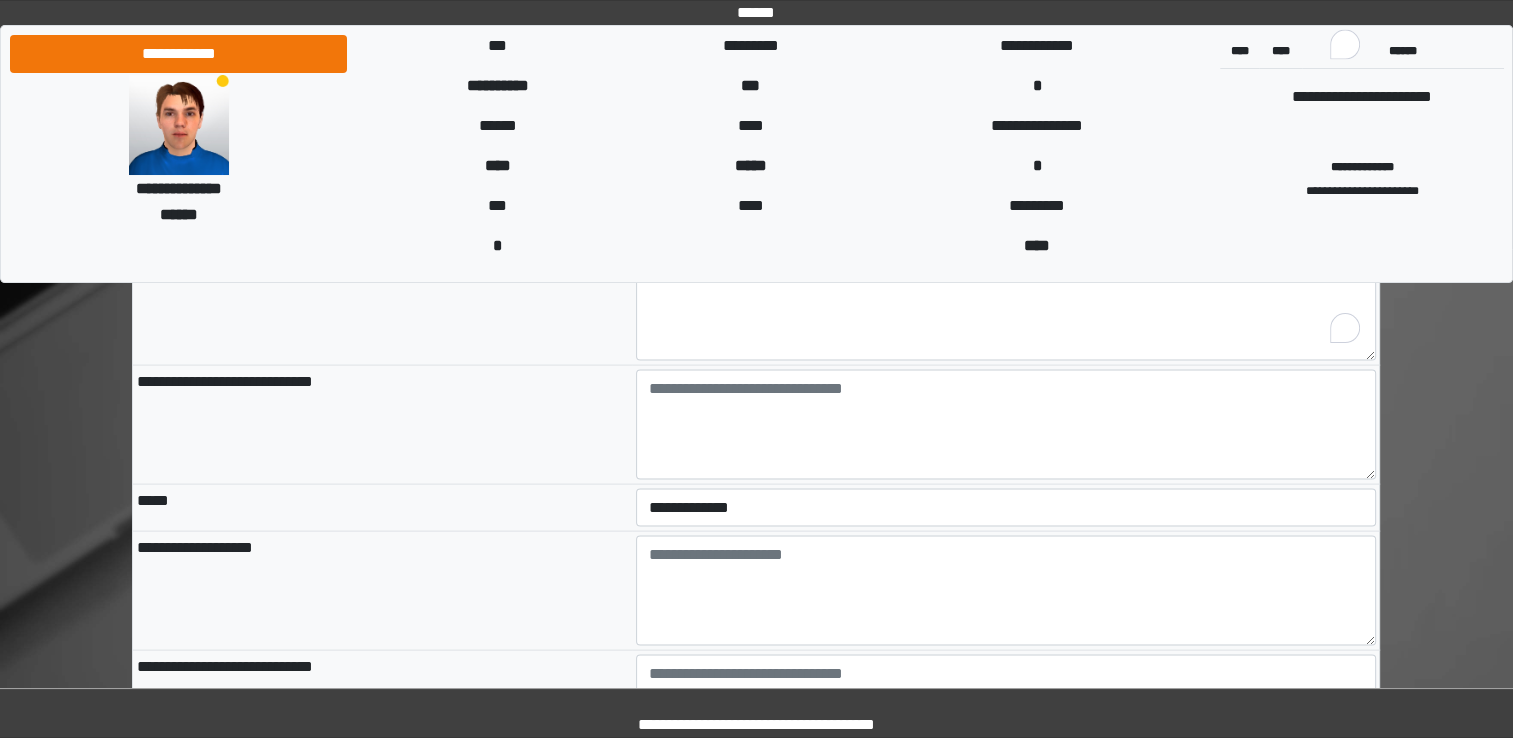 scroll, scrollTop: 4000, scrollLeft: 0, axis: vertical 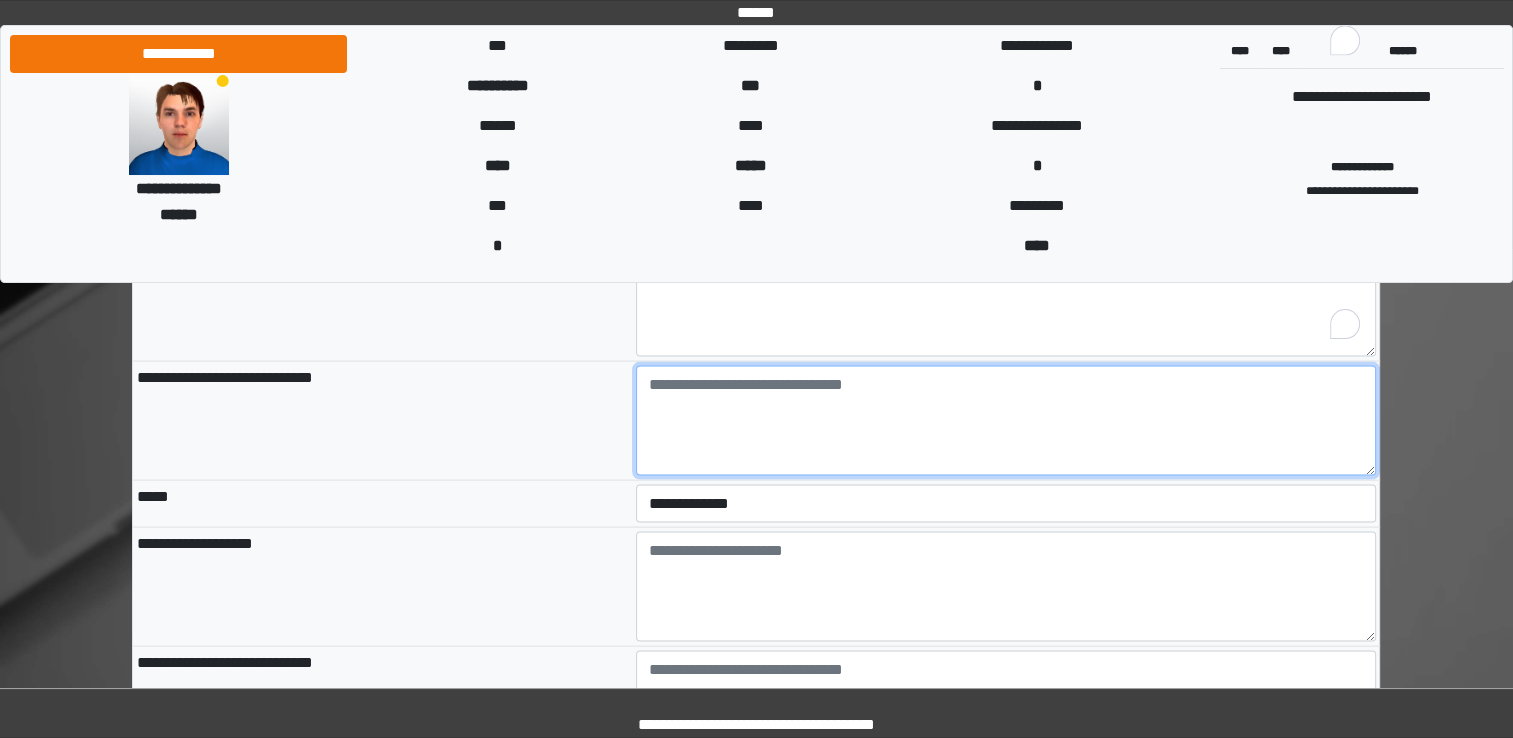 click at bounding box center (1006, 421) 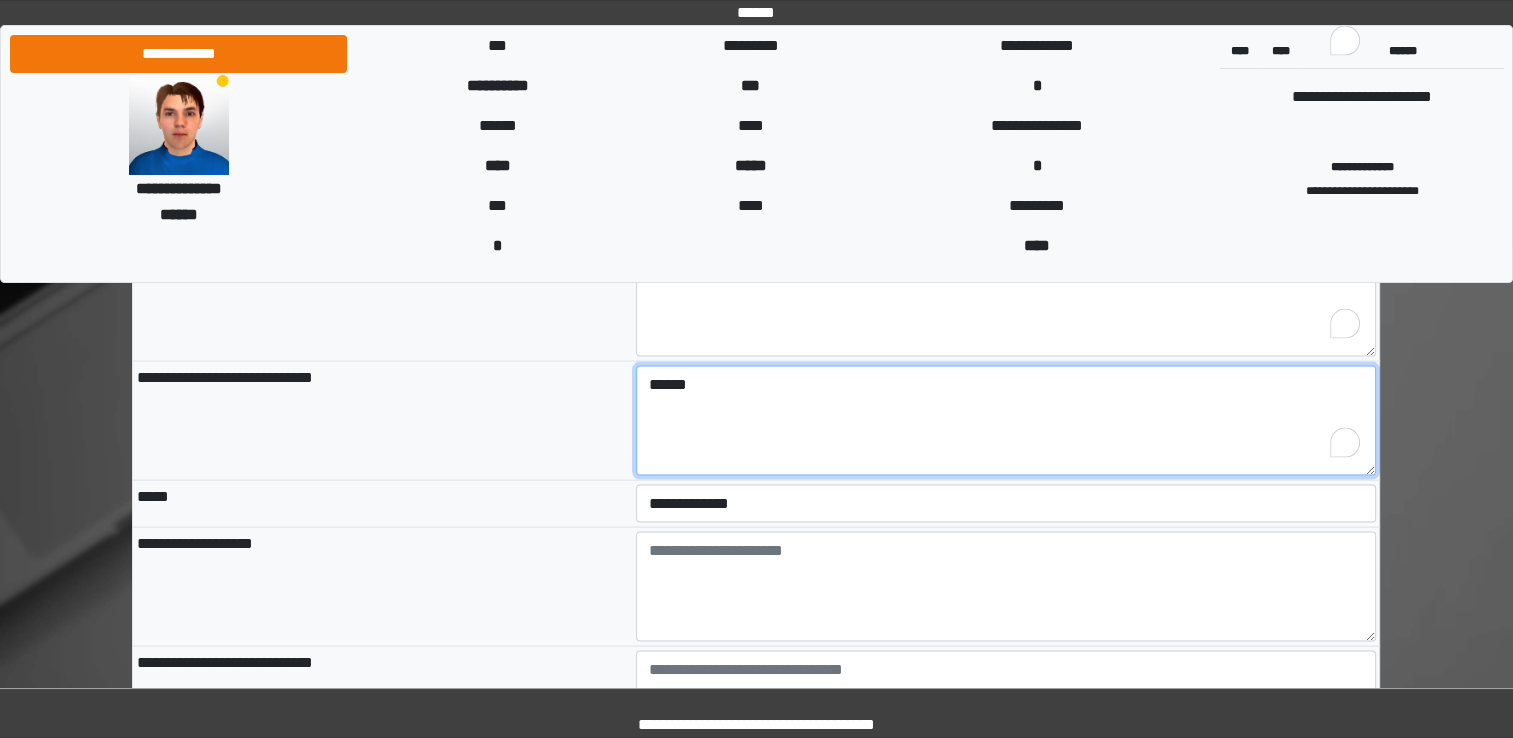 type on "******" 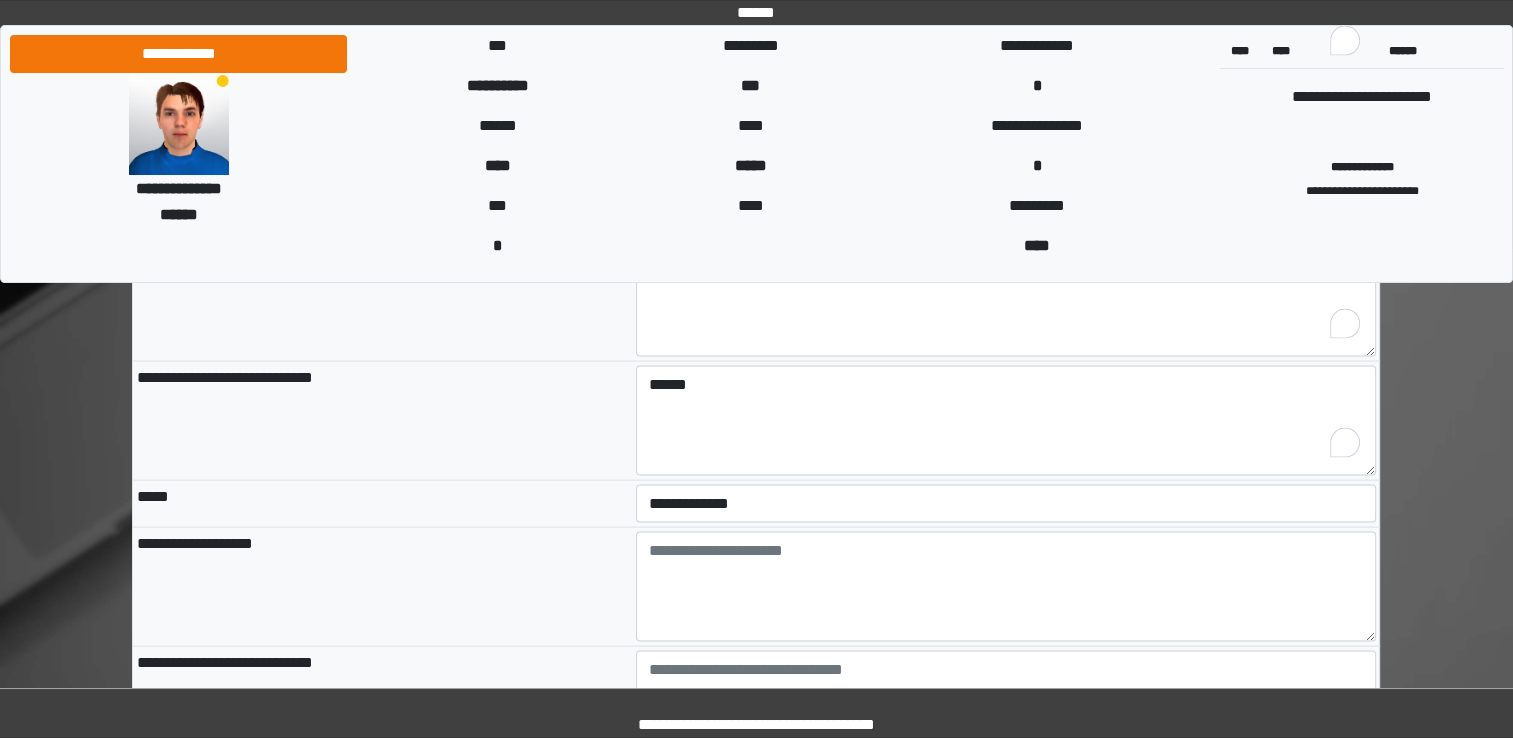 click on "**********" at bounding box center [382, 586] 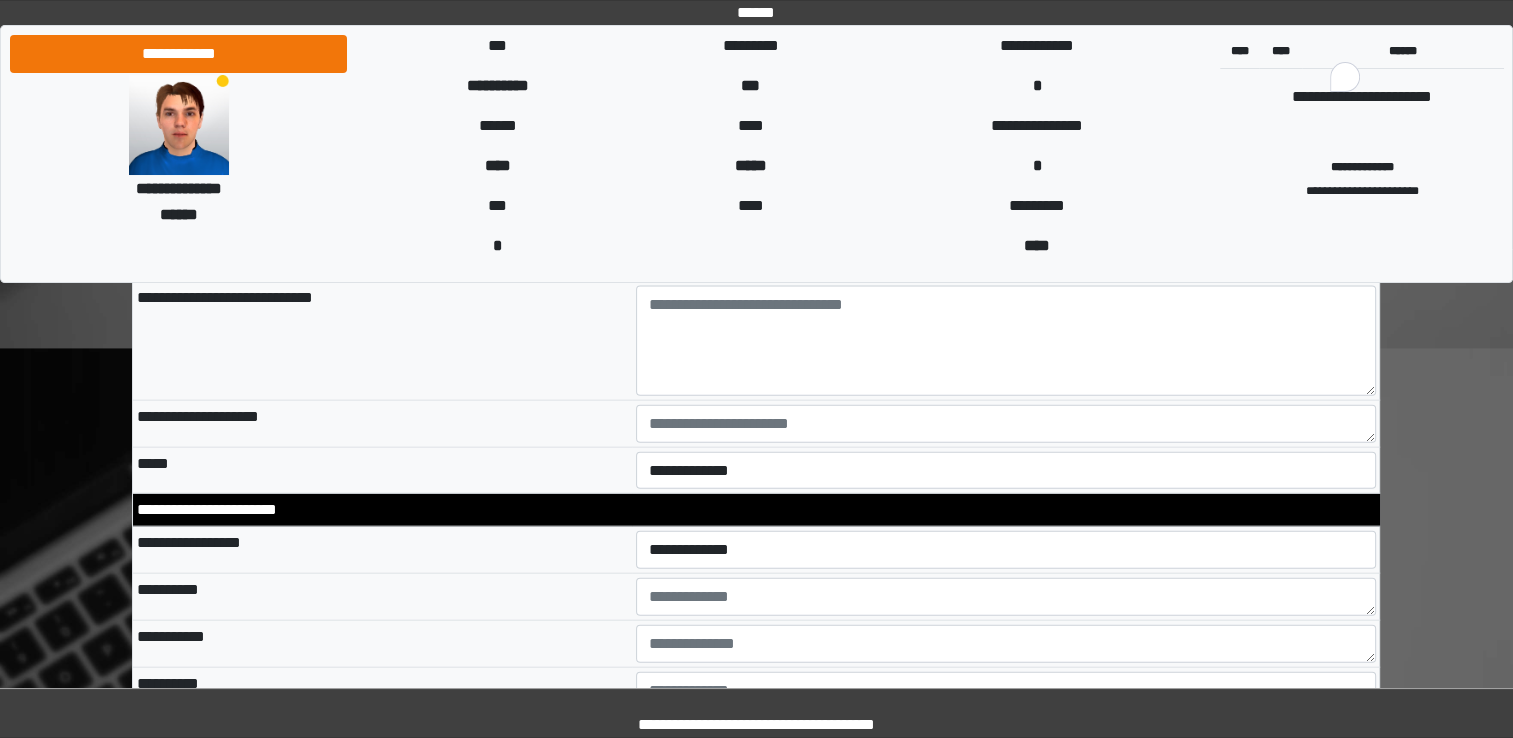 scroll, scrollTop: 4400, scrollLeft: 0, axis: vertical 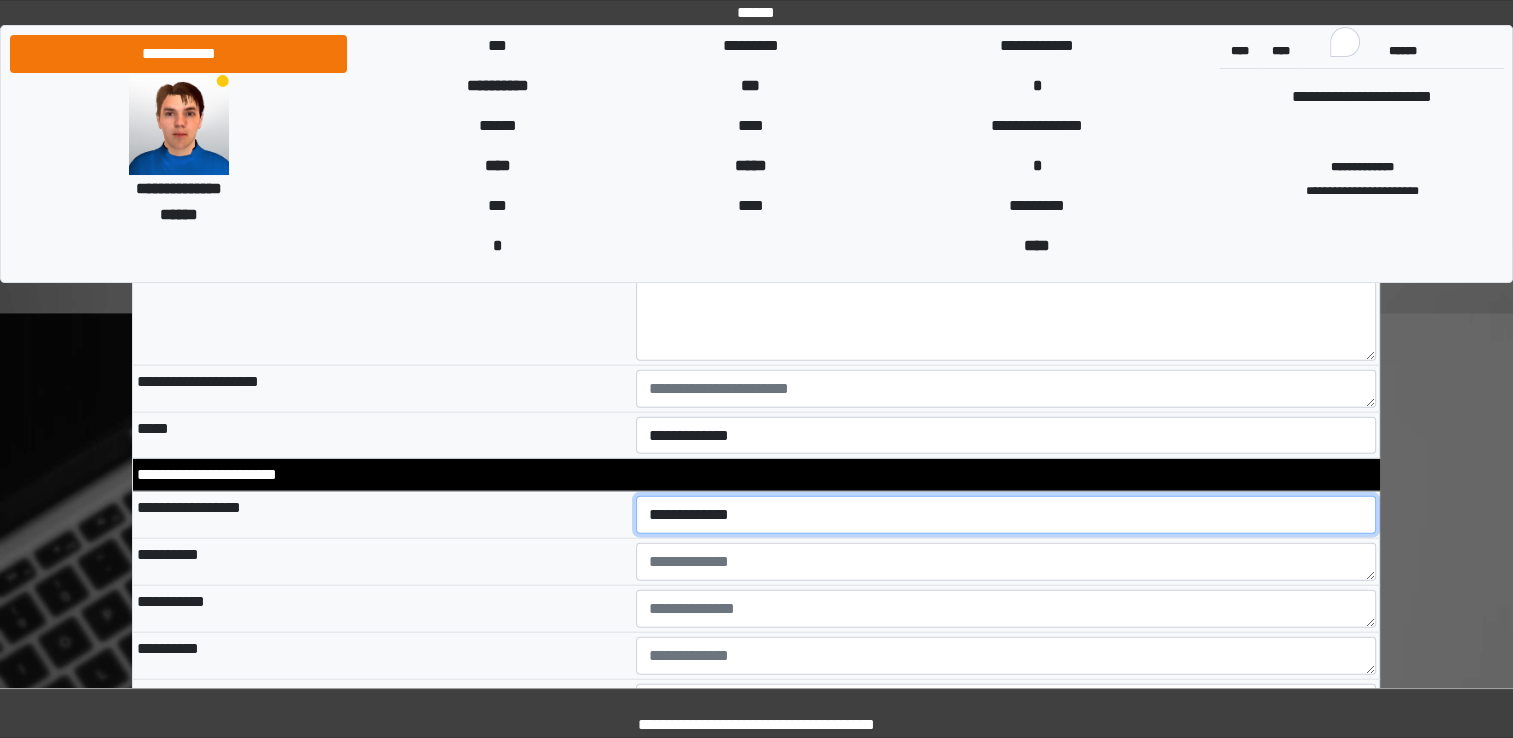 click on "**********" at bounding box center [1006, 515] 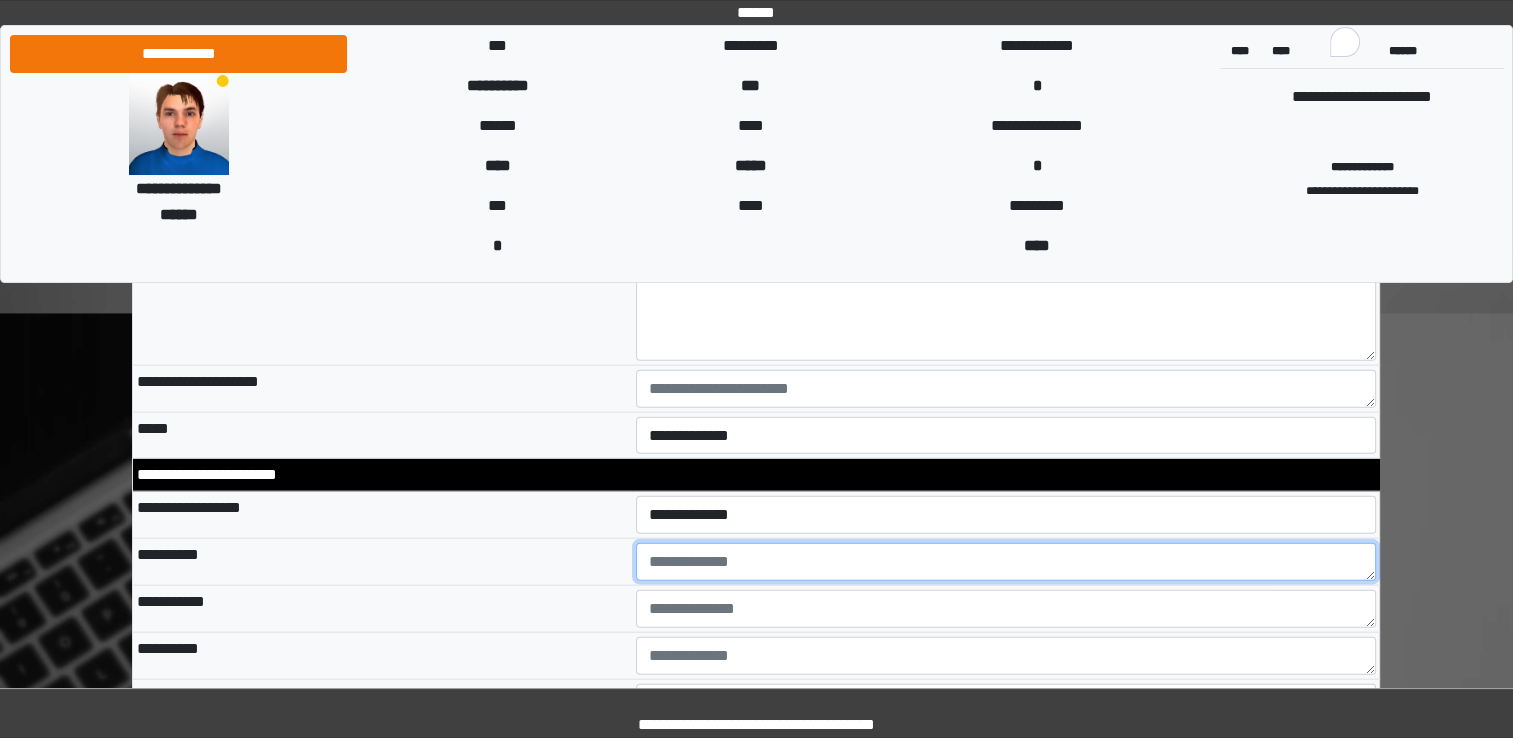 click at bounding box center [1006, 562] 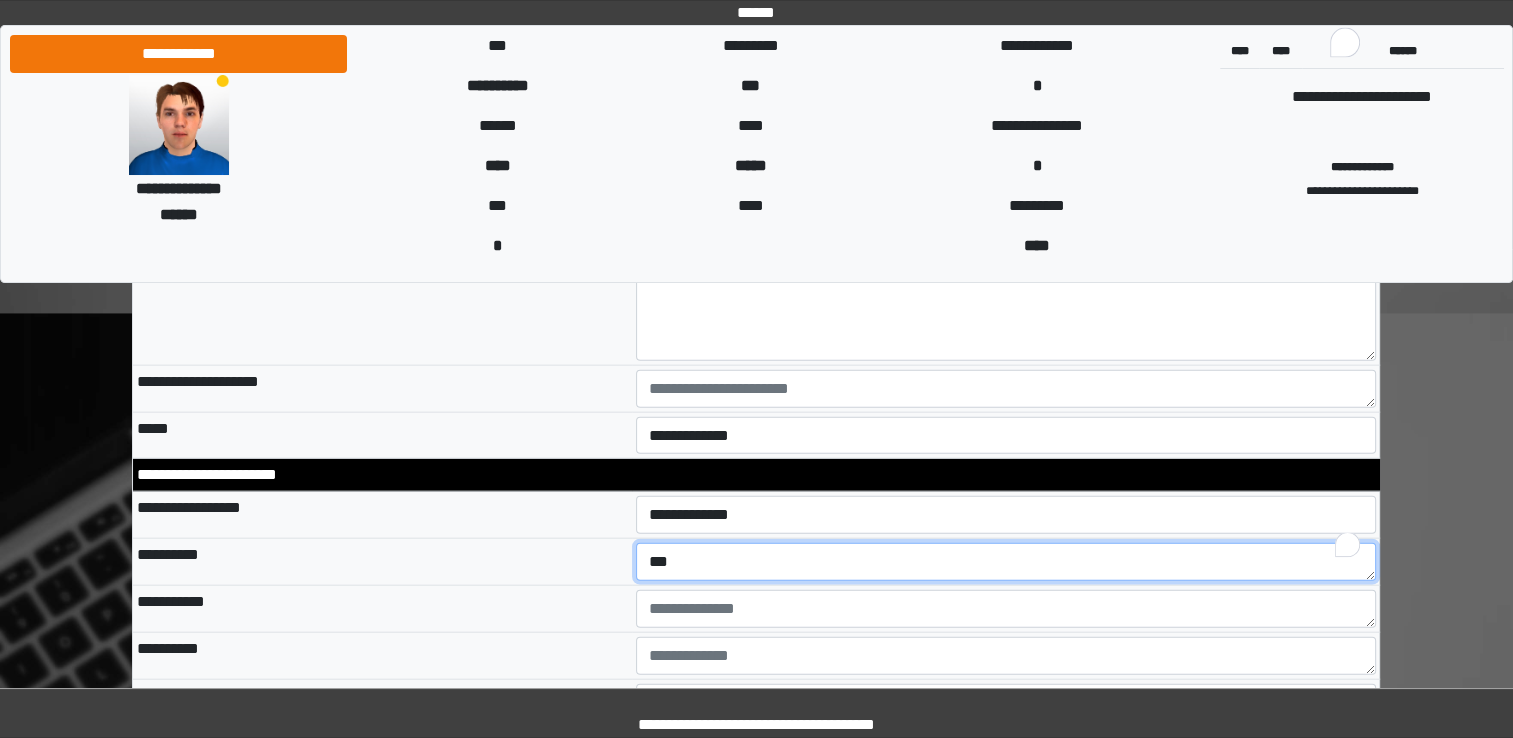 type on "***" 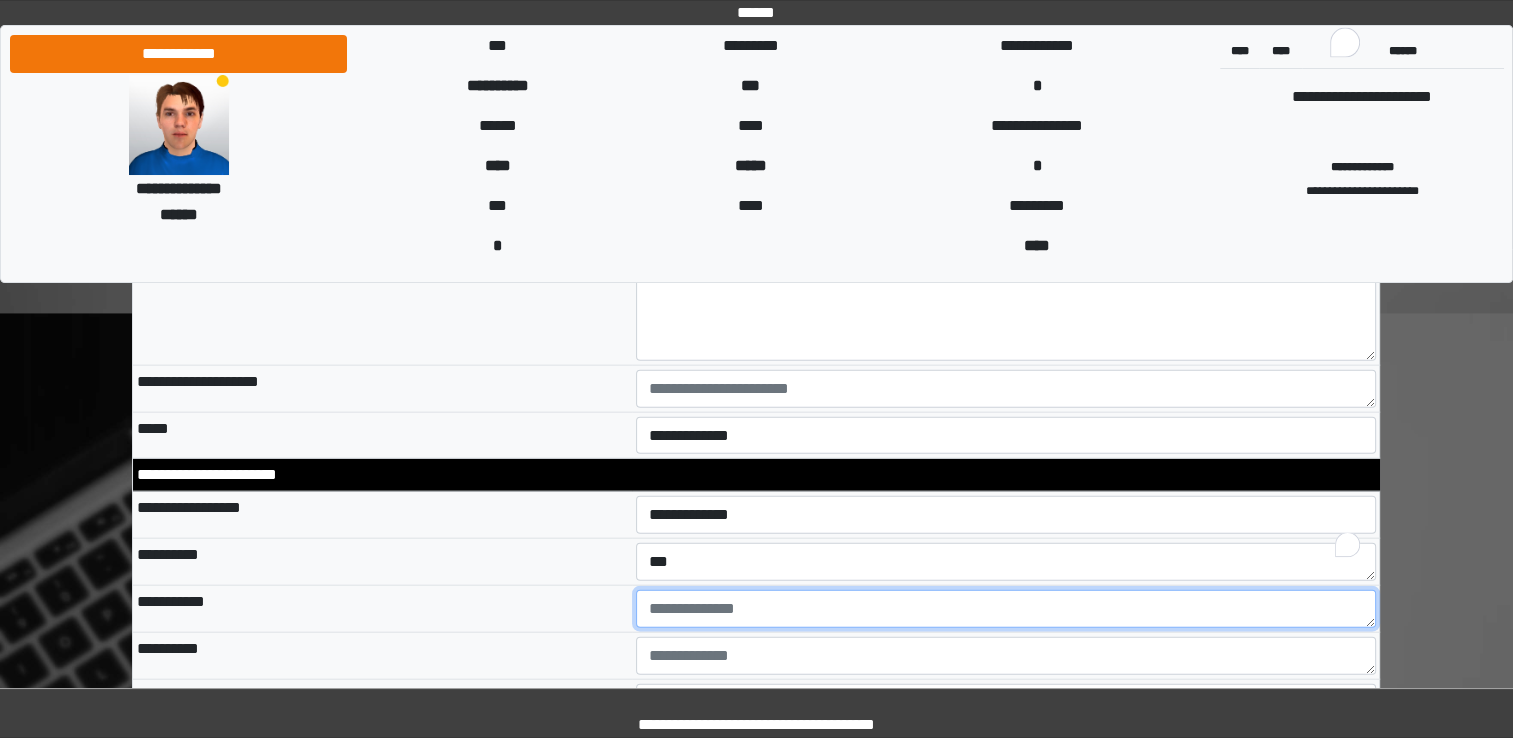 click at bounding box center [1006, 609] 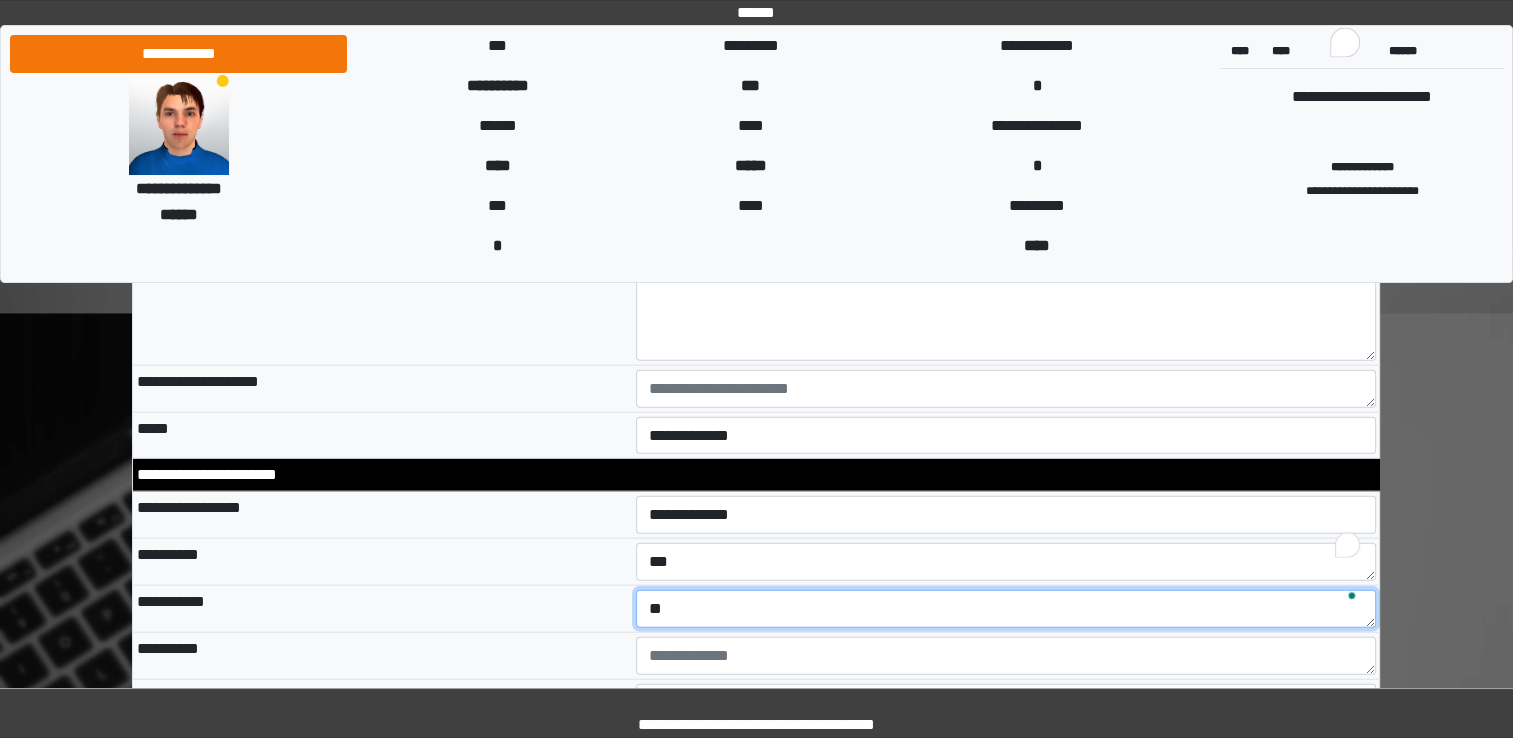 type on "**" 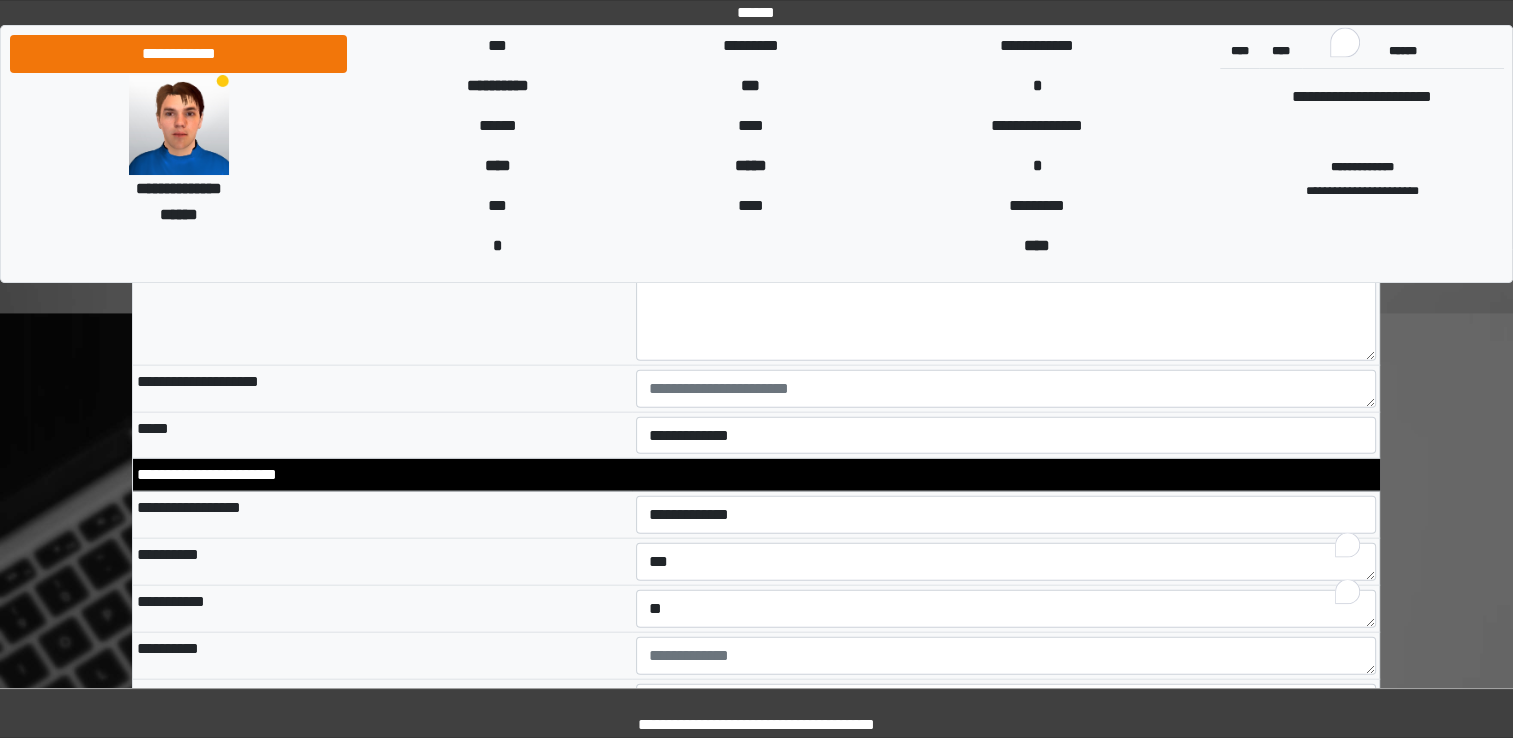 click on "**********" at bounding box center [382, 655] 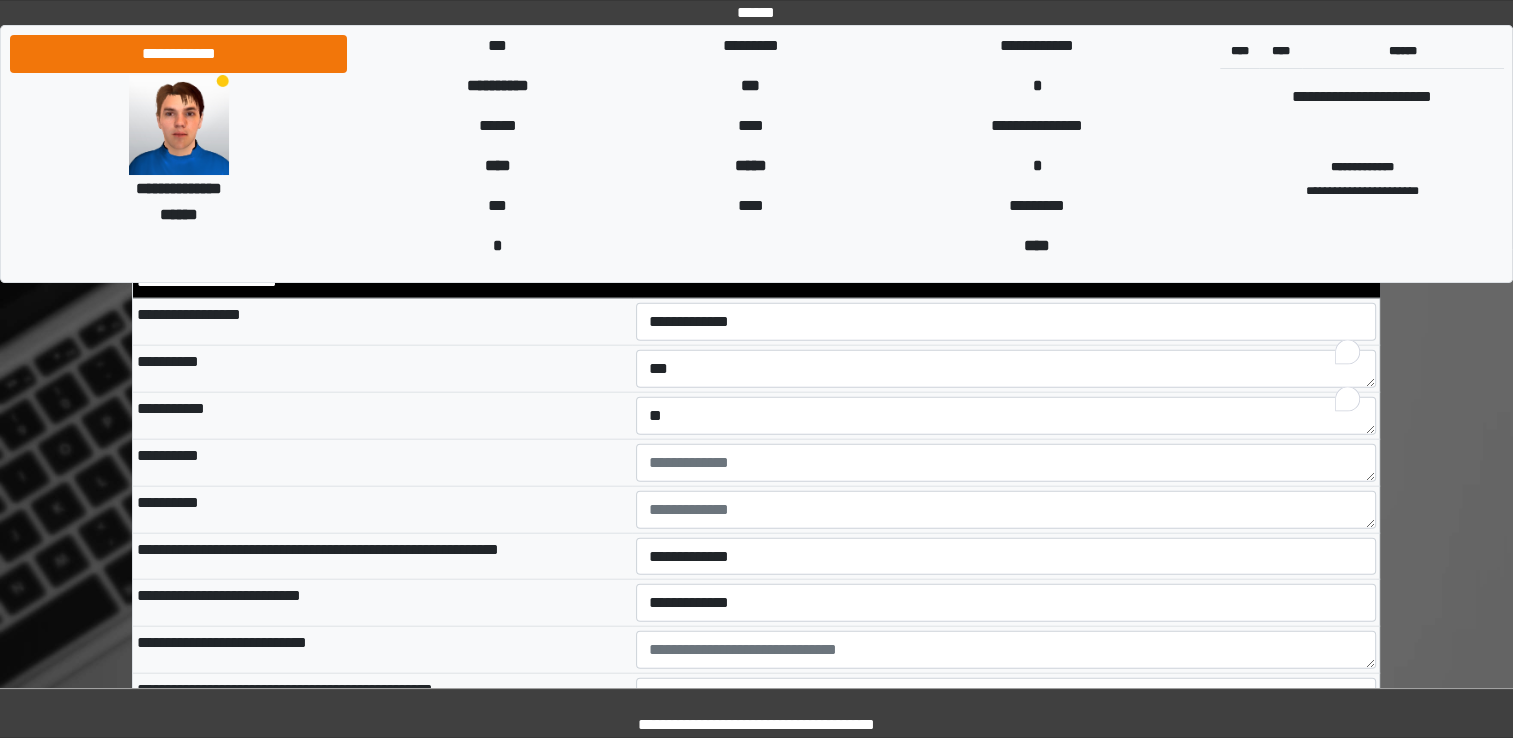 scroll, scrollTop: 4600, scrollLeft: 0, axis: vertical 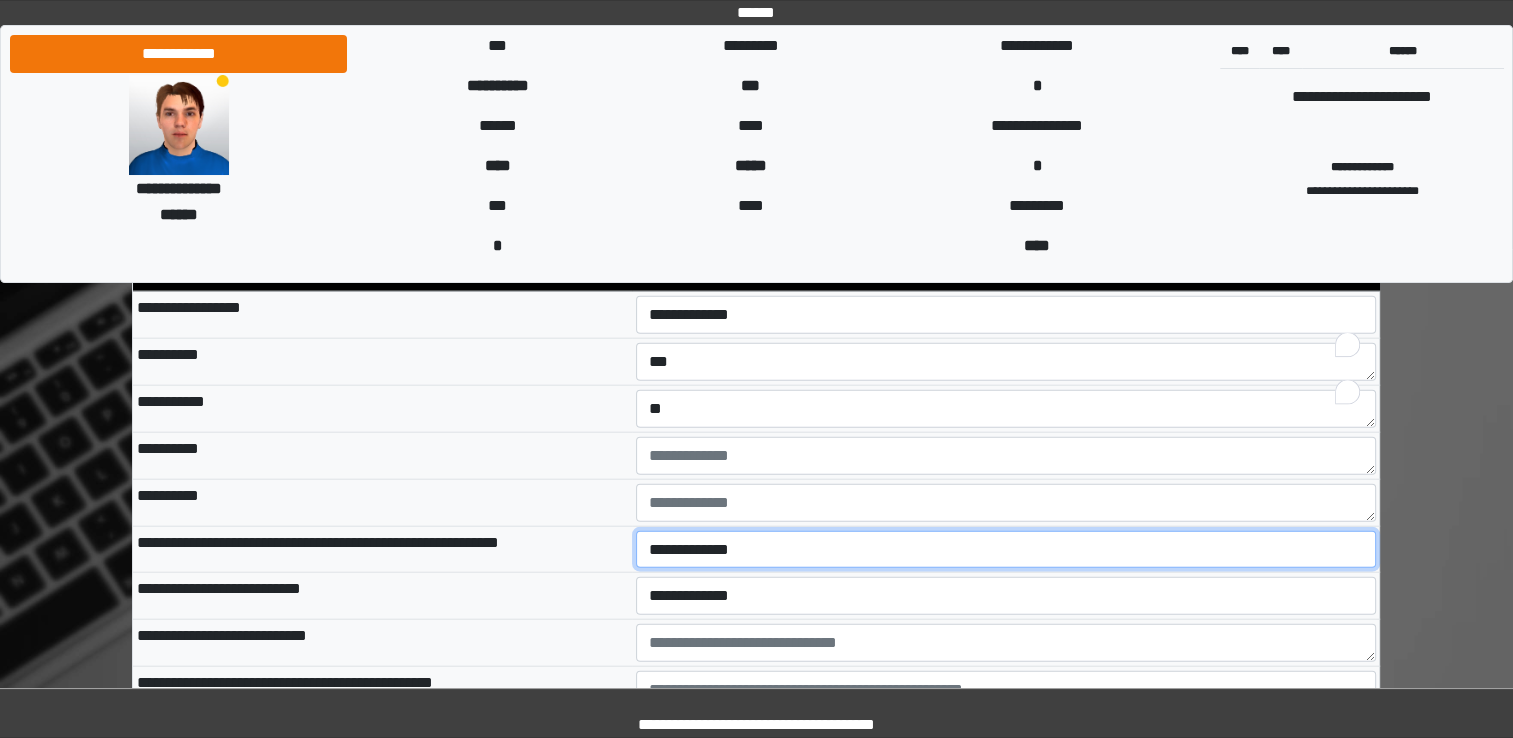 click on "**********" at bounding box center [1006, 550] 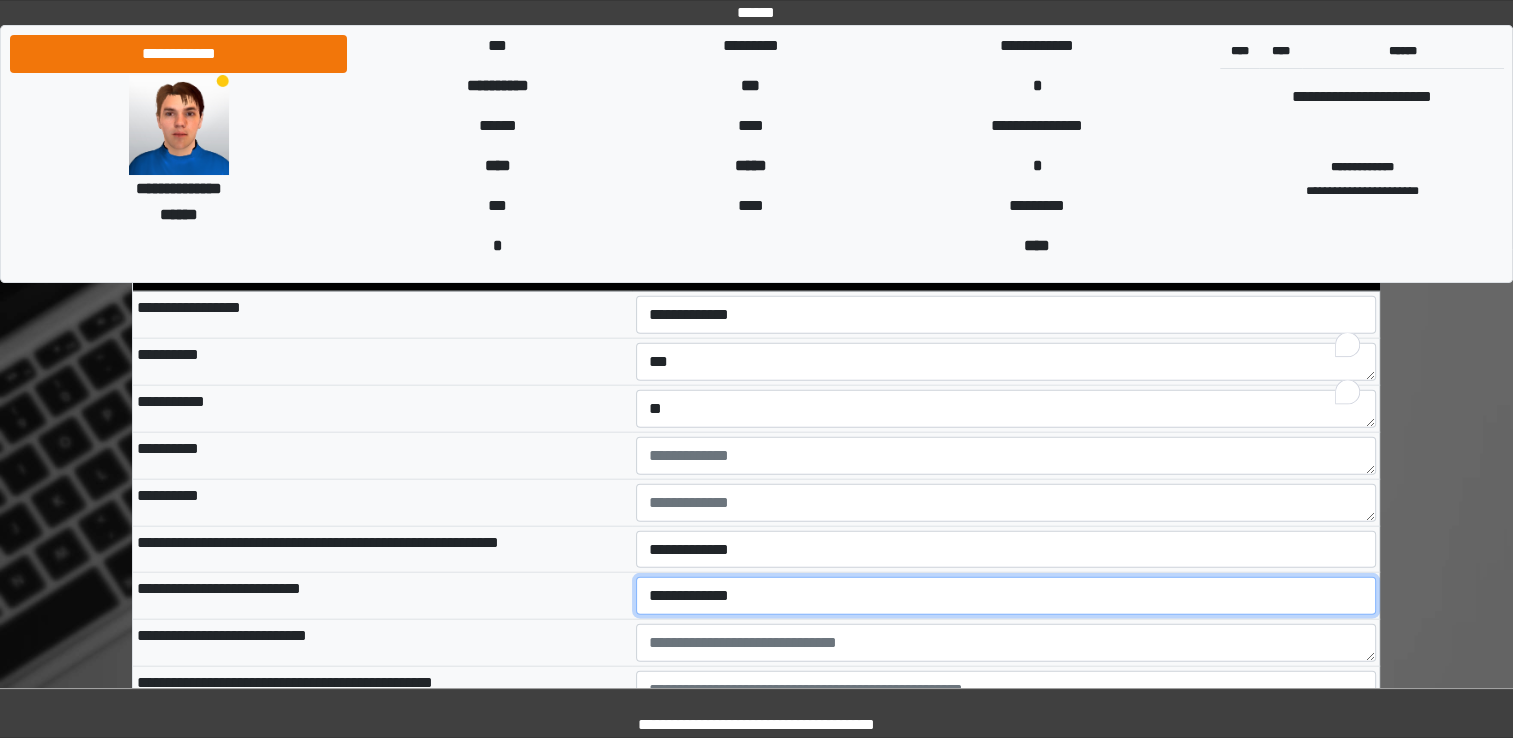 click on "**********" at bounding box center [1006, 596] 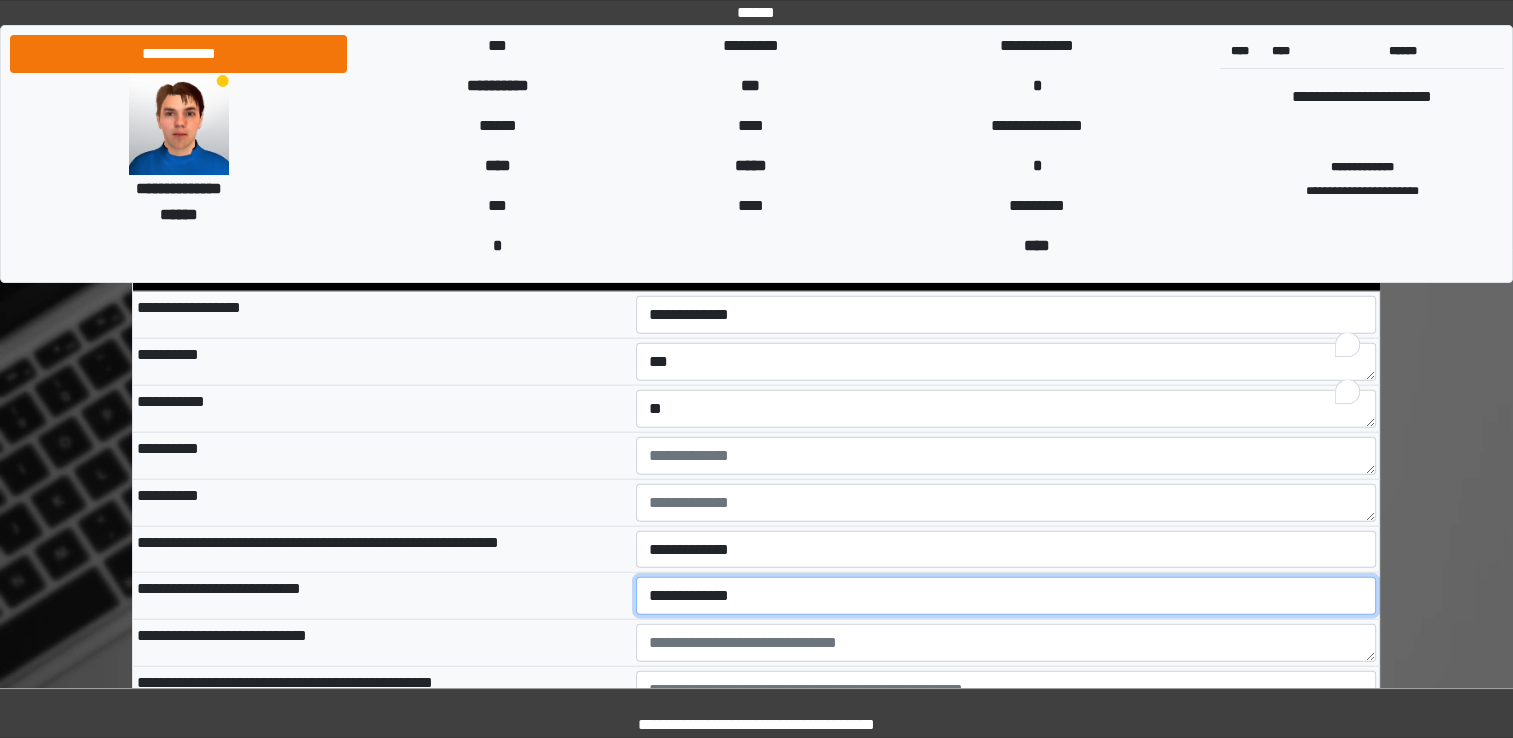 select on "*" 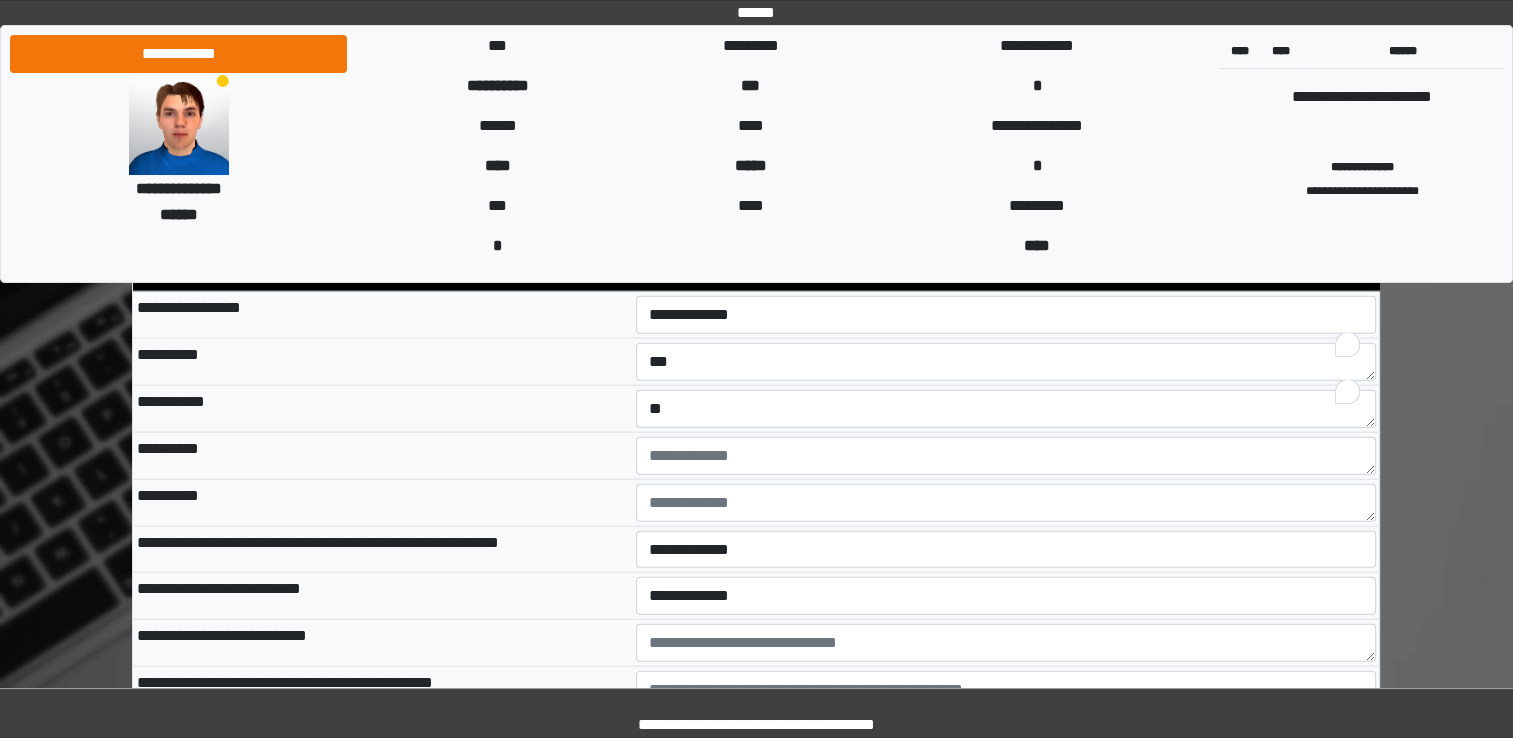 click on "**********" at bounding box center [382, 643] 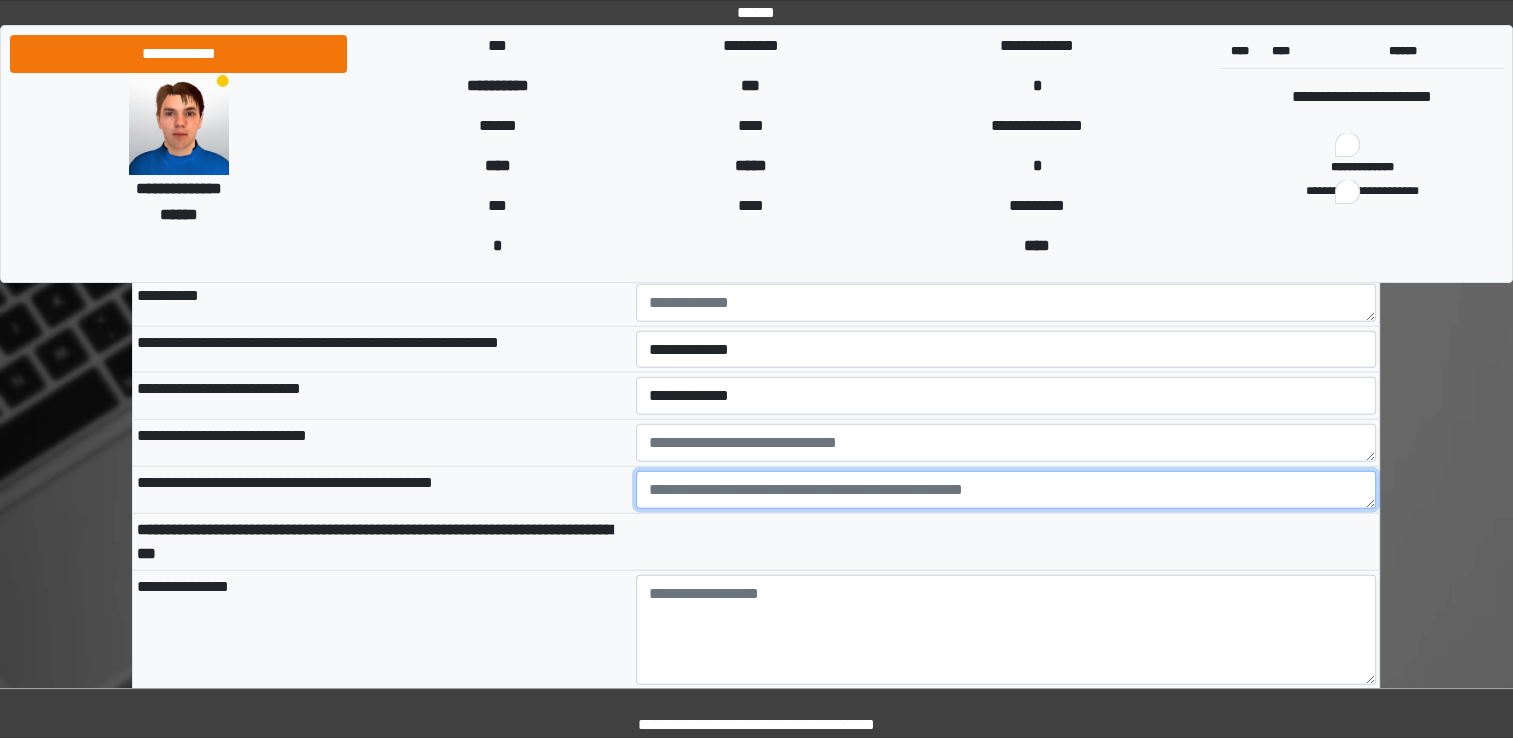 click at bounding box center [1006, 490] 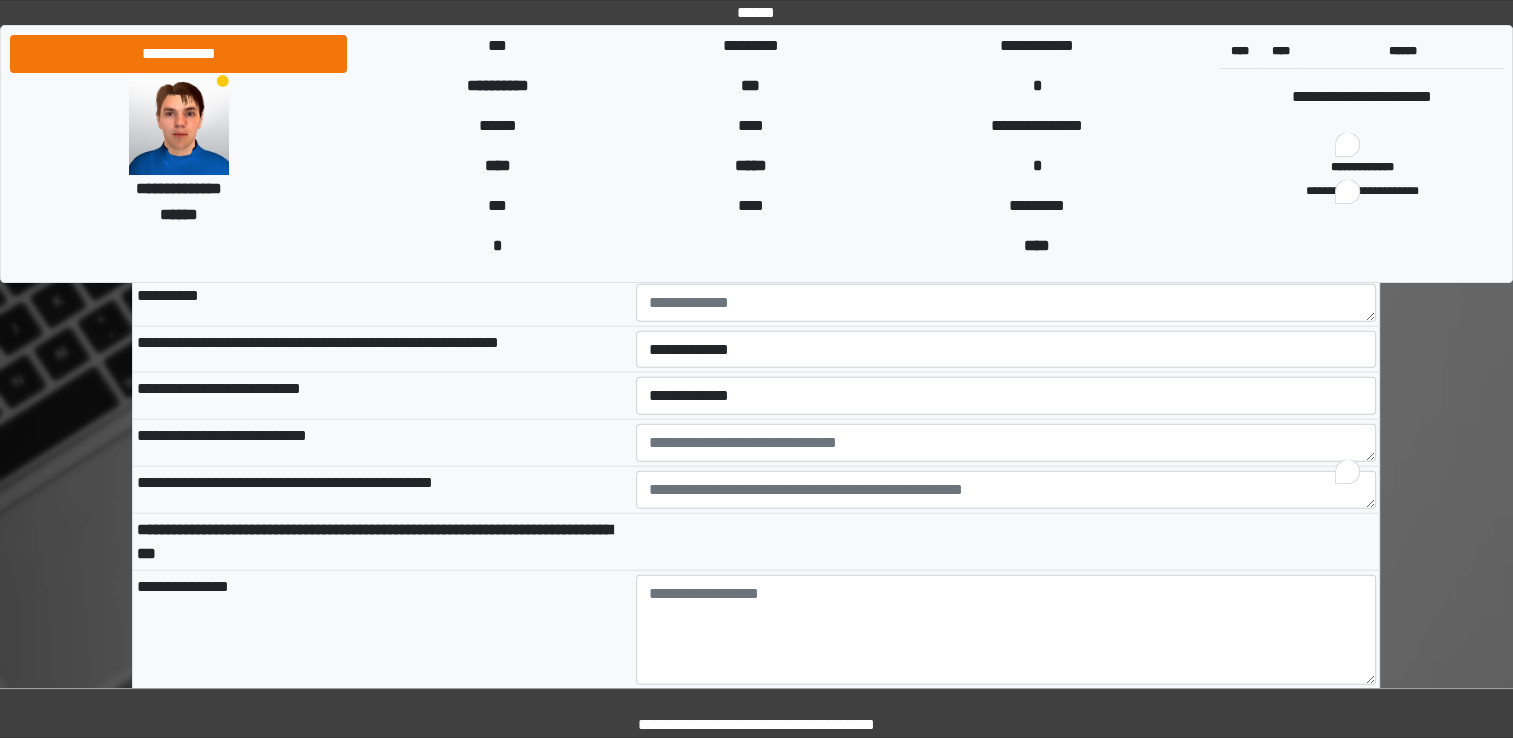 click on "**********" at bounding box center (382, 630) 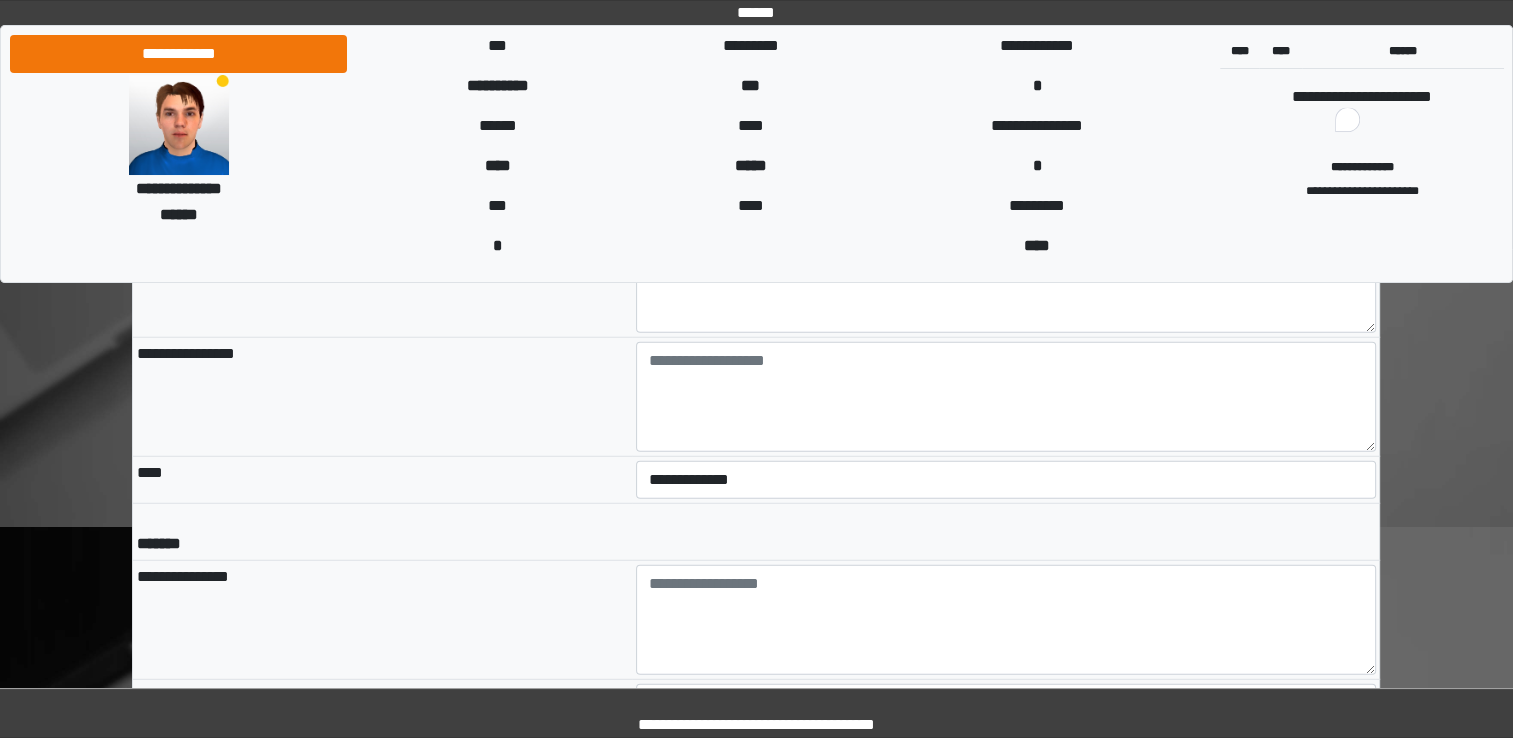 scroll, scrollTop: 4900, scrollLeft: 0, axis: vertical 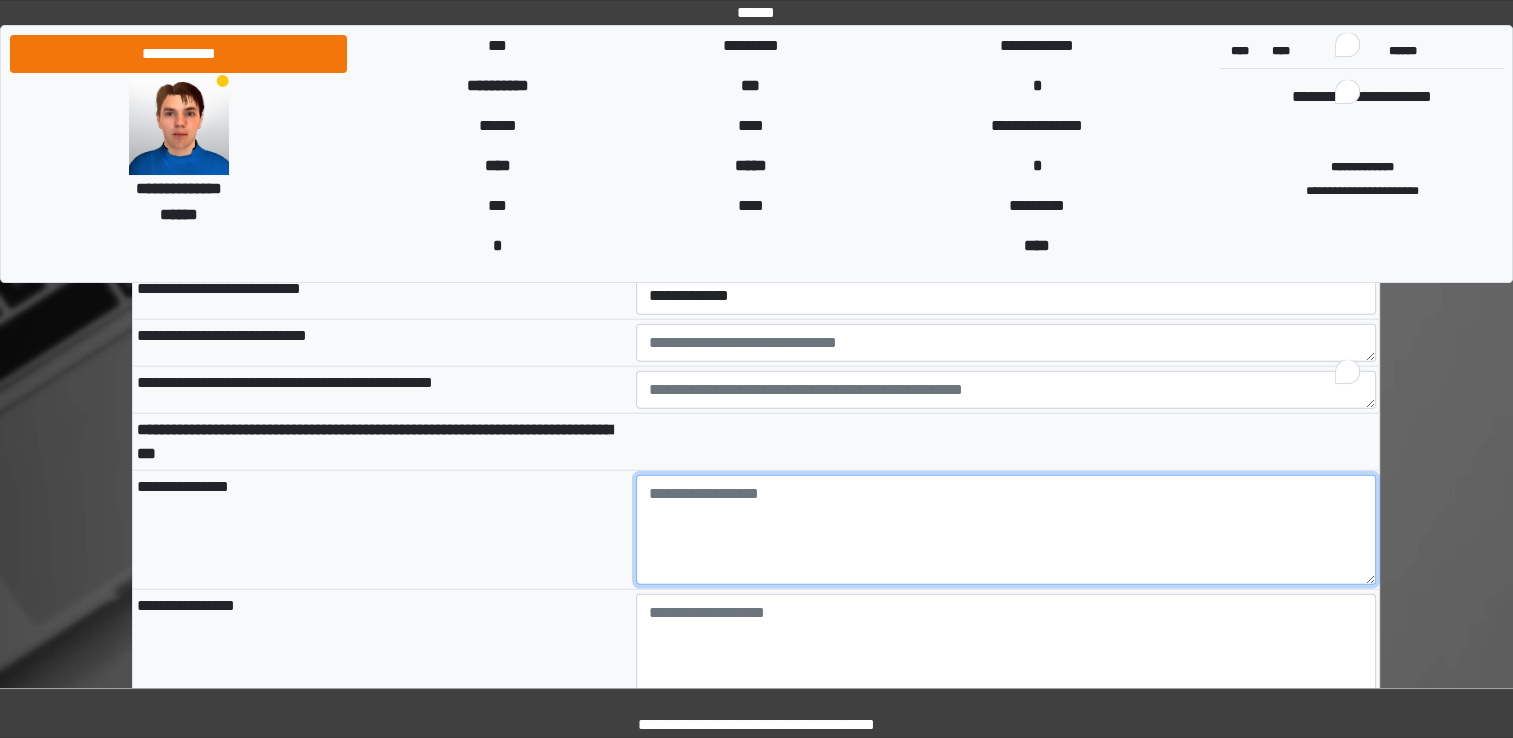 click at bounding box center (1006, 530) 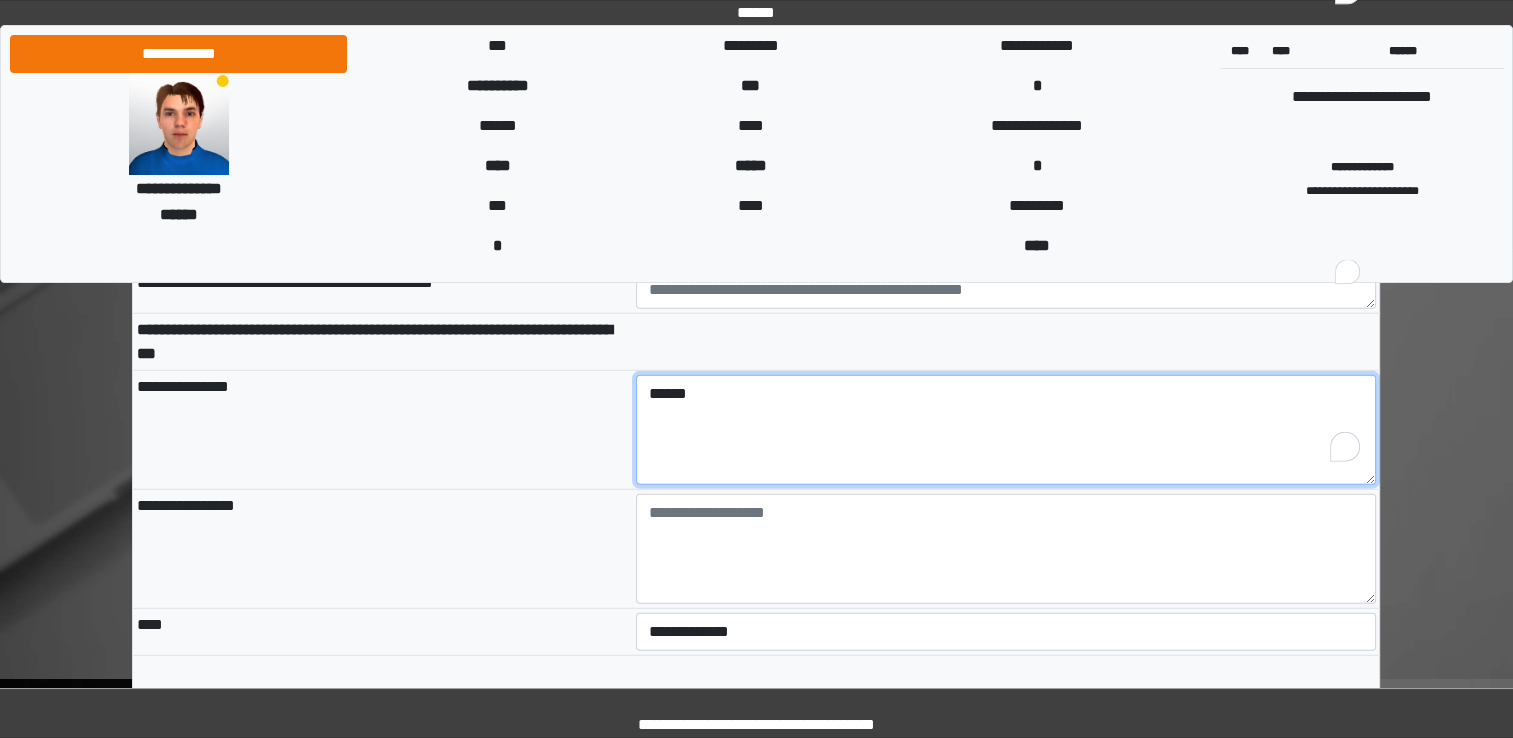type on "******" 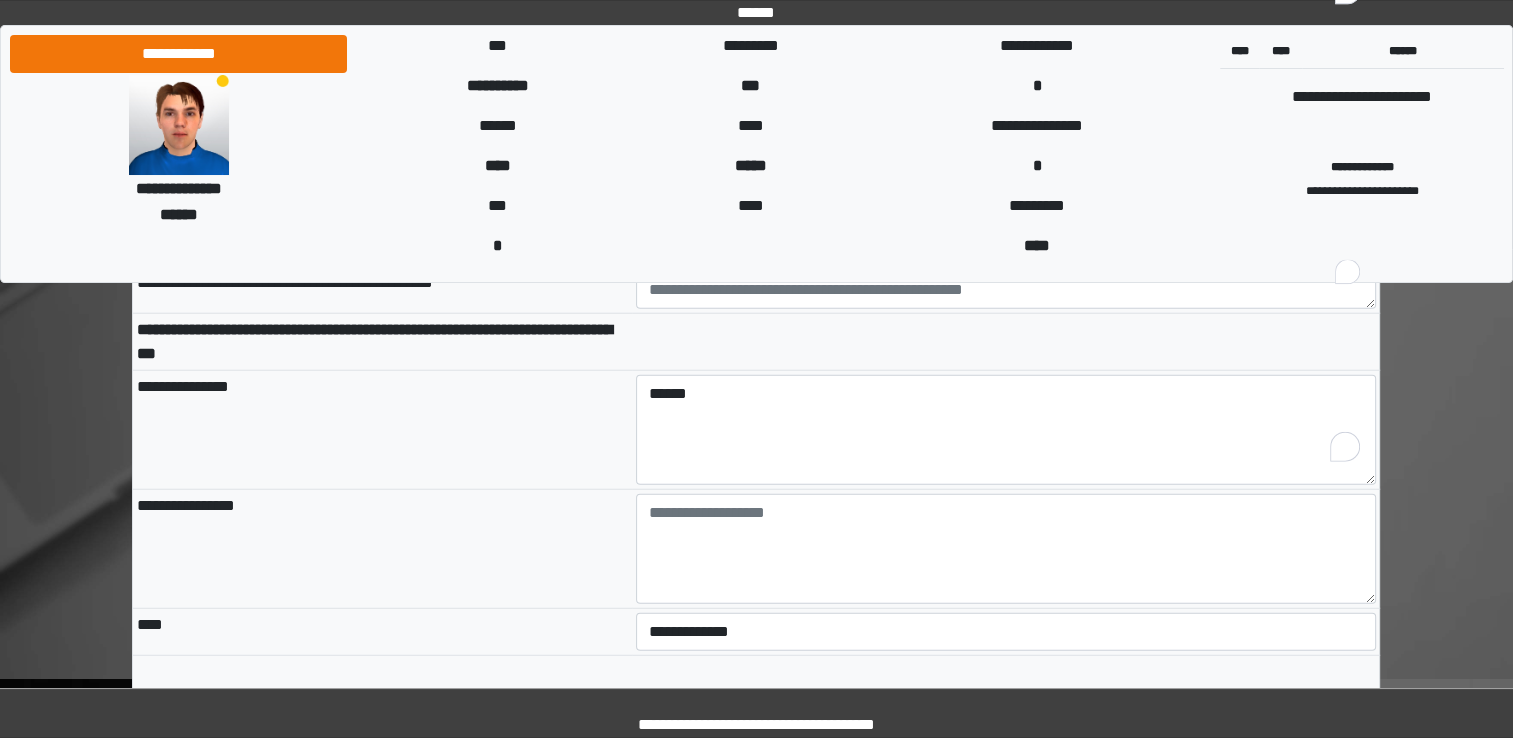 click on "**********" at bounding box center [382, 549] 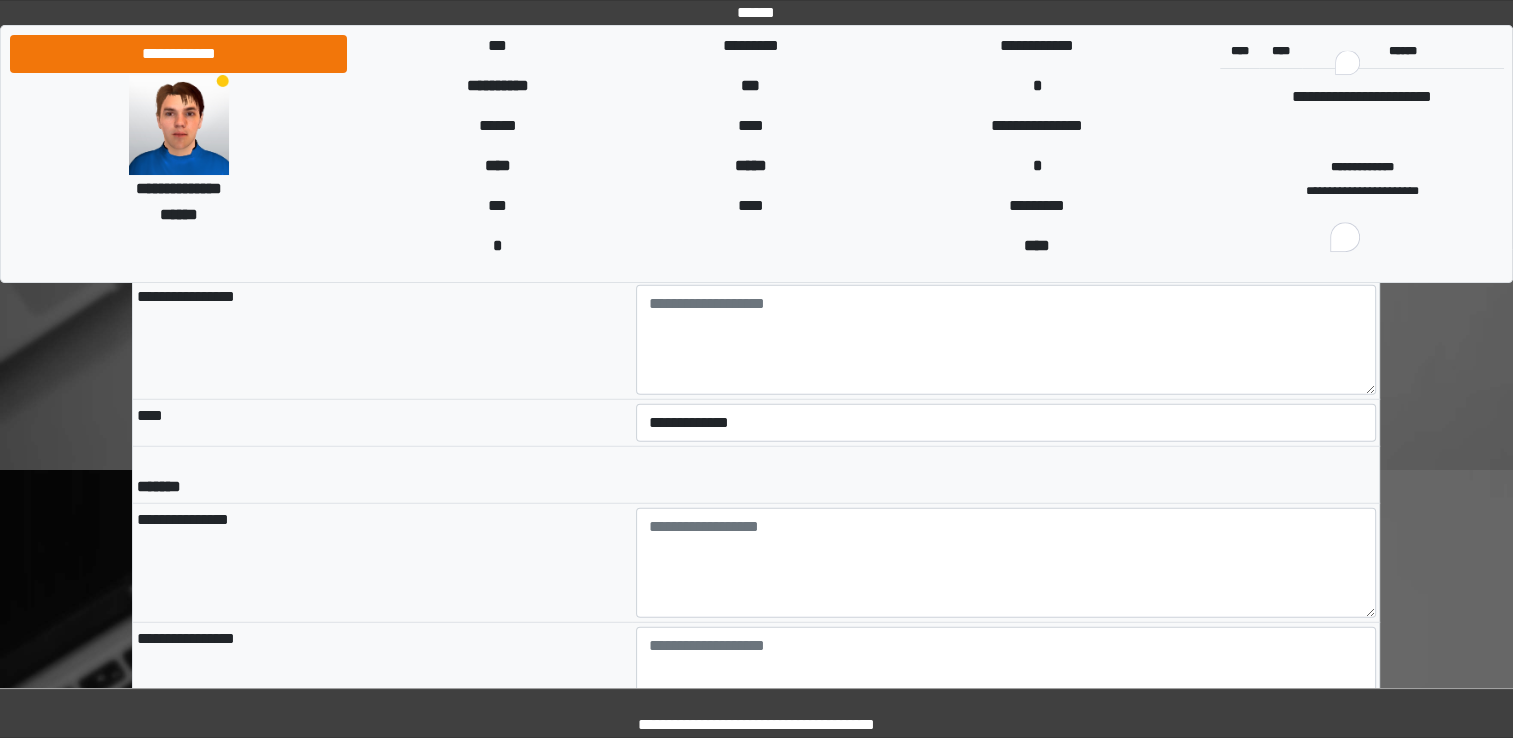 scroll, scrollTop: 5300, scrollLeft: 0, axis: vertical 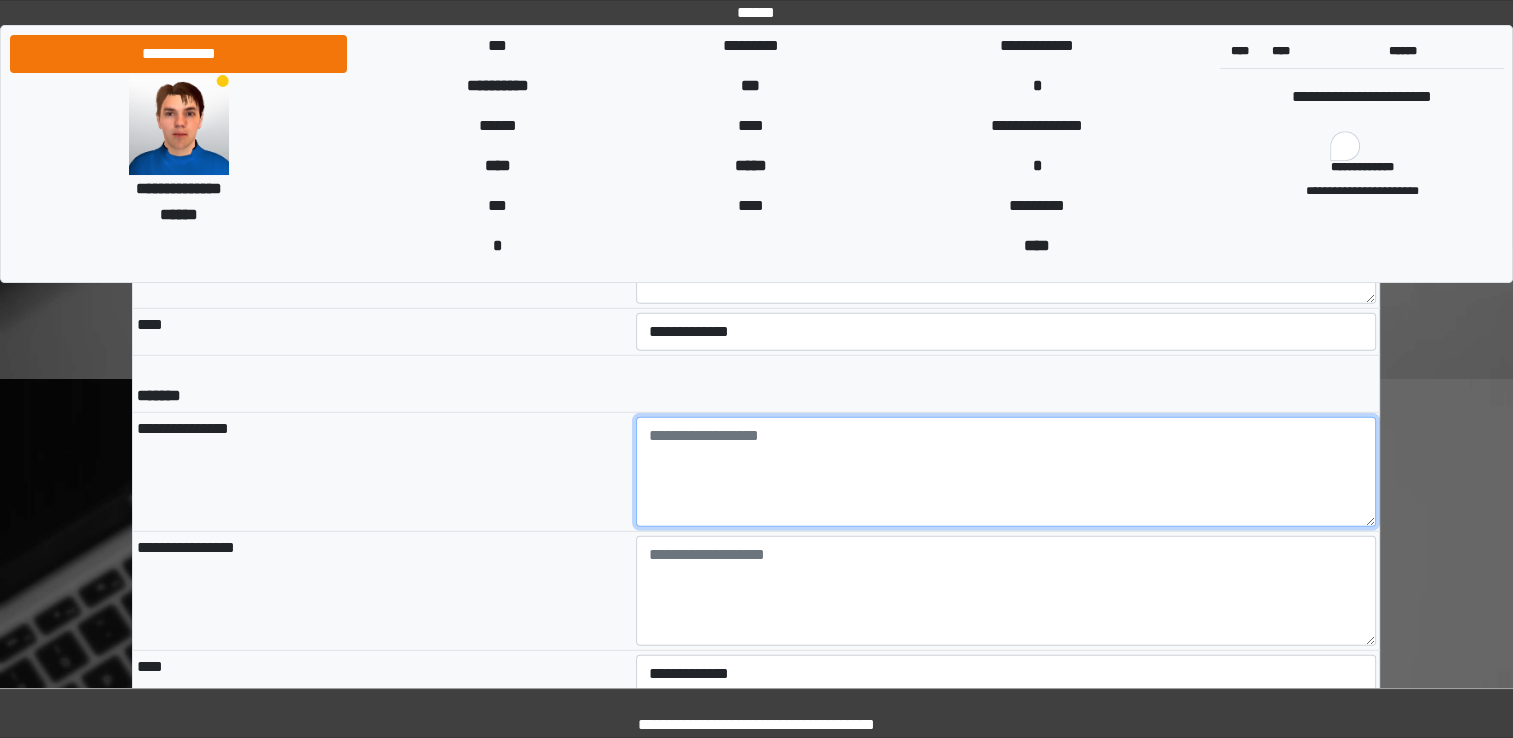 click at bounding box center [1006, 472] 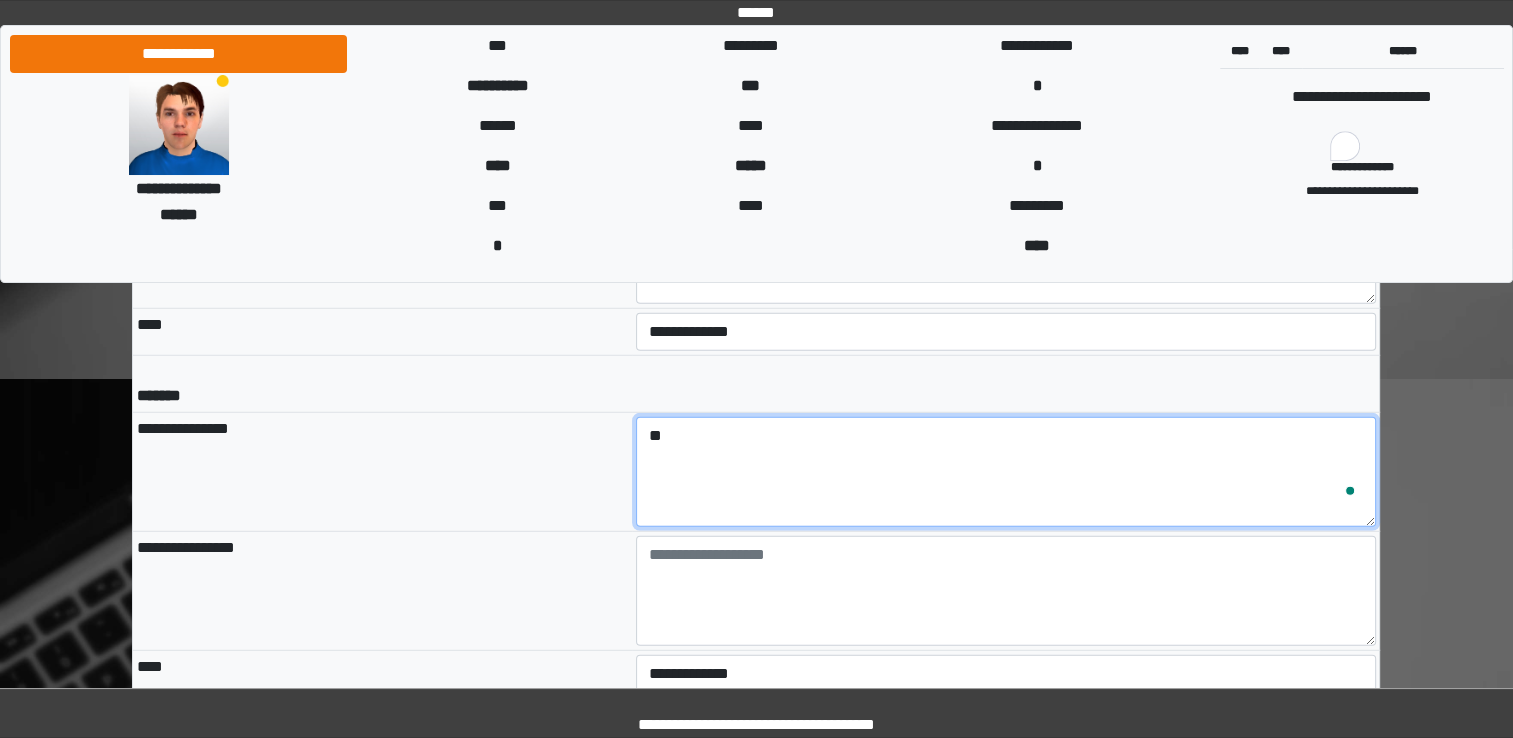 type on "*" 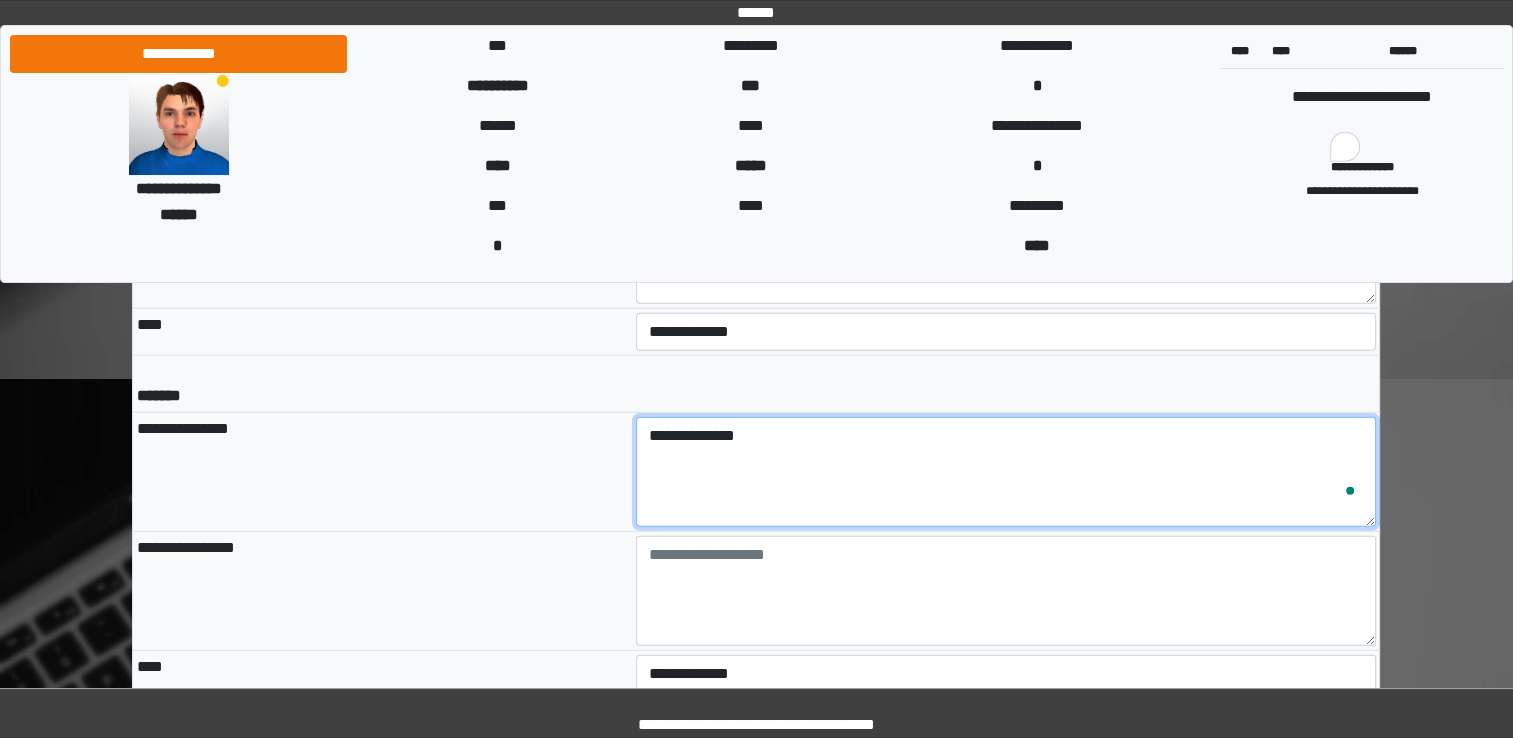 type on "**********" 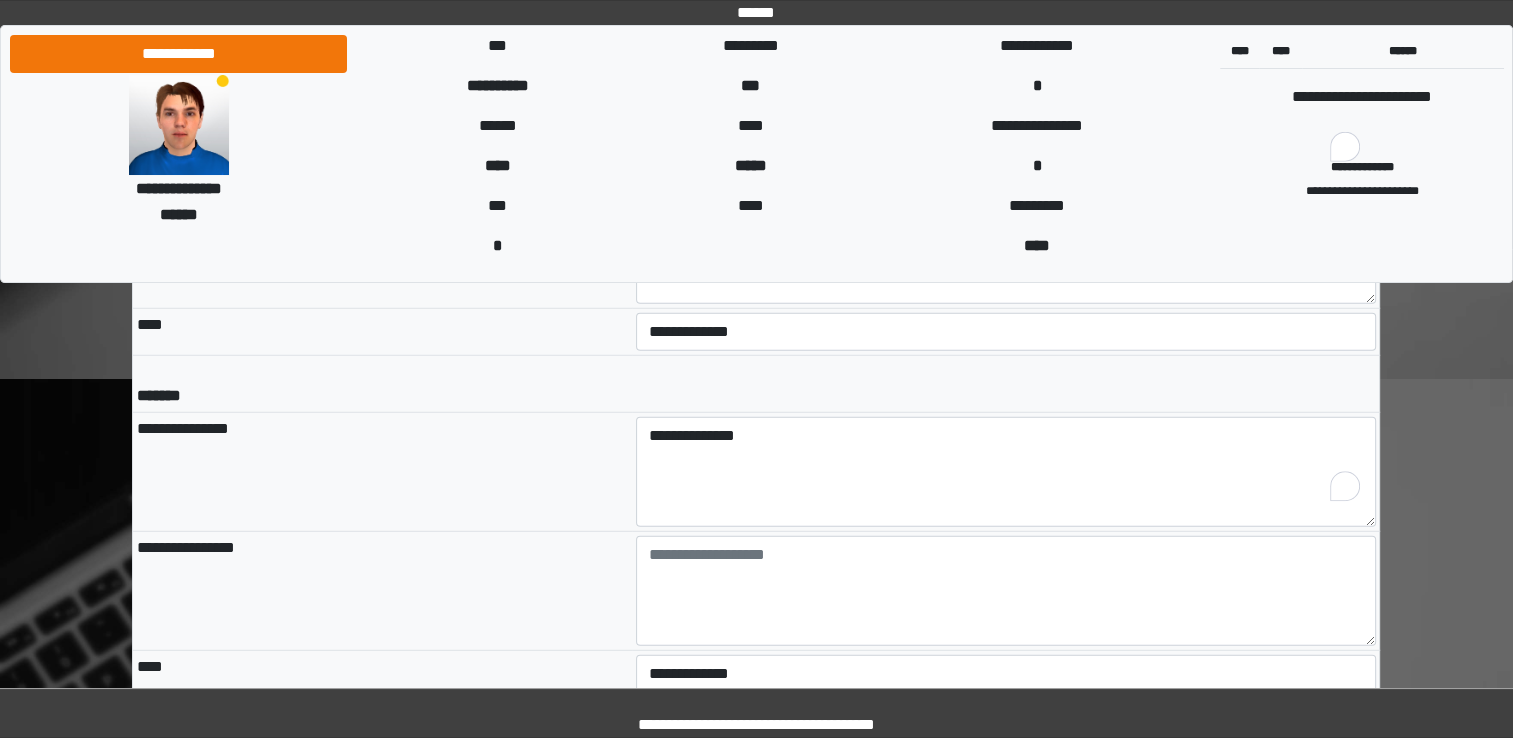click on "**********" at bounding box center [382, 591] 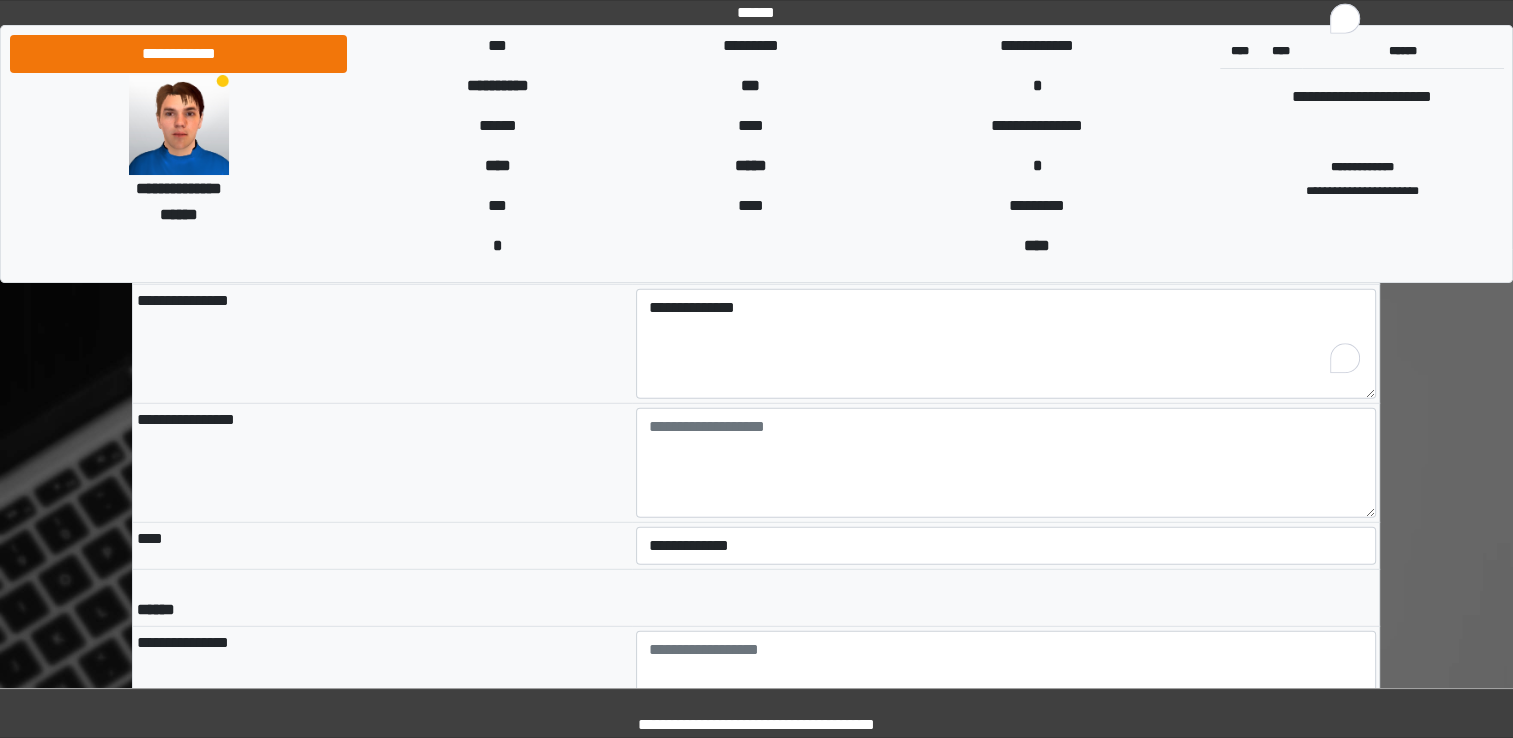 scroll, scrollTop: 5500, scrollLeft: 0, axis: vertical 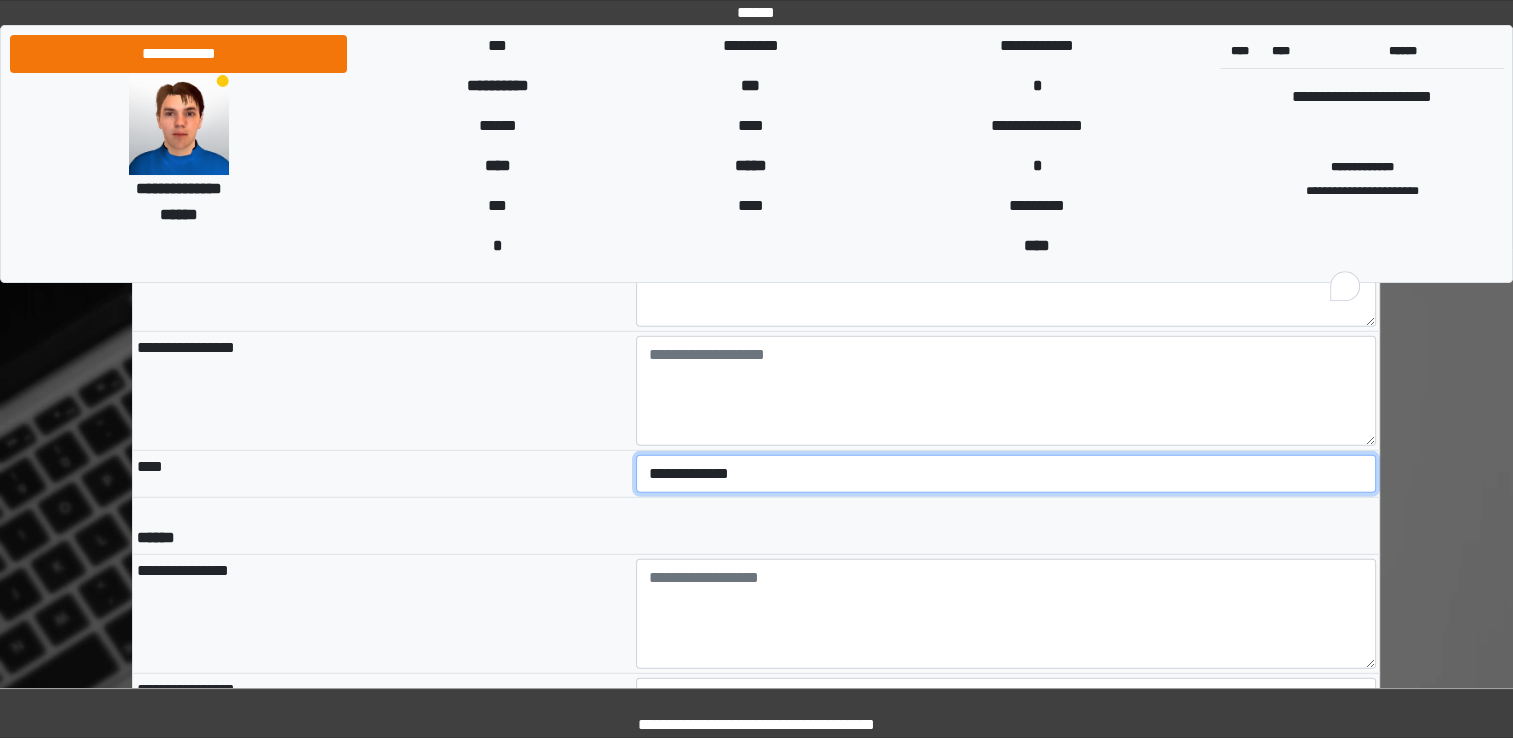 click on "**********" at bounding box center [1006, 474] 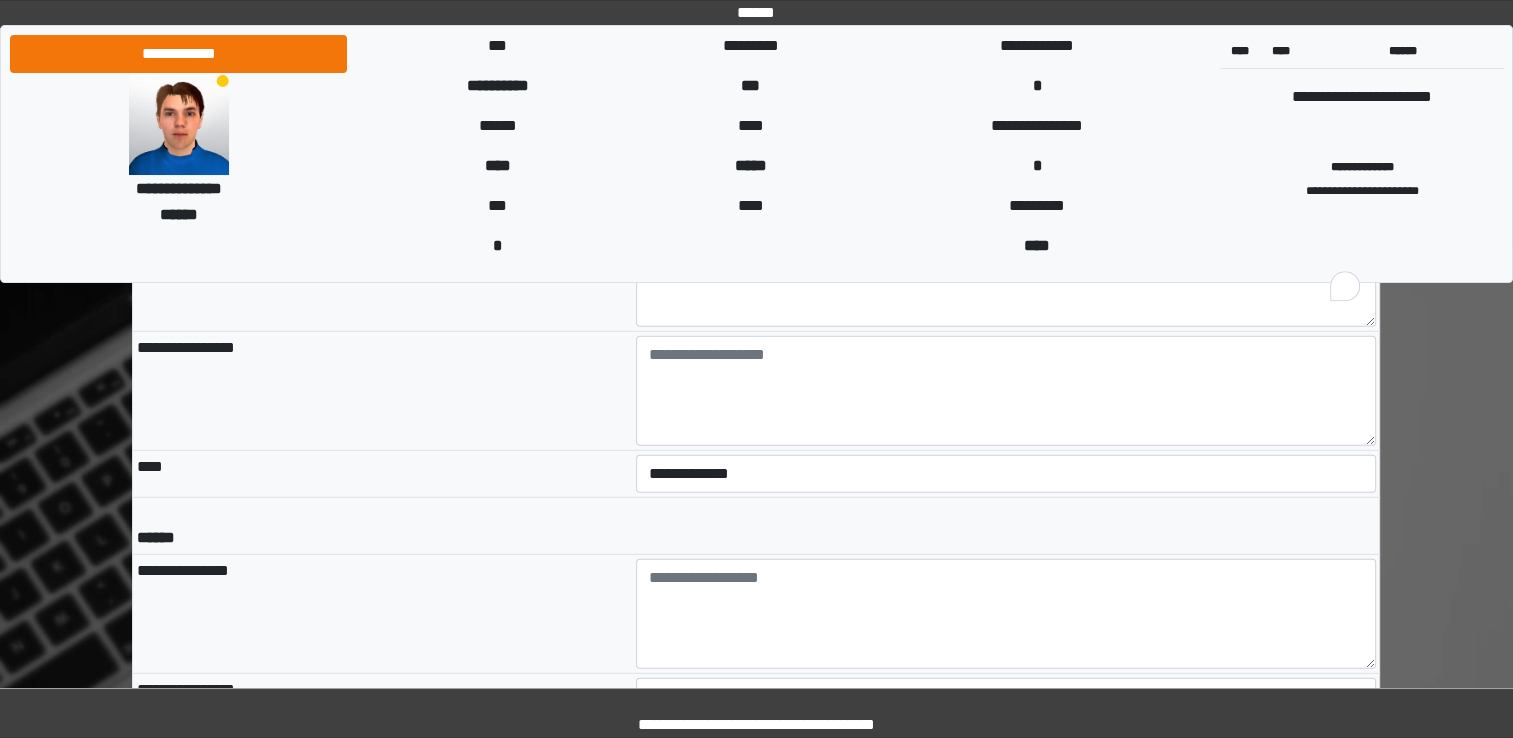 click on "******" at bounding box center (382, 526) 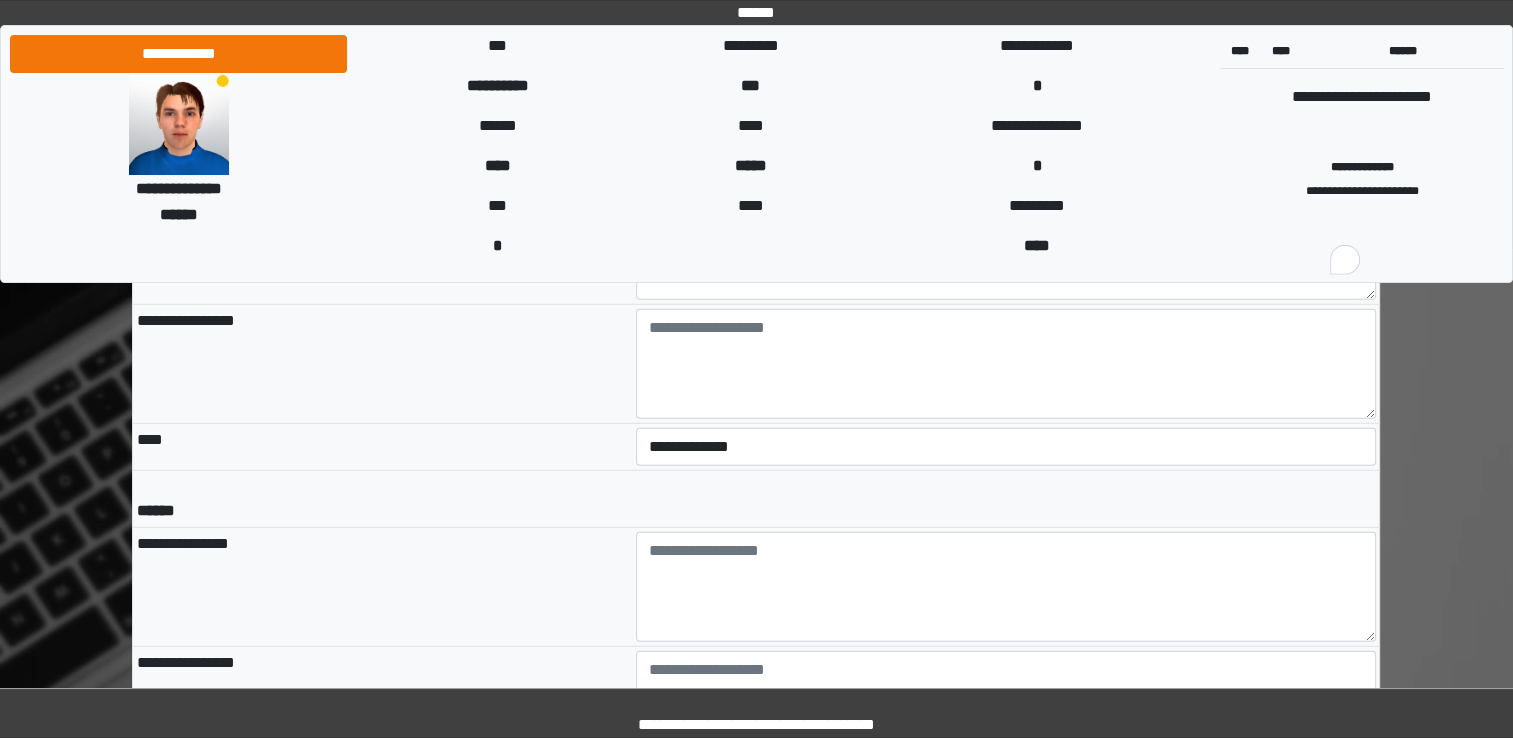 scroll, scrollTop: 5500, scrollLeft: 0, axis: vertical 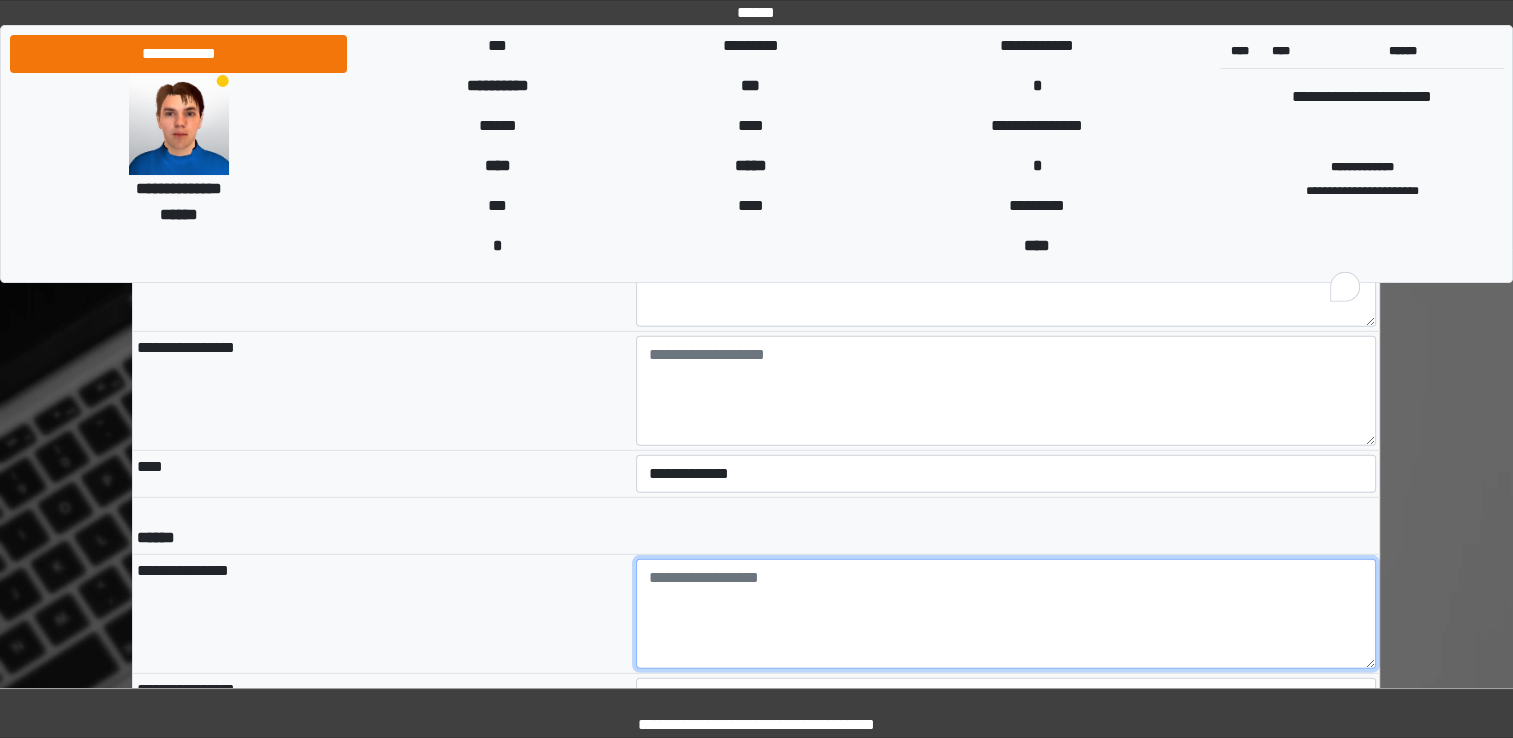 click at bounding box center [1006, 614] 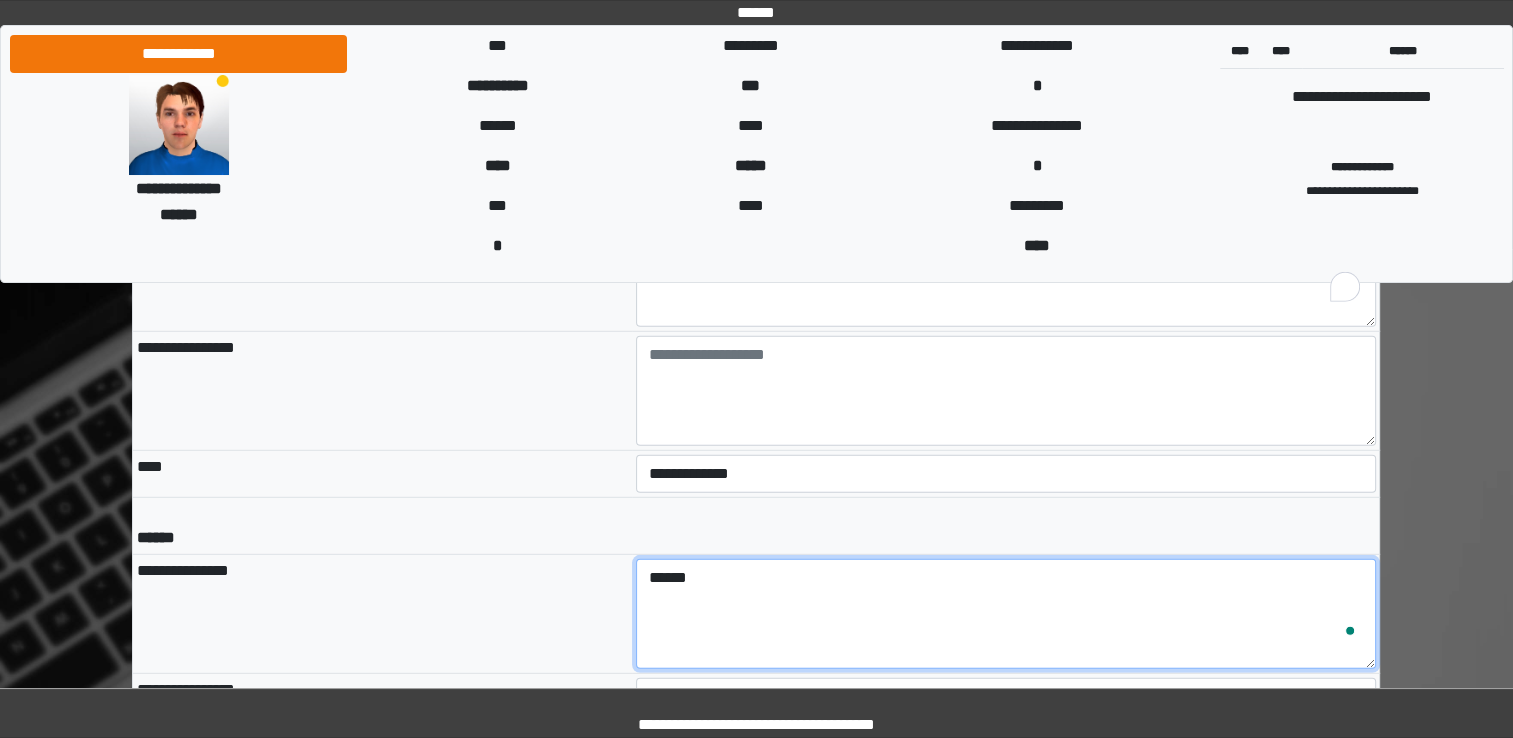 type on "******" 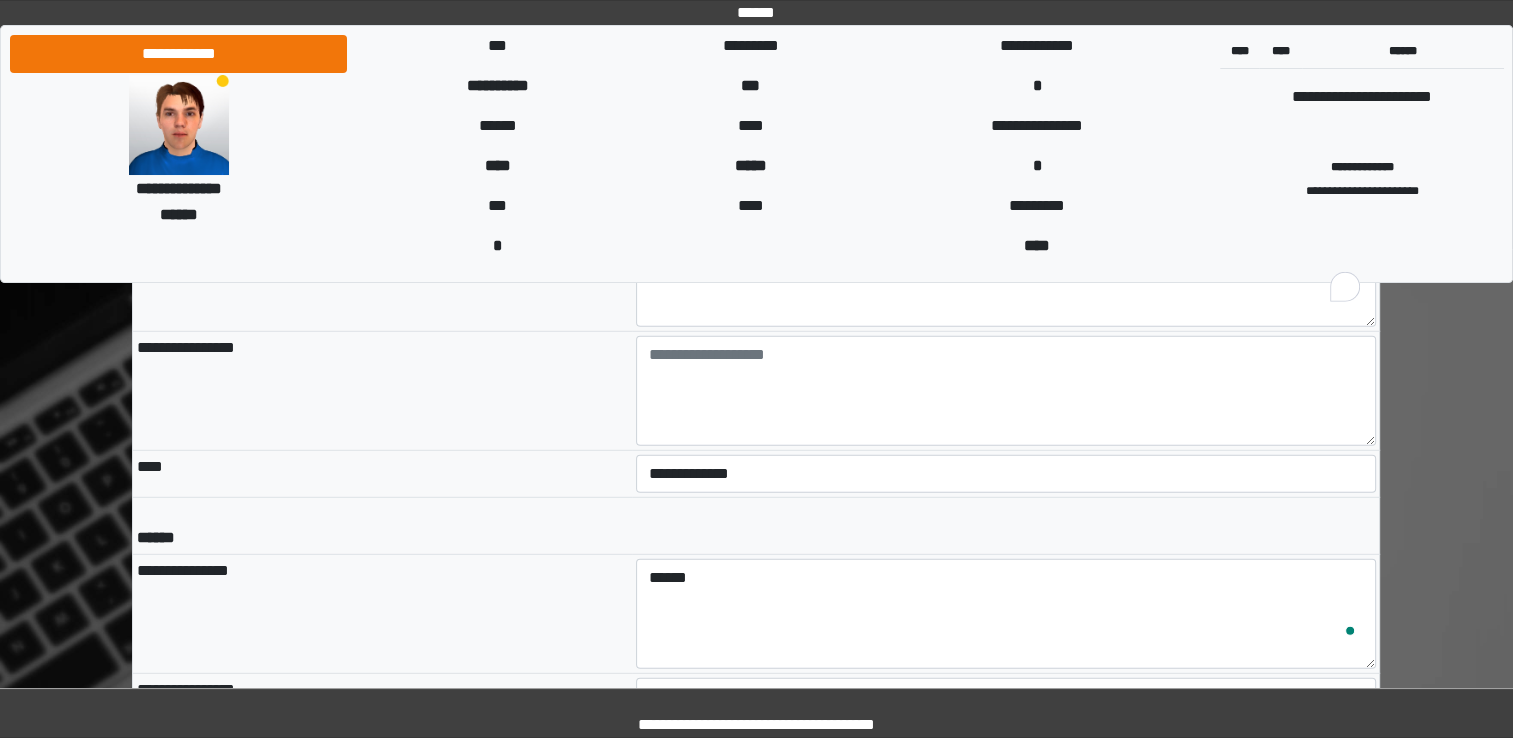 click on "**********" at bounding box center [382, 614] 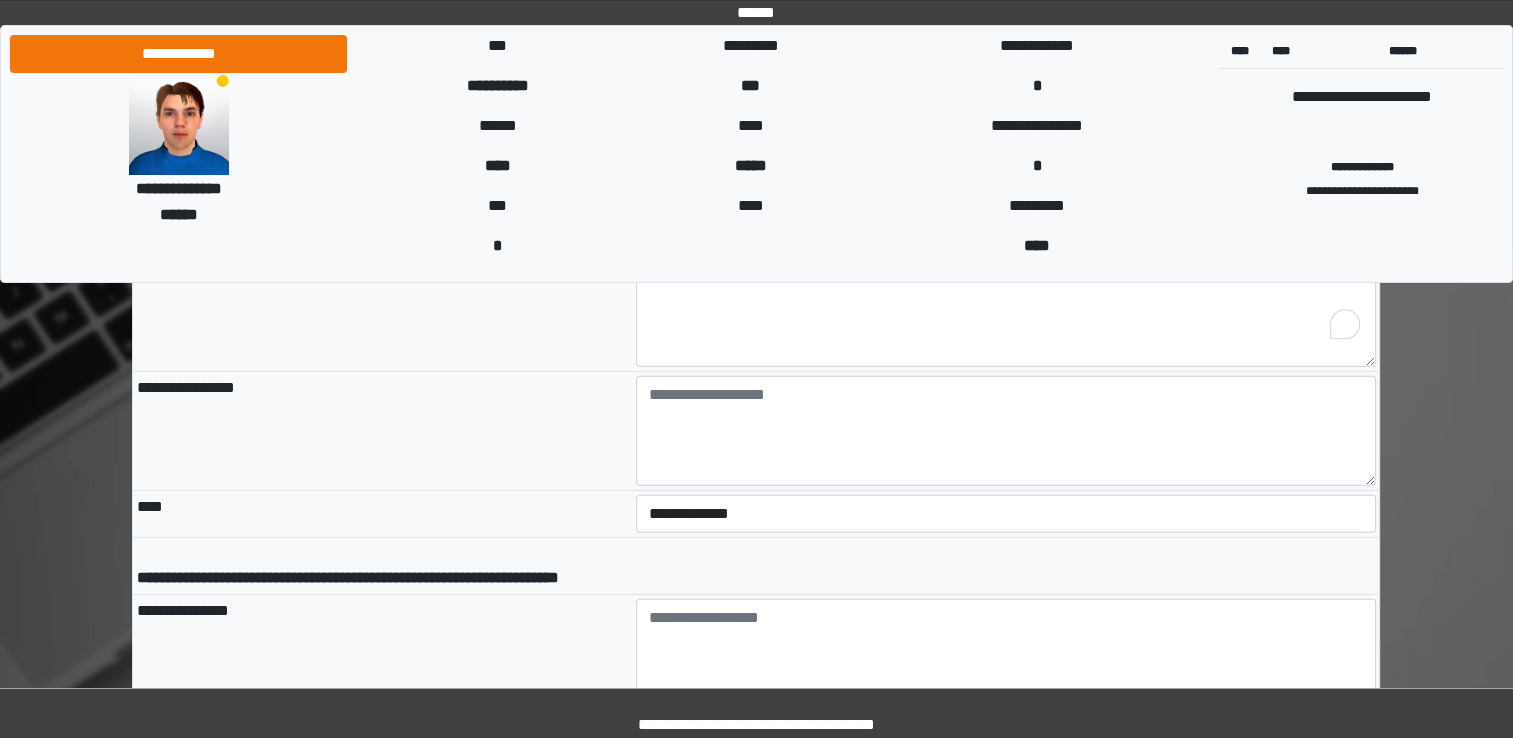 scroll, scrollTop: 5800, scrollLeft: 0, axis: vertical 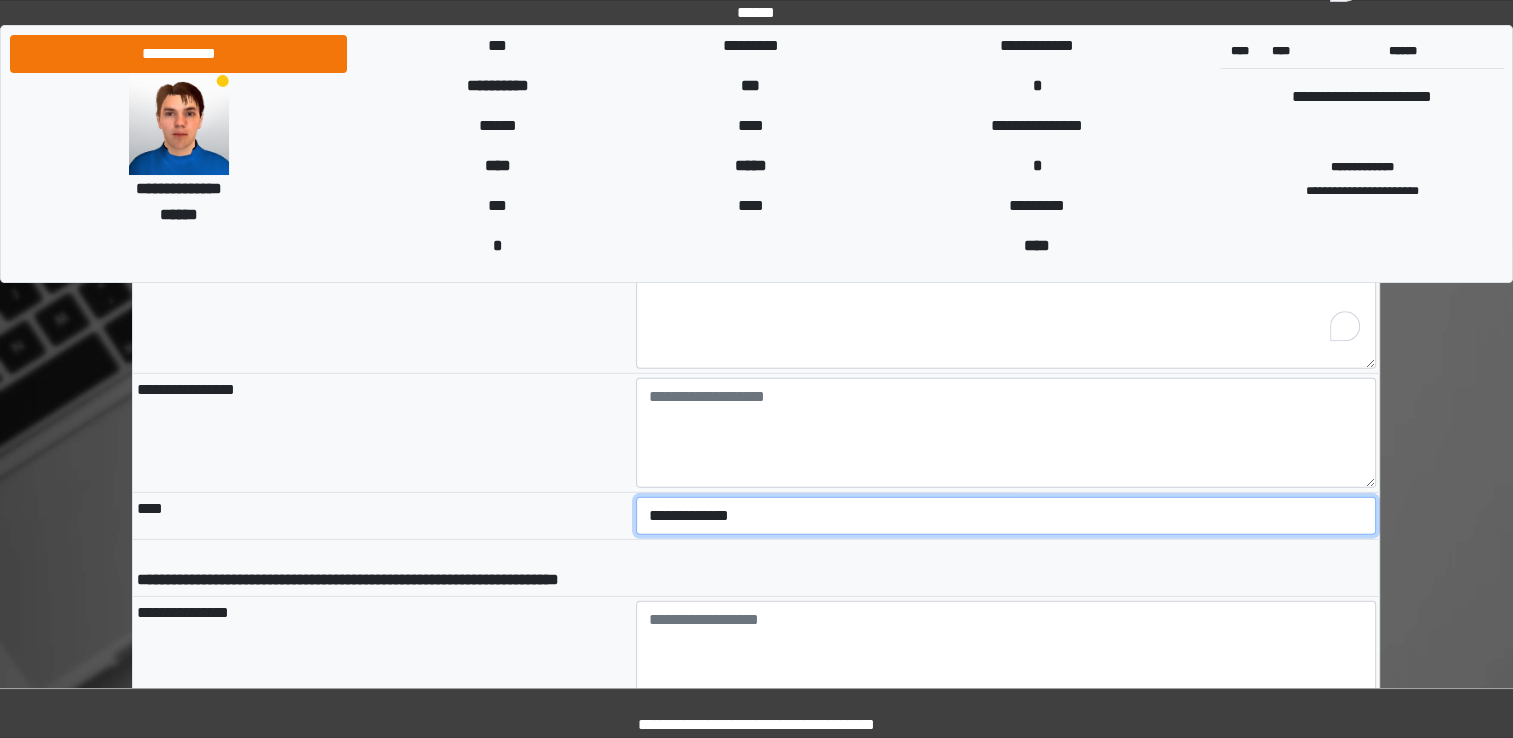 click on "**********" at bounding box center (1006, 516) 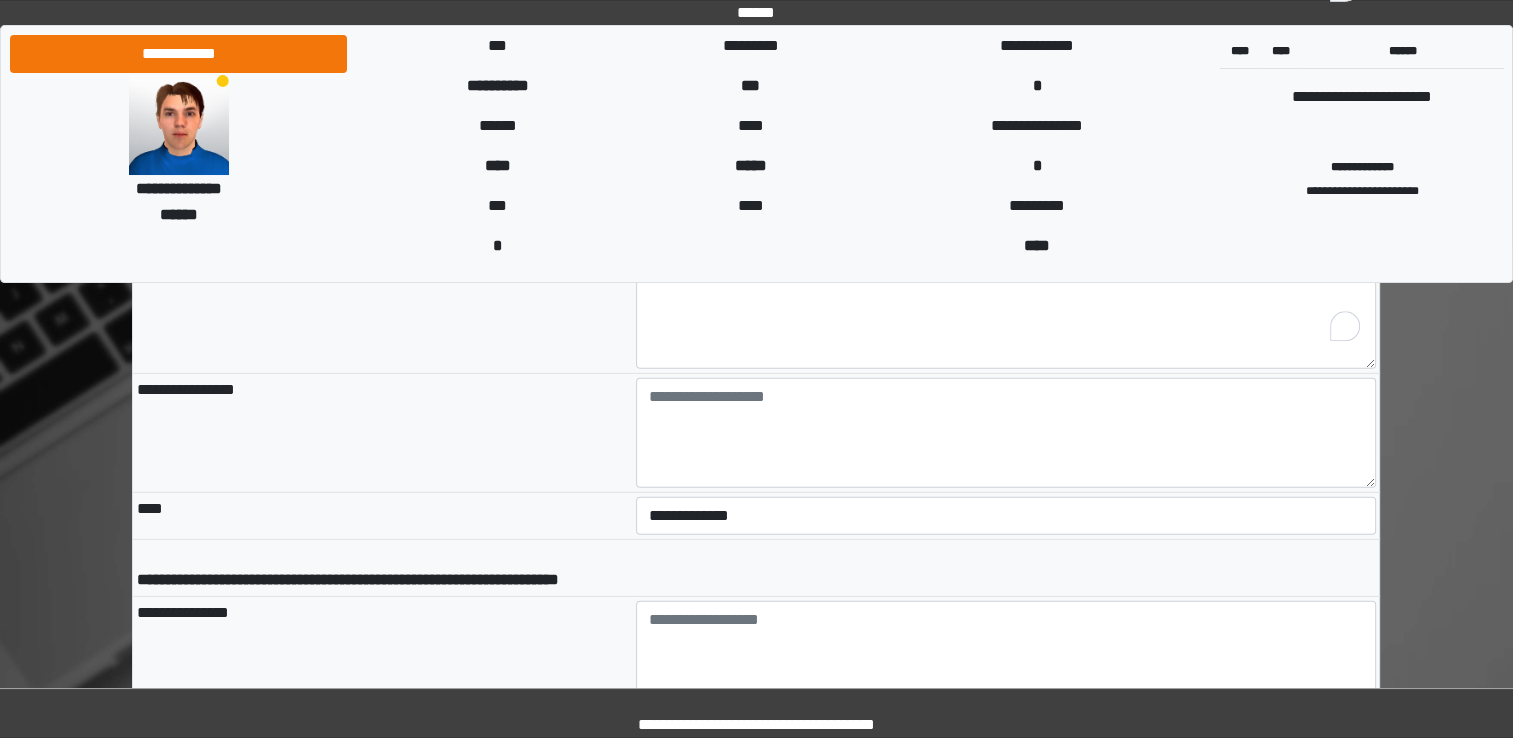 click on "****" at bounding box center (382, 516) 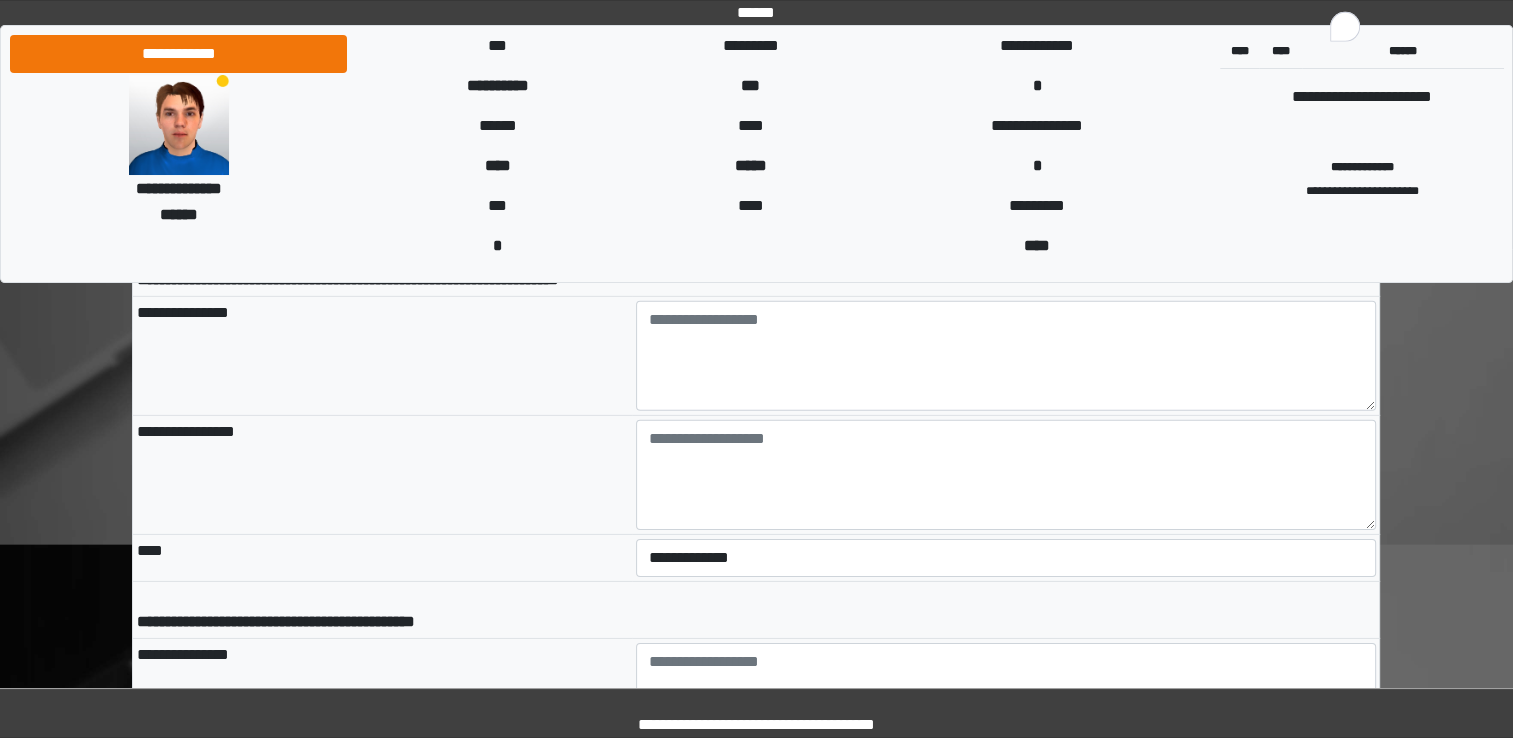 scroll, scrollTop: 6000, scrollLeft: 0, axis: vertical 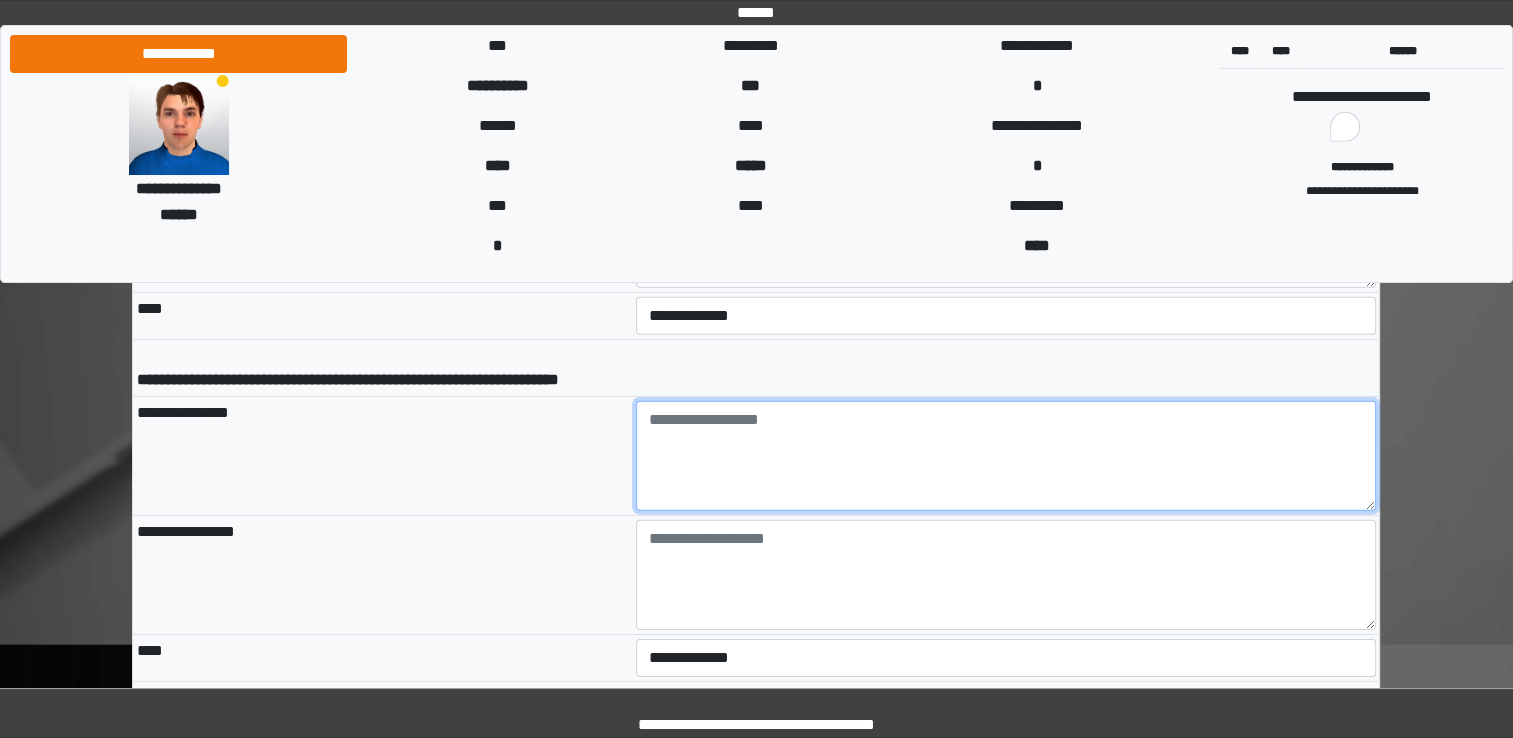 click at bounding box center [1006, 456] 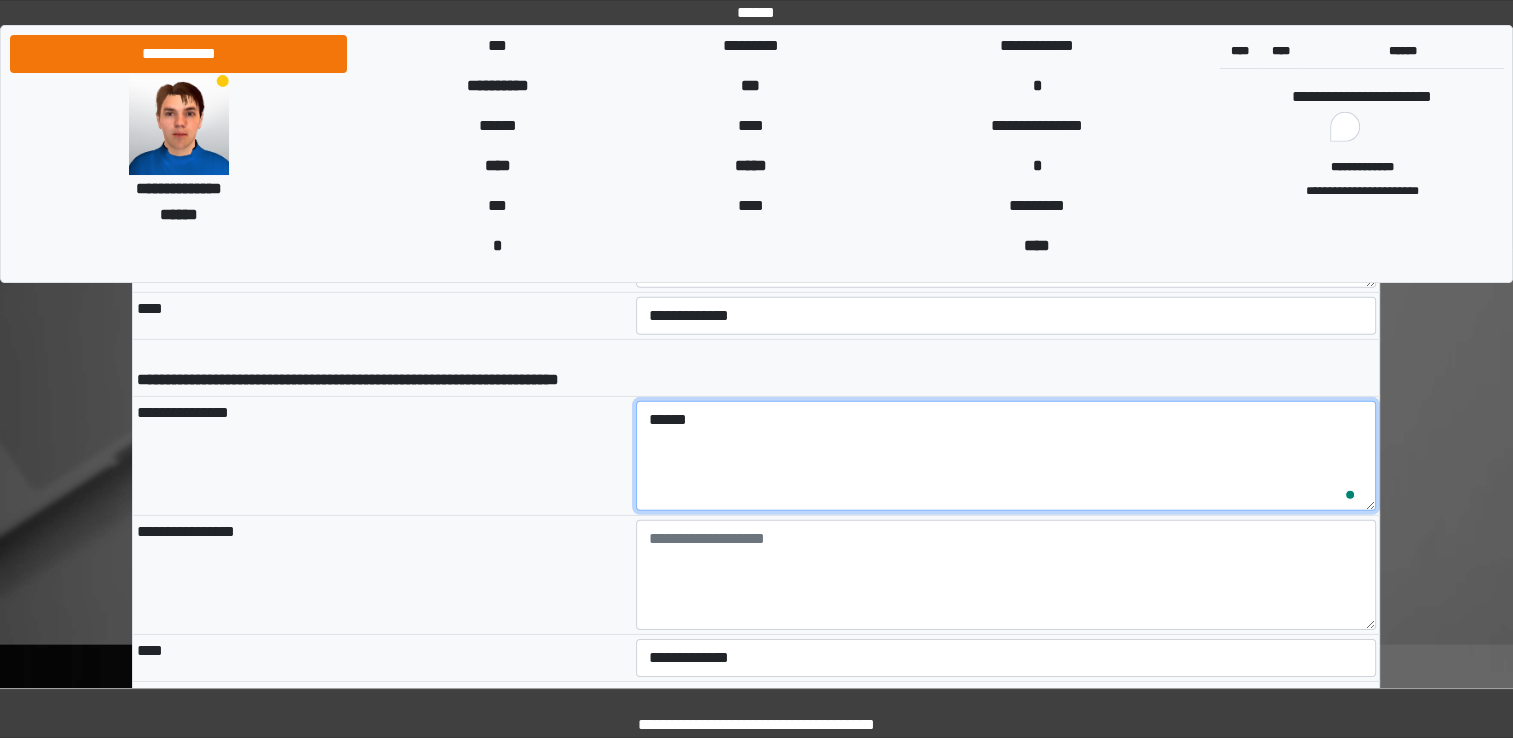 type on "******" 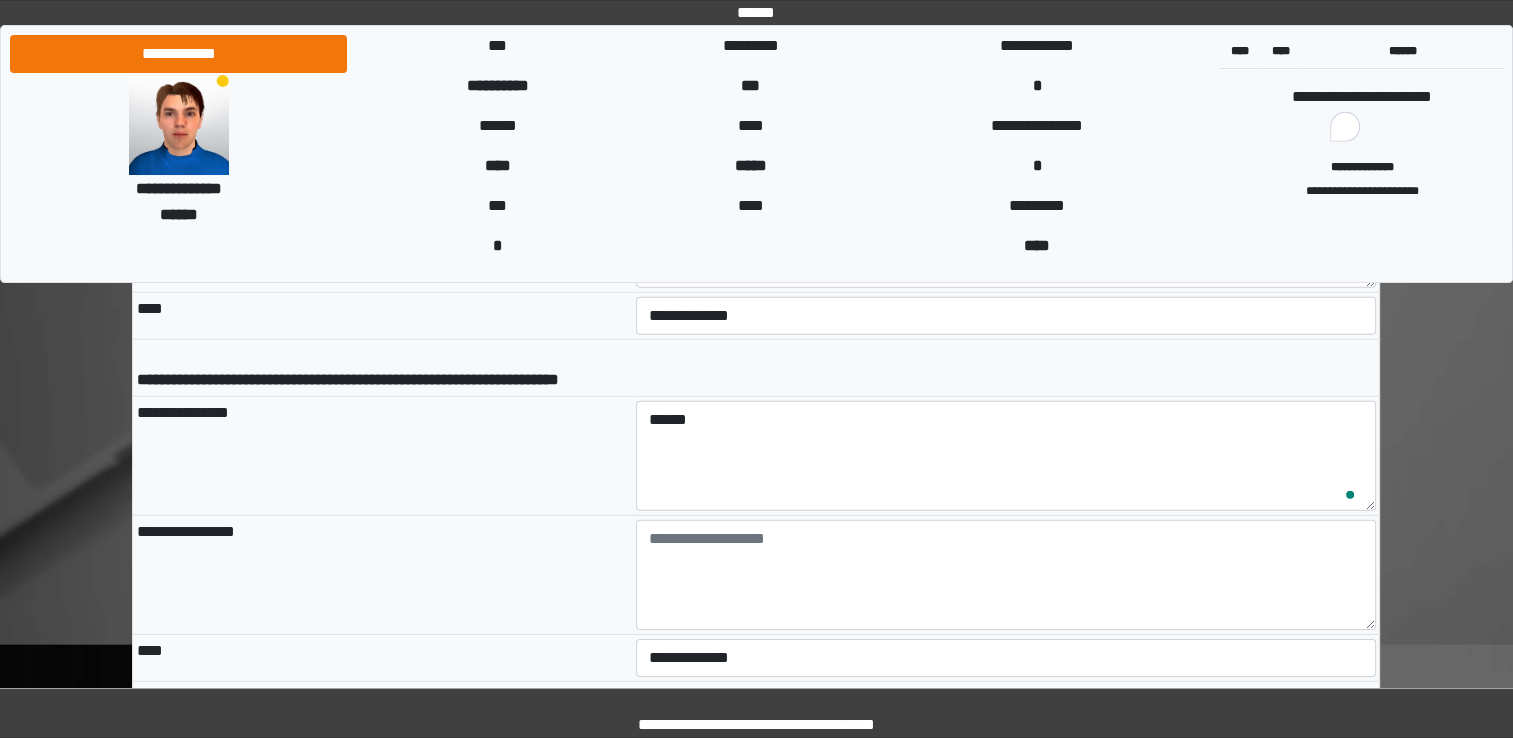 click on "**********" at bounding box center (382, 575) 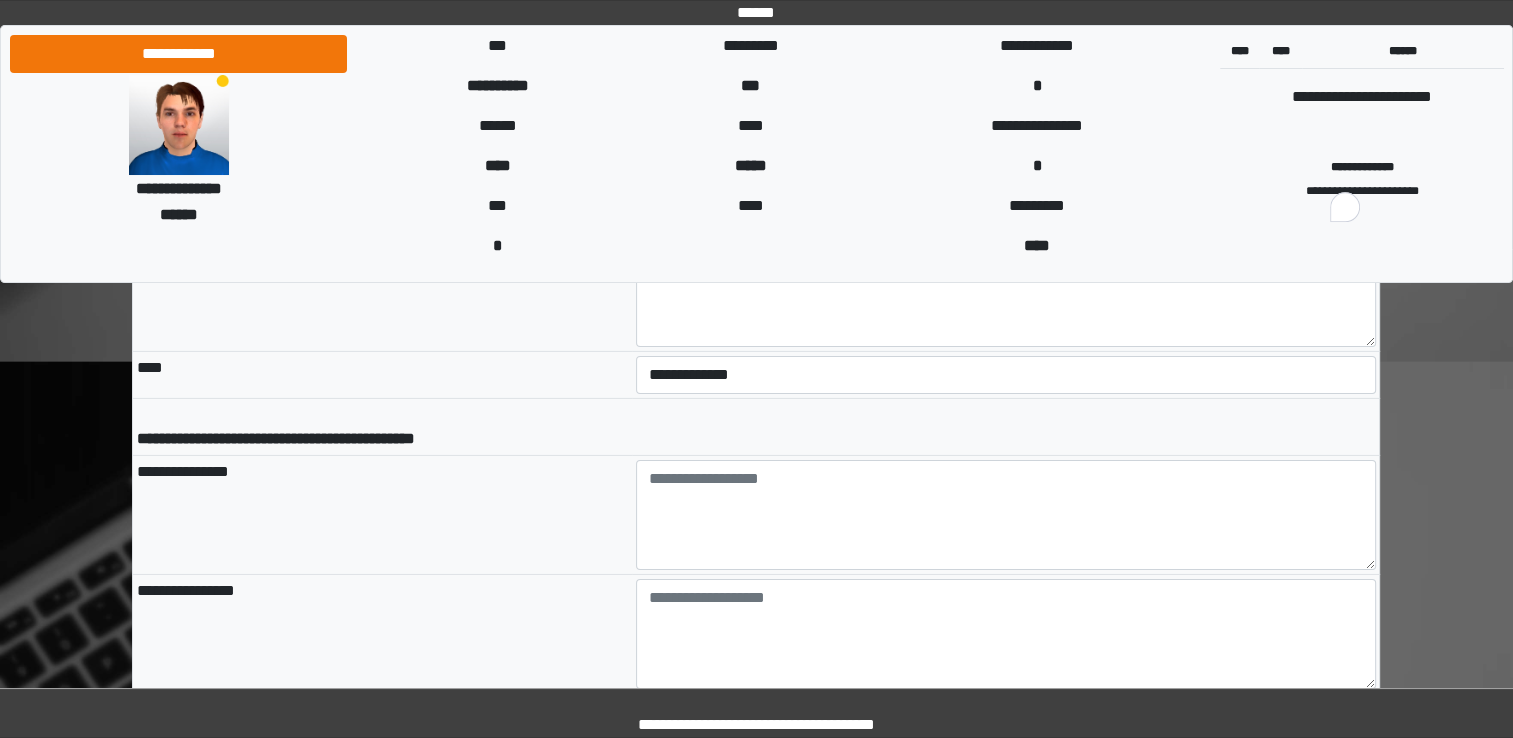 scroll, scrollTop: 6300, scrollLeft: 0, axis: vertical 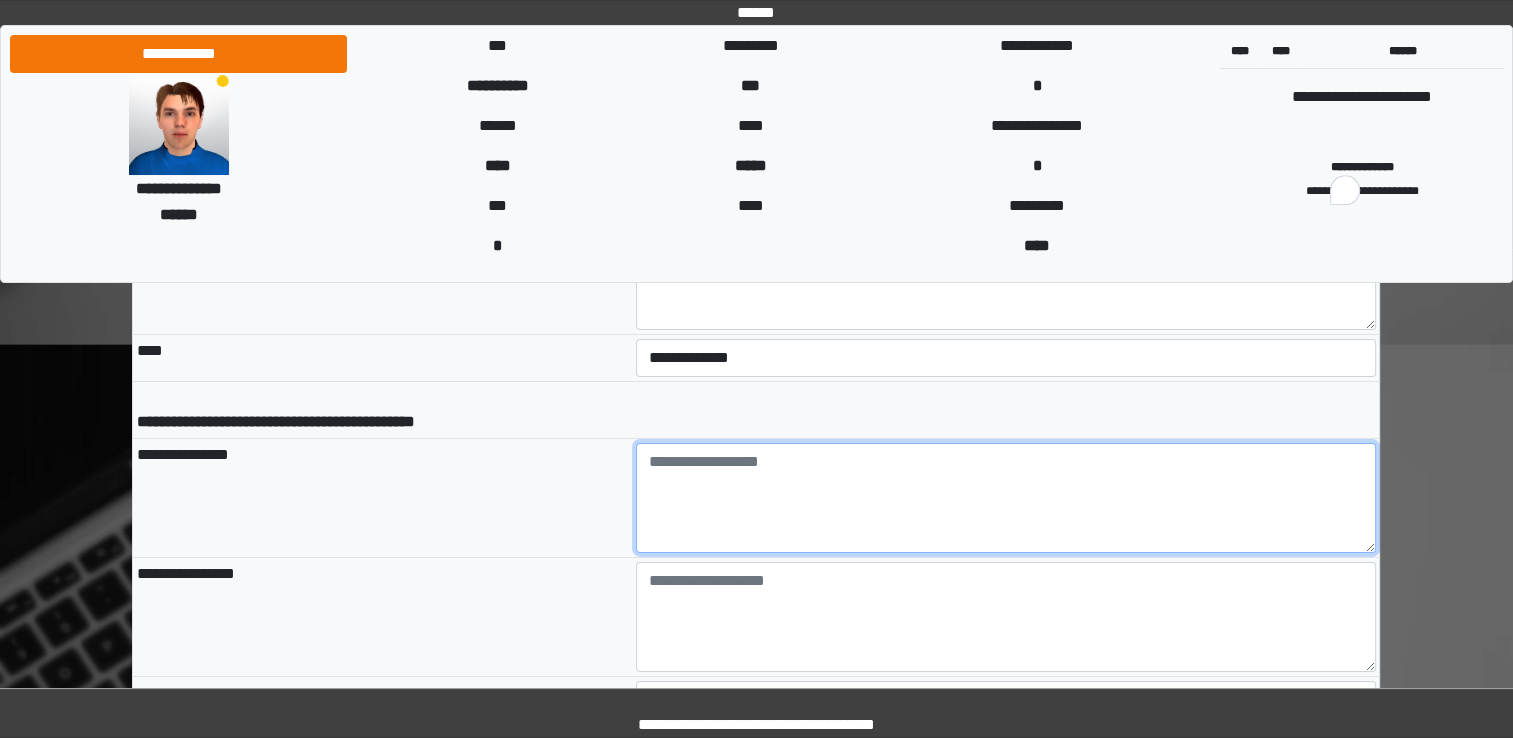 click at bounding box center (1006, 498) 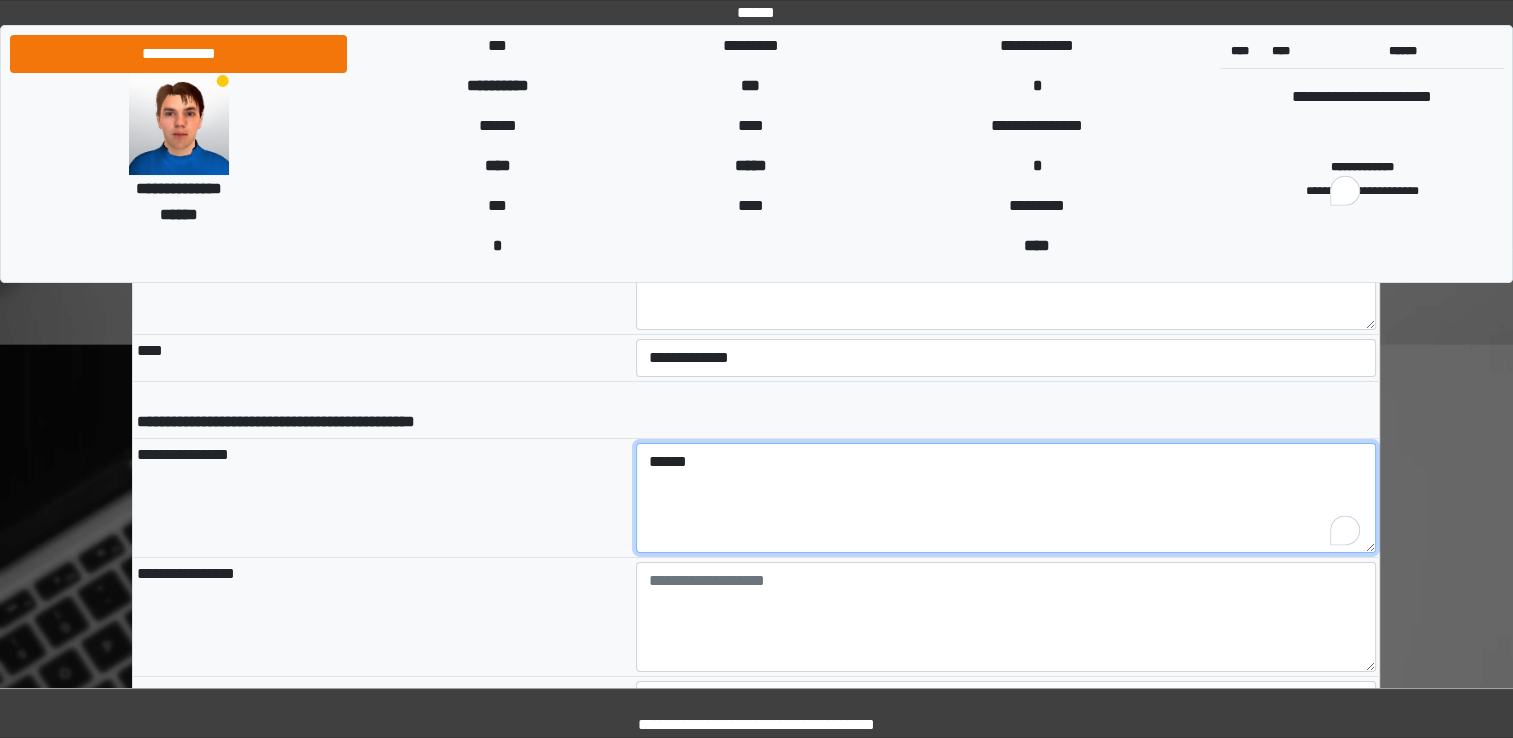 type on "*****" 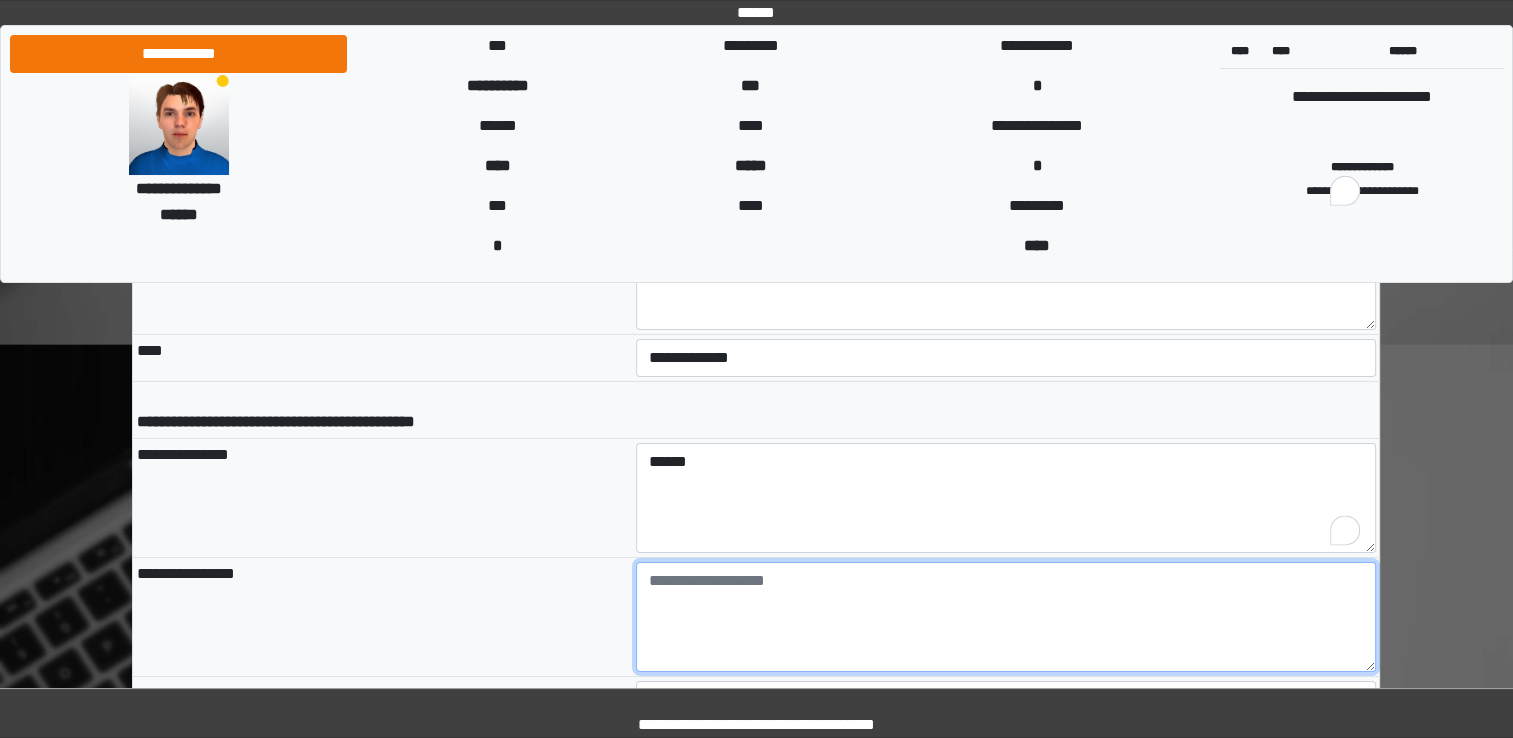 click at bounding box center (1006, 617) 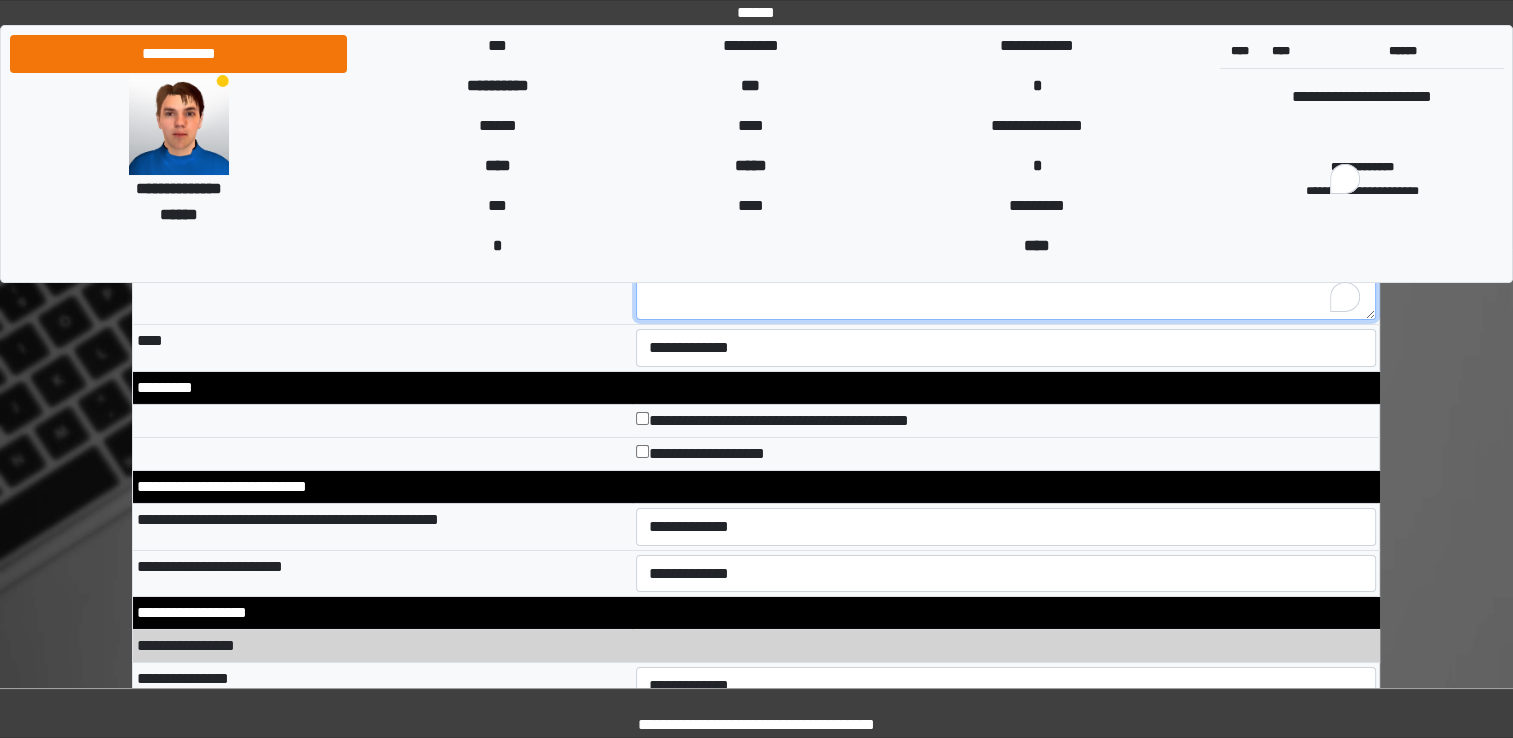 scroll, scrollTop: 6700, scrollLeft: 0, axis: vertical 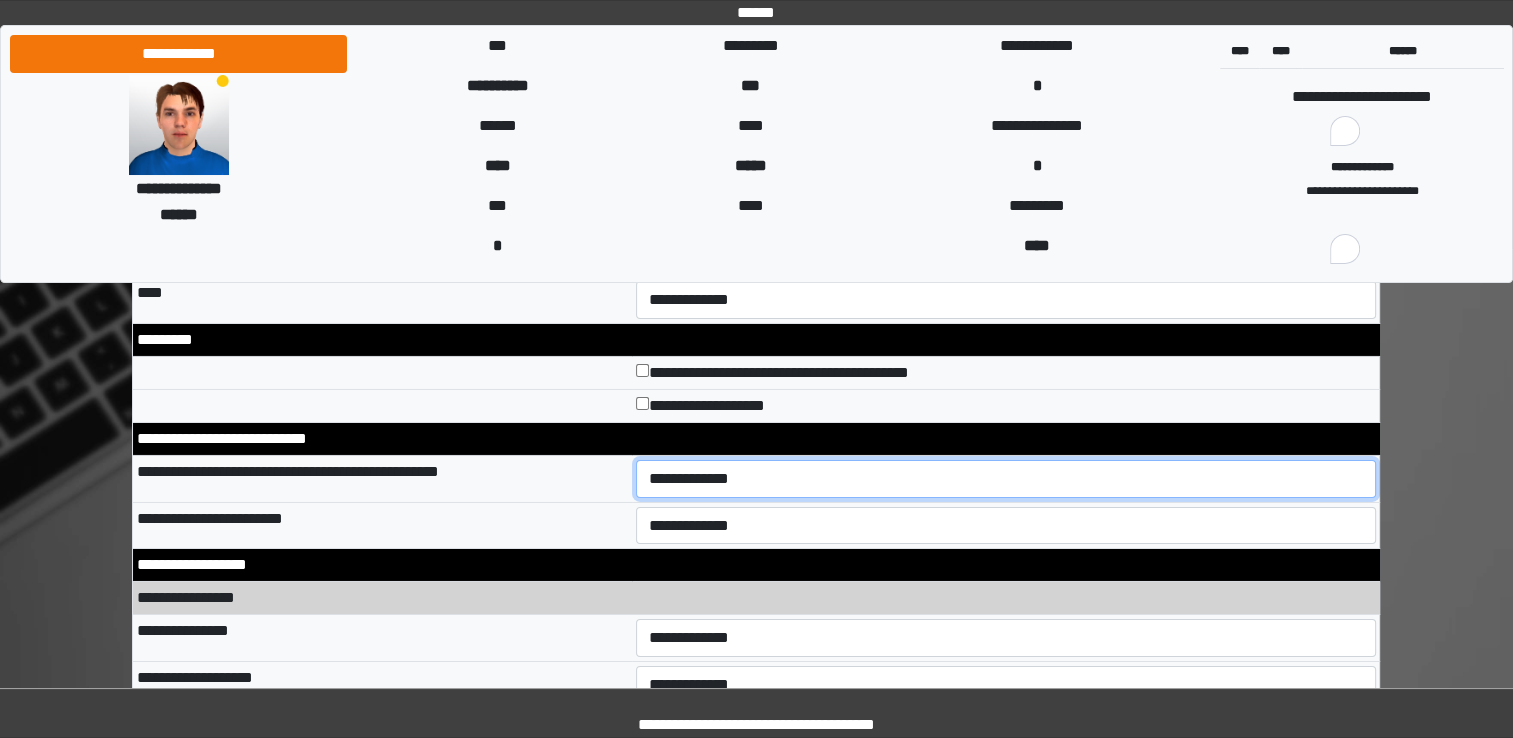 click on "**********" at bounding box center [1006, 479] 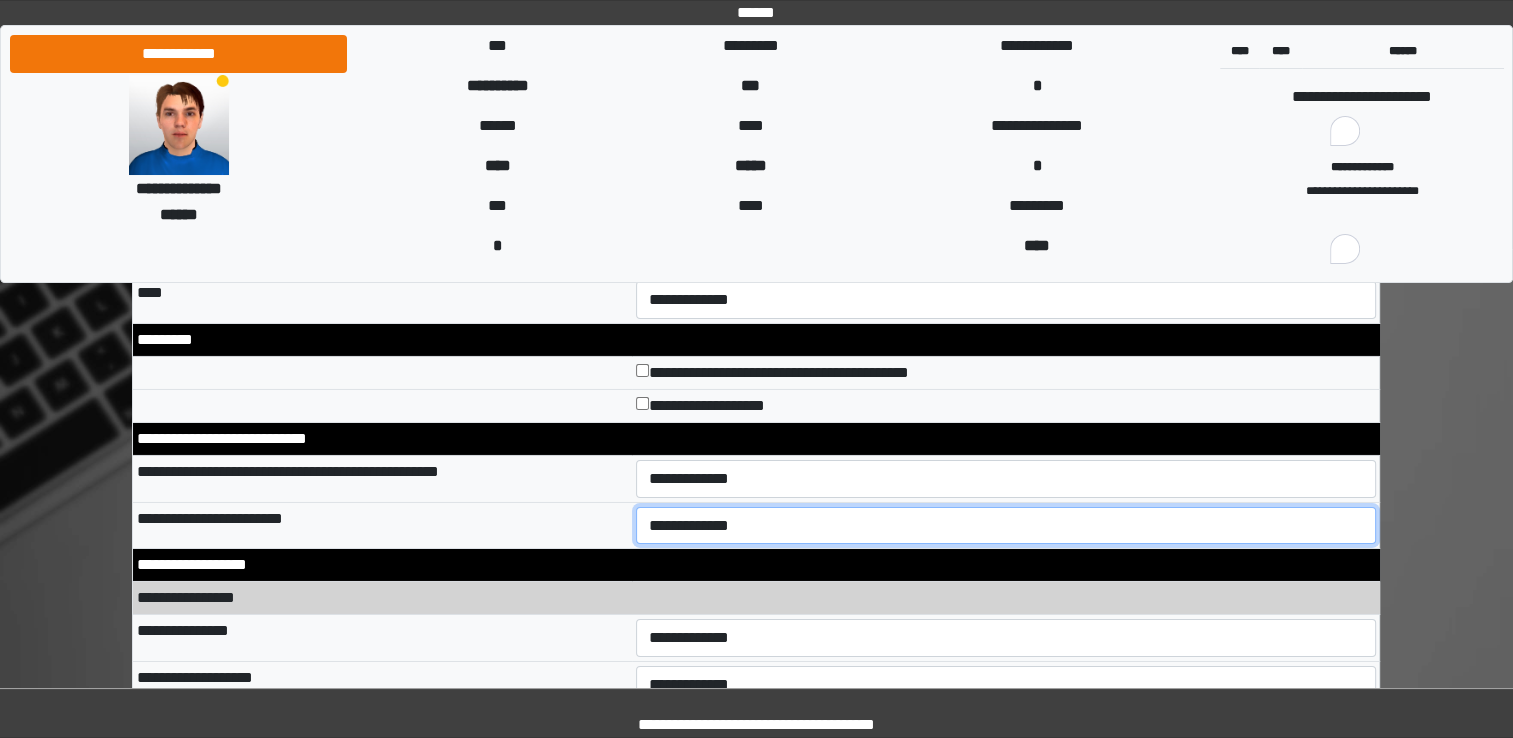 click on "**********" at bounding box center (1006, 526) 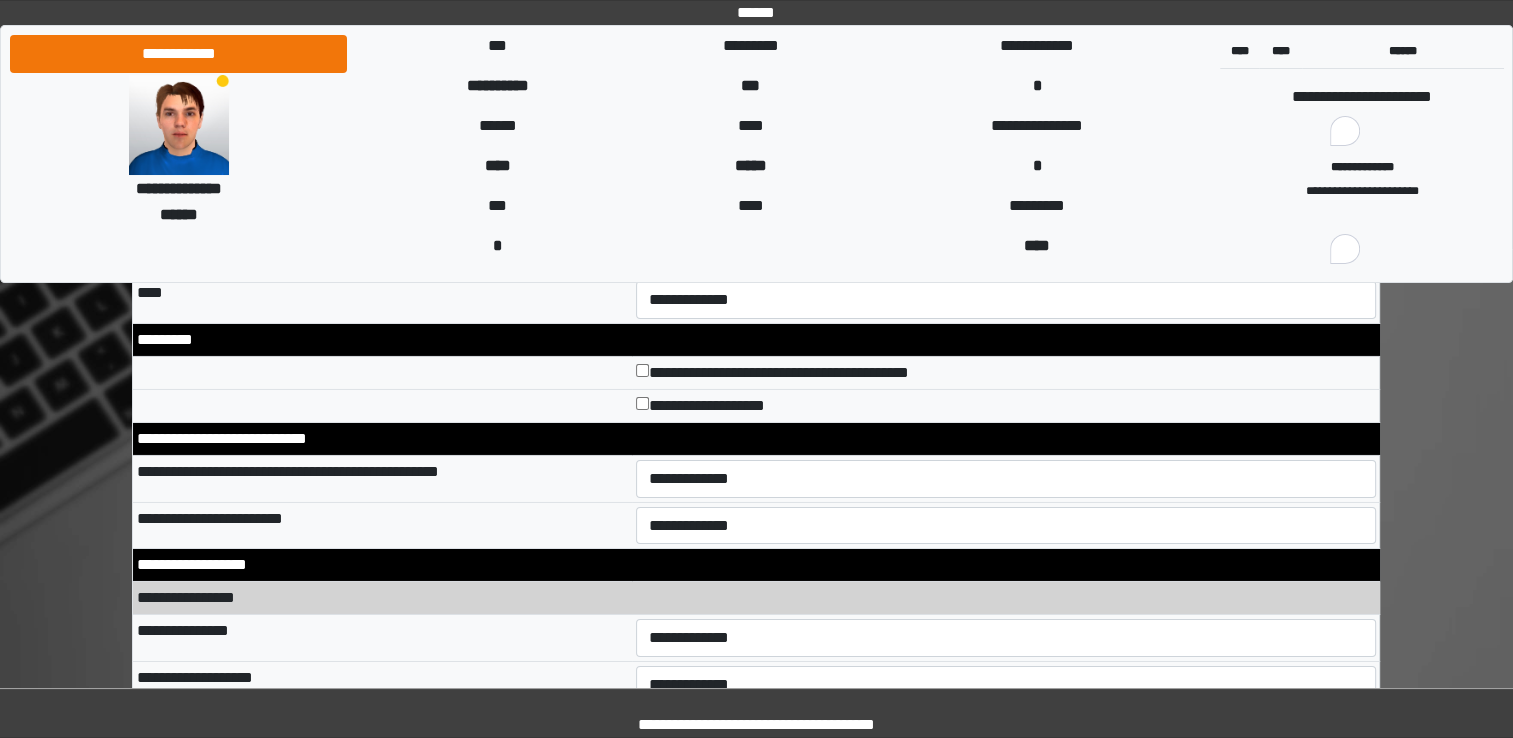 click on "**********" at bounding box center [756, 598] 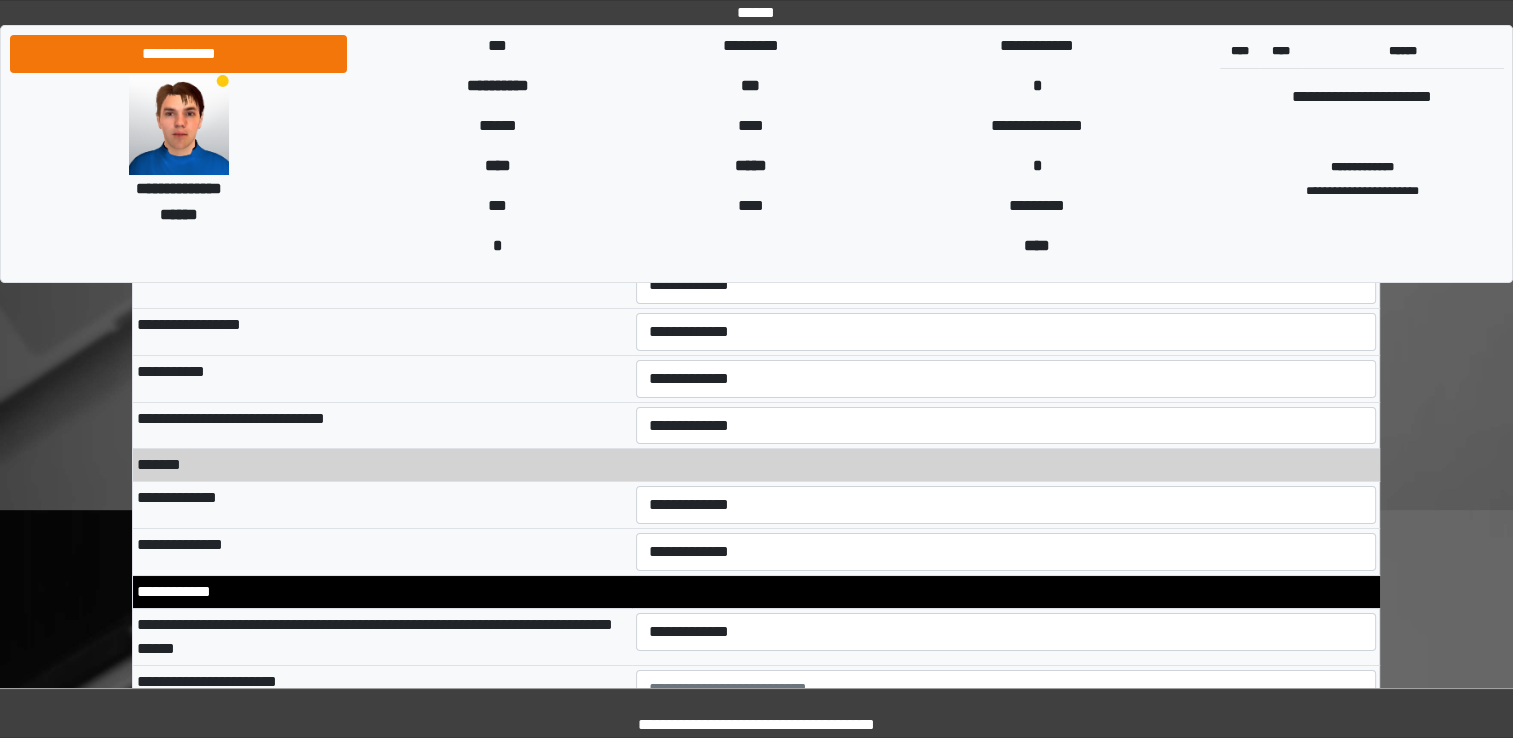 scroll, scrollTop: 7000, scrollLeft: 0, axis: vertical 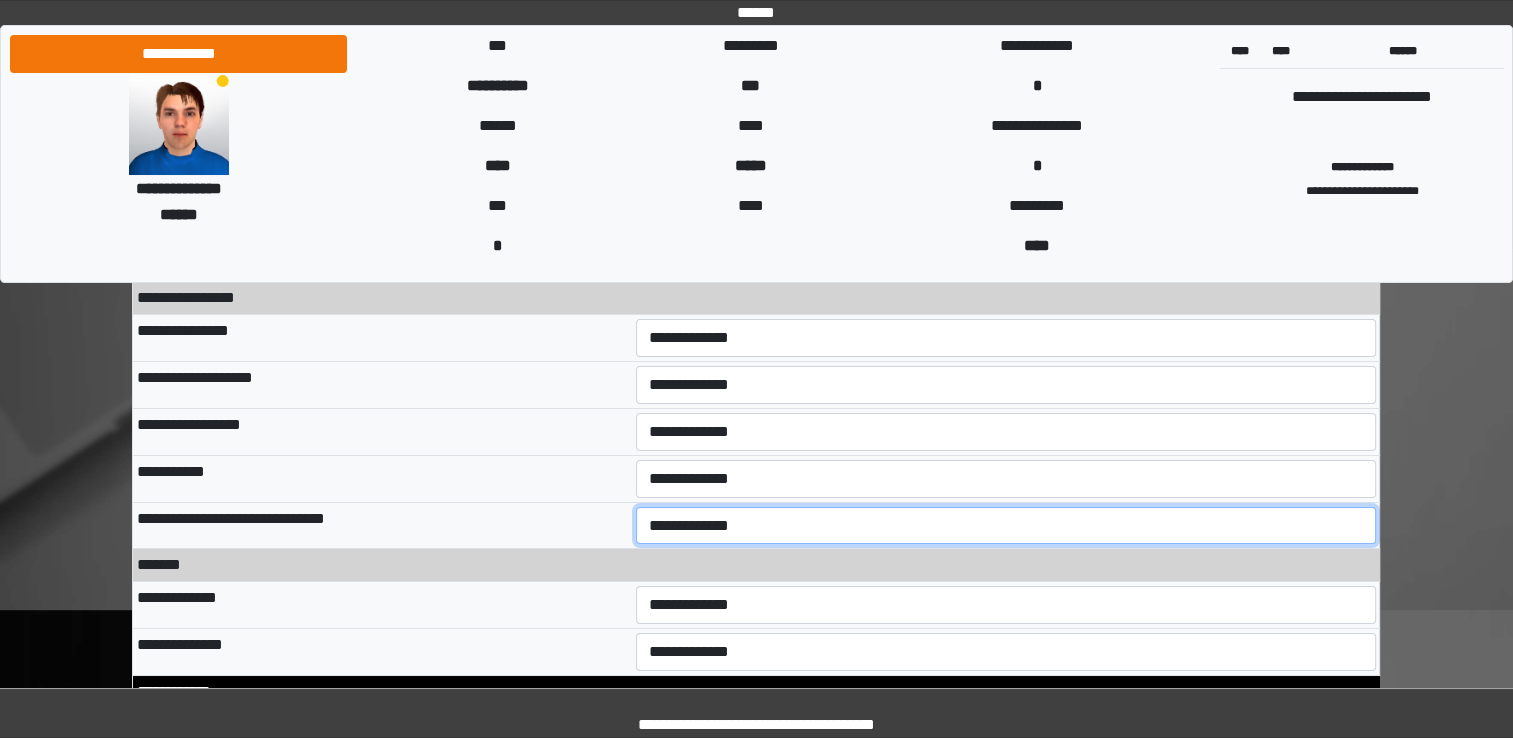 click on "**********" at bounding box center [1006, 526] 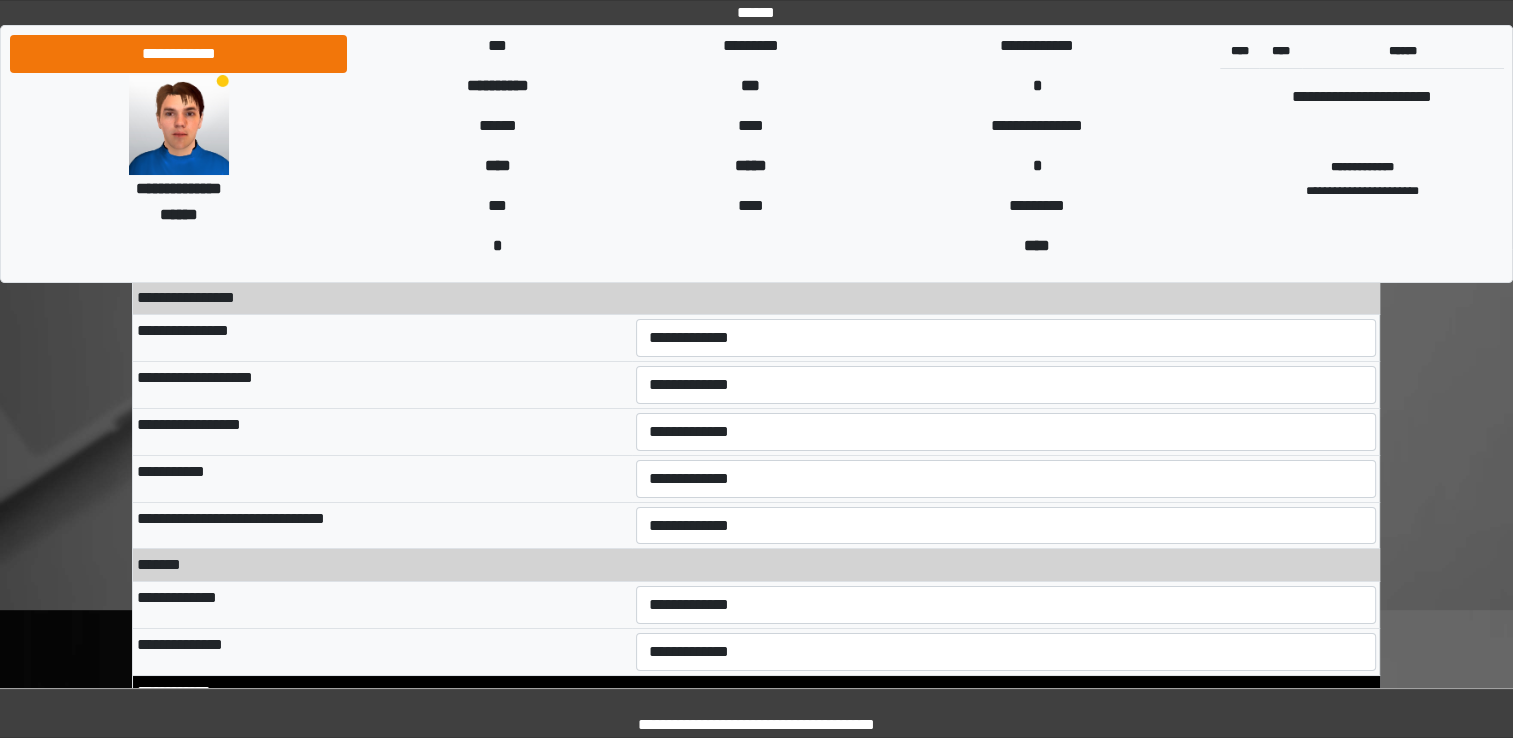 click on "**********" at bounding box center [382, 605] 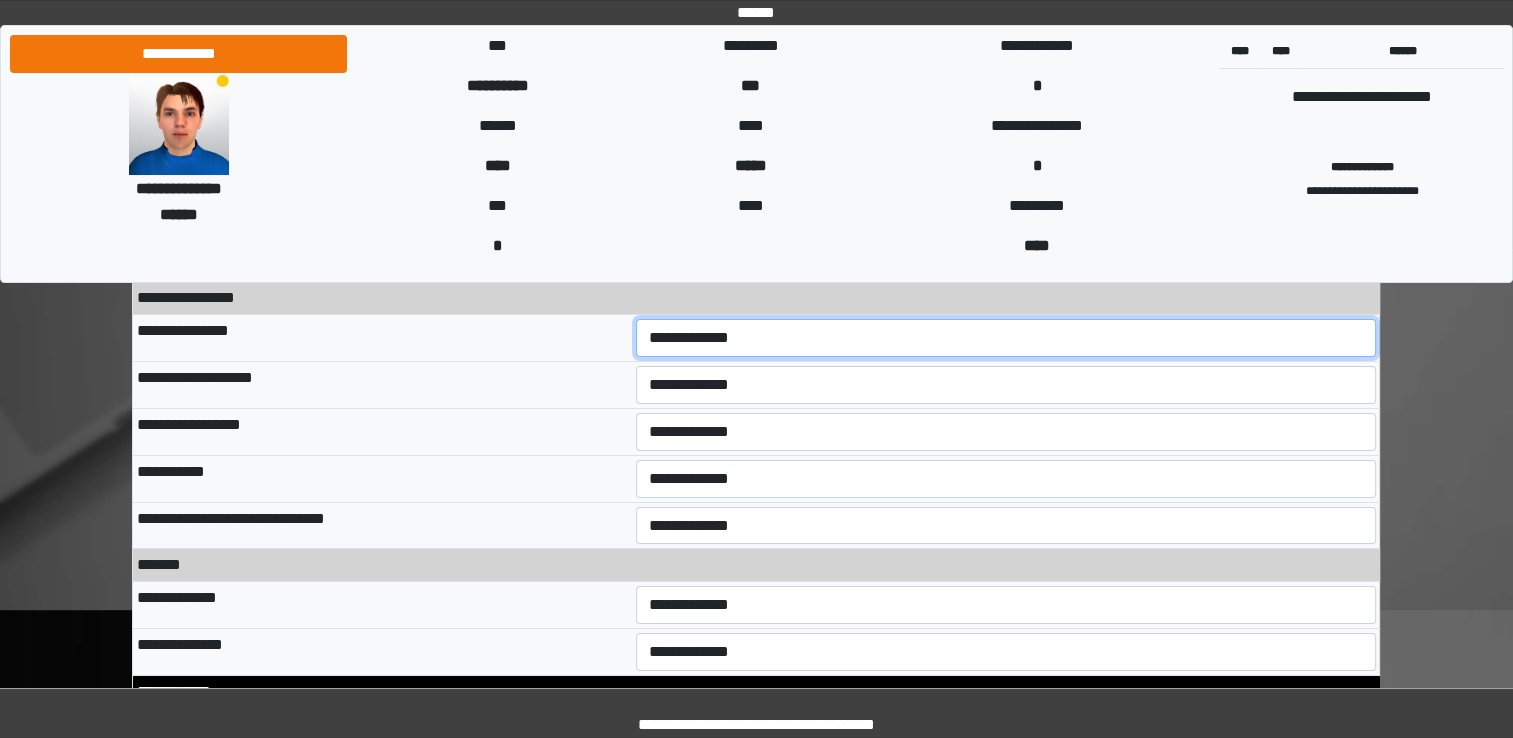 click on "**********" at bounding box center (1006, 338) 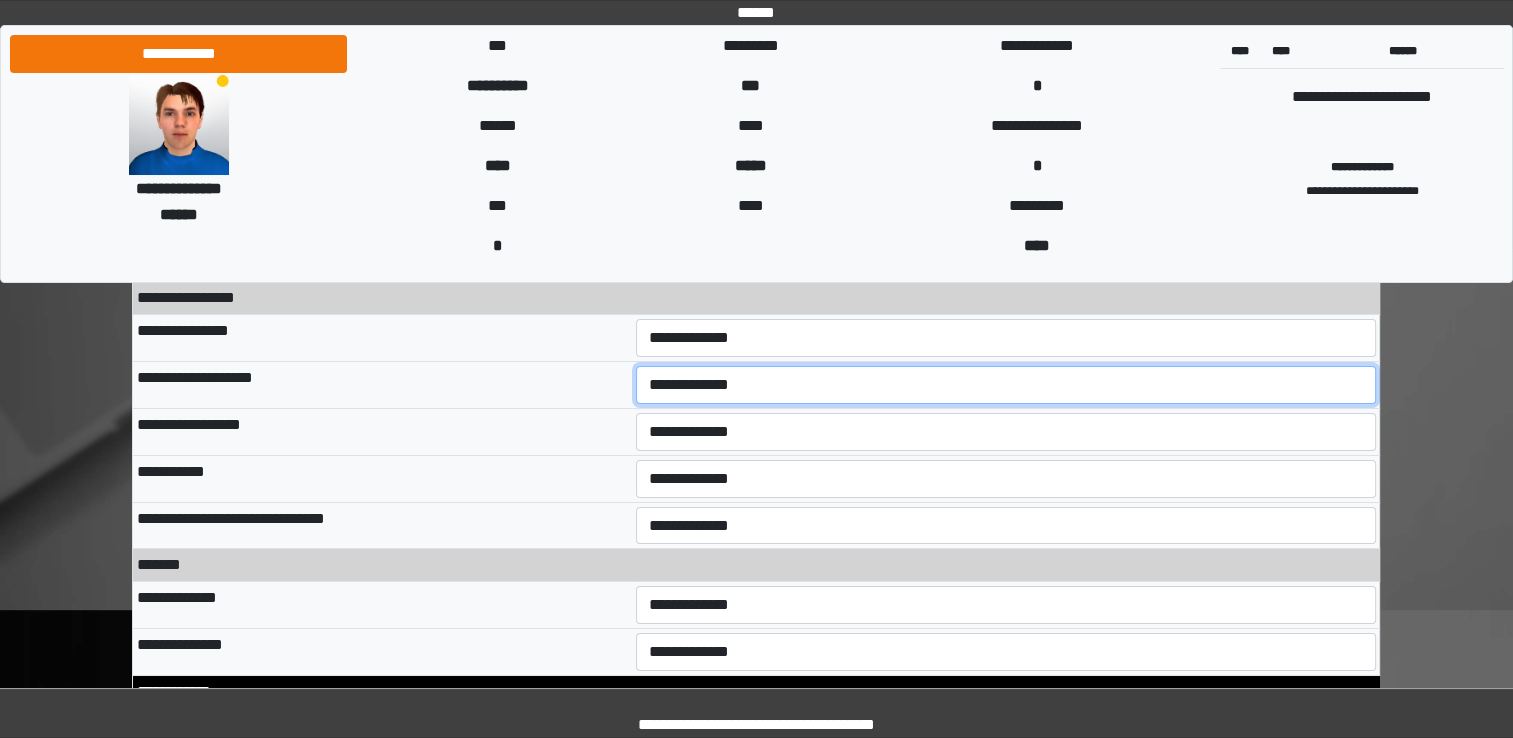 click on "**********" at bounding box center [1006, 385] 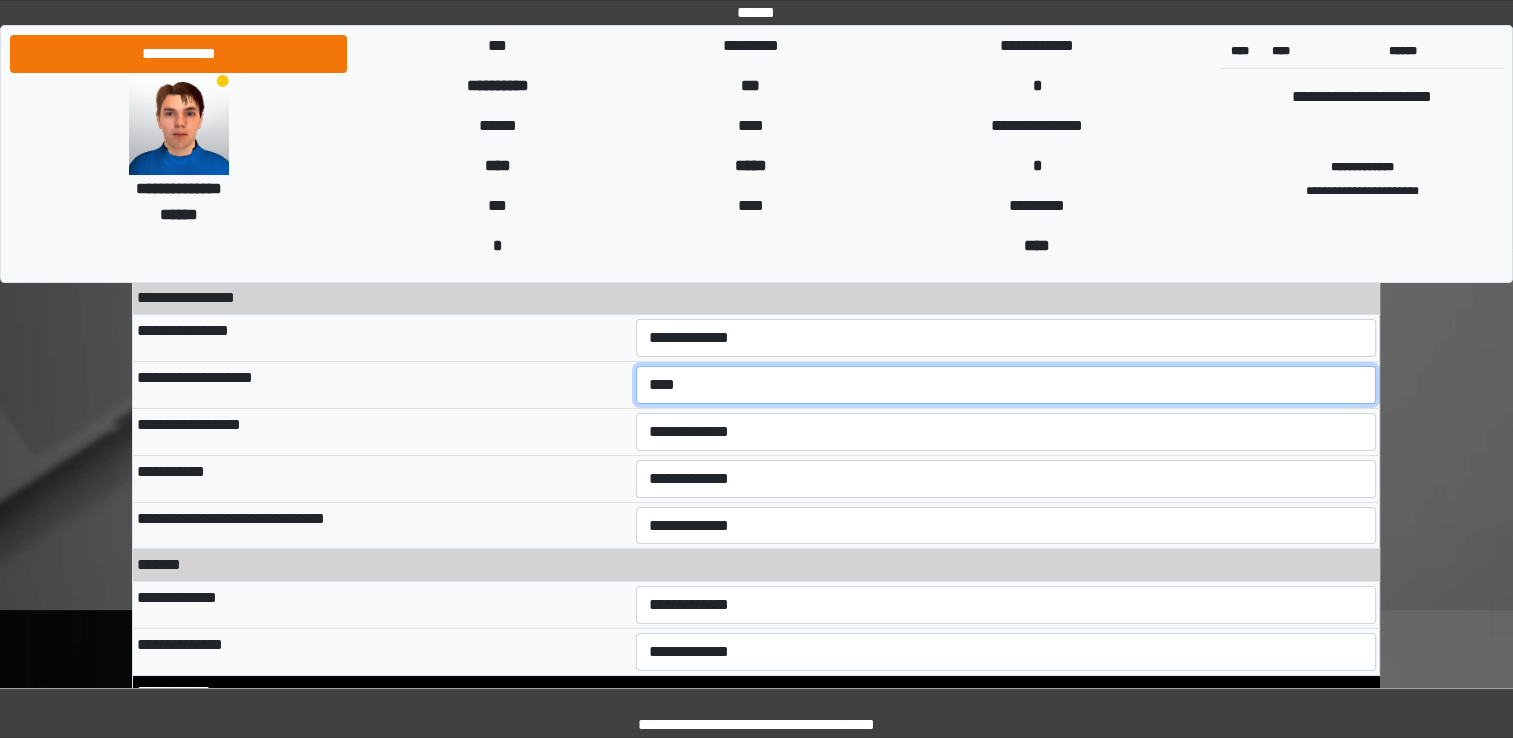 click on "**********" at bounding box center (1006, 385) 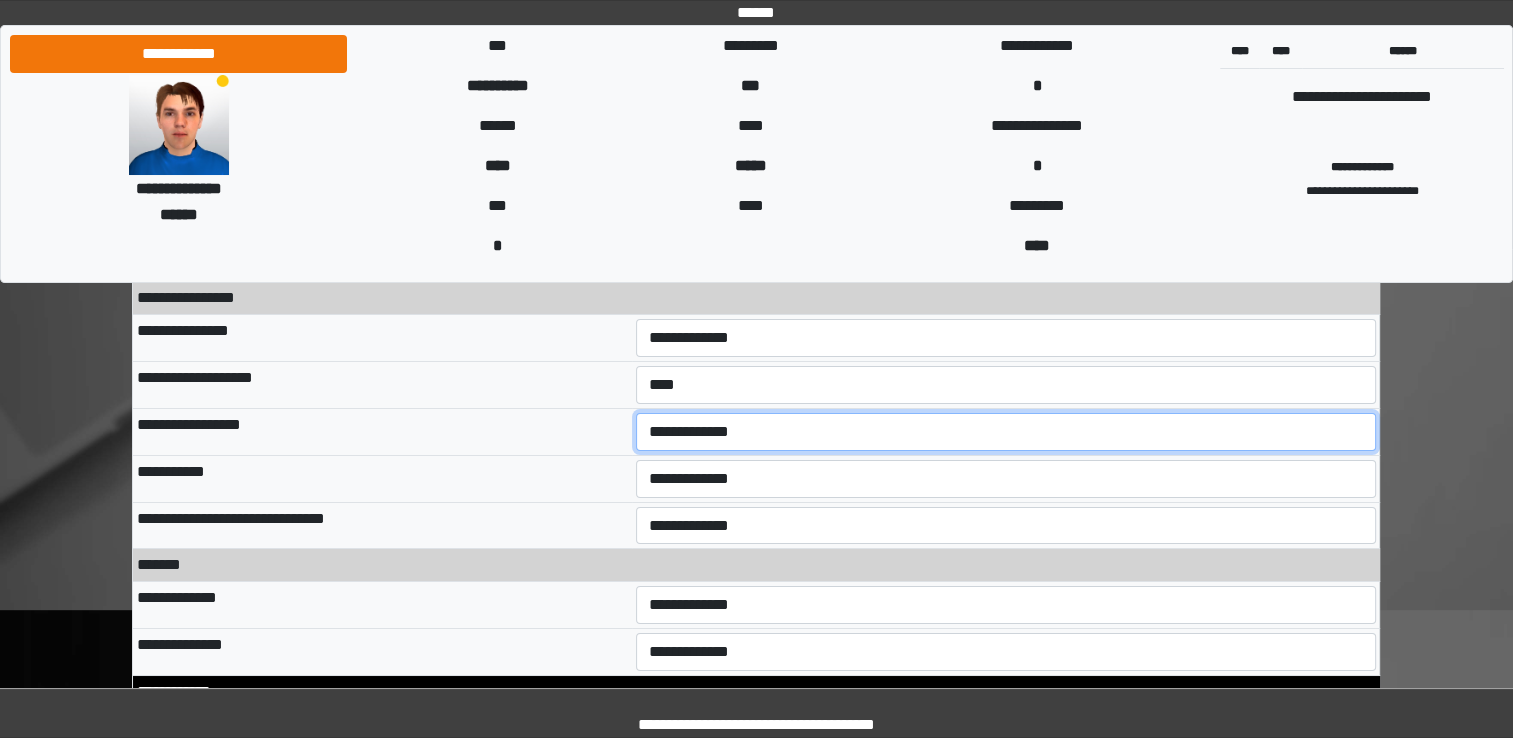 click on "**********" at bounding box center [1006, 432] 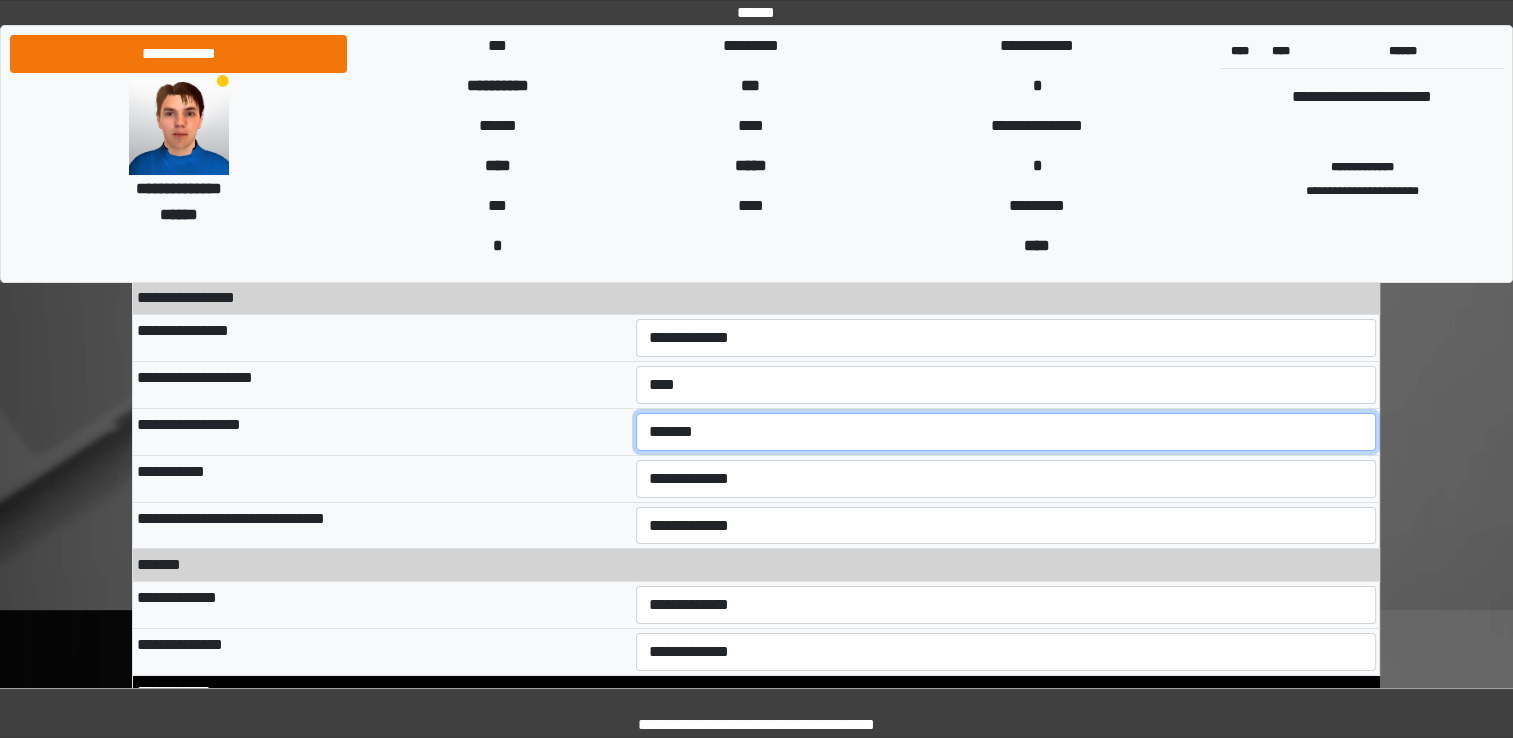 click on "**********" at bounding box center [1006, 432] 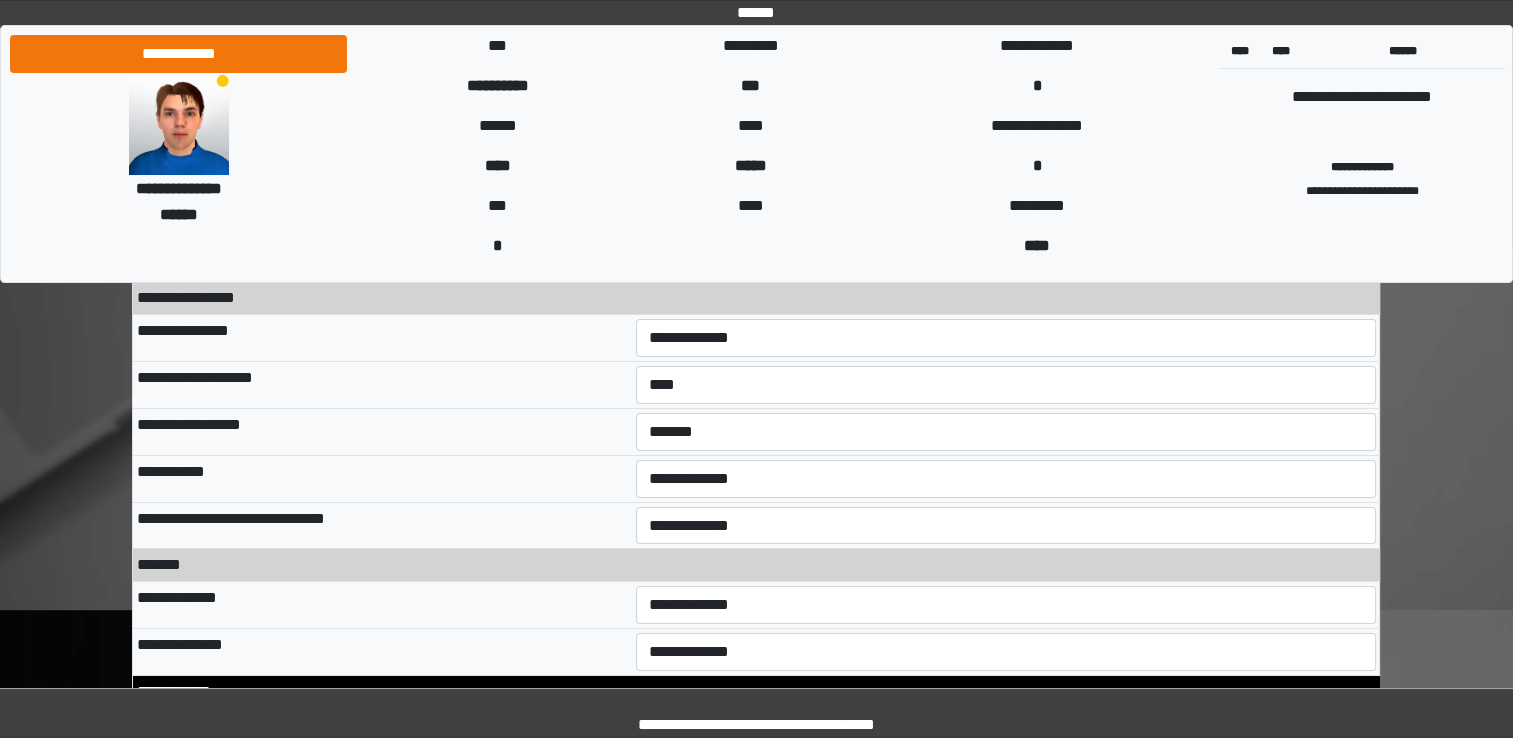 click on "**********" at bounding box center [382, 478] 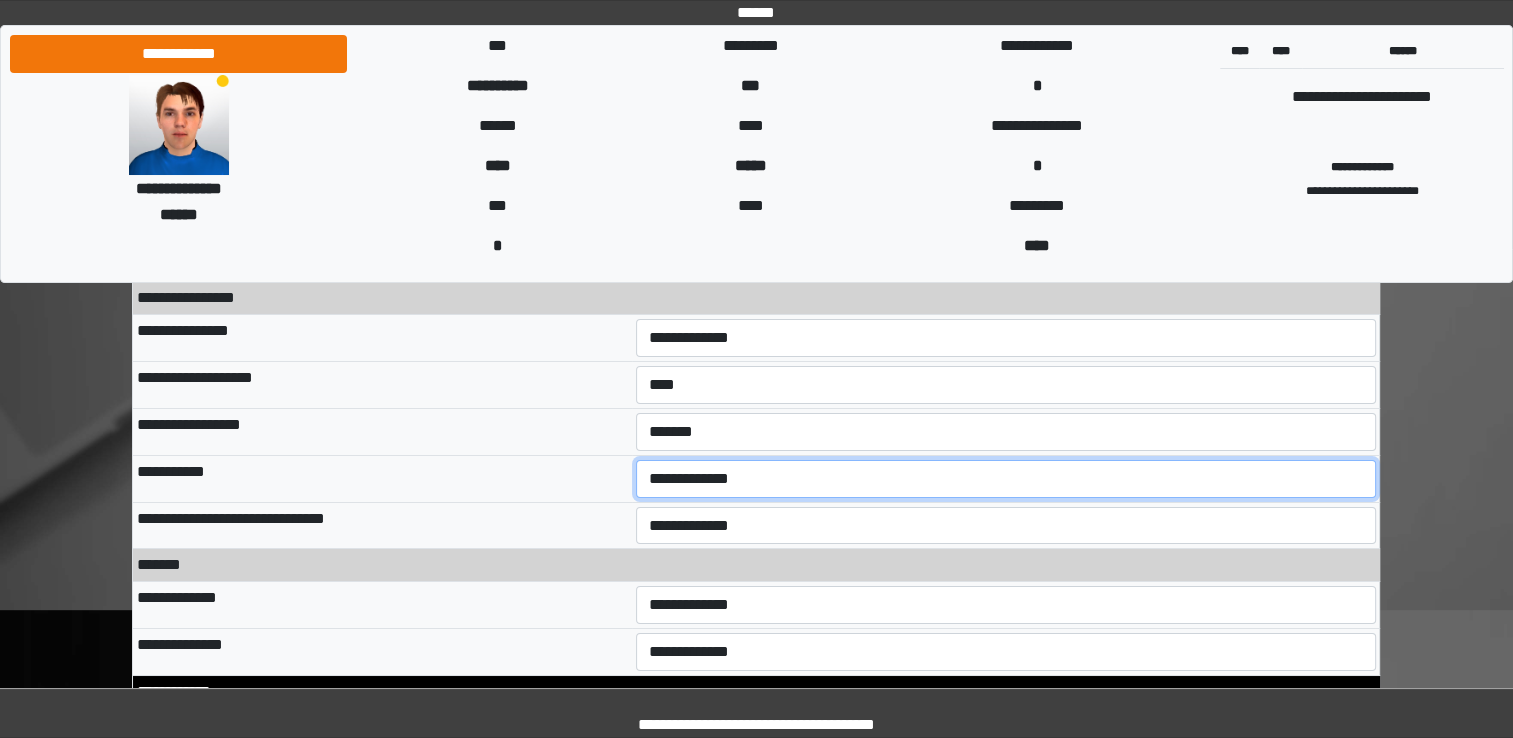 click on "**********" at bounding box center (1006, 479) 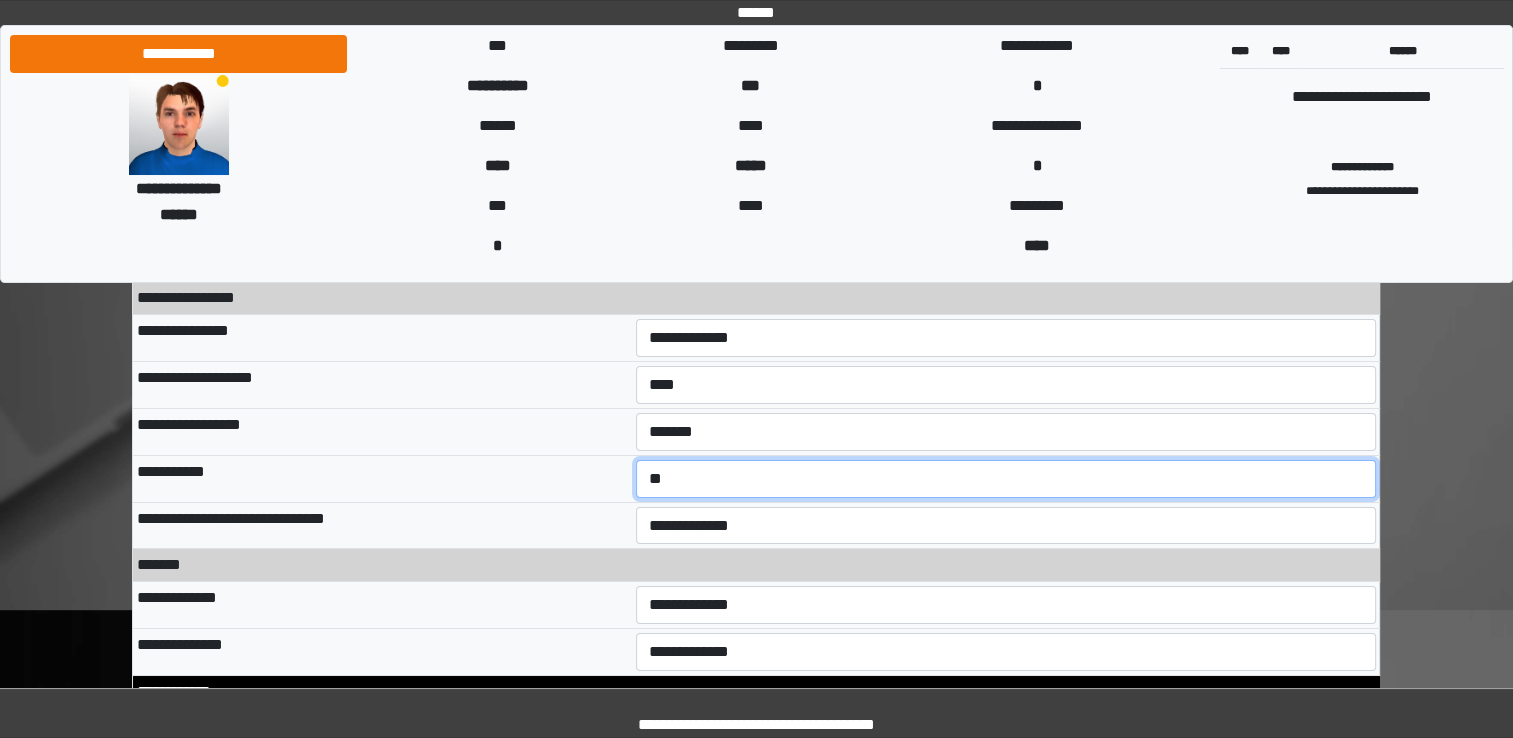 click on "**********" at bounding box center (1006, 479) 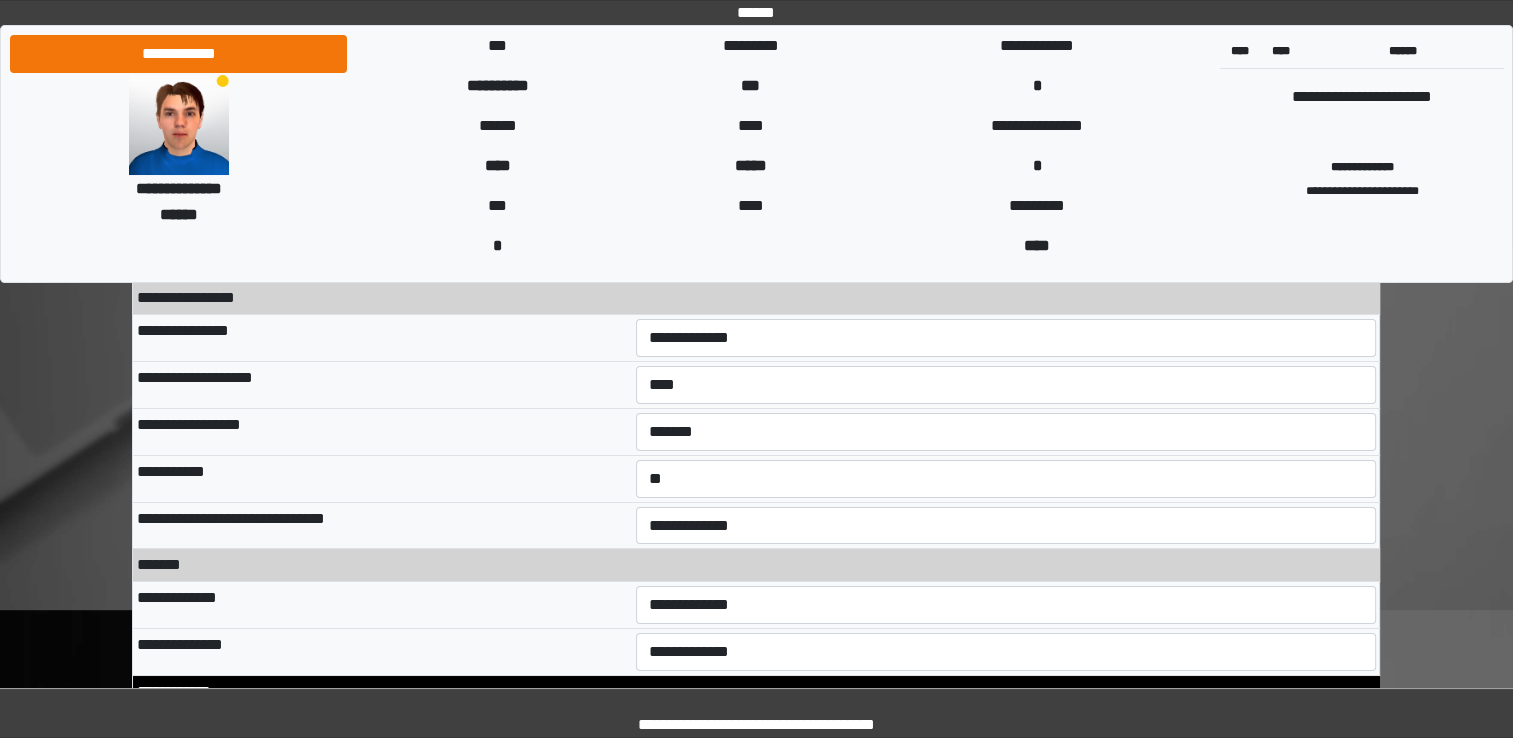 click on "**********" at bounding box center [382, 525] 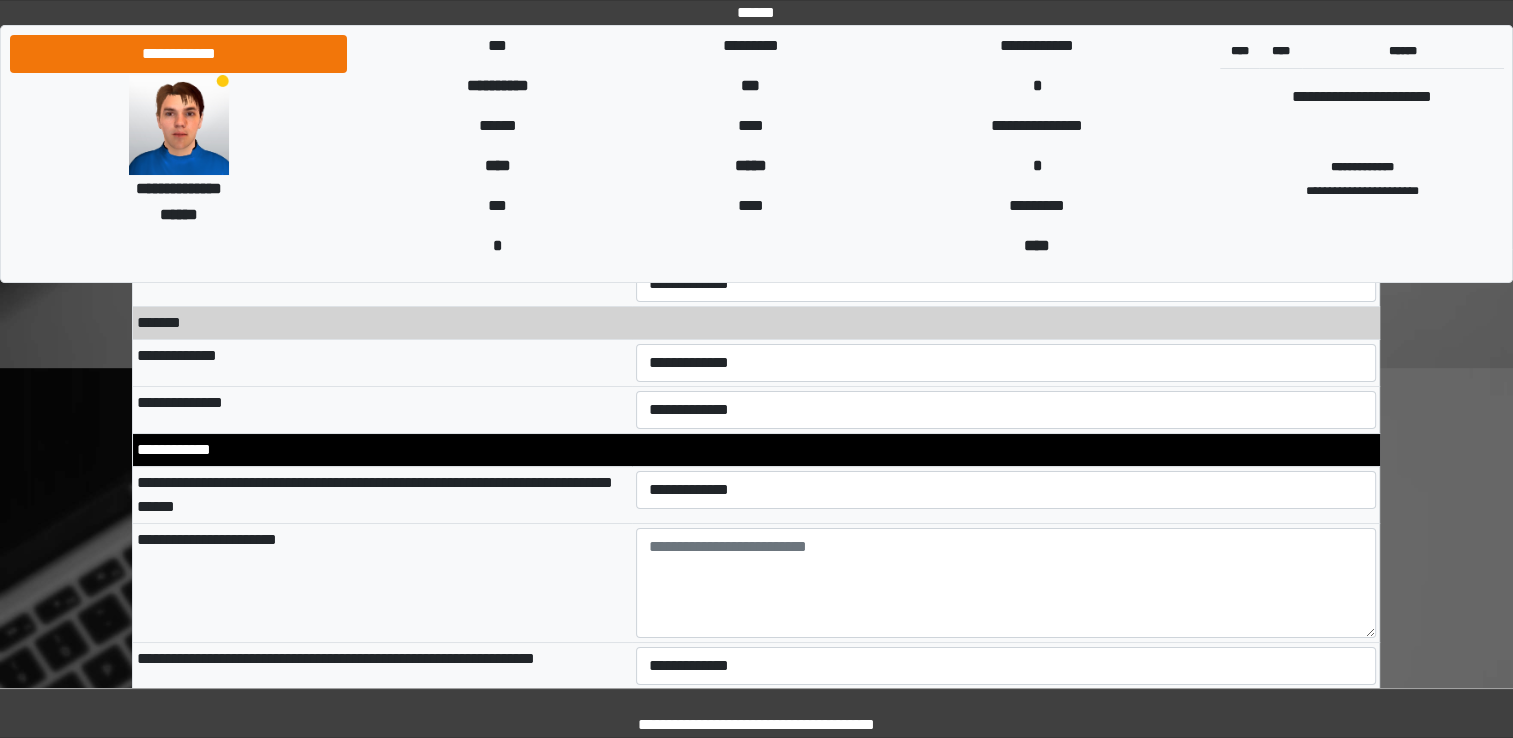 scroll, scrollTop: 7200, scrollLeft: 0, axis: vertical 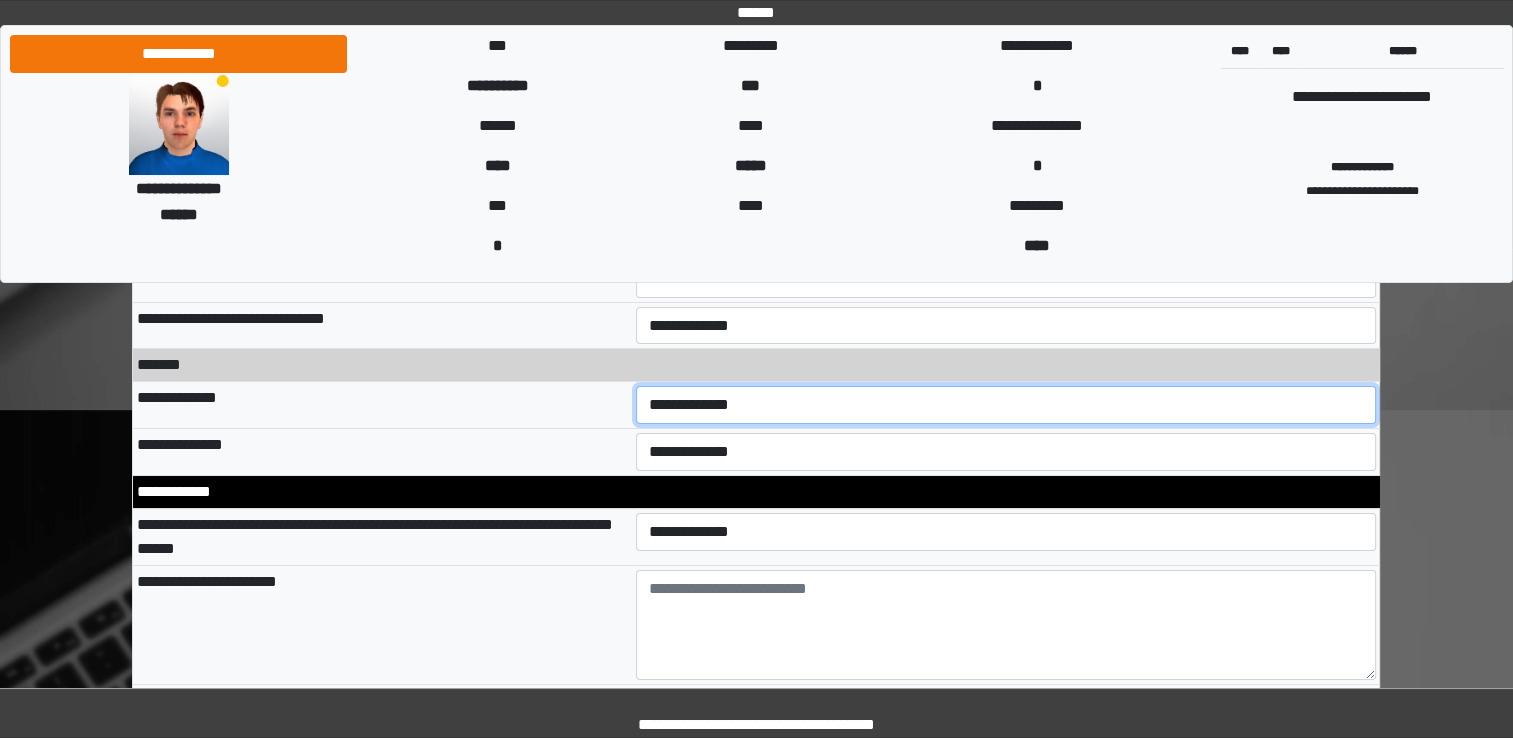 click on "**********" at bounding box center (1006, 405) 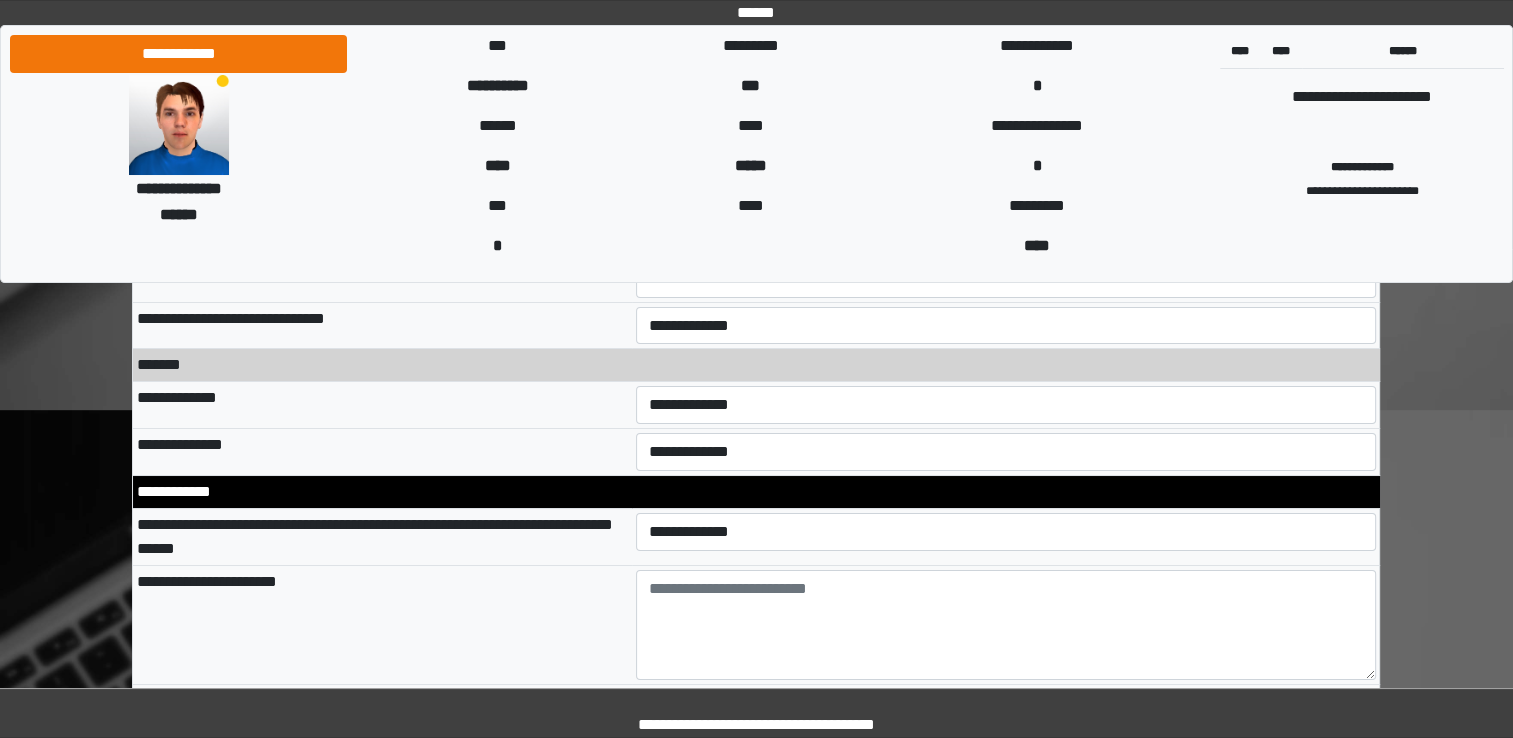 click on "**********" at bounding box center [382, 405] 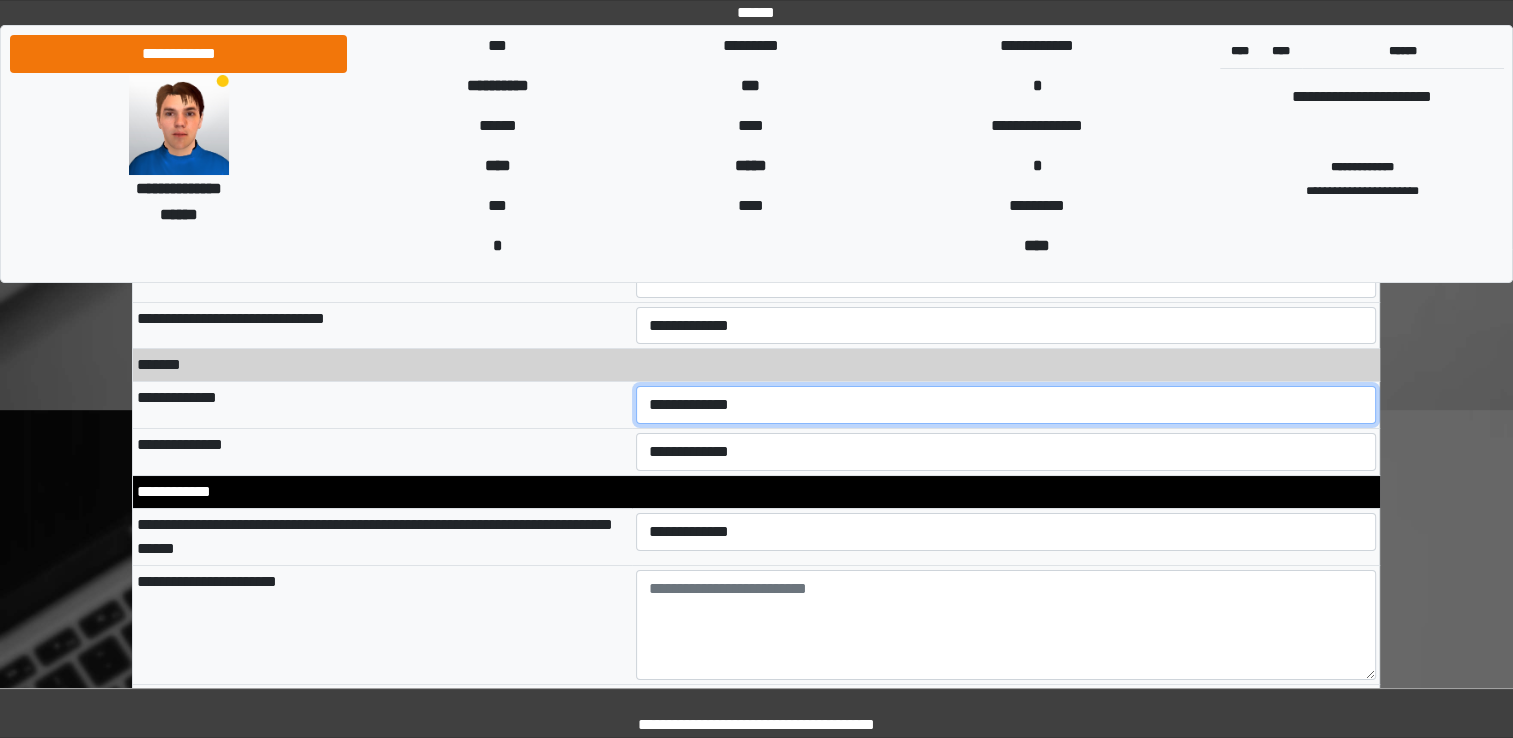 click on "**********" at bounding box center (1006, 405) 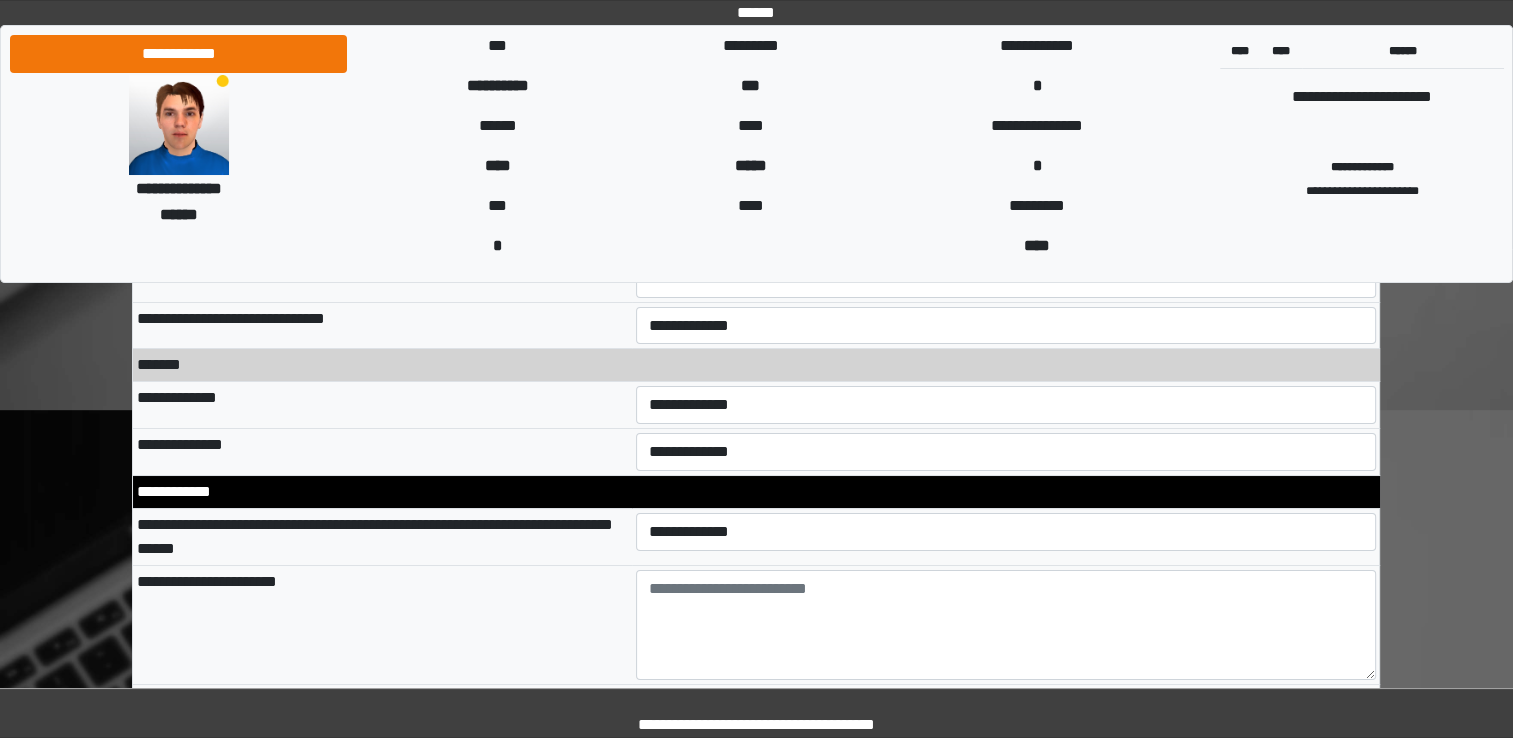 click on "**********" at bounding box center (1006, 452) 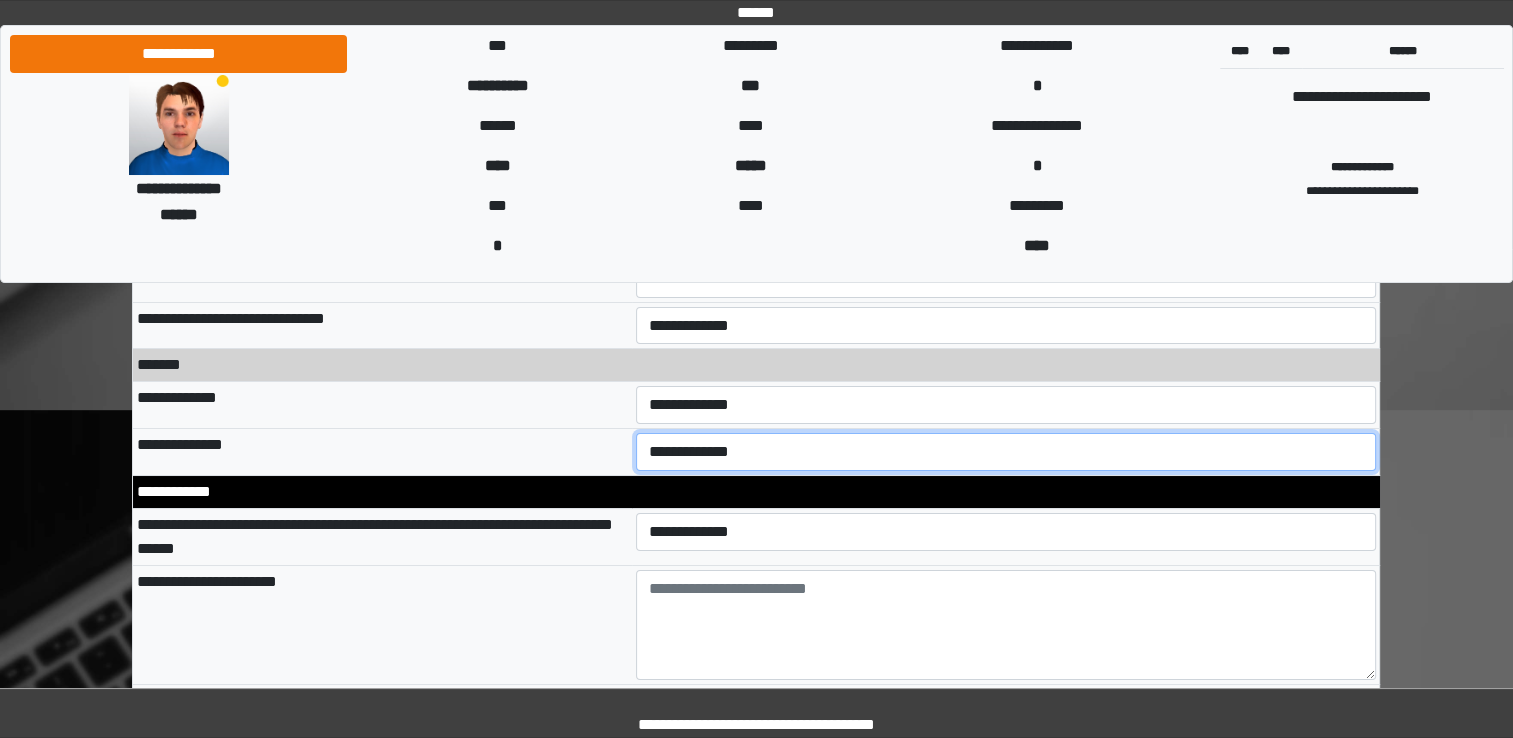 click on "**********" at bounding box center [1006, 452] 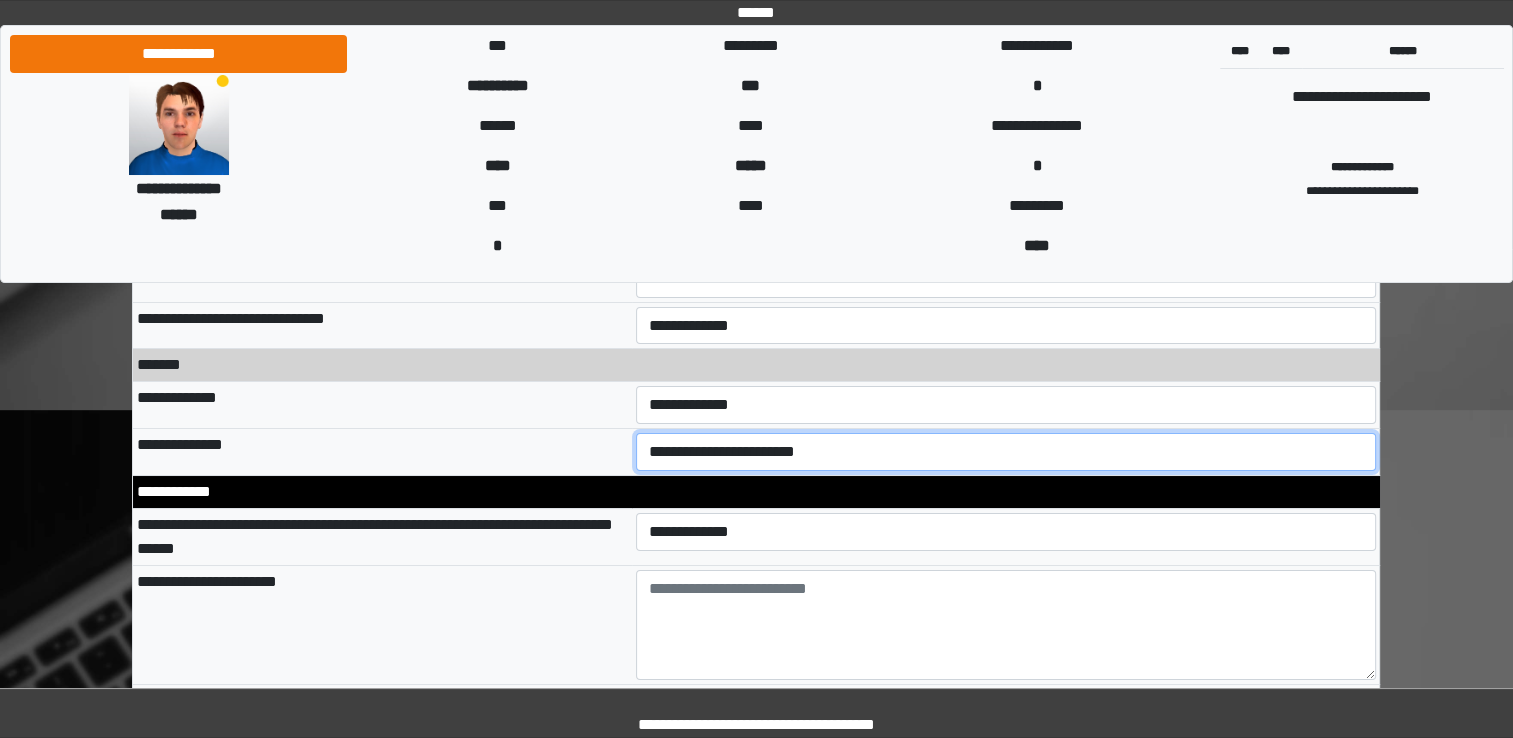 click on "**********" at bounding box center [1006, 452] 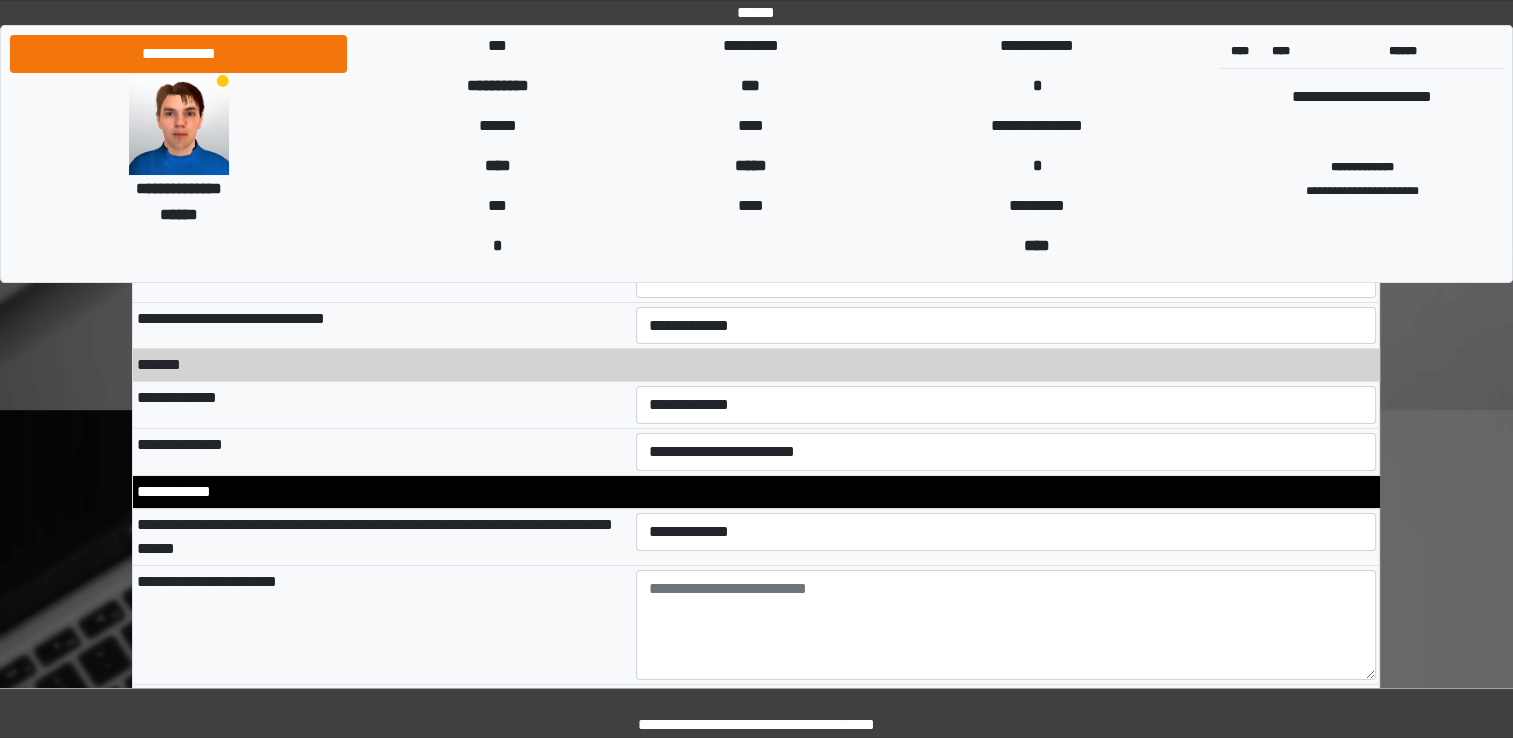 click on "**********" at bounding box center [382, 452] 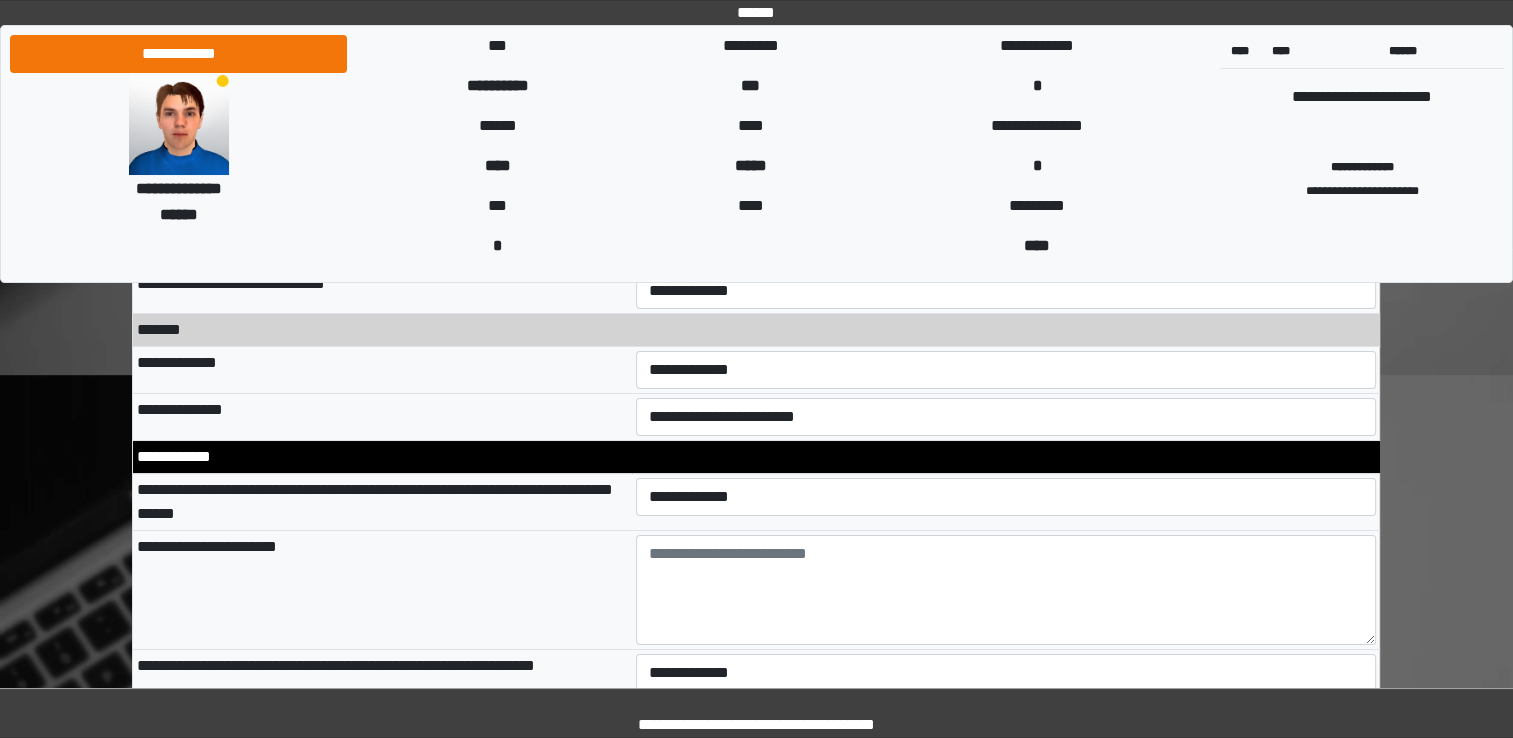 scroll, scrollTop: 7300, scrollLeft: 0, axis: vertical 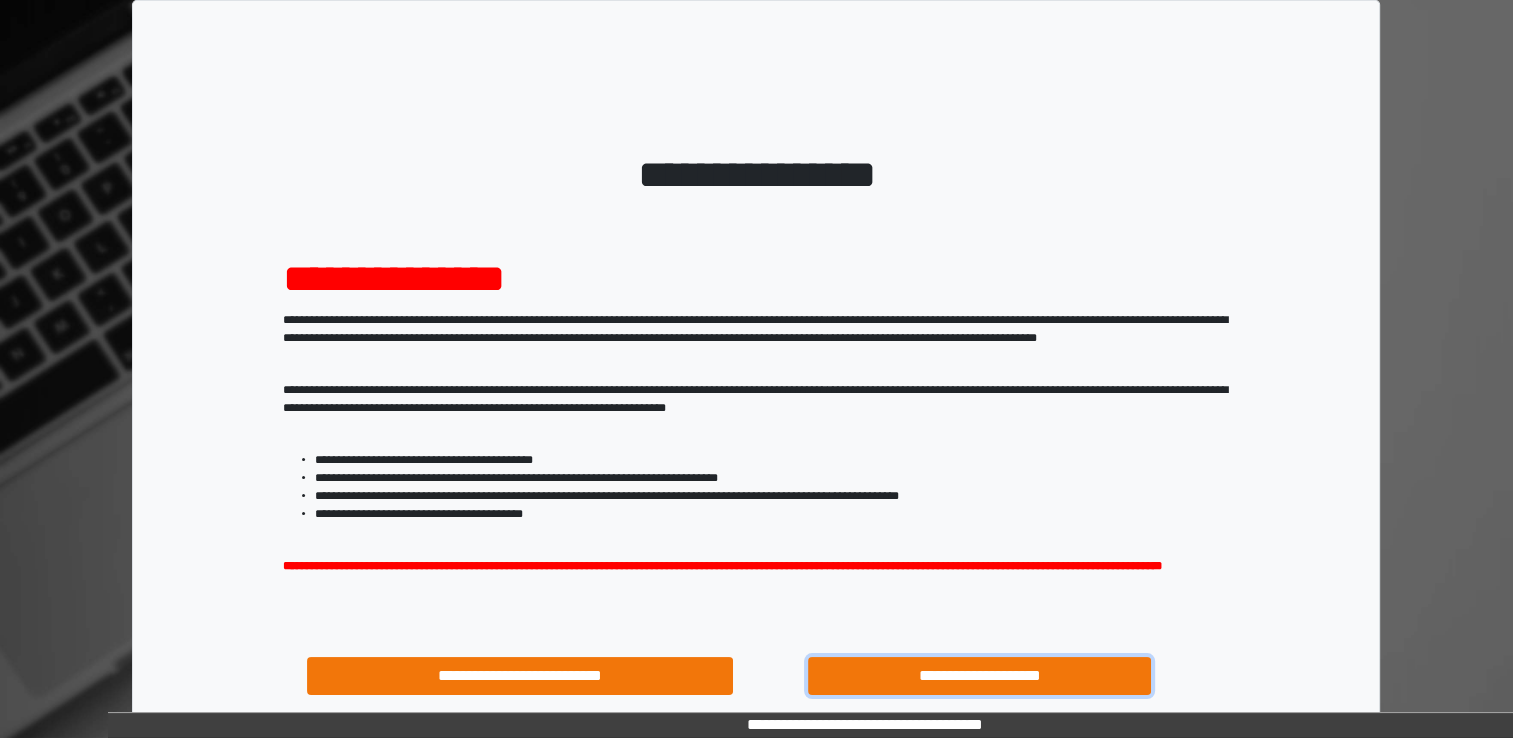 click on "**********" at bounding box center [980, 676] 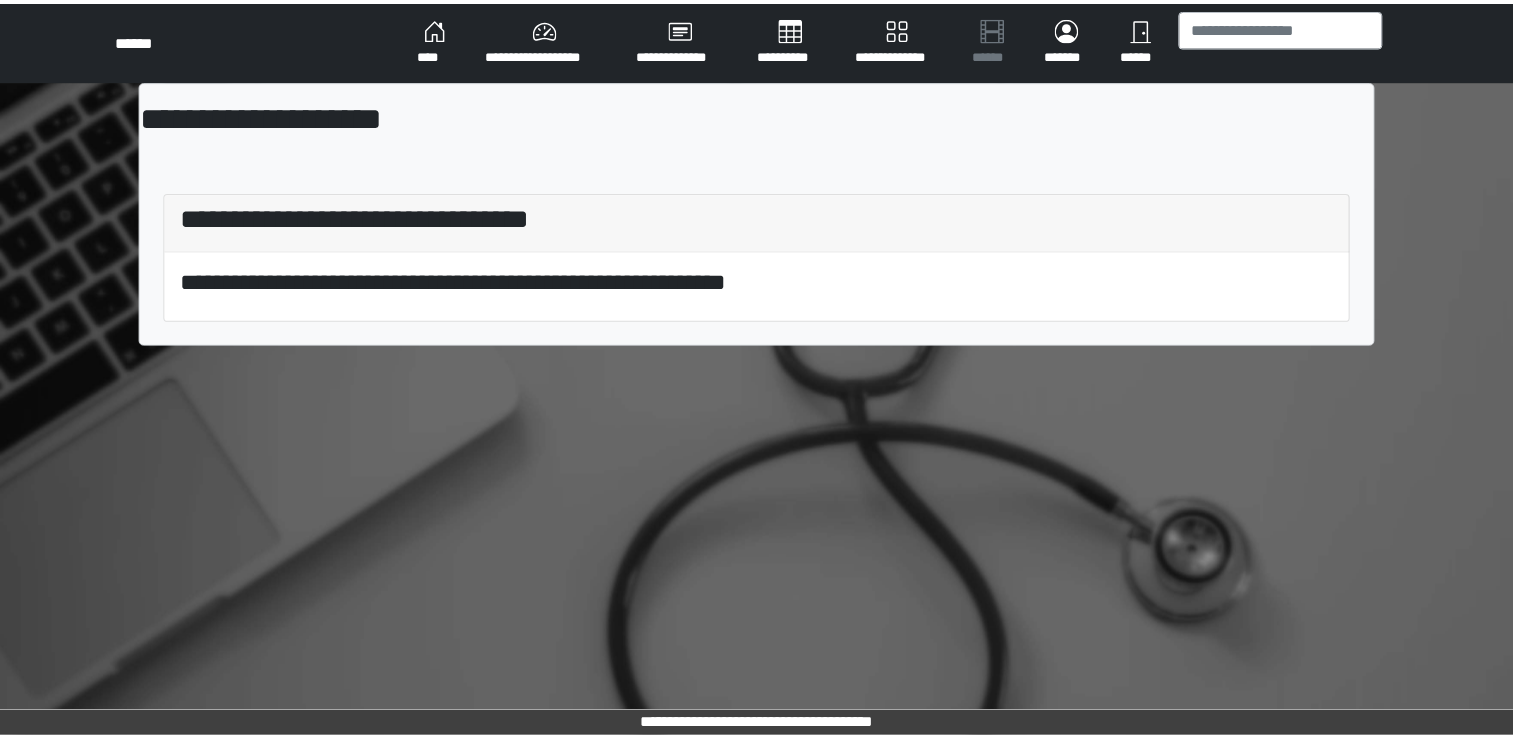 scroll, scrollTop: 0, scrollLeft: 0, axis: both 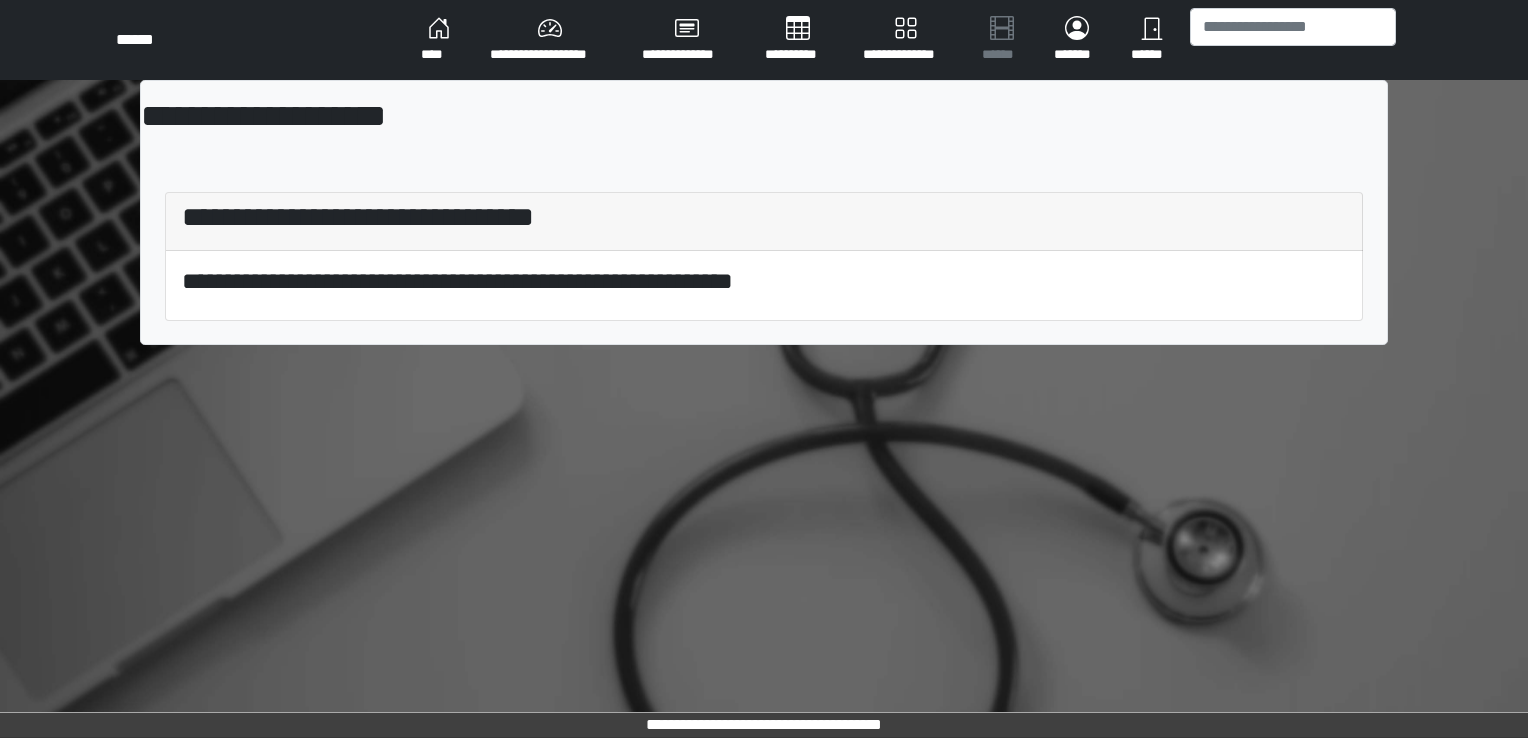 click on "**********" at bounding box center [550, 40] 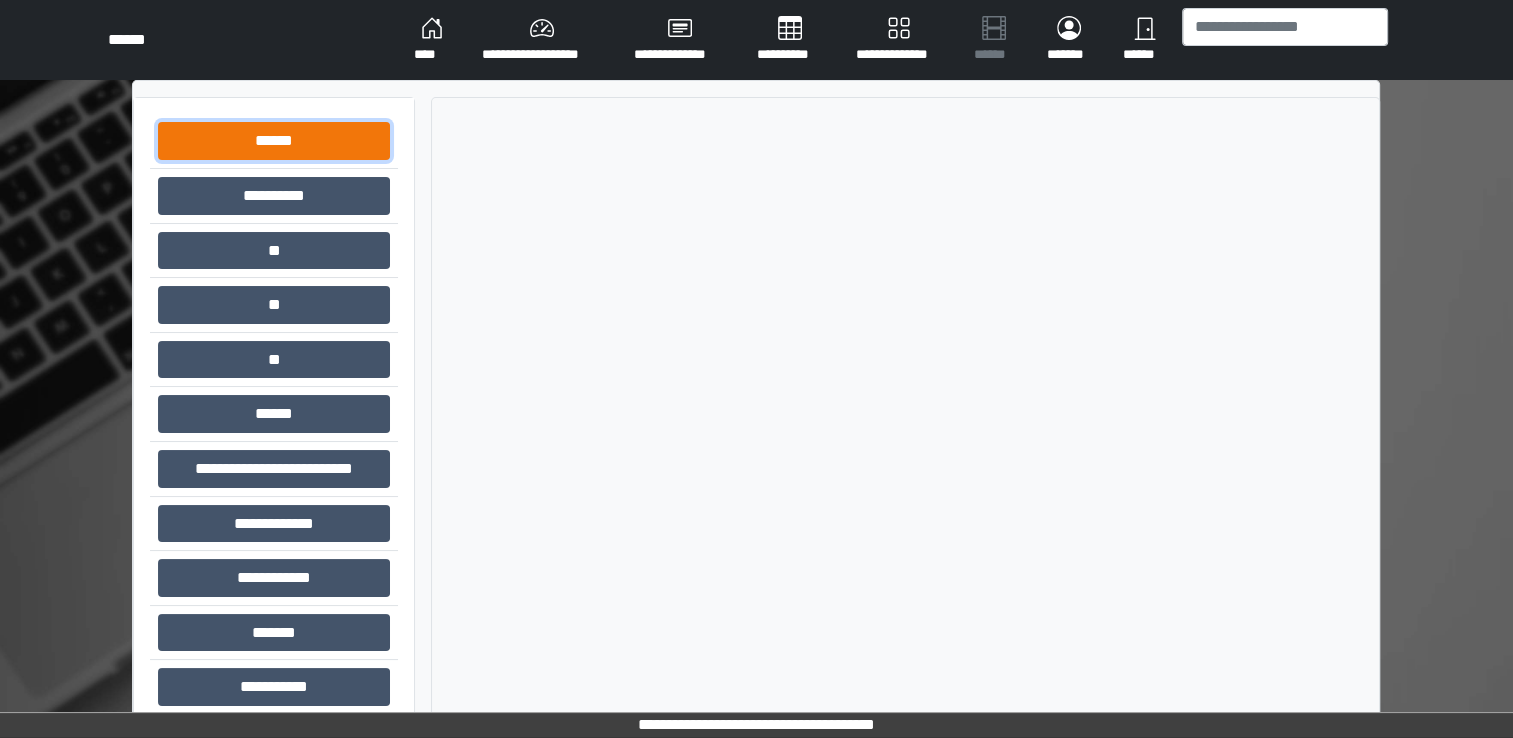 click on "******" at bounding box center (274, 141) 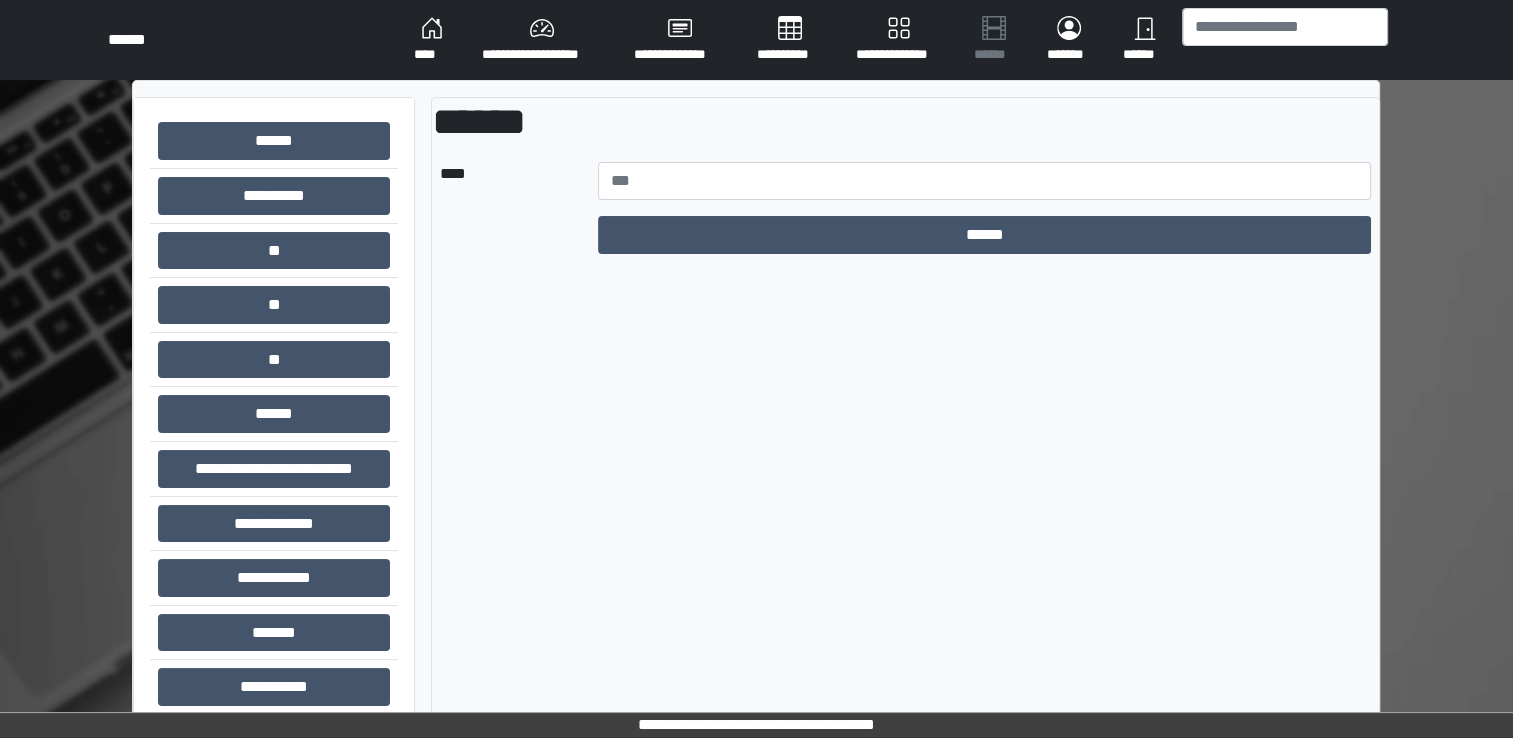 click on "**********" at bounding box center [542, 40] 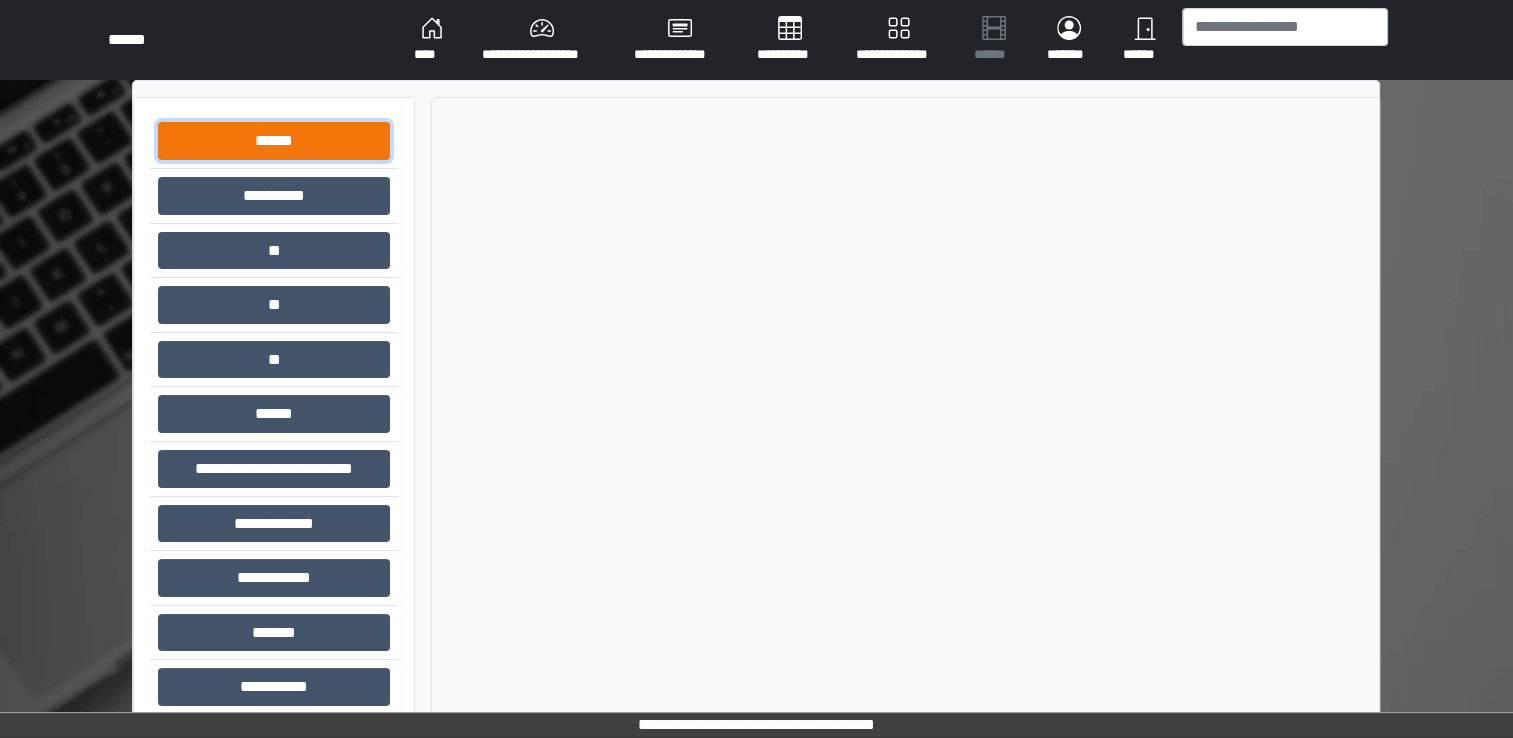click on "******" at bounding box center (274, 141) 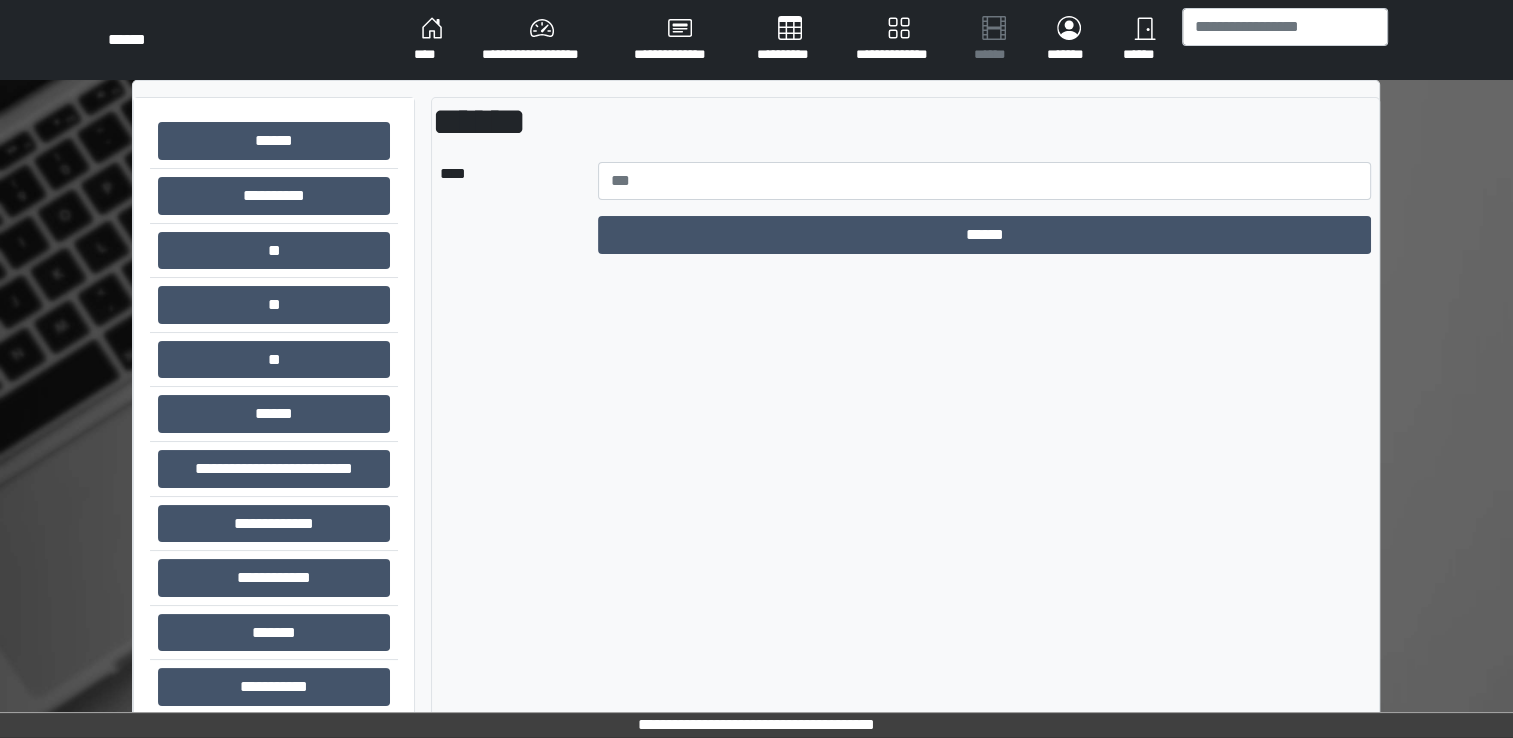 click on "**********" at bounding box center [542, 40] 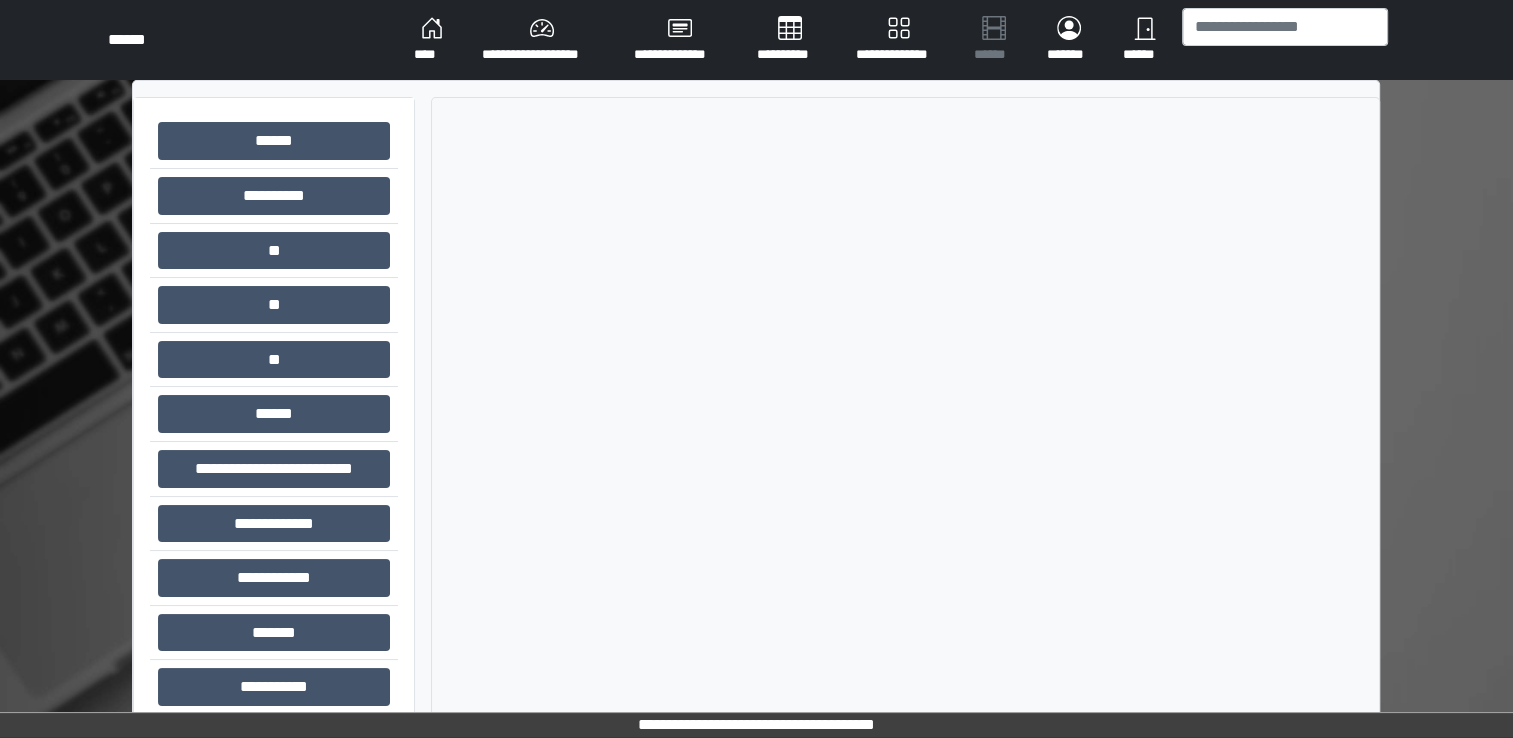 click on "**********" at bounding box center (542, 40) 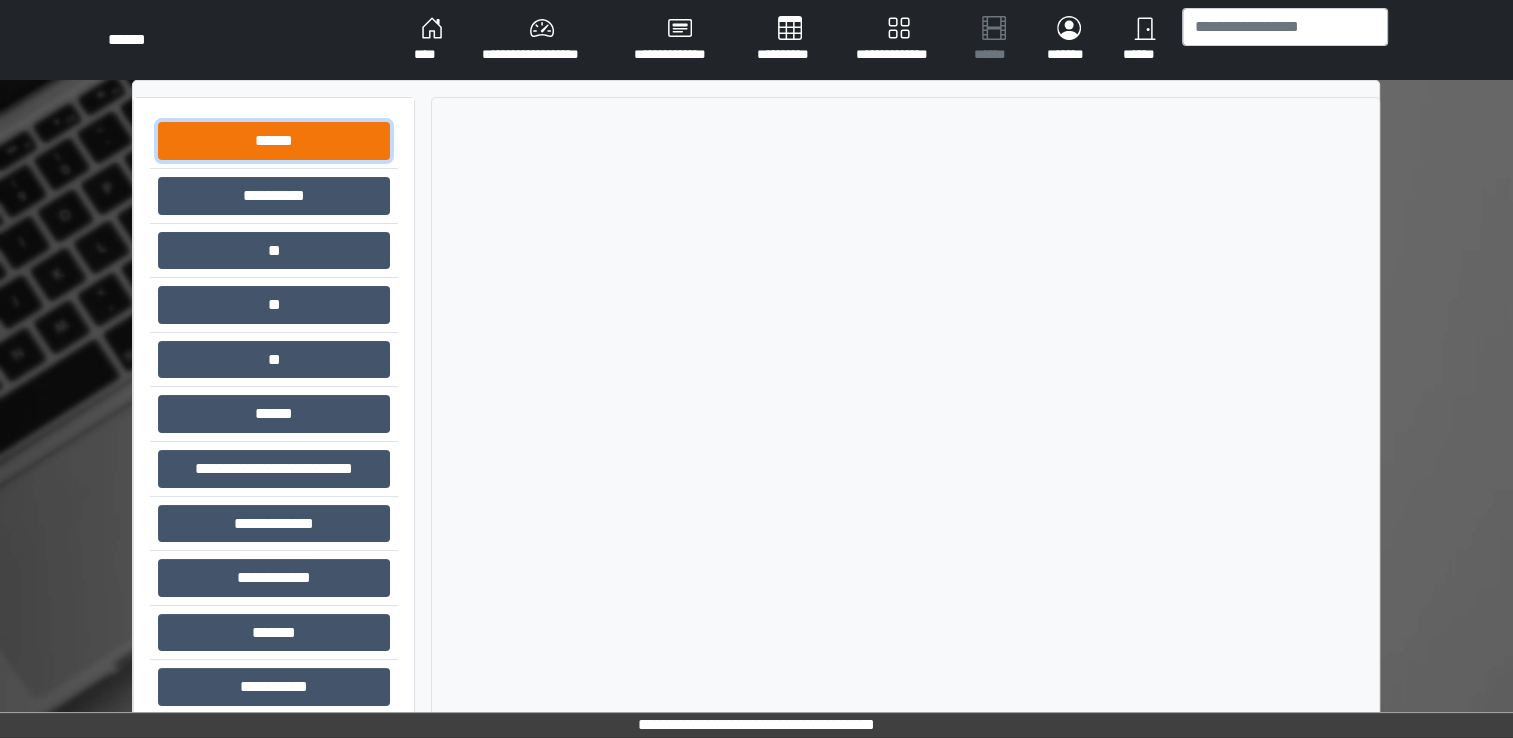 click on "******" at bounding box center (274, 141) 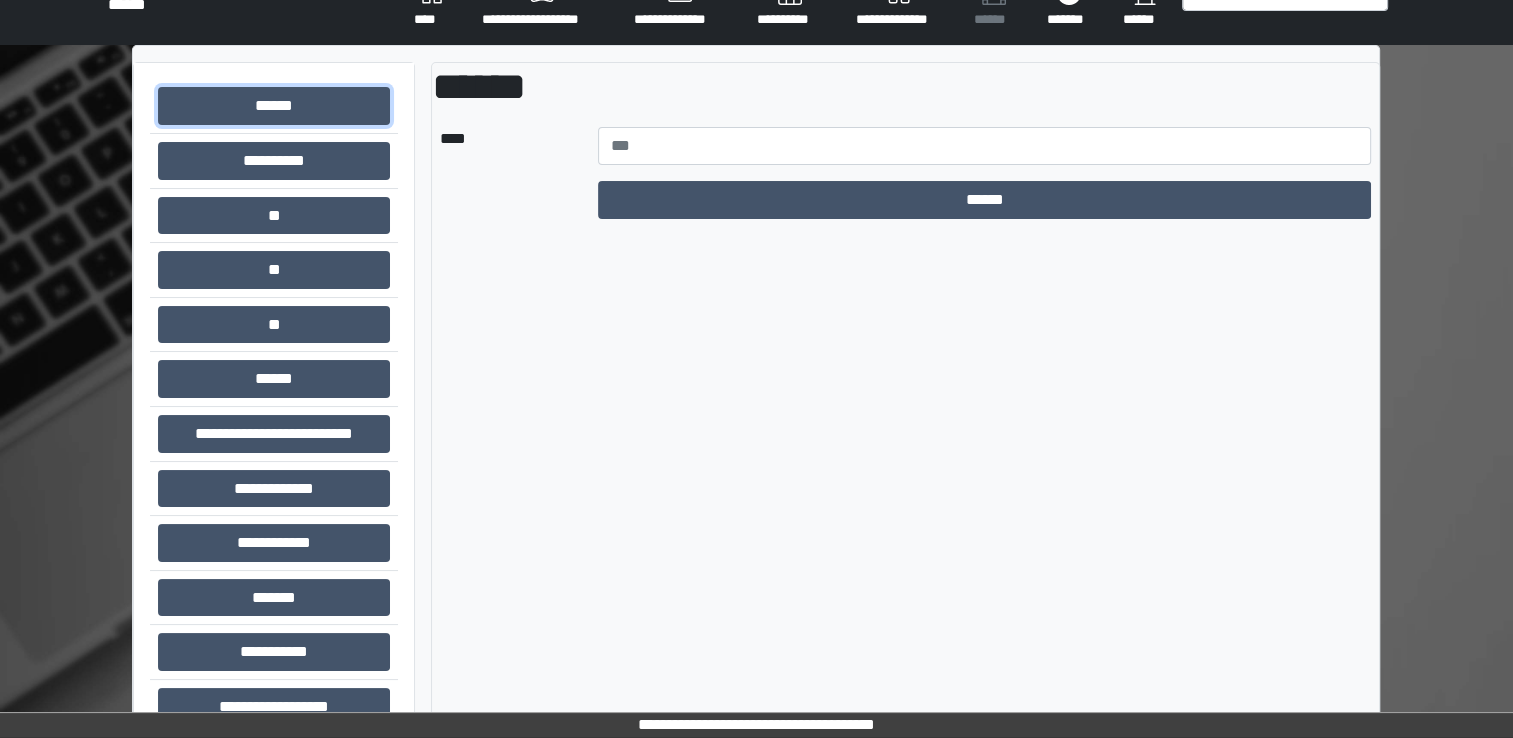 scroll, scrollTop: 32, scrollLeft: 0, axis: vertical 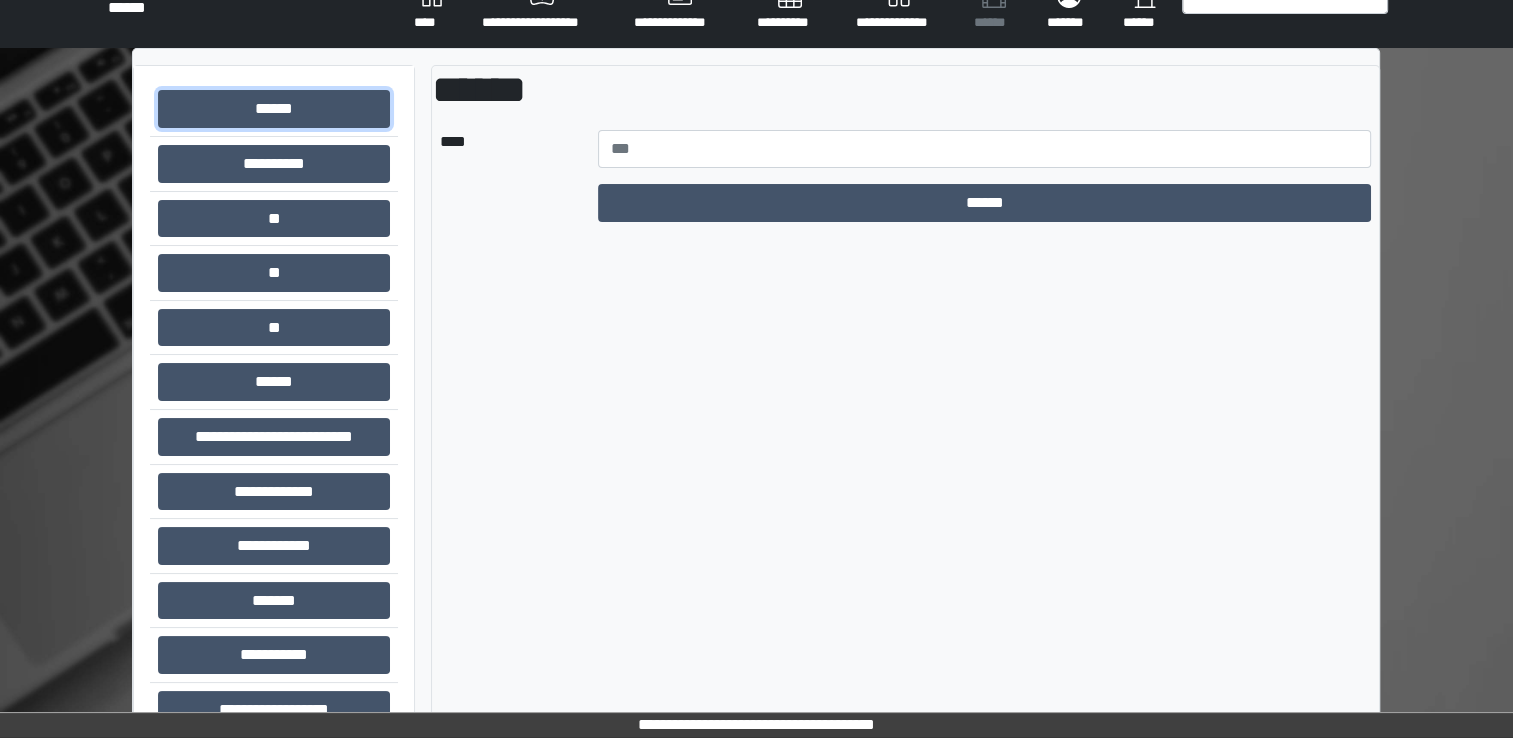 type 